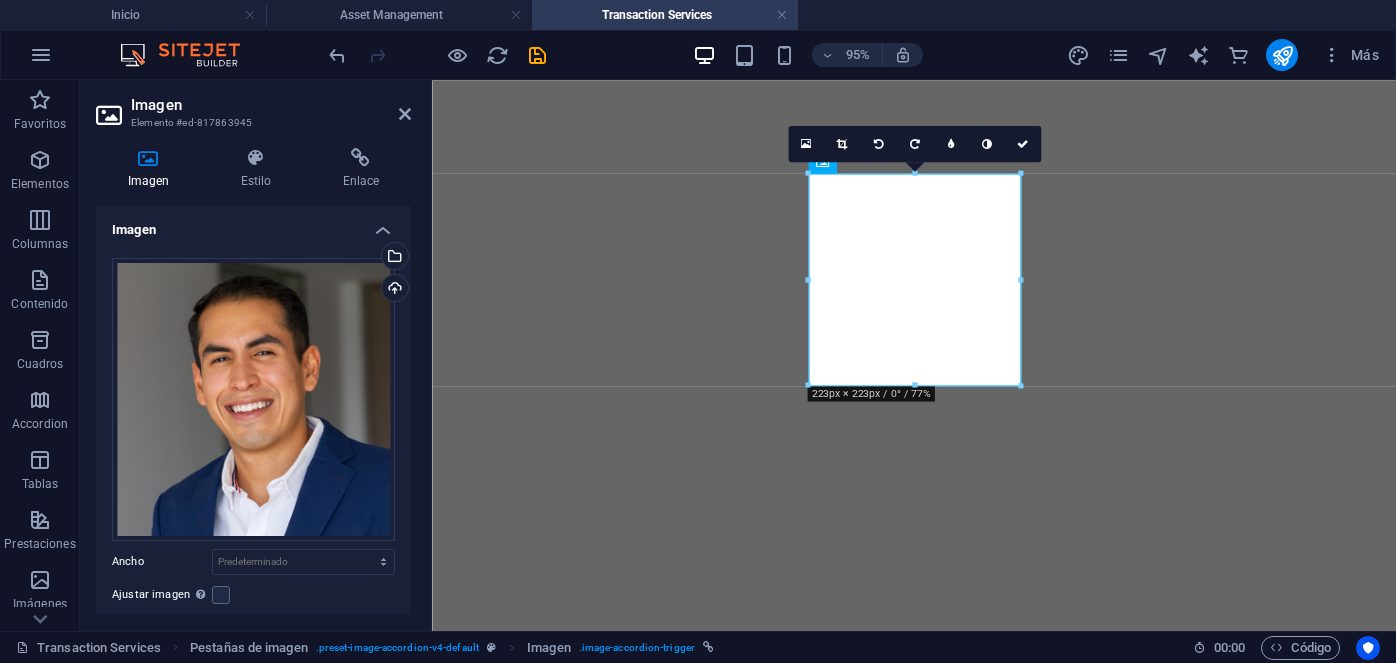 scroll, scrollTop: 0, scrollLeft: 0, axis: both 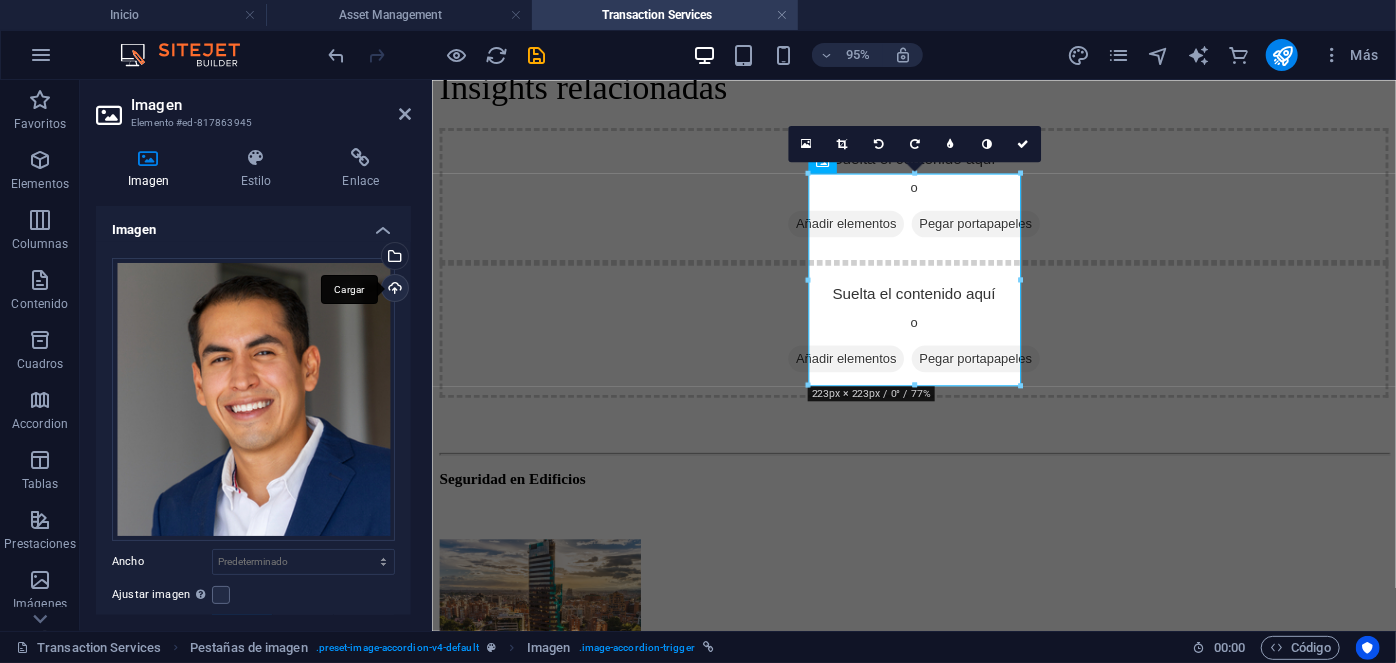 click on "Cargar" at bounding box center (393, 290) 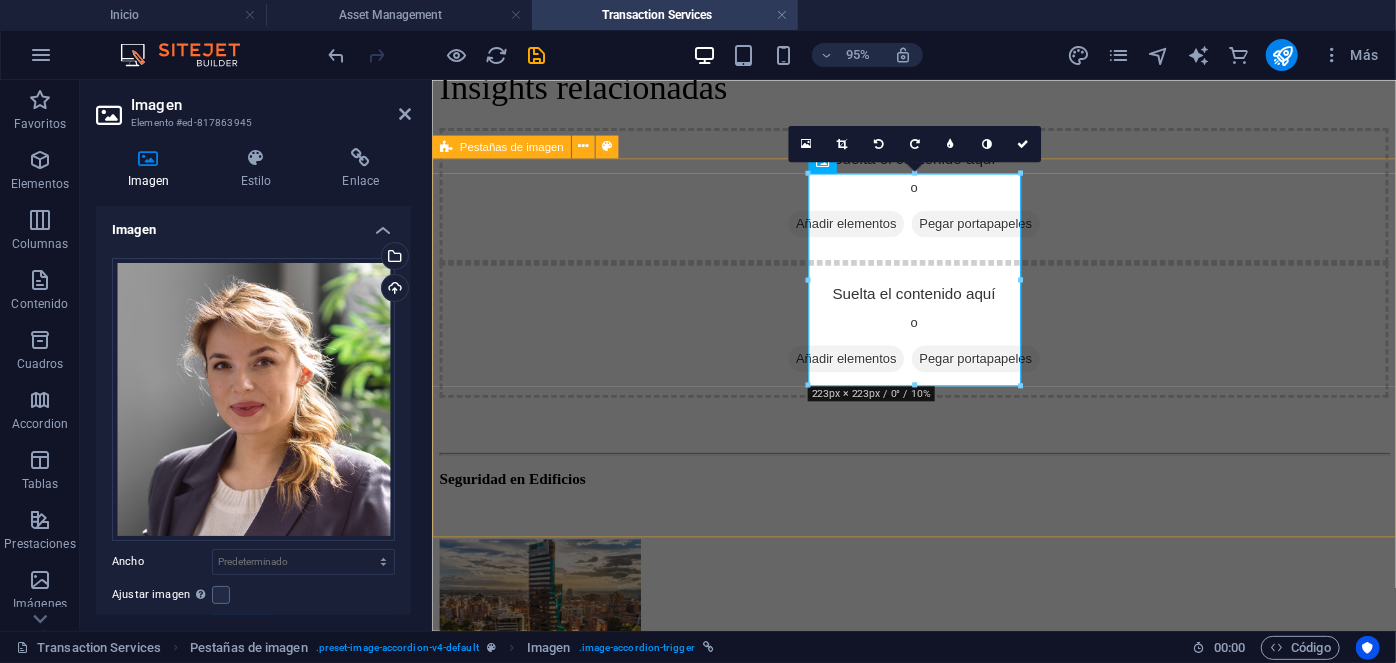 click on "Hernaan M Executive Director Manuel Ferreira   Executive Director Contacto manuel@qanna.cl" at bounding box center [938, 2788] 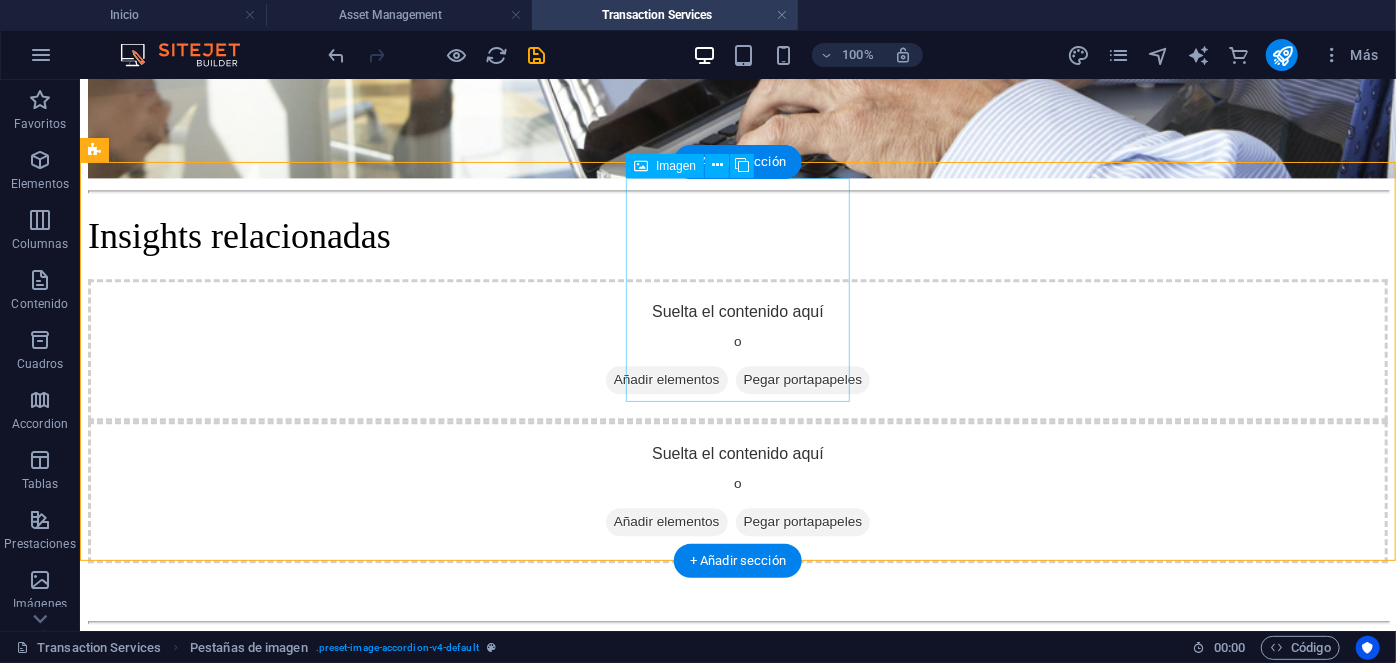 click on "Hernaan M Executive Director" at bounding box center [737, 2830] 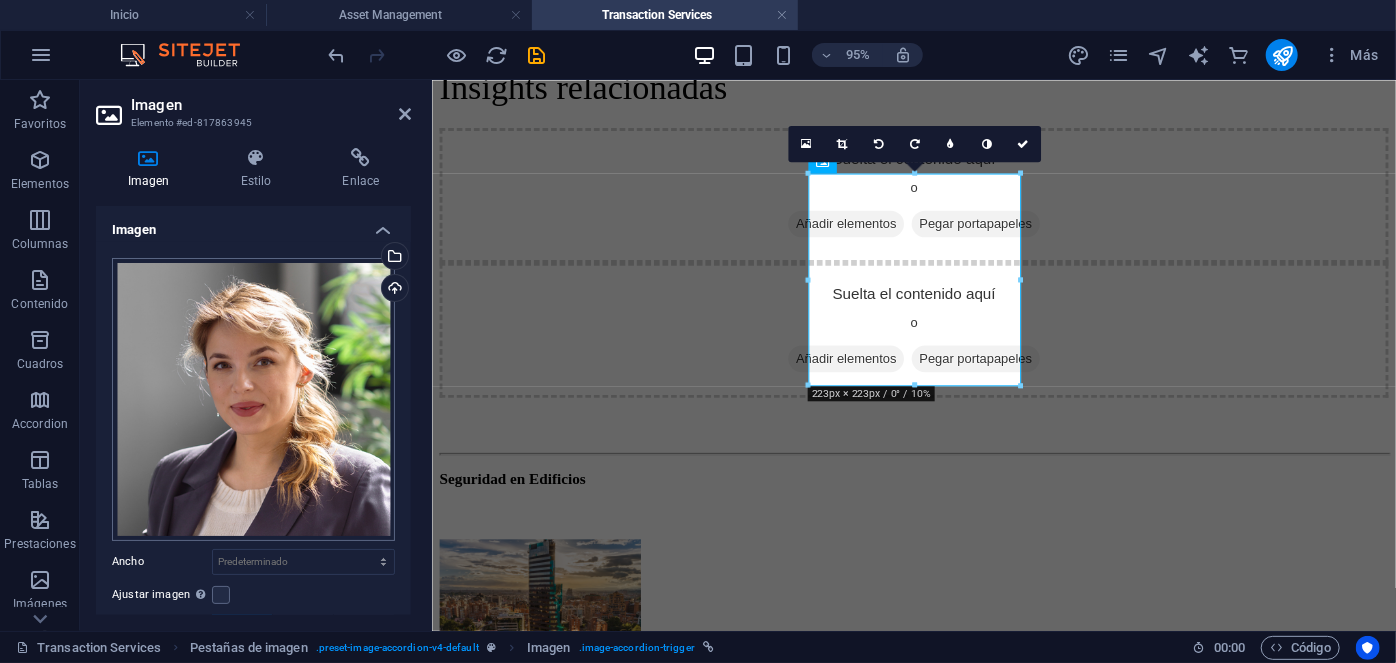 scroll, scrollTop: 368, scrollLeft: 0, axis: vertical 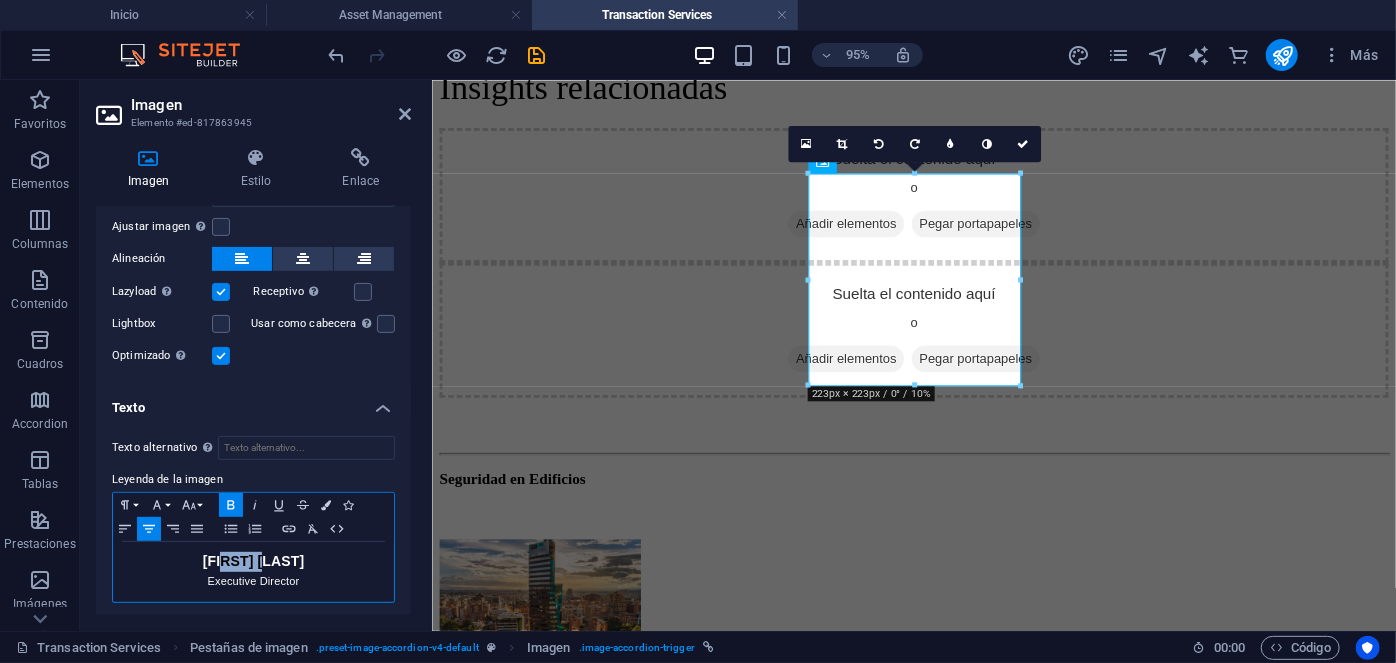 drag, startPoint x: 303, startPoint y: 555, endPoint x: 238, endPoint y: 554, distance: 65.00769 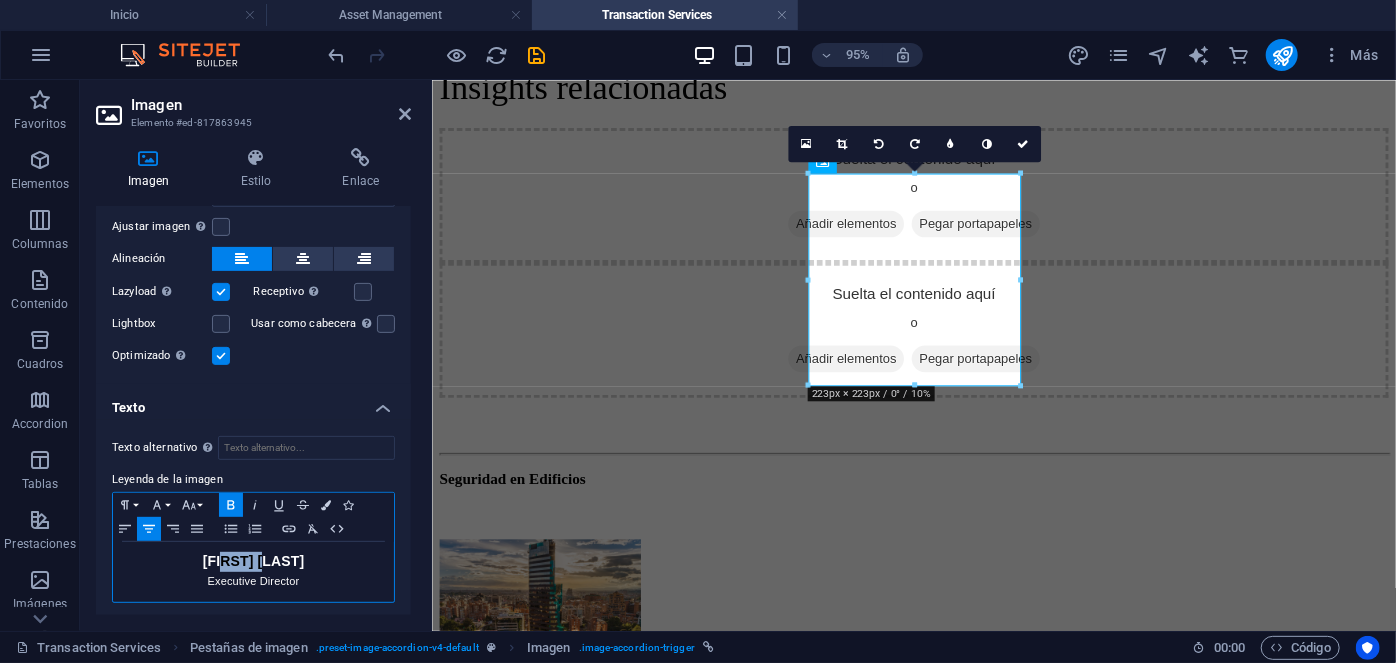 click on "Hernaan M" at bounding box center [253, 562] 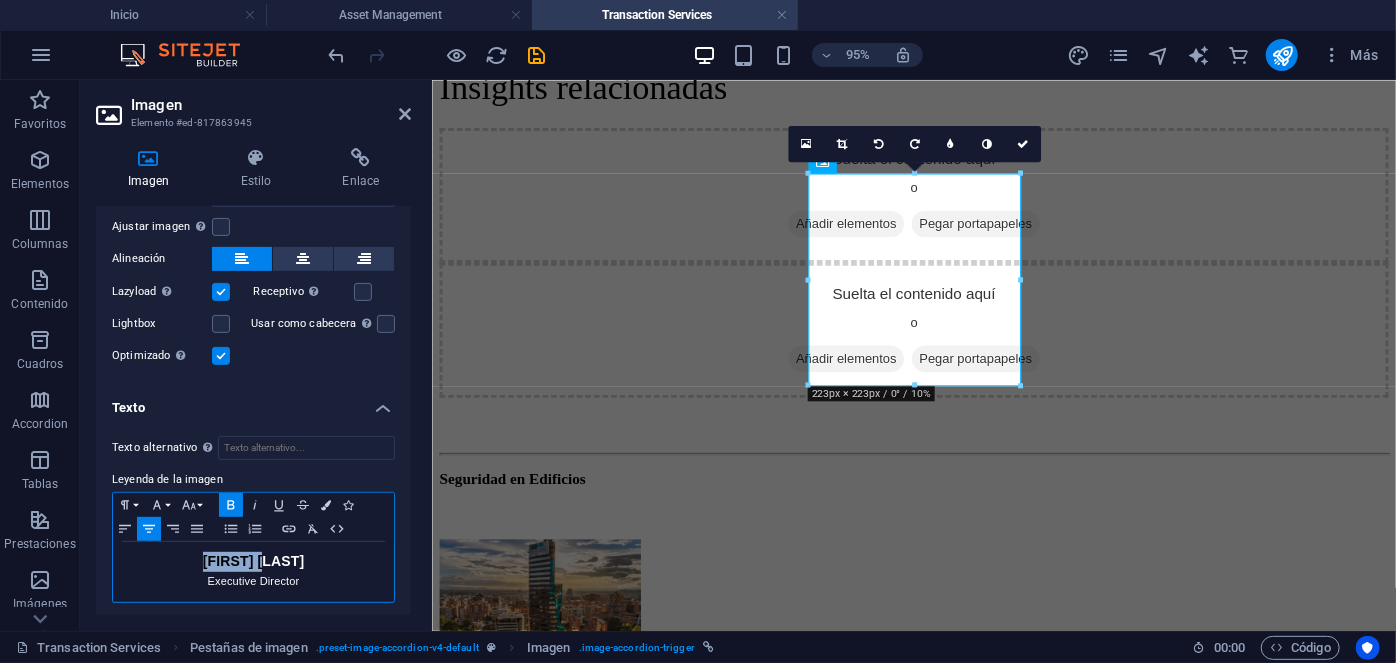 drag, startPoint x: 287, startPoint y: 554, endPoint x: 220, endPoint y: 556, distance: 67.02985 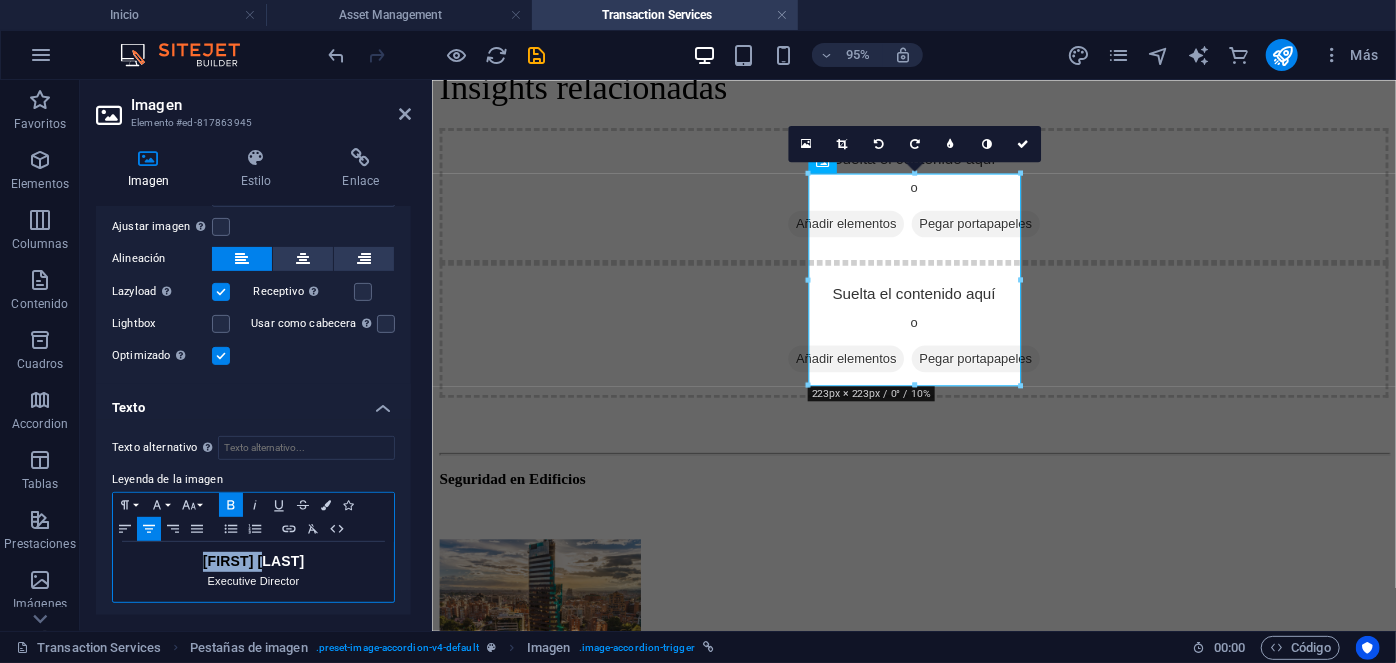 click on "Hernaan M" at bounding box center [253, 561] 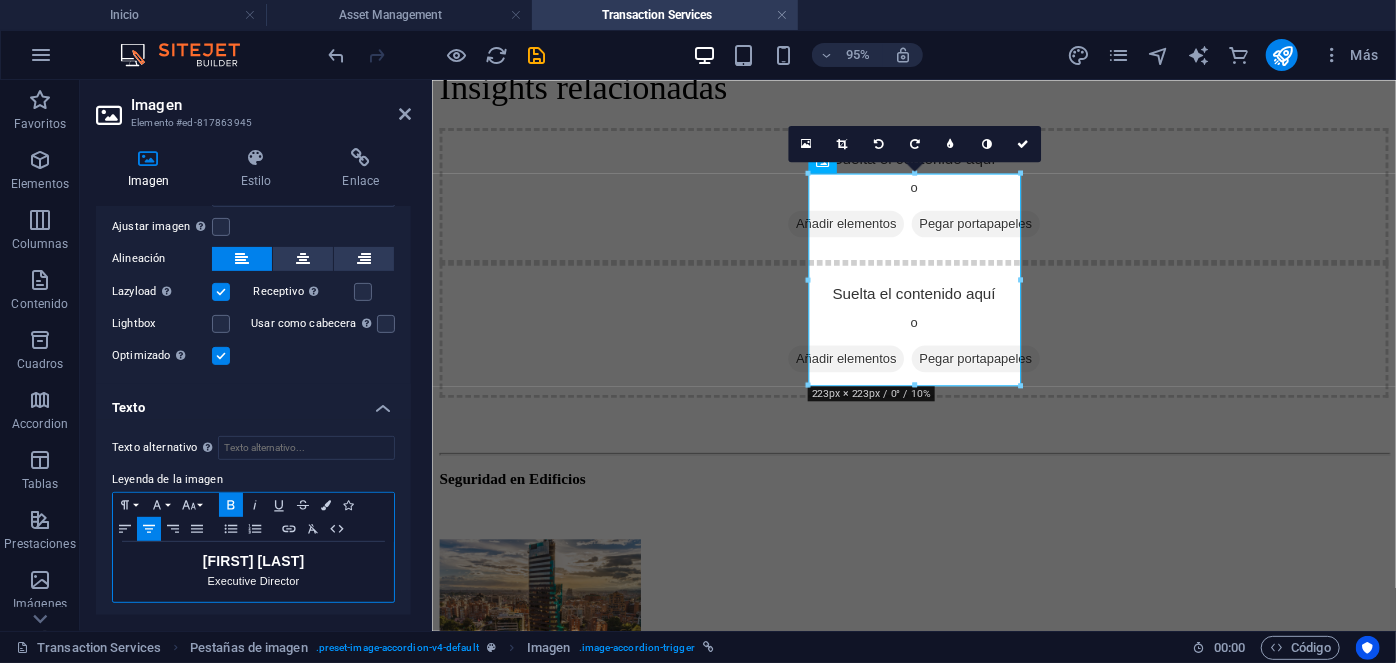 drag, startPoint x: 347, startPoint y: 552, endPoint x: 250, endPoint y: 555, distance: 97.04638 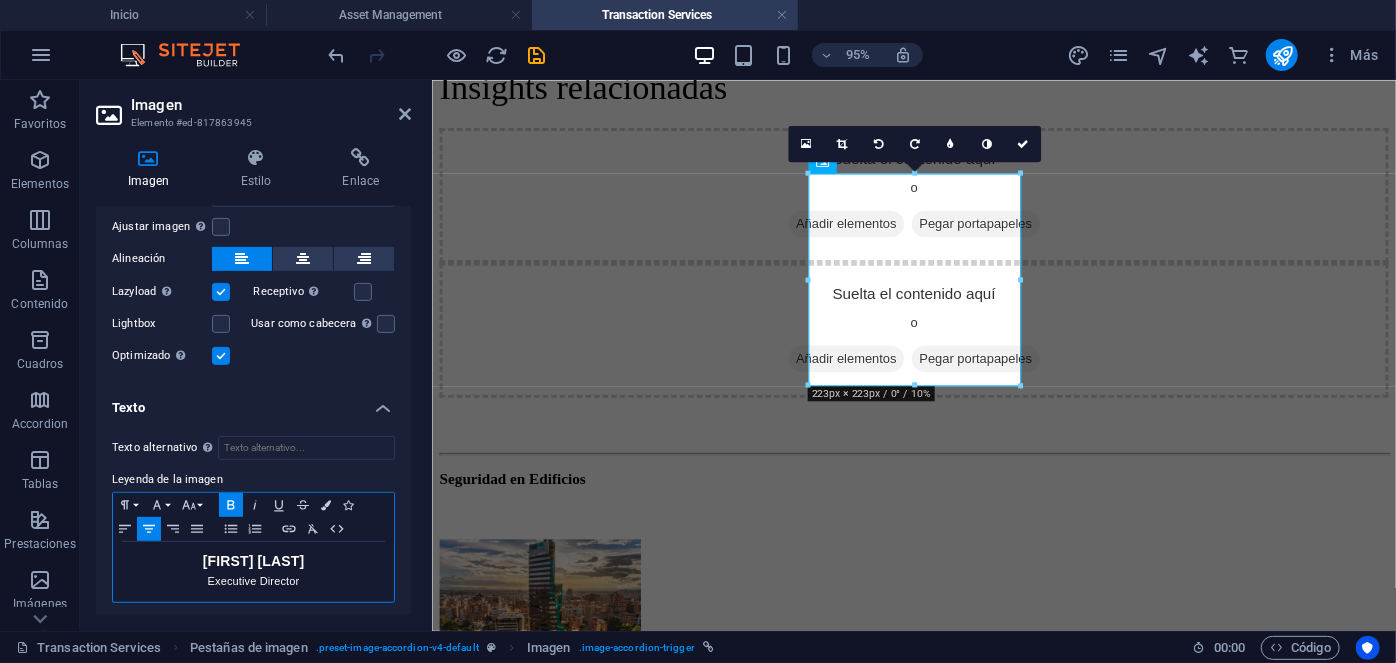 click on "Catalina Grunwald" at bounding box center [253, 562] 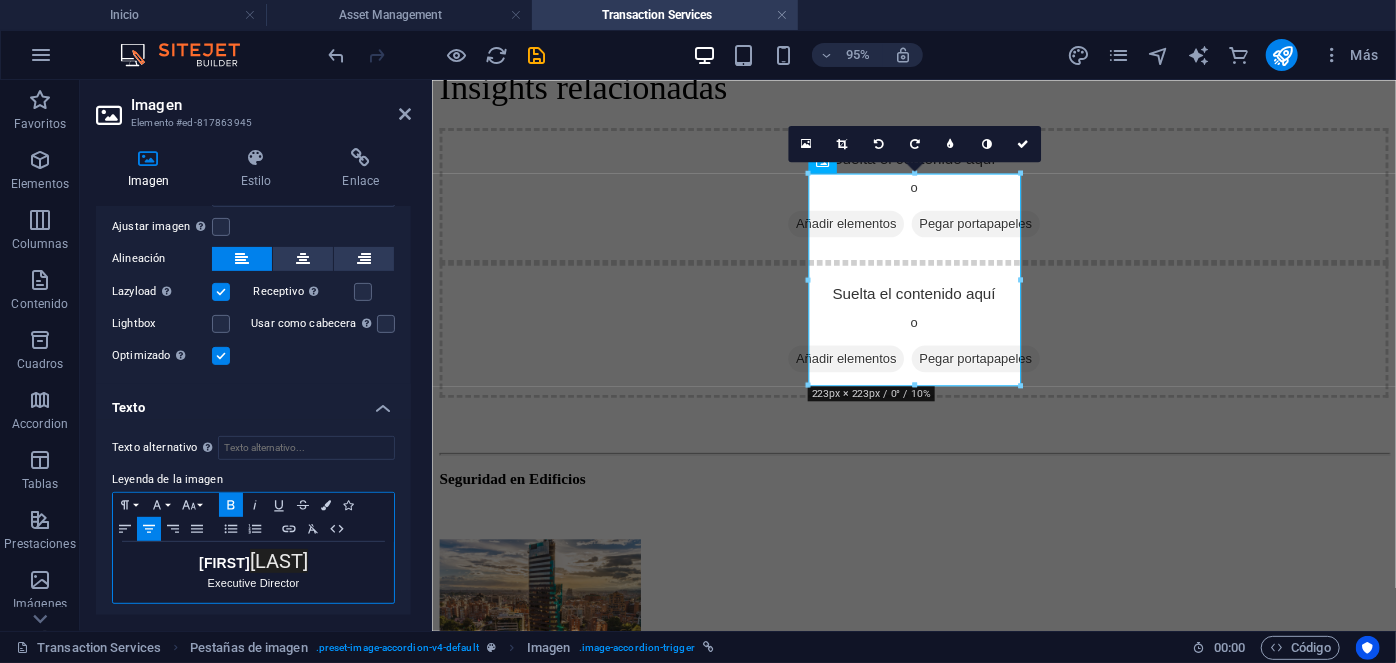 drag, startPoint x: 329, startPoint y: 558, endPoint x: 172, endPoint y: 560, distance: 157.01274 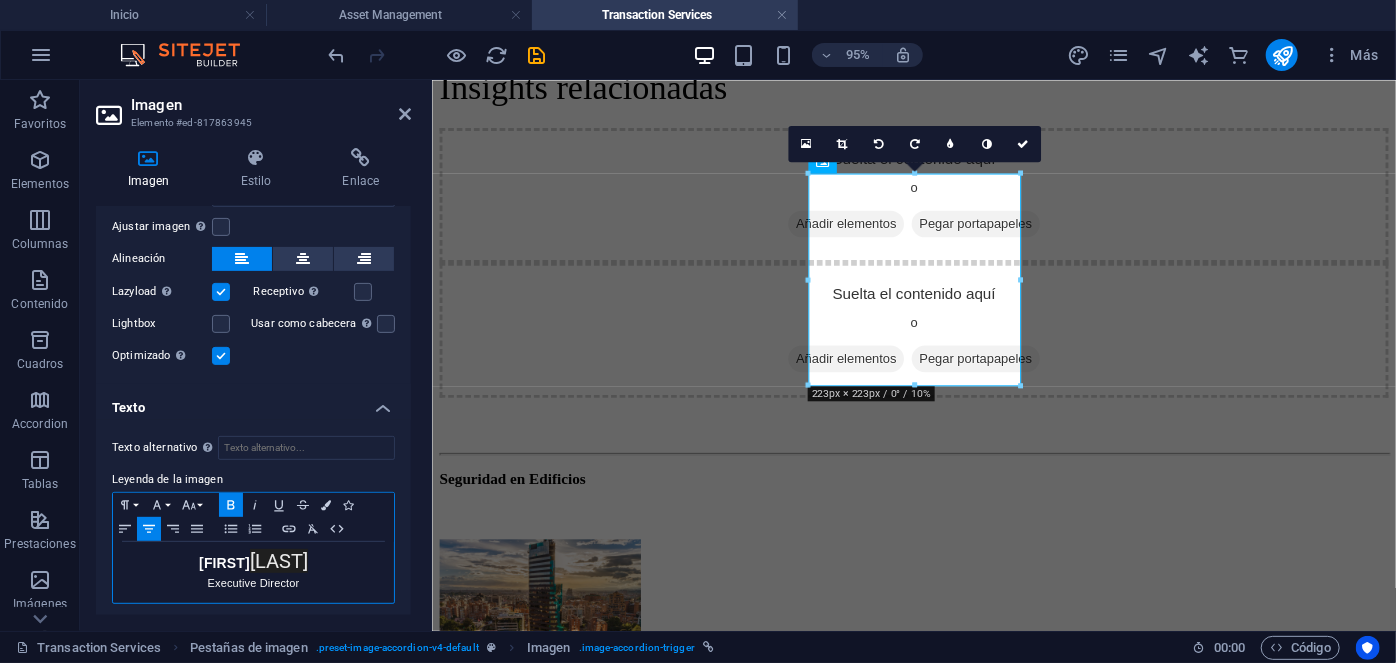 click on "Catalina ​ Grünwald" at bounding box center (253, 563) 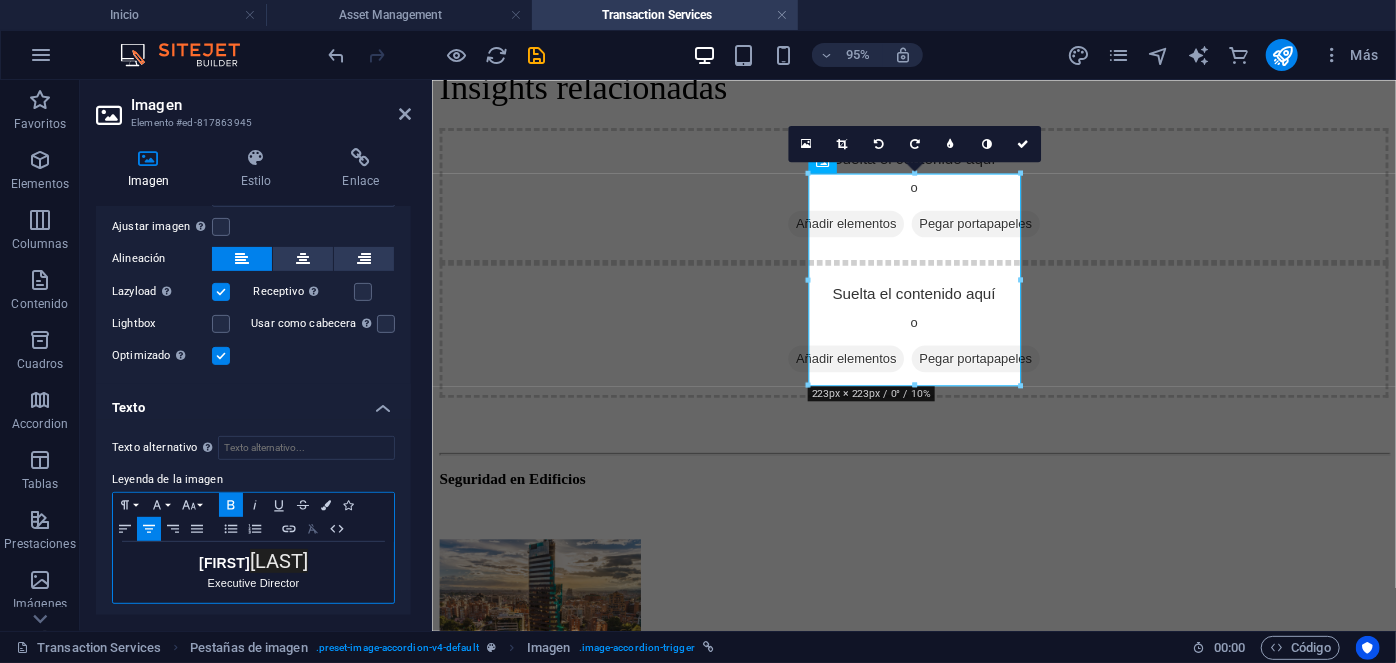 click 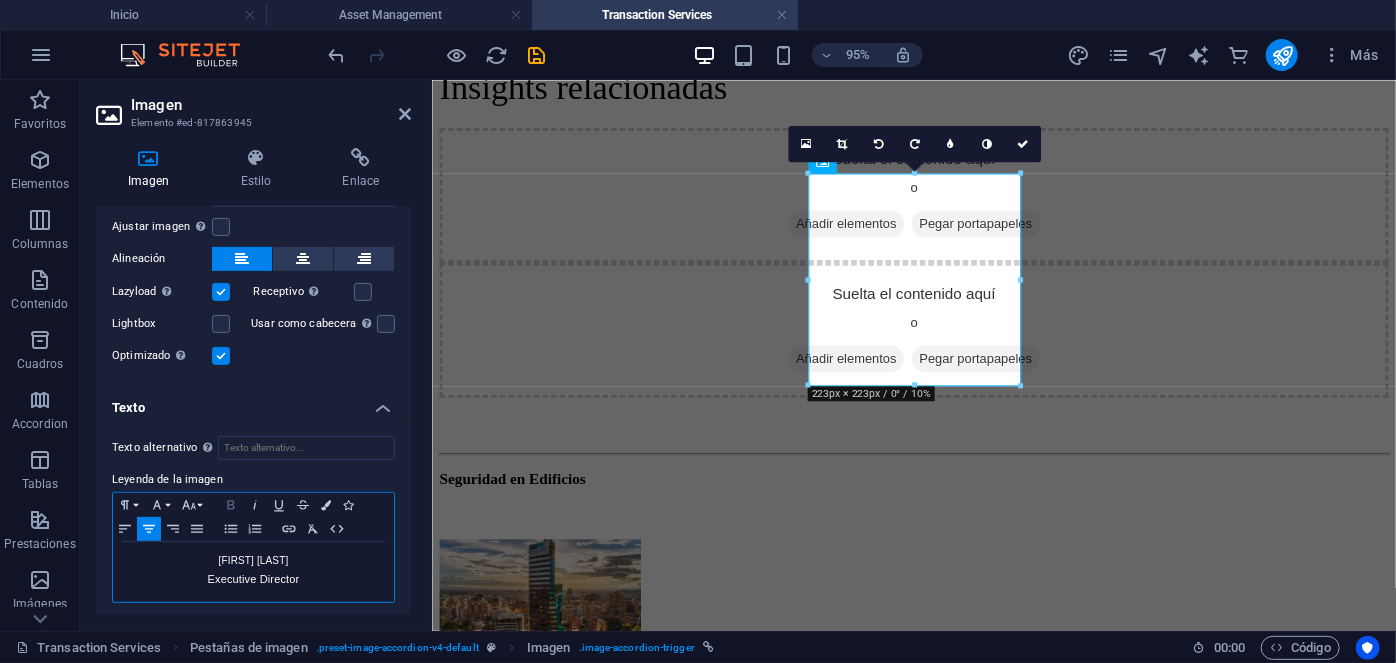 click 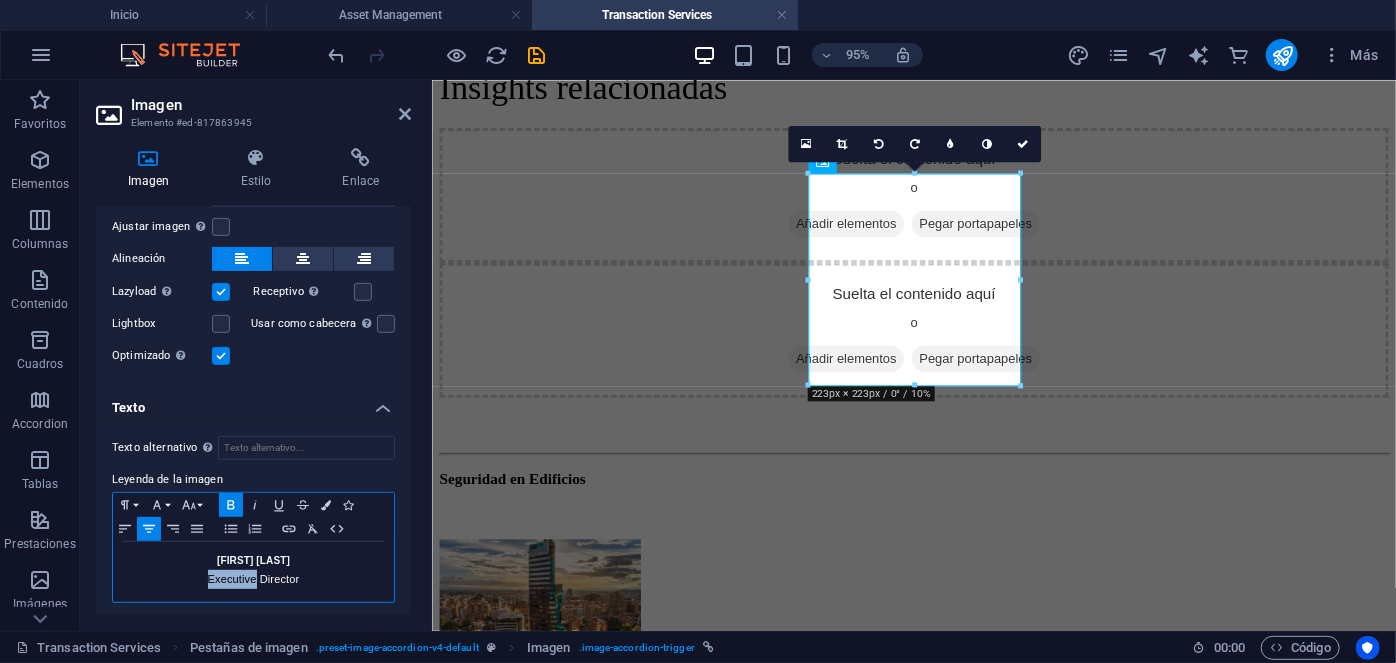 drag, startPoint x: 254, startPoint y: 572, endPoint x: 206, endPoint y: 570, distance: 48.04165 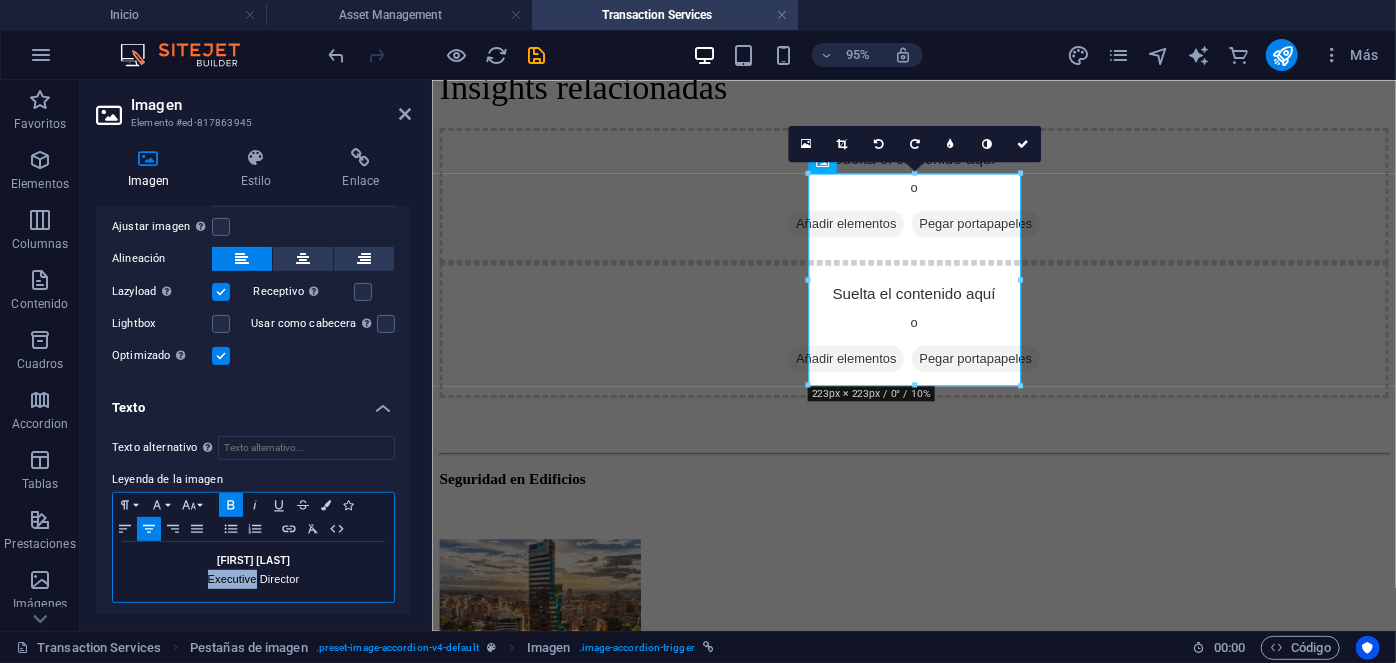 click on "Executive Director" at bounding box center (254, 579) 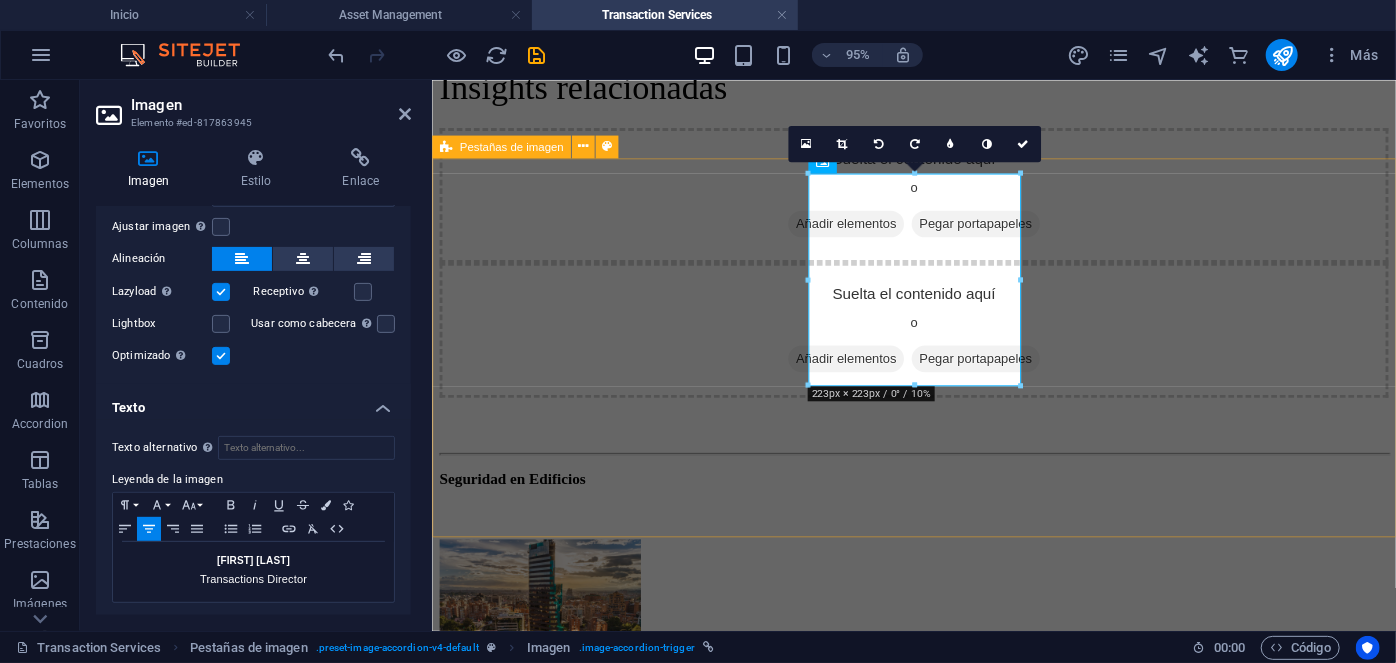 click on "Catalina Grünwald  Transactions Director Manuel Ferreira   Executive Director Contacto manuel@qanna.cl" at bounding box center (938, 2793) 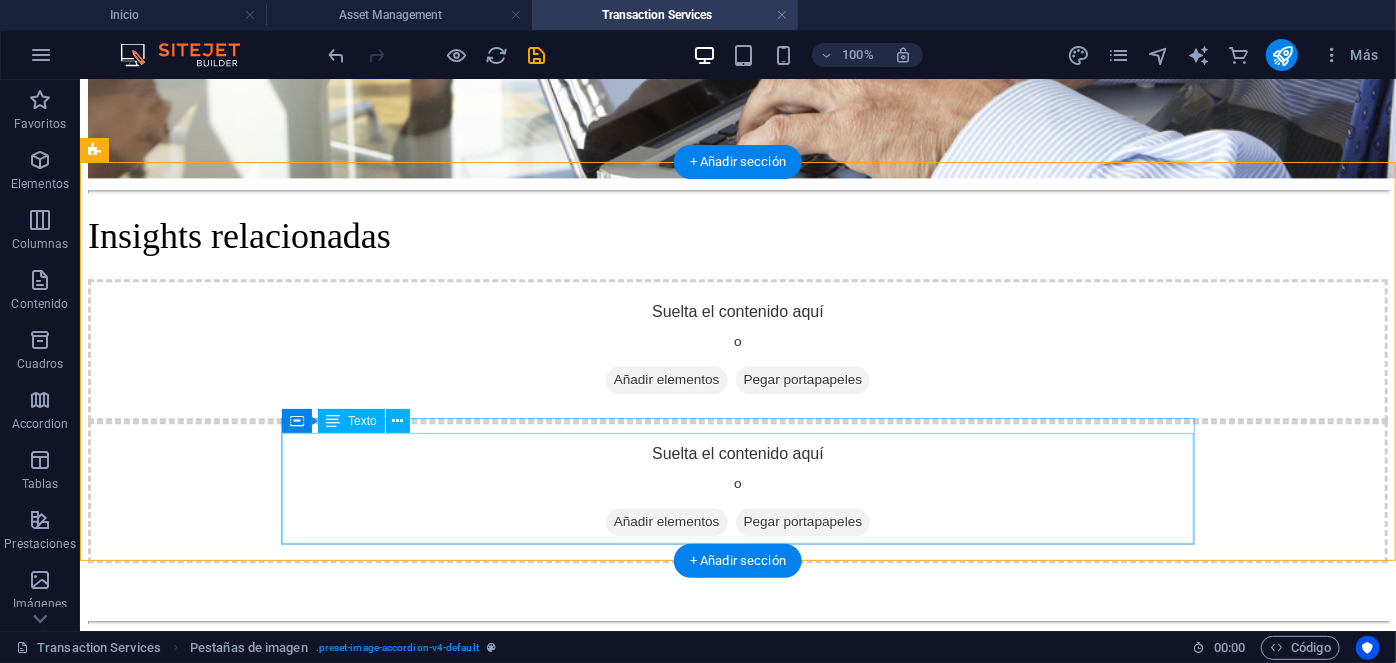 click on "Manuel Ferreira   Executive Director Contacto manuel@qanna.cl" at bounding box center [705, 3506] 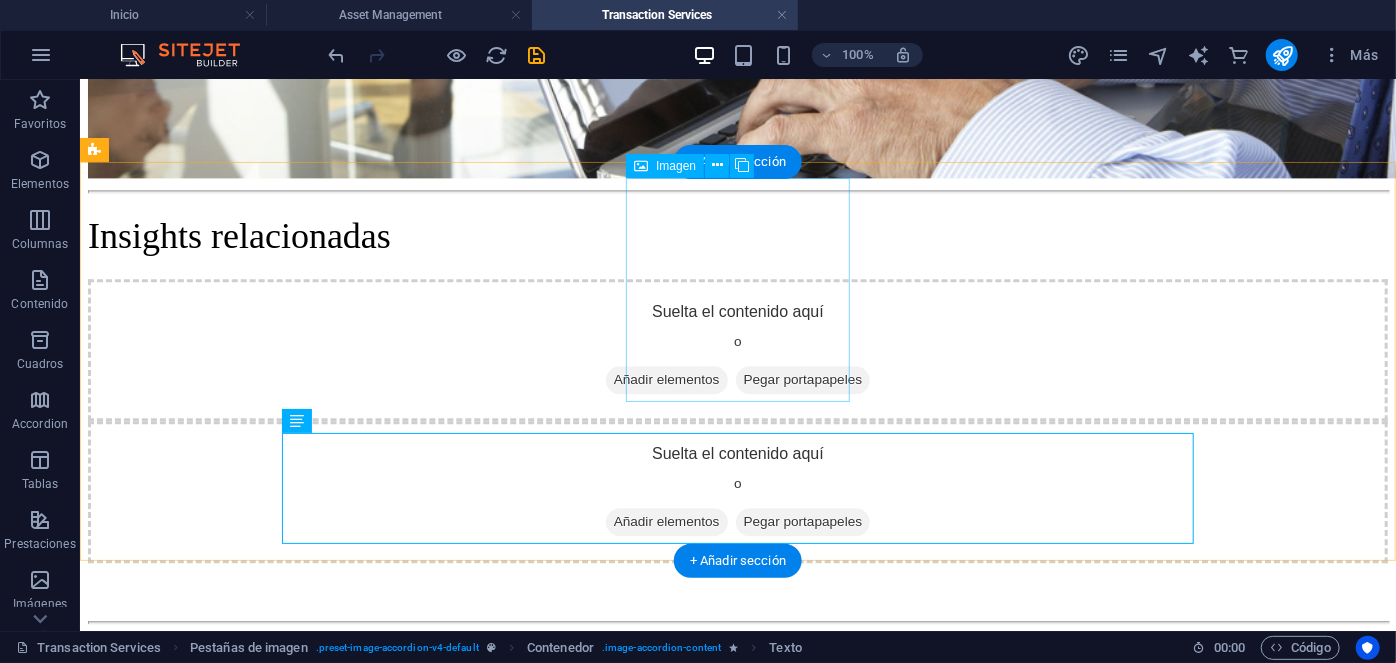 click on "Catalina Grünwald  Transactions Director" at bounding box center (737, 2830) 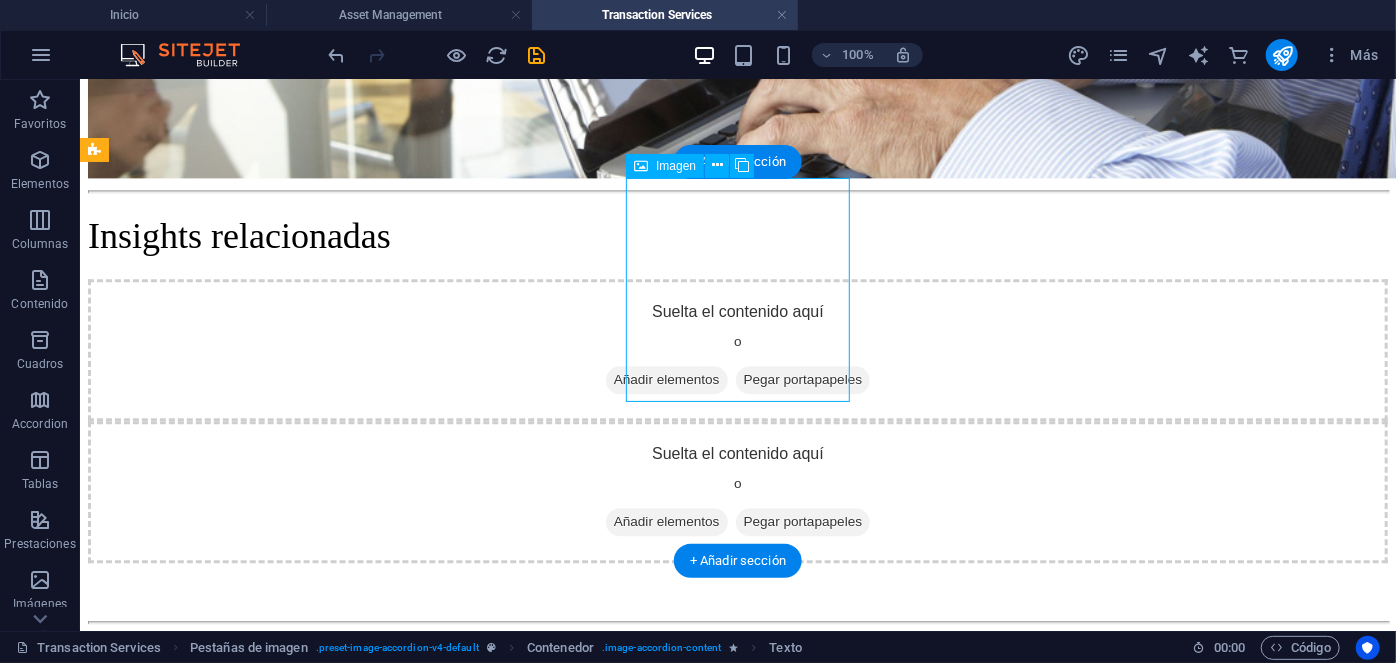 click on "Catalina Grünwald  Transactions Director" at bounding box center [737, 2830] 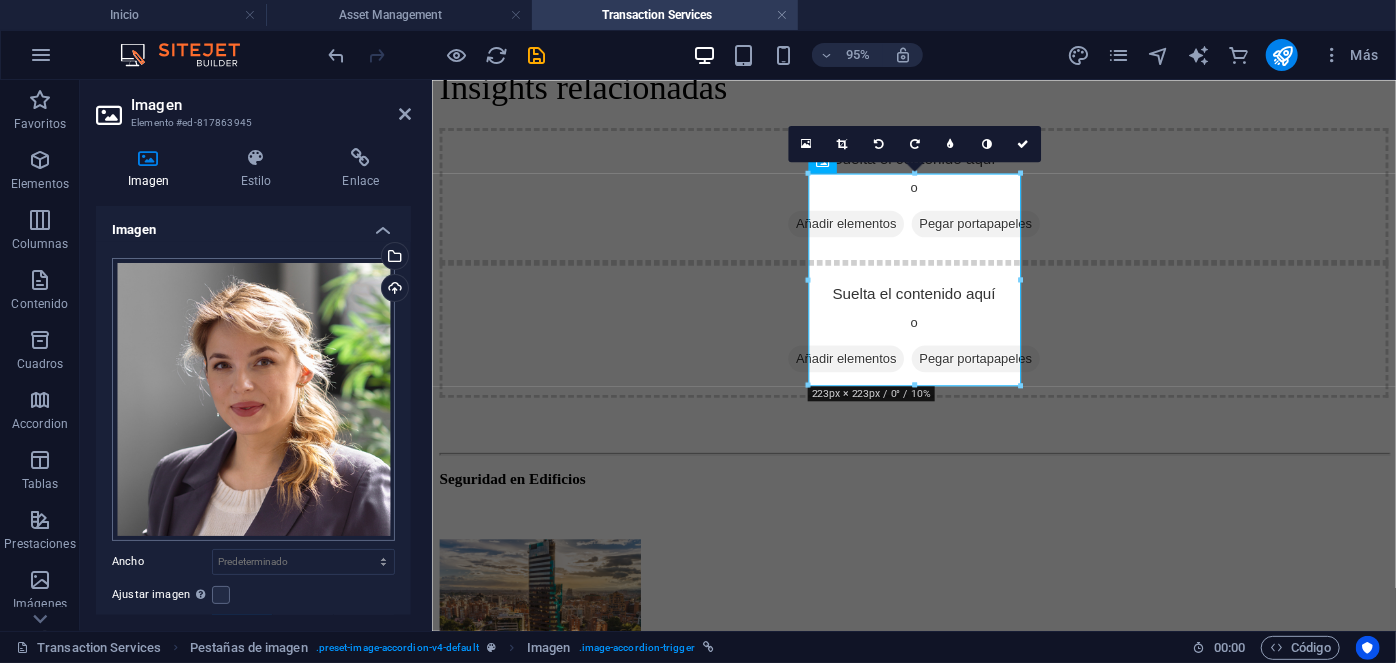 scroll, scrollTop: 368, scrollLeft: 0, axis: vertical 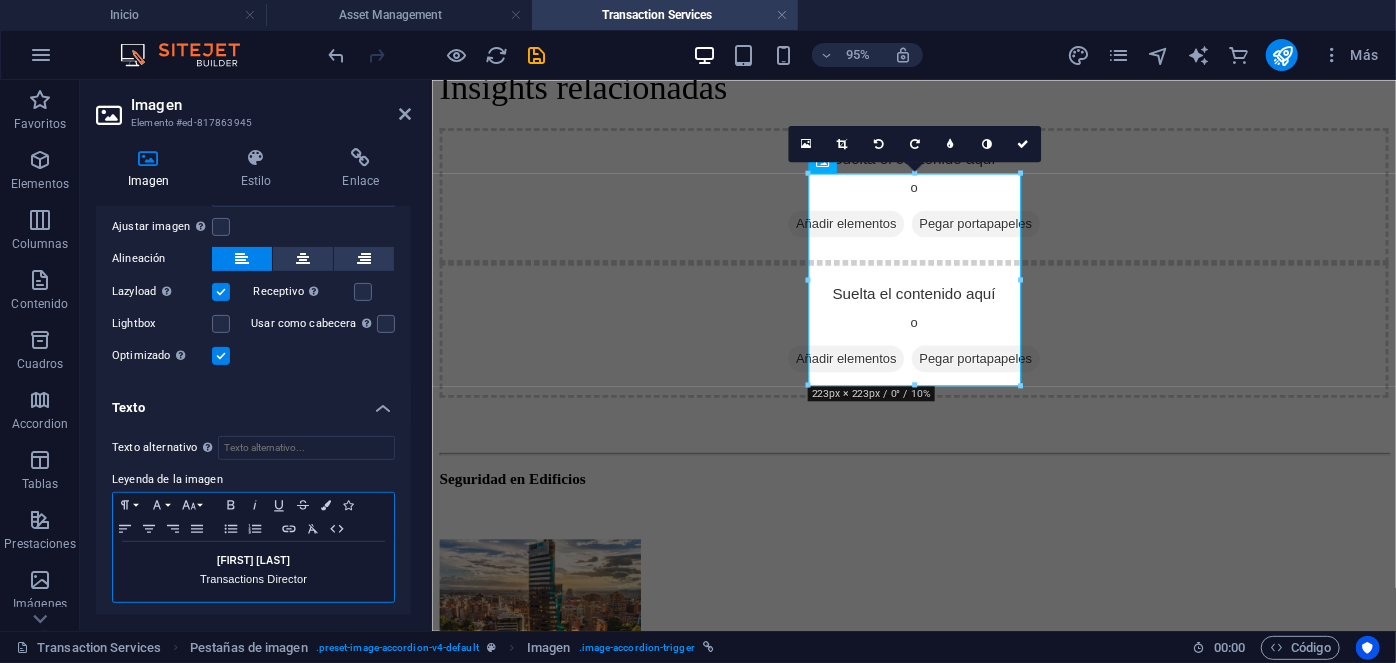 click on "Transactions Director" at bounding box center [253, 579] 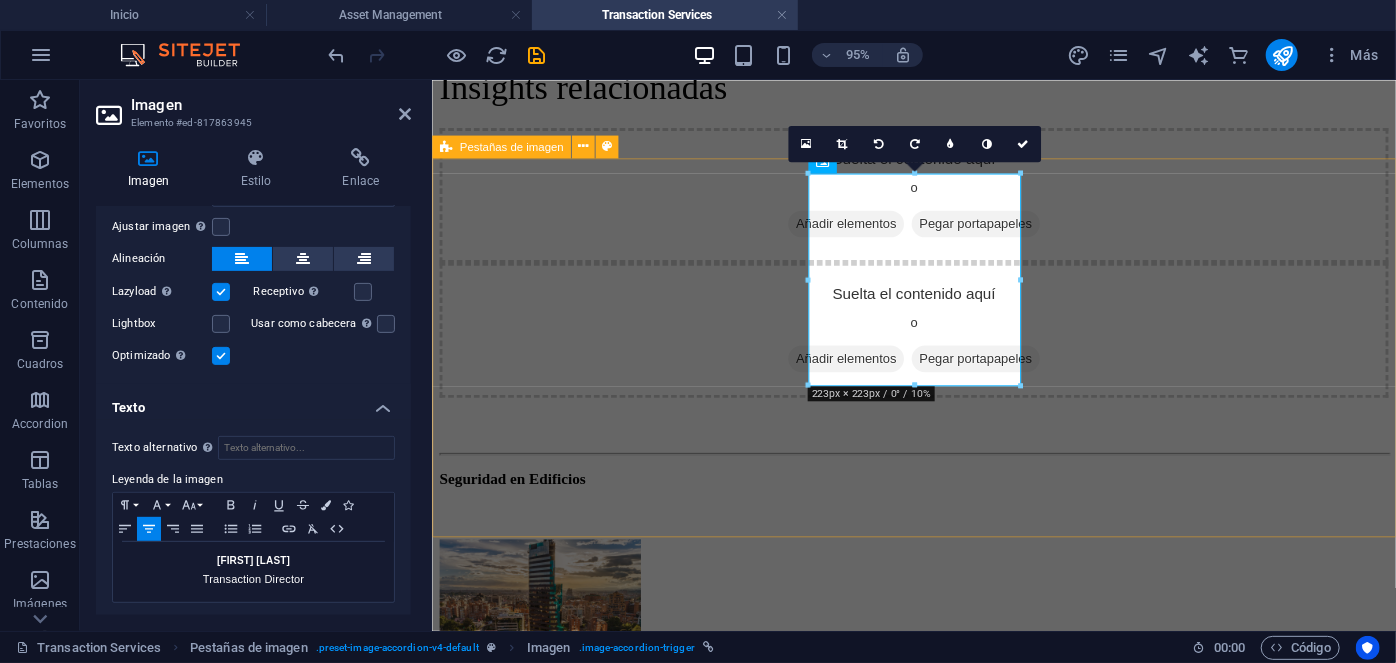 click on "Catalina Grünwald  Transaction Director Manuel Ferreira   Executive Director Contacto manuel@qanna.cl" at bounding box center (938, 2793) 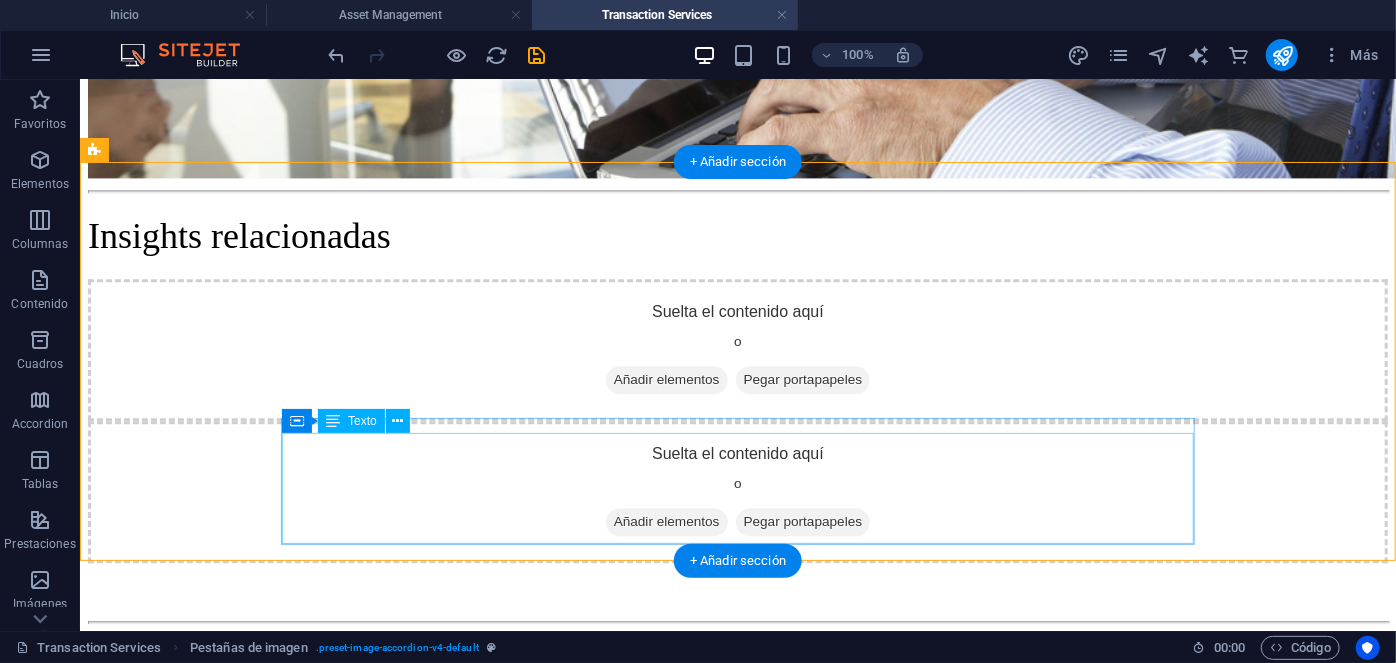 click on "Manuel Ferreira   Executive Director Contacto manuel@qanna.cl" at bounding box center (705, 3506) 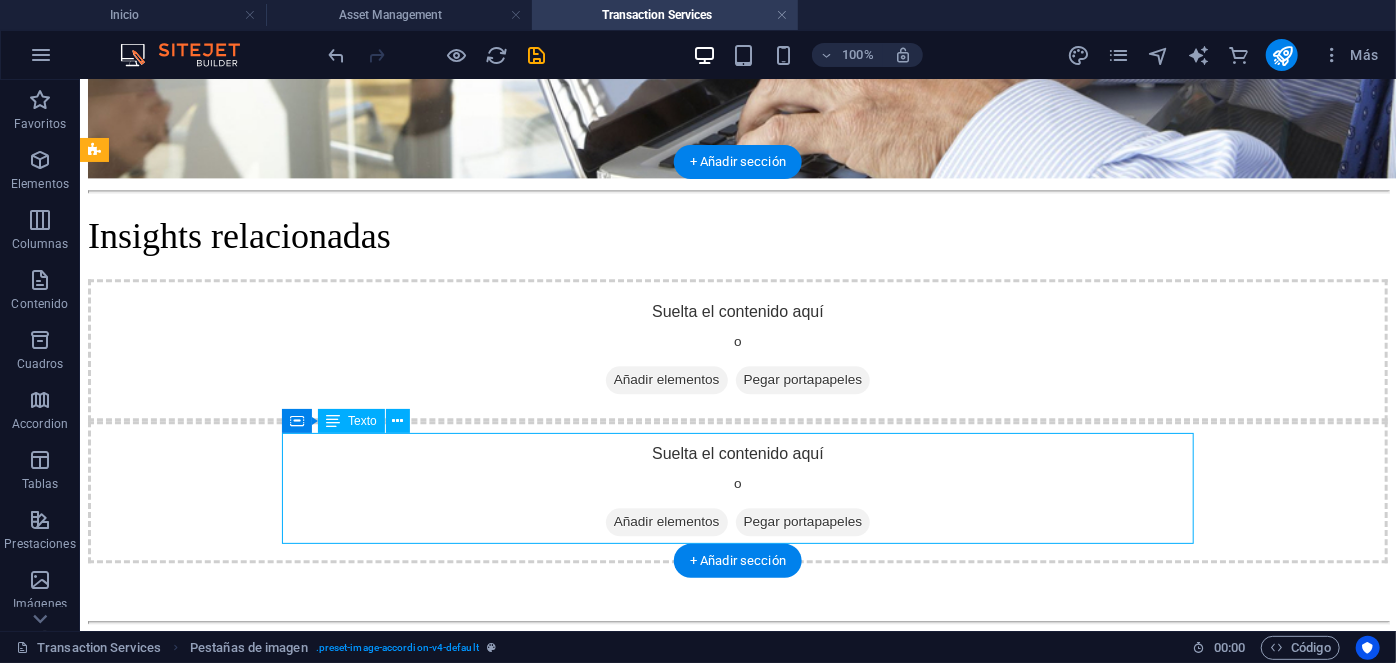 click on "Manuel Ferreira   Executive Director Contacto manuel@qanna.cl" at bounding box center [705, 3506] 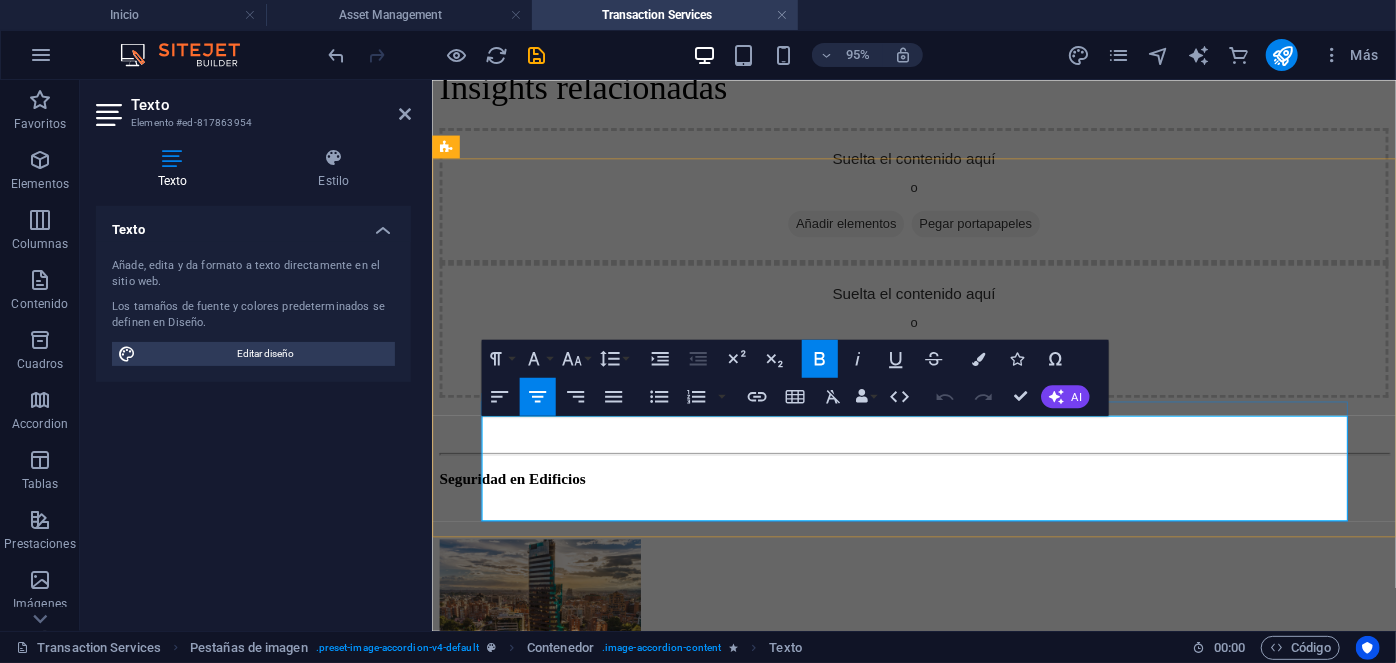 click on "Executive Director" at bounding box center [914, 3320] 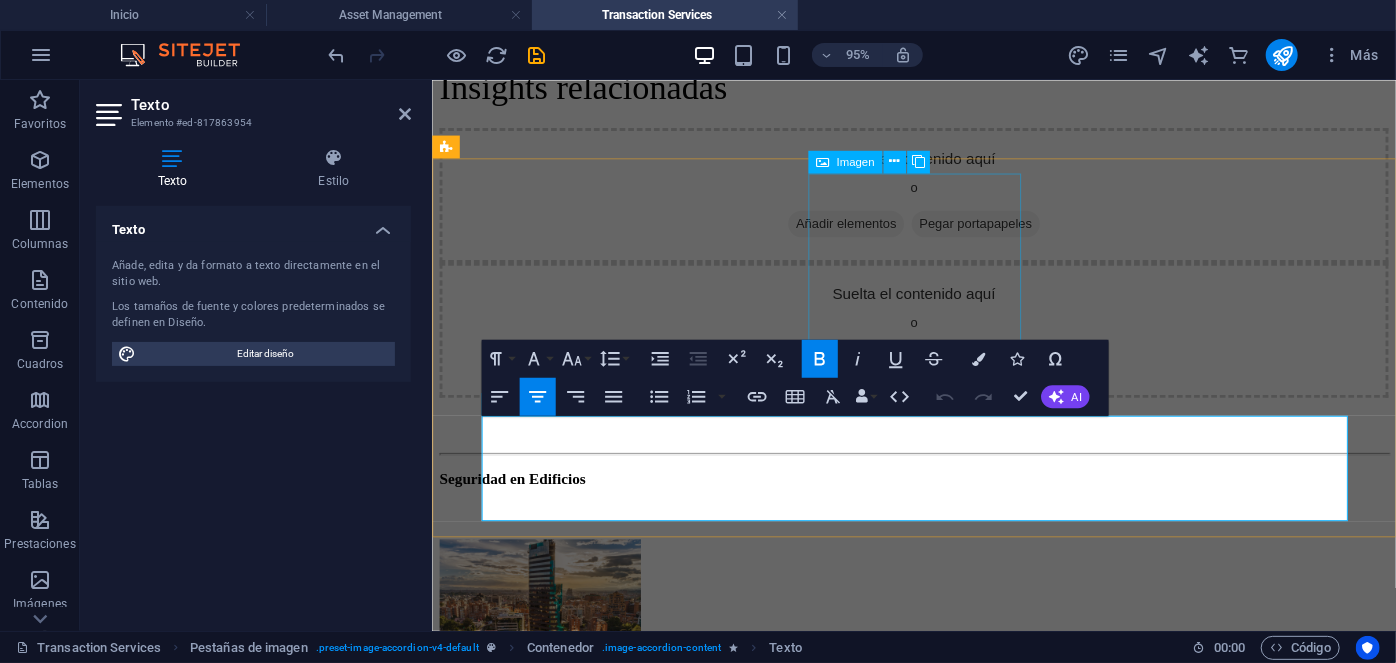 click on "Catalina Grünwald  Transaction Director" at bounding box center [938, 2682] 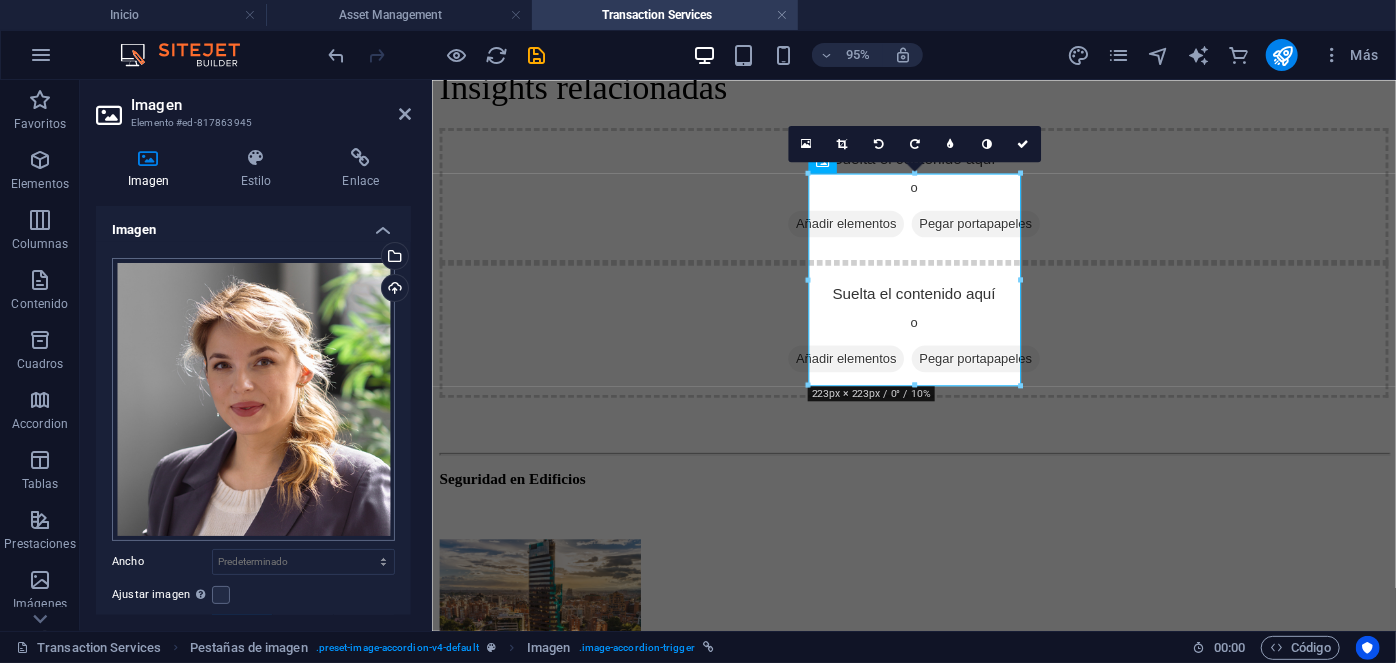 scroll, scrollTop: 368, scrollLeft: 0, axis: vertical 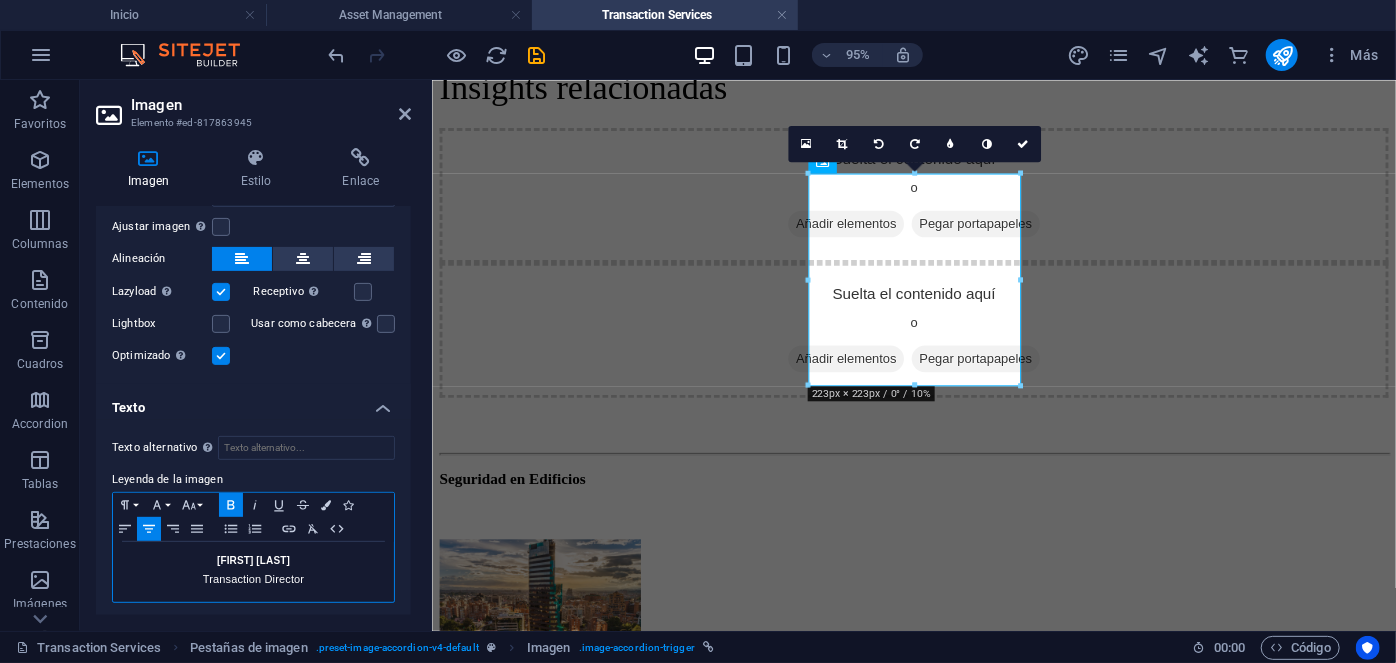 drag, startPoint x: 299, startPoint y: 554, endPoint x: 205, endPoint y: 555, distance: 94.00532 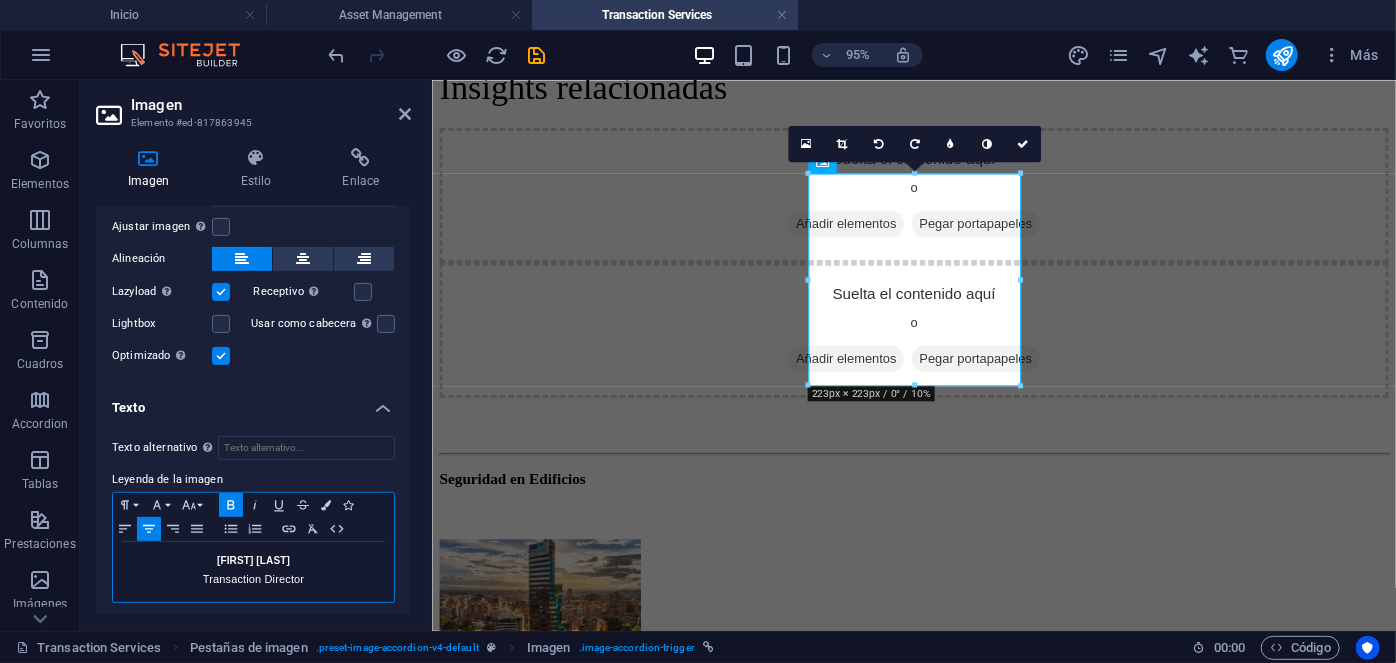 click on "Catalina ​Grünwald" at bounding box center [253, 561] 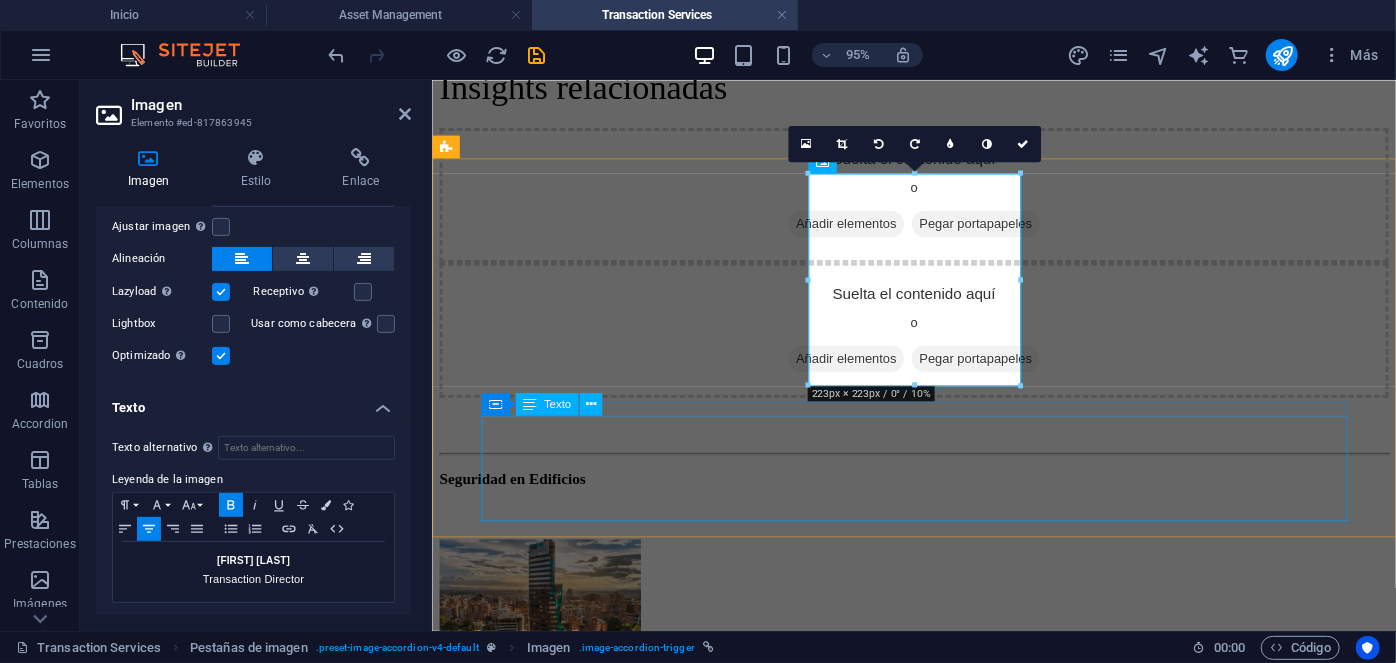 click on "Manuel Ferreira   Executive Director Contacto manuel@qanna.cl" at bounding box center [914, 3358] 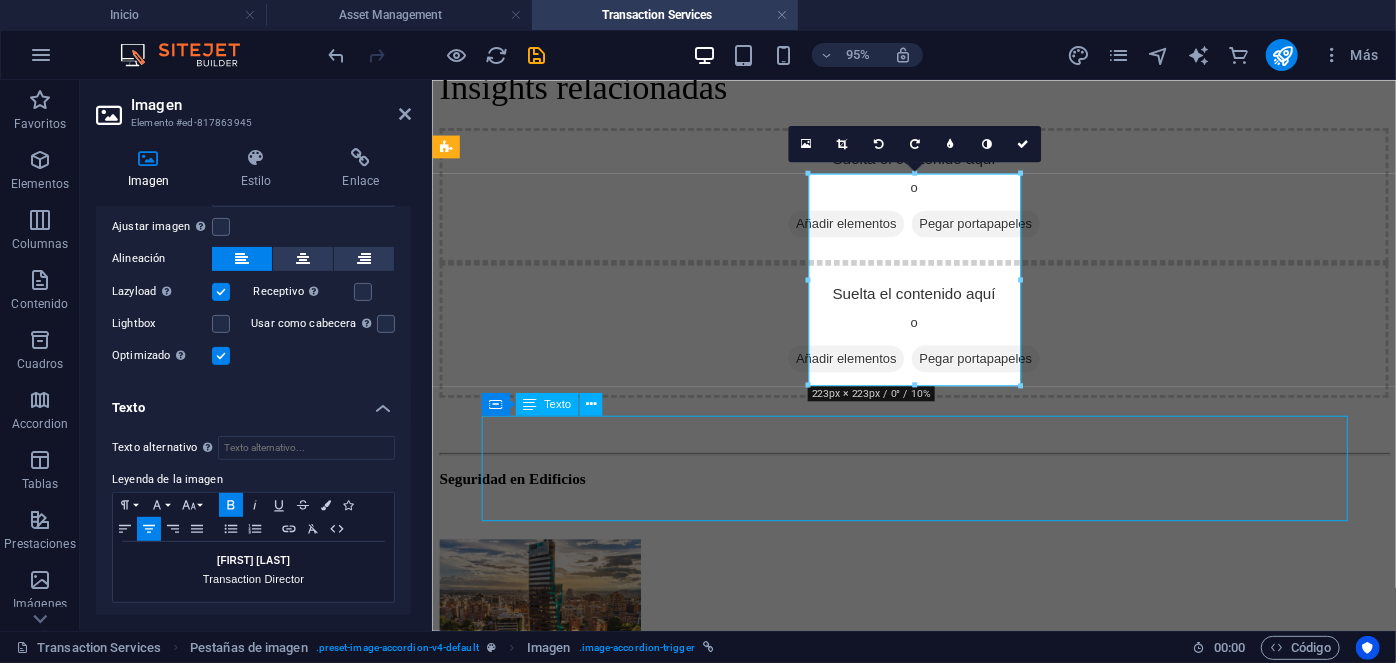 click on "Manuel Ferreira   Executive Director Contacto manuel@qanna.cl" at bounding box center [914, 3358] 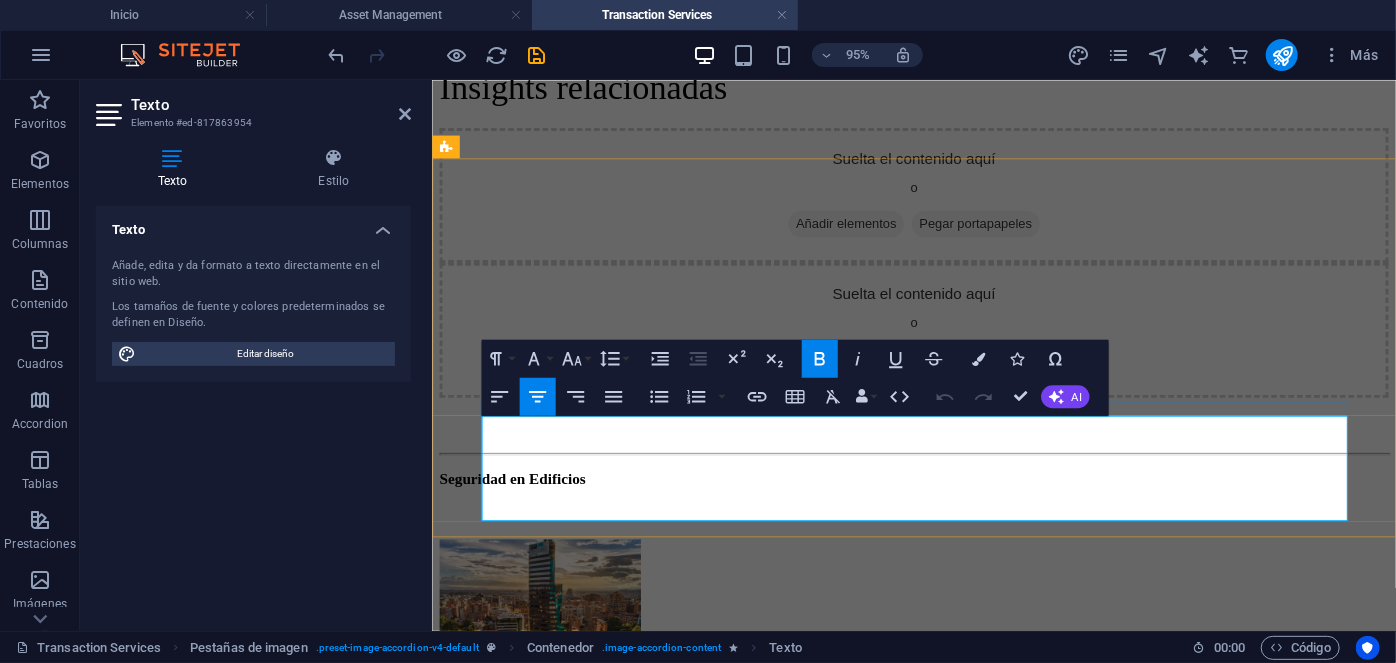 drag, startPoint x: 1016, startPoint y: 443, endPoint x: 869, endPoint y: 444, distance: 147.0034 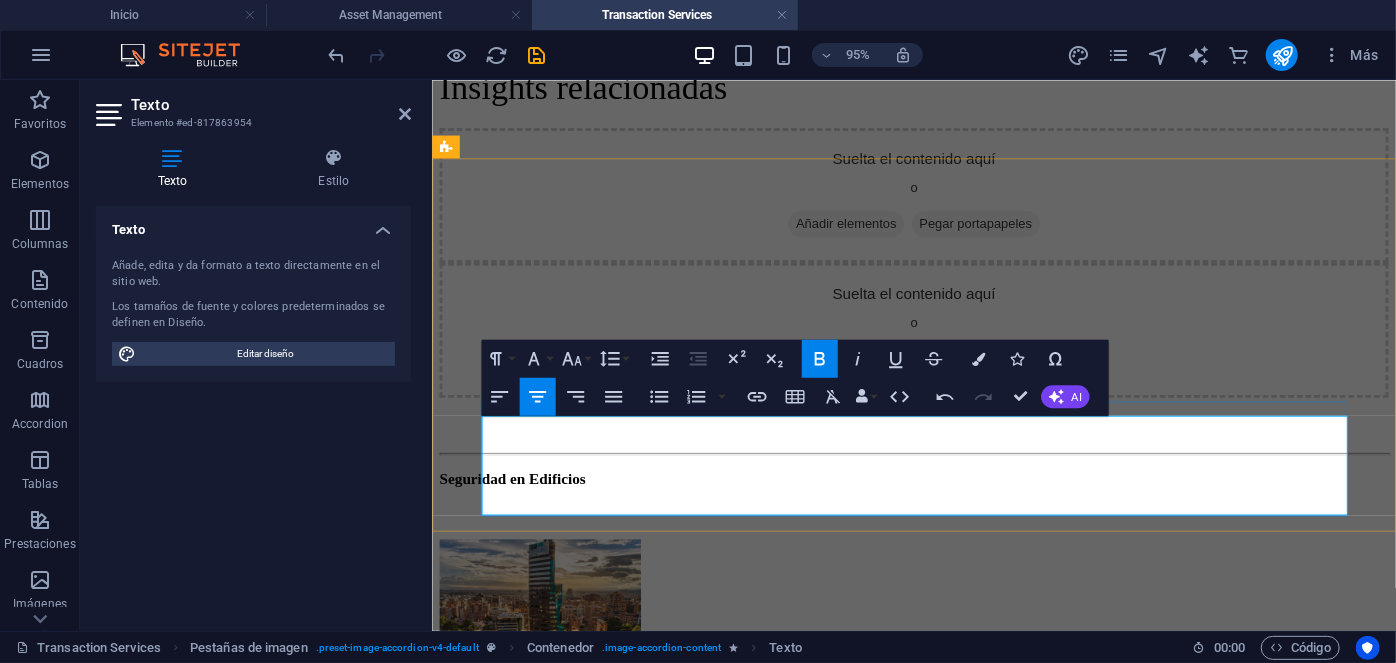 drag, startPoint x: 1060, startPoint y: 439, endPoint x: 722, endPoint y: 453, distance: 338.28983 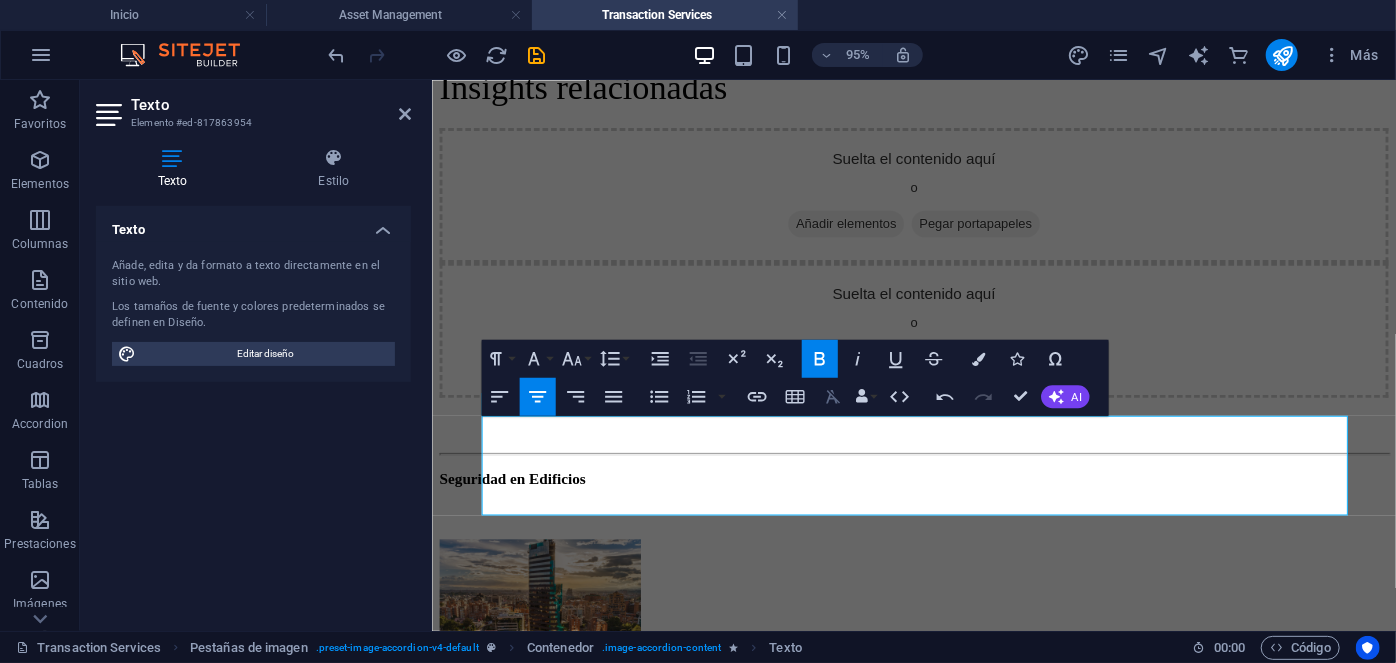 click 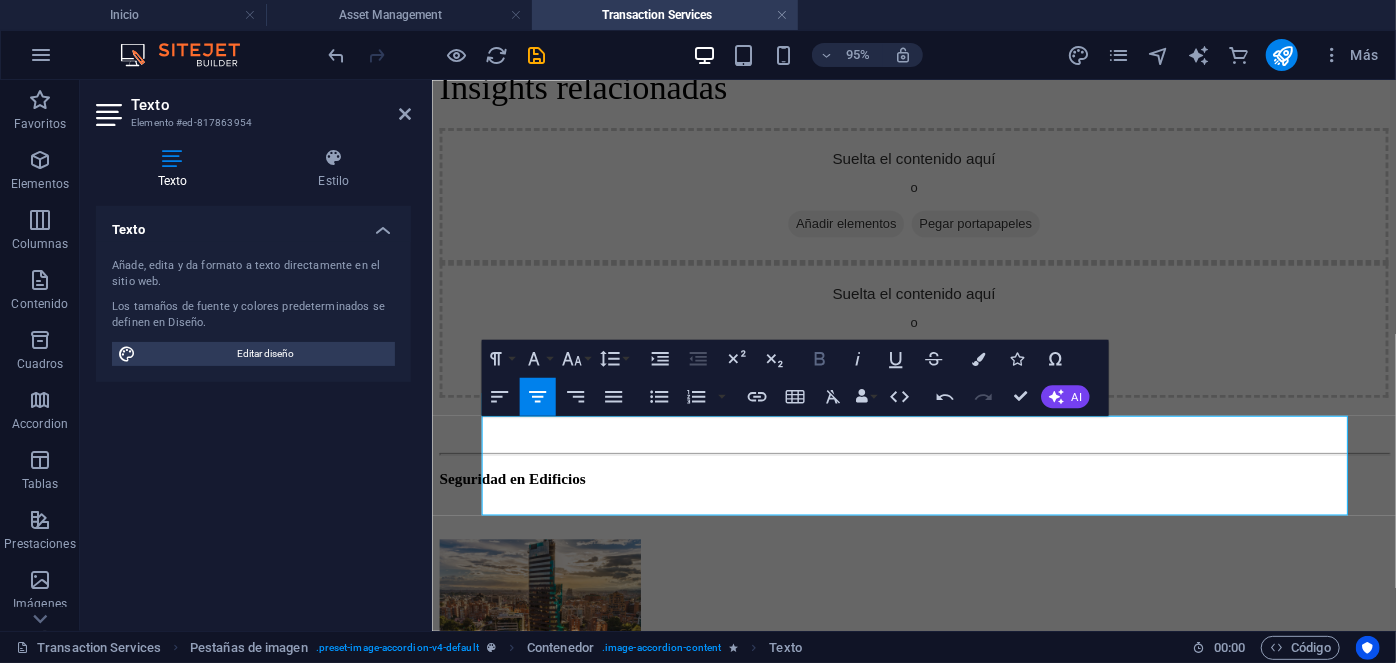 click 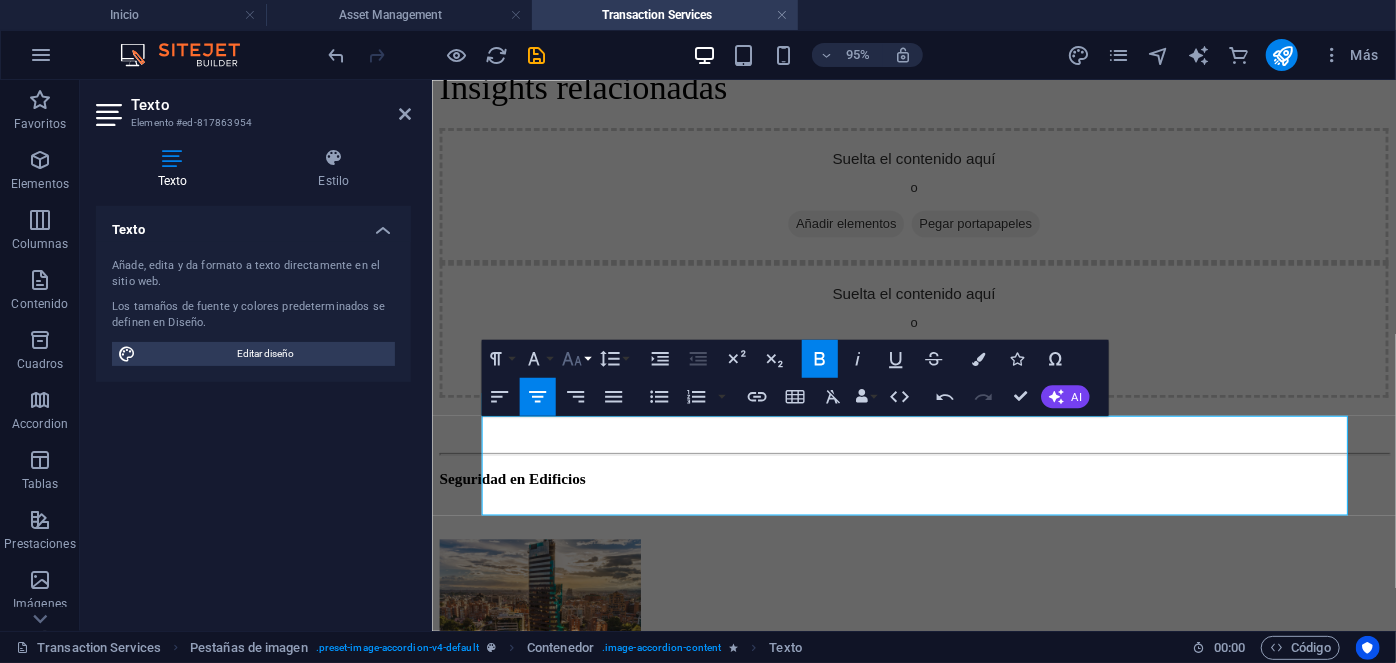 click 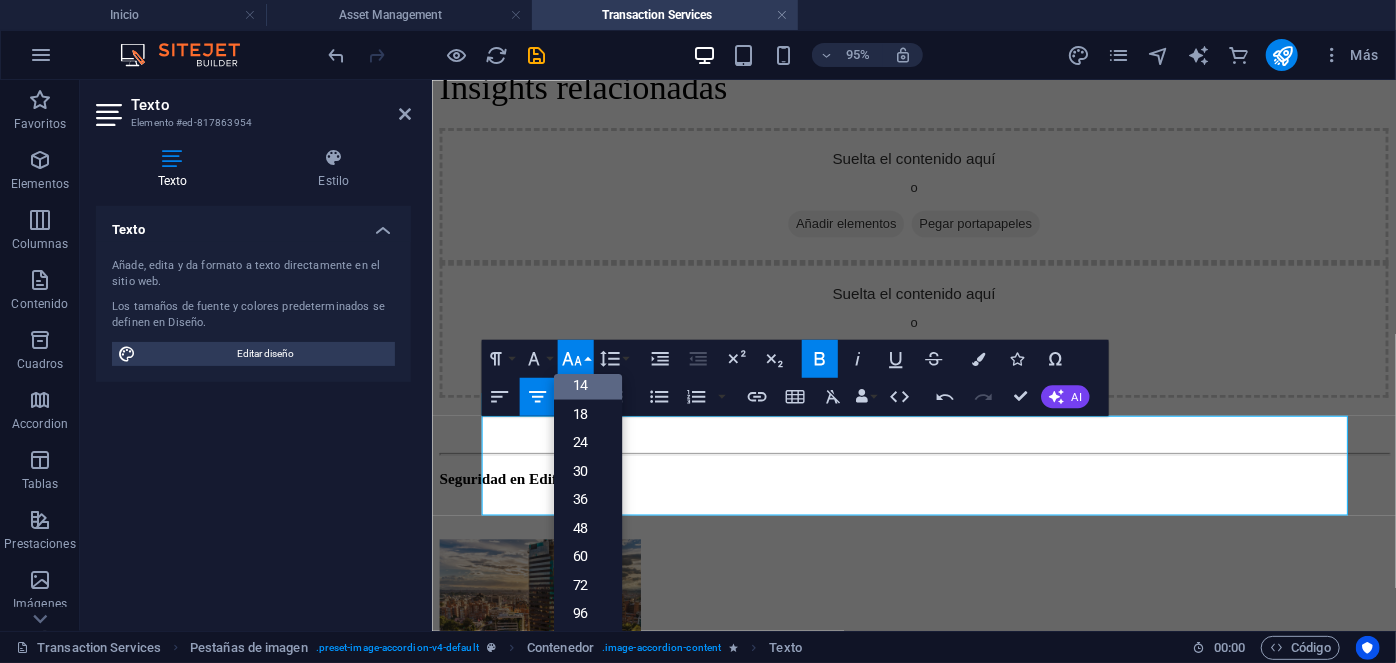 scroll, scrollTop: 161, scrollLeft: 0, axis: vertical 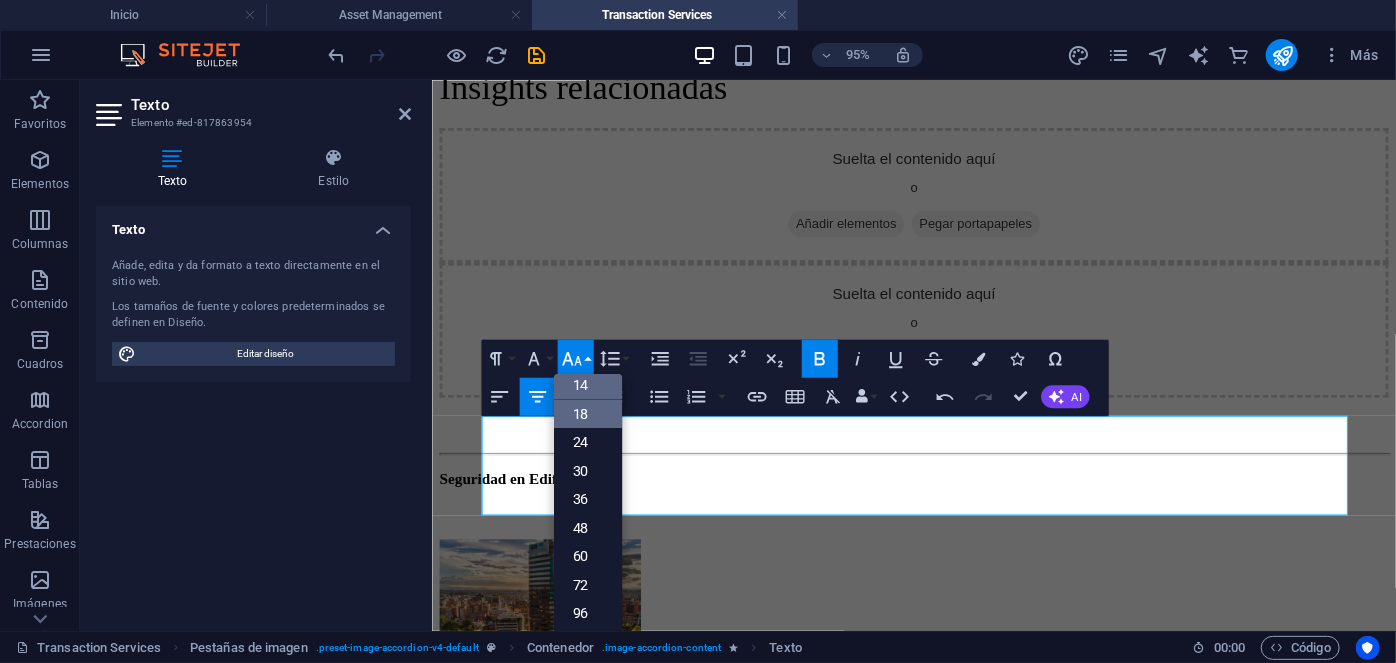 click on "18" at bounding box center (587, 414) 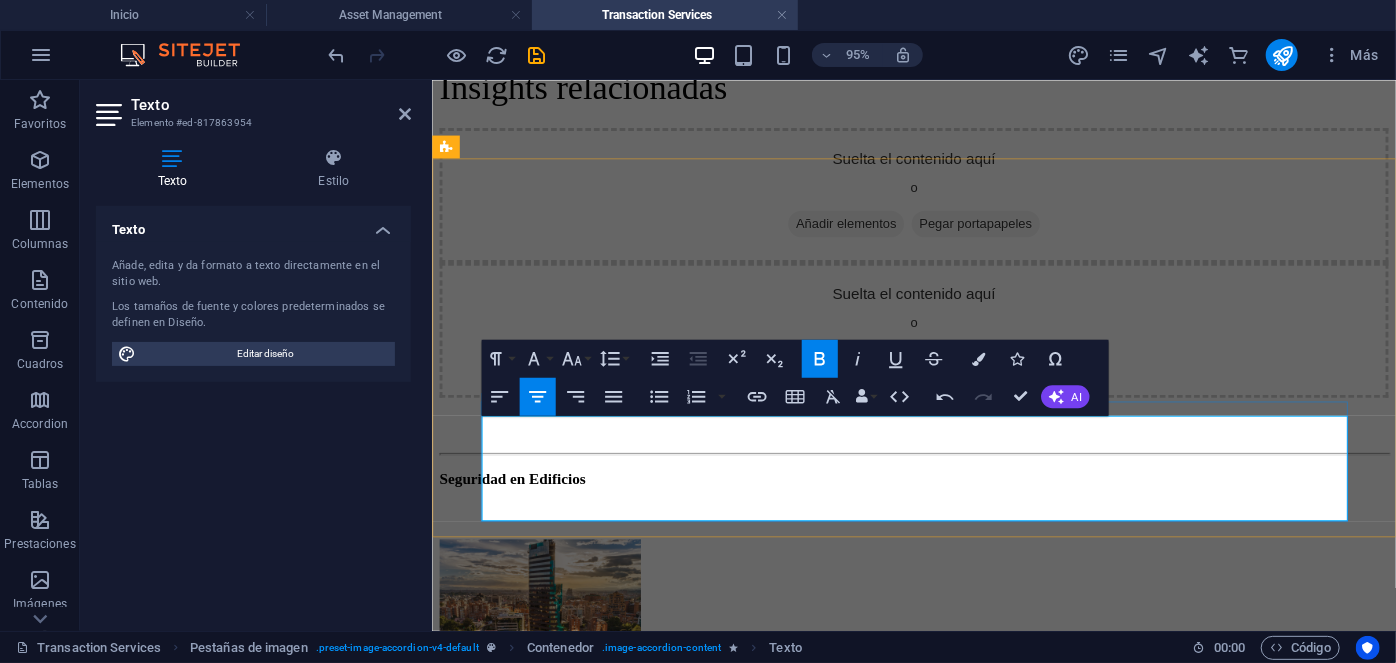 click on "Executive Director" at bounding box center [914, 3320] 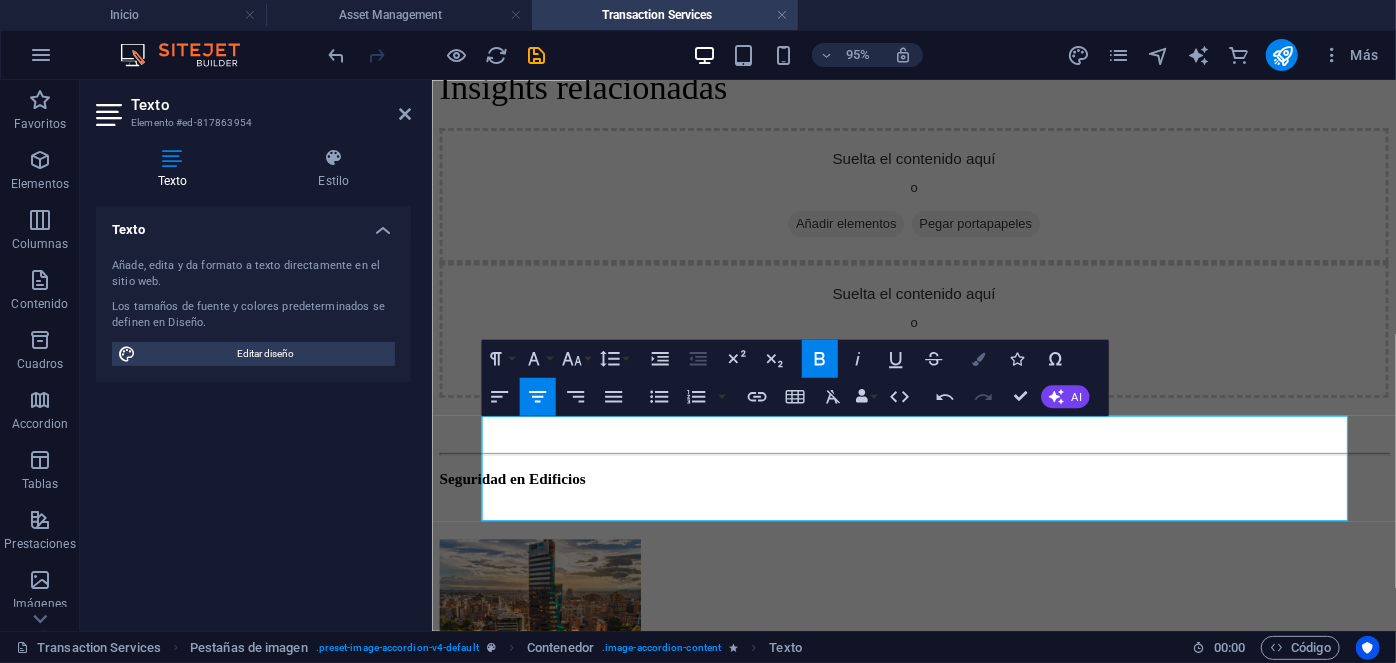 click on "Colors" at bounding box center (979, 359) 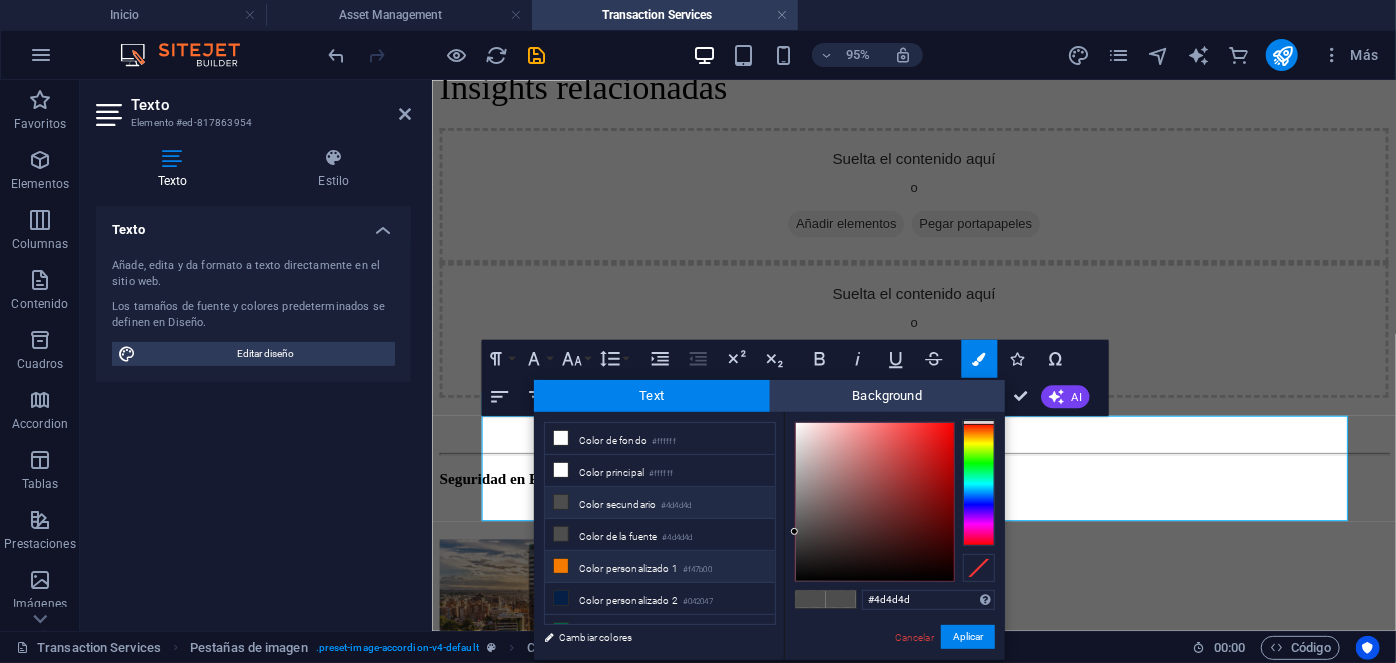 click on "#f47b00" at bounding box center [697, 570] 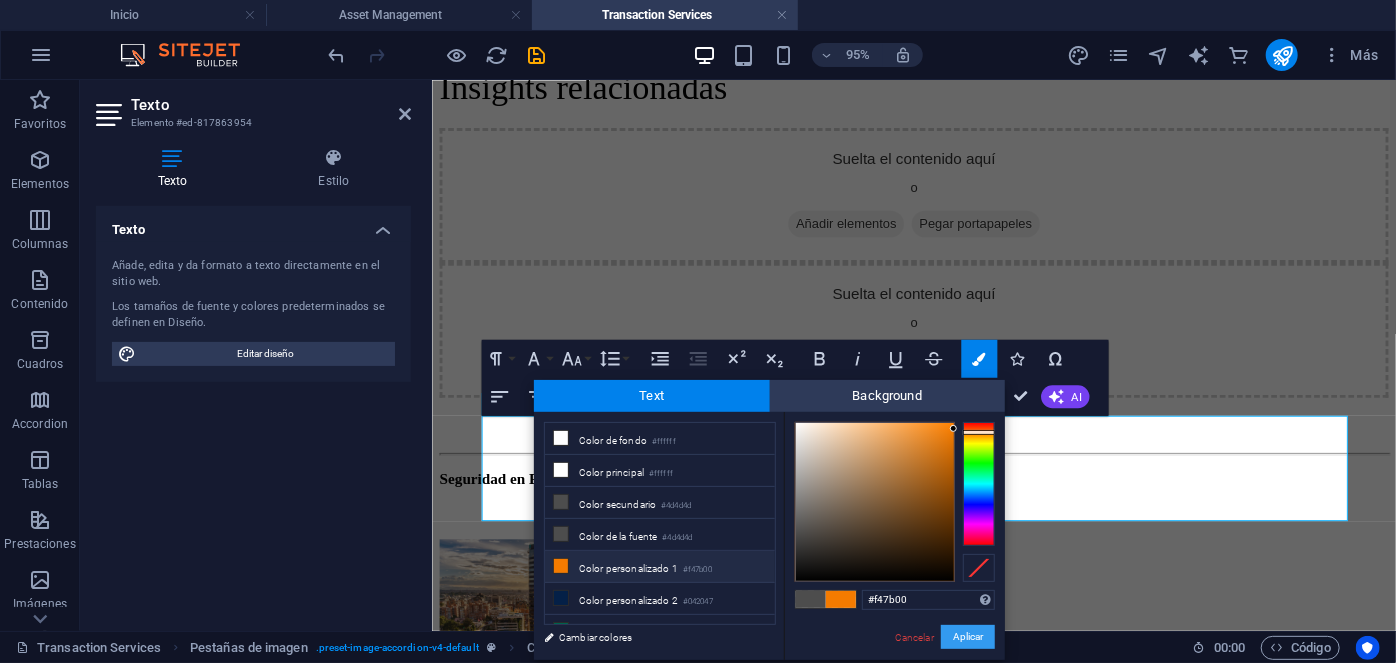 click on "Aplicar" at bounding box center [968, 637] 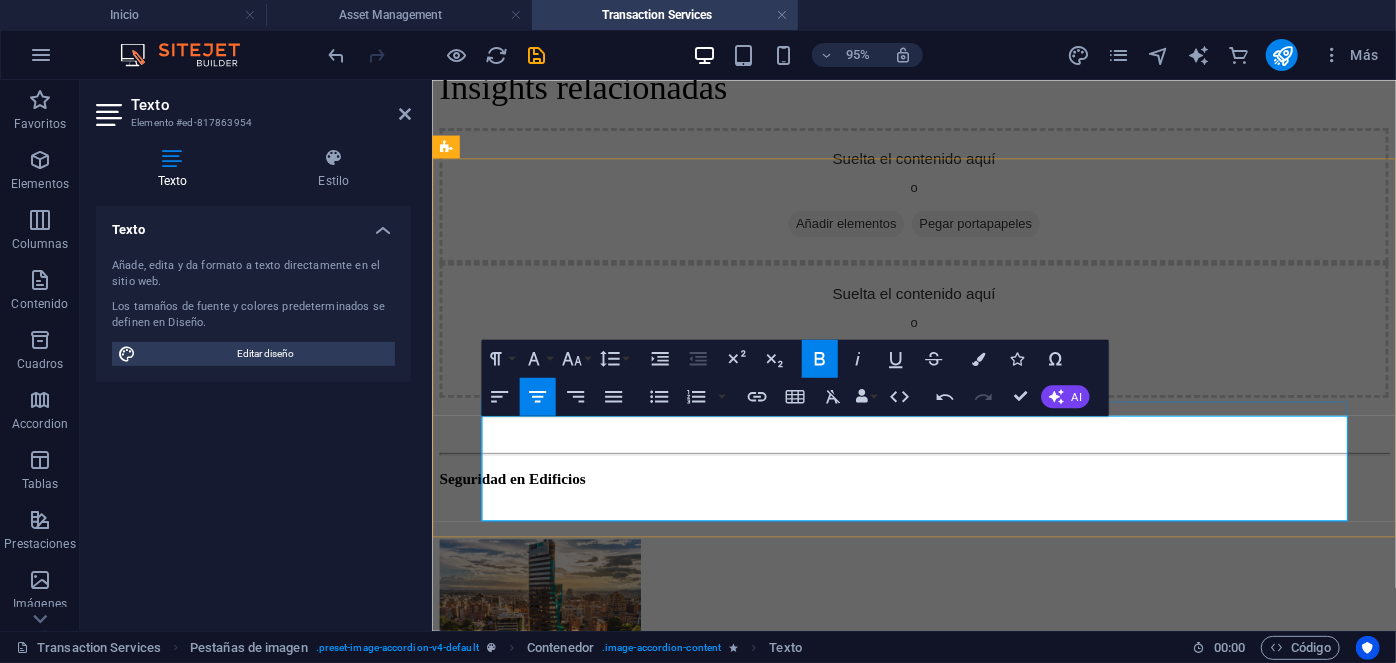 click on "Executive Director" at bounding box center [914, 3320] 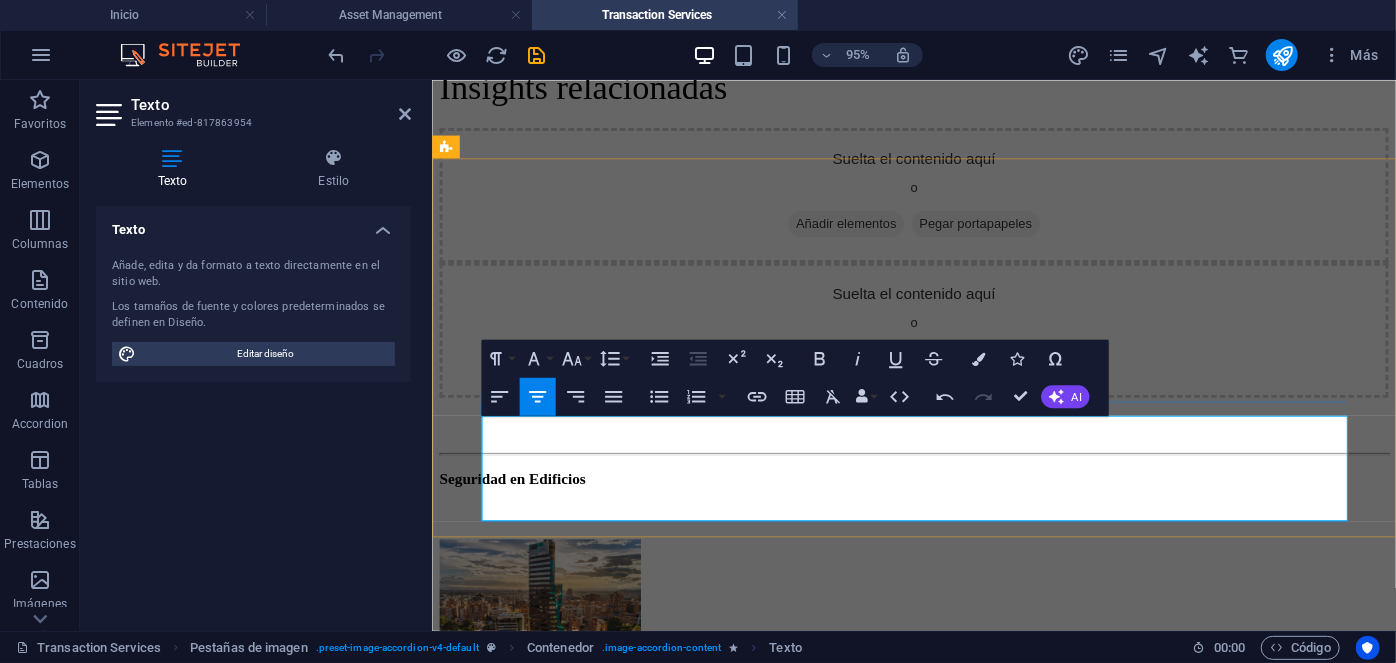 click on "manuel@[EMAIL]" at bounding box center [914, 3440] 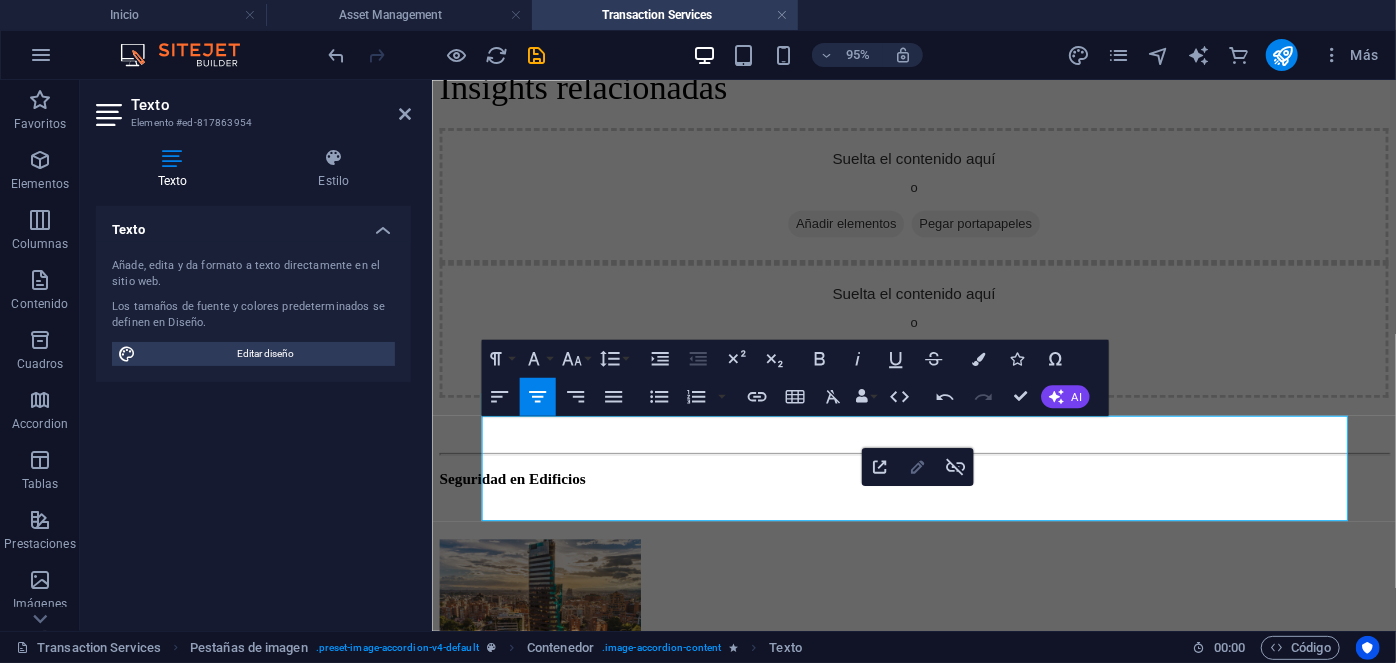 click 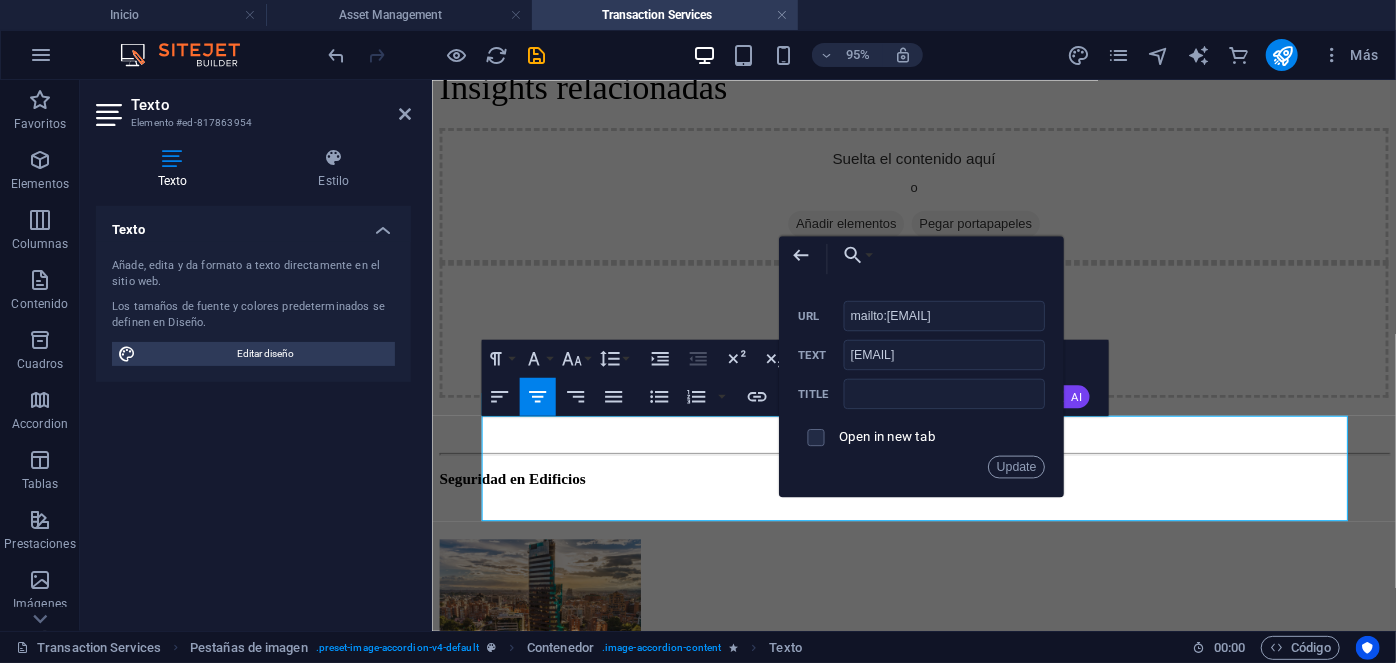 drag, startPoint x: 929, startPoint y: 316, endPoint x: 889, endPoint y: 334, distance: 43.863426 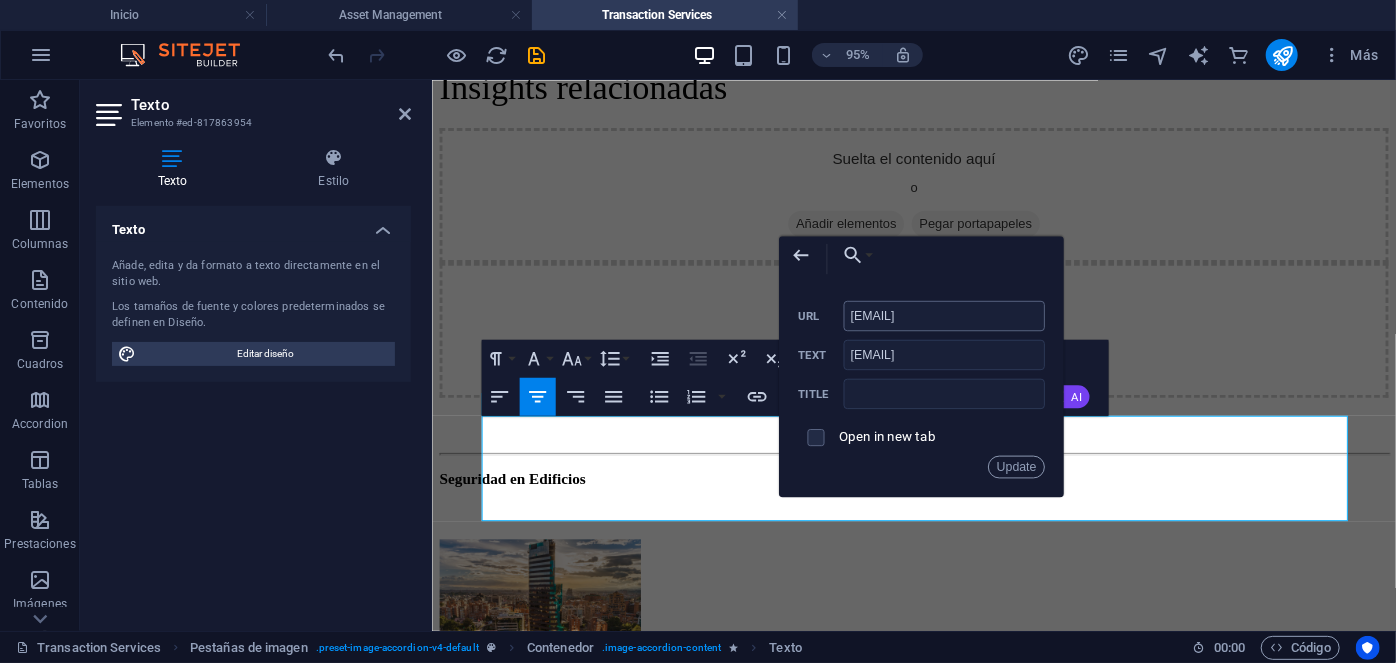 drag, startPoint x: 890, startPoint y: 311, endPoint x: 1013, endPoint y: 319, distance: 123.25989 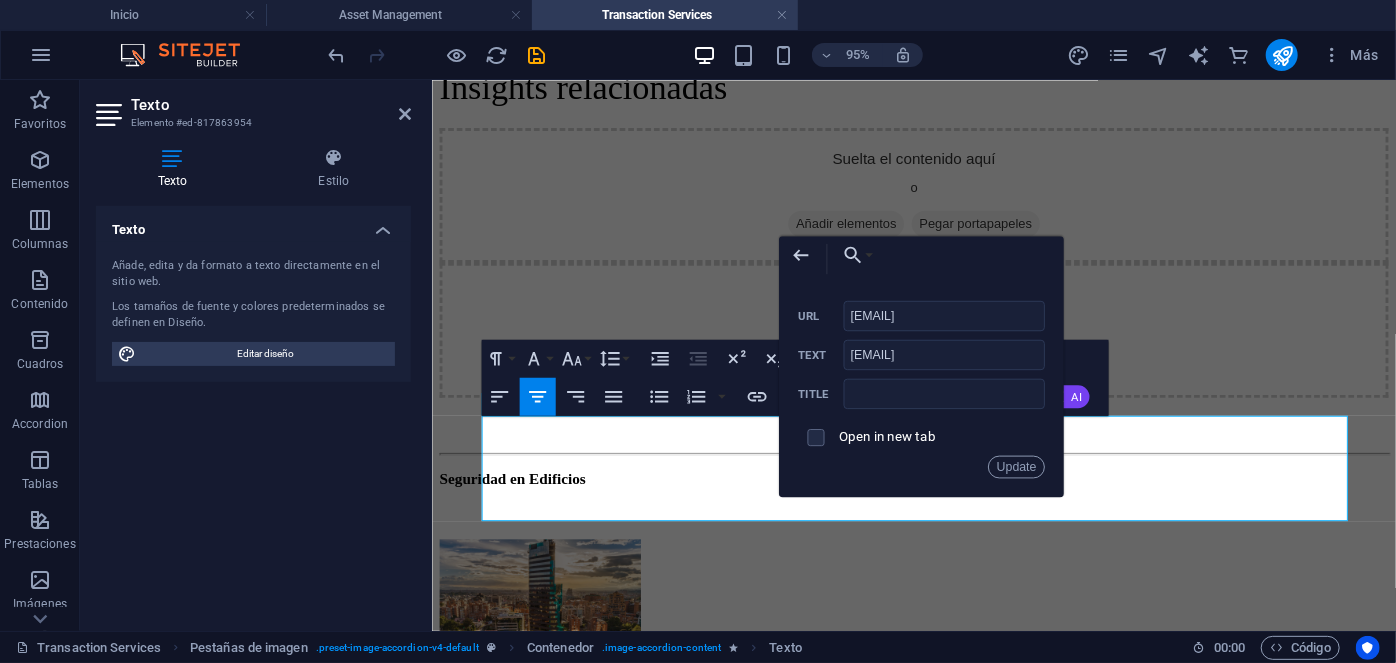 scroll, scrollTop: 0, scrollLeft: 2, axis: horizontal 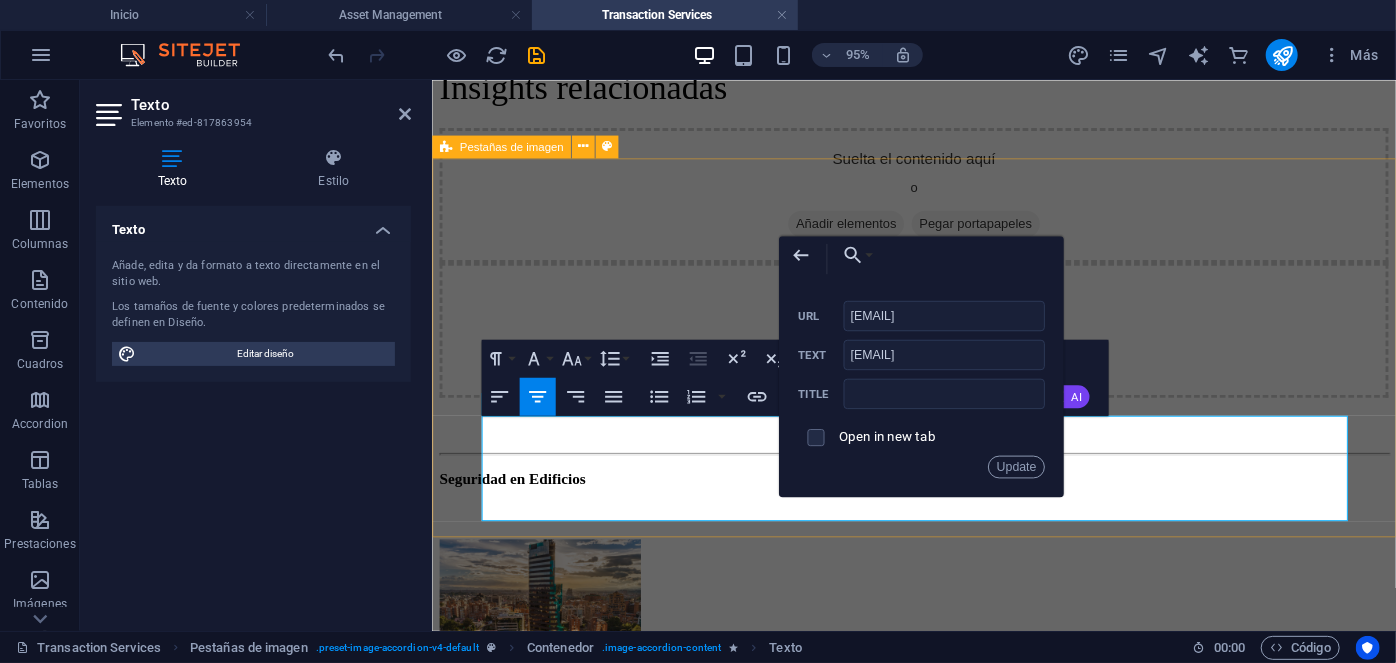 drag, startPoint x: 1320, startPoint y: 400, endPoint x: 1121, endPoint y: 324, distance: 213.01878 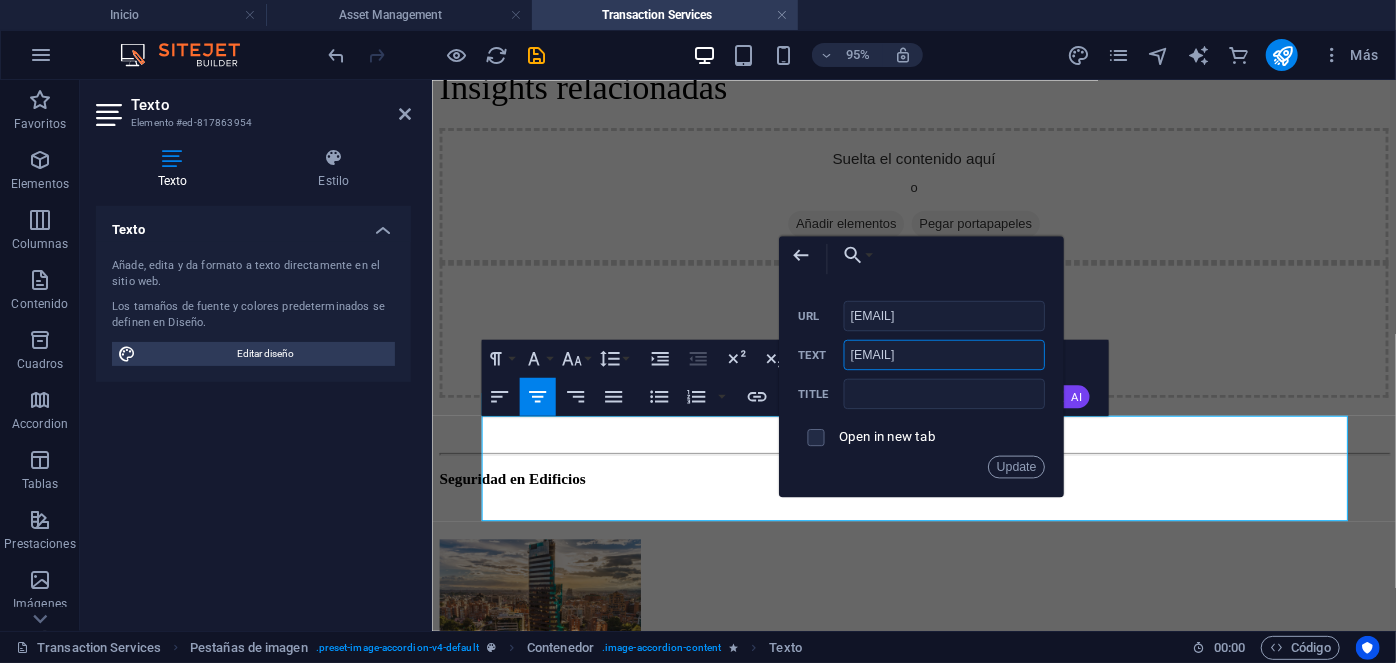 drag, startPoint x: 983, startPoint y: 360, endPoint x: 842, endPoint y: 364, distance: 141.05673 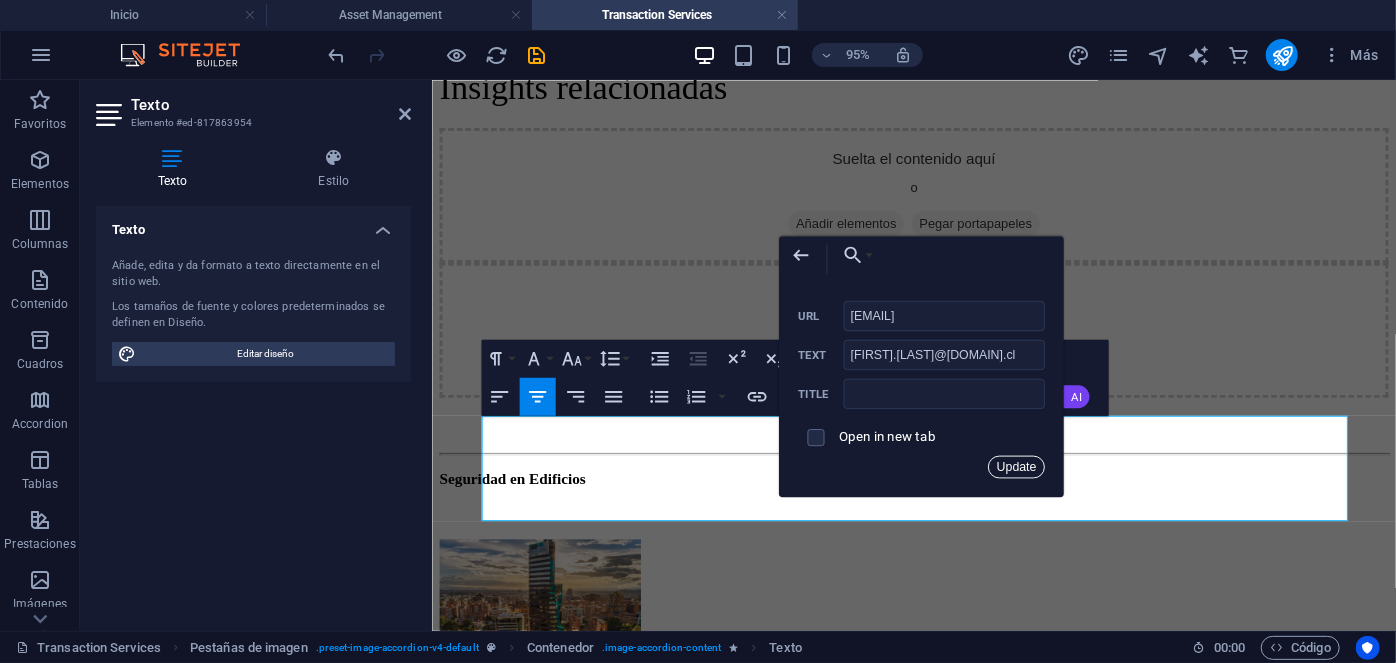 click on "Update" at bounding box center [1016, 466] 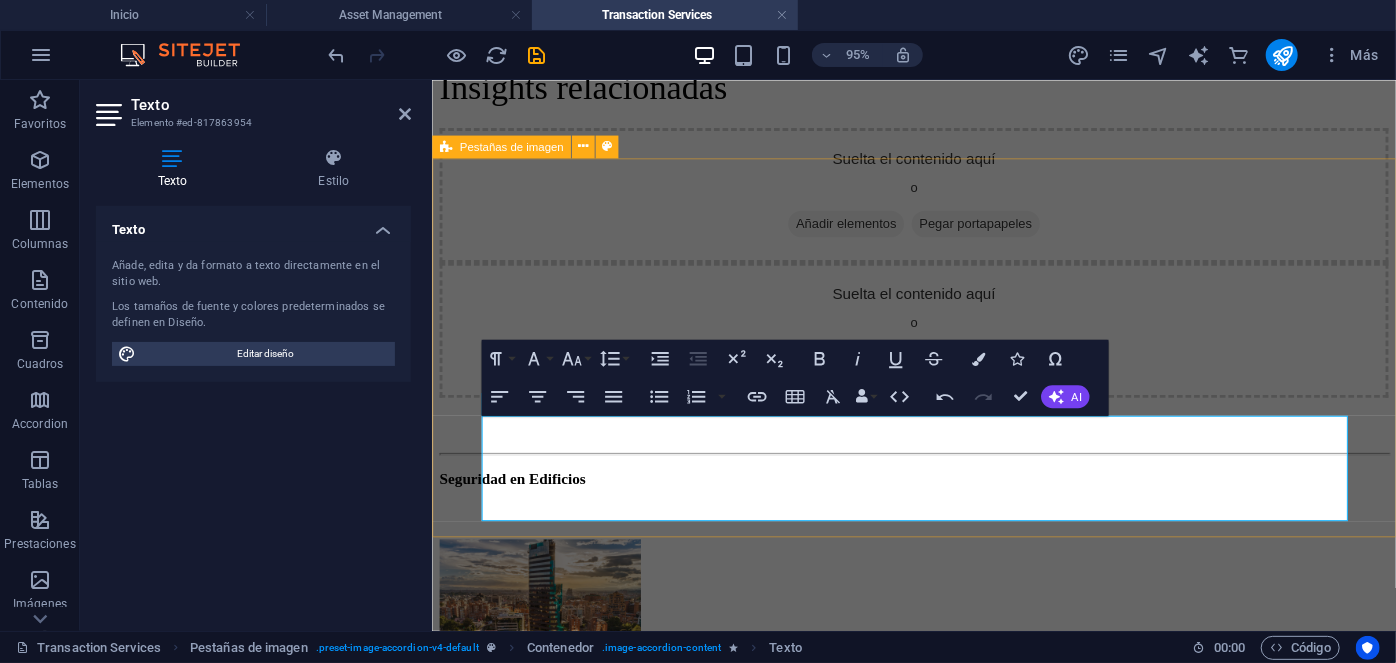 click on "Catalina Grünwald  Transaction Director Catalina Grünwald  Transaction Director Contacto catalina.grunwald@qanna.cl" at bounding box center (938, 2793) 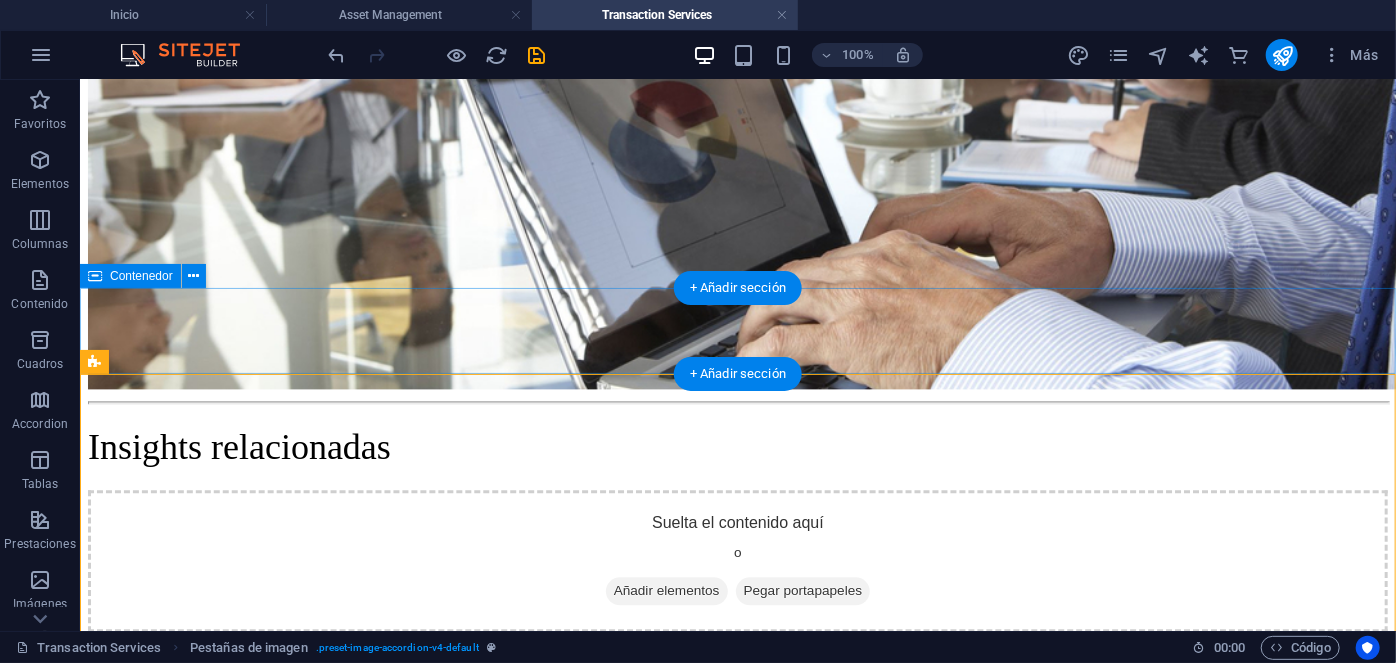 scroll, scrollTop: 2065, scrollLeft: 0, axis: vertical 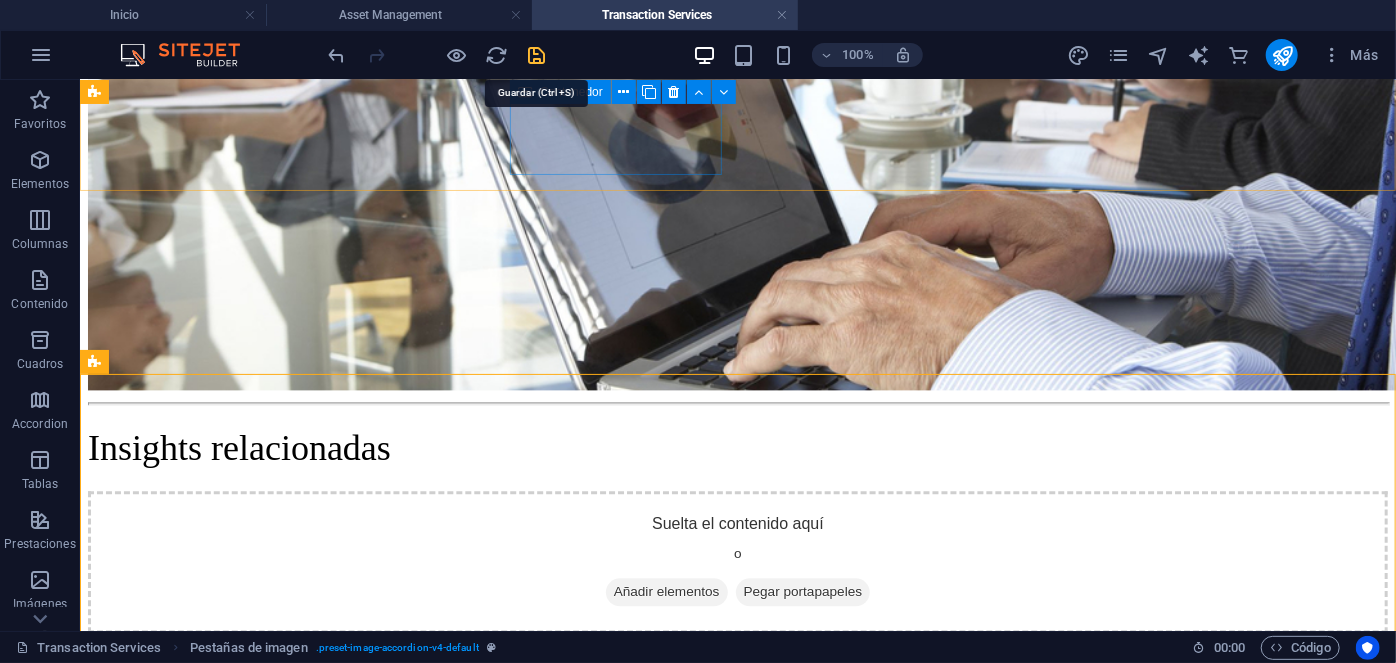 click at bounding box center (537, 55) 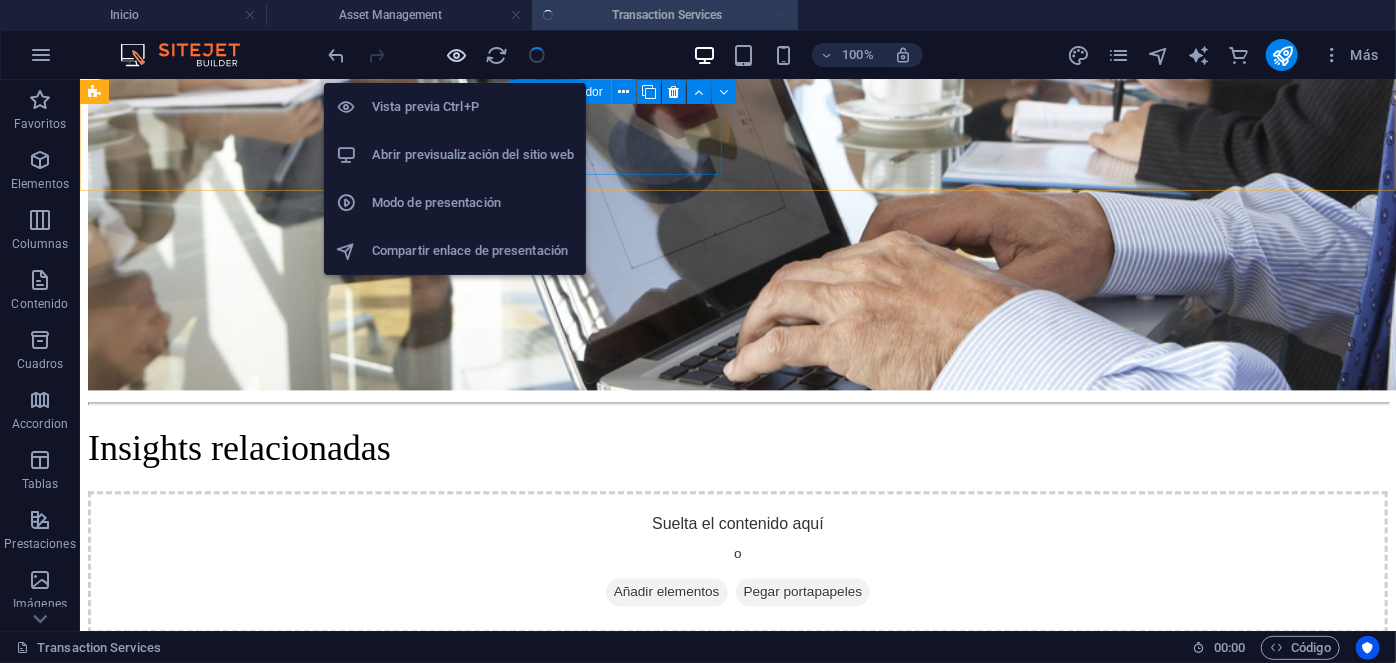 click at bounding box center [457, 55] 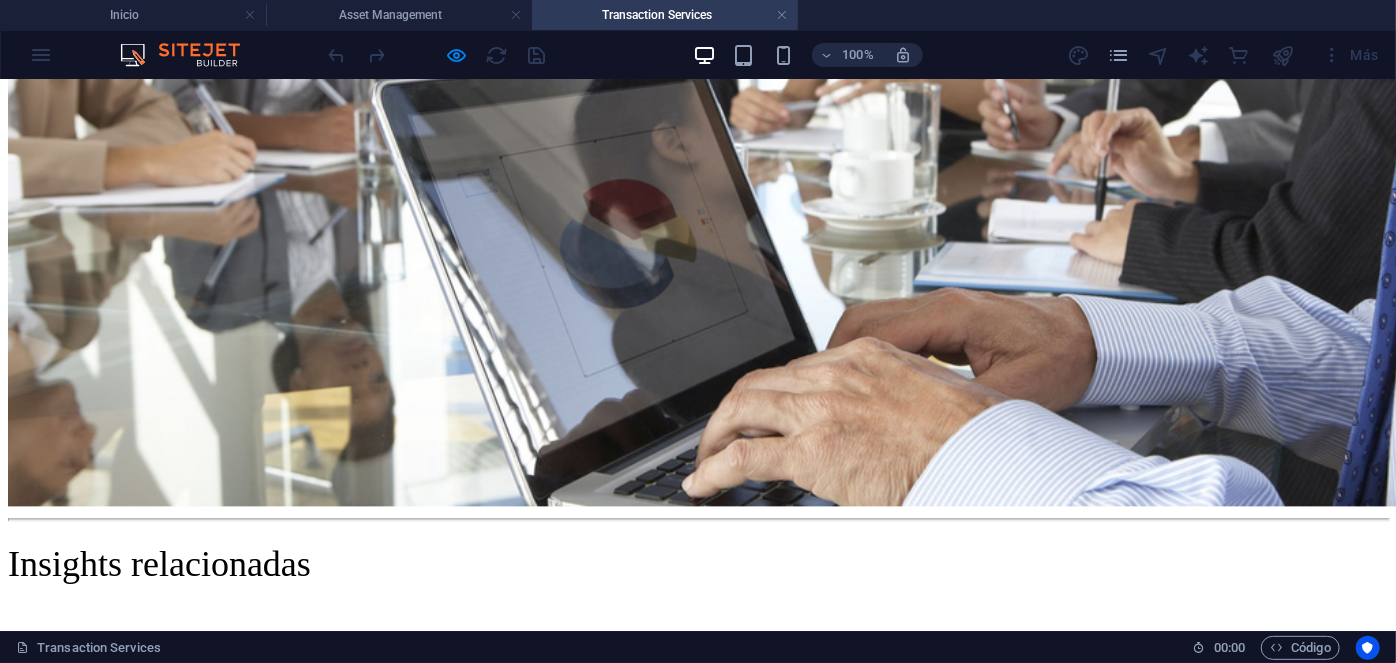 scroll, scrollTop: 2055, scrollLeft: 0, axis: vertical 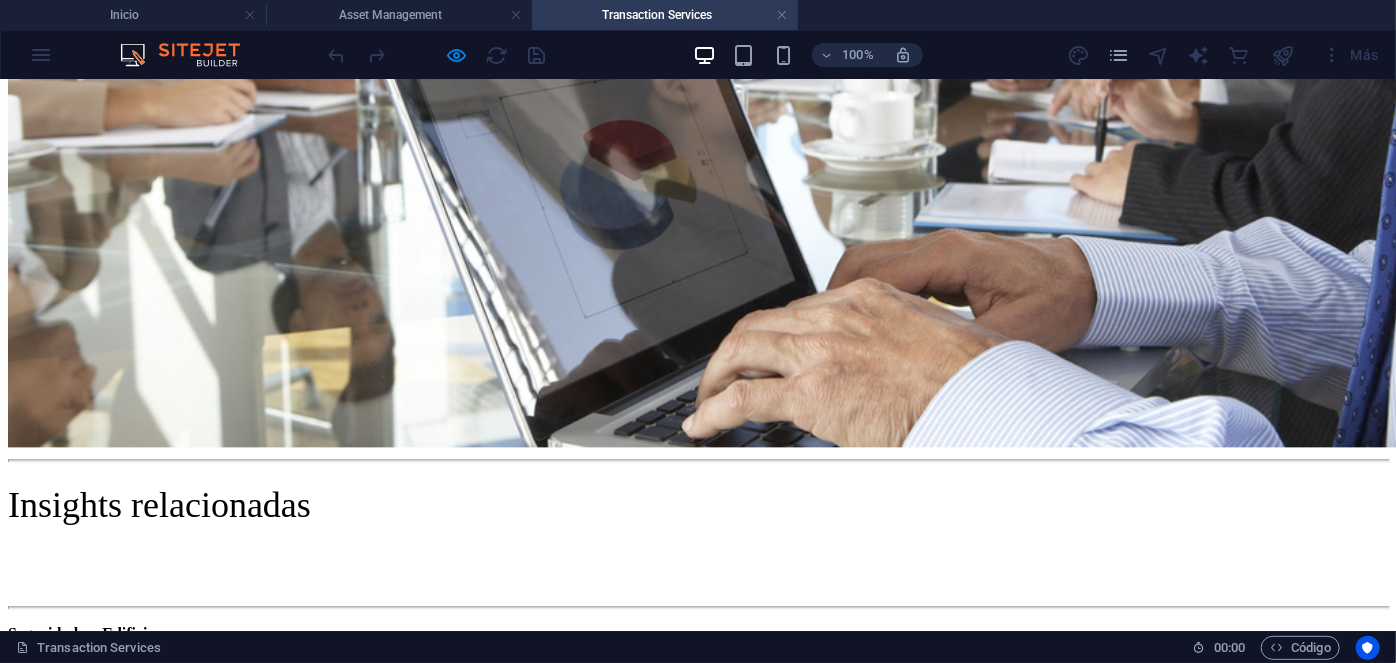 click on "Catalina Grünwald  Transaction Director" at bounding box center (698, 3337) 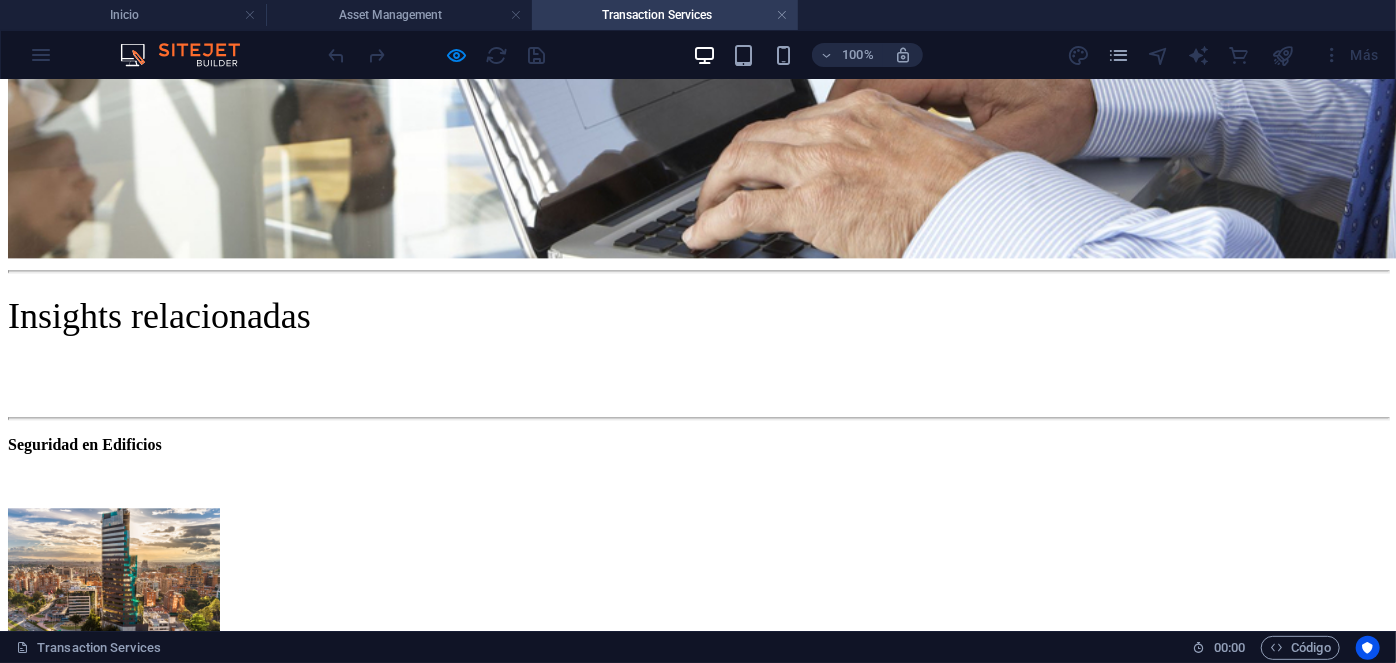 scroll, scrollTop: 2251, scrollLeft: 0, axis: vertical 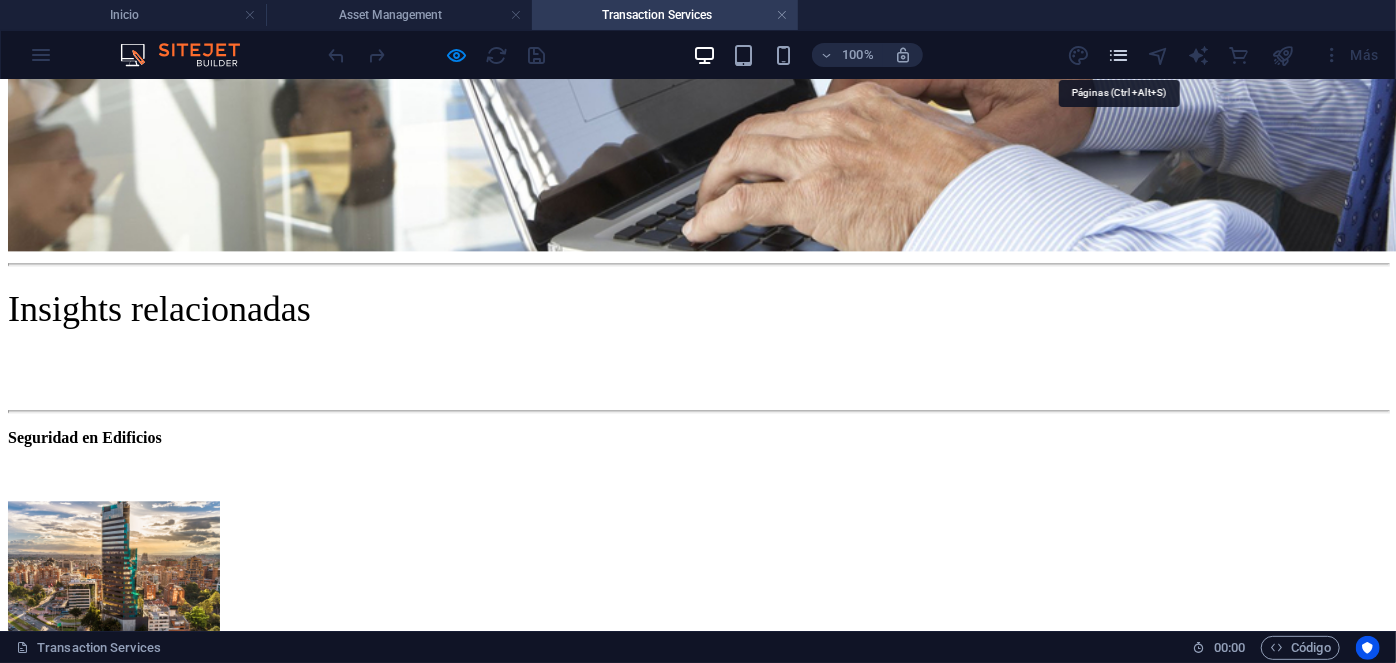 click at bounding box center (1118, 55) 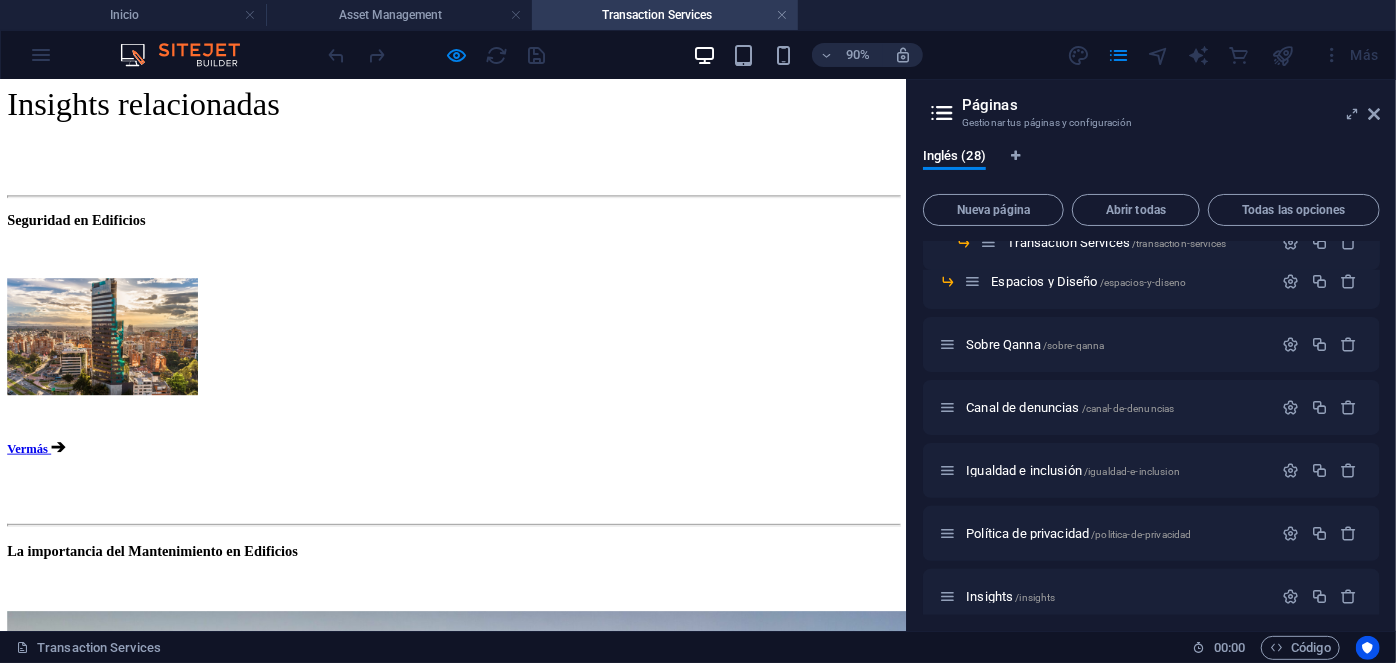scroll, scrollTop: 602, scrollLeft: 0, axis: vertical 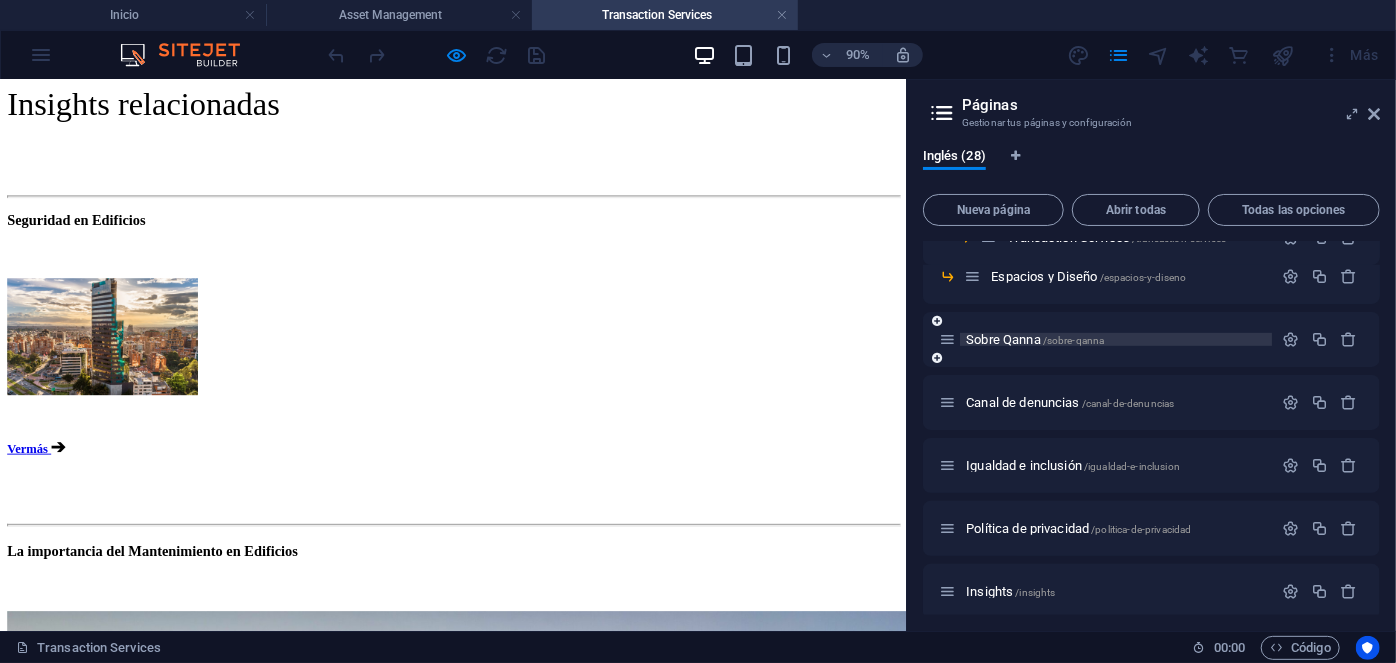click on "Sobre Qanna /sobre-qanna" at bounding box center (1035, 339) 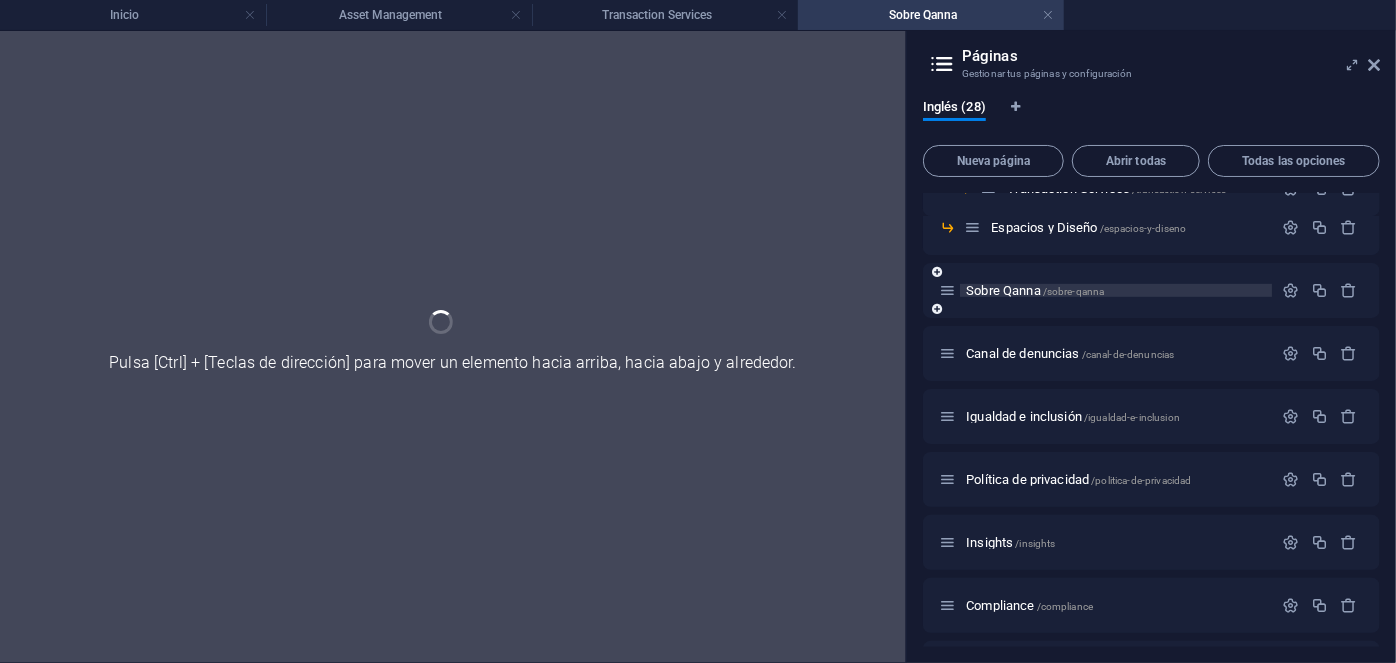 scroll, scrollTop: 0, scrollLeft: 0, axis: both 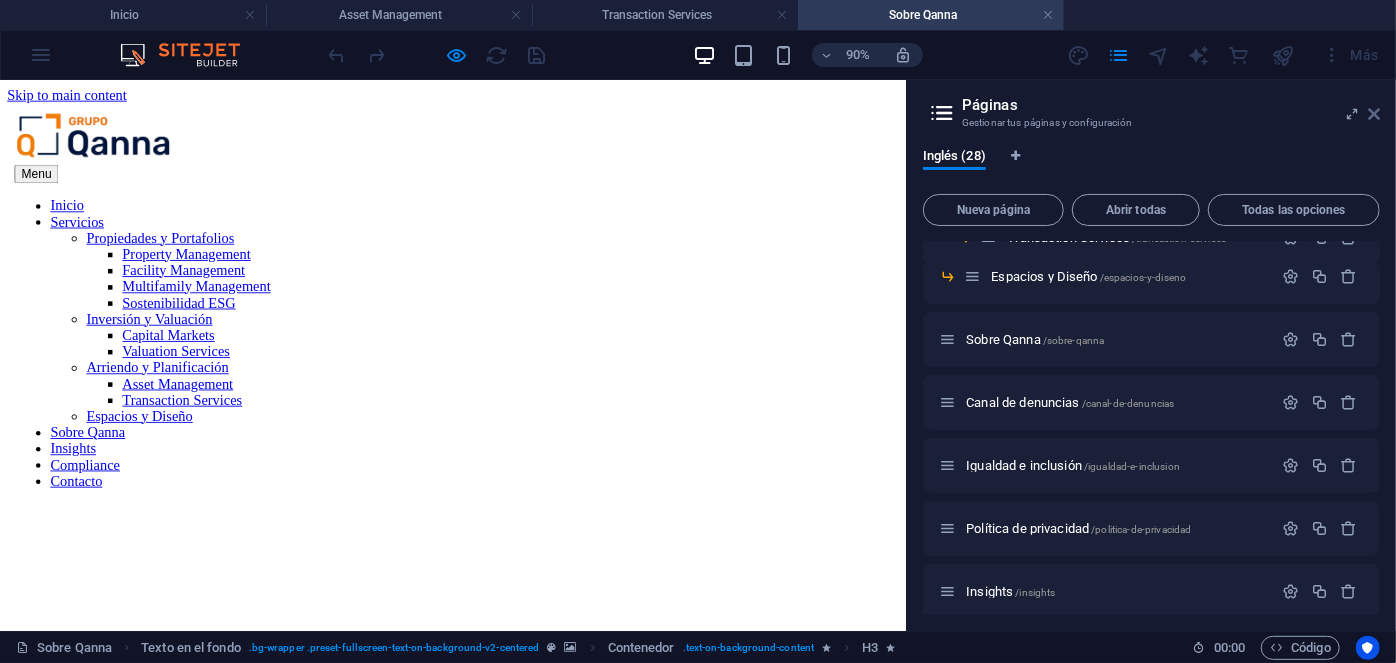click at bounding box center [1374, 114] 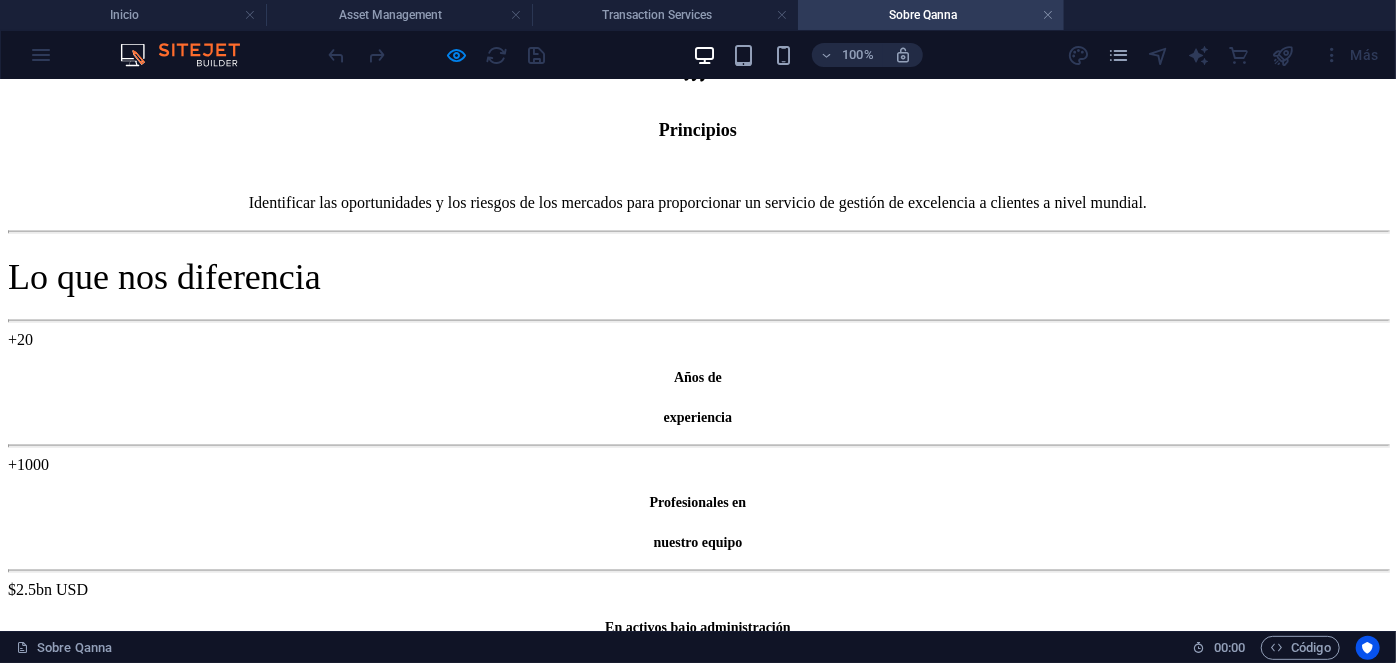 scroll, scrollTop: 1332, scrollLeft: 0, axis: vertical 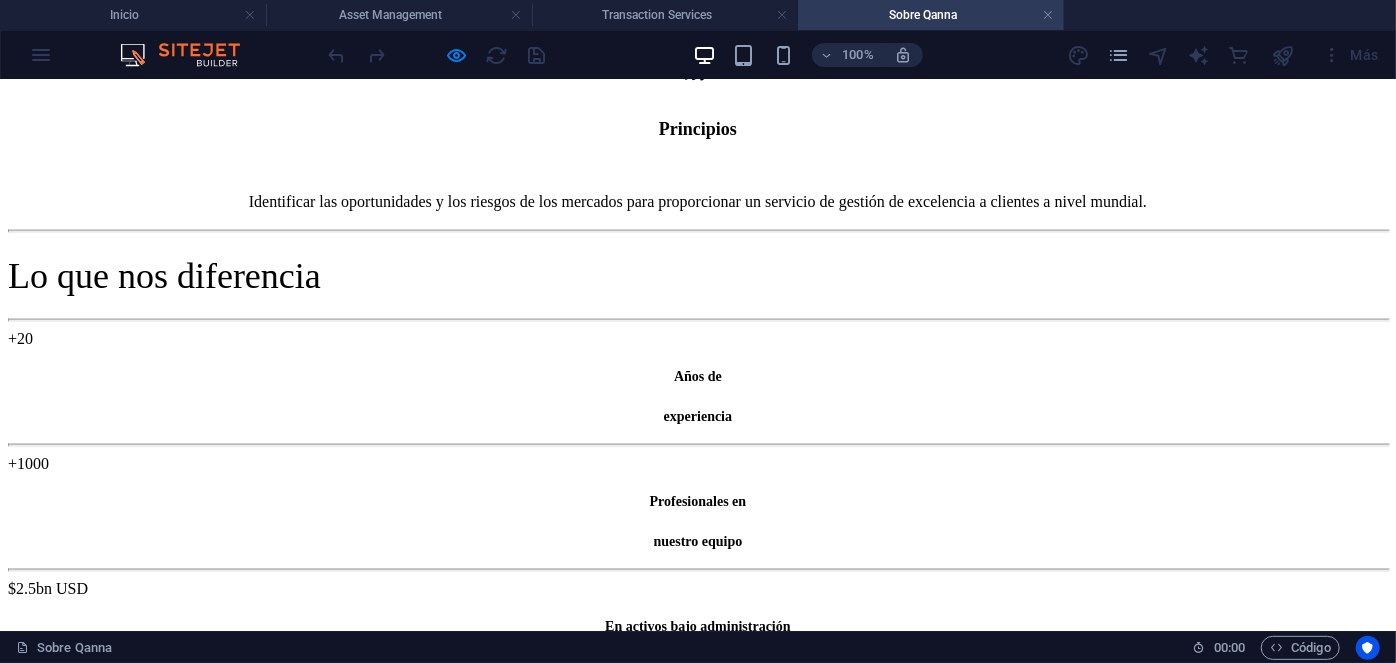click on "Susana Martelli EHS & Facilities Manager" at bounding box center (698, 2134) 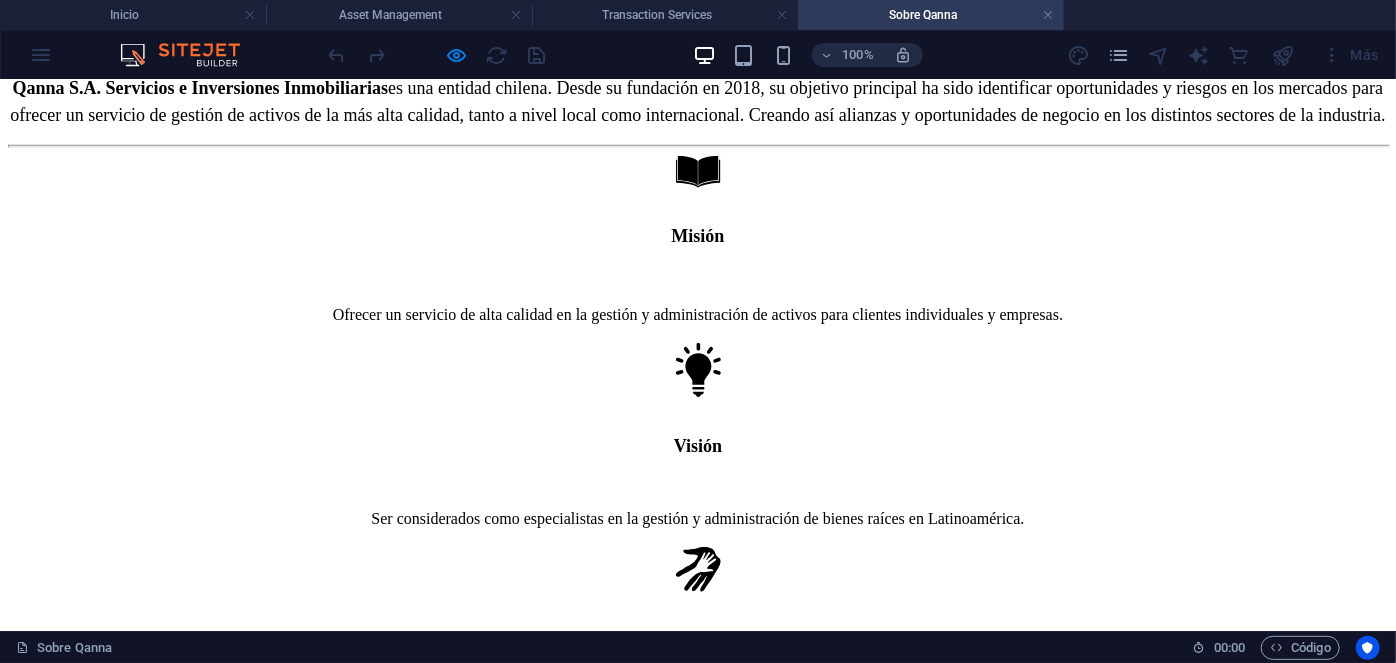 scroll, scrollTop: 784, scrollLeft: 0, axis: vertical 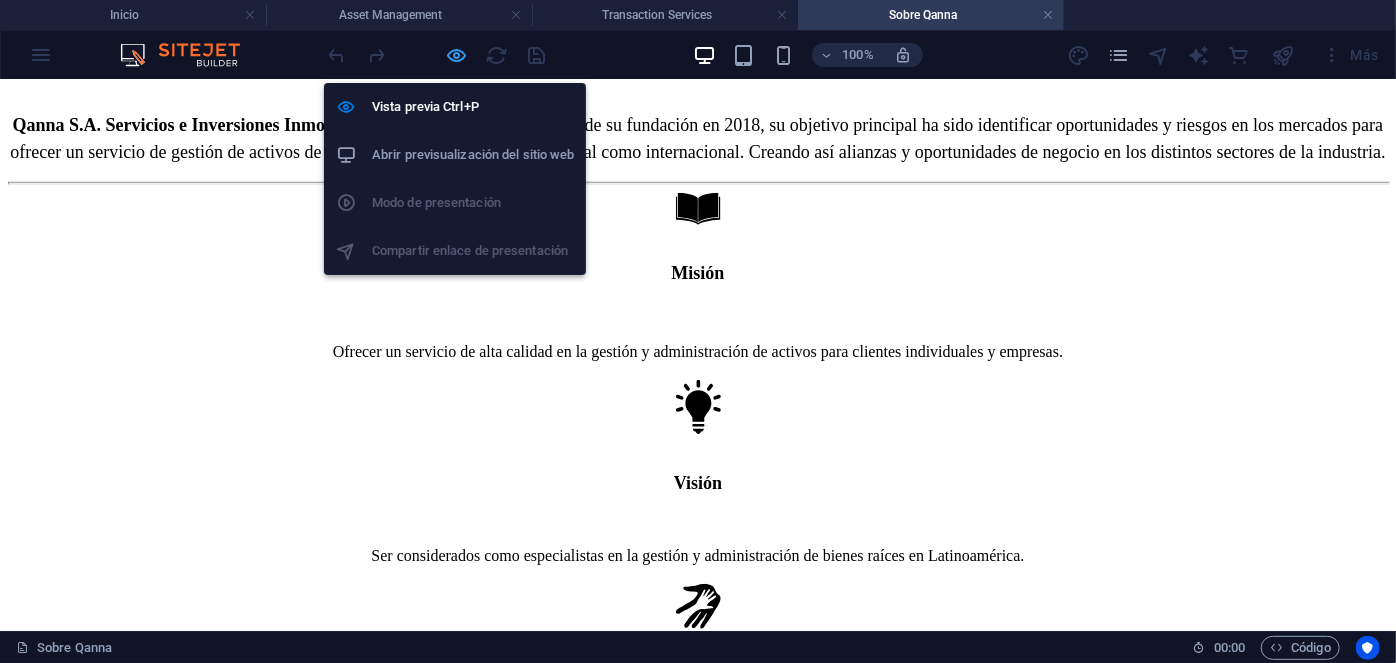 click at bounding box center (457, 55) 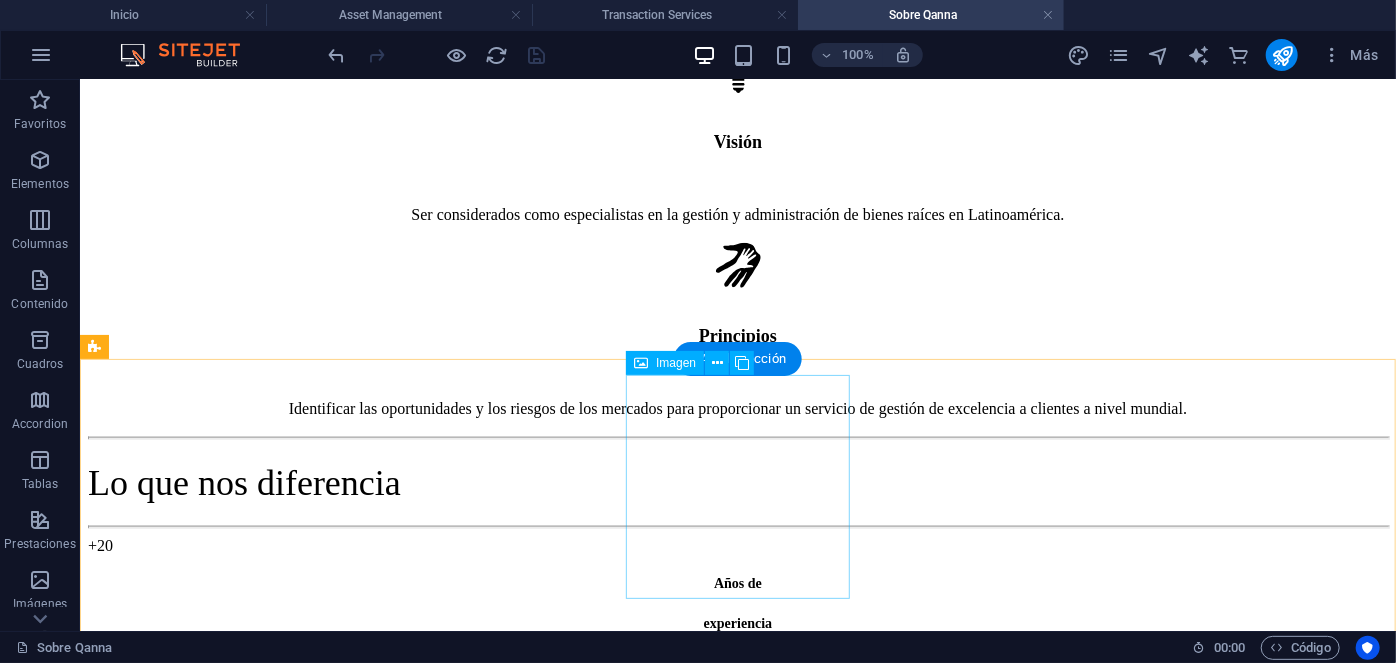 scroll, scrollTop: 1162, scrollLeft: 0, axis: vertical 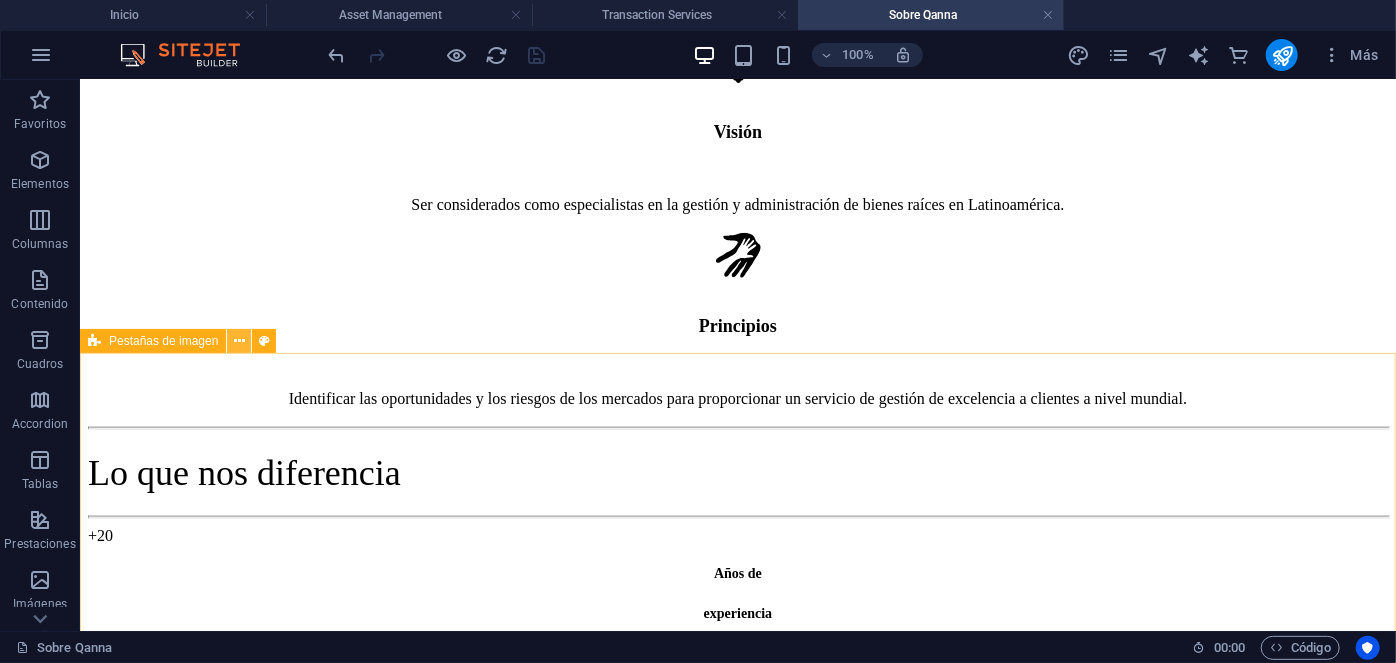 click at bounding box center [239, 341] 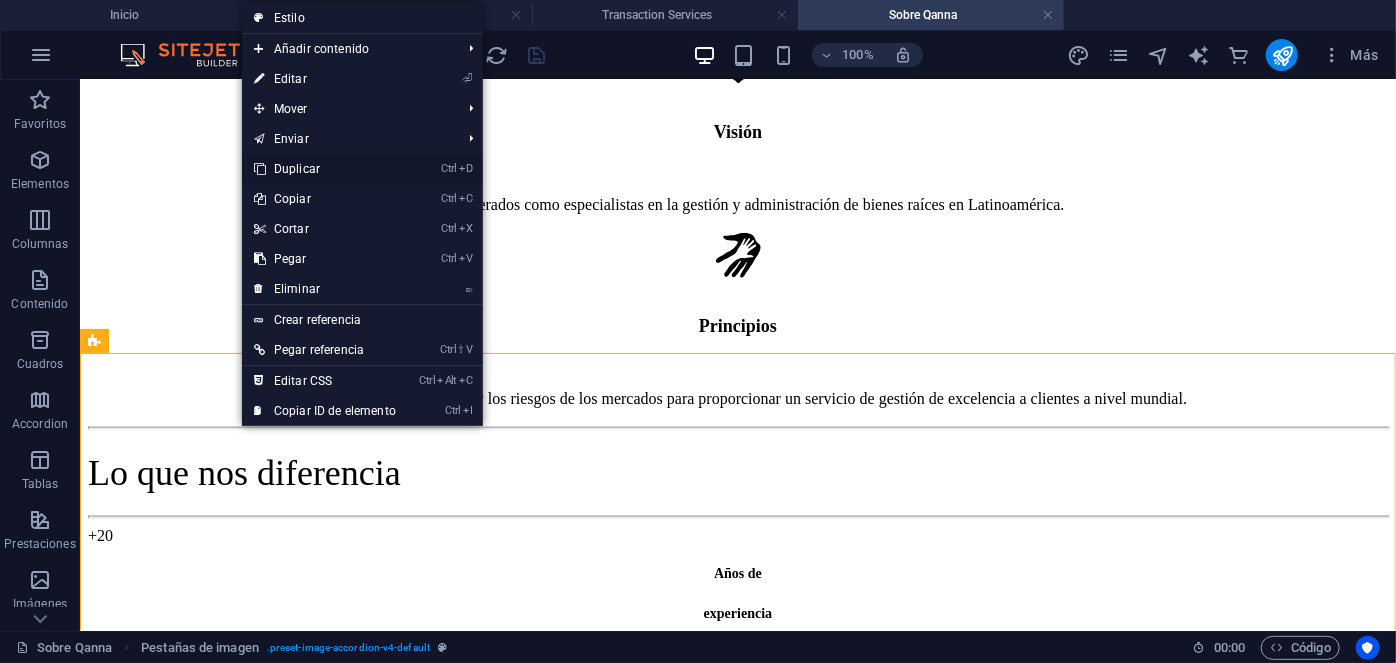 click on "Ctrl D  Duplicar" at bounding box center (325, 169) 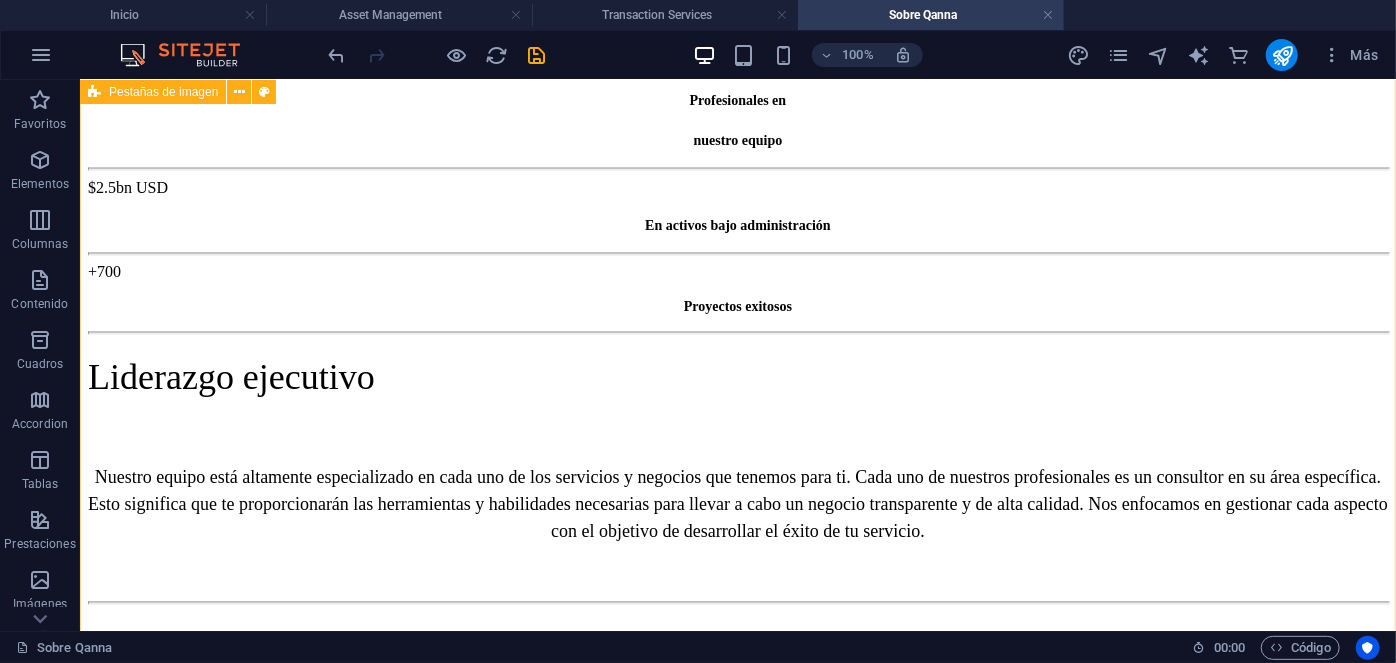 scroll, scrollTop: 1827, scrollLeft: 0, axis: vertical 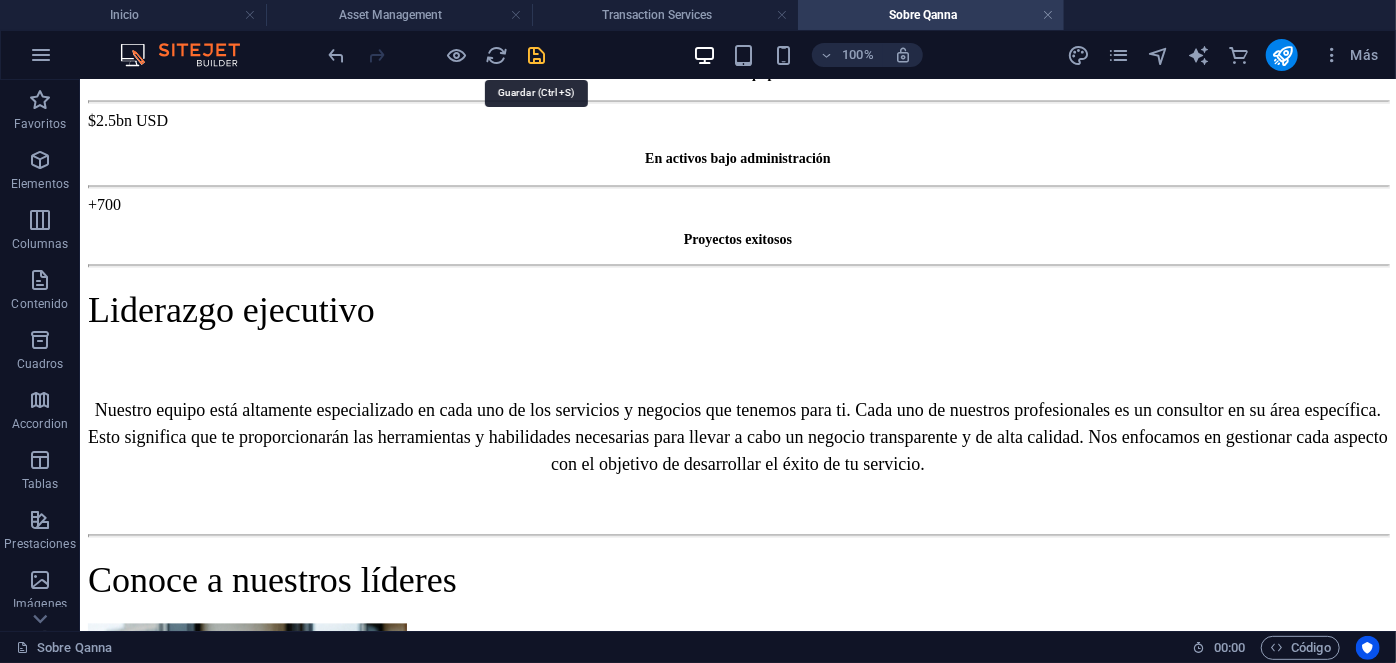 click at bounding box center (537, 55) 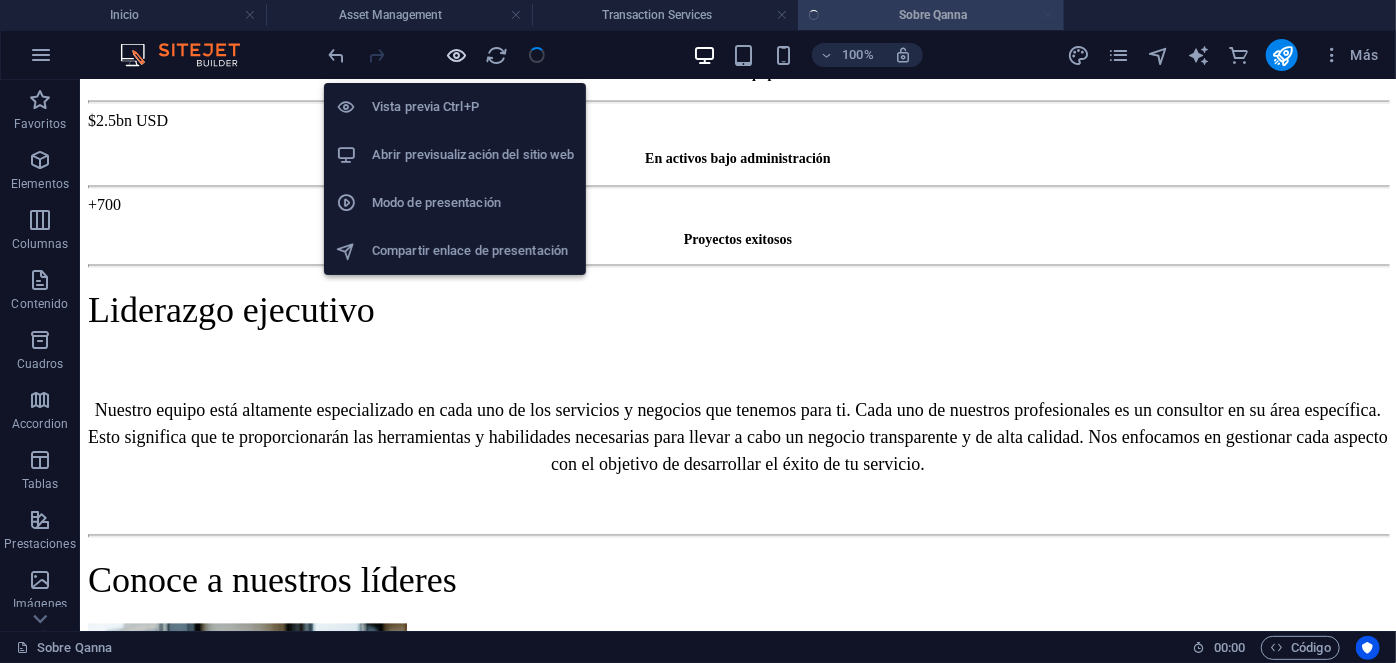 drag, startPoint x: 456, startPoint y: 62, endPoint x: 774, endPoint y: 70, distance: 318.10062 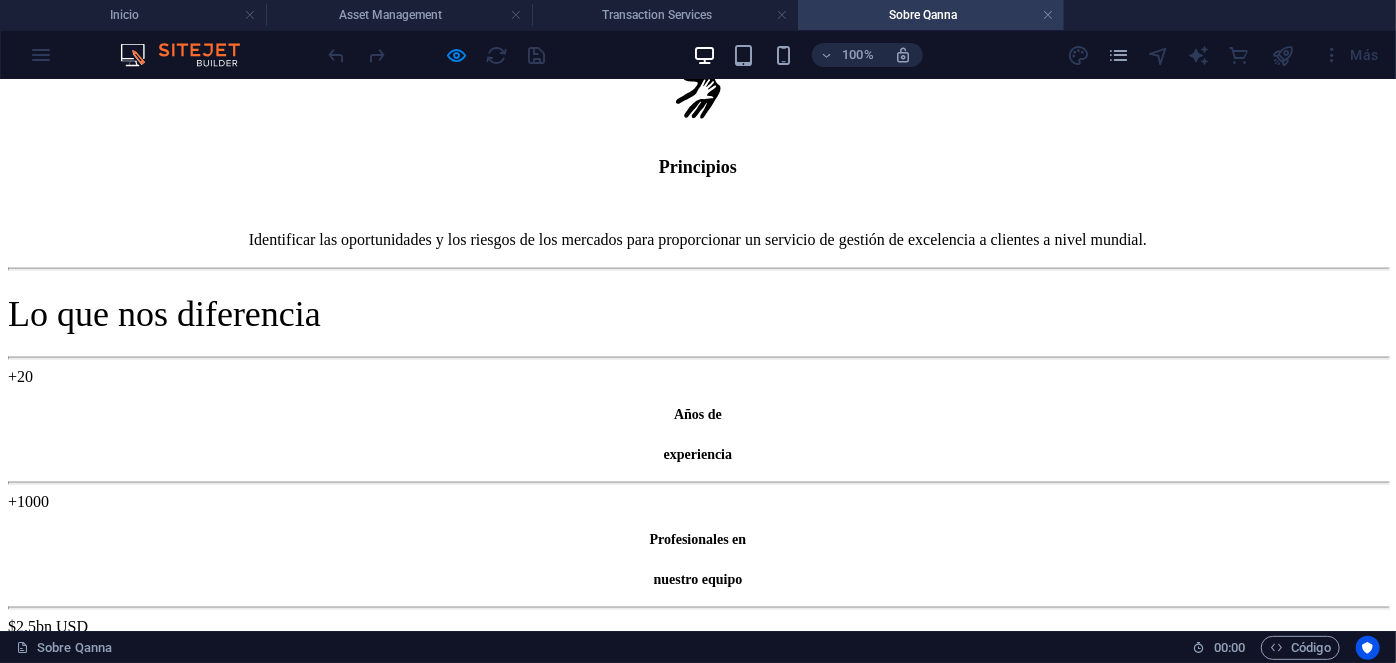 scroll, scrollTop: 1288, scrollLeft: 0, axis: vertical 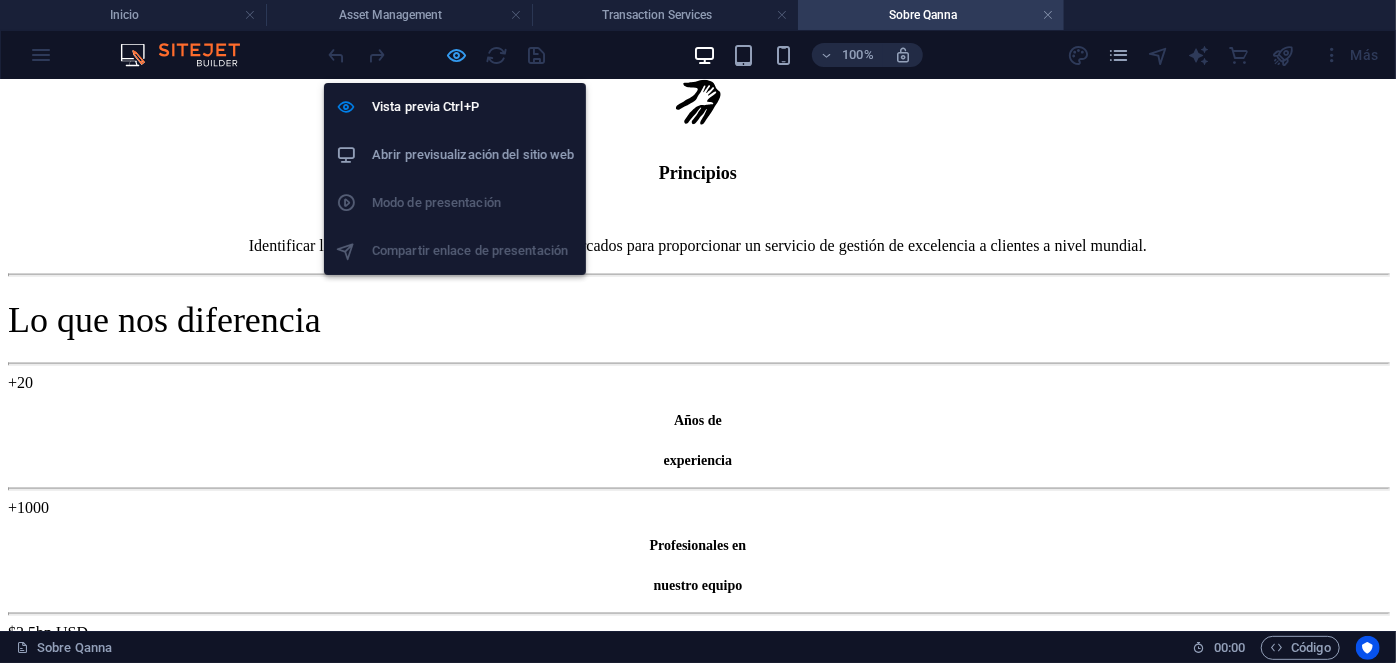 click at bounding box center (457, 55) 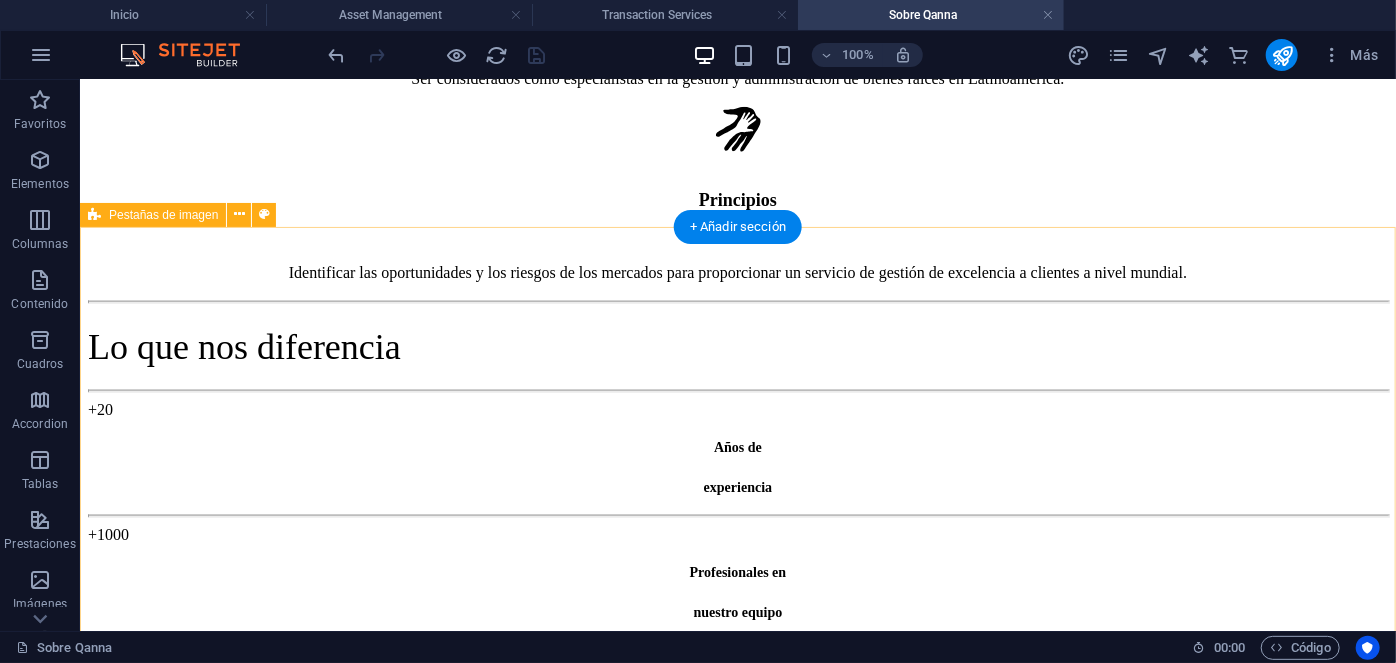 type 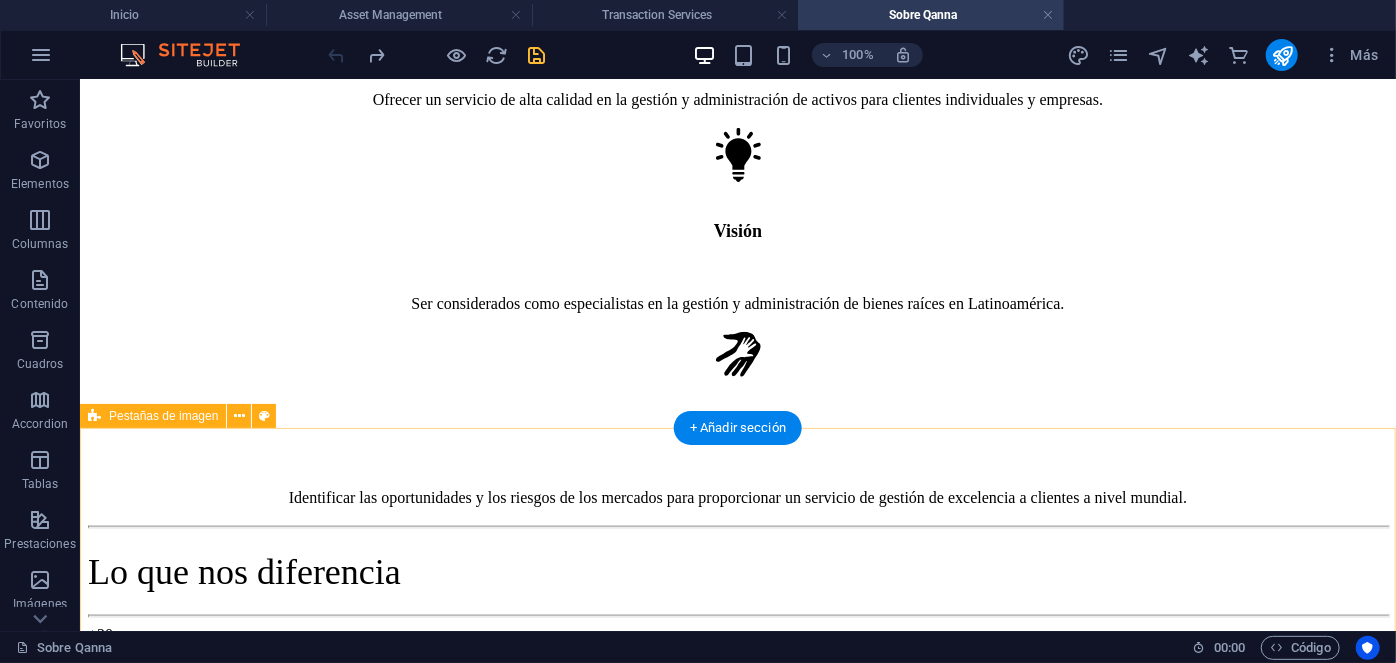 scroll, scrollTop: 1087, scrollLeft: 0, axis: vertical 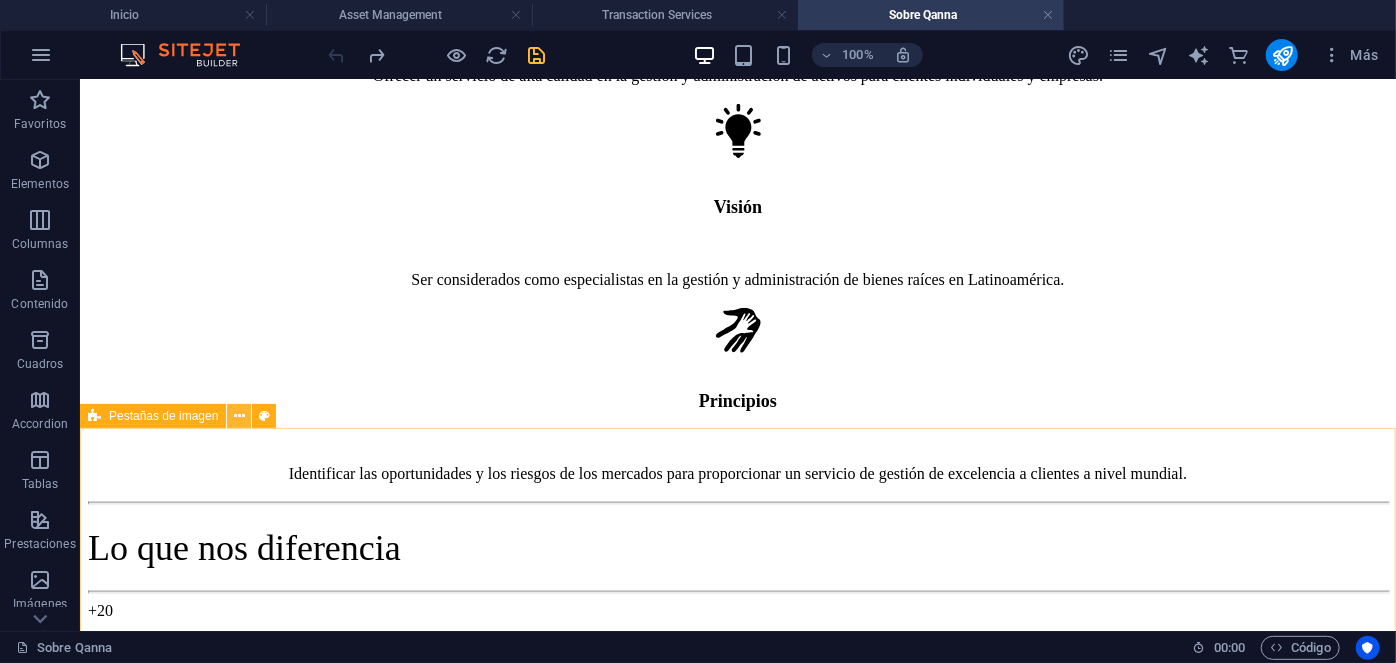click at bounding box center [239, 416] 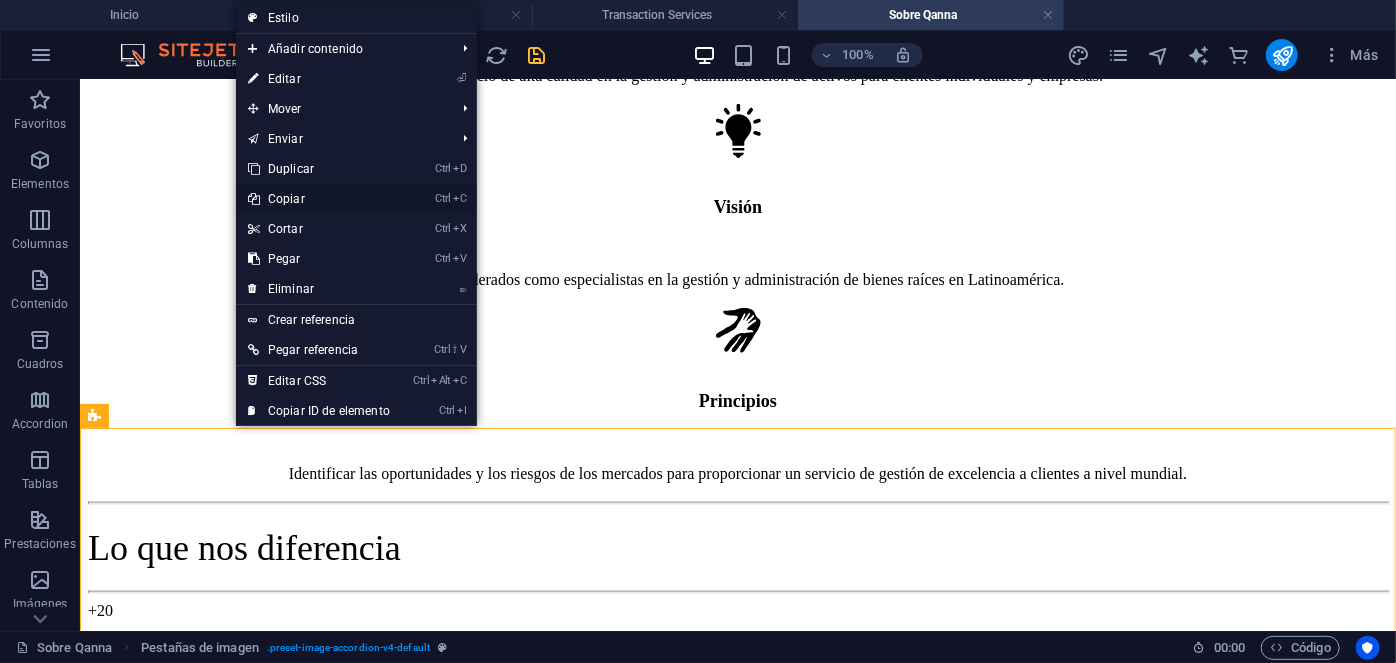click on "Ctrl C  Copiar" at bounding box center (319, 199) 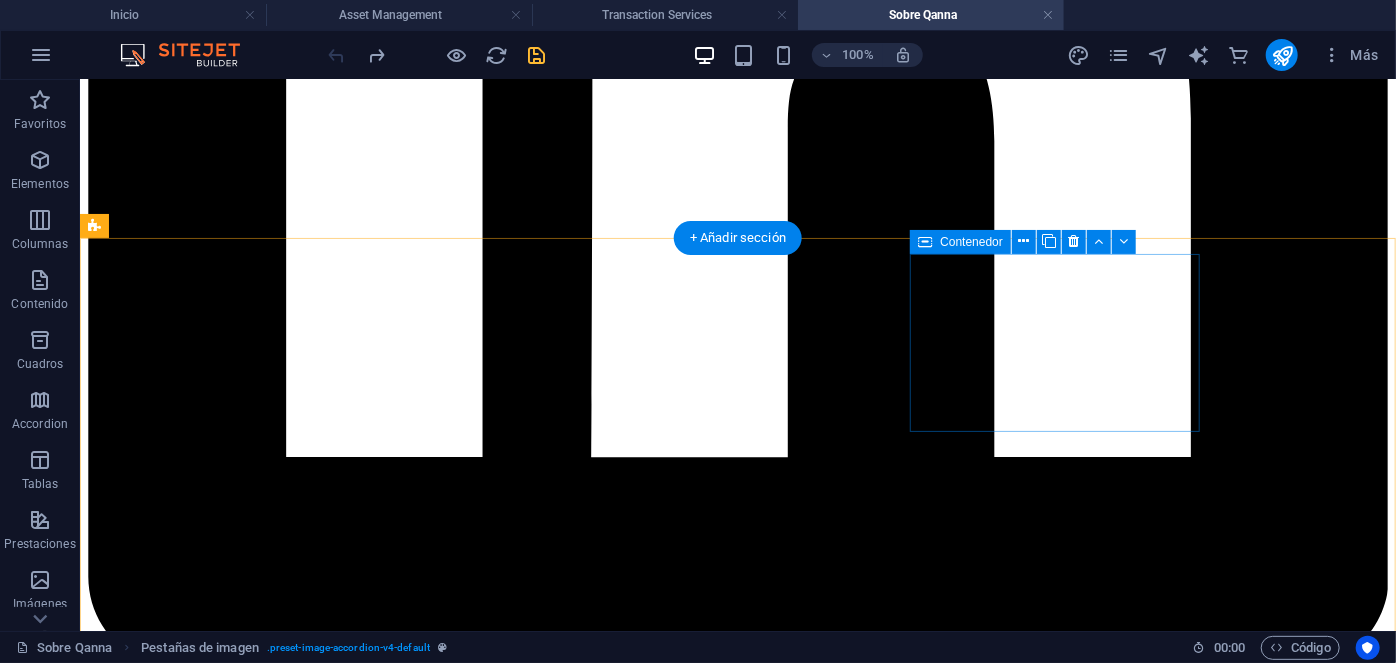 scroll, scrollTop: 6287, scrollLeft: 0, axis: vertical 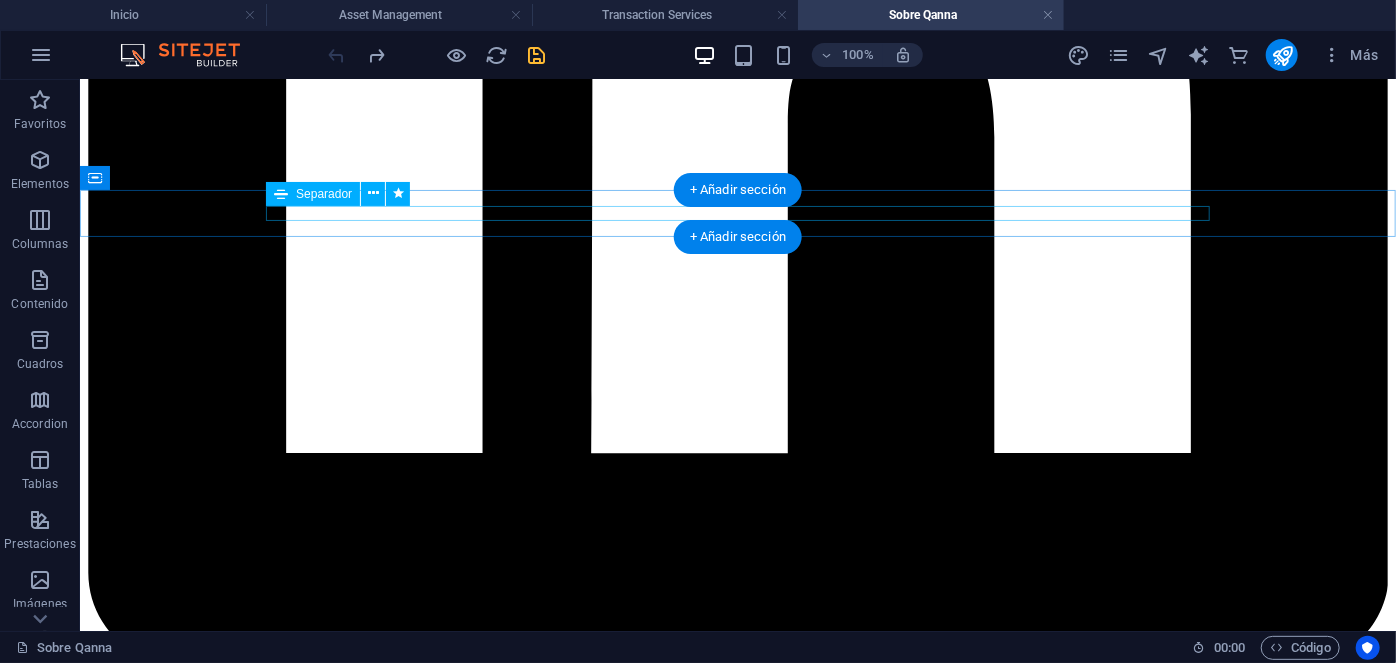 click at bounding box center (737, 14981) 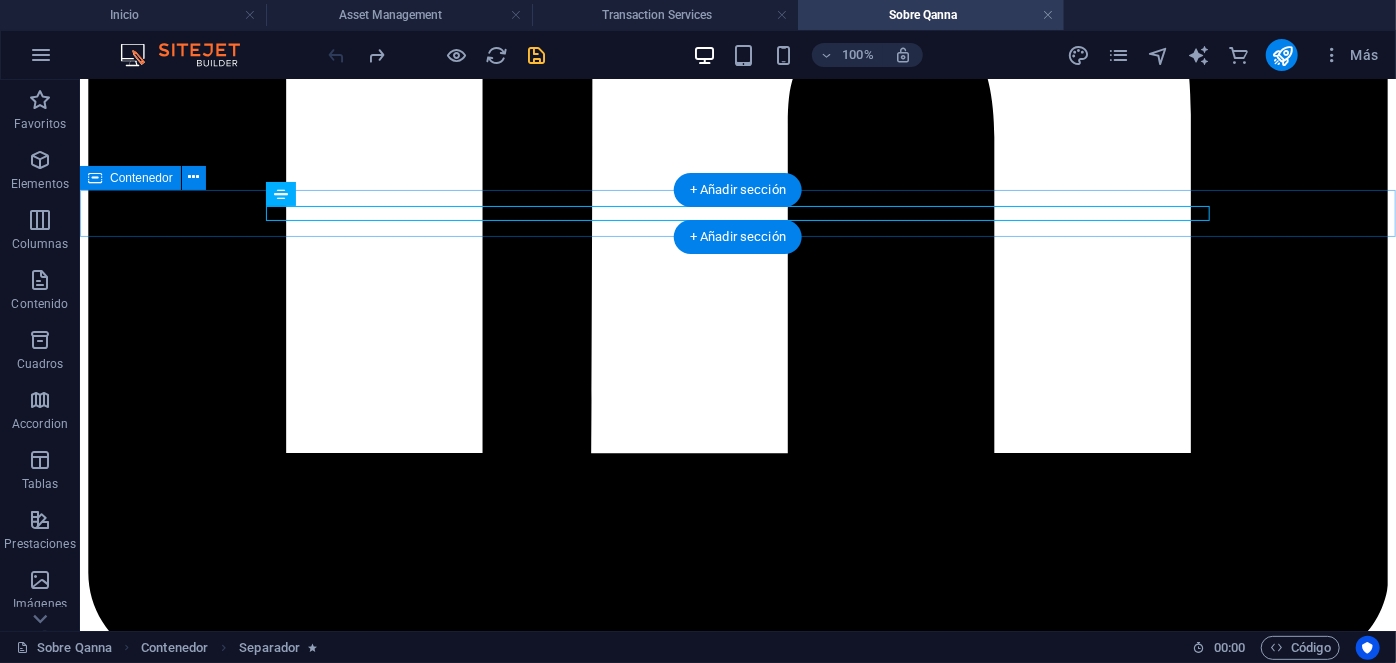click at bounding box center (737, 14981) 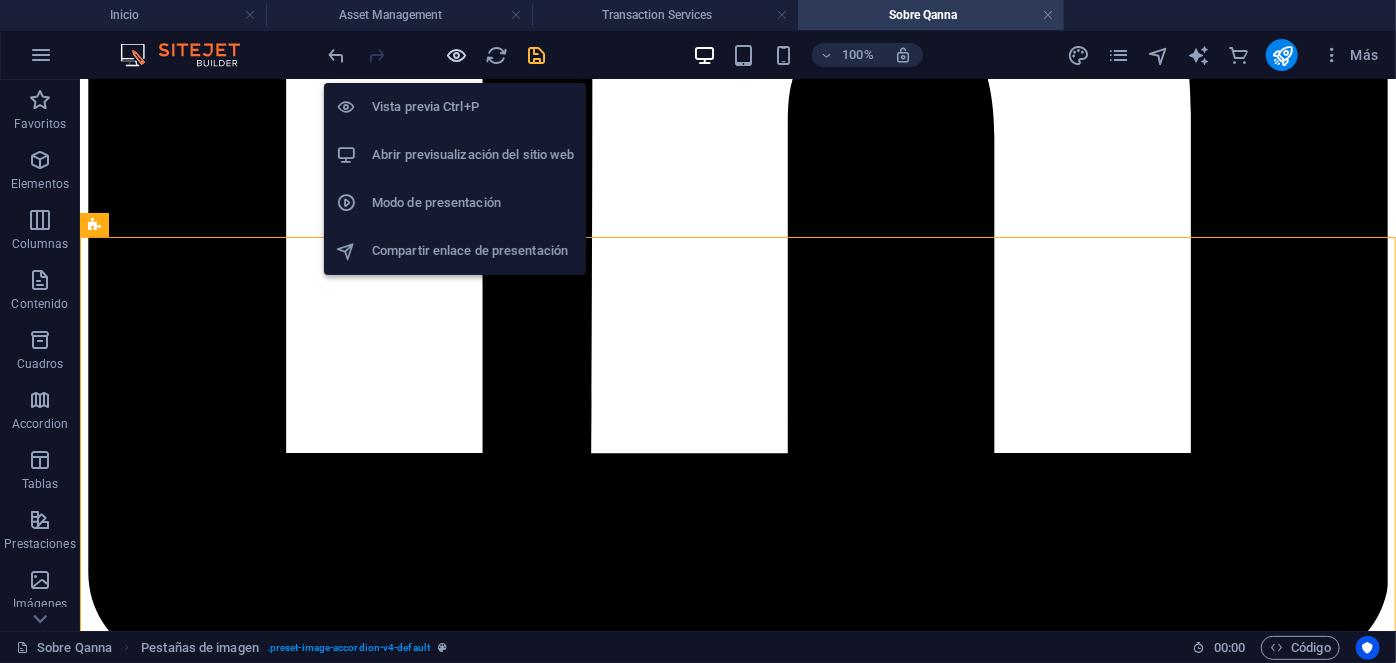 click at bounding box center (457, 55) 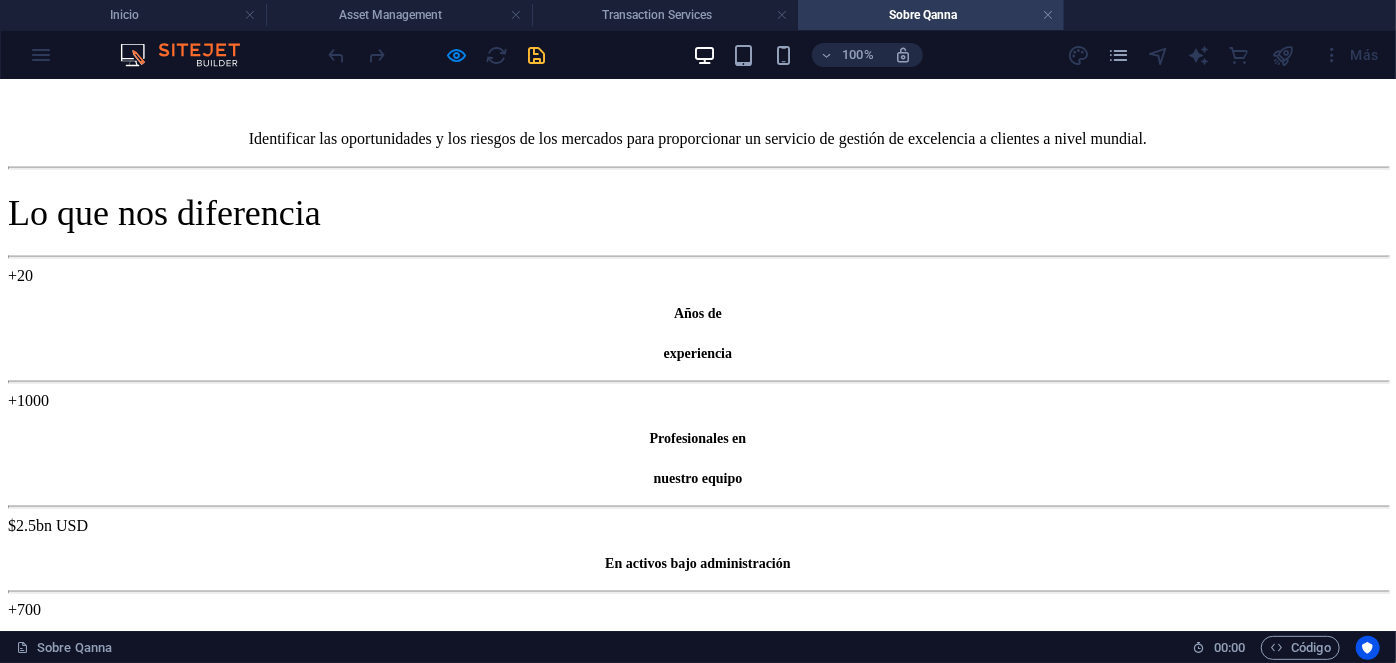 scroll, scrollTop: 1205, scrollLeft: 0, axis: vertical 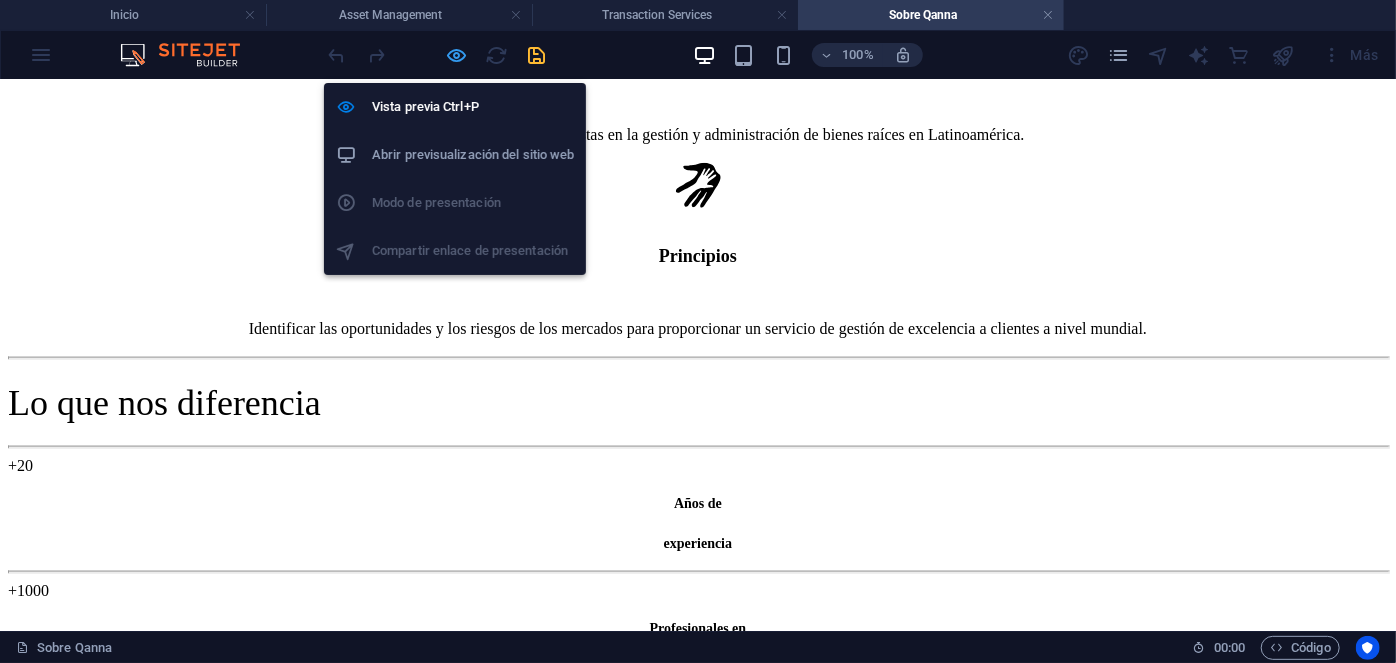 click at bounding box center (457, 55) 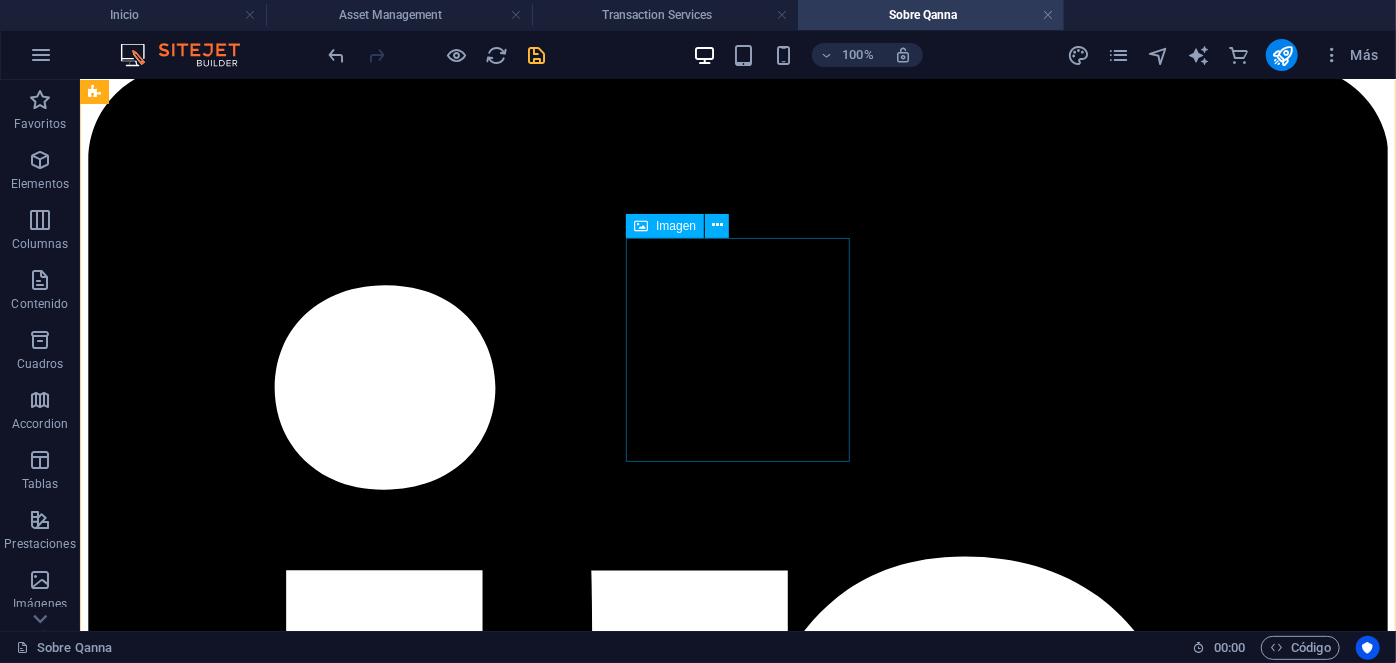 scroll, scrollTop: 5573, scrollLeft: 0, axis: vertical 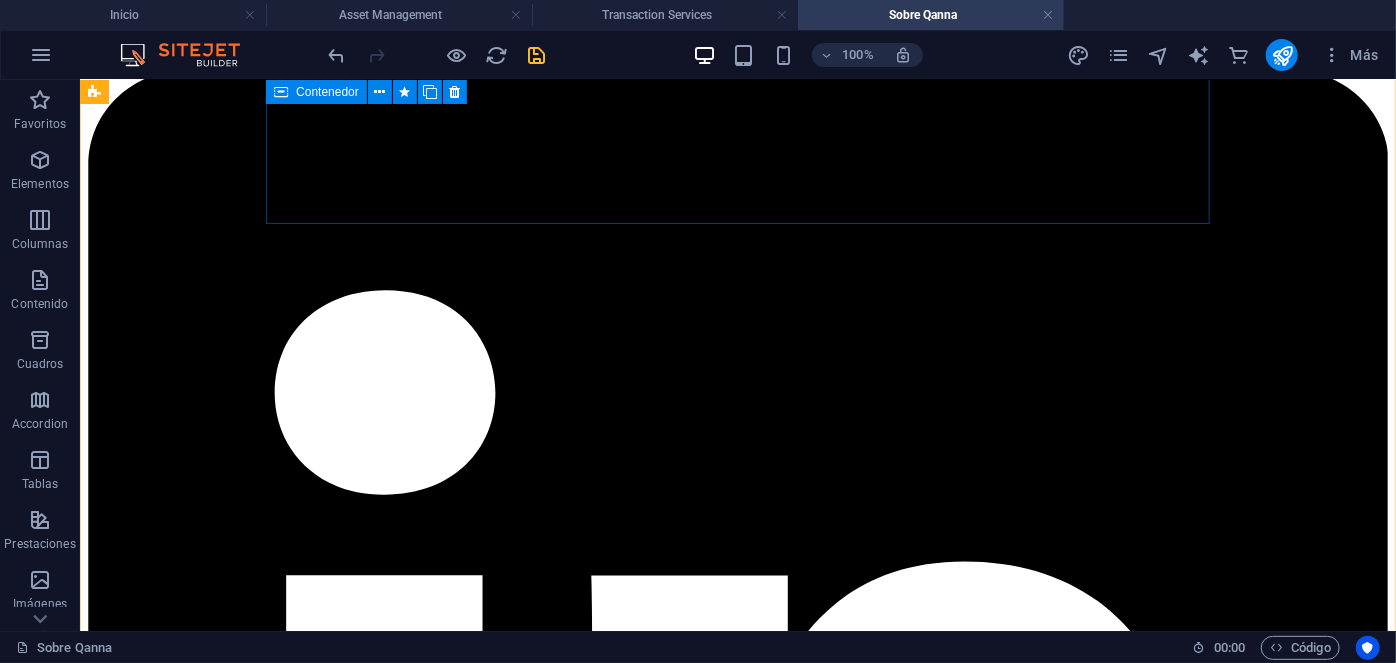 click on "Théo Lefèvre                                                              Director Capital Markets Con una trayectoria de más de 15 años dedicado a la gestión de inversiones de capital, ha adquirido un profundo conocimiento y experiencia en los mercados bursátiles, así como en los sectores bancario e inmobiliario. Estas competencias han sido desarrolladas tanto en el ámbito nacional como internacional, permitiéndole manejar con éxito operaciones complejas y adaptarse a diversos entornos económicos y normativos. Estudios: KEDGE, Banca y finanzas. ESSCA, Análisis de datos. TBS, Master en Finanzas. KEDGE Business School, Ingeniería Comercial.  KEDGE Business School, Ingeniería en Administración.  ESADE, Finanzas e inversiones globales. UC, Inversiones. MIT, Inversiones inmobiliarias comerciales.  Harvard Business School Contacto theo.lefevre@qanna.cl" at bounding box center [737, 12391] 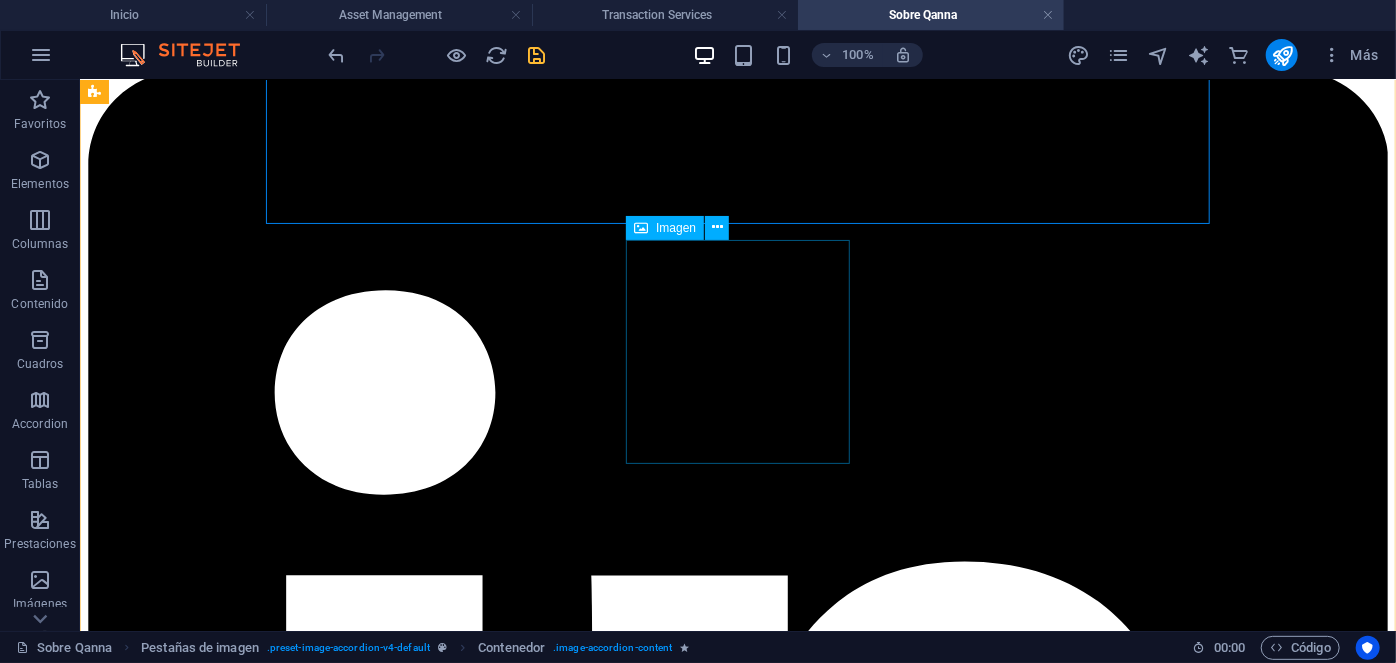 click on "Ana Godoy Valuations & Consulting Manager" at bounding box center [737, 13541] 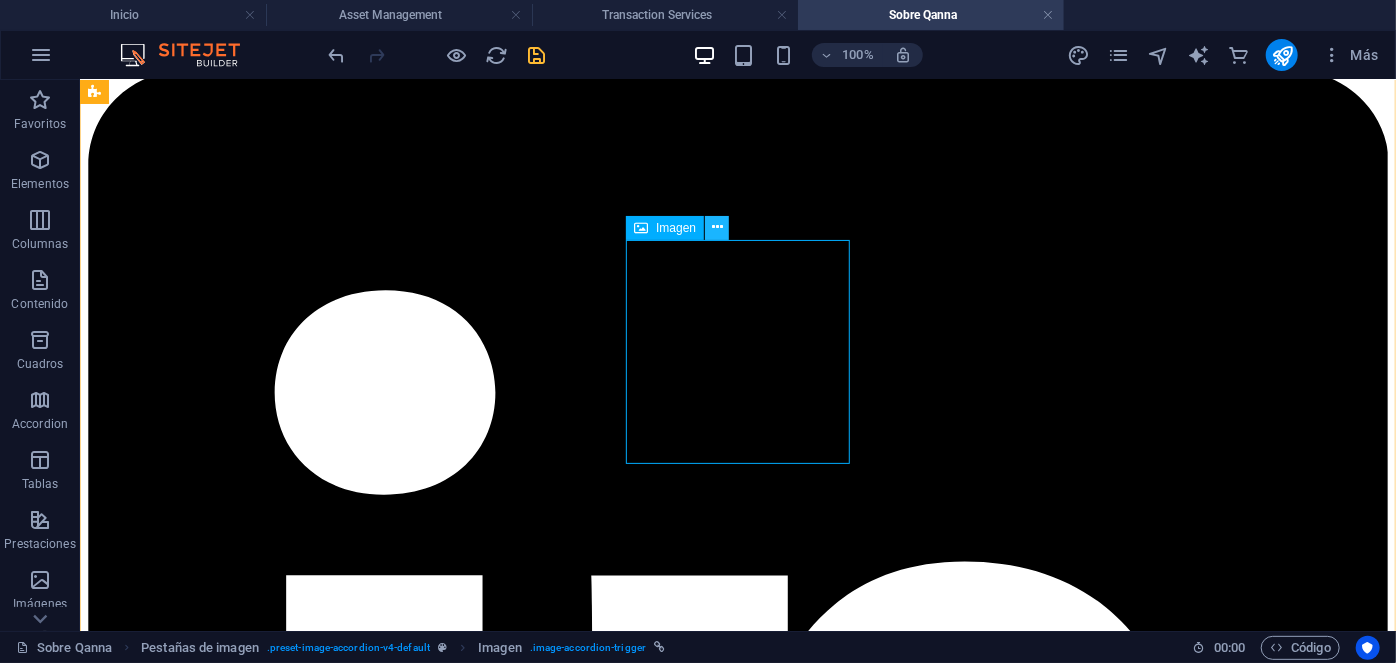 click at bounding box center [717, 227] 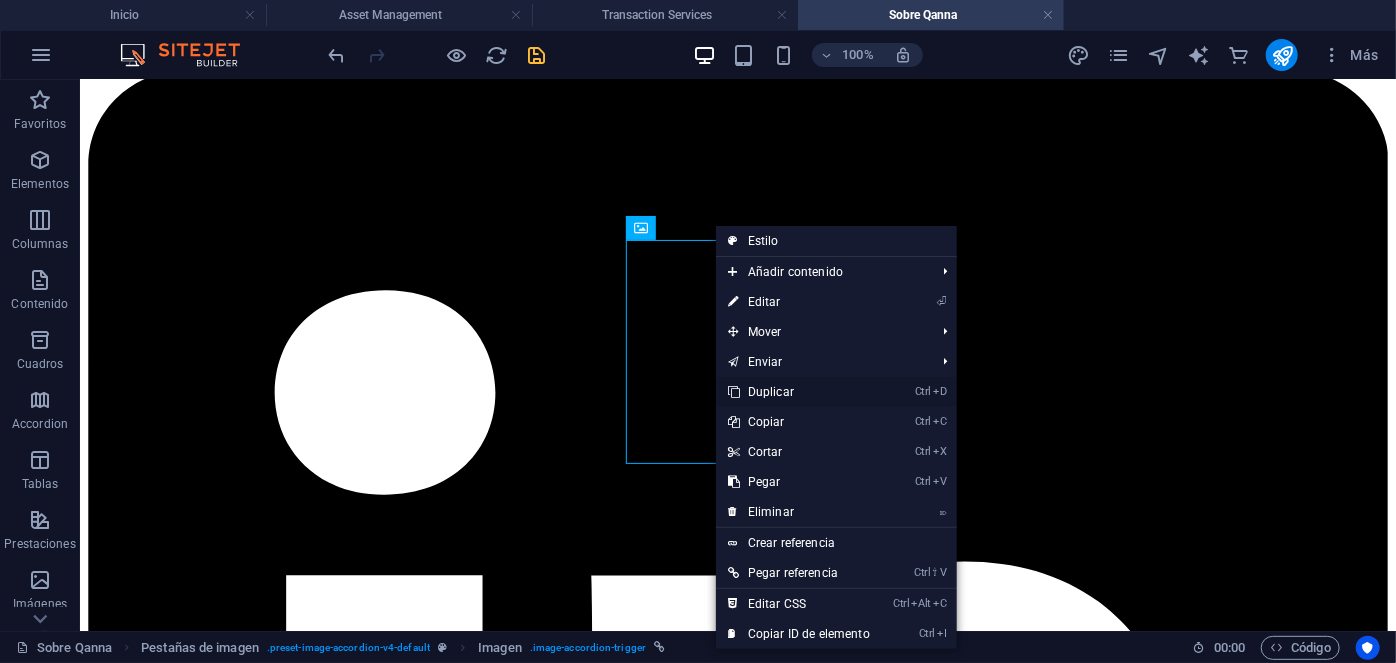 click on "Ctrl D  Duplicar" at bounding box center [799, 392] 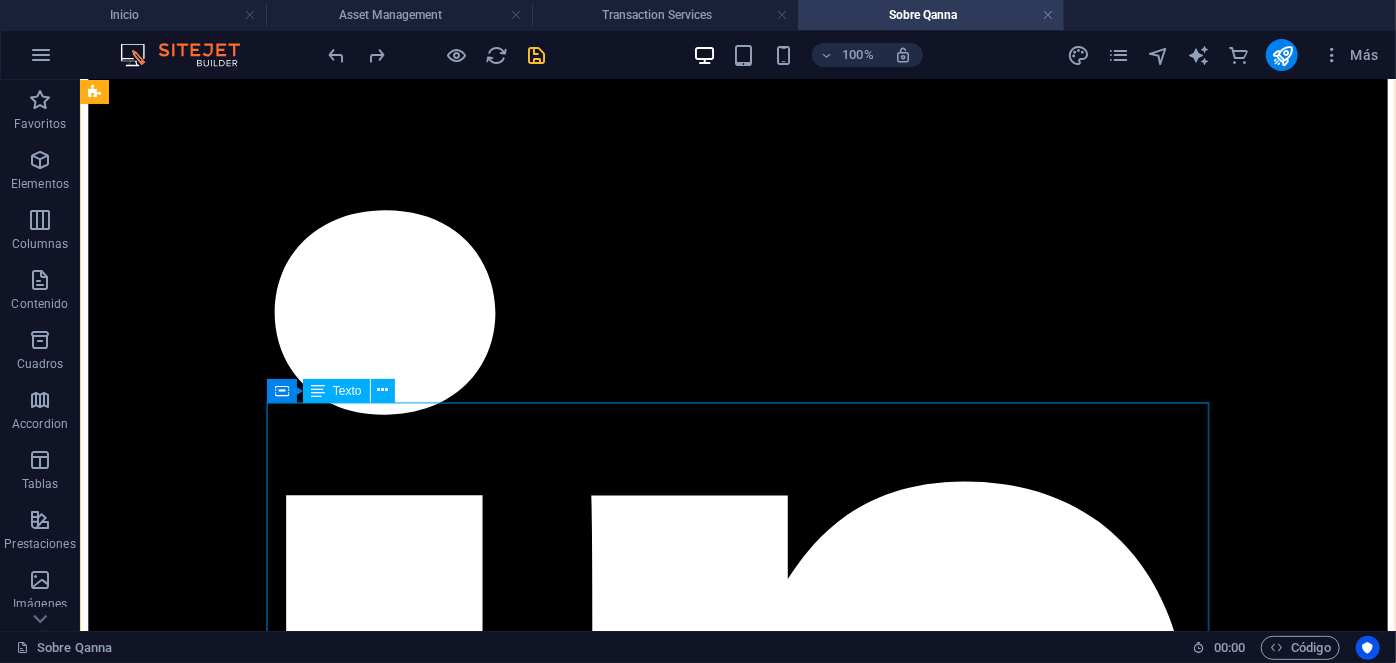 scroll, scrollTop: 5651, scrollLeft: 0, axis: vertical 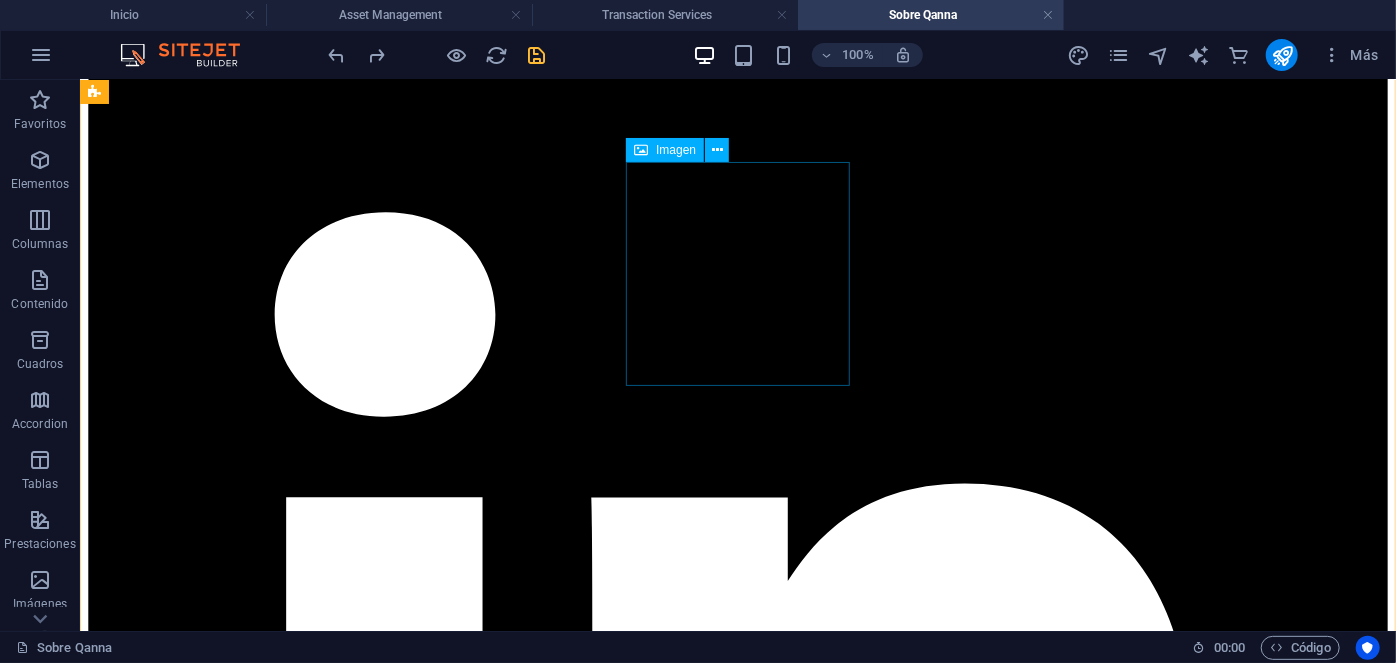 click on "Ana Godoy Valuations & Consulting Manager" at bounding box center (737, 13463) 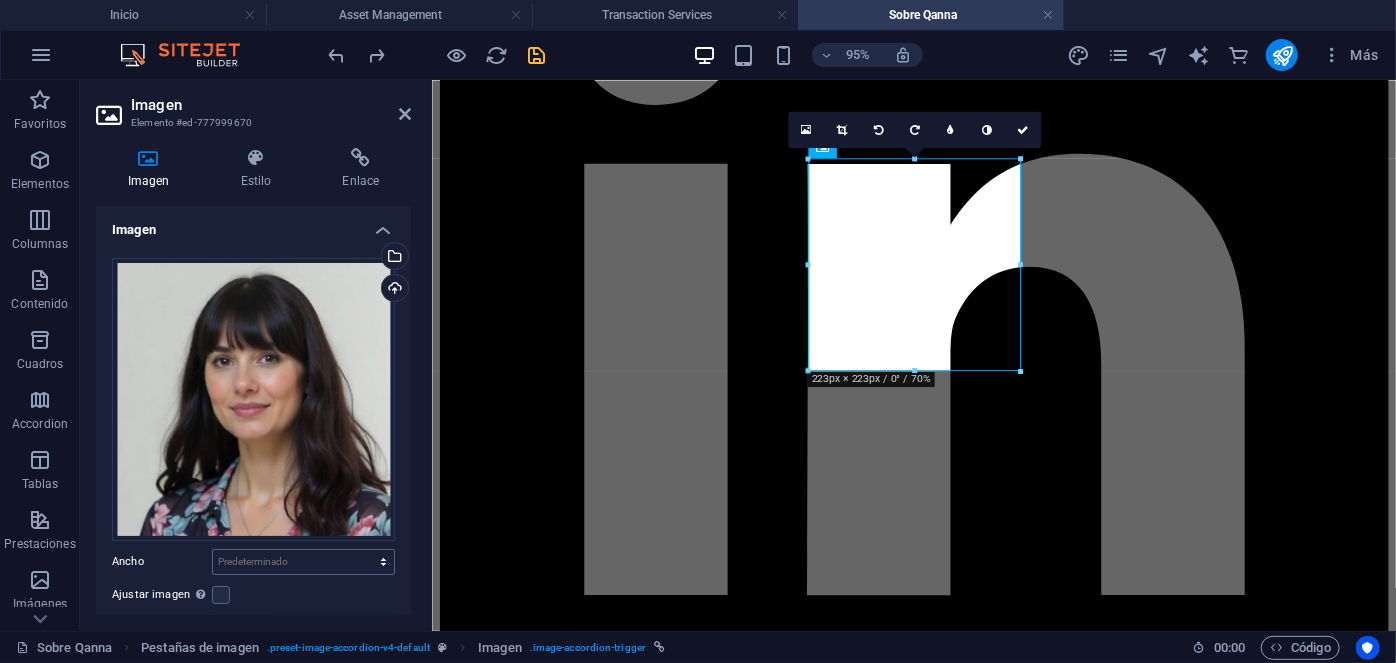 scroll, scrollTop: 180, scrollLeft: 0, axis: vertical 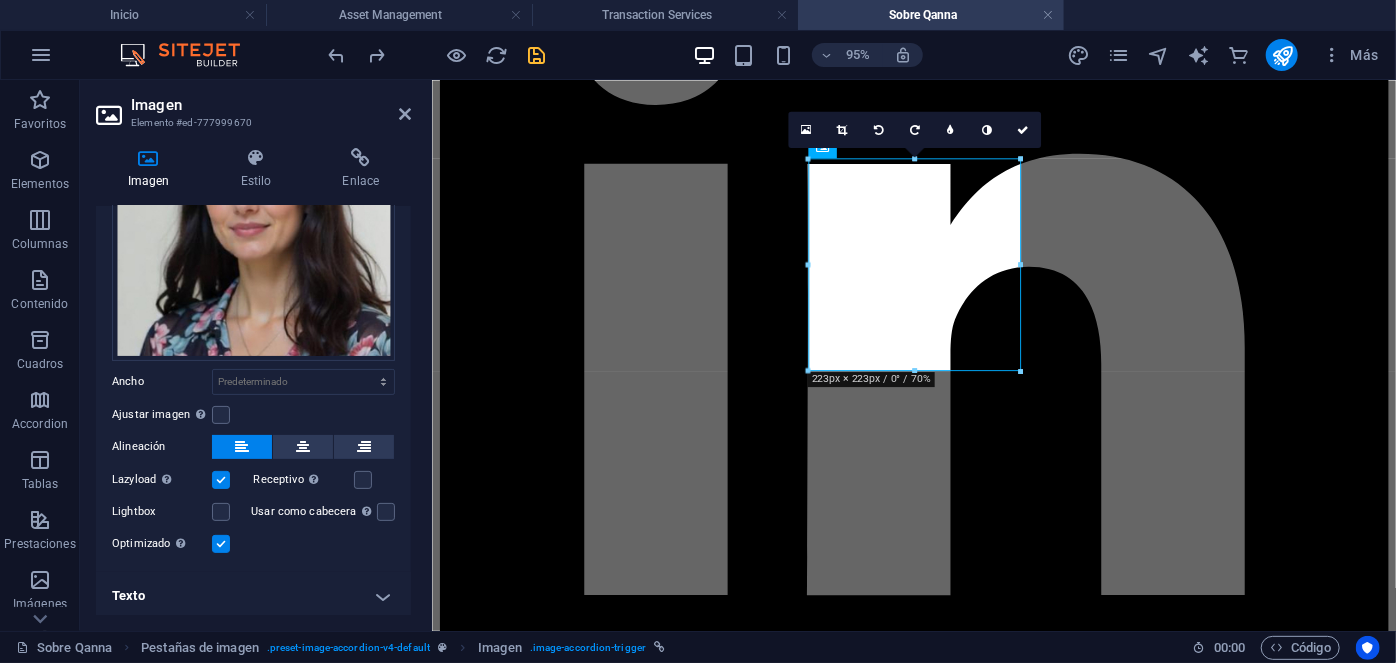 click on "Texto" at bounding box center (253, 596) 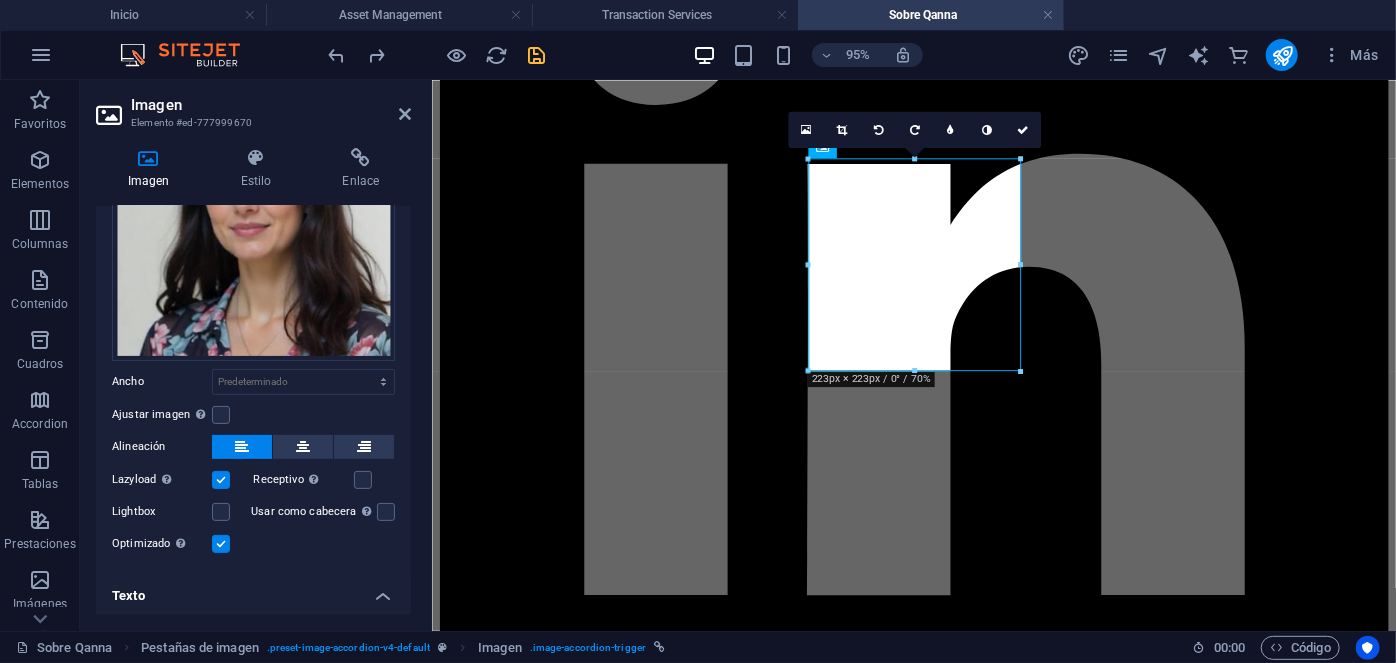 scroll, scrollTop: 368, scrollLeft: 0, axis: vertical 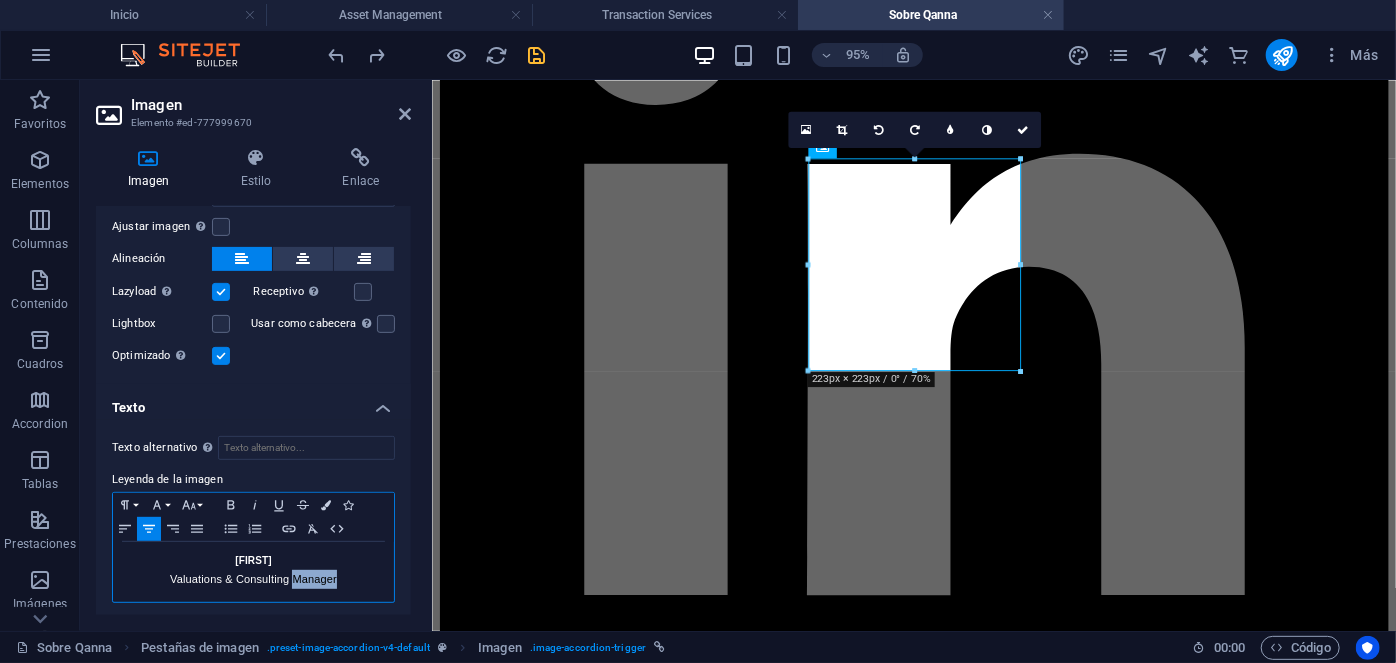 drag, startPoint x: 356, startPoint y: 581, endPoint x: 293, endPoint y: 595, distance: 64.53681 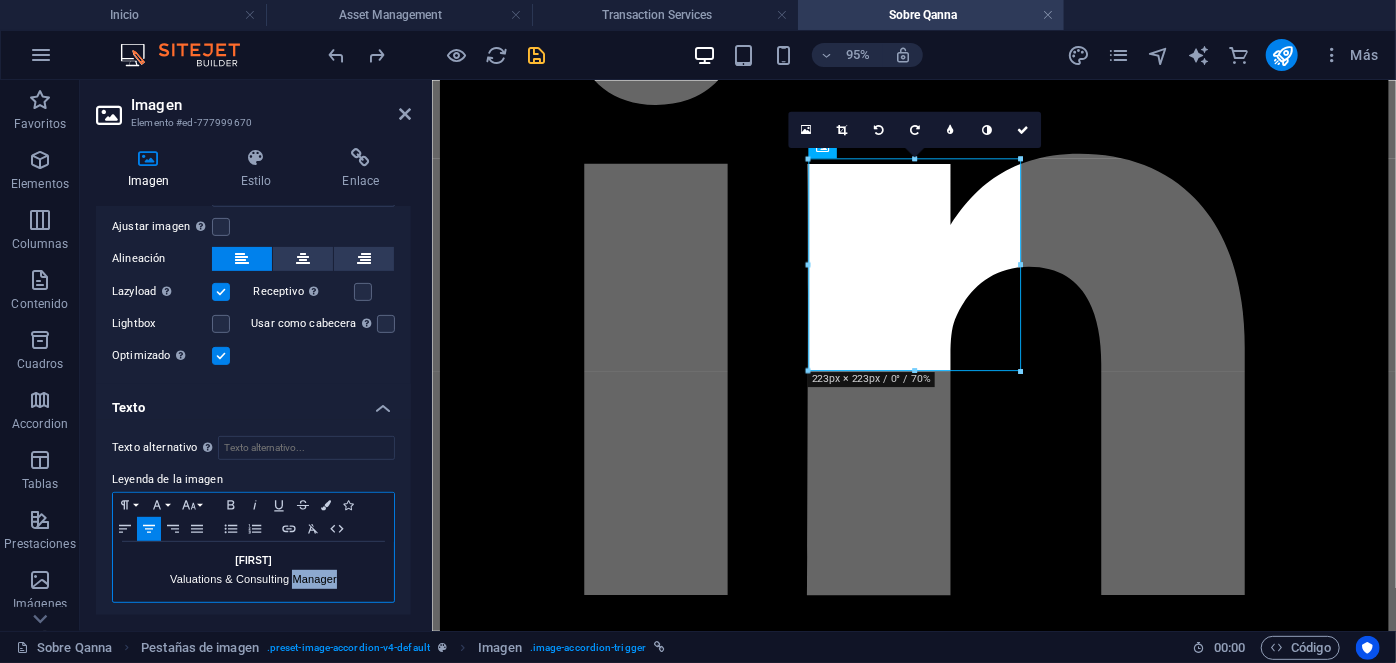 click on "Ana Godoy Valuations & Consulting Manager" at bounding box center (253, 572) 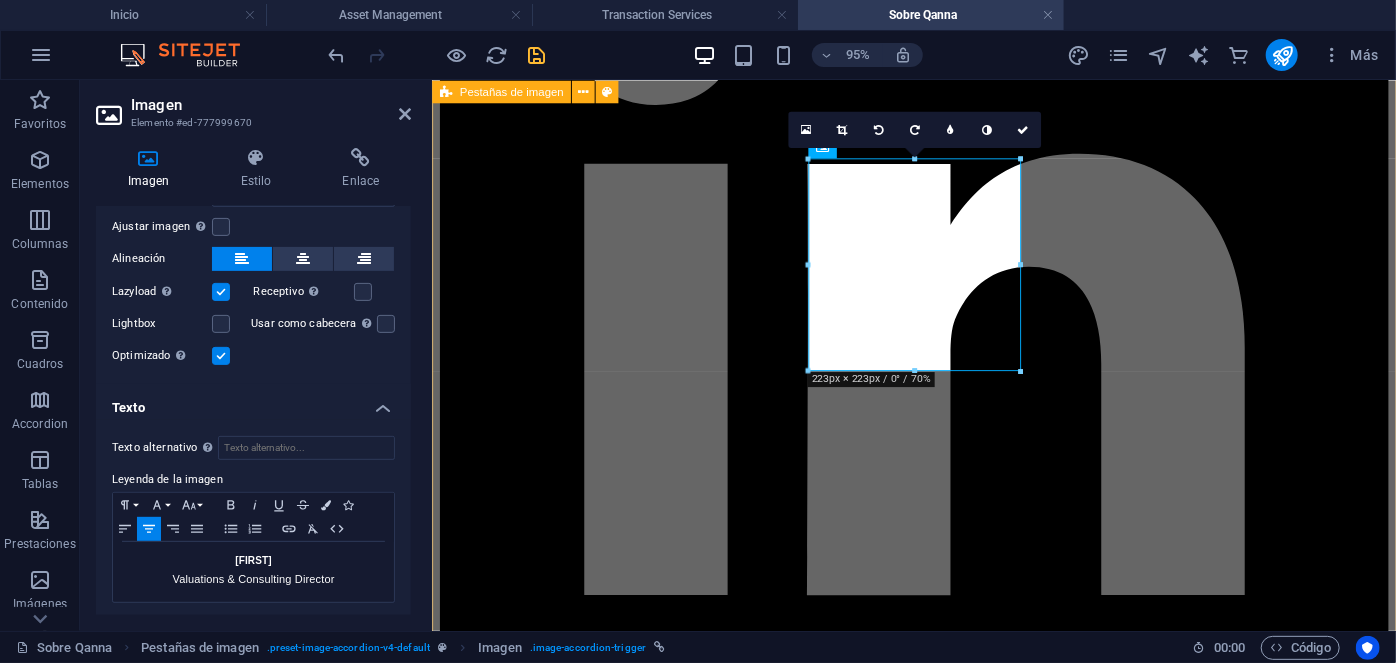 click on "Roxana Diez People & Culture Manager Roxana Diez People & Culture Manager Con más de 20 años de experiencia en Psicología clínica, donde ha dirigido de manera exitosa cientos de procesos de recruitment para mandos medios y alta gerencia empresarial, al tiempo de liderar procesos outsourcing en grandes empresas internacionales. Estudios: UNAM. Psicología. IRG, Master en psicología clínica. ESADE, Mindfulness. Especialidades: Psicología clínica y salud mental. Outsourcing de grandes industrias. Recruitment de mandos medios y alta gerencia. Contacto roxana.diez@qanna.cl Juan Bachelet Project Management Director                                                           Juan Bachelet                                                                  Project Management Director Estudios: UDM, Arquitectura. IEP, Six Sigma. Especialidades: Arquitectura, diseño y construcción.  Contacto juan.bachelet@qanna.cl Théo Lefèvre  Théo Lefèvre" at bounding box center [938, 9071] 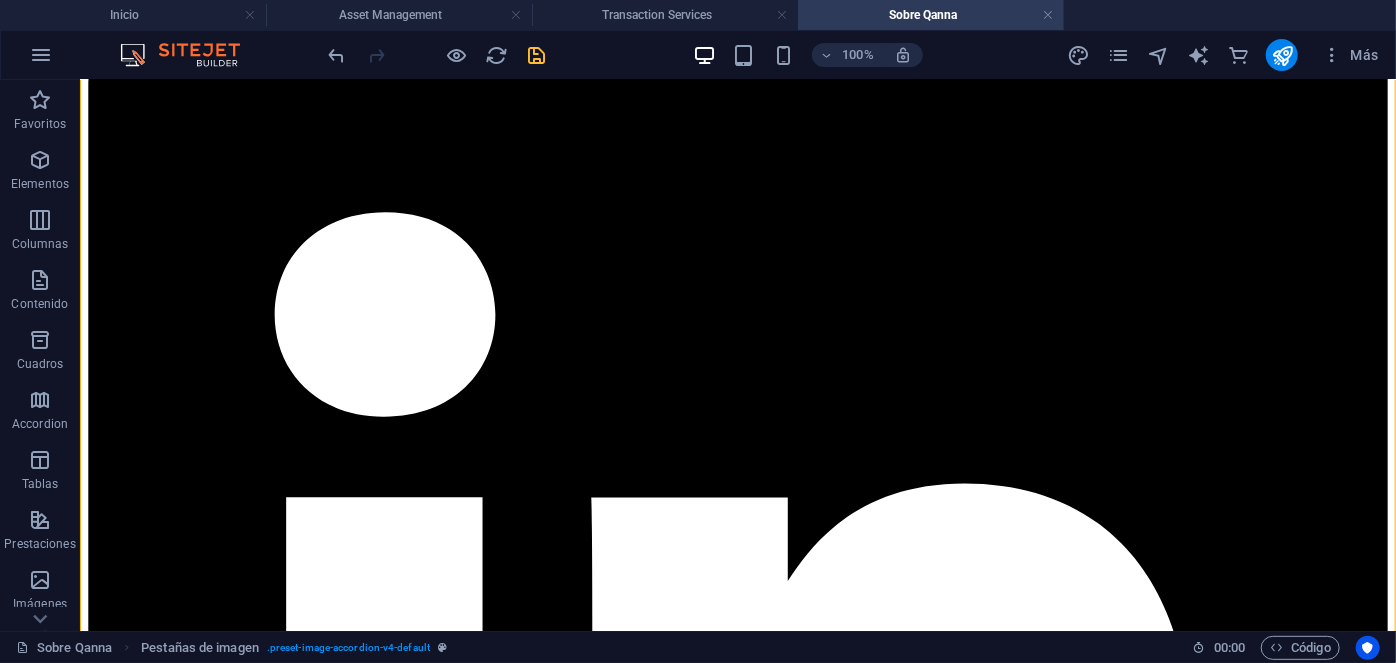click at bounding box center (537, 55) 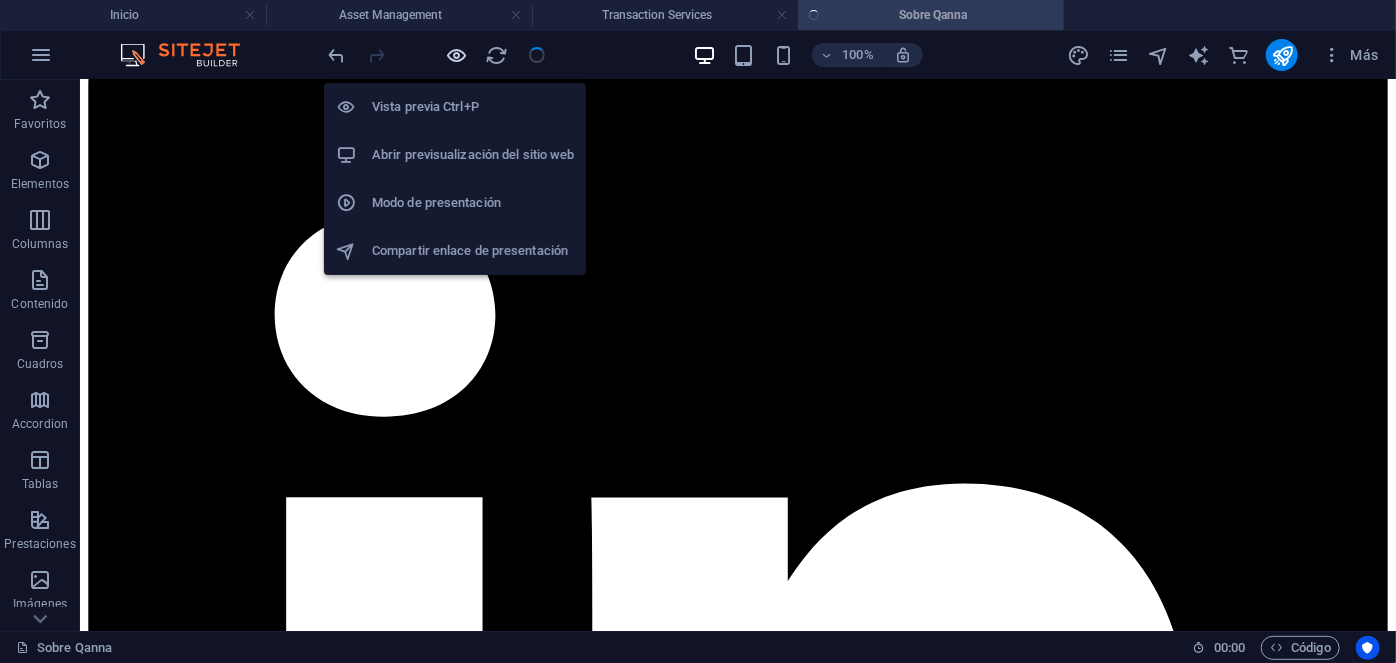 click at bounding box center (457, 55) 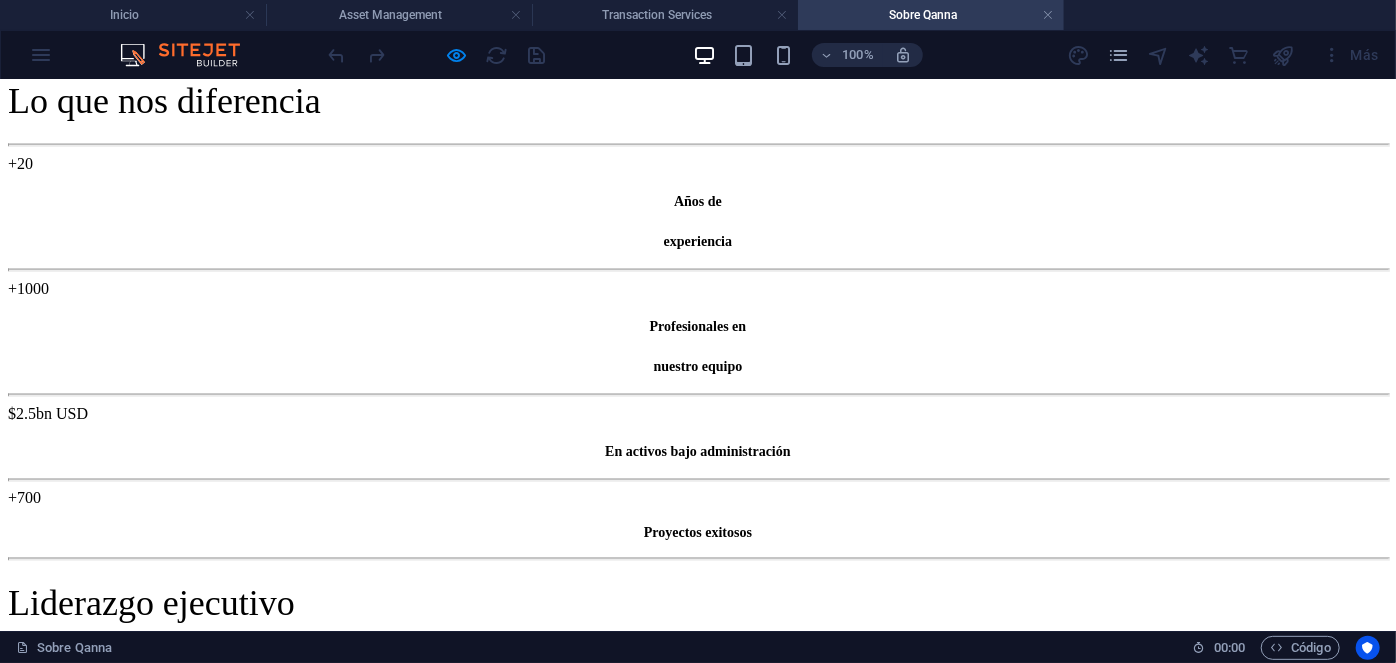 scroll, scrollTop: 1502, scrollLeft: 0, axis: vertical 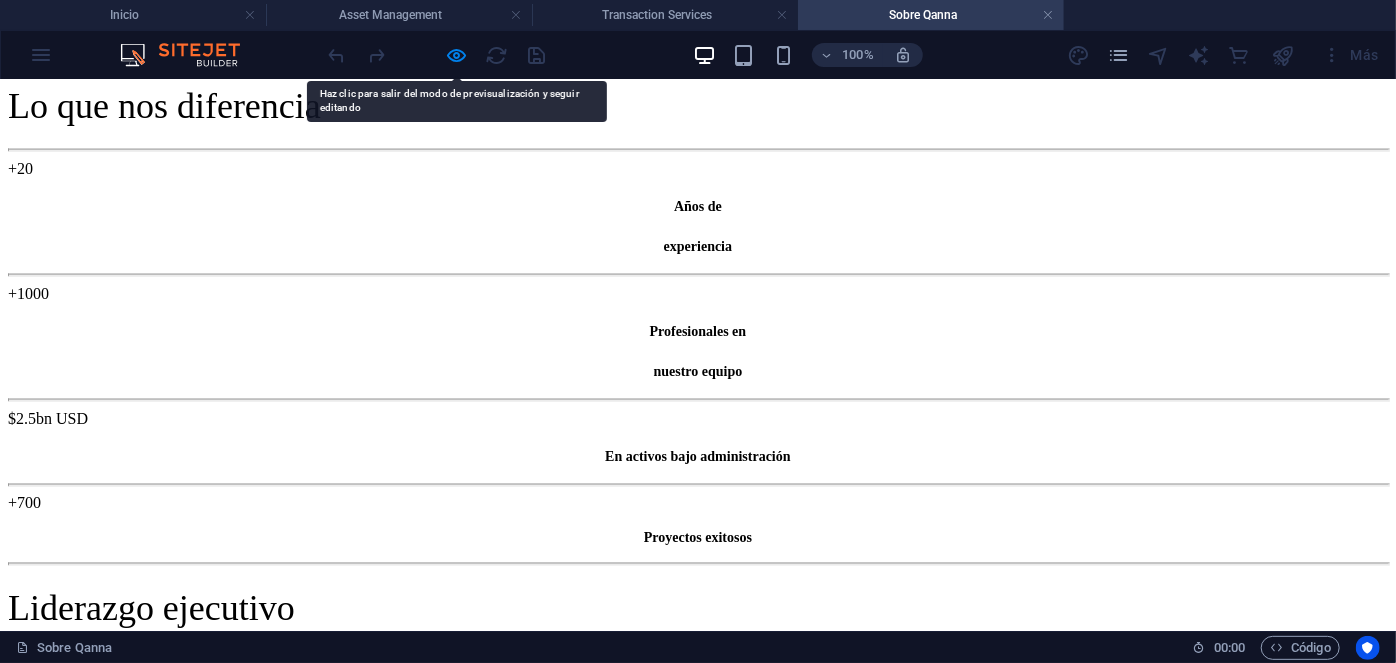 click on "Roxana Diez People & Culture Manager Roxana Diez People & Culture Manager Con más de 20 años de experiencia en Psicología clínica, donde ha dirigido de manera exitosa cientos de procesos de recruitment para mandos medios y alta gerencia empresarial, al tiempo de liderar procesos outsourcing en grandes empresas internacionales. Estudios: UNAM. Psicología. IRG, Master en psicología clínica. ESADE, Mindfulness. Especialidades: Psicología clínica y salud mental. Outsourcing de grandes industrias. Recruitment de mandos medios y alta gerencia. Contacto roxana.diez@qanna.cl Juan Bachelet Project Management Director                                                           Juan Bachelet                                                                  Project Management Director Estudios: UDM, Arquitectura. IEP, Six Sigma. Especialidades: Arquitectura, diseño y construcción.  Contacto juan.bachelet@qanna.cl Théo Lefèvre  Théo Lefèvre" at bounding box center [698, 3759] 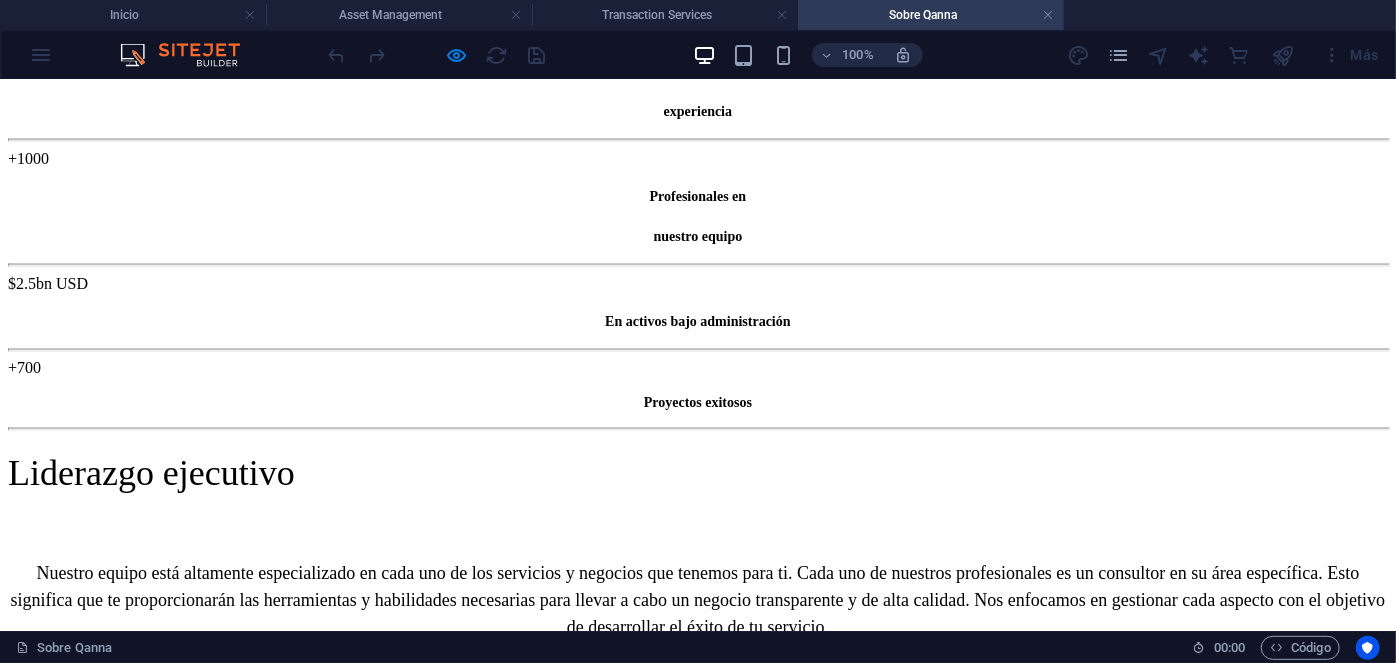 scroll, scrollTop: 1640, scrollLeft: 0, axis: vertical 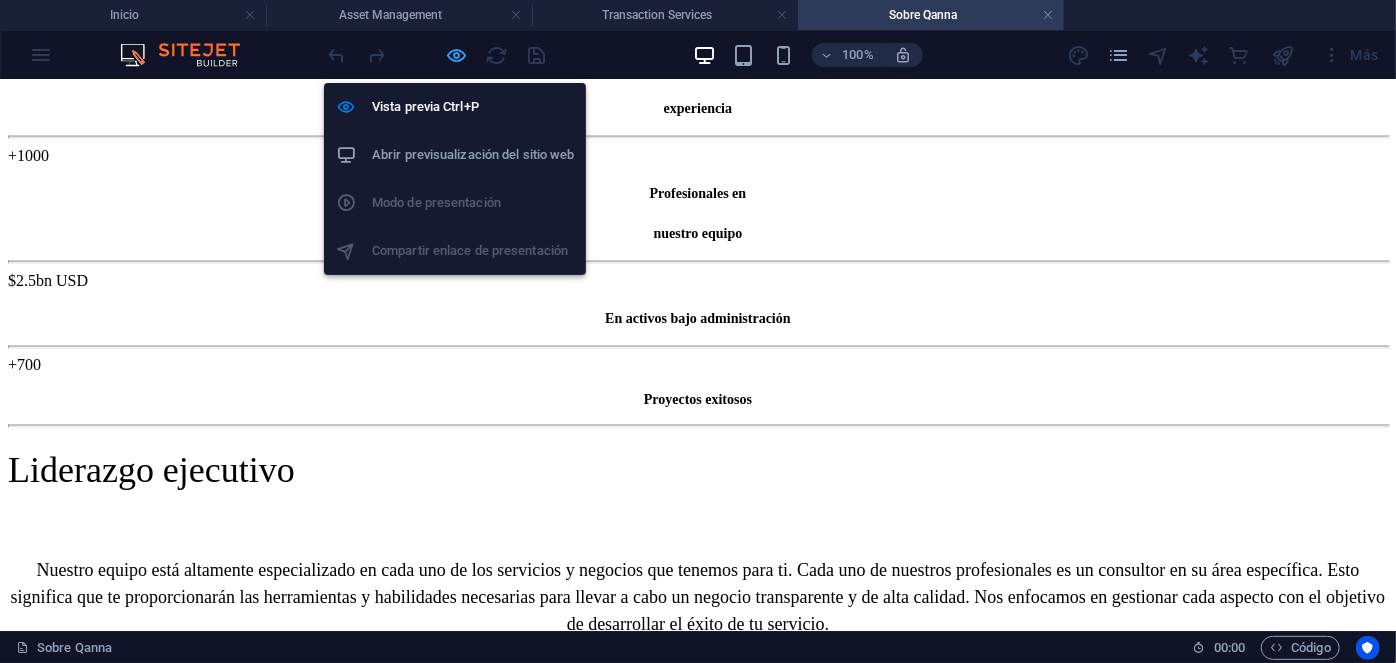 click at bounding box center (457, 55) 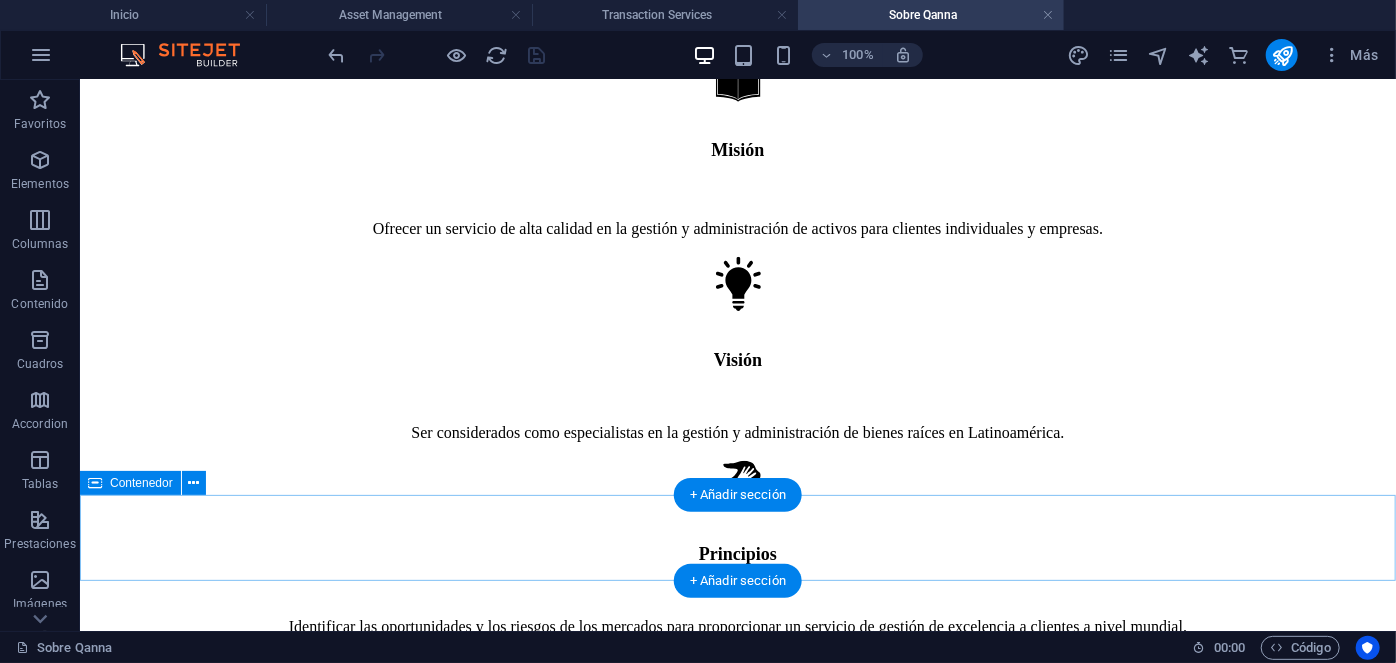 scroll, scrollTop: 936, scrollLeft: 0, axis: vertical 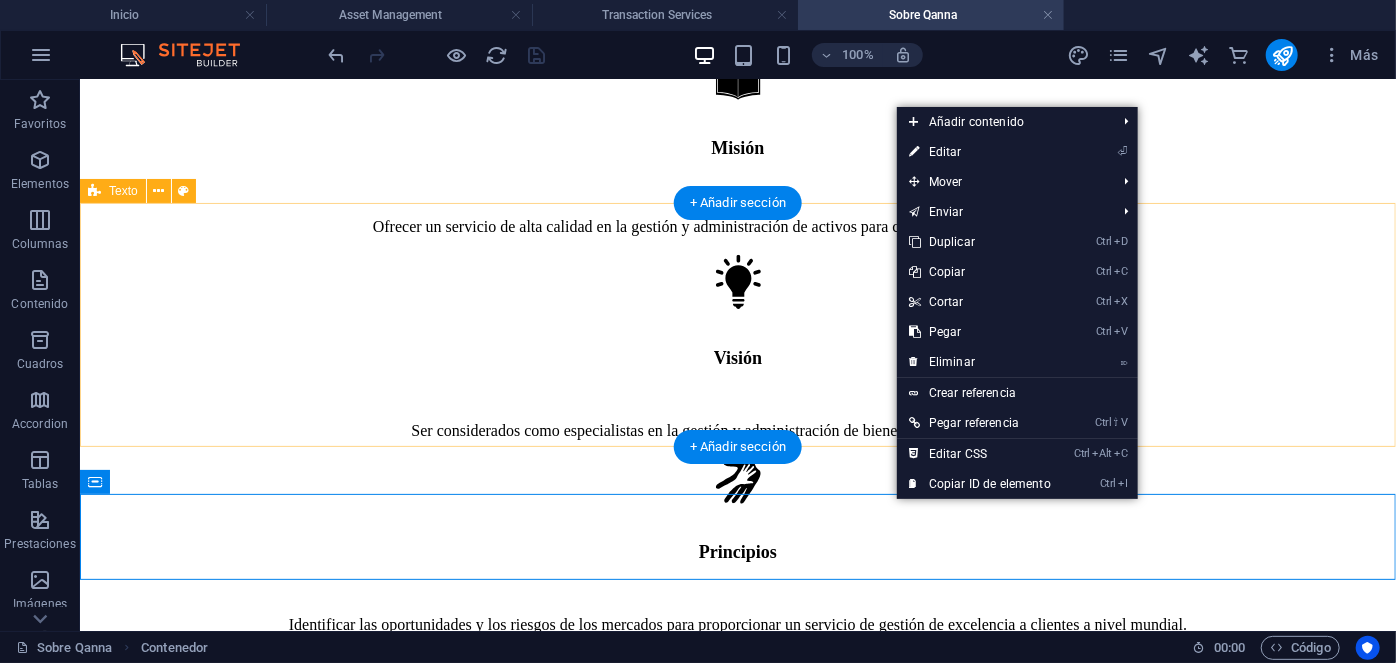 click on "Liderazgo ejecutivo Nuestro equipo está altamente especializado en cada uno de los servicios y negocios que tenemos para ti. Cada uno de nuestros profesionales es un consultor en su área específica. Esto significa que te proporcionarán las herramientas y habilidades necesarias para llevar a cabo un negocio transparente y de alta calidad. Nos enfocamos en gestionar cada aspecto con el objetivo de desarrollar el éxito de tu servicio." at bounding box center (737, 1292) 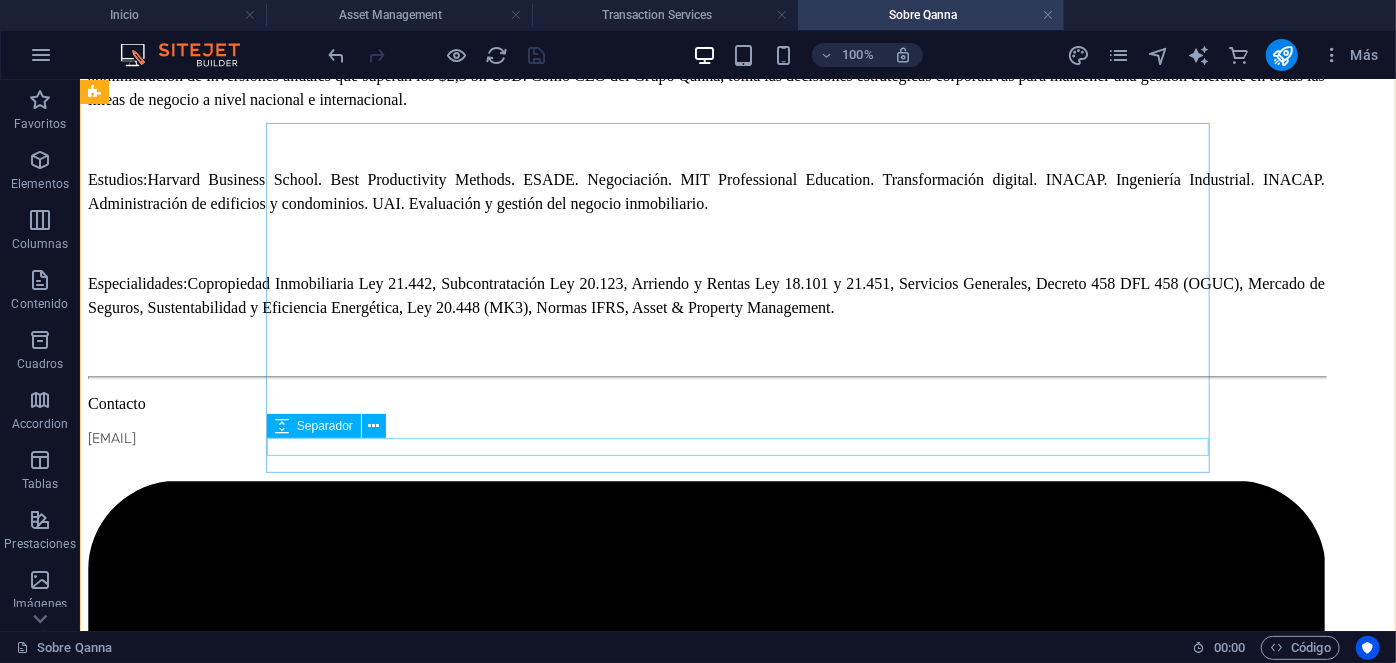 scroll, scrollTop: 2947, scrollLeft: 0, axis: vertical 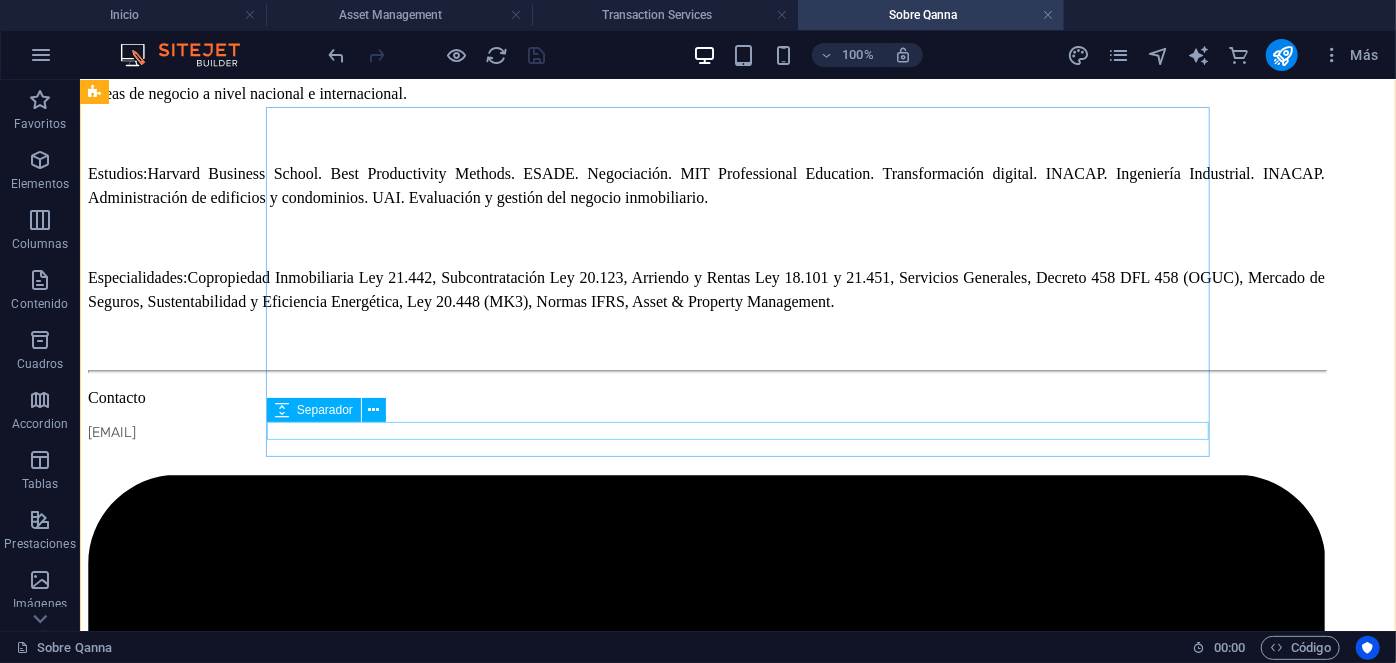 drag, startPoint x: 817, startPoint y: 437, endPoint x: 866, endPoint y: 297, distance: 148.32735 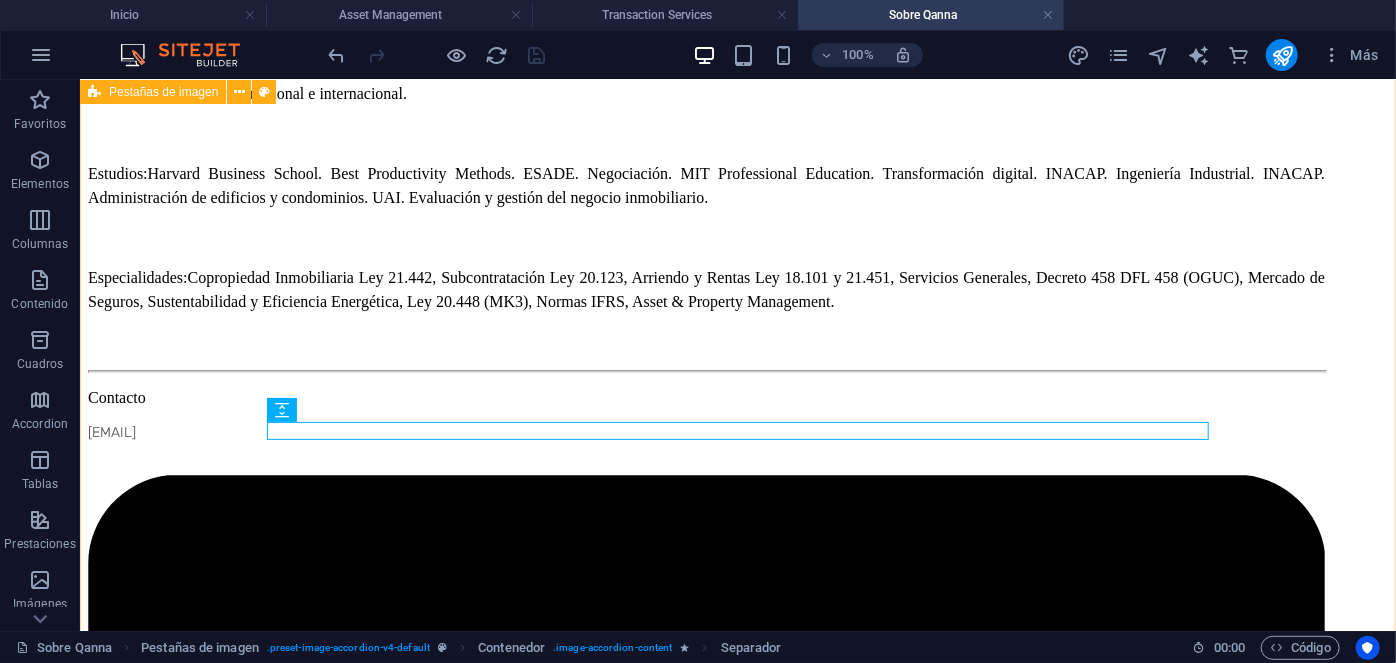 click on "Manuel Ferreira Executive Director Manuel Ferreira   Executive Director  Con más de 20 años de experiencia en gestión y administración de activos, donde ha dirigido, supervisado y auditado un portafolio diversificado de más de 1.400 propiedades. Ha liderado la administración de inversiones anuales que superan los $2,3 bn USD. Como CEO del Grupo Qanna, toma las decisiones estratégicas corporativas para mantener una gestión eficiente en todas las líneas de negocio a nivel nacional e internacional. Estudios:  Harvard Business School. Best Productivity Methods. ESADE. Negociación. MIT Professional Education. Transformación digital. INACAP. Ingeniería Industrial. INACAP. Administración de edificios y condominios. UAI. Evaluación y gestión del negocio inmobiliario. Especialidades:  Contacto manuel@qanna.cl Denisse Palomera Business Development Director                                                        Denisse Palomera Business Development Director Estudios:  susana" at bounding box center [737, 4024] 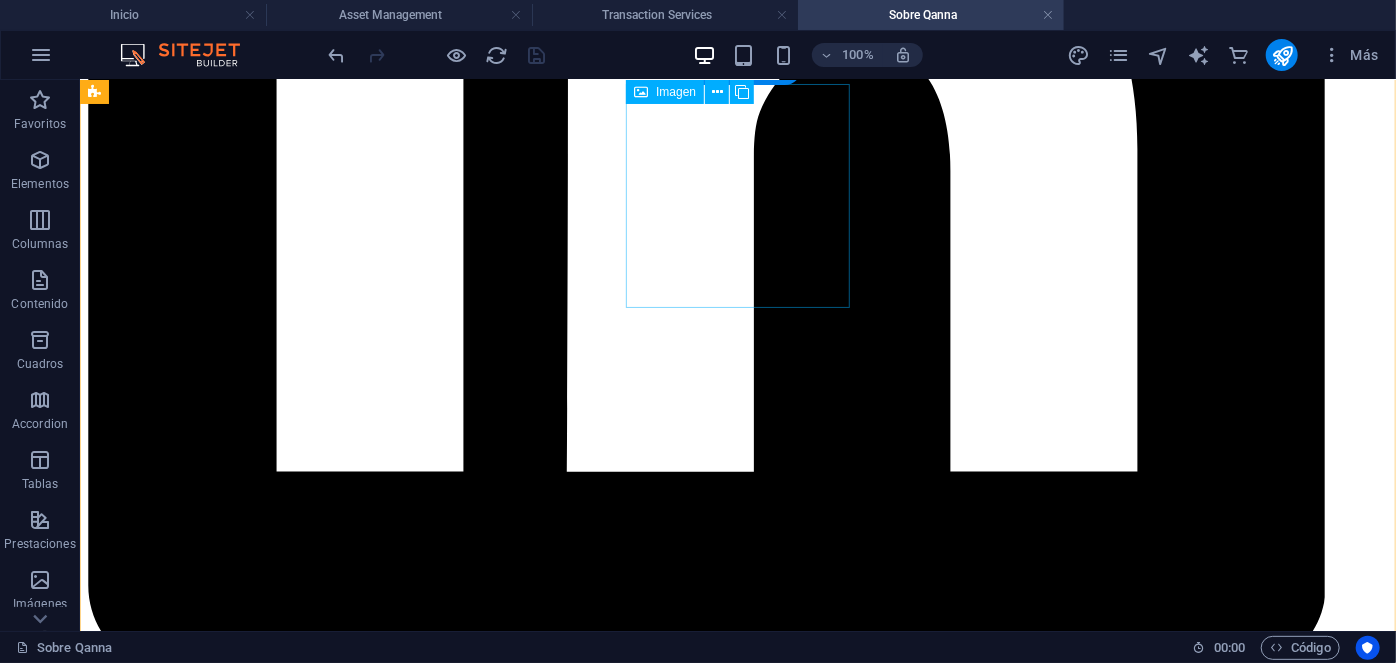 scroll, scrollTop: 3925, scrollLeft: 0, axis: vertical 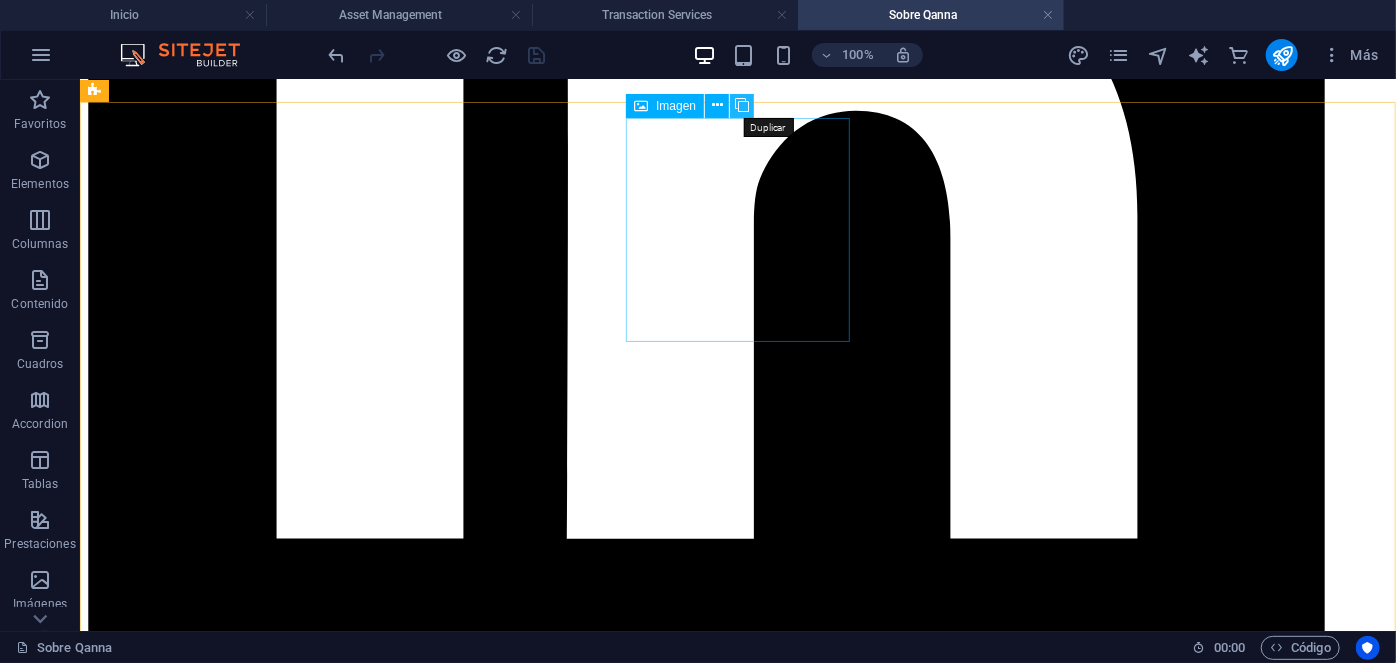 click at bounding box center [742, 105] 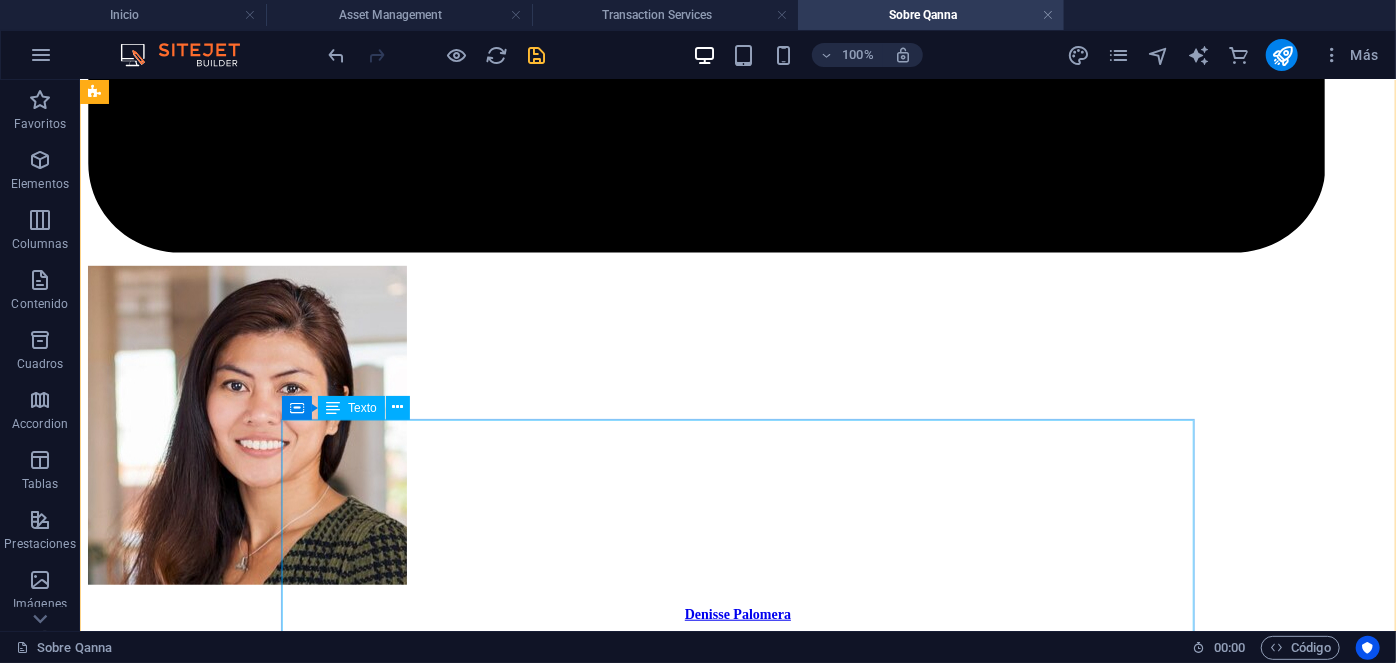 scroll, scrollTop: 4416, scrollLeft: 0, axis: vertical 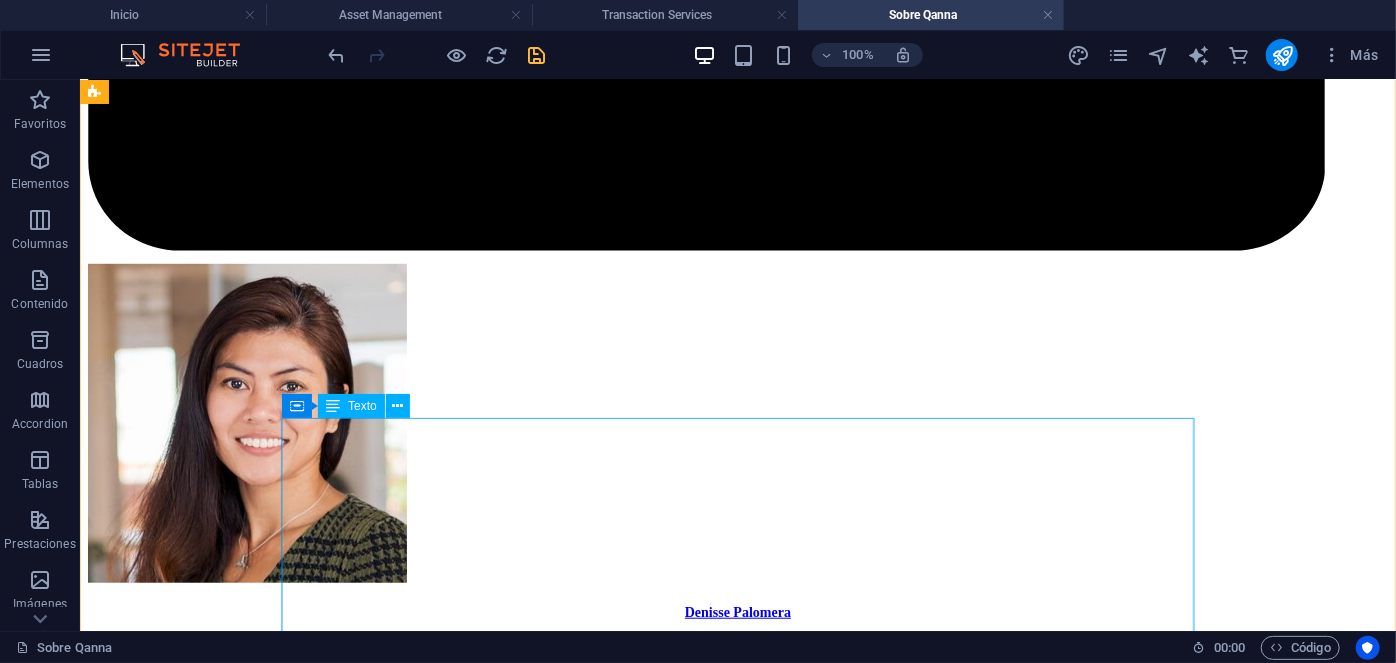 click on "Roxana Diez People & Culture Manager Con más de 20 años de experiencia en Psicología clínica, donde ha dirigido de manera exitosa cientos de procesos de recruitment para mandos medios y alta gerencia empresarial, al tiempo de liderar procesos outsourcing en grandes empresas internacionales. Estudios: UNAM. Psicología. IRG, Master en psicología clínica. ESADE, Mindfulness. Especialidades: Psicología clínica y salud mental. Outsourcing de grandes industrias. Recruitment de mandos medios y alta gerencia." at bounding box center (705, 9789) 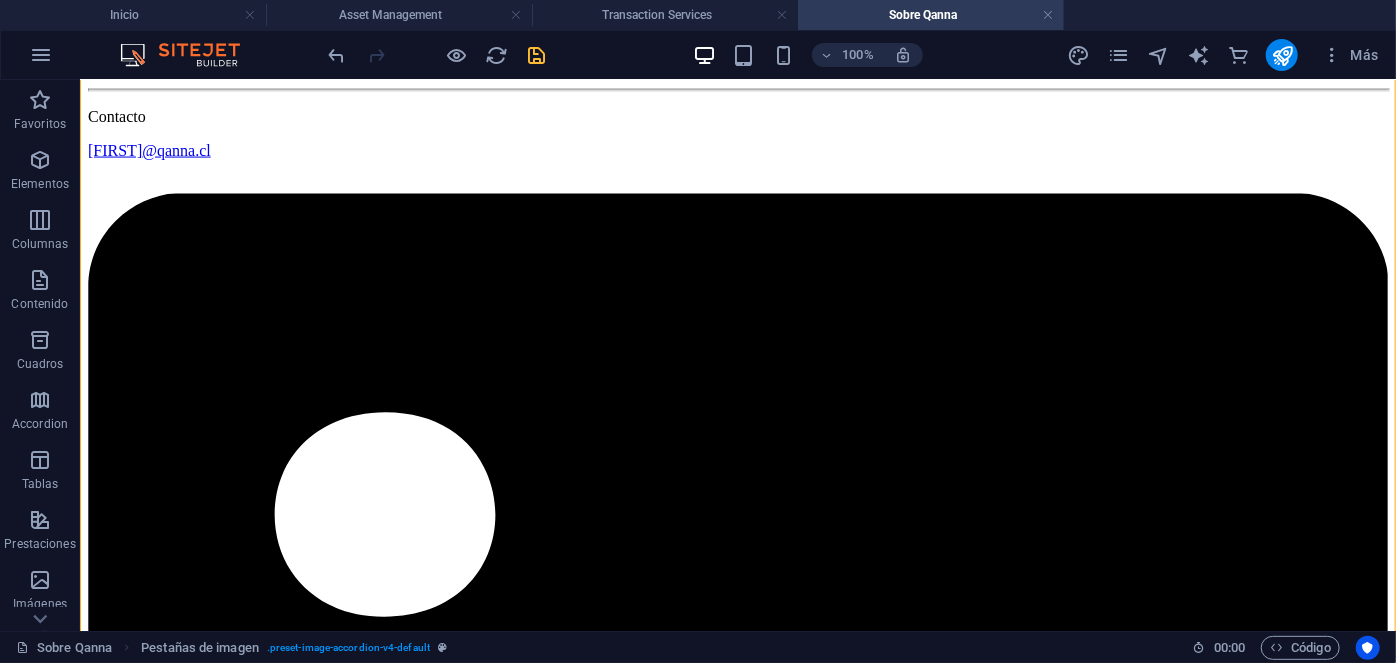 scroll, scrollTop: 5469, scrollLeft: 0, axis: vertical 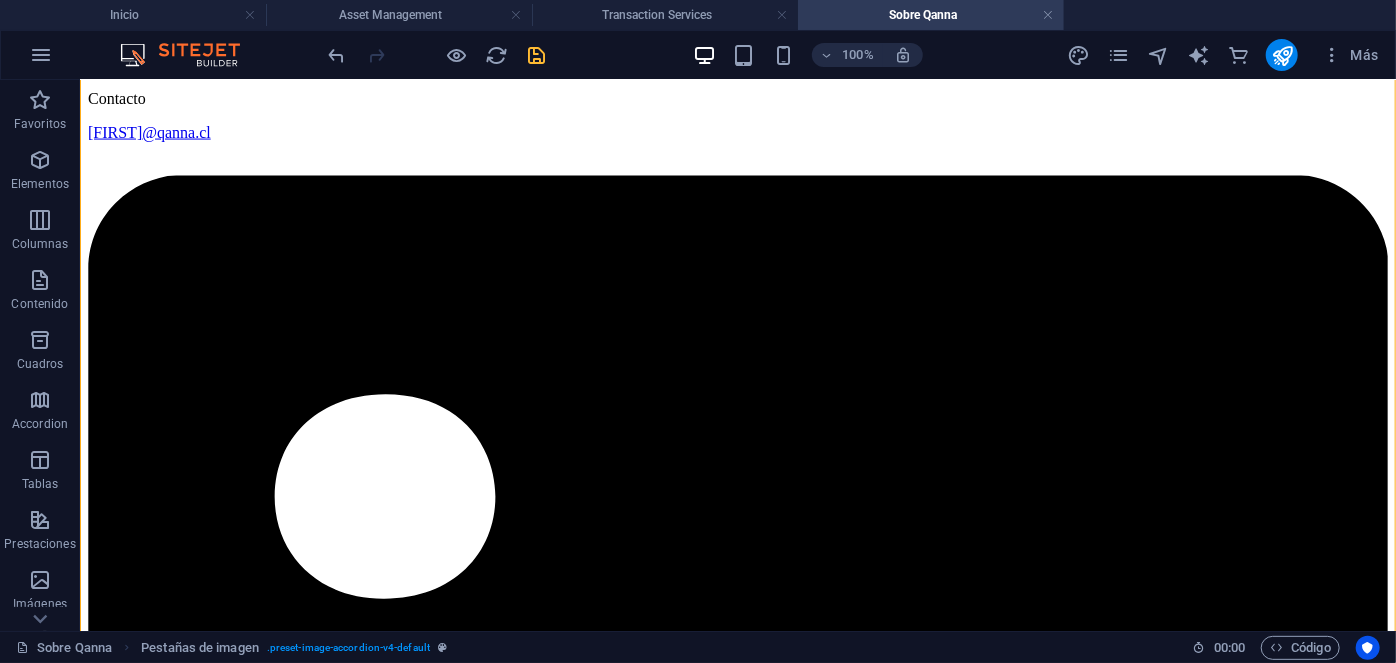 drag, startPoint x: 755, startPoint y: 248, endPoint x: 509, endPoint y: 354, distance: 267.86563 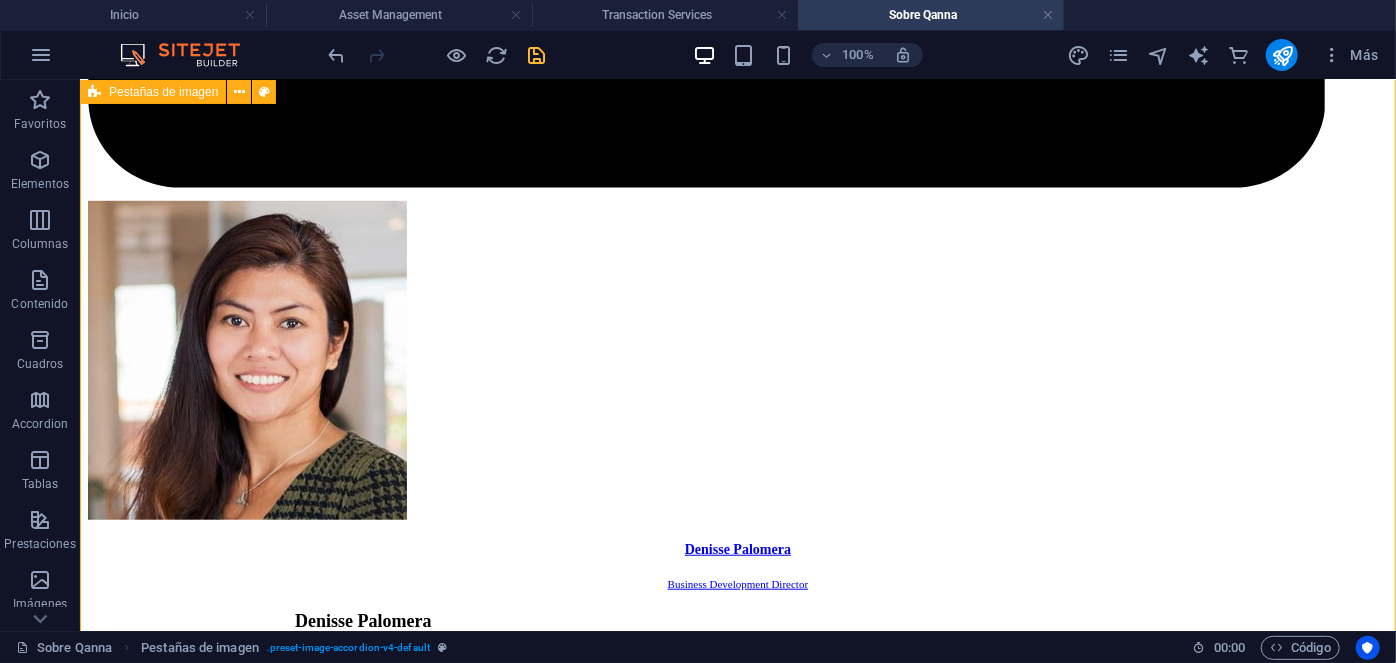 scroll, scrollTop: 4442, scrollLeft: 0, axis: vertical 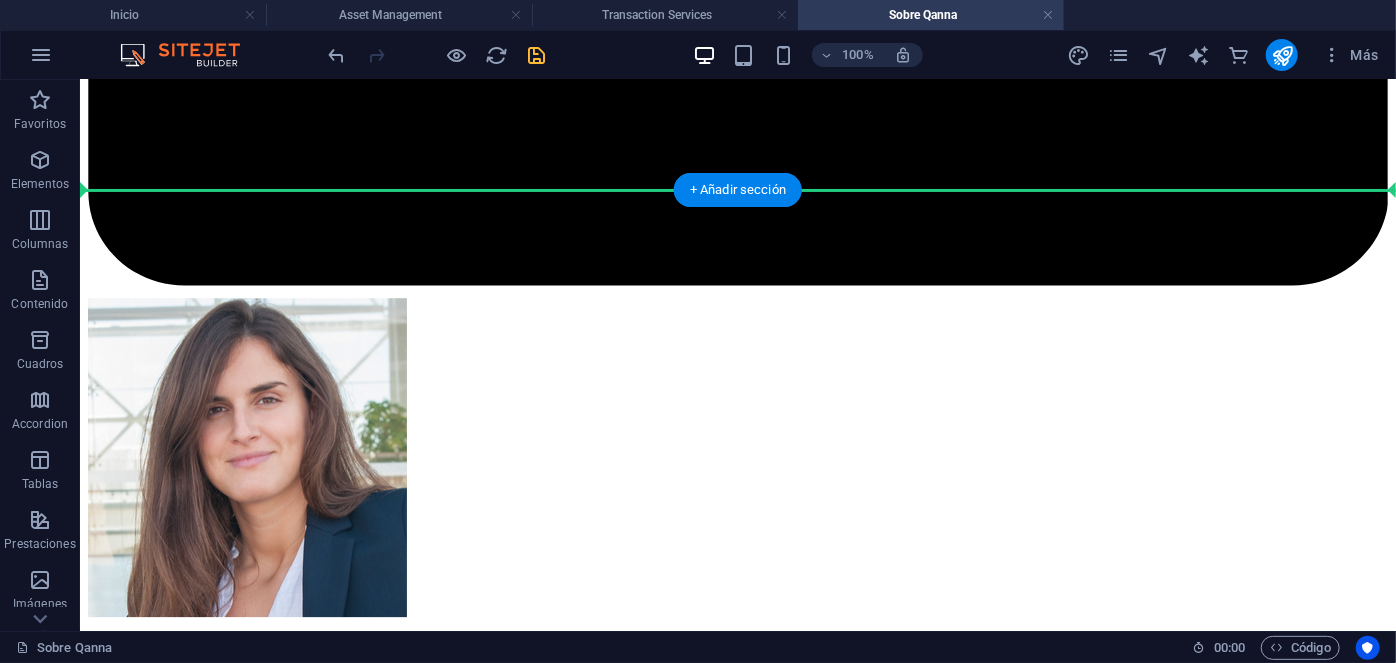 drag, startPoint x: 747, startPoint y: 224, endPoint x: 540, endPoint y: 295, distance: 218.83784 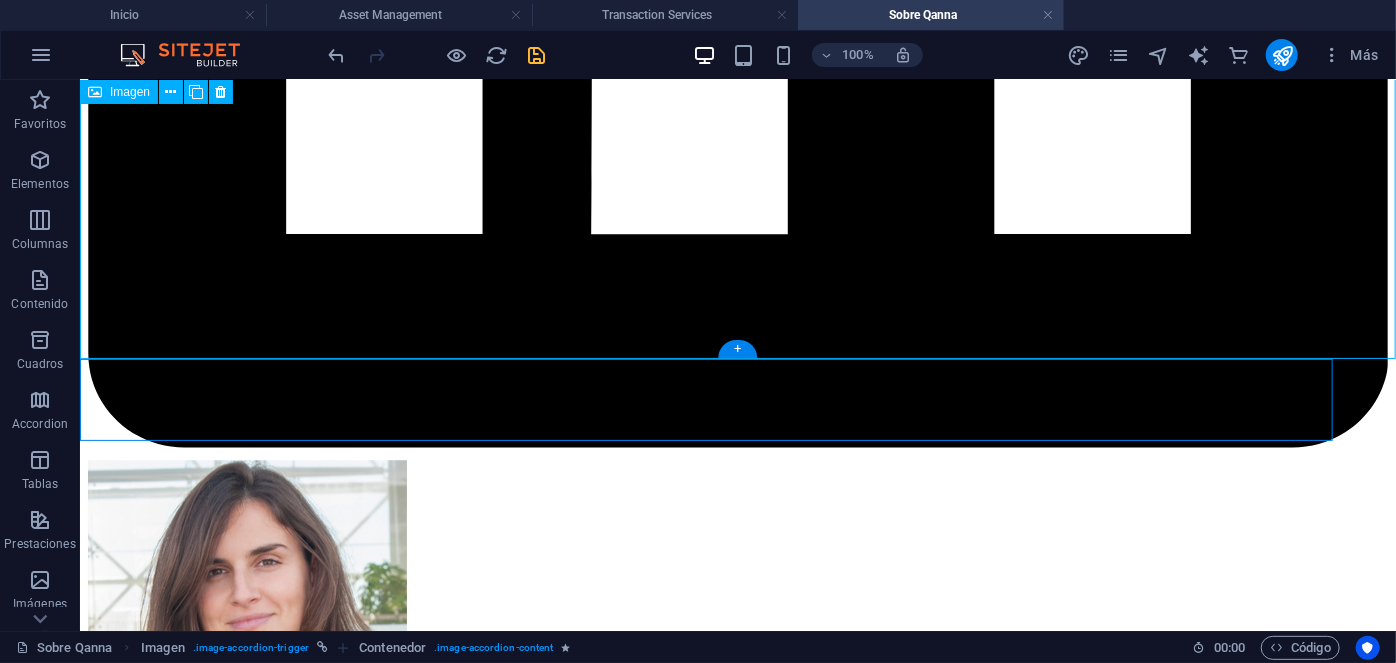 scroll, scrollTop: 6458, scrollLeft: 0, axis: vertical 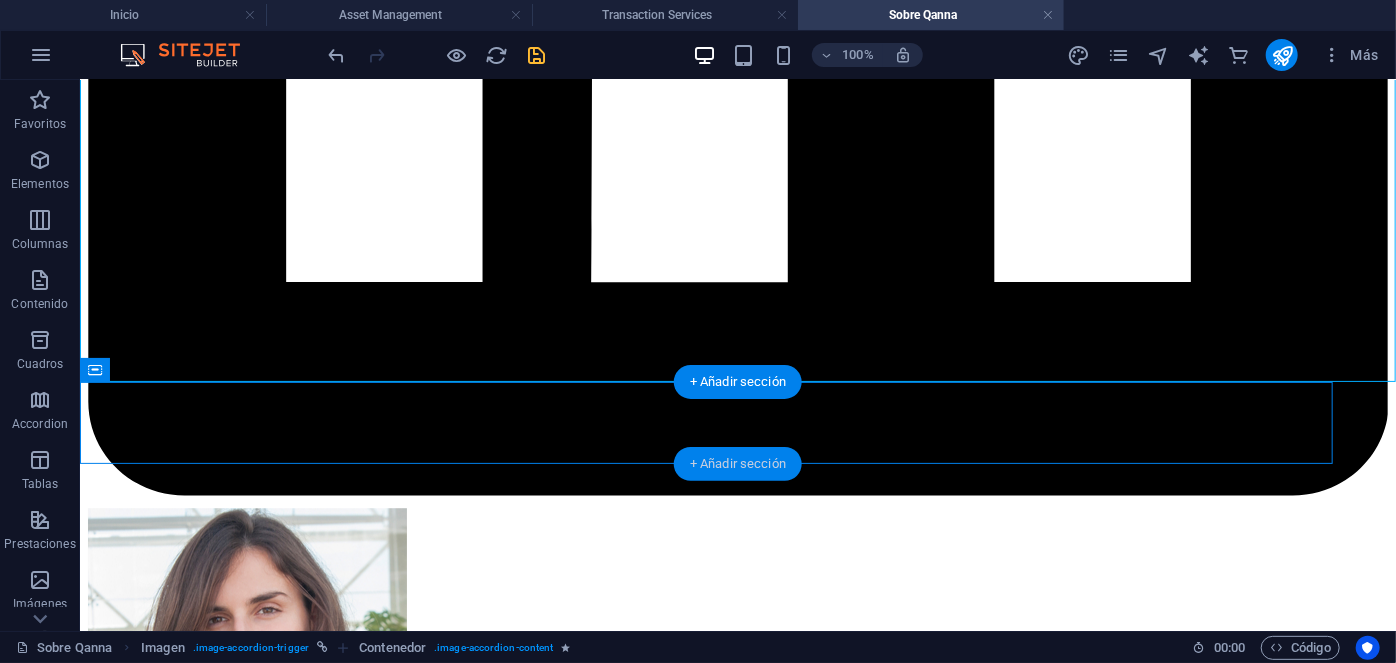drag, startPoint x: 121, startPoint y: 92, endPoint x: 690, endPoint y: 476, distance: 686.45245 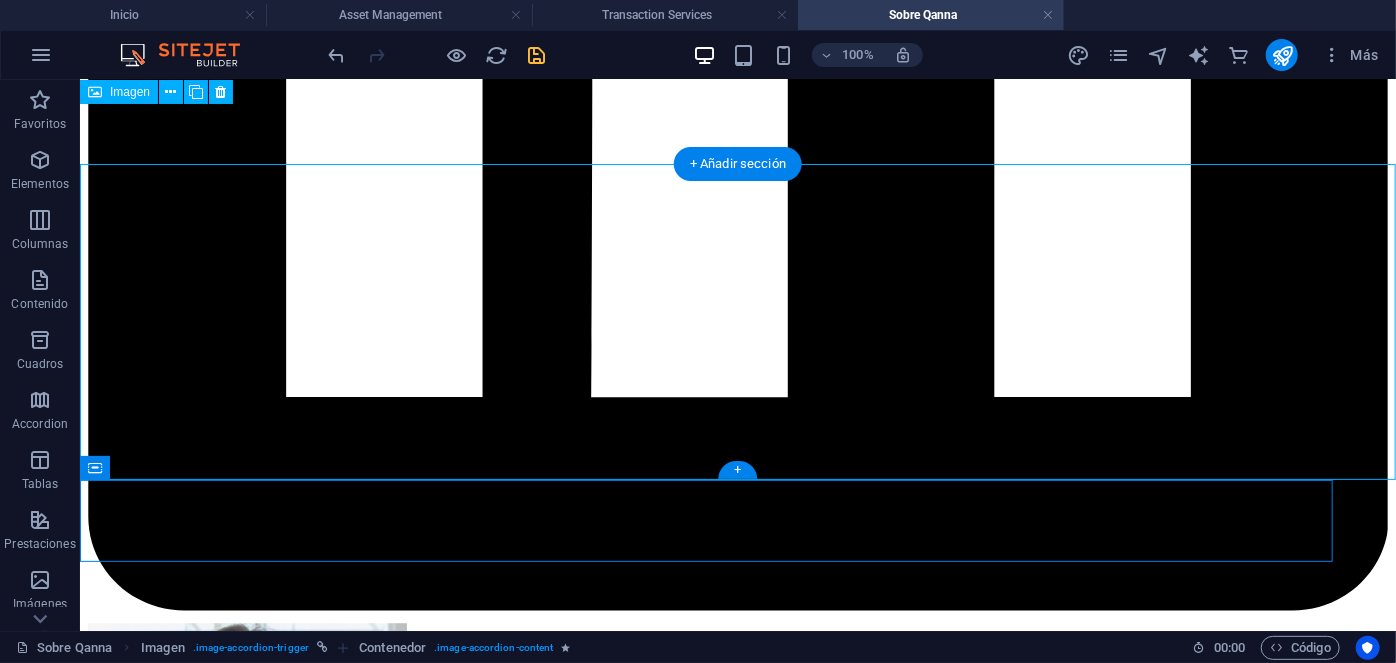 scroll, scrollTop: 6342, scrollLeft: 0, axis: vertical 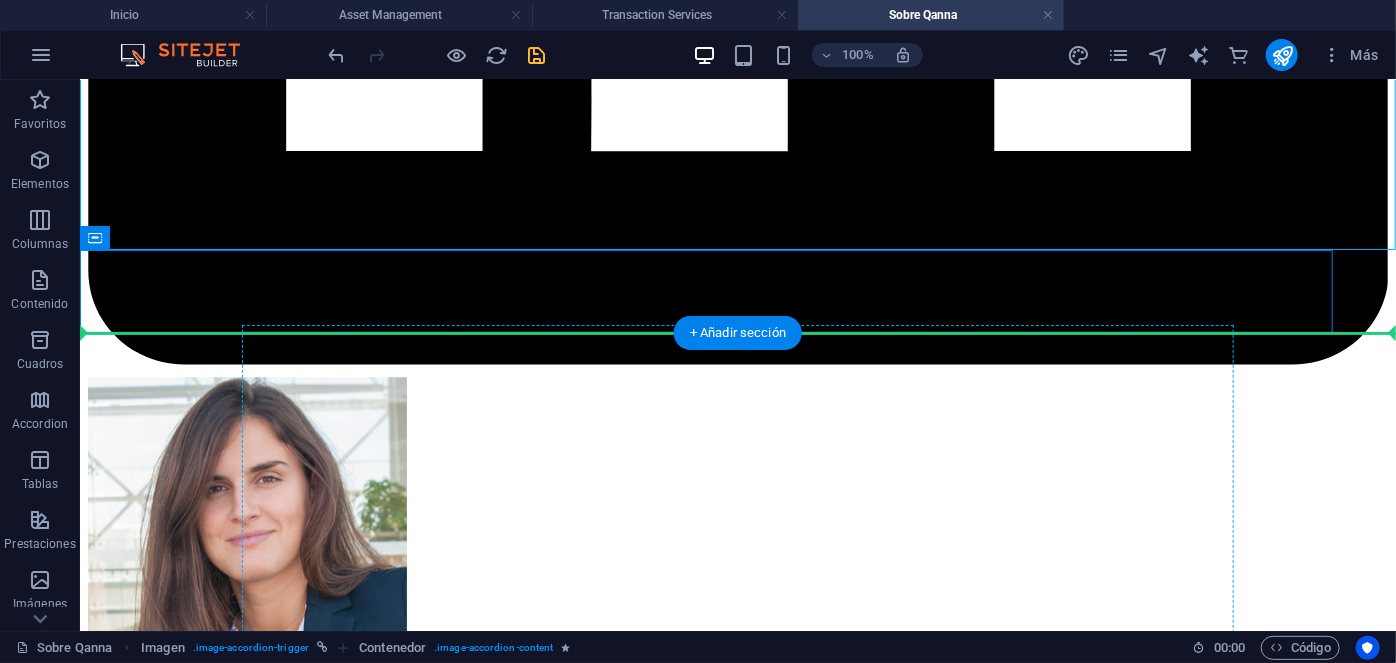 drag, startPoint x: 207, startPoint y: 243, endPoint x: 671, endPoint y: 415, distance: 494.85352 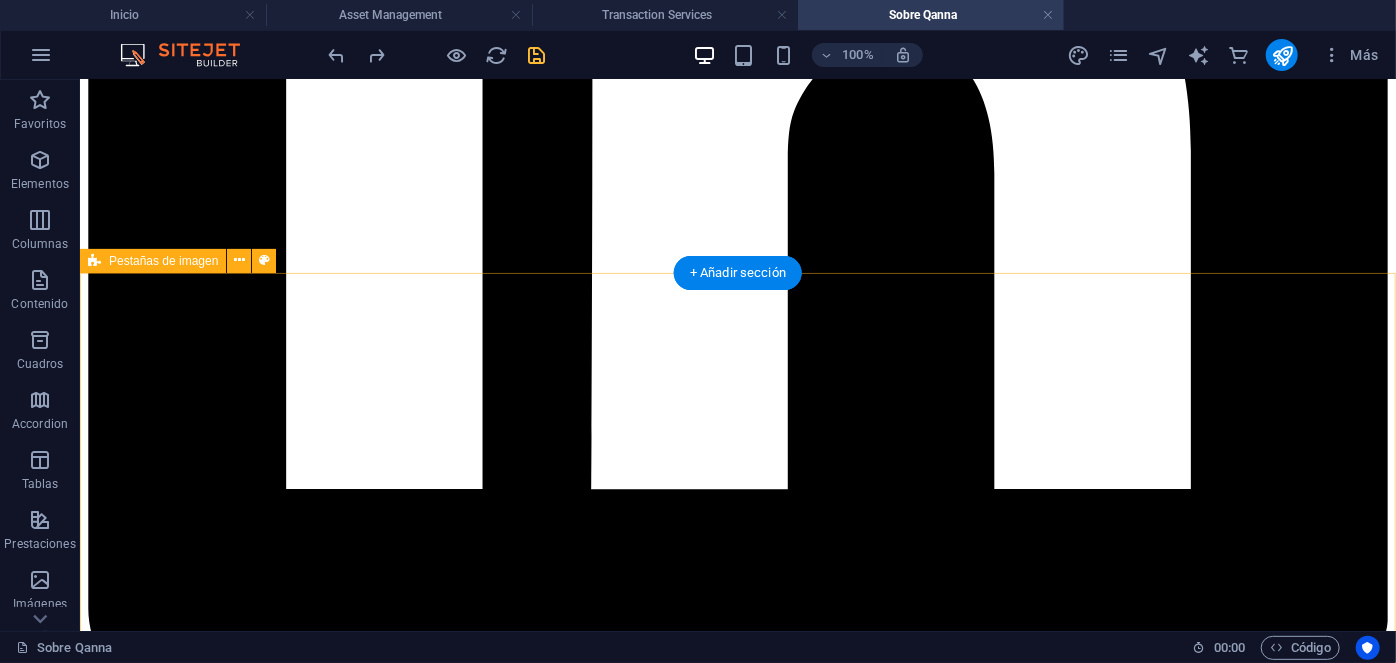 scroll, scrollTop: 6256, scrollLeft: 0, axis: vertical 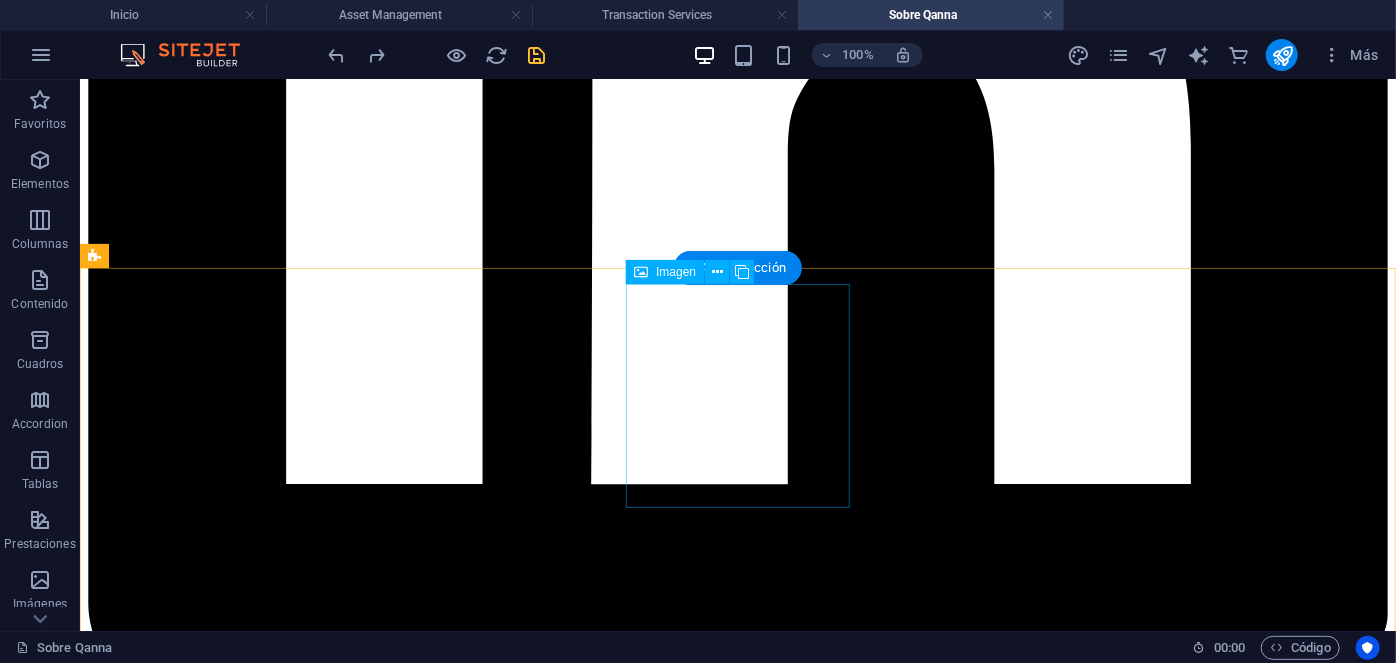 click on "Manuel Ferreira Executive Director" at bounding box center (737, 15217) 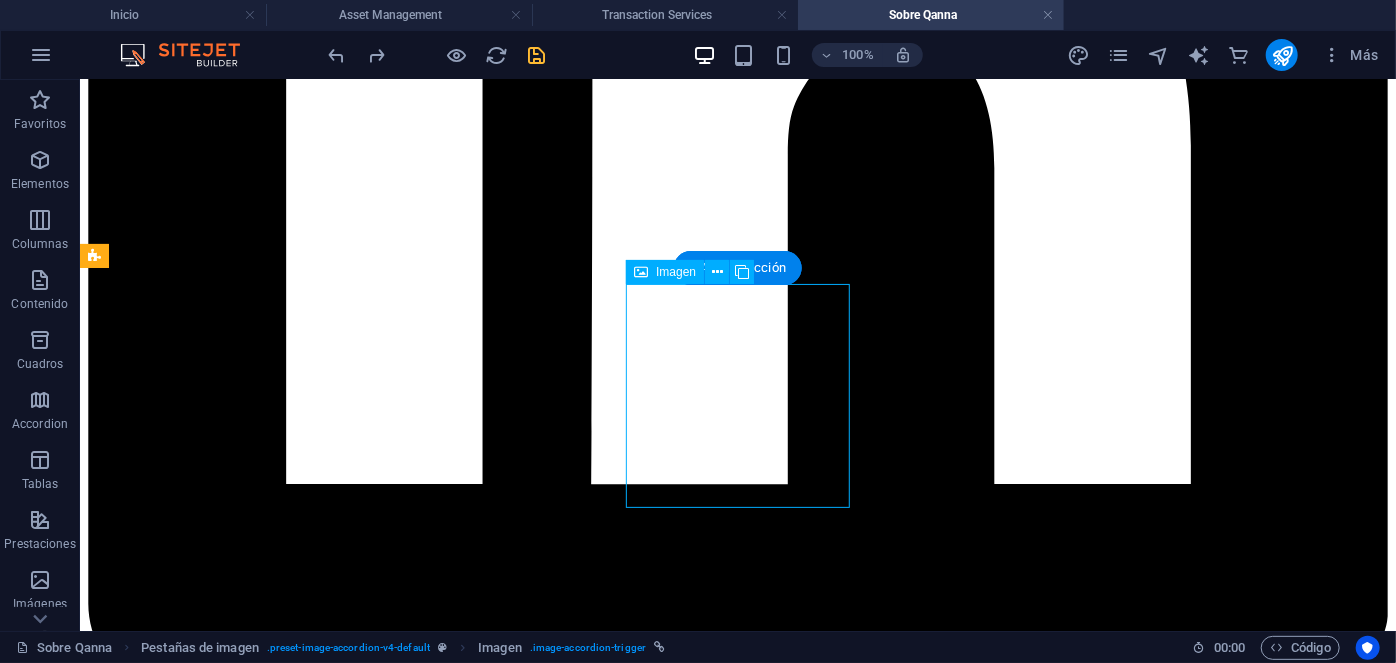 click on "Manuel Ferreira Executive Director" at bounding box center [737, 15217] 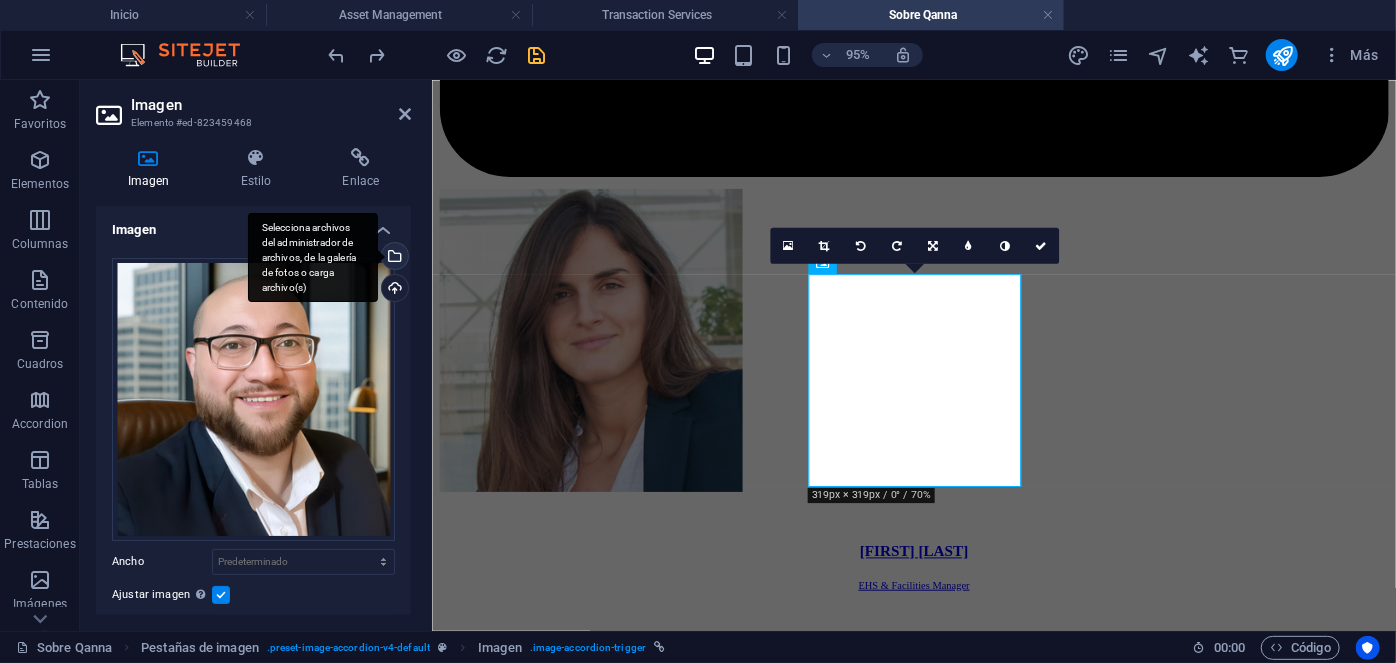 click on "Selecciona archivos del administrador de archivos, de la galería de fotos o carga archivo(s)" at bounding box center [393, 258] 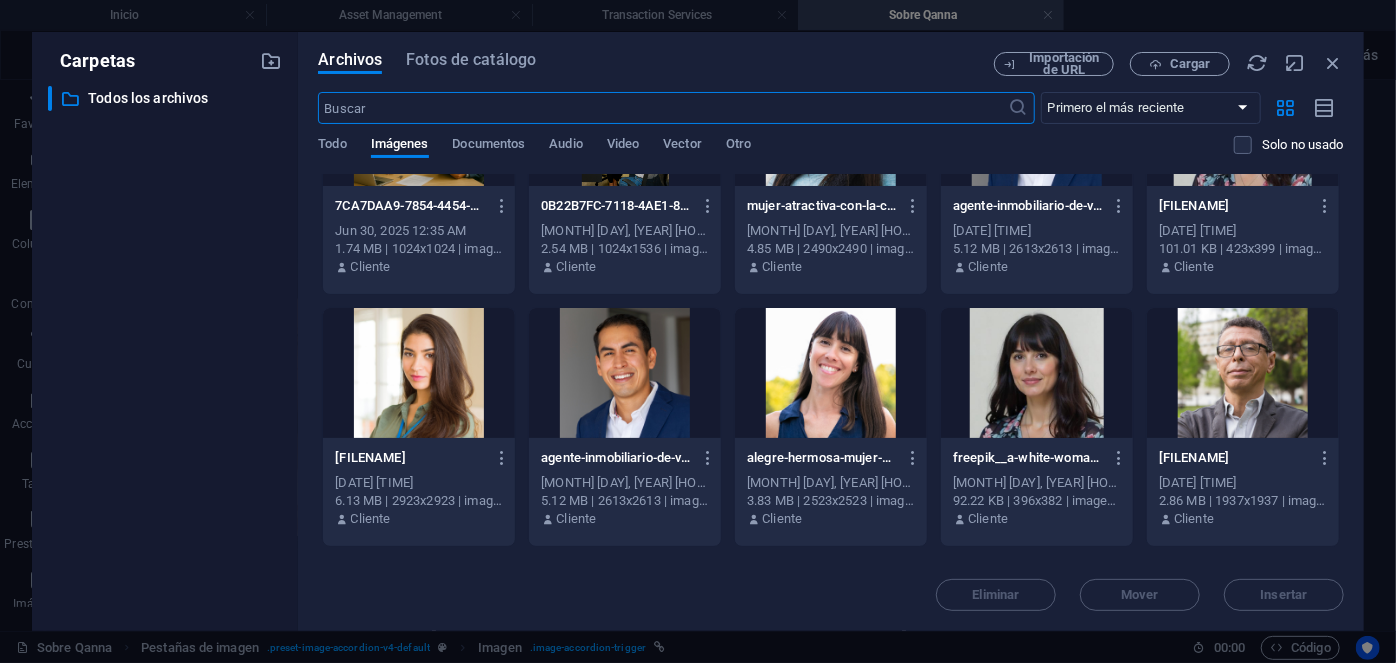 scroll, scrollTop: 18514, scrollLeft: 0, axis: vertical 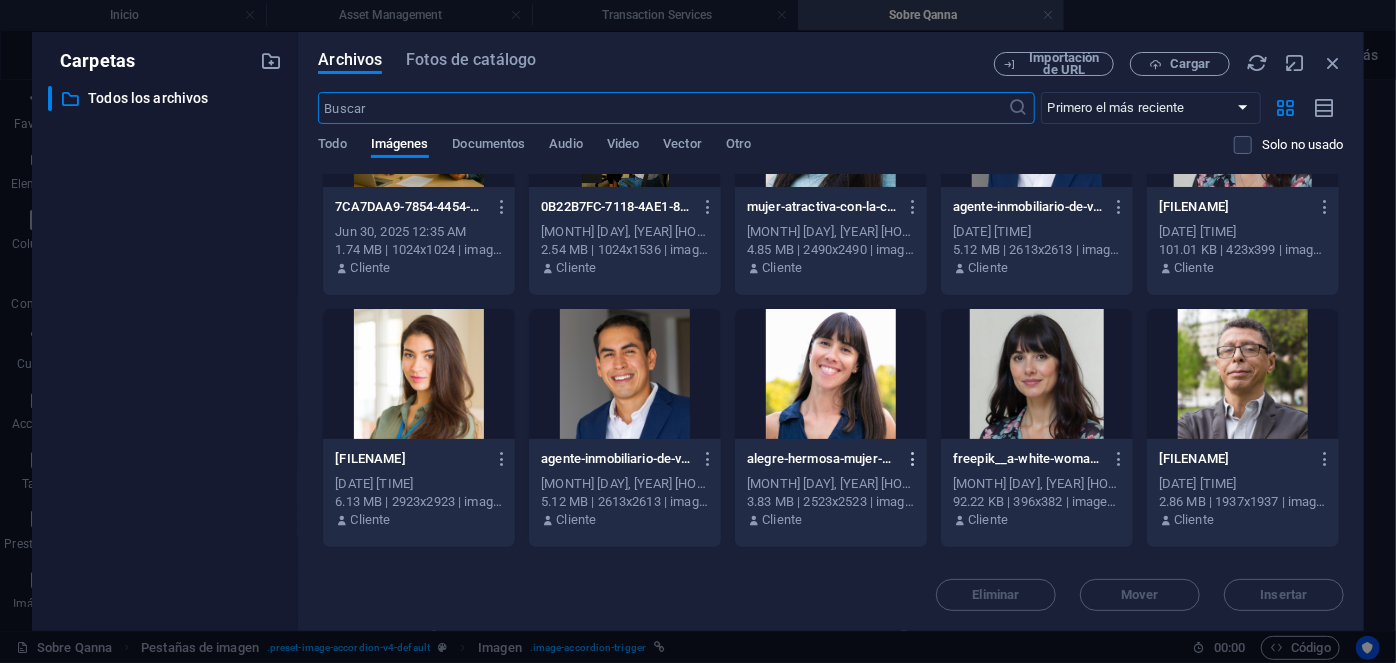 click at bounding box center (914, 459) 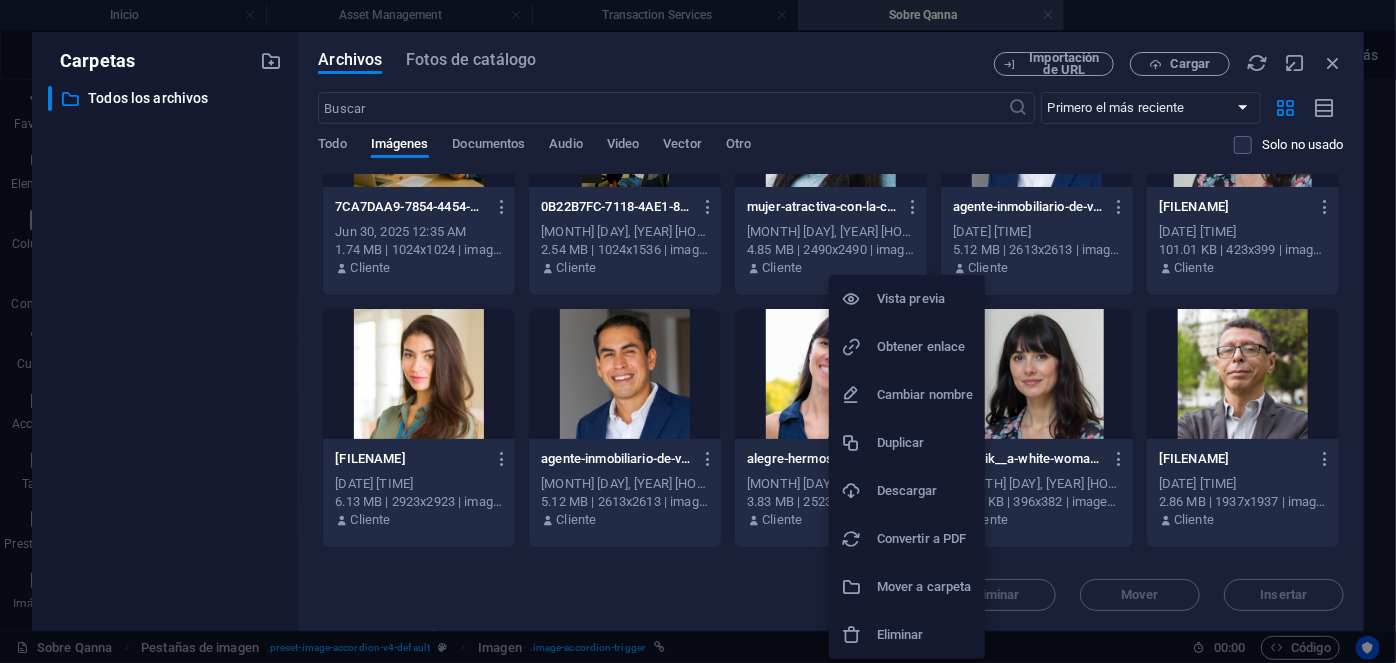 click on "Descargar" at bounding box center [907, 491] 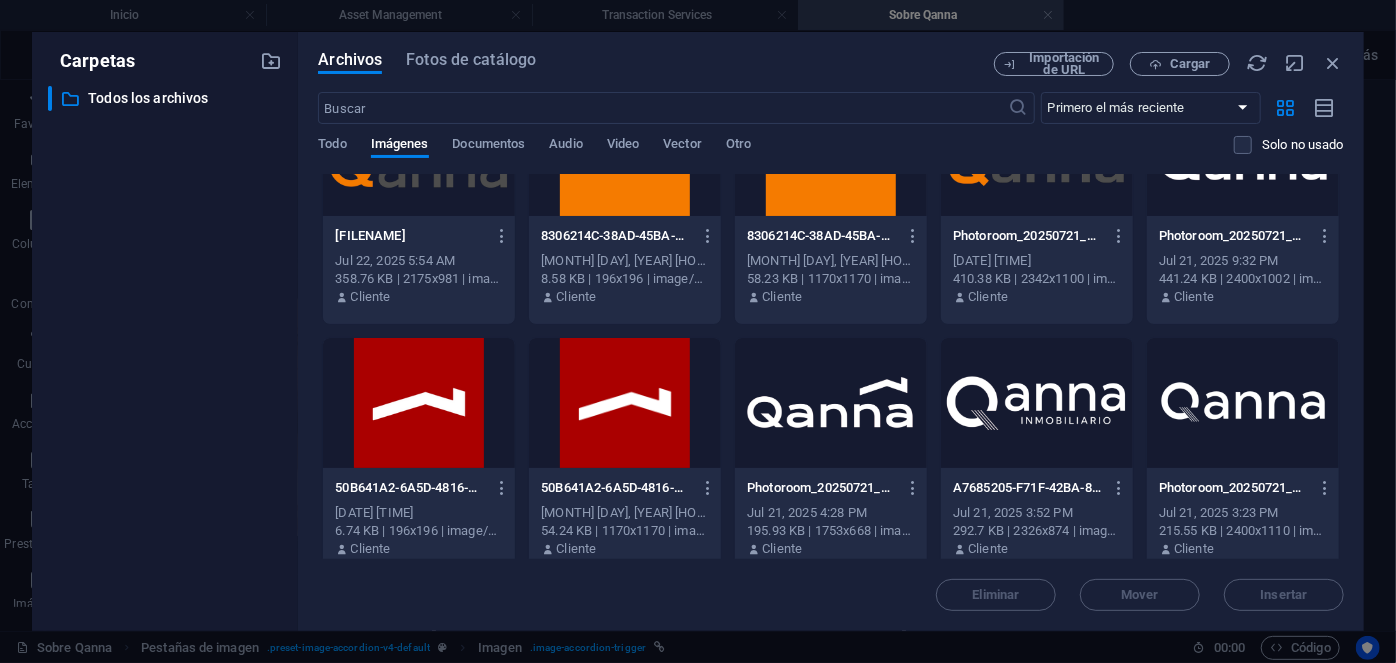 scroll, scrollTop: 0, scrollLeft: 0, axis: both 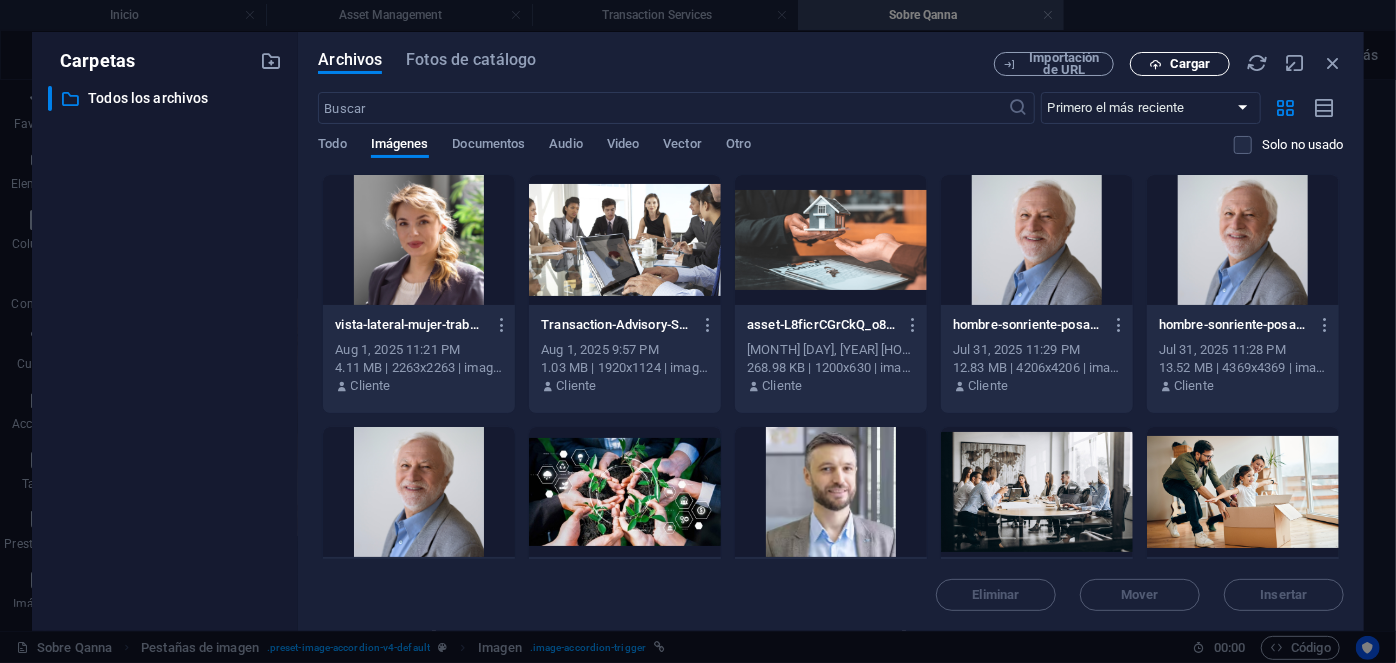 click on "Cargar" at bounding box center (1190, 64) 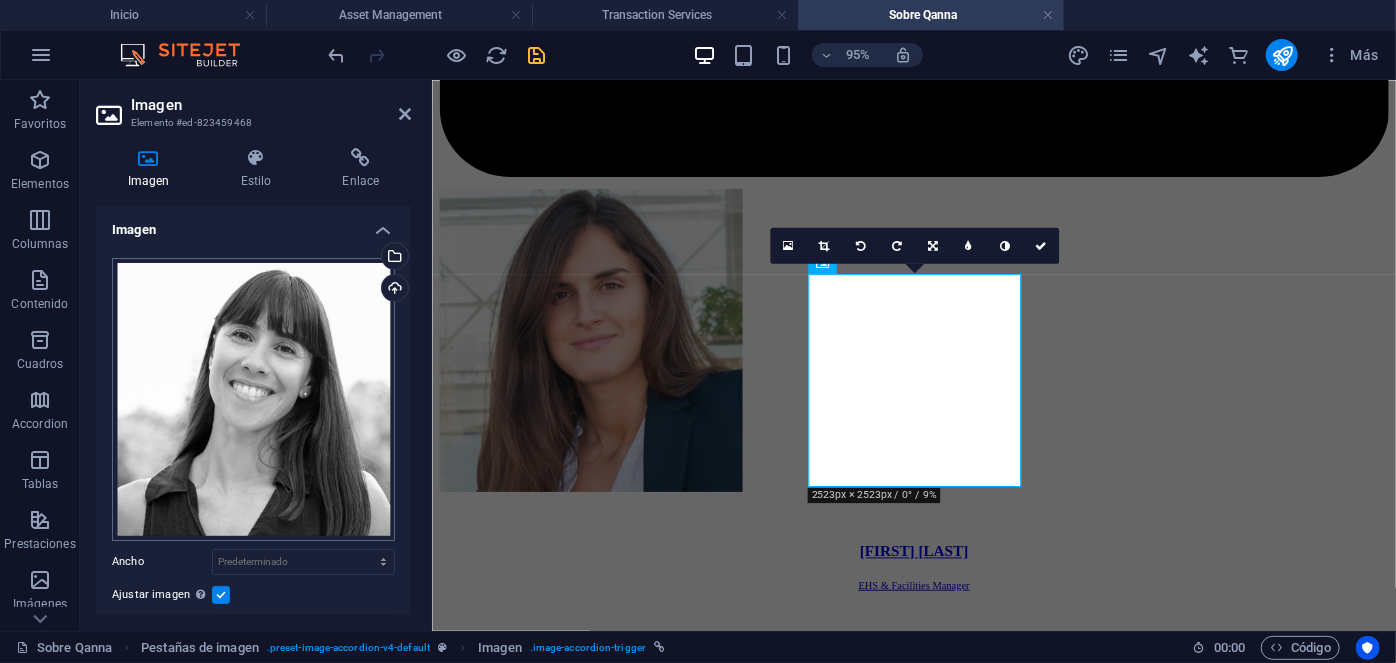 scroll, scrollTop: 314, scrollLeft: 0, axis: vertical 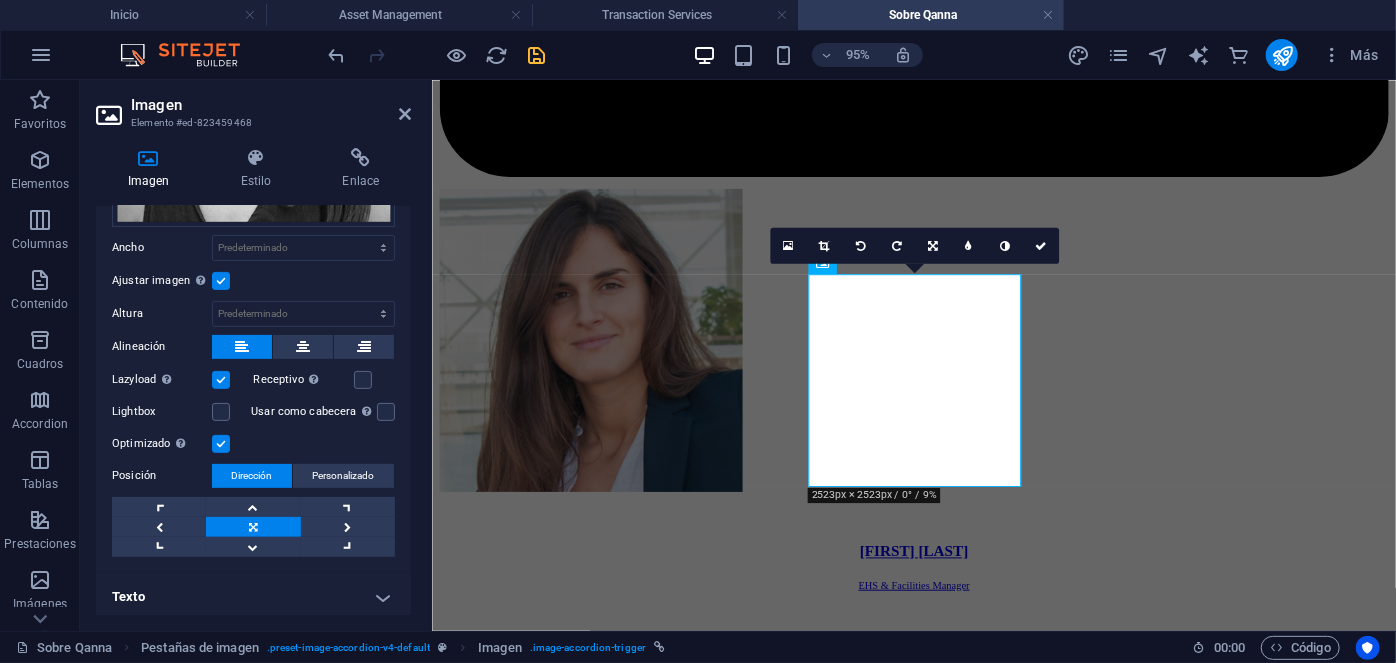 click on "Texto" at bounding box center (253, 597) 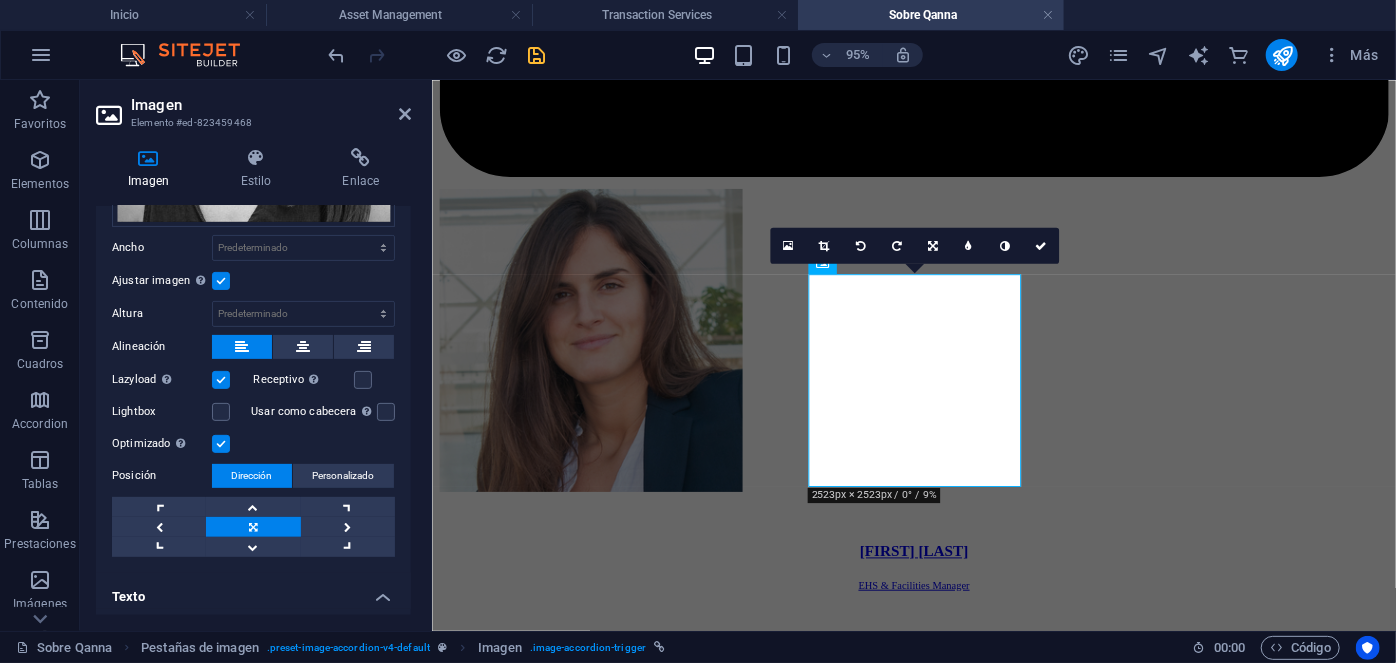 scroll, scrollTop: 502, scrollLeft: 0, axis: vertical 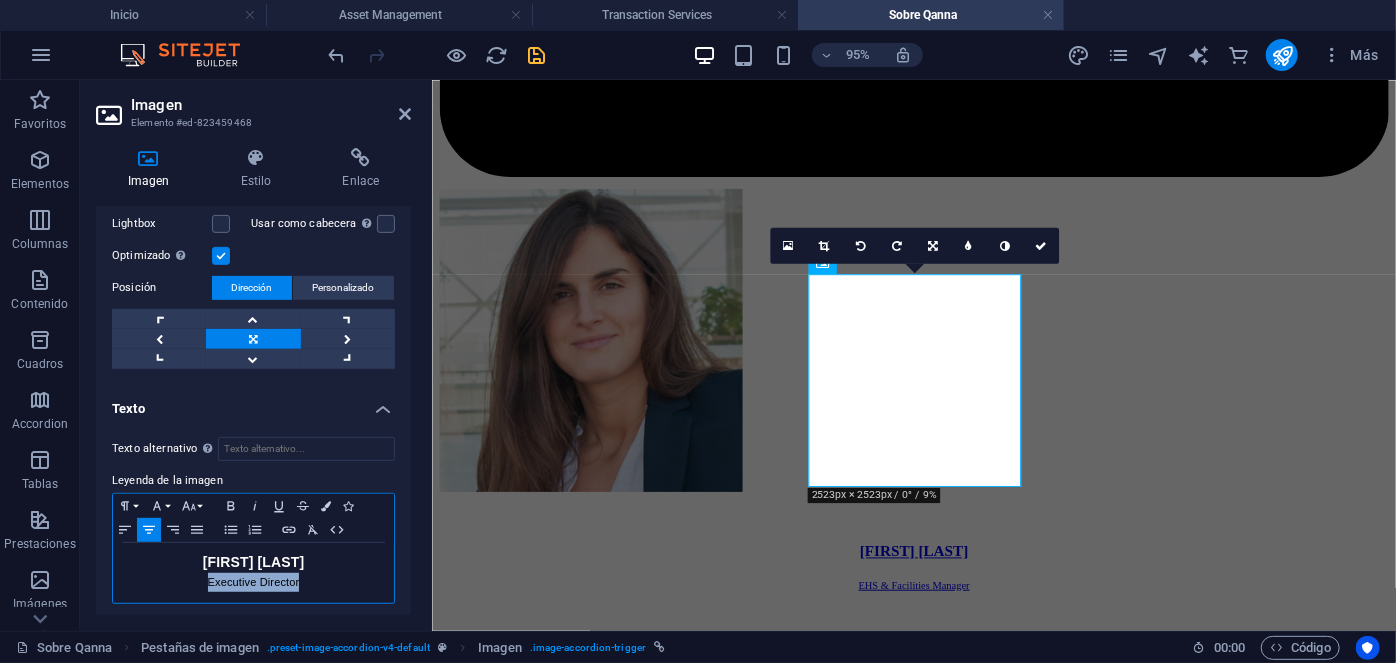 drag, startPoint x: 312, startPoint y: 582, endPoint x: 206, endPoint y: 587, distance: 106.11786 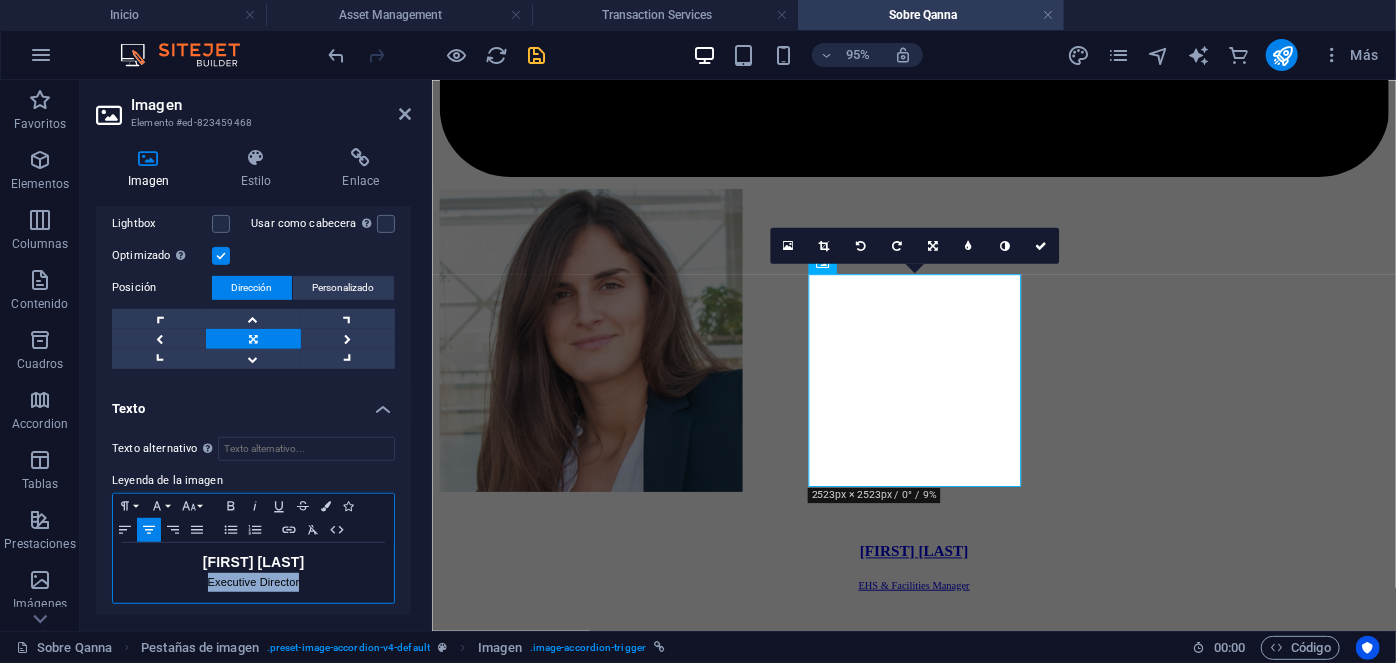 click on "Manuel Ferreira Executive Director" at bounding box center [253, 573] 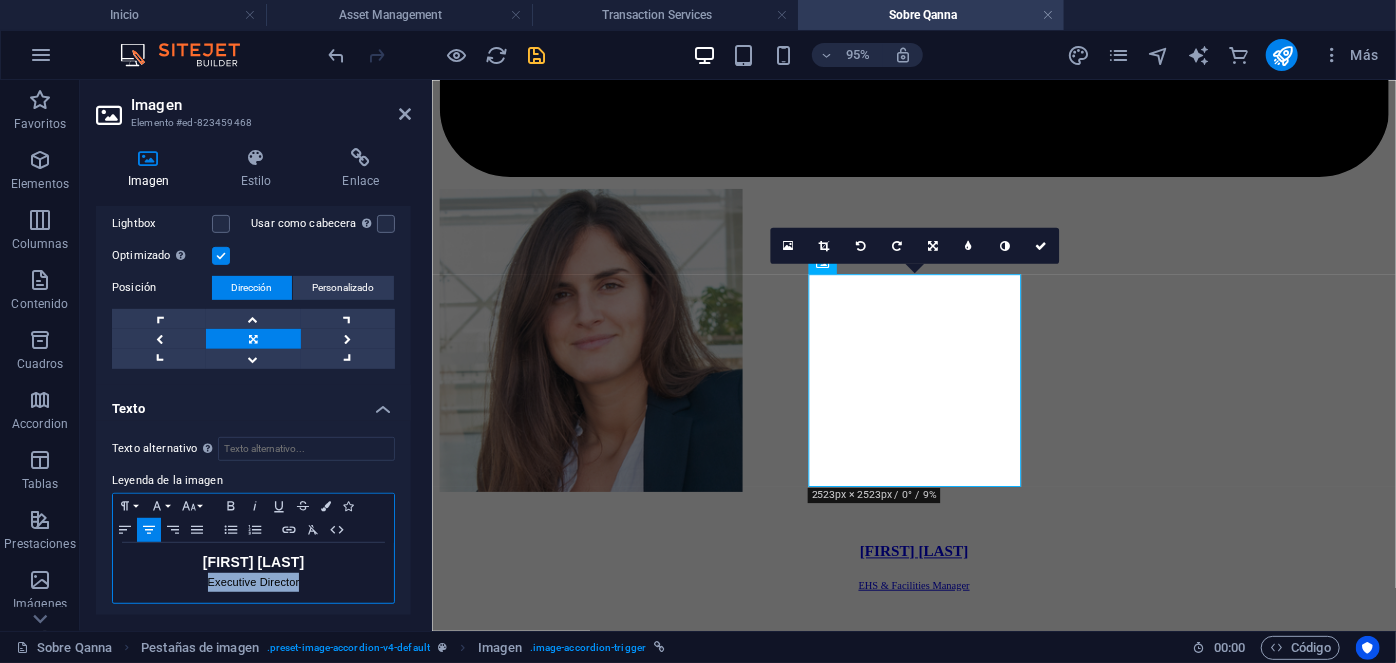 type 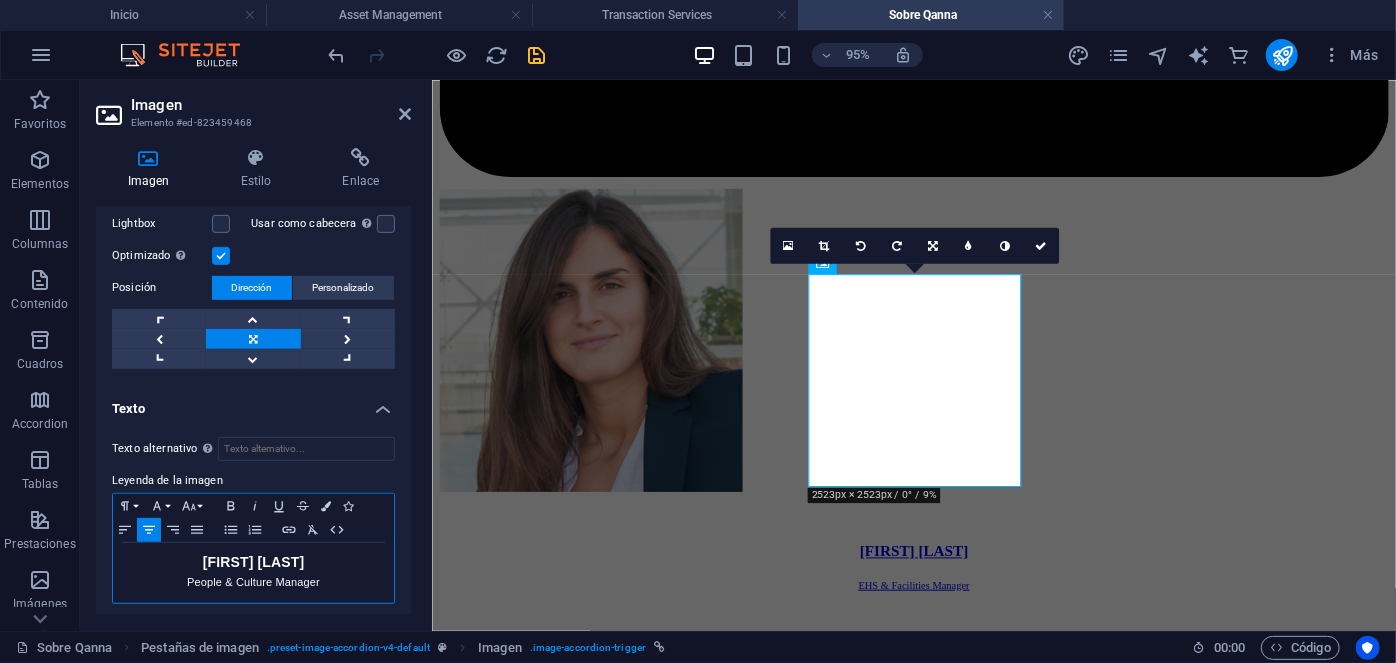 drag, startPoint x: 309, startPoint y: 553, endPoint x: 200, endPoint y: 550, distance: 109.041275 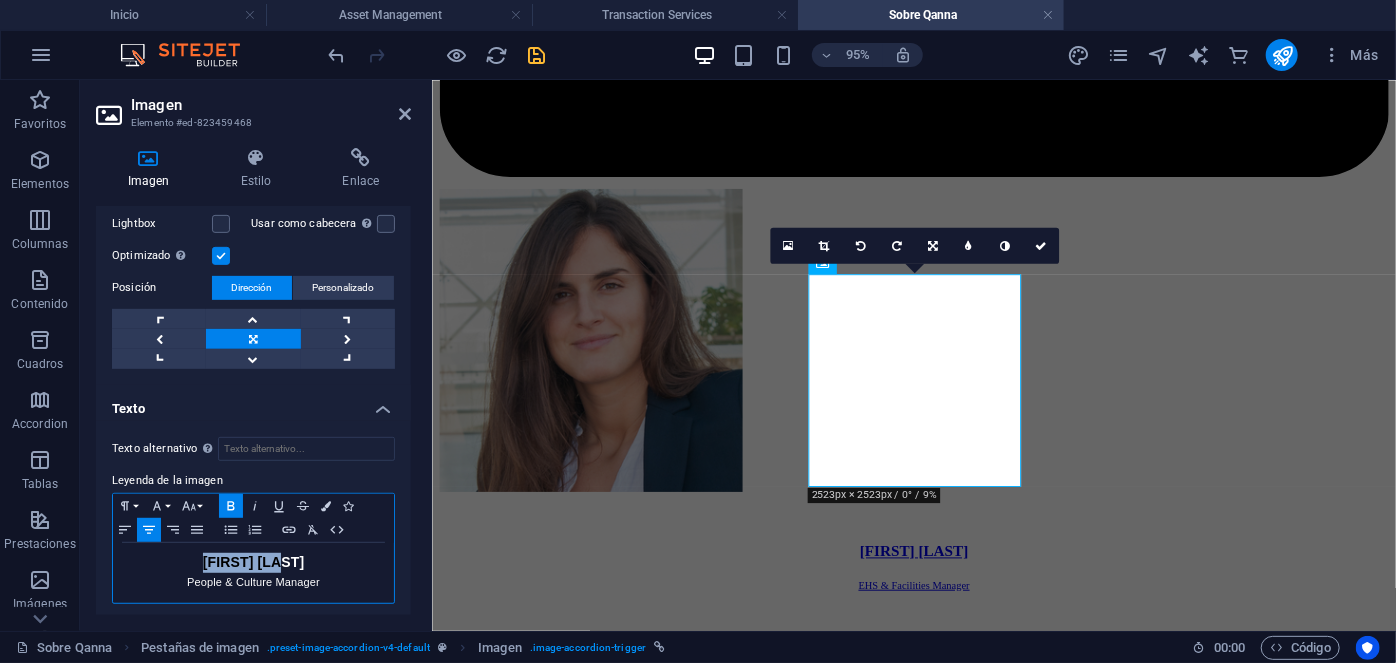 drag, startPoint x: 310, startPoint y: 554, endPoint x: 165, endPoint y: 542, distance: 145.4957 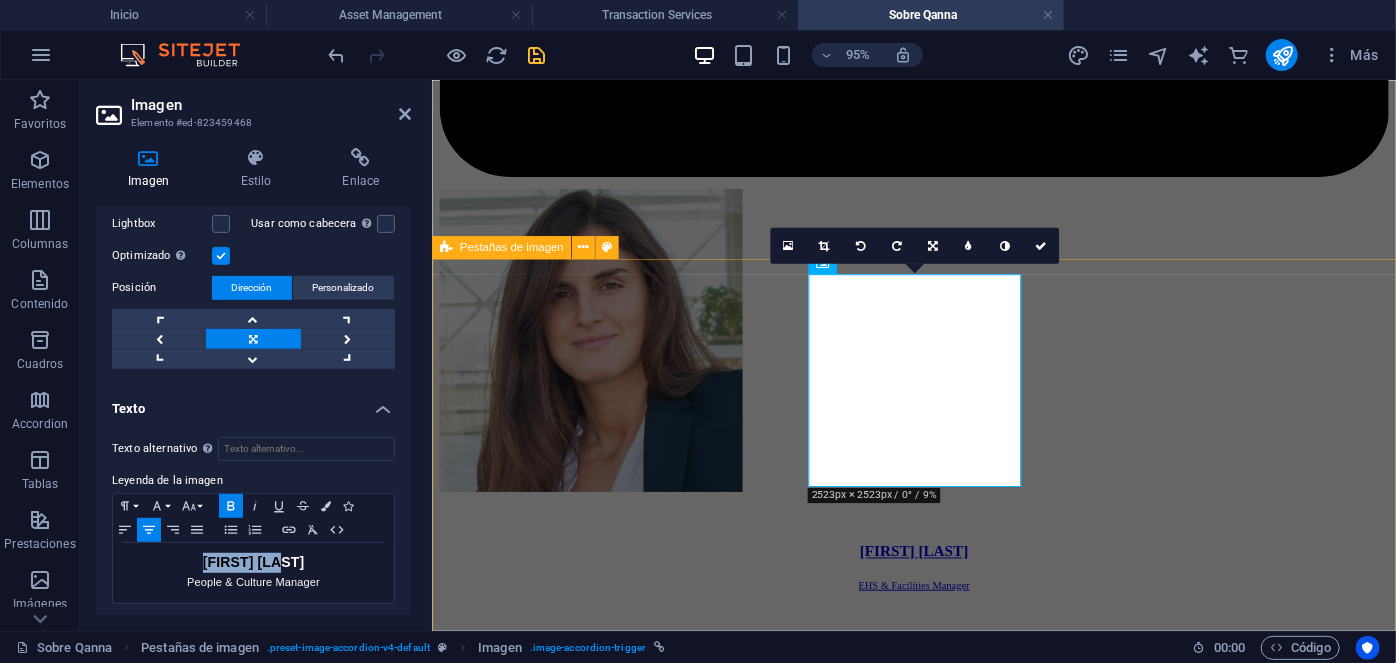 click on "Roxana Diez People & Culture Manager Manuel Ferreira   Executive Director  Con más de 20 años de experiencia en gestión y administración de activos, donde ha dirigido, supervisado y auditado un portafolio diversificado de más de 1.400 propiedades. Ha liderado la administración de inversiones anuales que superan los $2,3 bn USD. Como CEO del Grupo Qanna, toma las decisiones estratégicas corporativas para mantener una gestión eficiente en todas las líneas de negocio a nivel nacional e internacional. Estudios:  Harvard Business School. Best Productivity Methods. ESADE. Negociación. MIT Professional Education. Transformación digital. INACAP. Ingeniería Industrial. INACAP. Administración de edificios y condominios. UAI. Evaluación y gestión del negocio inmobiliario. Especialidades:  Contacto manuel@qanna.cl Denisse Palomera Business Development Director                                                        Denisse Palomera Business Development Director Estudios:" at bounding box center (938, 17158) 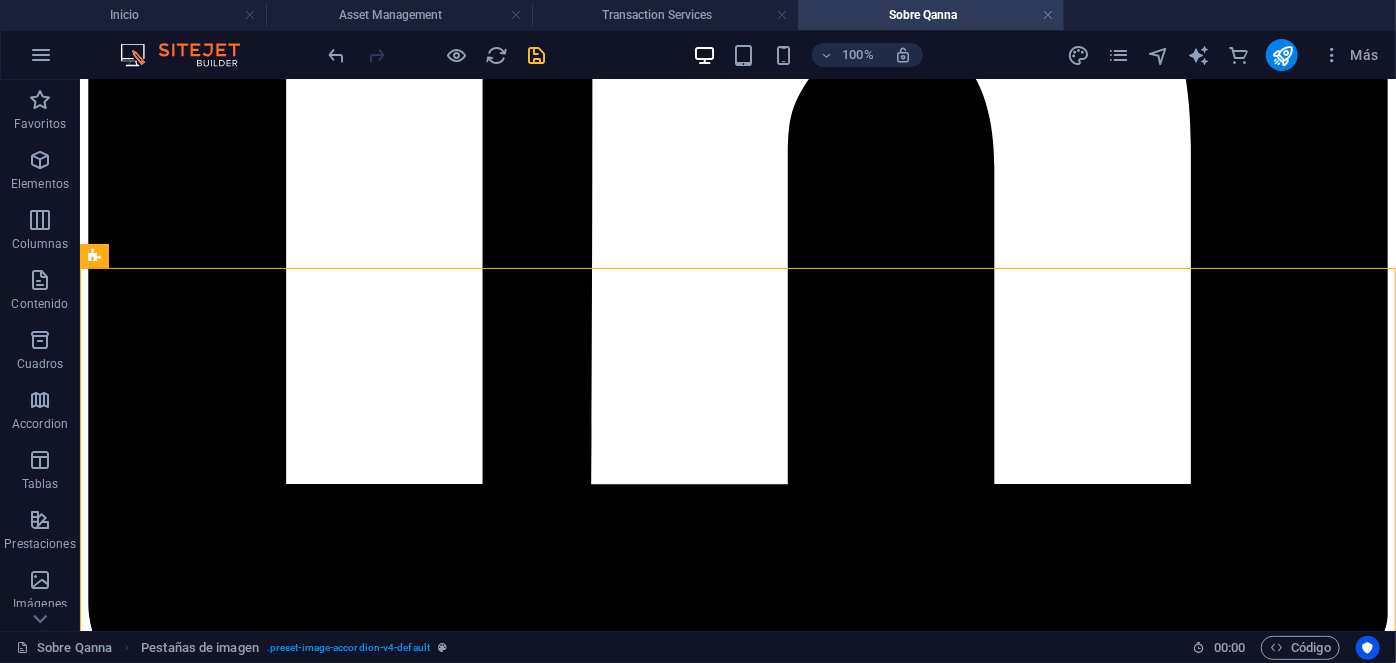 click at bounding box center (537, 55) 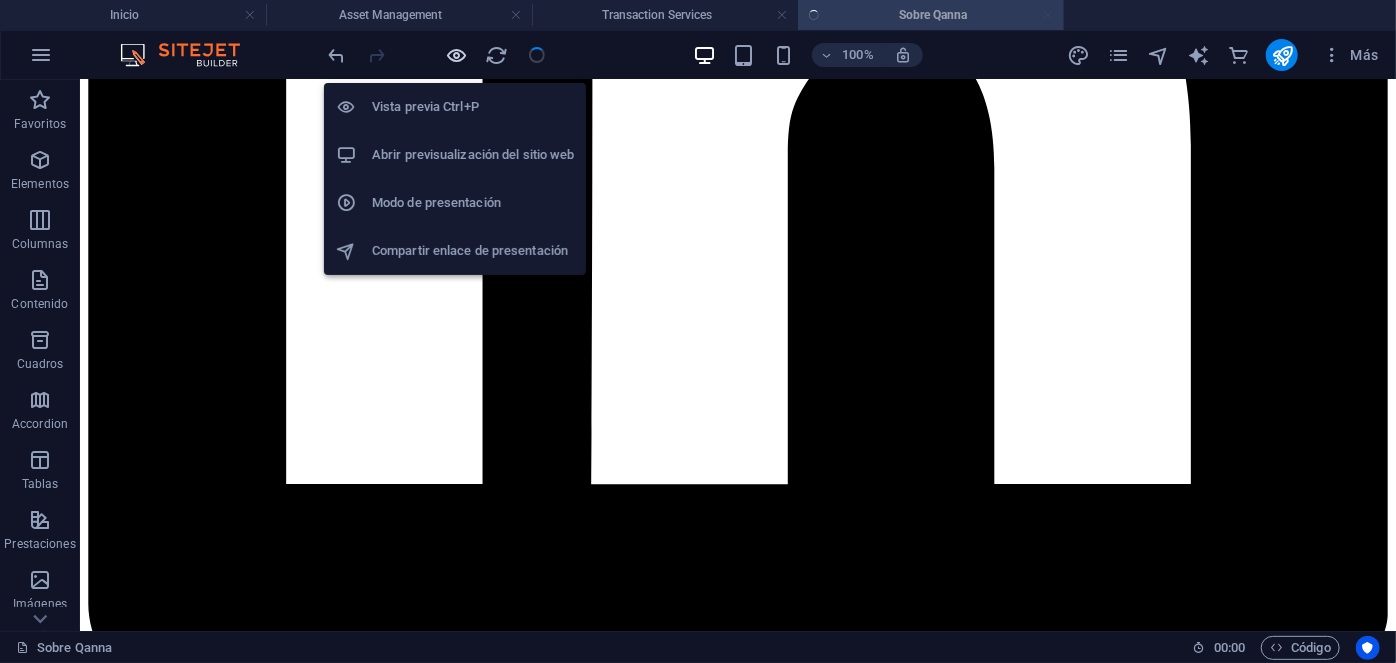 click at bounding box center (457, 55) 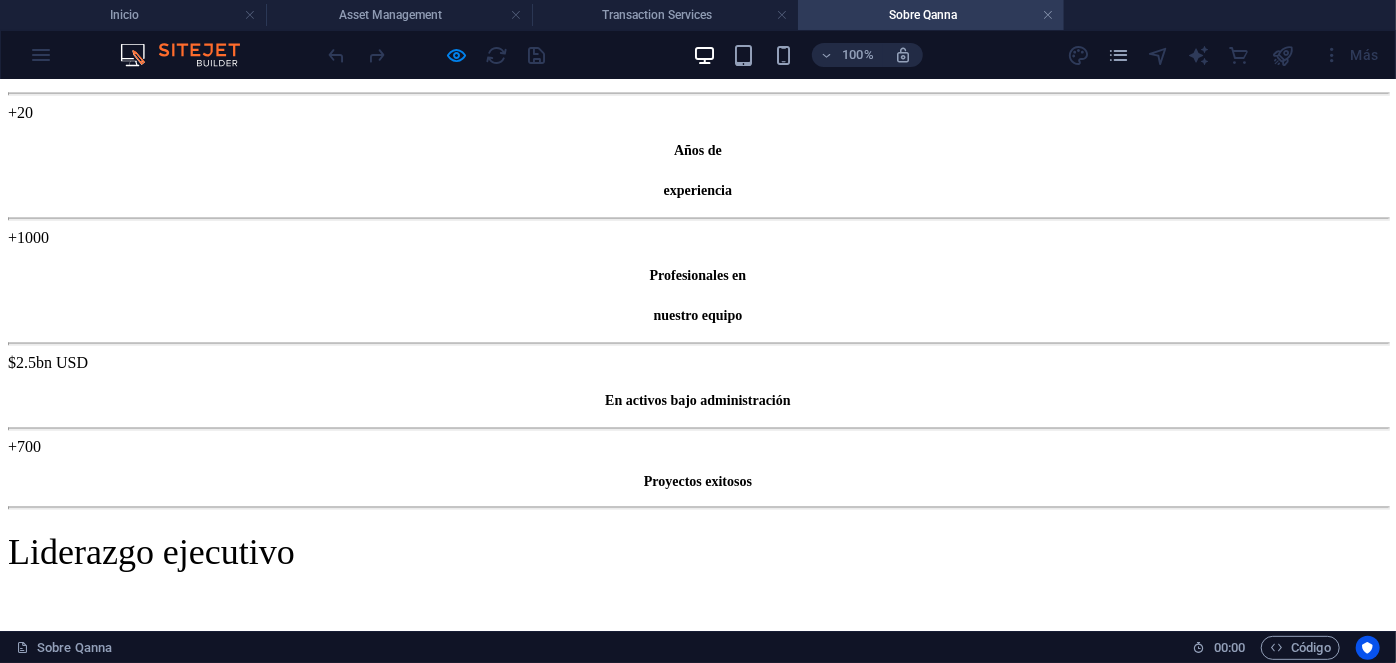 scroll, scrollTop: 1543, scrollLeft: 0, axis: vertical 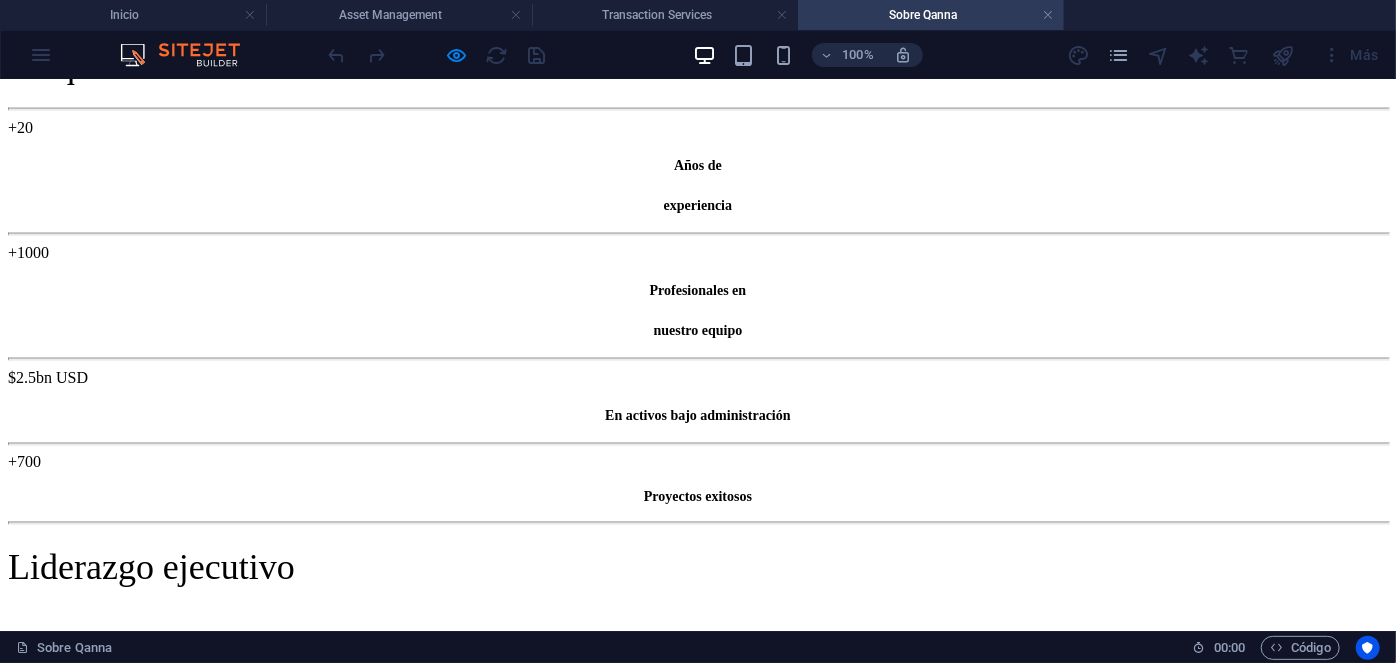click on "Roxana Diez People & Culture Manager Roxana Diez People & Culture Manager Con más de 20 años de experiencia en Psicología clínica, donde ha dirigido de manera exitosa cientos de procesos de recruitment para mandos medios y alta gerencia empresarial, al tiempo de liderar procesos outsourcing en grandes empresas internacionales. Estudios: UNAM. Psicología. IRG, Master en psicología clínica. ESADE, Mindfulness. Especialidades: Psicología clínica y salud mental. Outsourcing de grandes industrias. Recruitment de mandos medios y alta gerencia. Contacto roxana.diez@qanna.cl Juan Bachelet Project Management Director                                                           Juan Bachelet                                                                  Project Management Director Estudios: UDM, Arquitectura. IEP, Six Sigma. Especialidades: Arquitectura, diseño y construcción.  Contacto juan.bachelet@qanna.cl Théo Lefèvre  Théo Lefèvre" at bounding box center (698, 3718) 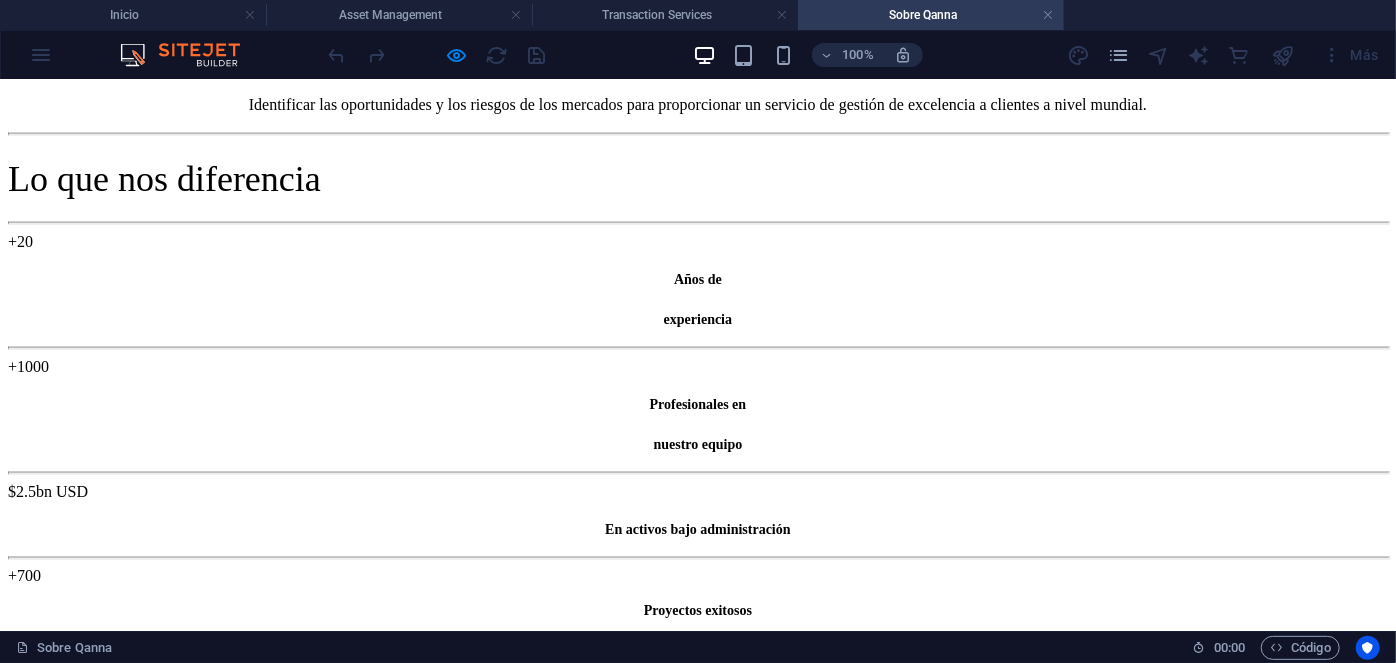 scroll, scrollTop: 1428, scrollLeft: 0, axis: vertical 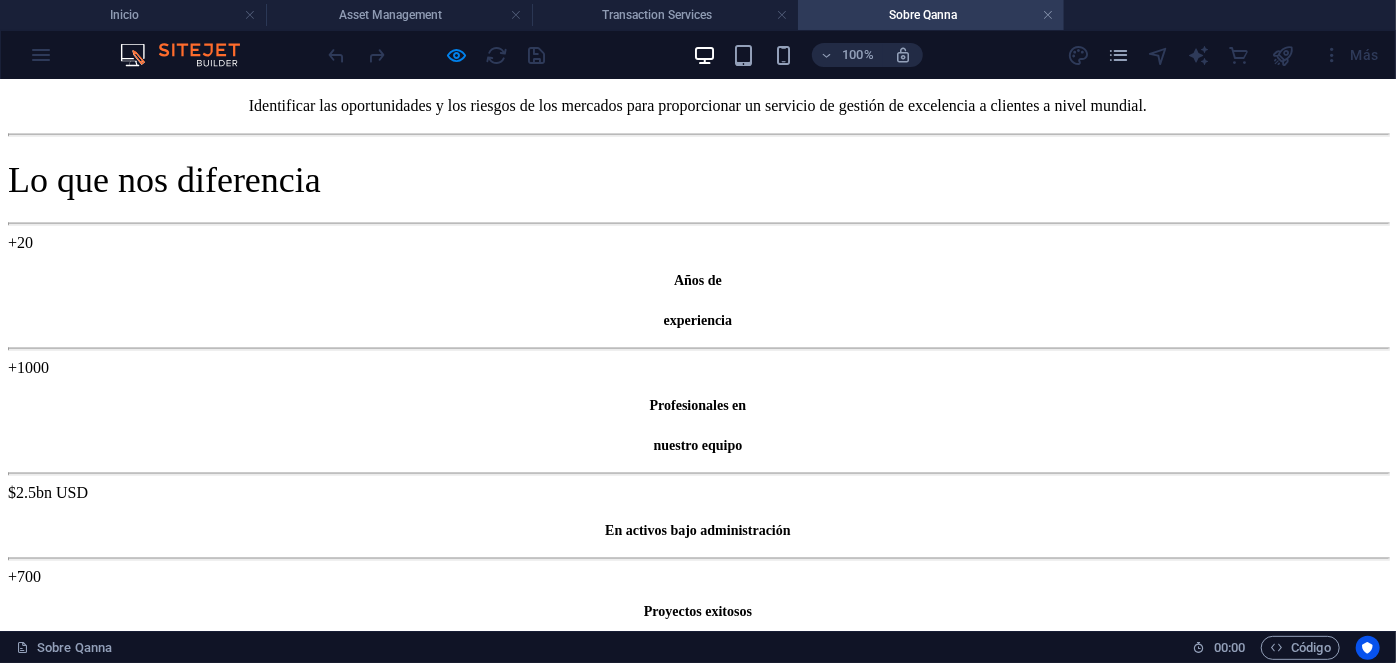 click on "Manuel Ferreira" at bounding box center [698, 1343] 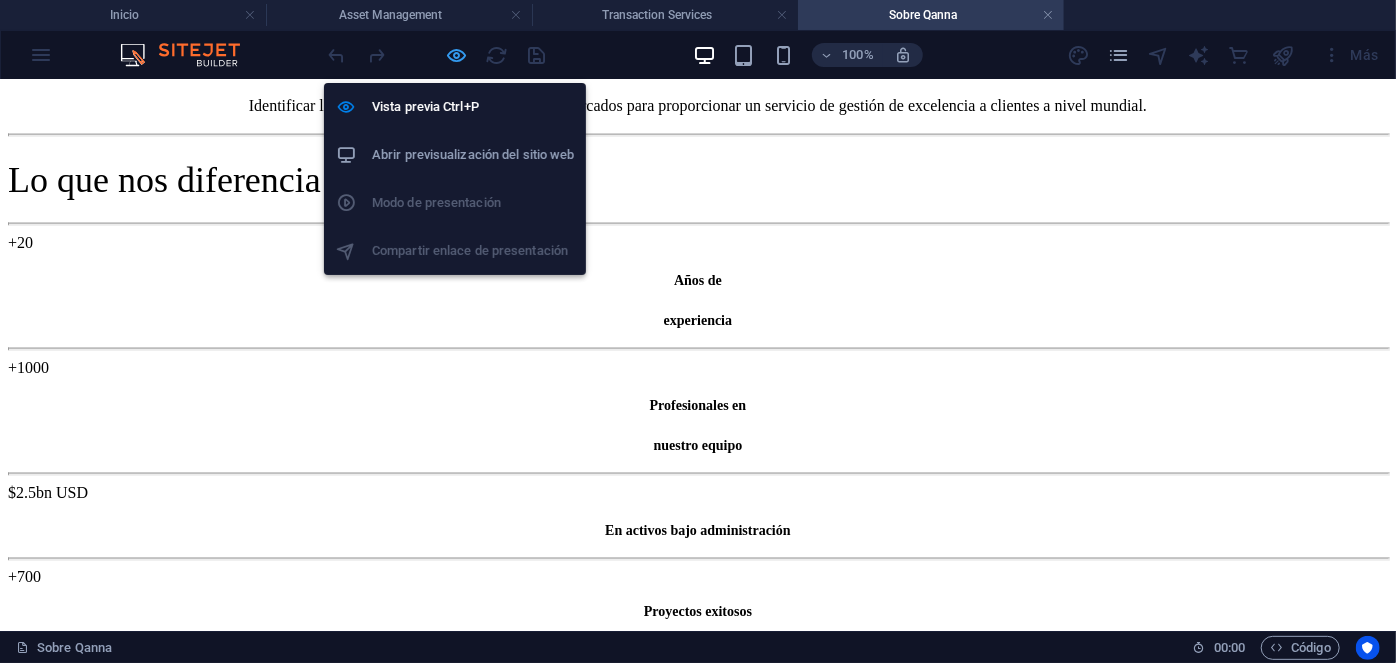 click at bounding box center [457, 55] 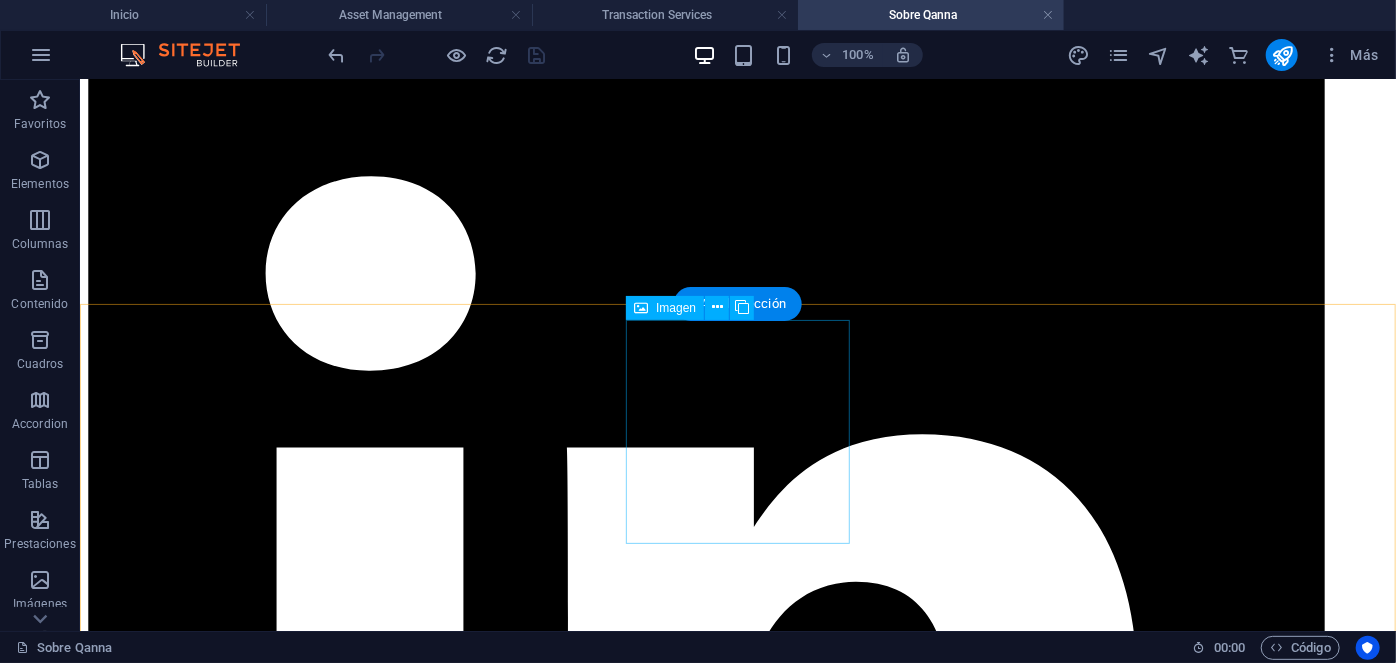 scroll, scrollTop: 3723, scrollLeft: 0, axis: vertical 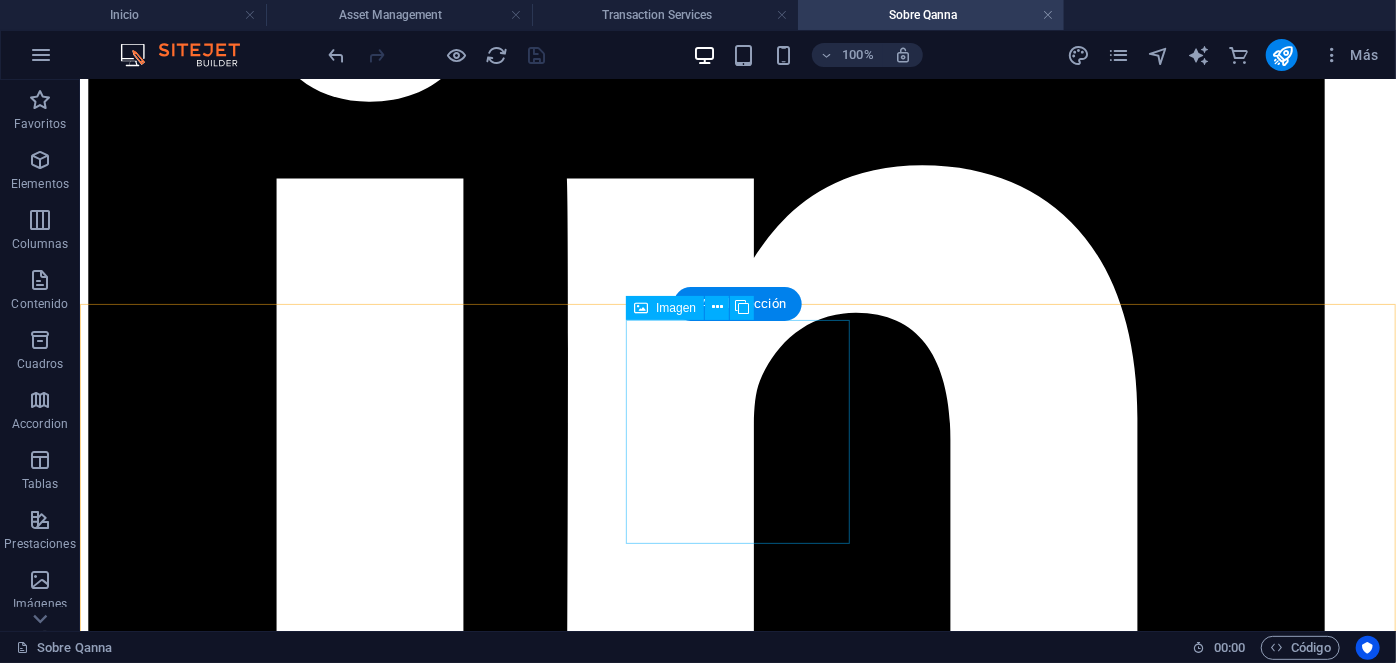 click on "Roxana Diez People & Culture Manager" at bounding box center [737, 7950] 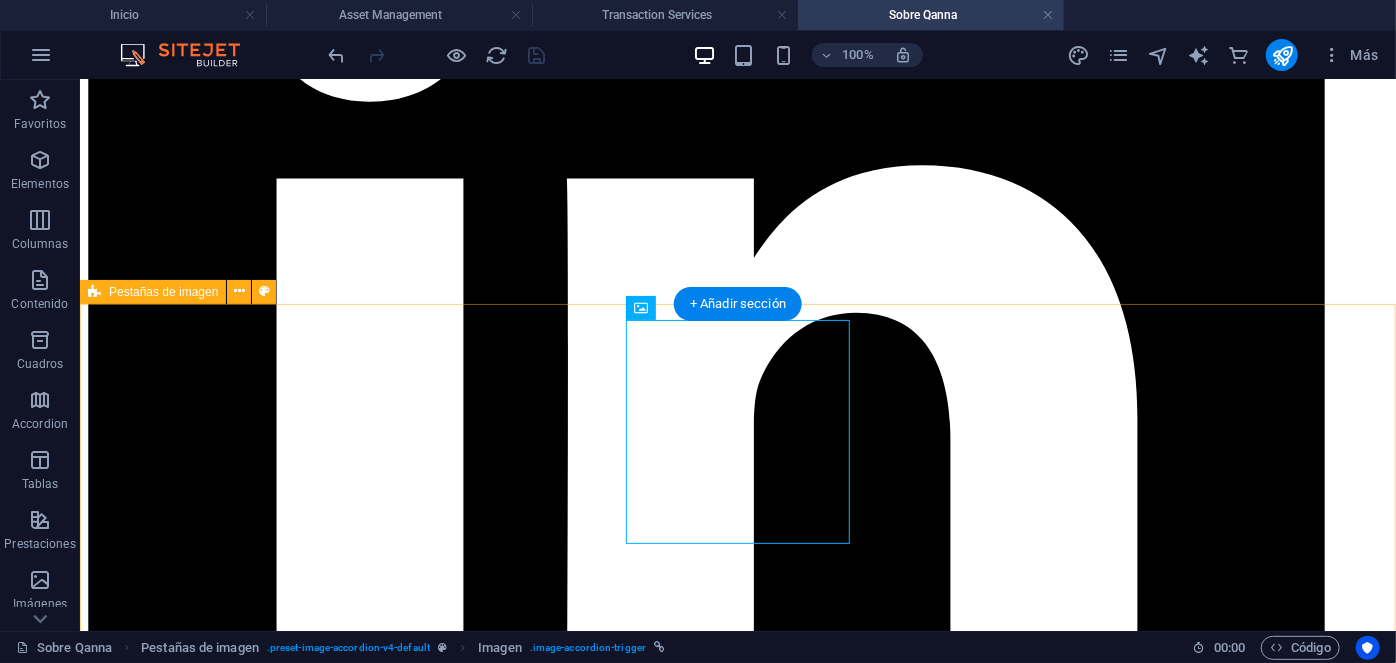 click on "Roxana Diez People & Culture Manager Roxana Diez People & Culture Manager Con más de 20 años de experiencia en Psicología clínica, donde ha dirigido de manera exitosa cientos de procesos de recruitment para mandos medios y alta gerencia empresarial, al tiempo de liderar procesos outsourcing en grandes empresas internacionales. Estudios: UNAM. Psicología. IRG, Master en psicología clínica. ESADE, Mindfulness. Especialidades: Psicología clínica y salud mental. Outsourcing de grandes industrias. Recruitment de mandos medios y alta gerencia. Contacto roxana.diez@qanna.cl Juan Bachelet Project Management Director                                                           Juan Bachelet                                                                  Project Management Director Estudios: UDM, Arquitectura. IEP, Six Sigma. Especialidades: Arquitectura, diseño y construcción.  Contacto juan.bachelet@qanna.cl Théo Lefèvre  Théo Lefèvre" at bounding box center [737, 12624] 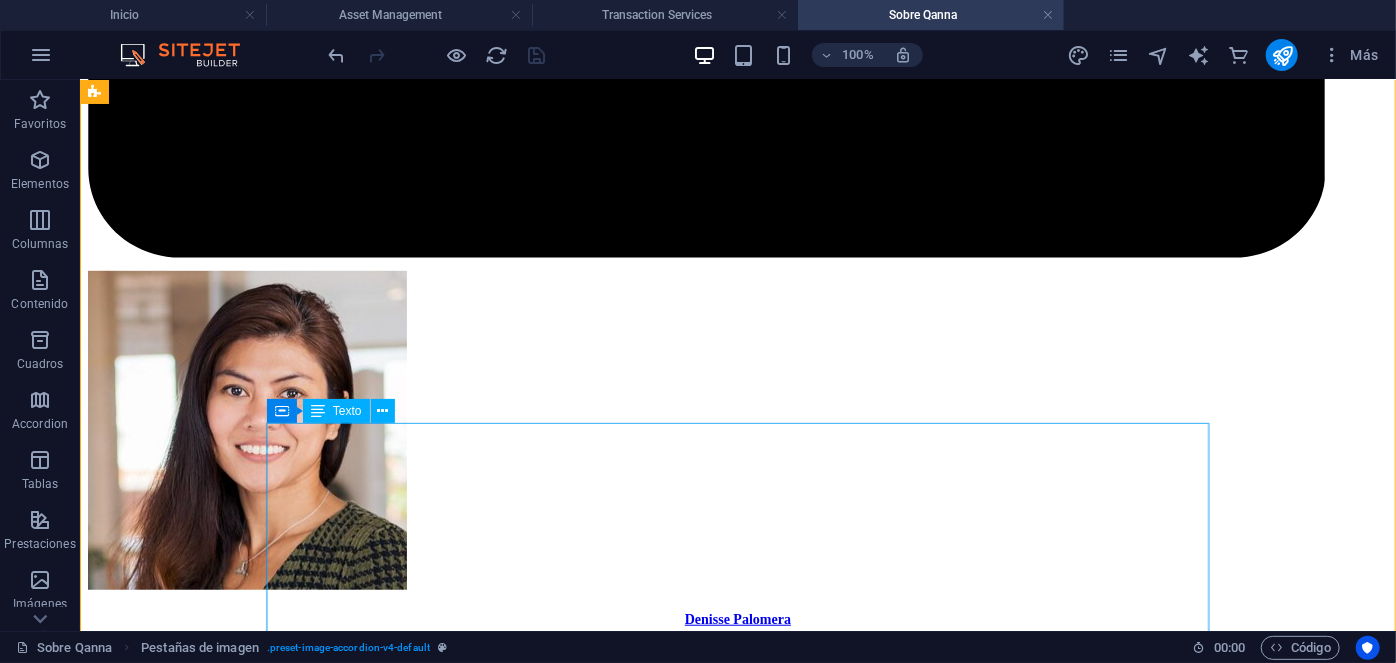 scroll, scrollTop: 4410, scrollLeft: 0, axis: vertical 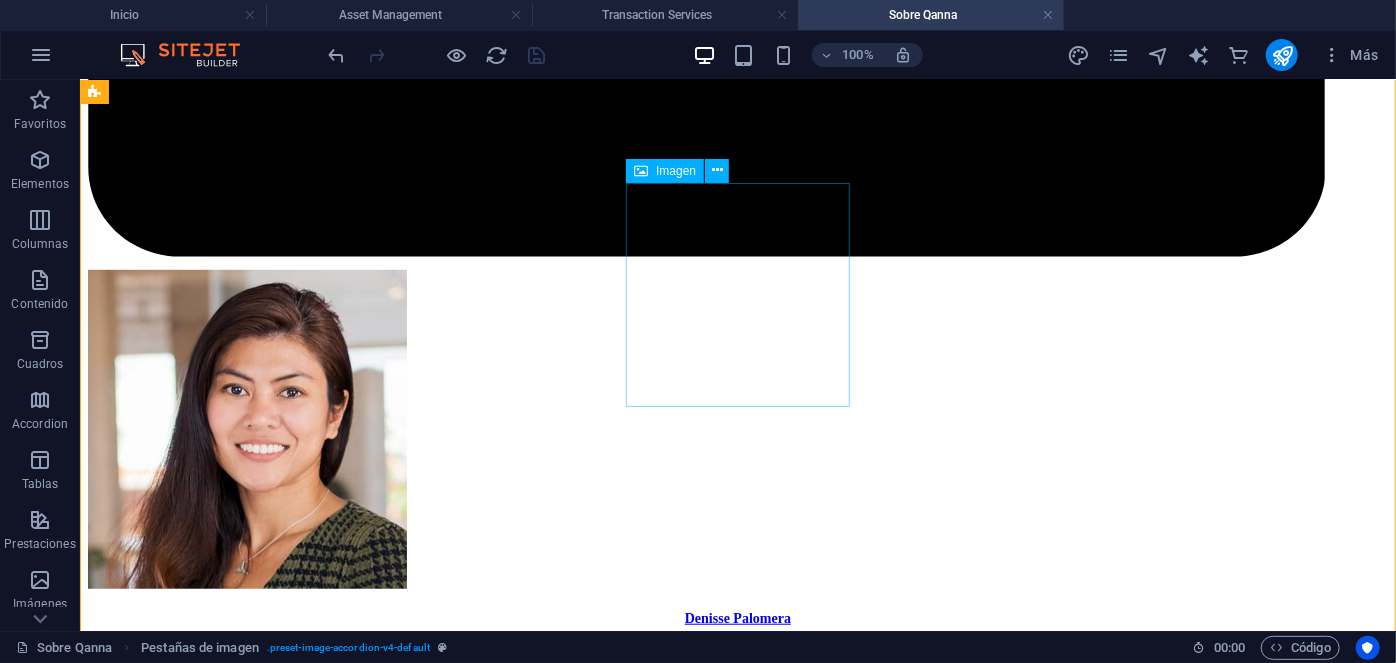 click on "Juan Bachelet Project Management Director" at bounding box center [737, 9771] 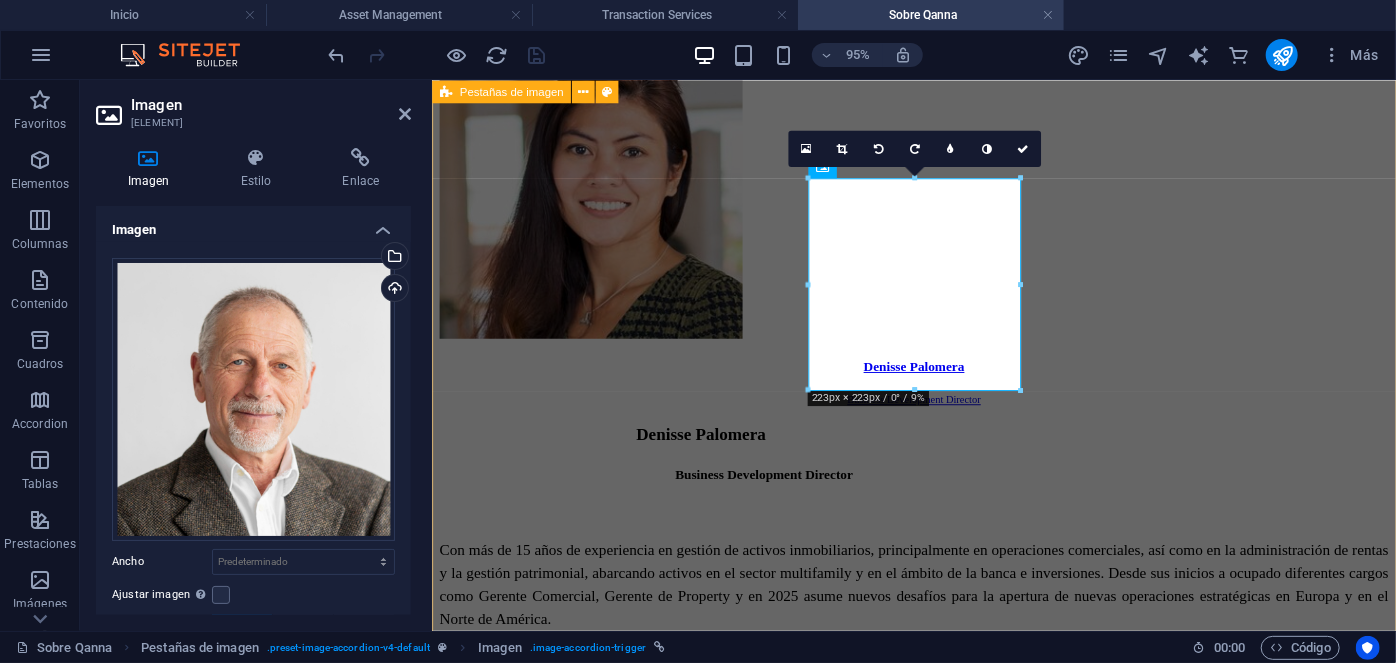 click on "Roxana Diez People & Culture Manager Roxana Diez People & Culture Manager Con más de 20 años de experiencia en Psicología clínica, donde ha dirigido de manera exitosa cientos de procesos de recruitment para mandos medios y alta gerencia empresarial, al tiempo de liderar procesos outsourcing en grandes empresas internacionales. Estudios: UNAM. Psicología. IRG, Master en psicología clínica. ESADE, Mindfulness. Especialidades: Psicología clínica y salud mental. Outsourcing de grandes industrias. Recruitment de mandos medios y alta gerencia. Contacto roxana.diez@qanna.cl Juan Bachelet Project Management Director                                                           Juan Bachelet                                                                  Project Management Director Estudios: UDM, Arquitectura. IEP, Six Sigma. Especialidades: Arquitectura, diseño y construcción.  Contacto juan.bachelet@qanna.cl Théo Lefèvre  Théo Lefèvre" at bounding box center [938, 10312] 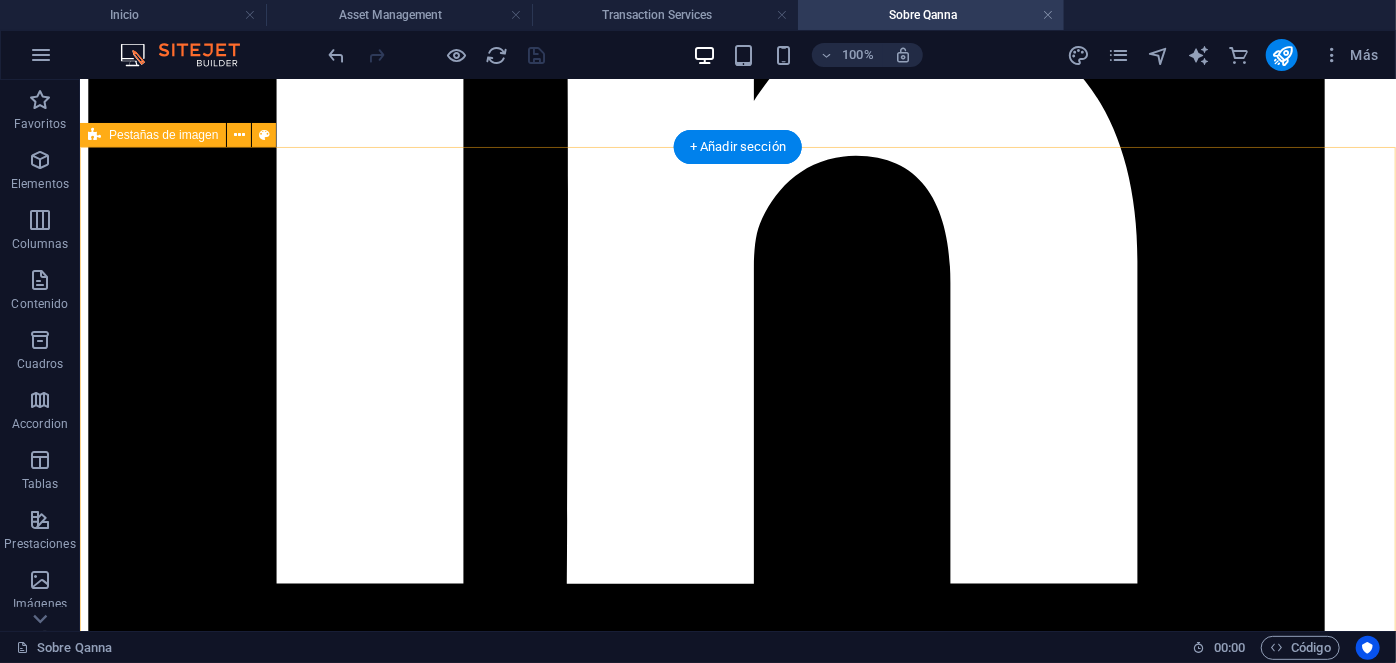scroll, scrollTop: 3881, scrollLeft: 0, axis: vertical 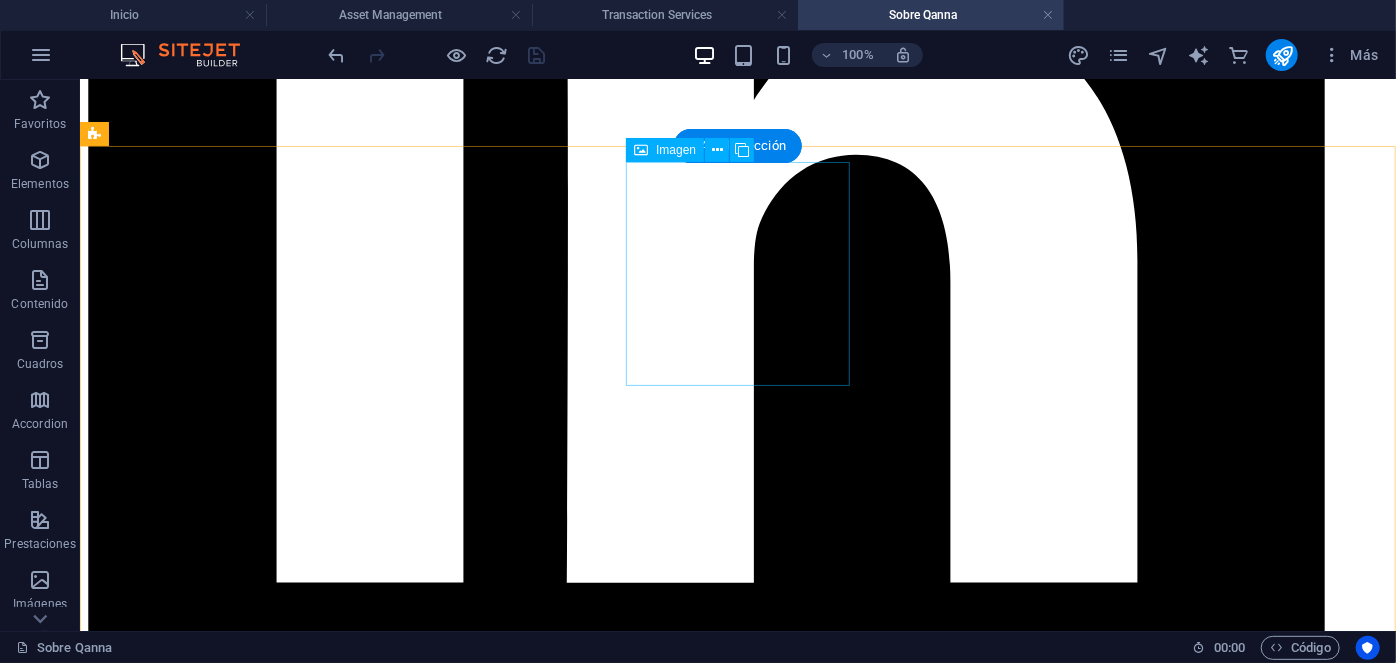 click on "Roxana Diez People & Culture Manager" at bounding box center (737, 7792) 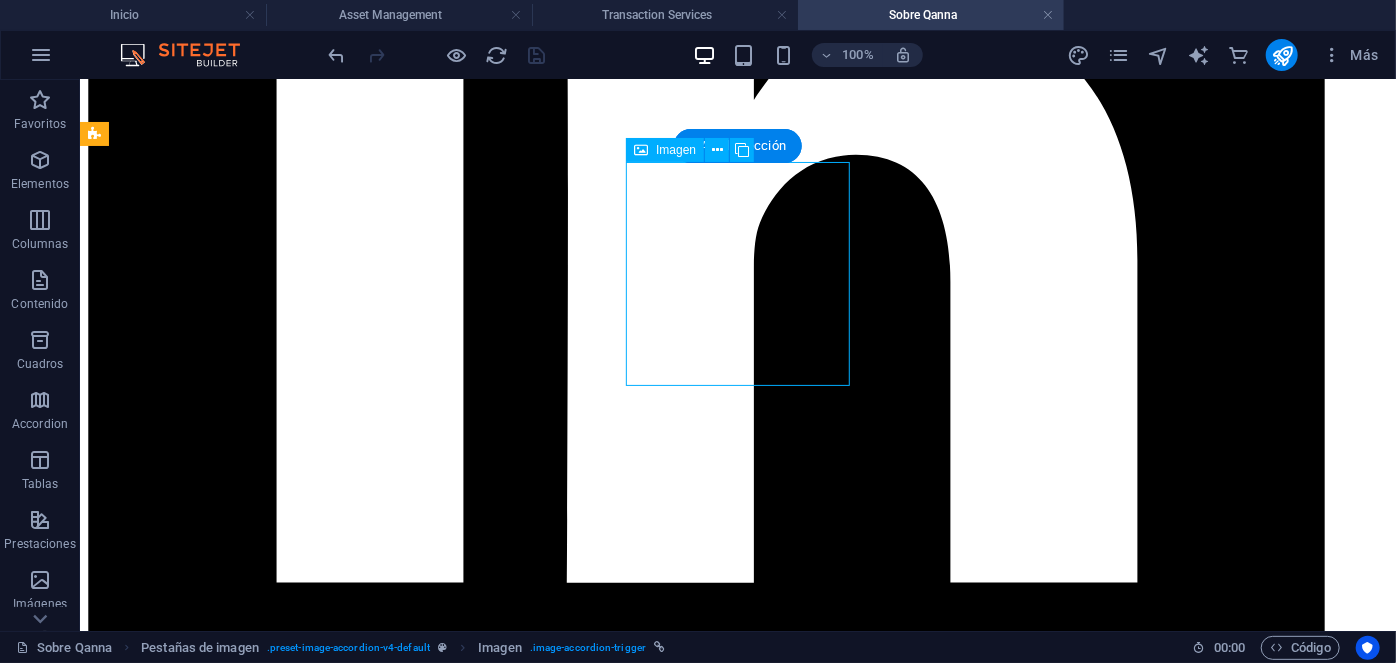 click on "Roxana Diez People & Culture Manager" at bounding box center (737, 7792) 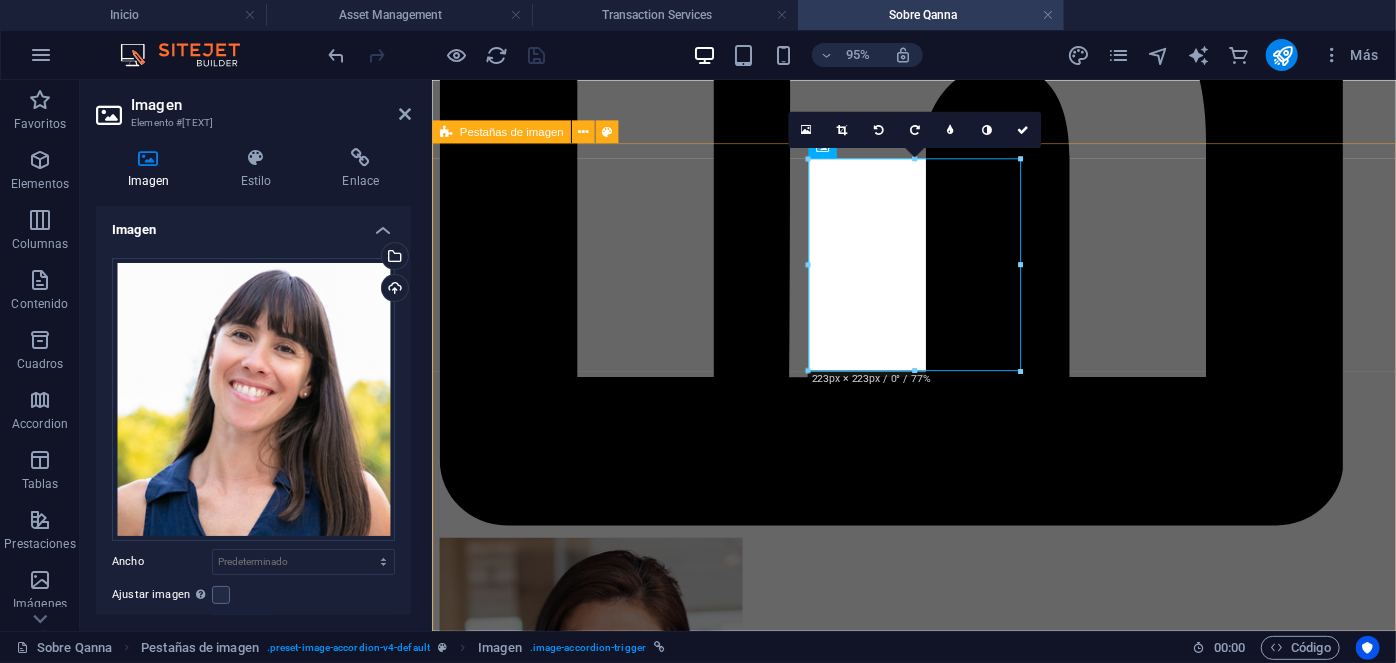 click on "Roxana Diez People & Culture Manager Roxana Diez People & Culture Manager Con más de 20 años de experiencia en Psicología clínica, donde ha dirigido de manera exitosa cientos de procesos de recruitment para mandos medios y alta gerencia empresarial, al tiempo de liderar procesos outsourcing en grandes empresas internacionales. Estudios: UNAM. Psicología. IRG, Master en psicología clínica. ESADE, Mindfulness. Especialidades: Psicología clínica y salud mental. Outsourcing de grandes industrias. Recruitment de mandos medios y alta gerencia. Contacto roxana.diez@qanna.cl Juan Bachelet Project Management Director                                                           Juan Bachelet                                                                  Project Management Director Estudios: UDM, Arquitectura. IEP, Six Sigma. Especialidades: Arquitectura, diseño y construcción.  Contacto juan.bachelet@qanna.cl Théo Lefèvre  Théo Lefèvre" at bounding box center (938, 10841) 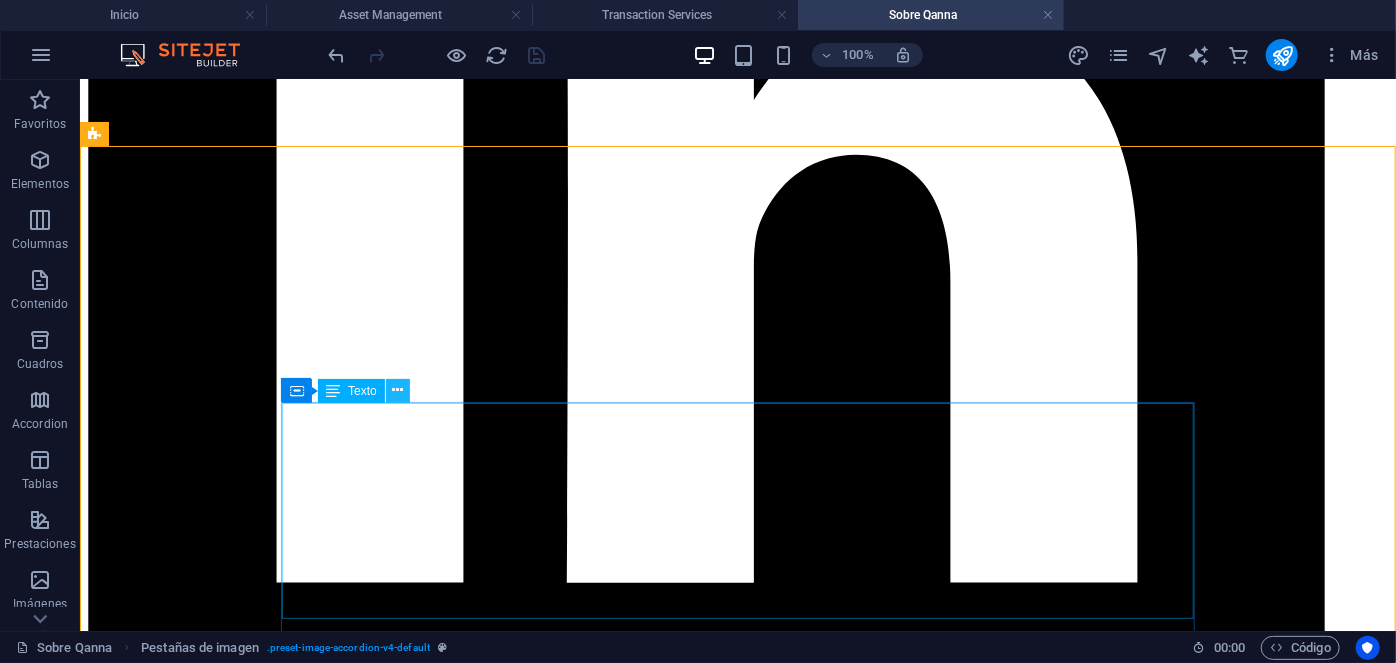 click at bounding box center [397, 390] 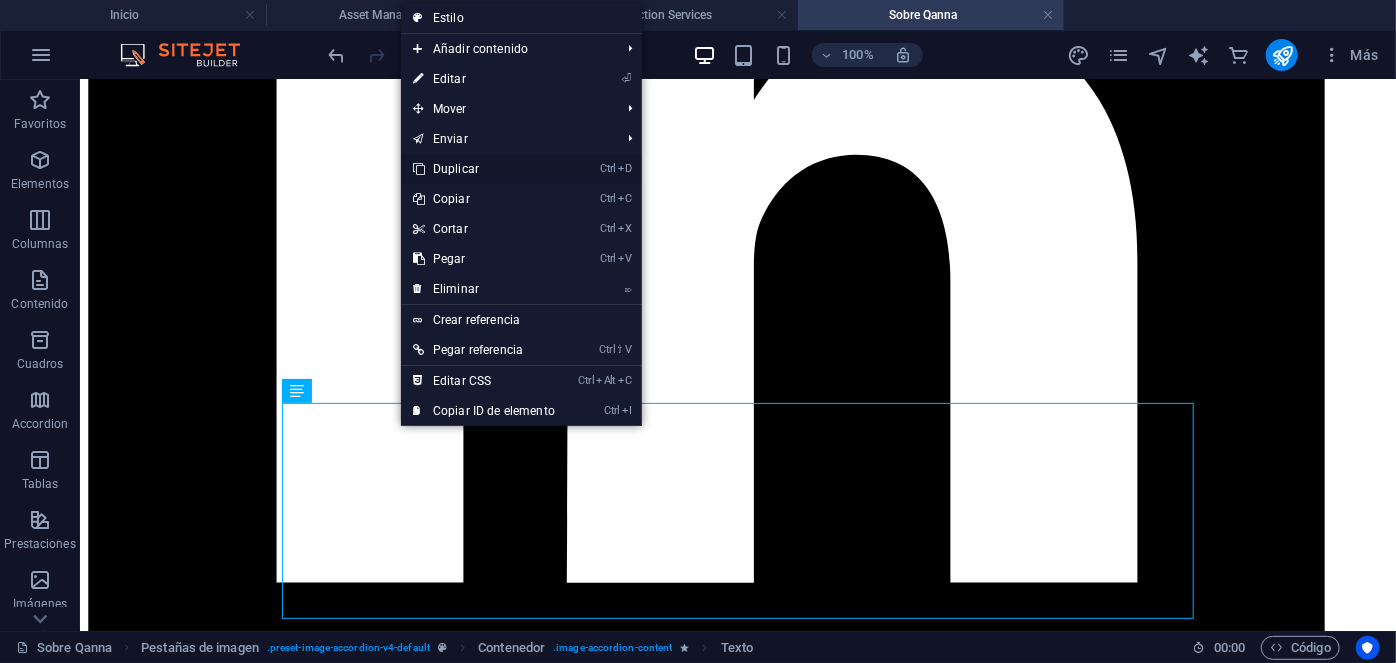 click on "Ctrl D  Duplicar" at bounding box center [484, 169] 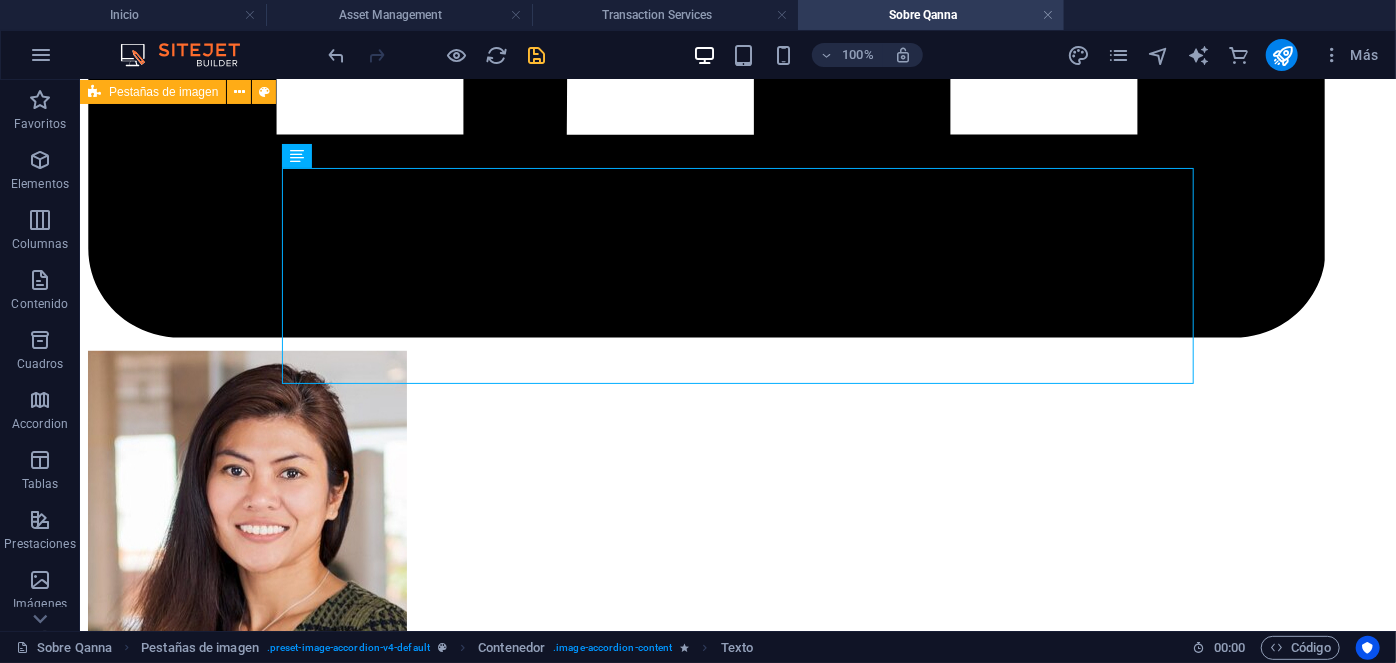 scroll, scrollTop: 4328, scrollLeft: 0, axis: vertical 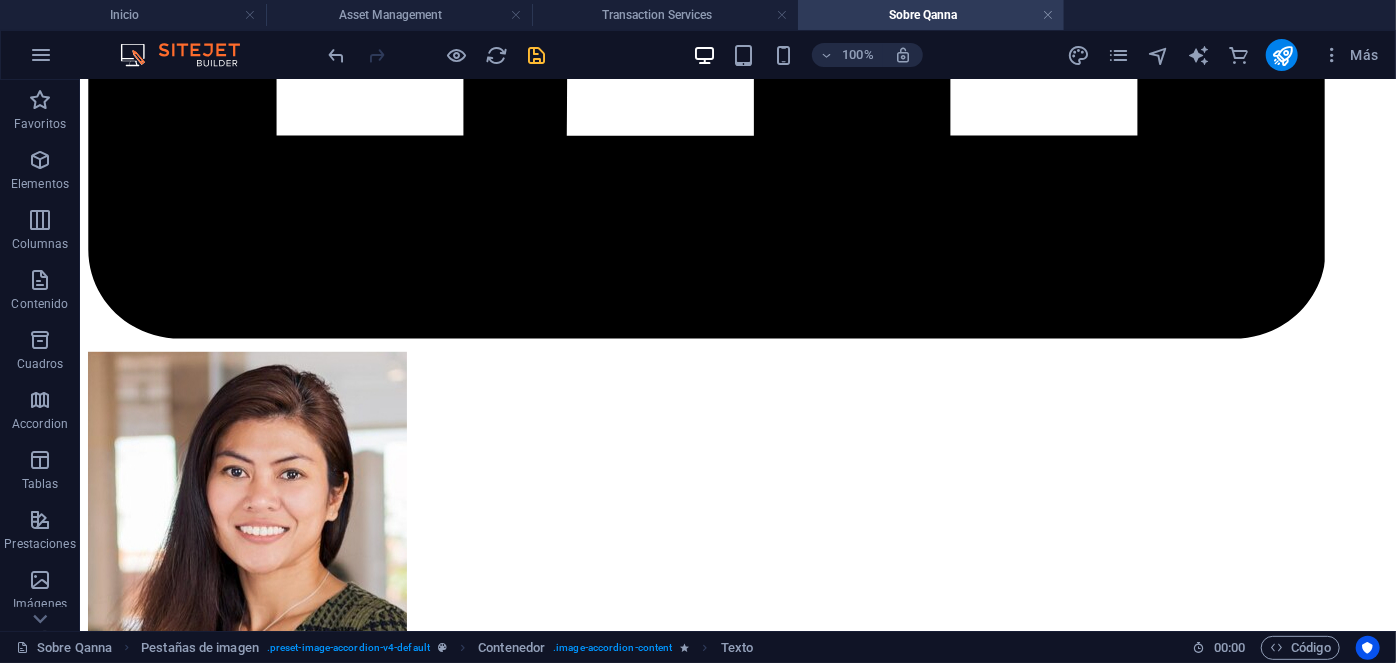 drag, startPoint x: 404, startPoint y: 236, endPoint x: 380, endPoint y: 289, distance: 58.18075 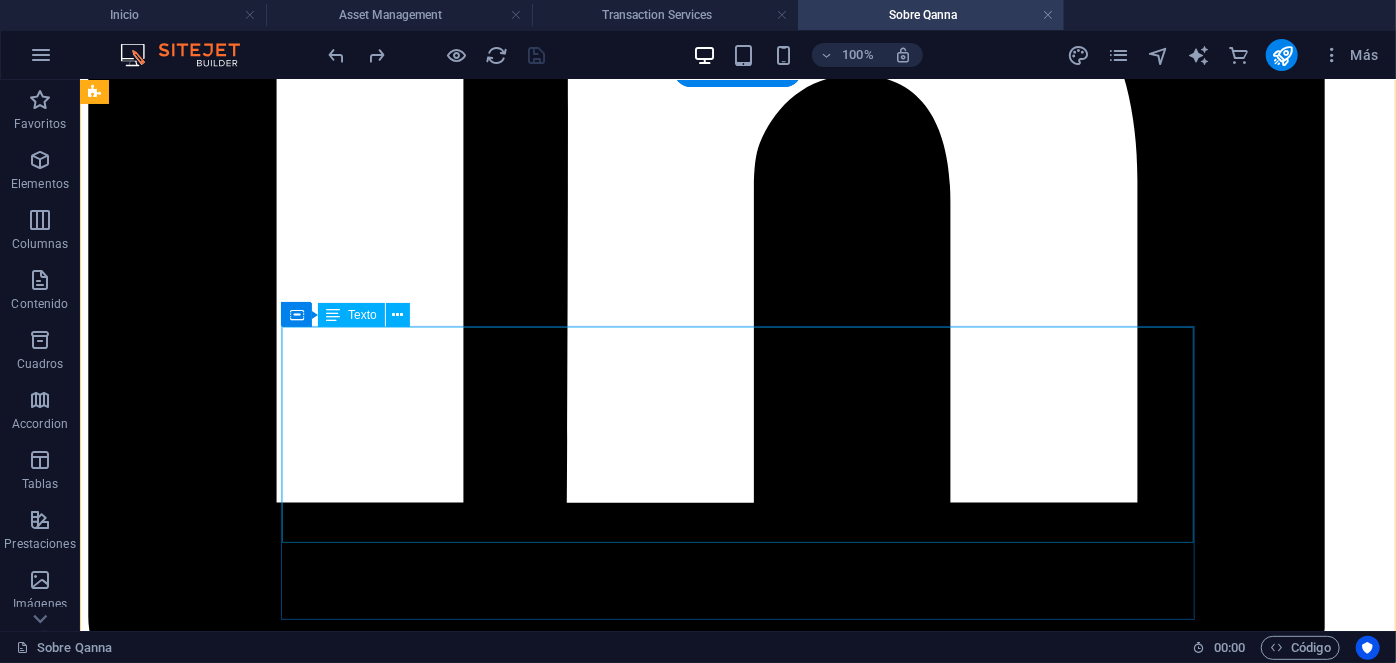 scroll, scrollTop: 3953, scrollLeft: 0, axis: vertical 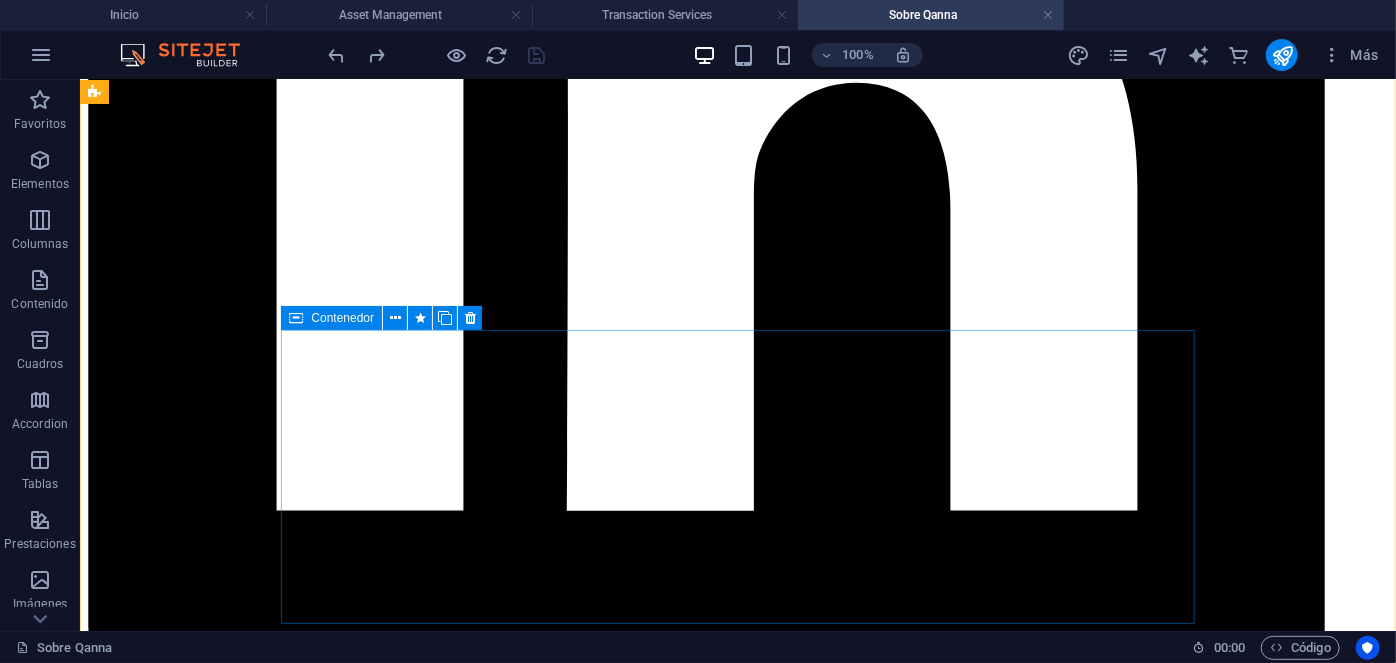 click at bounding box center (296, 318) 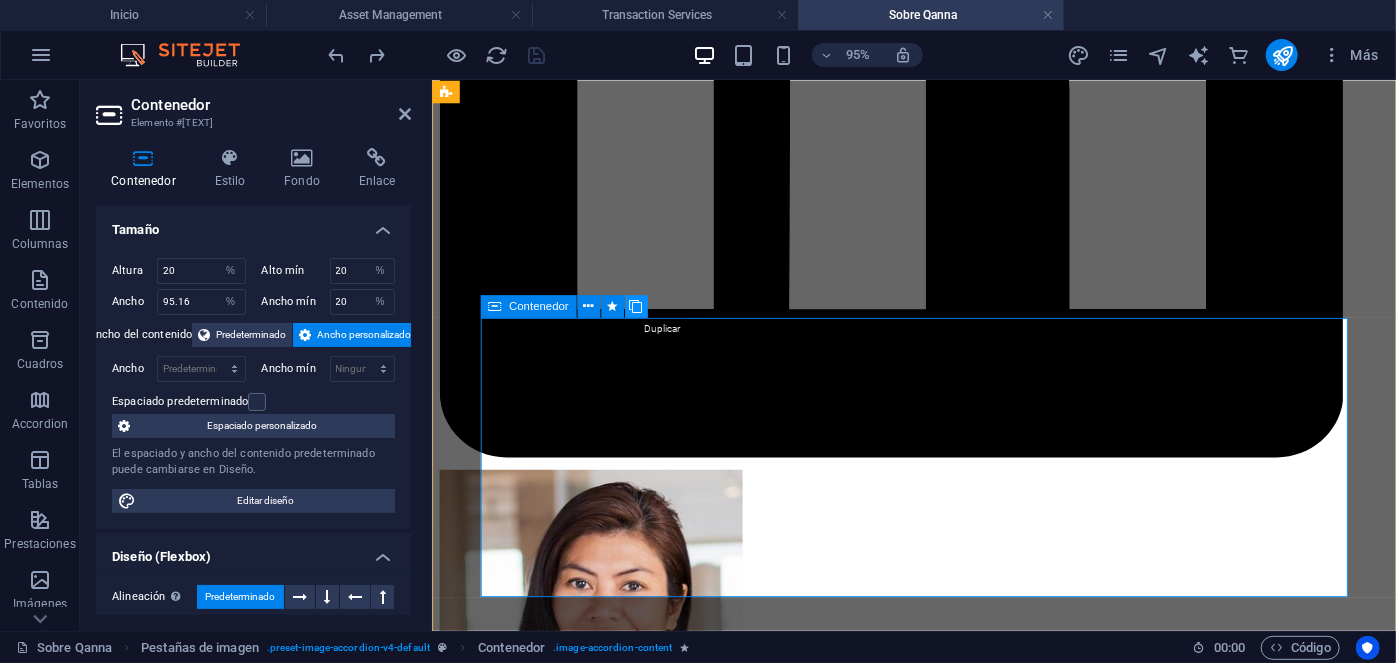 click at bounding box center [635, 306] 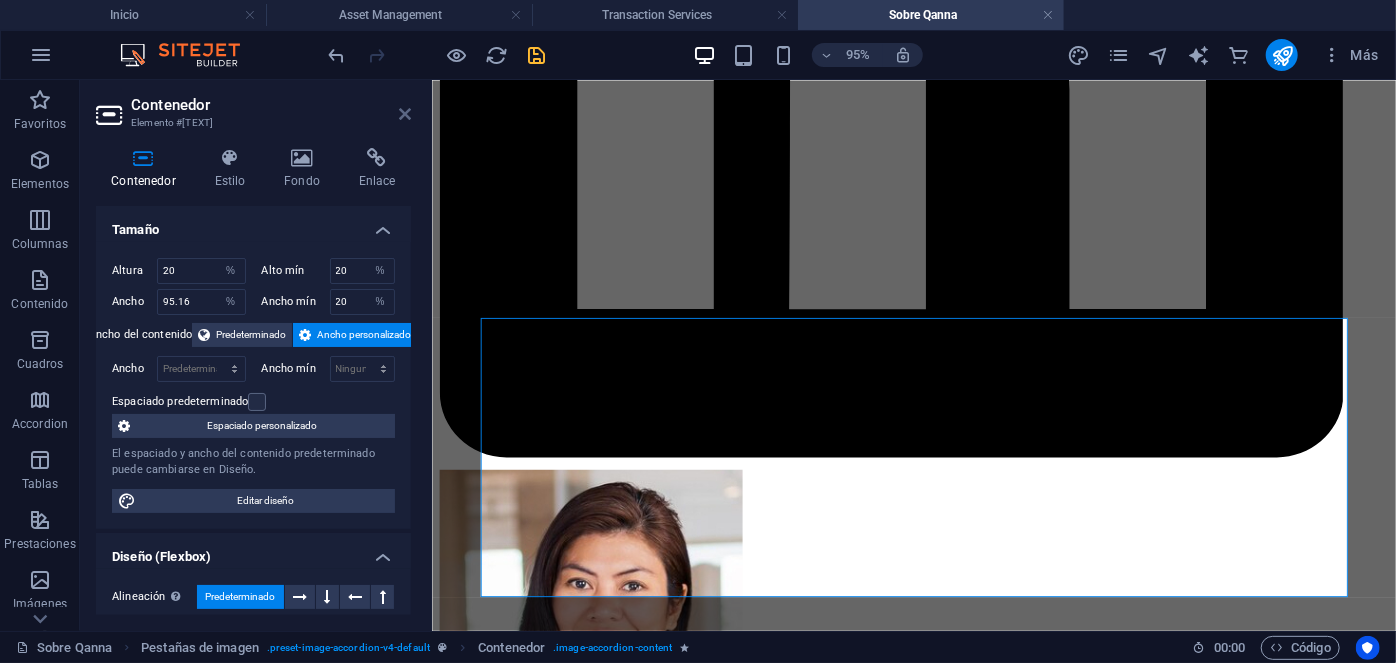 click at bounding box center (405, 114) 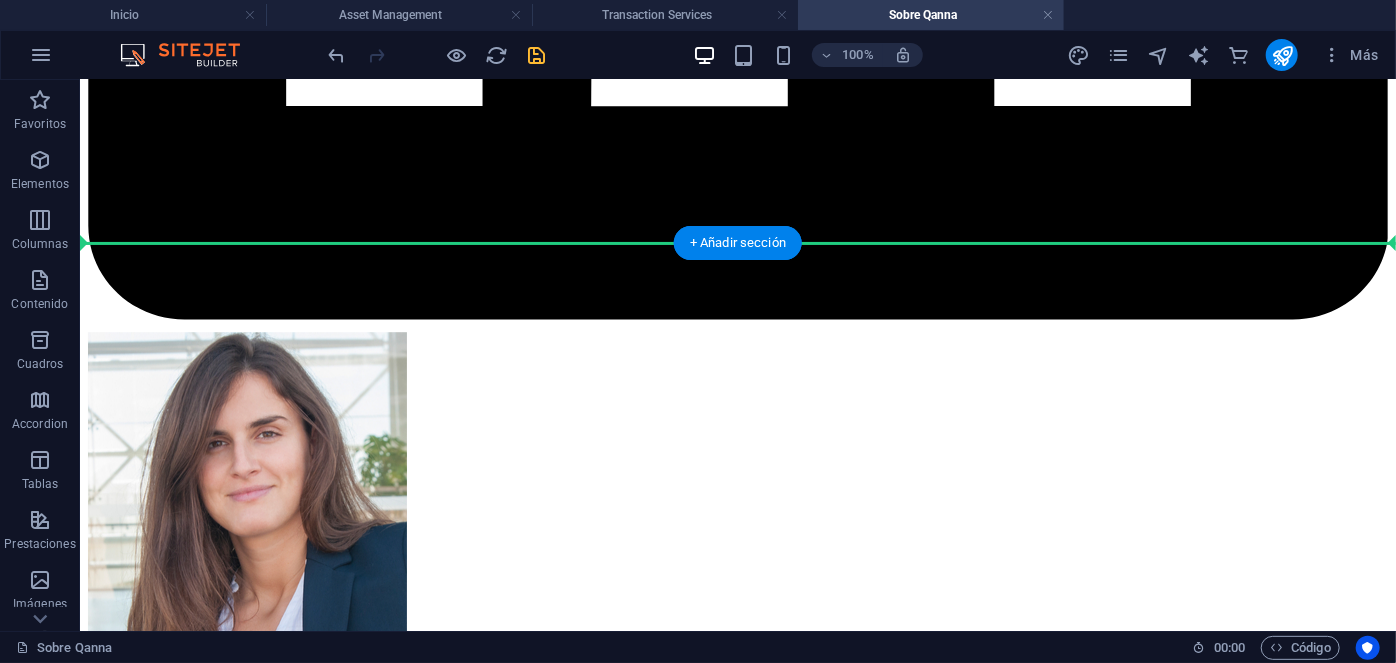 scroll, scrollTop: 6591, scrollLeft: 0, axis: vertical 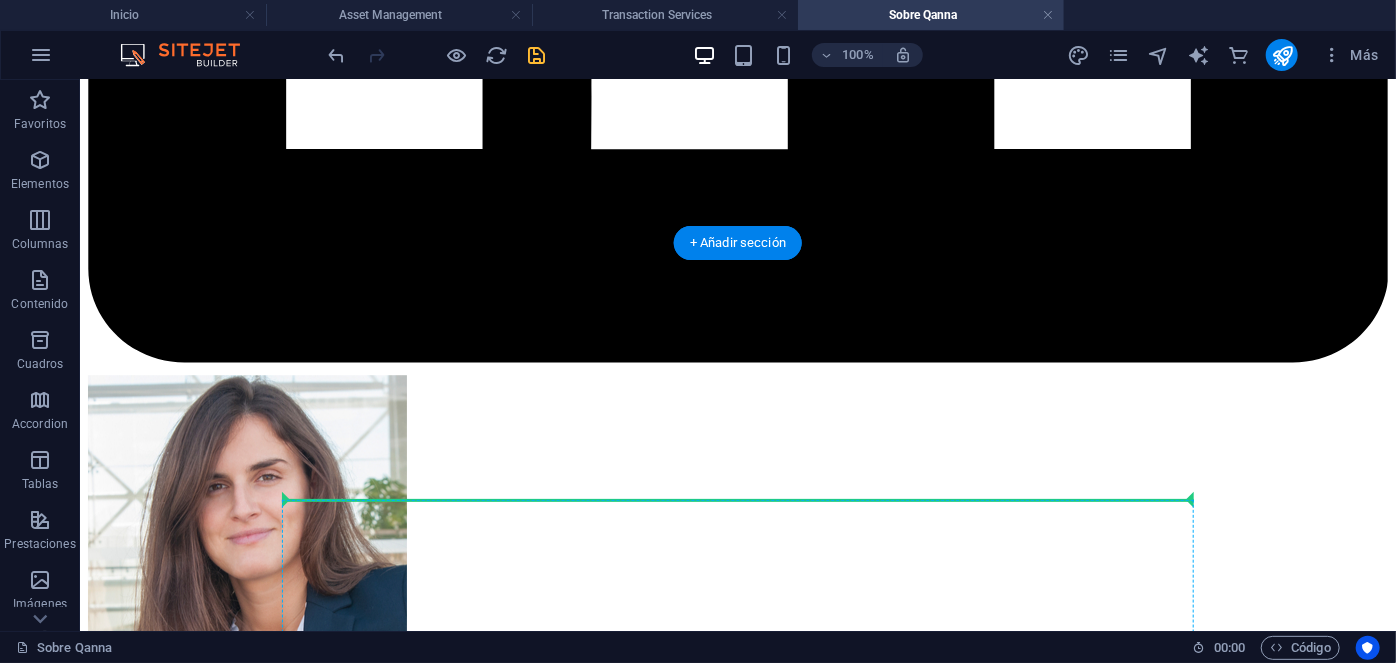 drag, startPoint x: 371, startPoint y: 397, endPoint x: 535, endPoint y: 501, distance: 194.19577 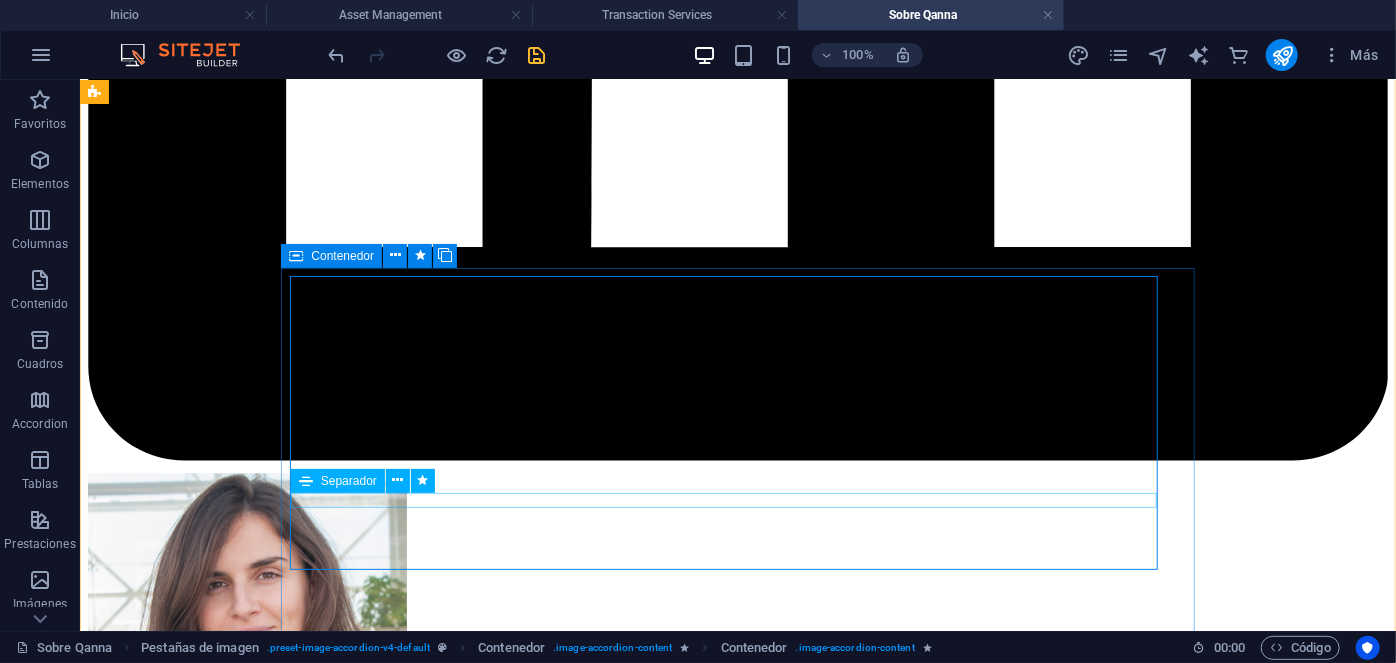 scroll, scrollTop: 6520, scrollLeft: 0, axis: vertical 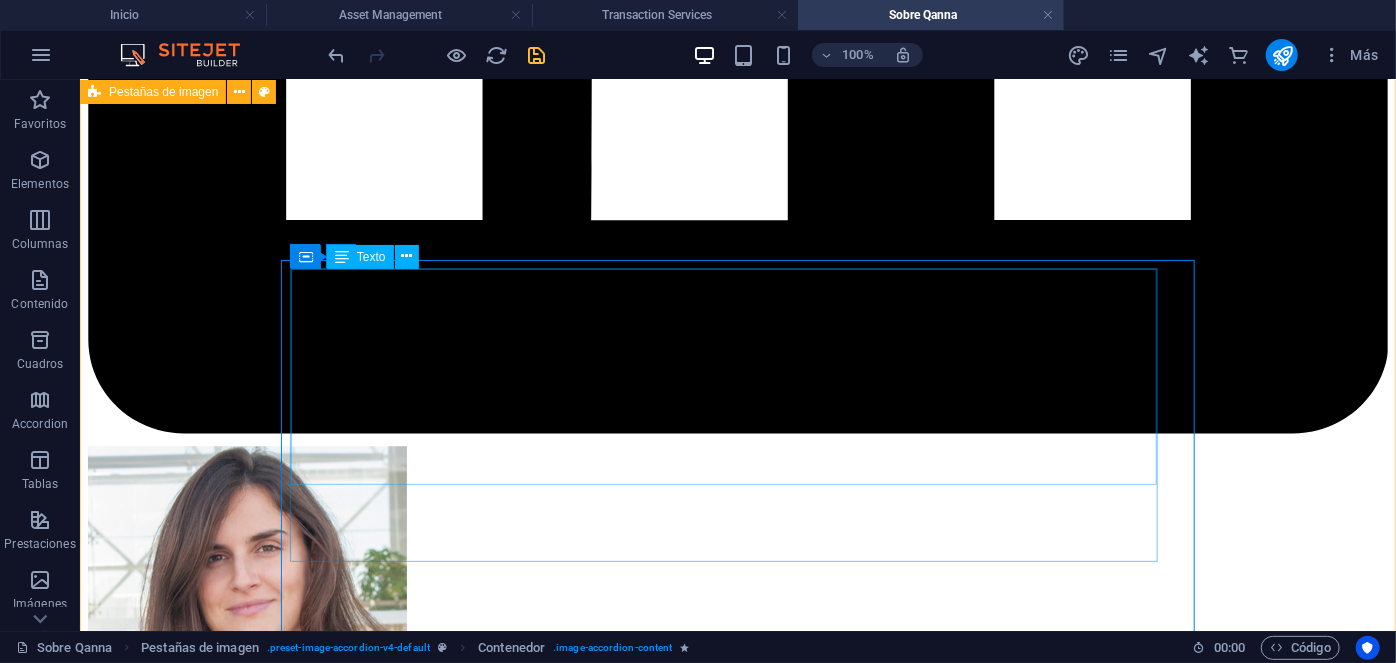 drag, startPoint x: 392, startPoint y: 321, endPoint x: 625, endPoint y: 286, distance: 235.61409 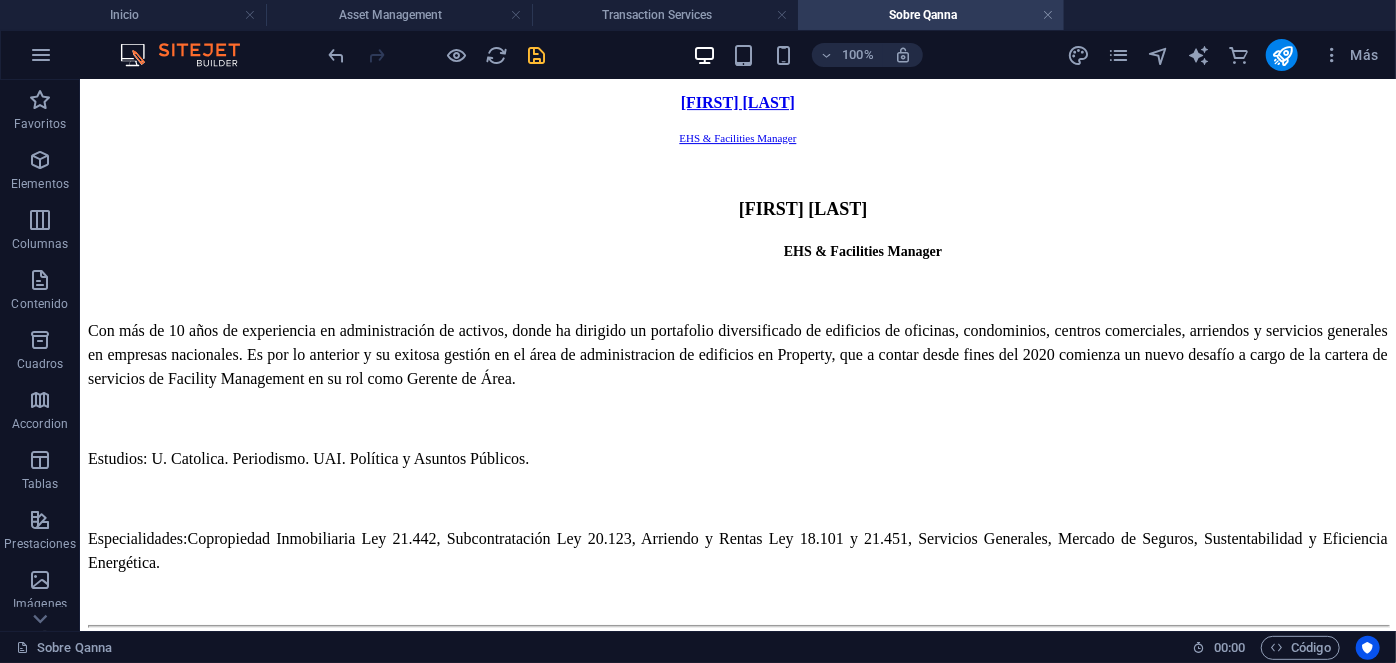 scroll, scrollTop: 6520, scrollLeft: 0, axis: vertical 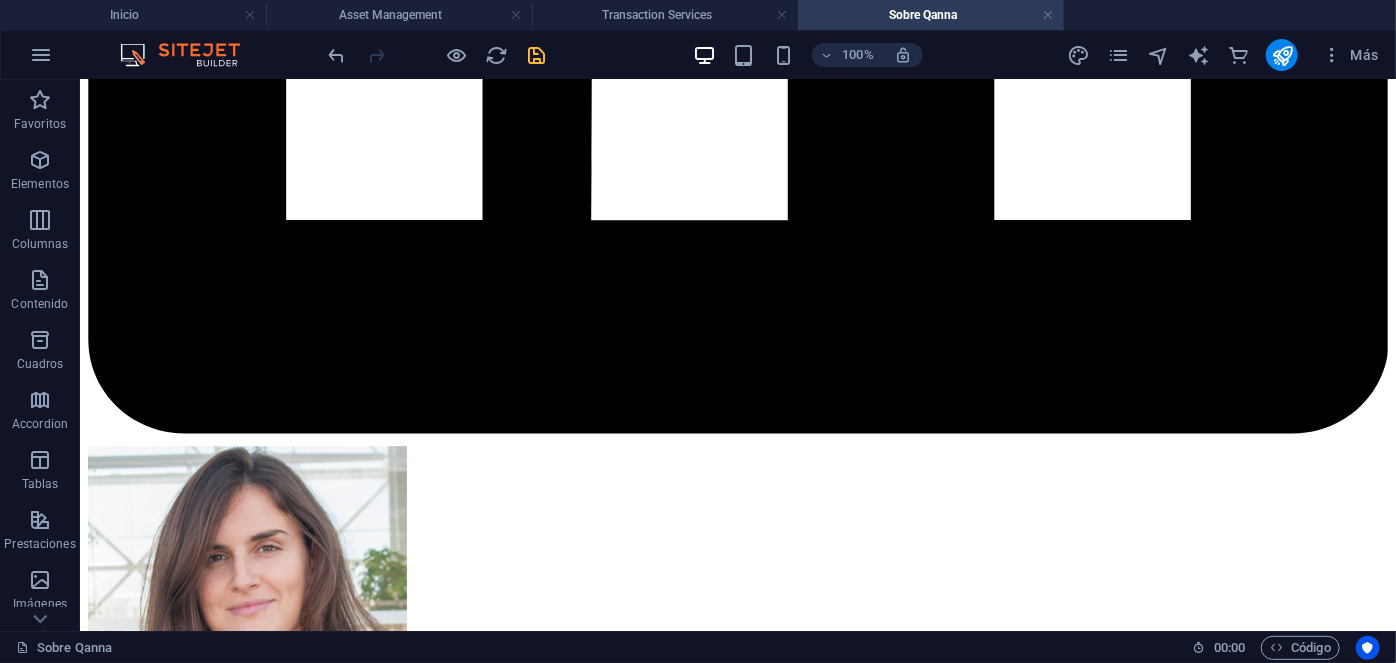 drag, startPoint x: 379, startPoint y: 324, endPoint x: 640, endPoint y: 288, distance: 263.47107 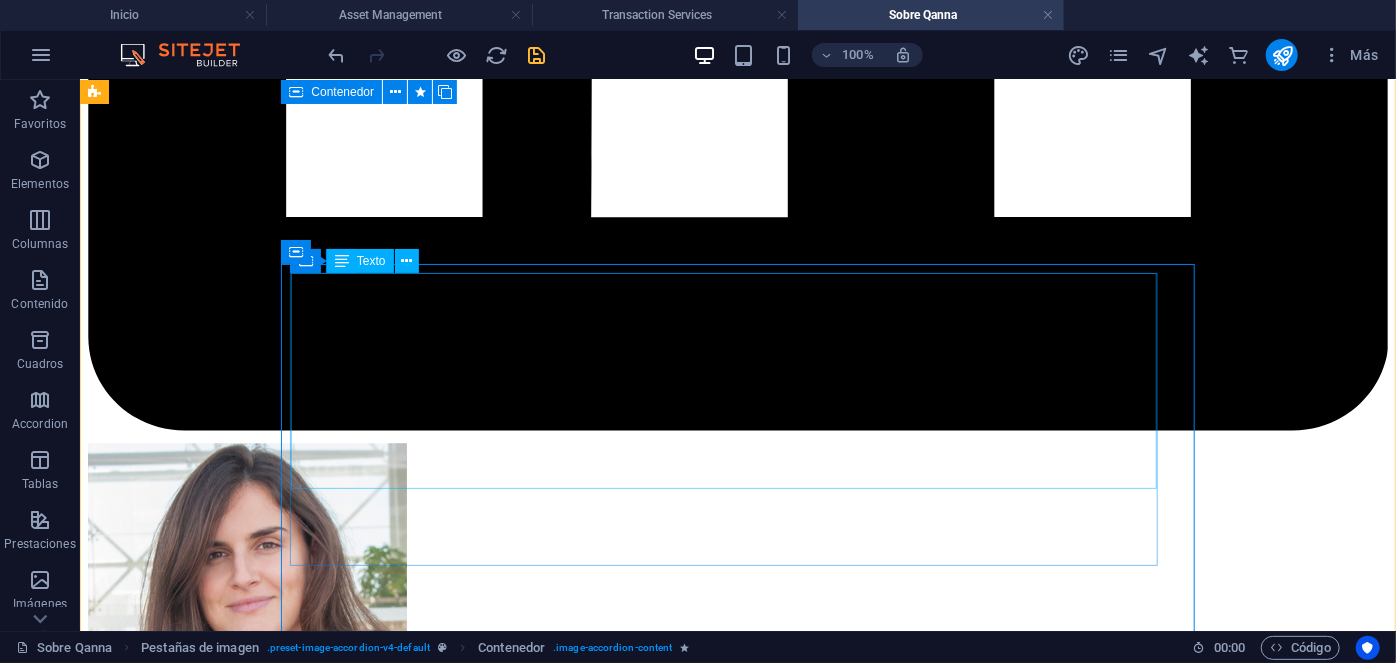 scroll, scrollTop: 6516, scrollLeft: 0, axis: vertical 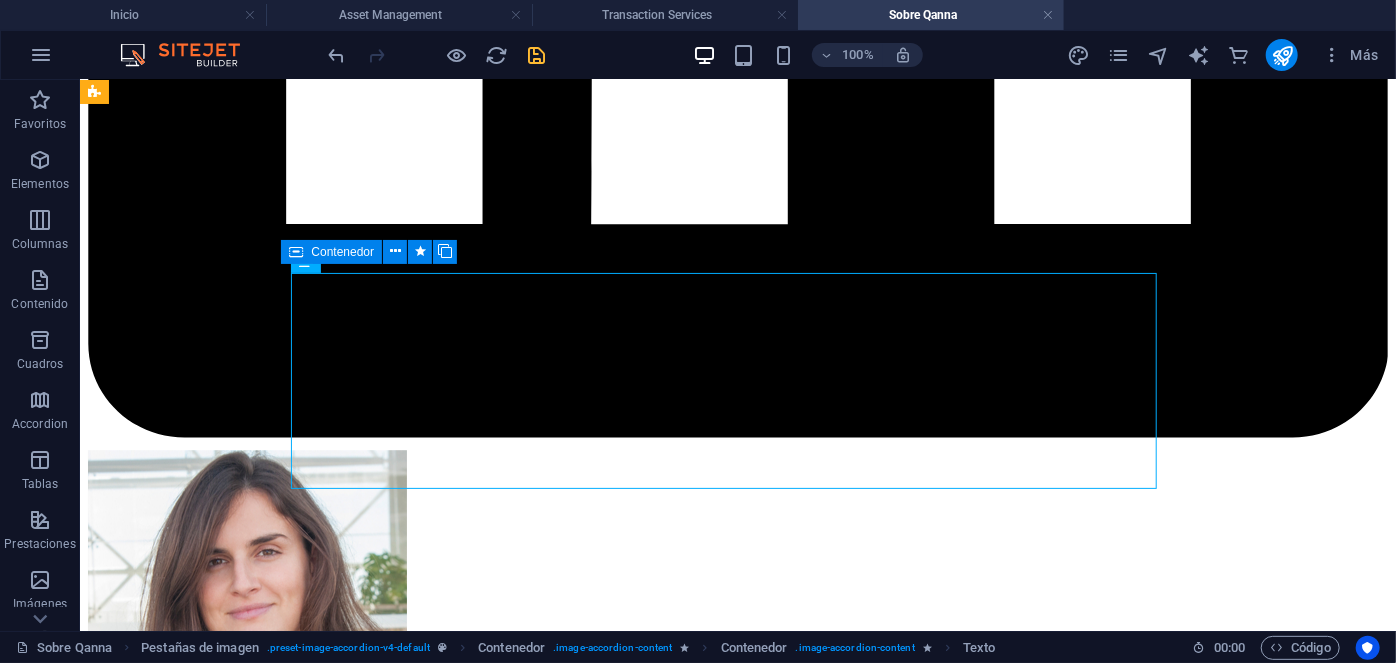 drag, startPoint x: 302, startPoint y: 283, endPoint x: 419, endPoint y: 214, distance: 135.83078 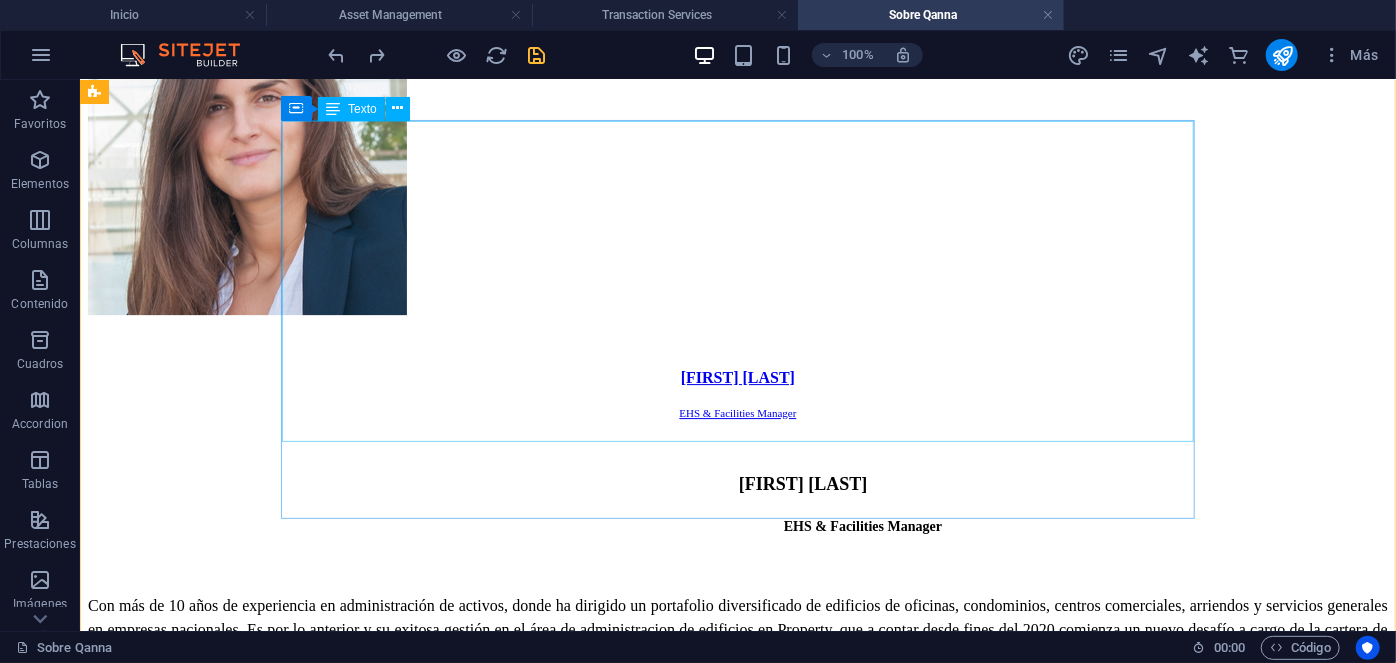 scroll, scrollTop: 6971, scrollLeft: 0, axis: vertical 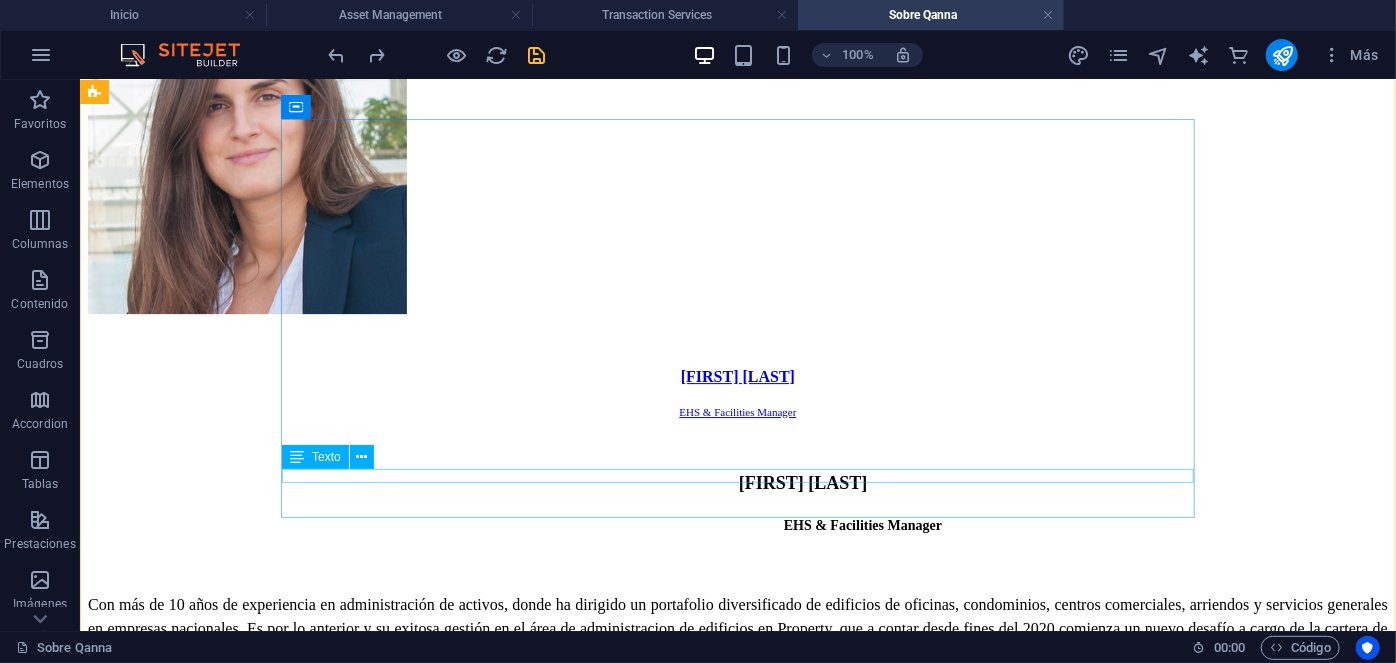 click on "manuel@[EMAIL]" at bounding box center [705, 17720] 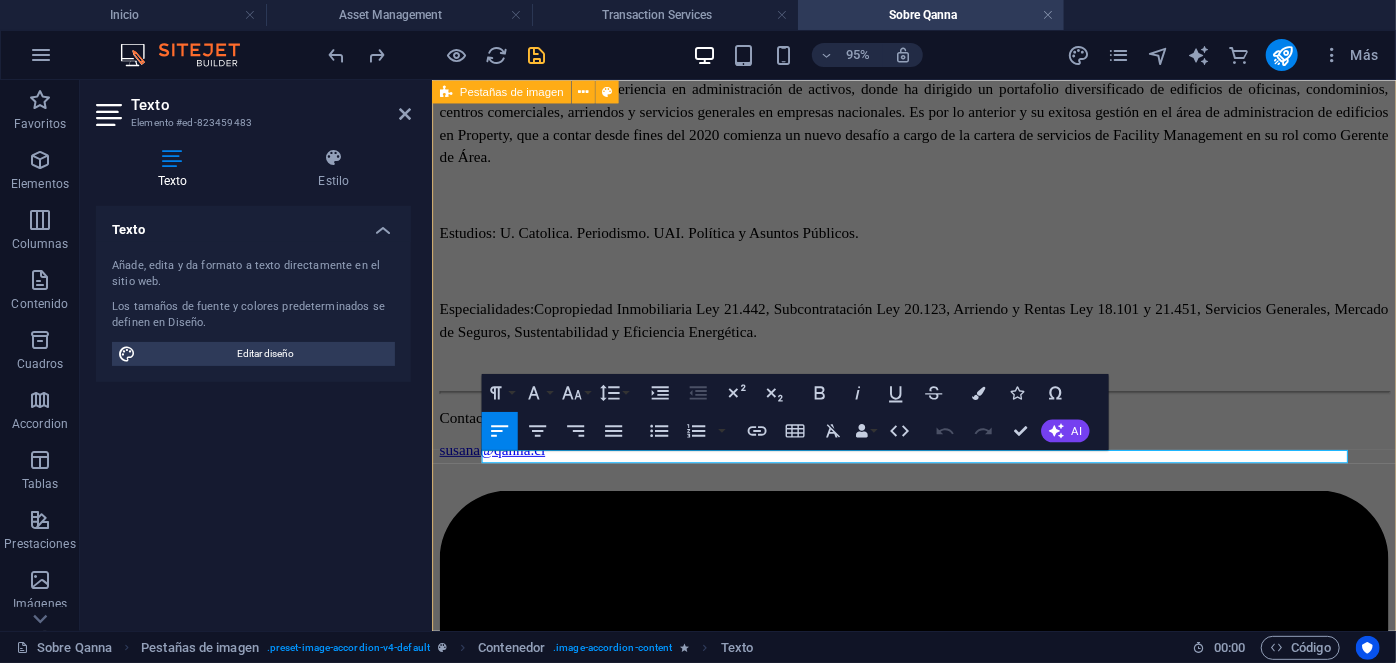 click on "Roxana Diez People & Culture Manager Manuel Ferreira   Executive Director  Con más de 20 años de experiencia en gestión y administración de activos, donde ha dirigido, supervisado y auditado un portafolio diversificado de más de 1.400 propiedades. Ha liderado la administración de inversiones anuales que superan los $2,3 bn USD. Como CEO del Grupo Qanna, toma las decisiones estratégicas corporativas para mantener una gestión eficiente en todas las líneas de negocio a nivel nacional e internacional. Estudios:  Harvard Business School. Best Productivity Methods. ESADE. Negociación. MIT Professional Education. Transformación digital. INACAP. Ingeniería Industrial. INACAP. Administración de edificios y condominios. UAI. Evaluación y gestión del negocio inmobiliario. Especialidades:  Contacto manuel@qanna.cl Denisse Palomera Business Development Director                                                        Denisse Palomera Business Development Director Estudios:" at bounding box center [938, 17934] 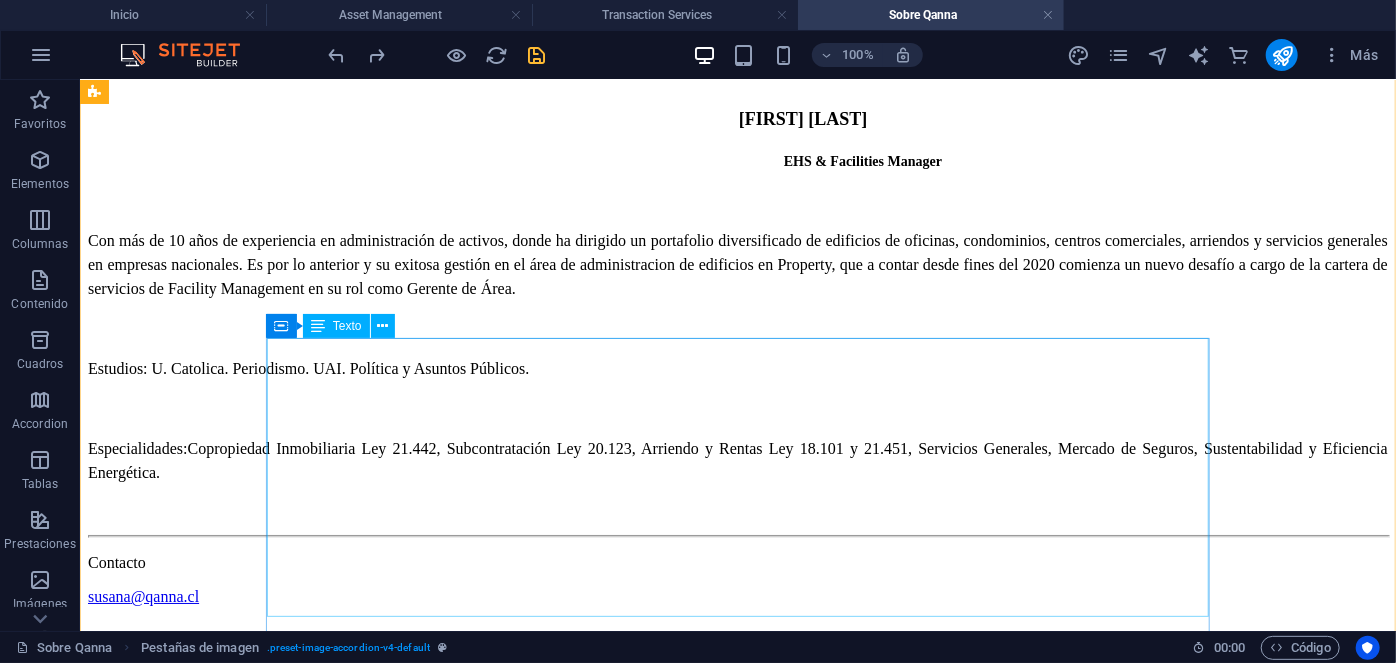scroll, scrollTop: 5473, scrollLeft: 0, axis: vertical 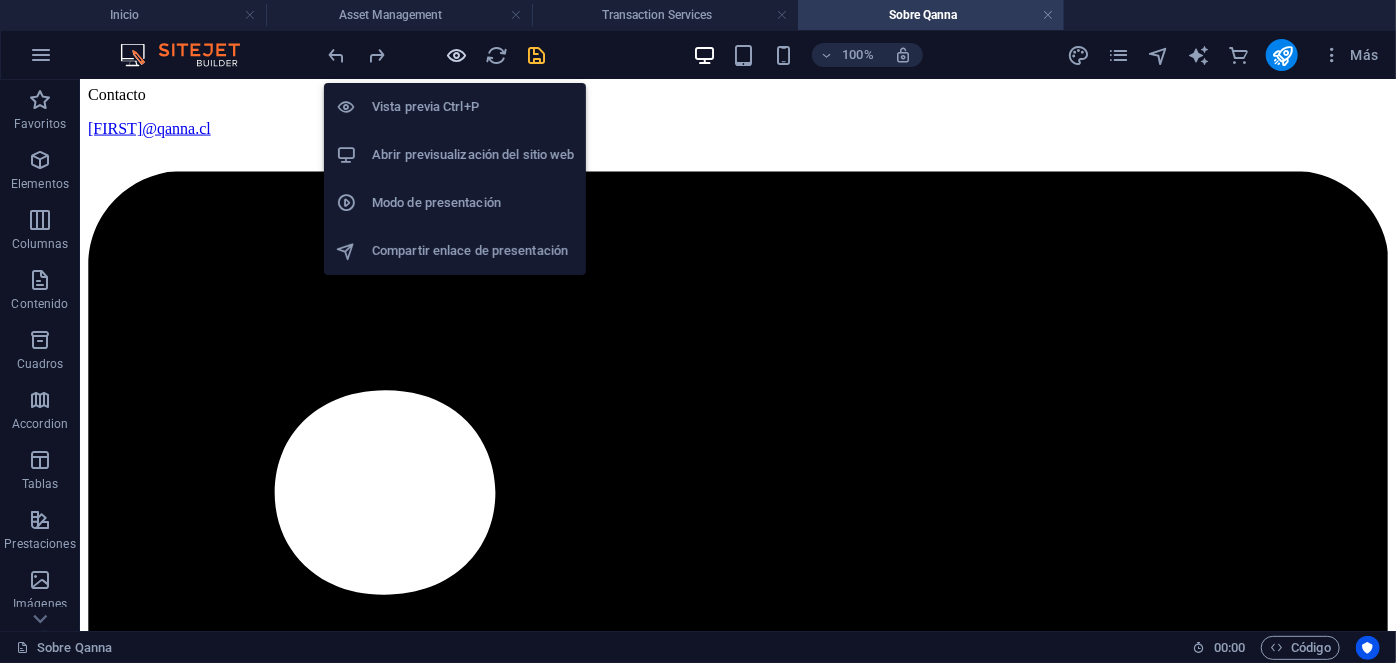 click at bounding box center (457, 55) 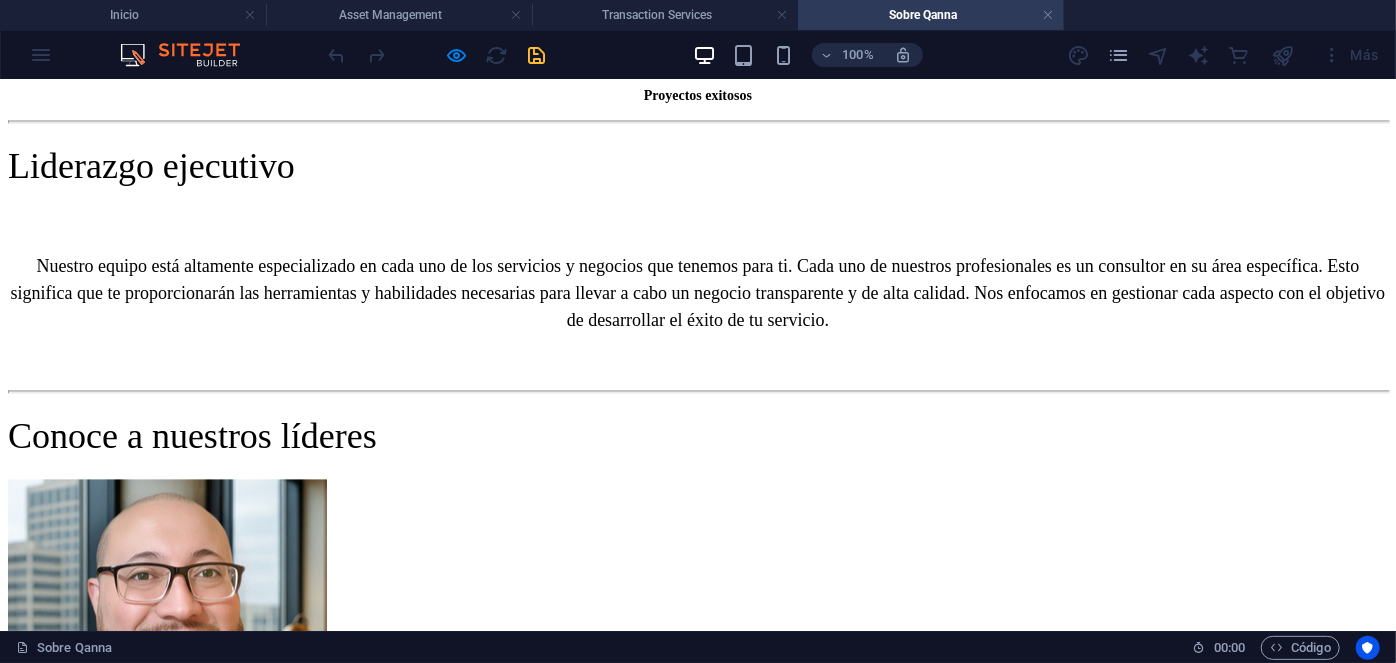 scroll, scrollTop: 1945, scrollLeft: 0, axis: vertical 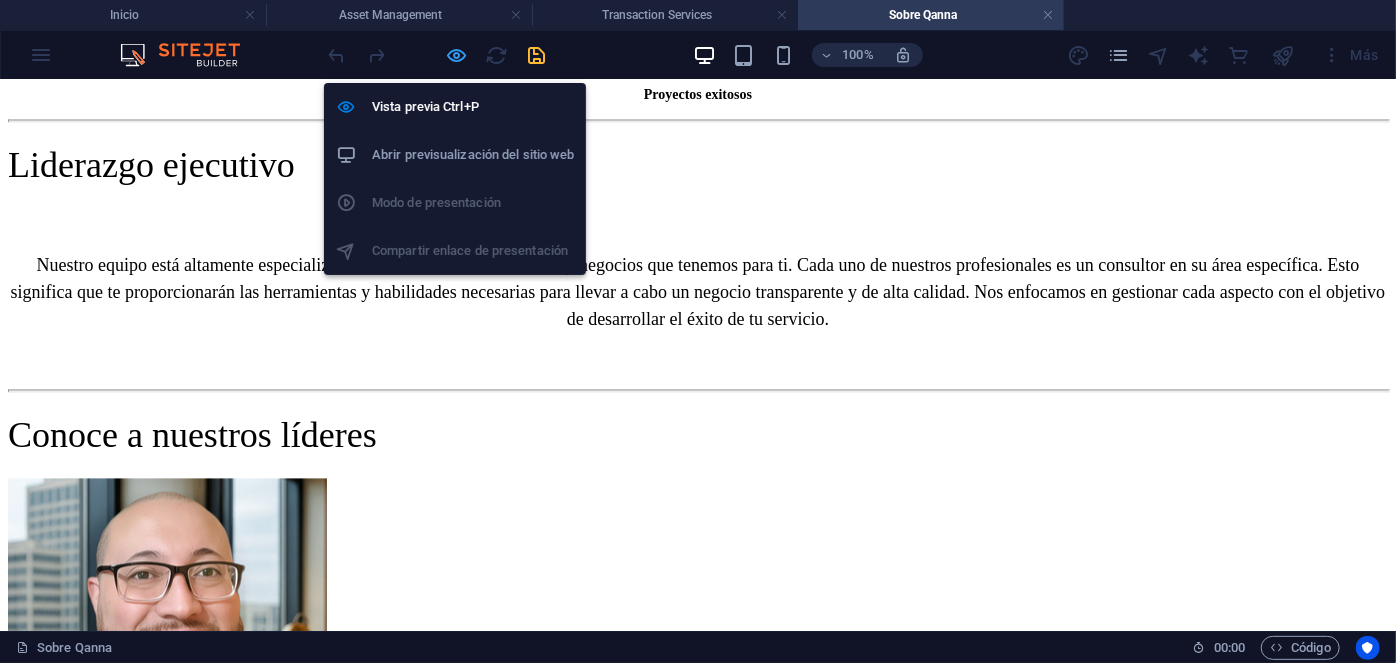 click at bounding box center (457, 55) 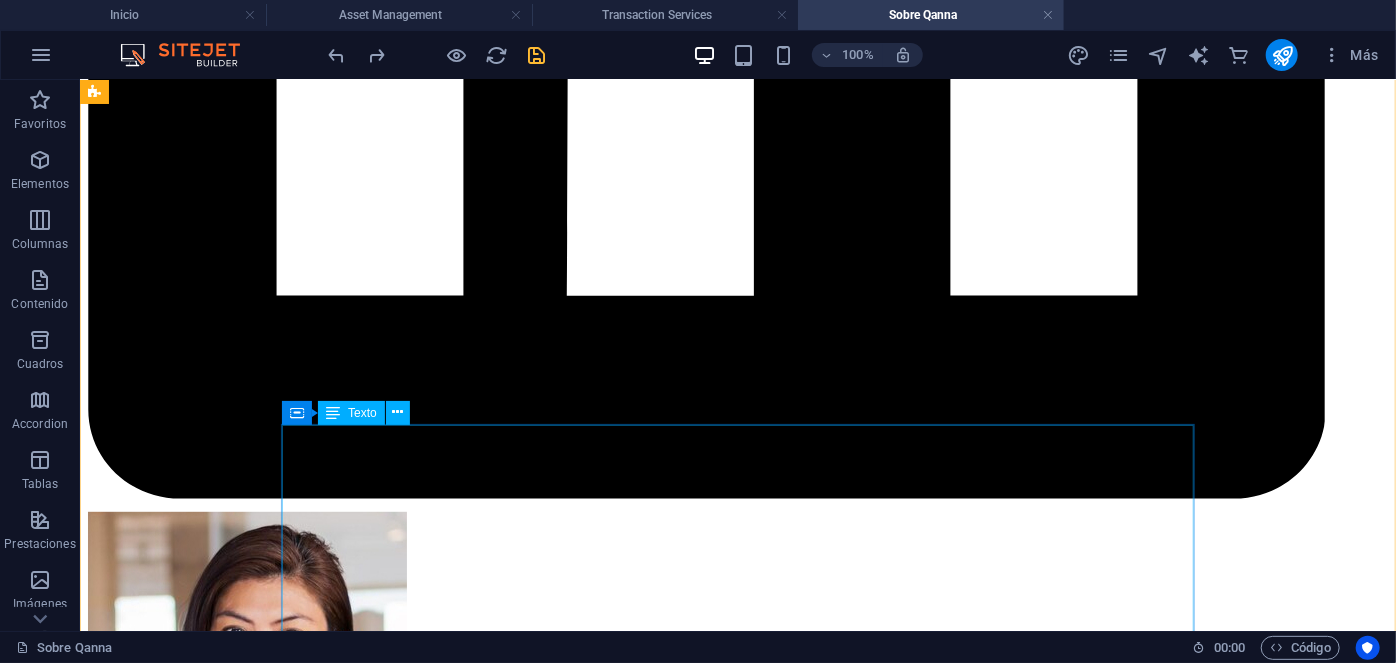 scroll, scrollTop: 4169, scrollLeft: 0, axis: vertical 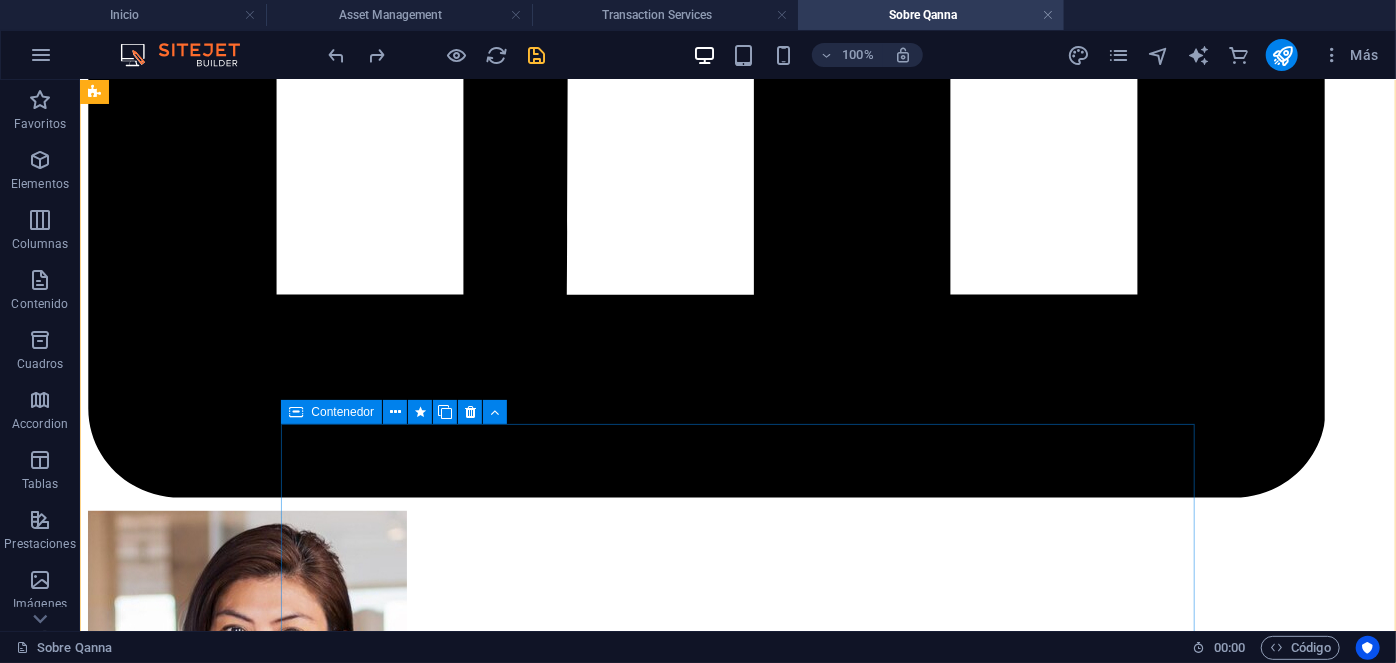 click at bounding box center [296, 412] 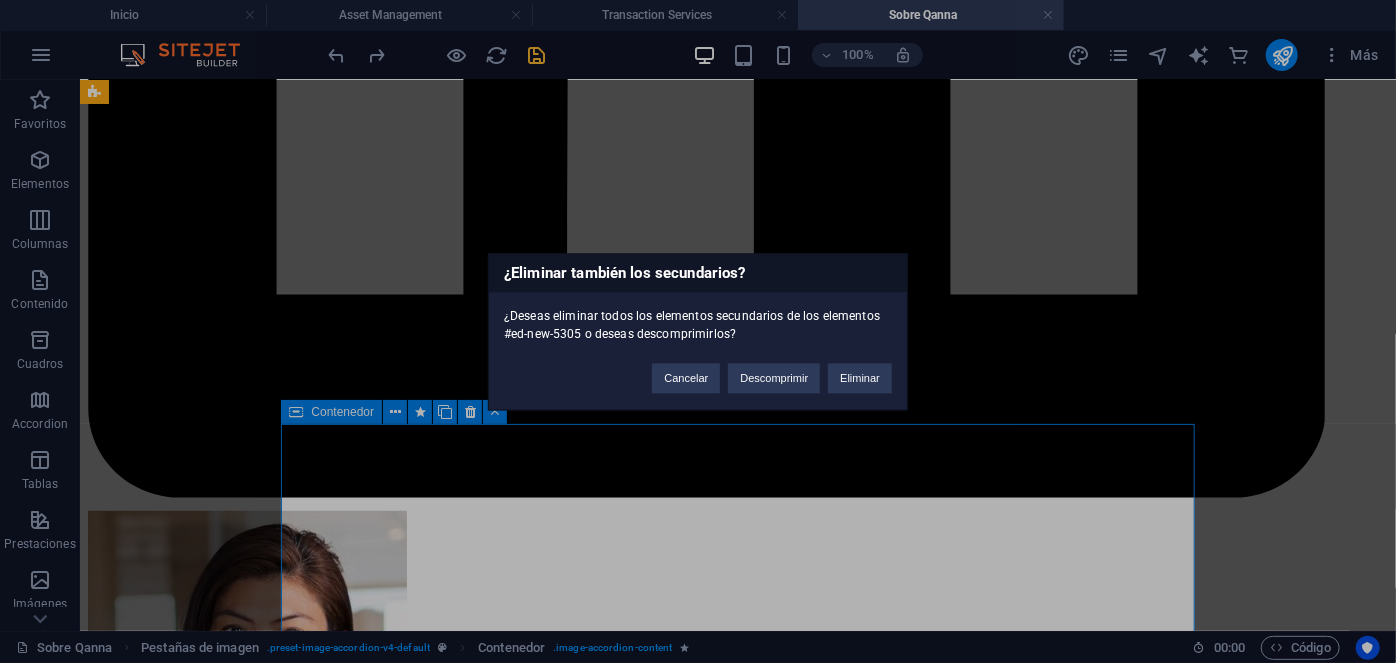 type 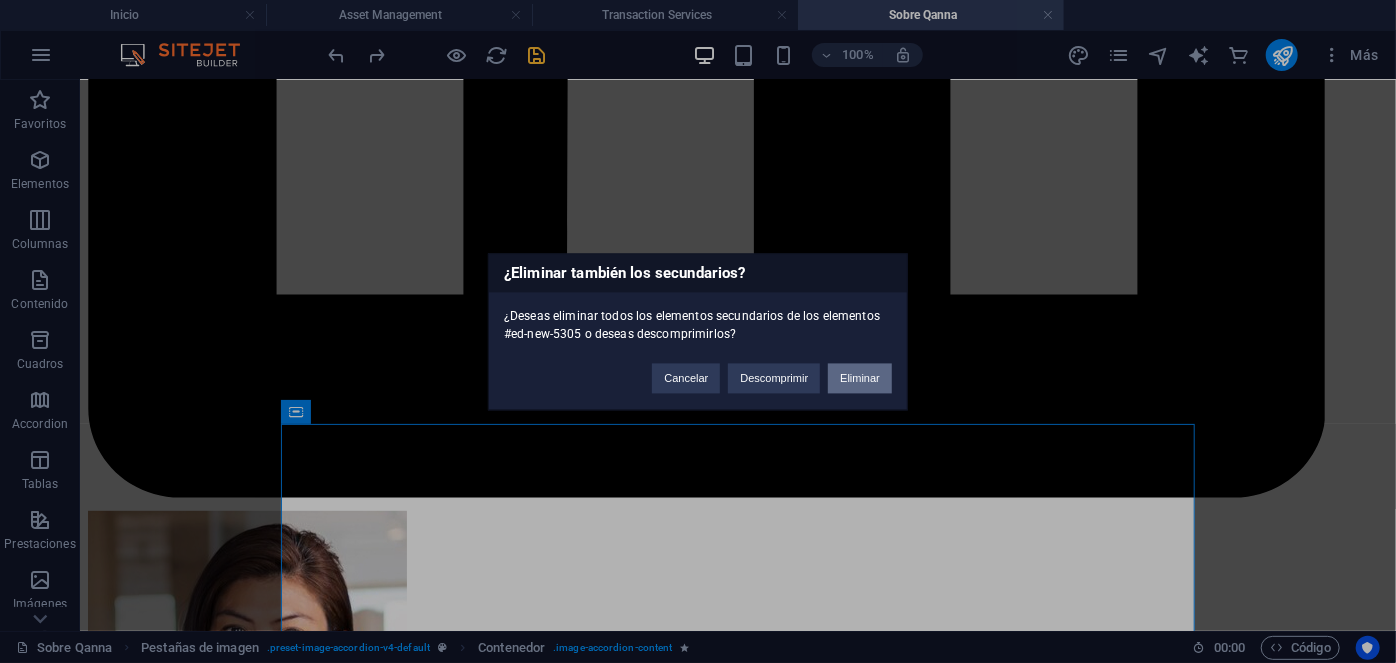 click on "Eliminar" at bounding box center (860, 378) 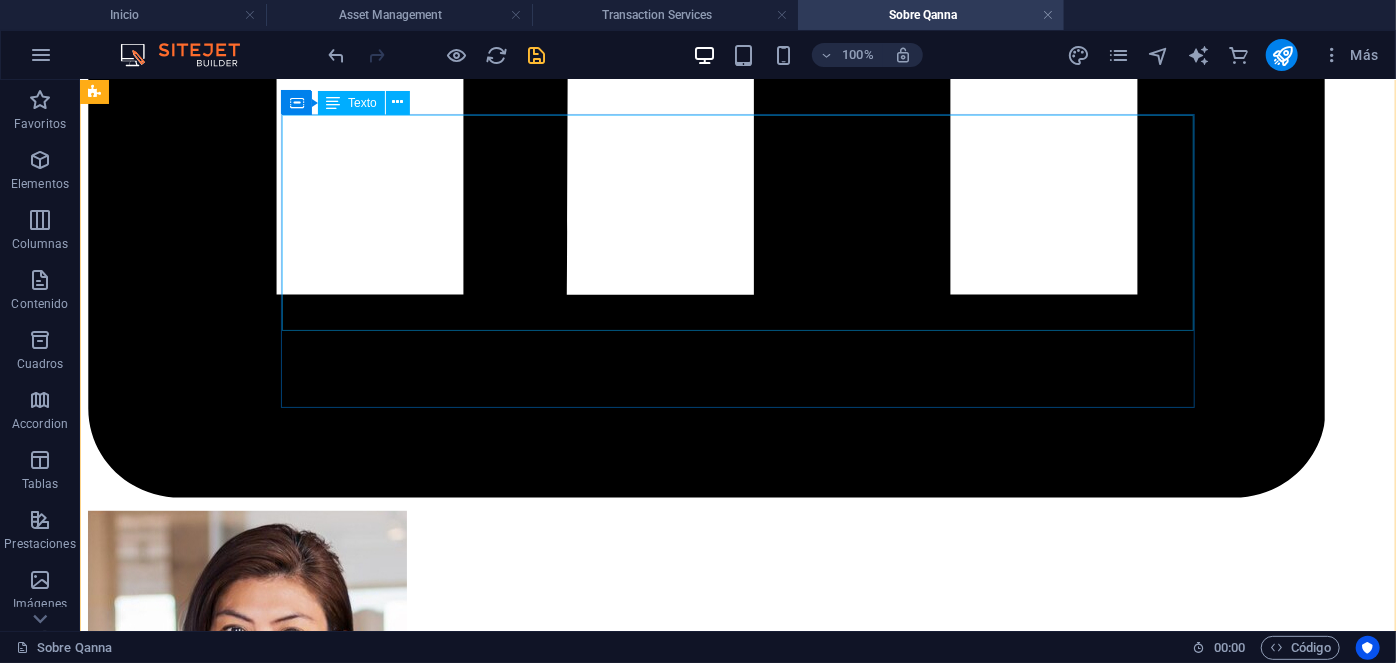 click on "Roxana Diez People & Culture Manager Con más de 20 años de experiencia en Psicología clínica, donde ha dirigido de manera exitosa cientos de procesos de recruitment para mandos medios y alta gerencia empresarial, al tiempo de liderar procesos outsourcing en grandes empresas internacionales. Estudios: UNAM. Psicología. IRG, Master en psicología clínica. ESADE, Mindfulness. Especialidades: Psicología clínica y salud mental. Outsourcing de grandes industrias. Recruitment de mandos medios y alta gerencia." at bounding box center [705, 7896] 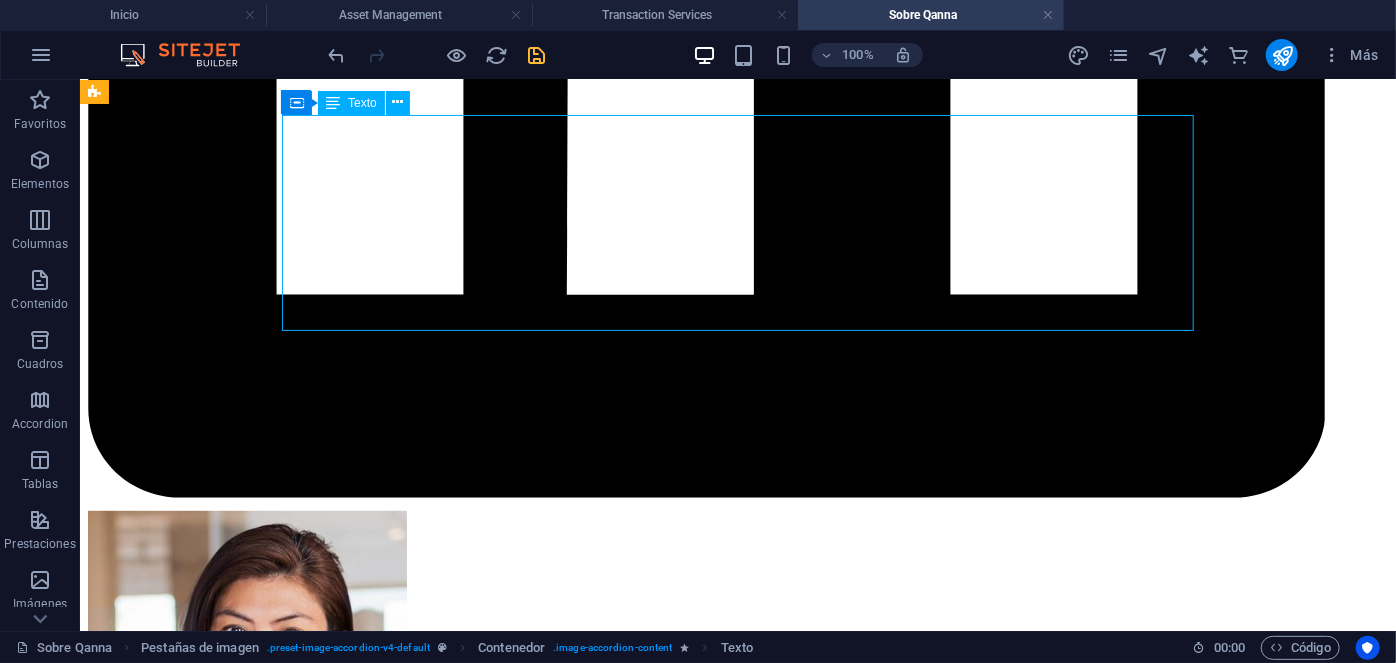 click on "Roxana Diez People & Culture Manager Con más de 20 años de experiencia en Psicología clínica, donde ha dirigido de manera exitosa cientos de procesos de recruitment para mandos medios y alta gerencia empresarial, al tiempo de liderar procesos outsourcing en grandes empresas internacionales. Estudios: UNAM. Psicología. IRG, Master en psicología clínica. ESADE, Mindfulness. Especialidades: Psicología clínica y salud mental. Outsourcing de grandes industrias. Recruitment de mandos medios y alta gerencia." at bounding box center (705, 7896) 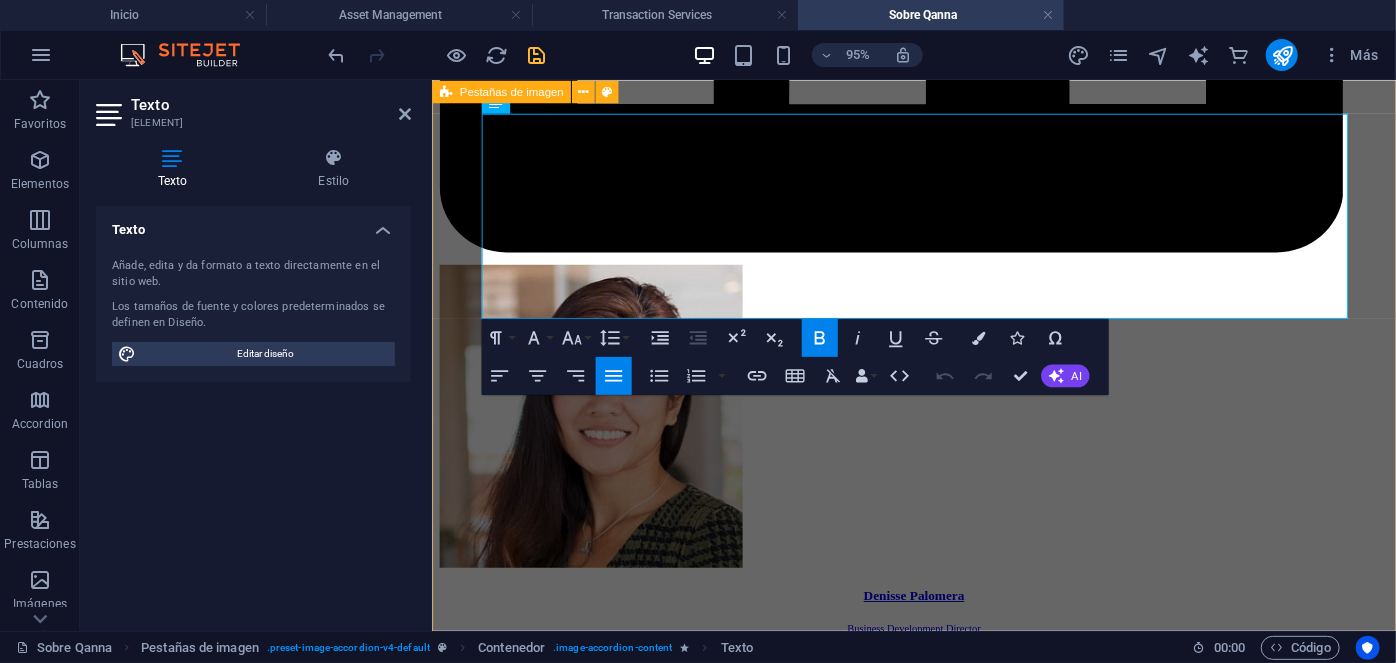 drag, startPoint x: 1390, startPoint y: 304, endPoint x: 455, endPoint y: 104, distance: 956.1511 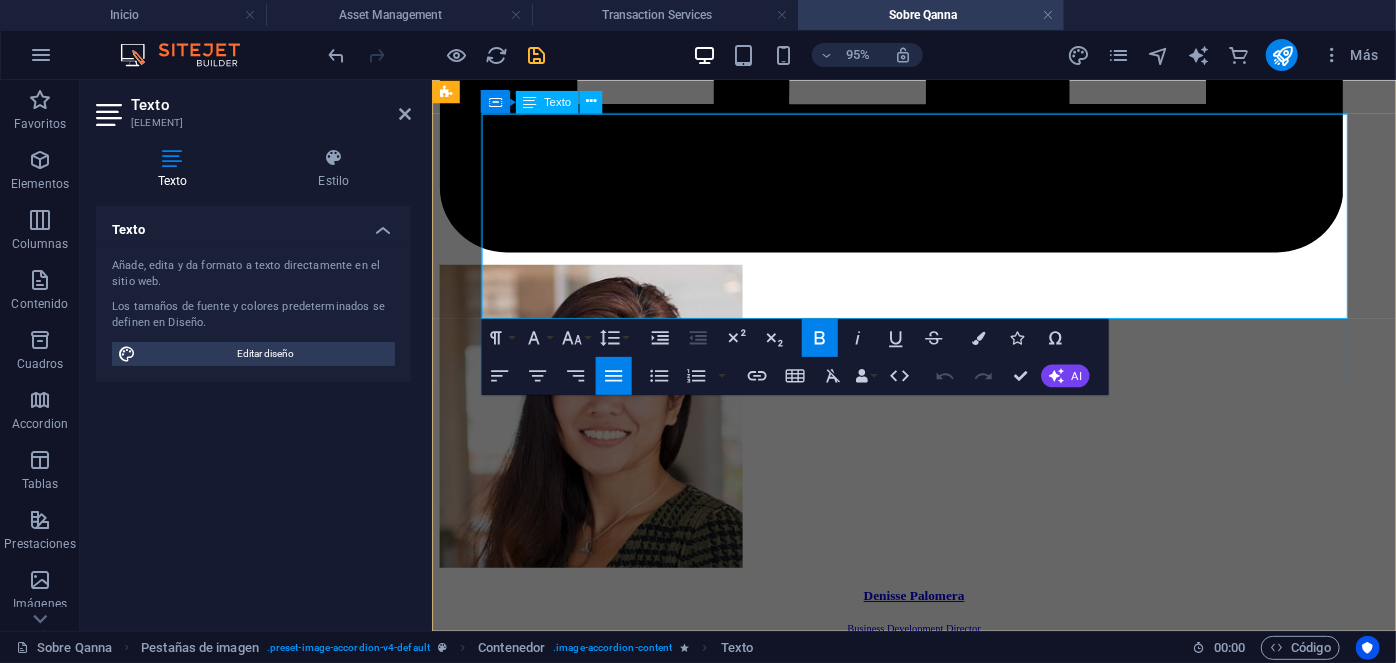 copy on "Roxana Diez People & Culture Manager Con más de 20 años de experiencia en Psicología clínica, donde ha dirigido de manera exitosa cientos de procesos de recruitment para mandos medios y alta gerencia empresarial, al tiempo de liderar procesos outsourcing en grandes empresas internacionales. Estudios: UNAM. Psicología. IRG, Master en psicología clínica. ESADE, Mindfulness. Especialidades: Psicología clínica y salud mental. Outsourcing de grandes industrias. Recruitment de mandos medios y alta gerencia." 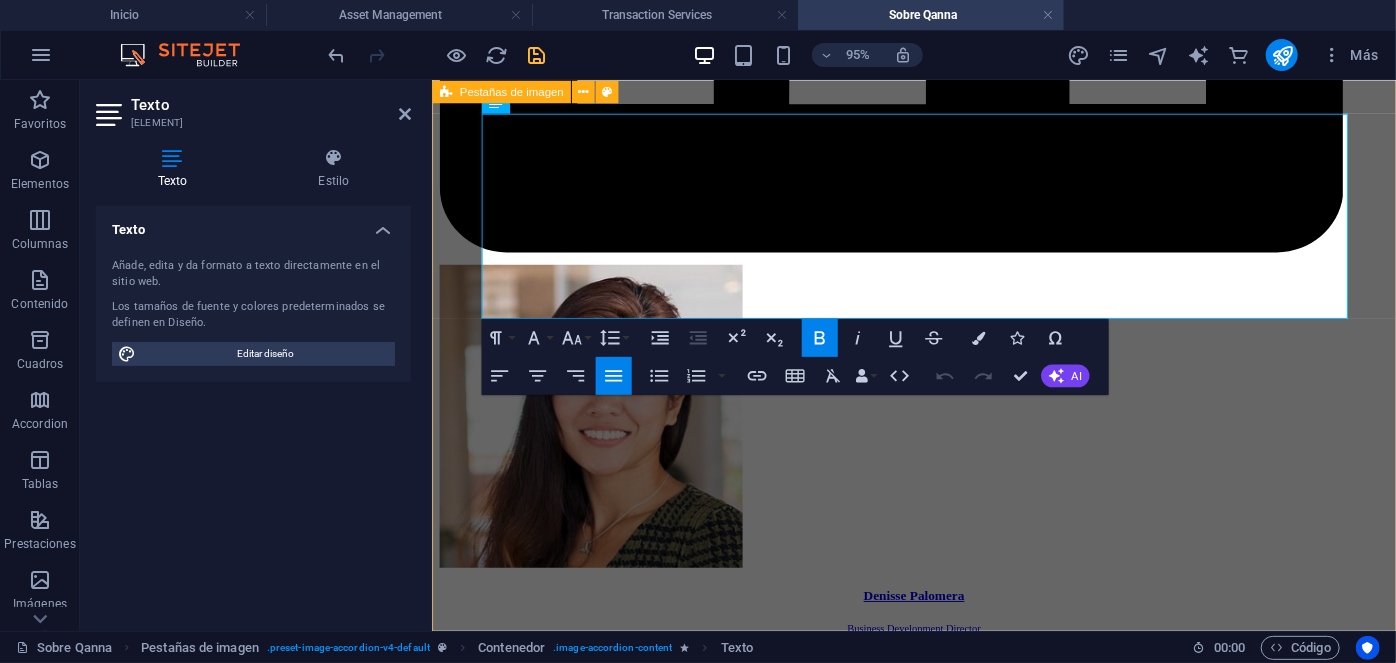 click on "Roxana Diez People & Culture Manager Roxana Diez People & Culture Manager Con más de 20 años de experiencia en Psicología clínica, donde ha dirigido de manera exitosa cientos de procesos de recruitment para mandos medios y alta gerencia empresarial, al tiempo de liderar procesos outsourcing en grandes empresas internacionales. Estudios: UNAM. Psicología. IRG, Master en psicología clínica. ESADE, Mindfulness. Especialidades: Psicología clínica y salud mental. Outsourcing de grandes industrias. Recruitment de mandos medios y alta gerencia. Contacto roxana.diez@qanna.cl Juan Bachelet Project Management Director                                                           Juan Bachelet                                                                  Project Management Director Estudios: UDM, Arquitectura. IEP, Six Sigma. Especialidades: Arquitectura, diseño y construcción.  Contacto juan.bachelet@qanna.cl Théo Lefèvre  Théo Lefèvre" at bounding box center (938, 10553) 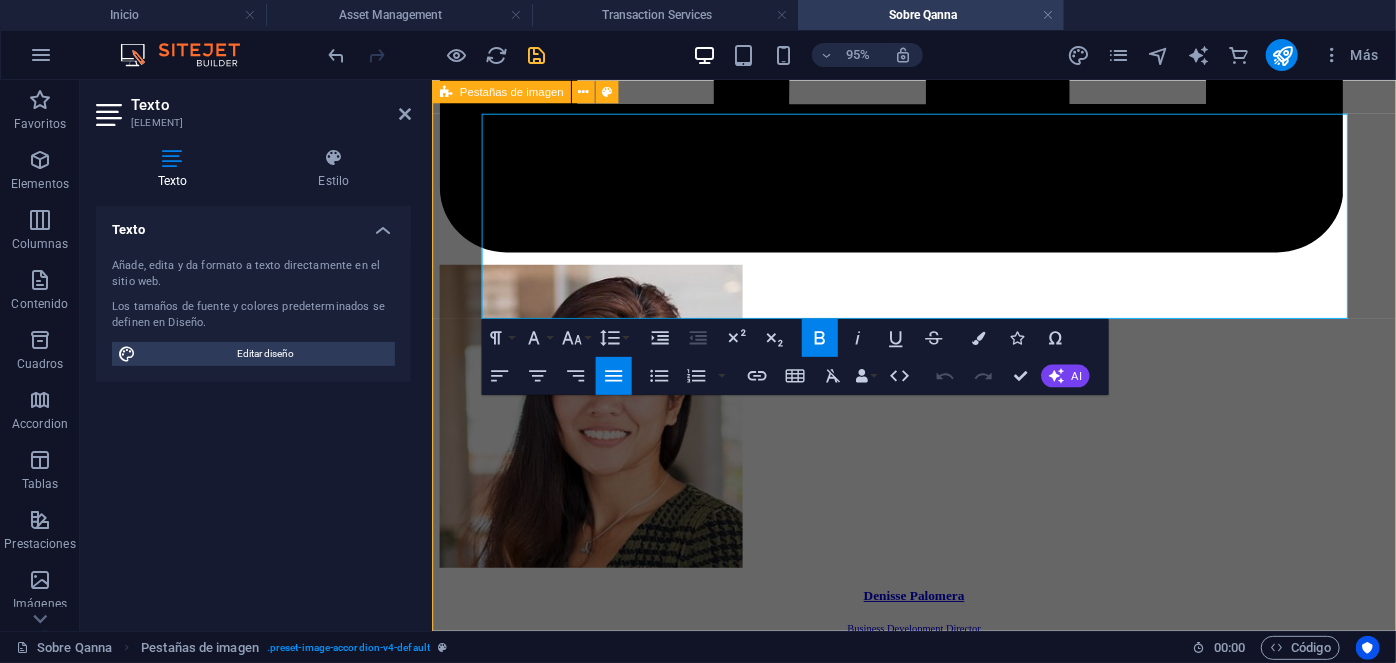 click on "Roxana Diez People & Culture Manager Roxana Diez People & Culture Manager Con más de 20 años de experiencia en Psicología clínica, donde ha dirigido de manera exitosa cientos de procesos de recruitment para mandos medios y alta gerencia empresarial, al tiempo de liderar procesos outsourcing en grandes empresas internacionales. Estudios: UNAM. Psicología. IRG, Master en psicología clínica. ESADE, Mindfulness. Especialidades: Psicología clínica y salud mental. Outsourcing de grandes industrias. Recruitment de mandos medios y alta gerencia. Contacto roxana.diez@qanna.cl Juan Bachelet Project Management Director                                                           Juan Bachelet                                                                  Project Management Director Estudios: UDM, Arquitectura. IEP, Six Sigma. Especialidades: Arquitectura, diseño y construcción.  Contacto juan.bachelet@qanna.cl Théo Lefèvre  Théo Lefèvre" at bounding box center [938, 10553] 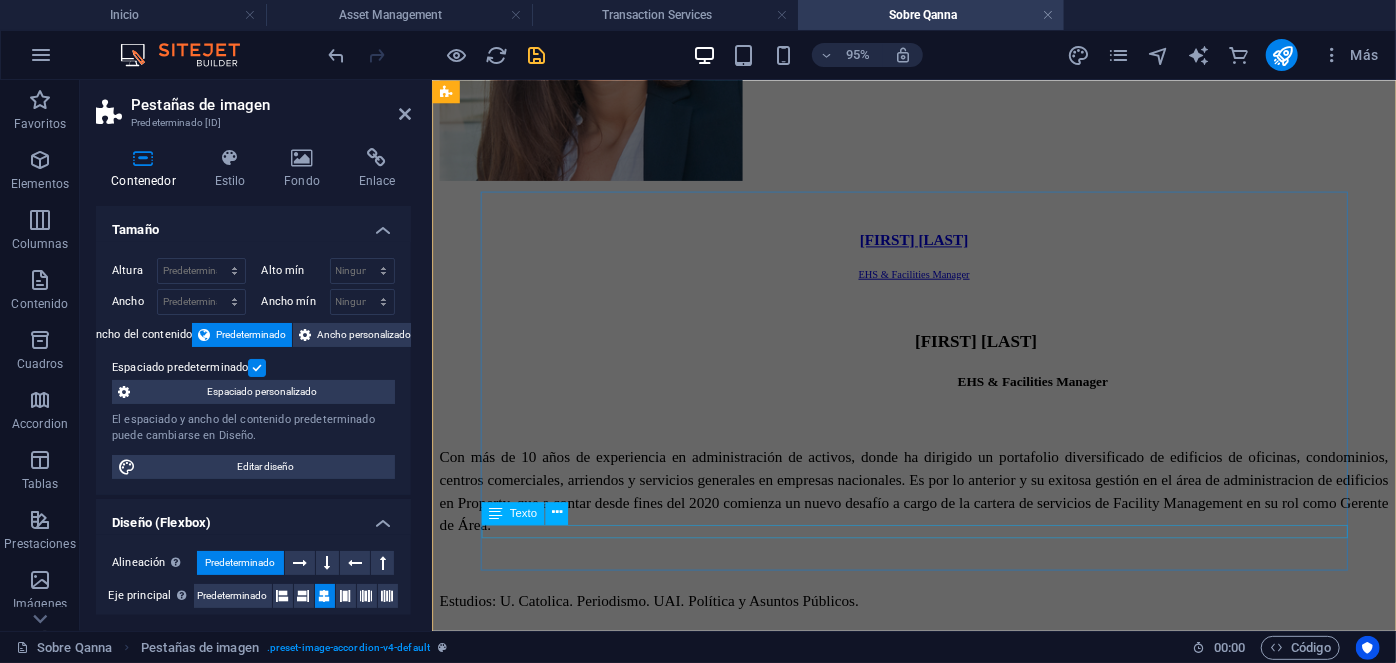 scroll, scrollTop: 6581, scrollLeft: 0, axis: vertical 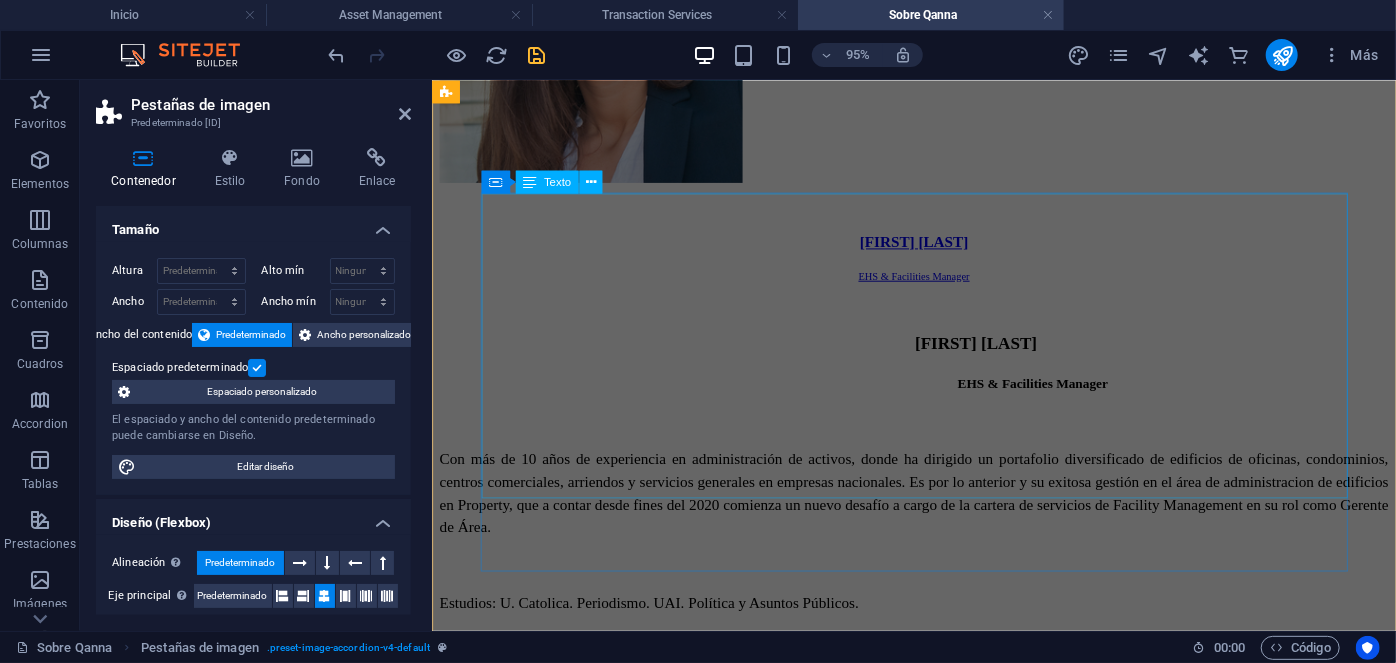 click on "Manuel Ferreira   Executive Director  Con más de 20 años de experiencia en gestión y administración de activos, donde ha dirigido, supervisado y auditado un portafolio diversificado de más de 1.400 propiedades. Ha liderado la administración de inversiones anuales que superan los $2,3 bn USD. Como CEO del Grupo Qanna, toma las decisiones estratégicas corporativas para mantener una gestión eficiente en todas las líneas de negocio a nivel nacional e internacional. Estudios:  Harvard Business School. Best Productivity Methods. ESADE. Negociación. MIT Professional Education. Transformación digital. INACAP. Ingeniería Industrial. INACAP. Administración de edificios y condominios. UAI. Evaluación y gestión del negocio inmobiliario. Especialidades:" at bounding box center [914, 13843] 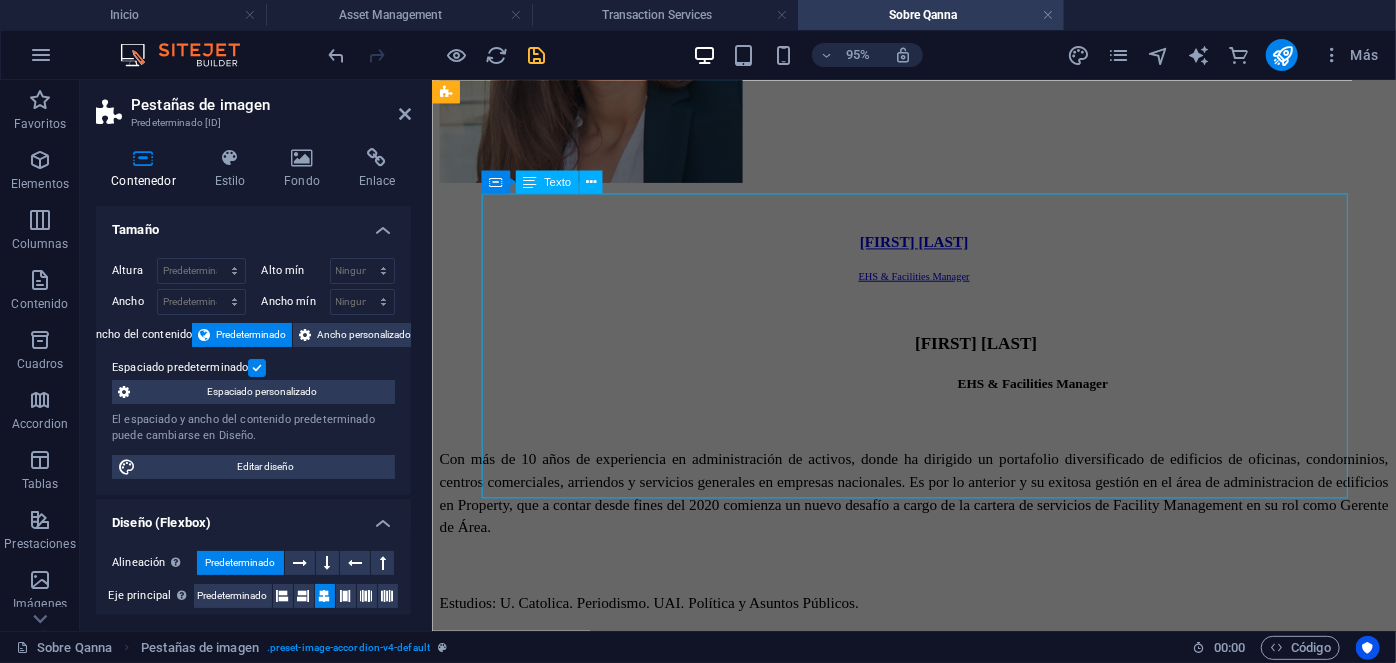 click on "Manuel Ferreira   Executive Director  Con más de 20 años de experiencia en gestión y administración de activos, donde ha dirigido, supervisado y auditado un portafolio diversificado de más de 1.400 propiedades. Ha liderado la administración de inversiones anuales que superan los $2,3 bn USD. Como CEO del Grupo Qanna, toma las decisiones estratégicas corporativas para mantener una gestión eficiente en todas las líneas de negocio a nivel nacional e internacional. Estudios:  Harvard Business School. Best Productivity Methods. ESADE. Negociación. MIT Professional Education. Transformación digital. INACAP. Ingeniería Industrial. INACAP. Administración de edificios y condominios. UAI. Evaluación y gestión del negocio inmobiliario. Especialidades:" at bounding box center (914, 13843) 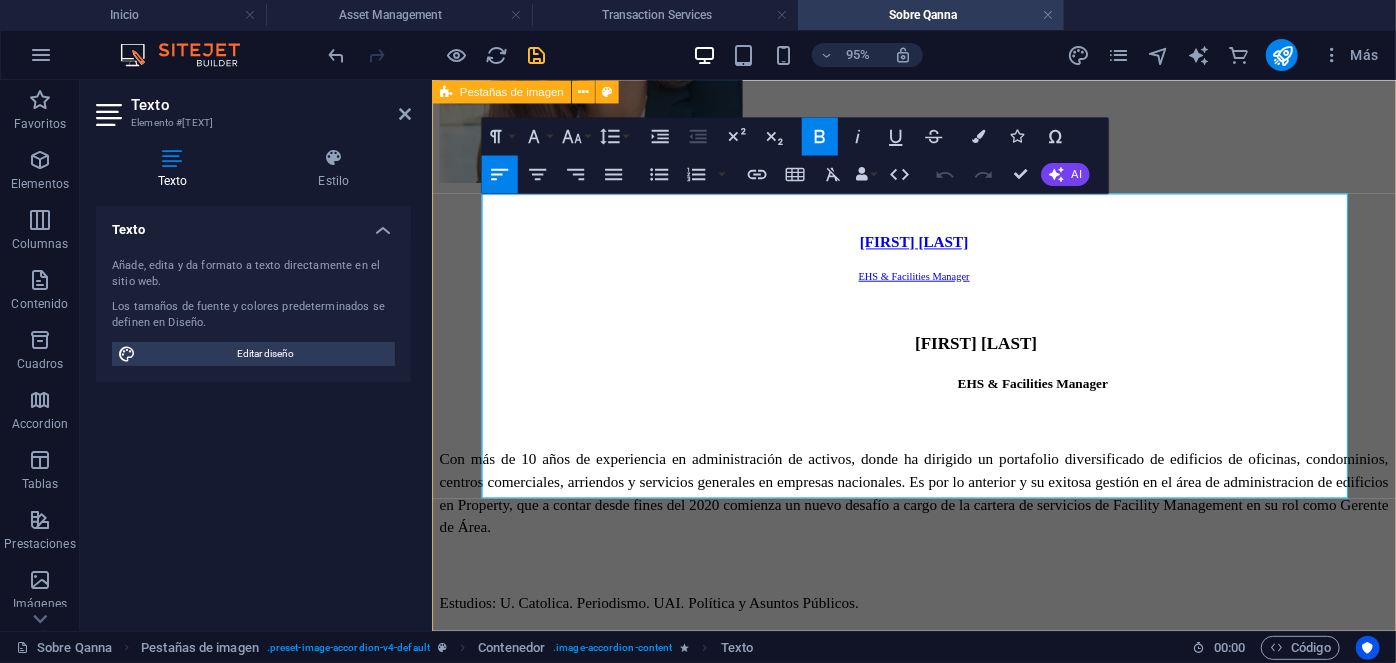drag, startPoint x: 776, startPoint y: 507, endPoint x: 458, endPoint y: 195, distance: 445.49747 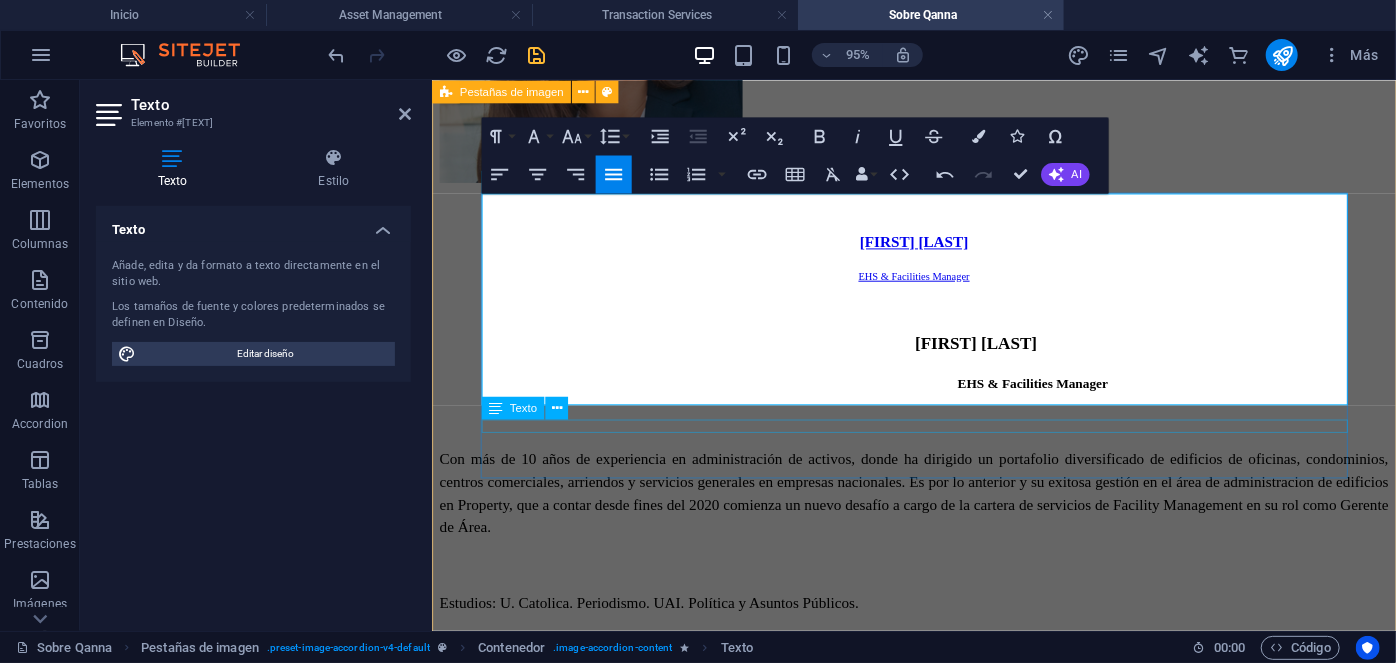 click on "Contacto" at bounding box center [914, 14053] 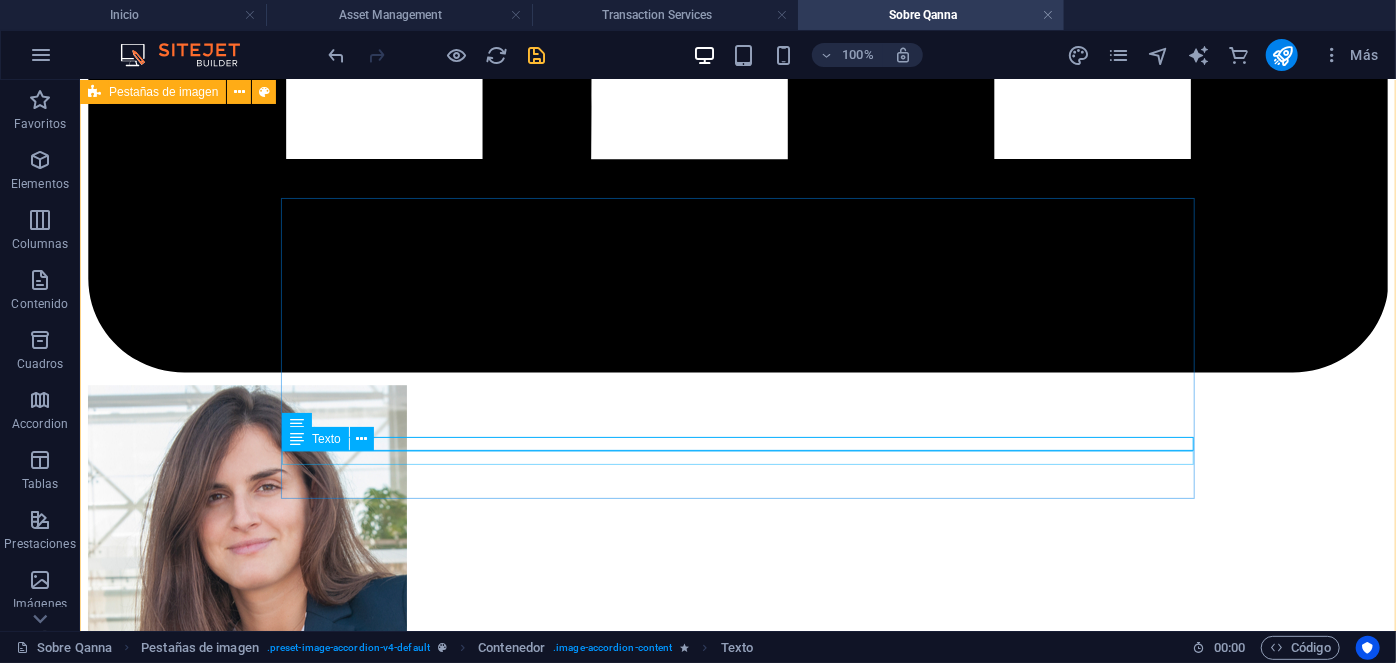 click on "manuel@[EMAIL]" at bounding box center [705, 16286] 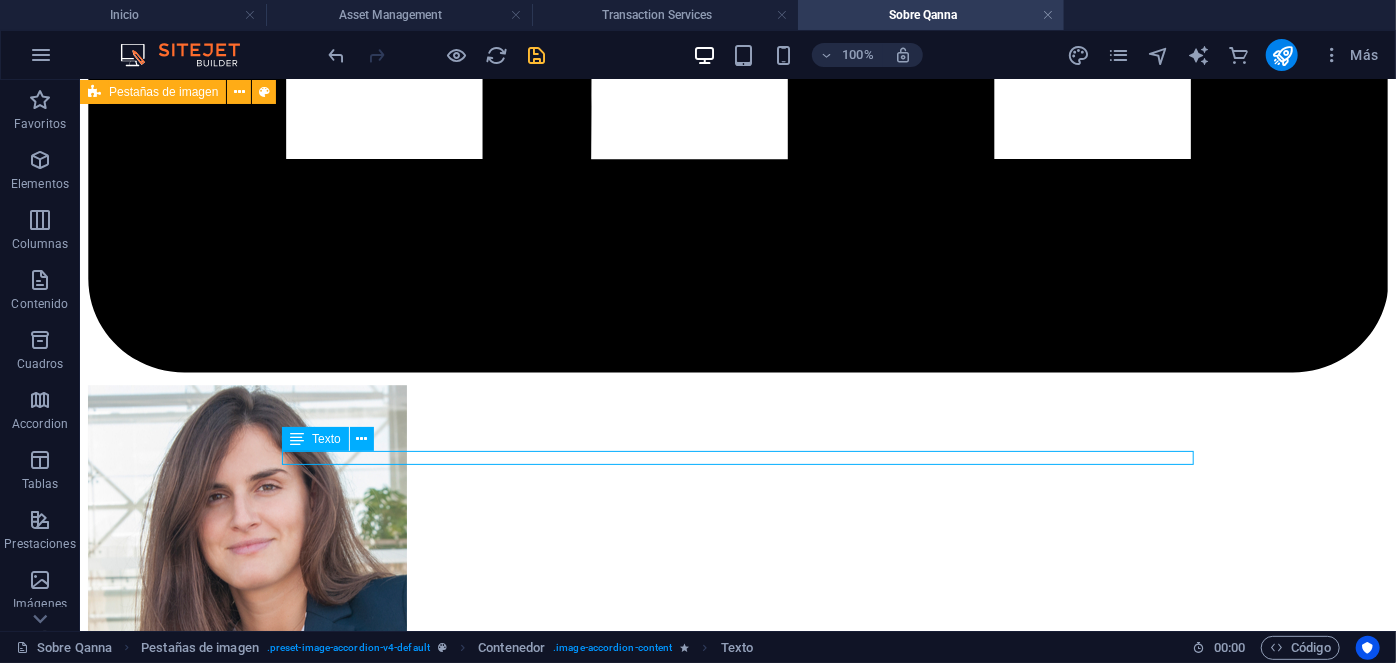 click on "manuel@[EMAIL]" at bounding box center (705, 16286) 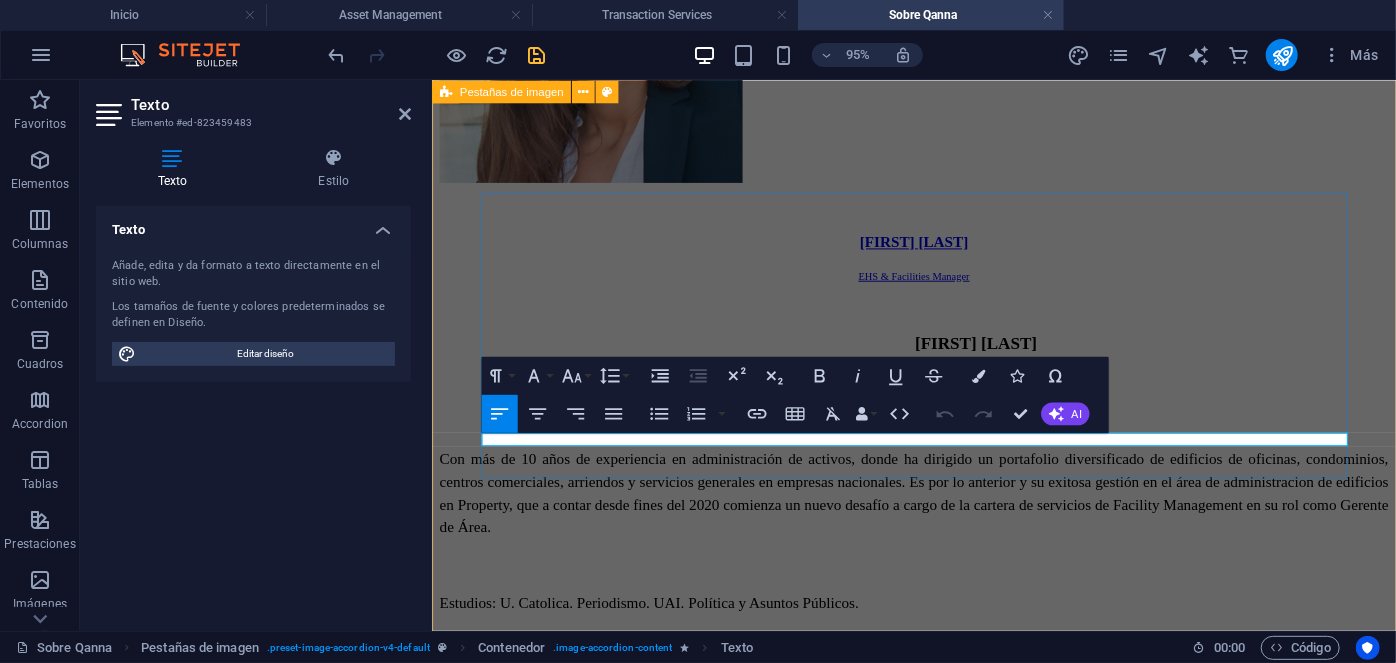 click on "manuel@[EMAIL]" at bounding box center (463, 14087) 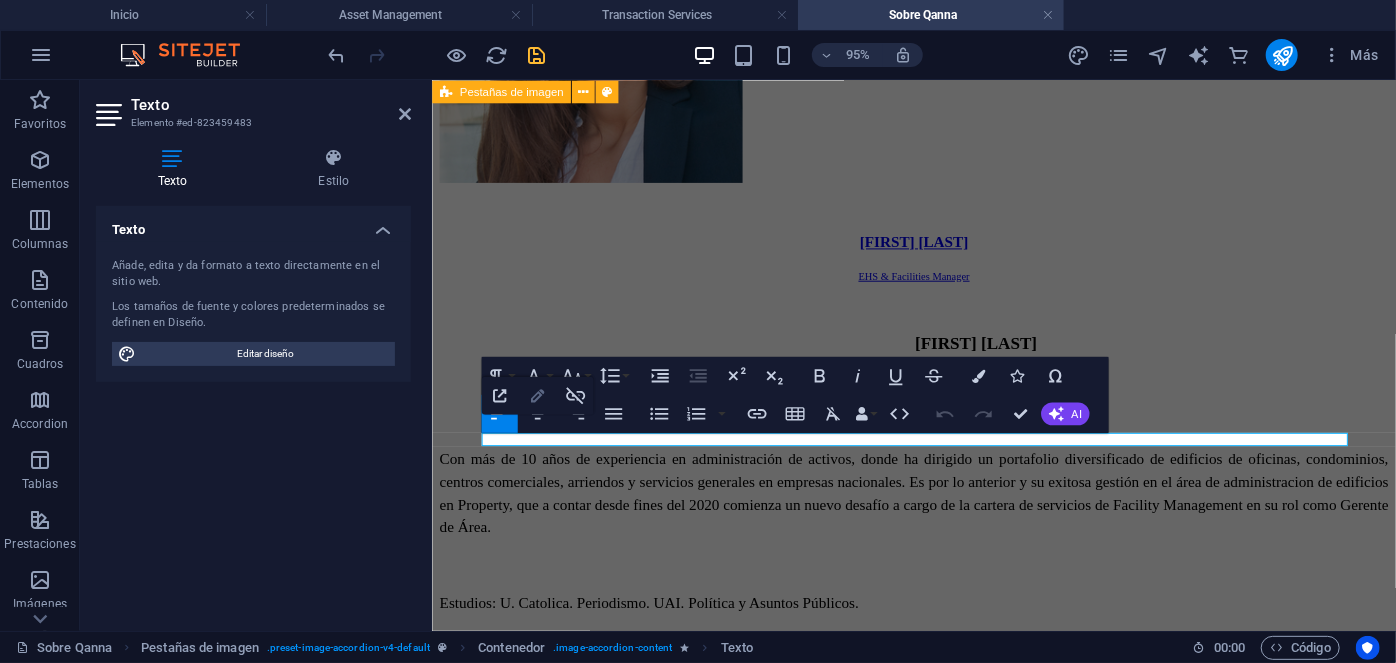 click 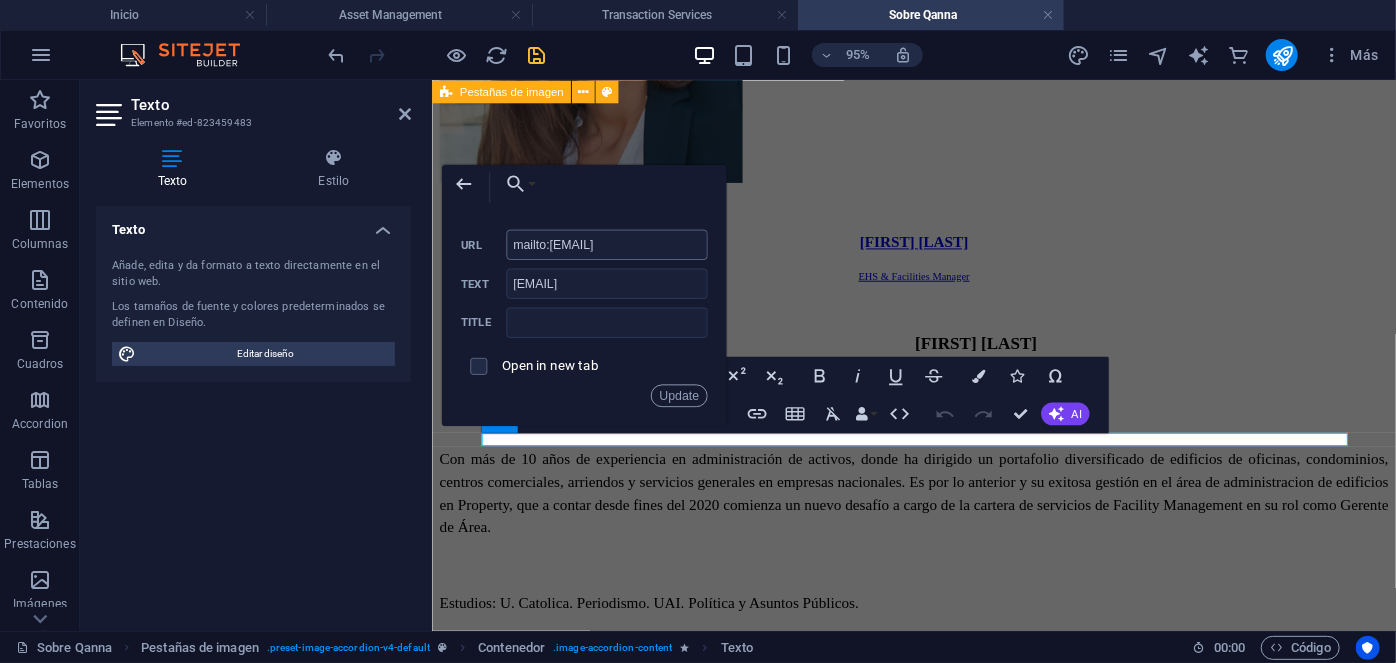 click on "mailto:manuel@qanna.cl" at bounding box center (606, 244) 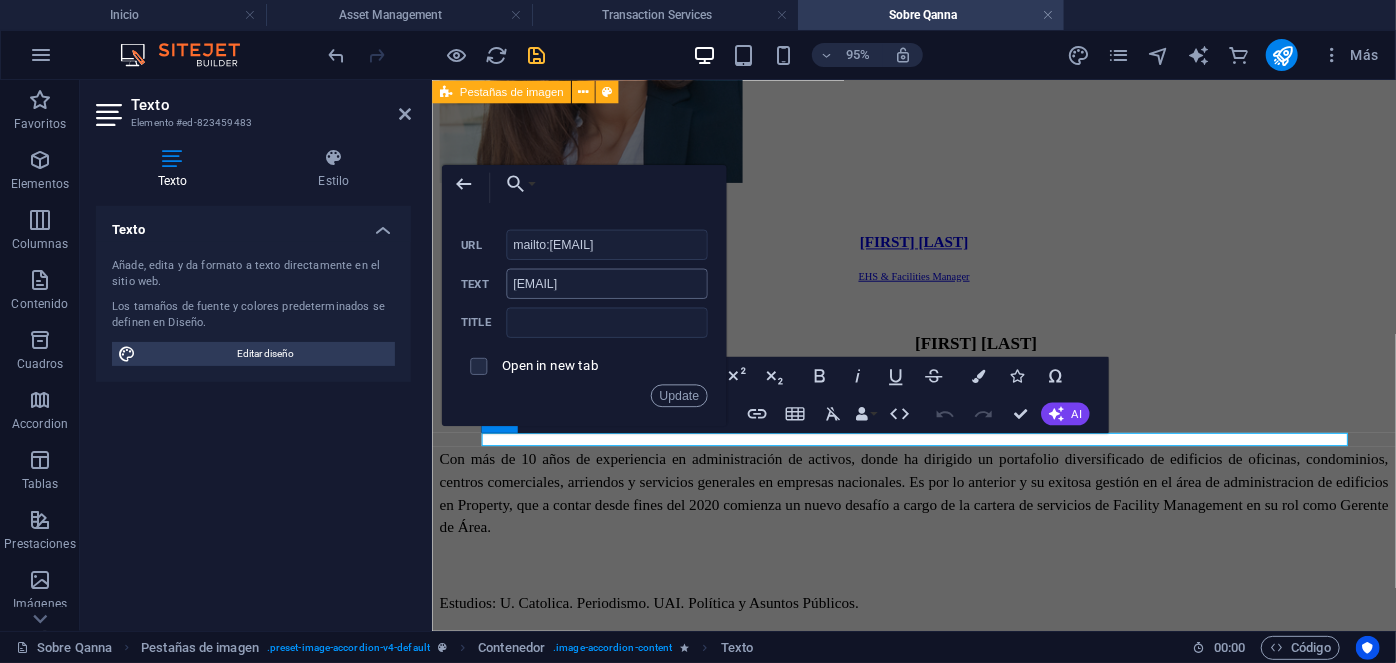 type on "mailto:roxana.diez@qanna.cl" 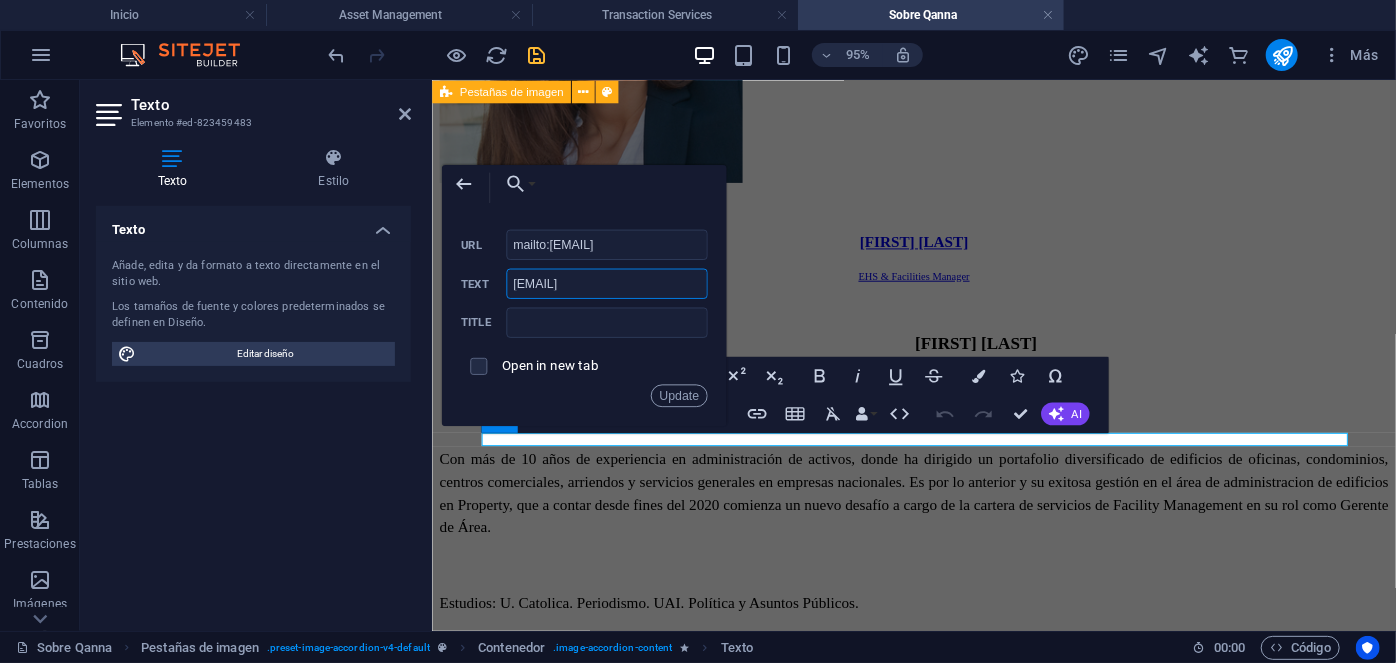 drag, startPoint x: 552, startPoint y: 280, endPoint x: 453, endPoint y: 288, distance: 99.32271 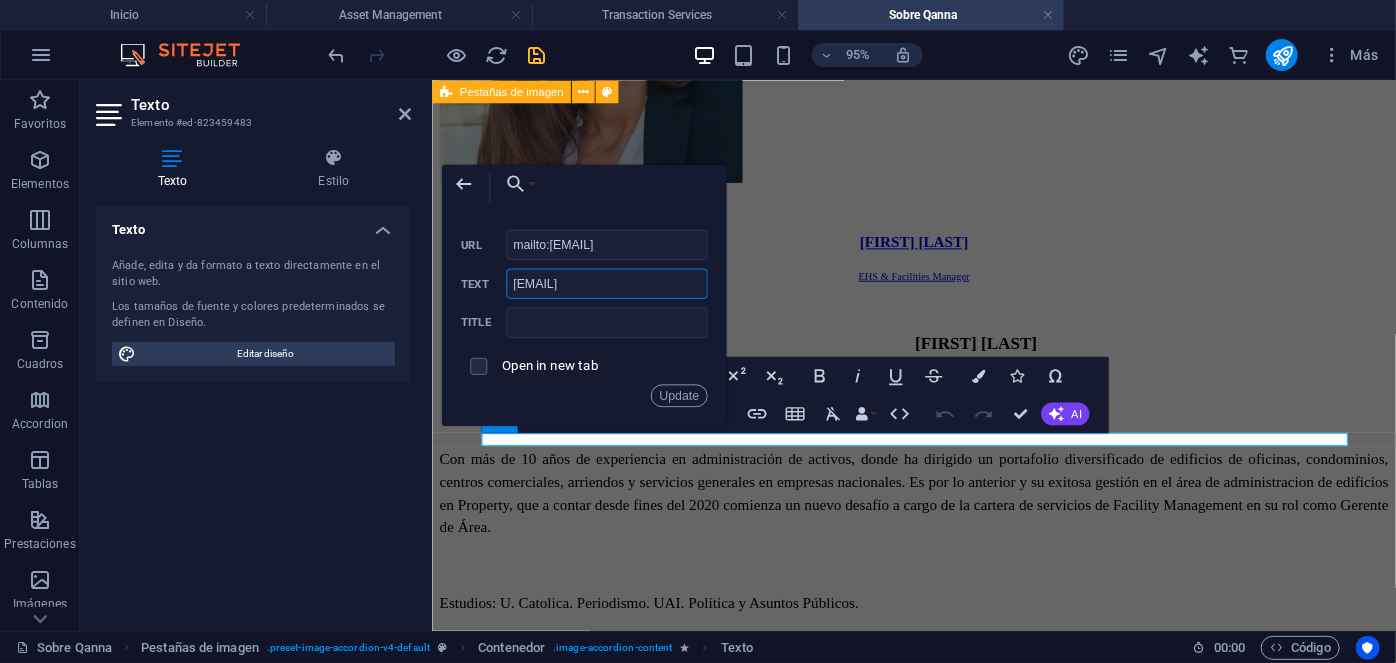 type on "roxana.diez@[EMAIL]" 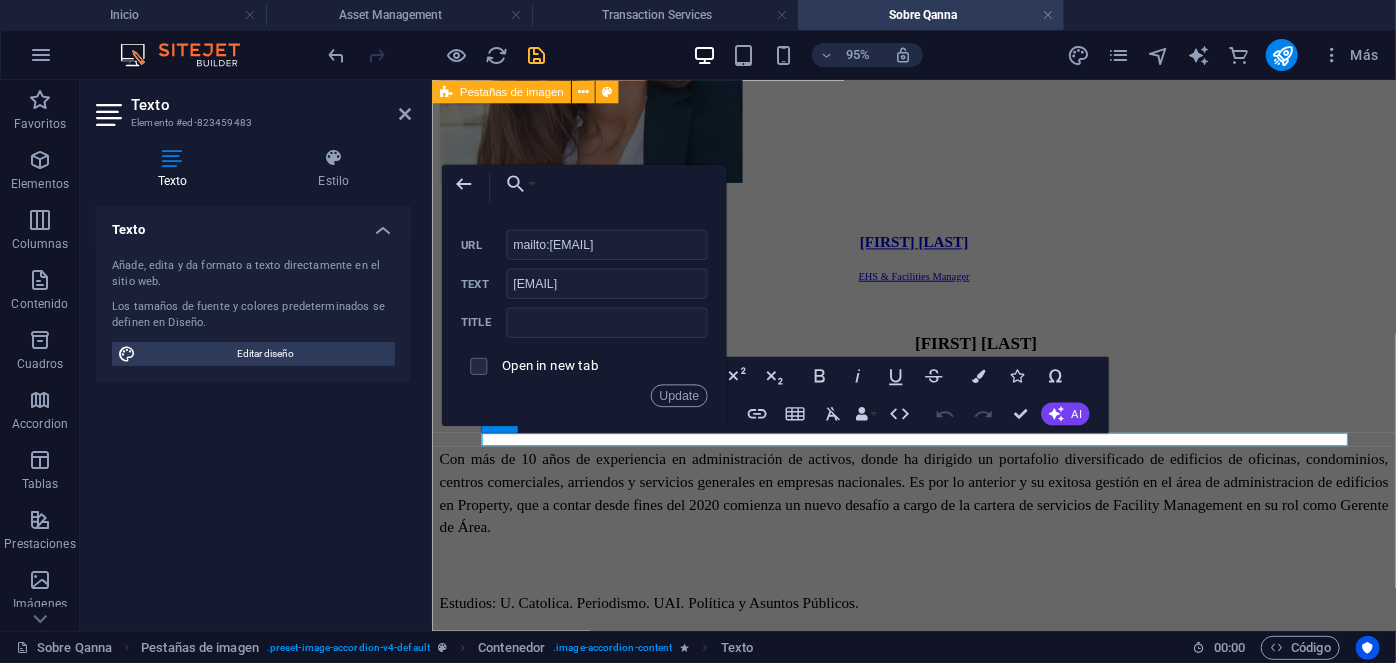 click on "Back Choose Link Inicio Servicios Descripción General Propiedades y Portafolios Property Management Facility Management Multifamily Management Contabilidad de Inmuebles Sostenibilidad ESG Inversión y Valuación  Capital Markets Valuation Services Arriendo y Planificación Asset Management Transaction Services Espacios y Diseño Sobre Qanna Canal de denuncias Igualdad e inclusión Política de privacidad Insights Compliance Valor añadido del facility Seguridad en edificios La importancia del mantenimiento Invertir en usa Aviso legal Contacto Seleccionar archivo ... mailto:roxana.diez@qanna.cl URL roxana.diez@qanna.cl Text Title Open in new tab Update" at bounding box center (584, 294) 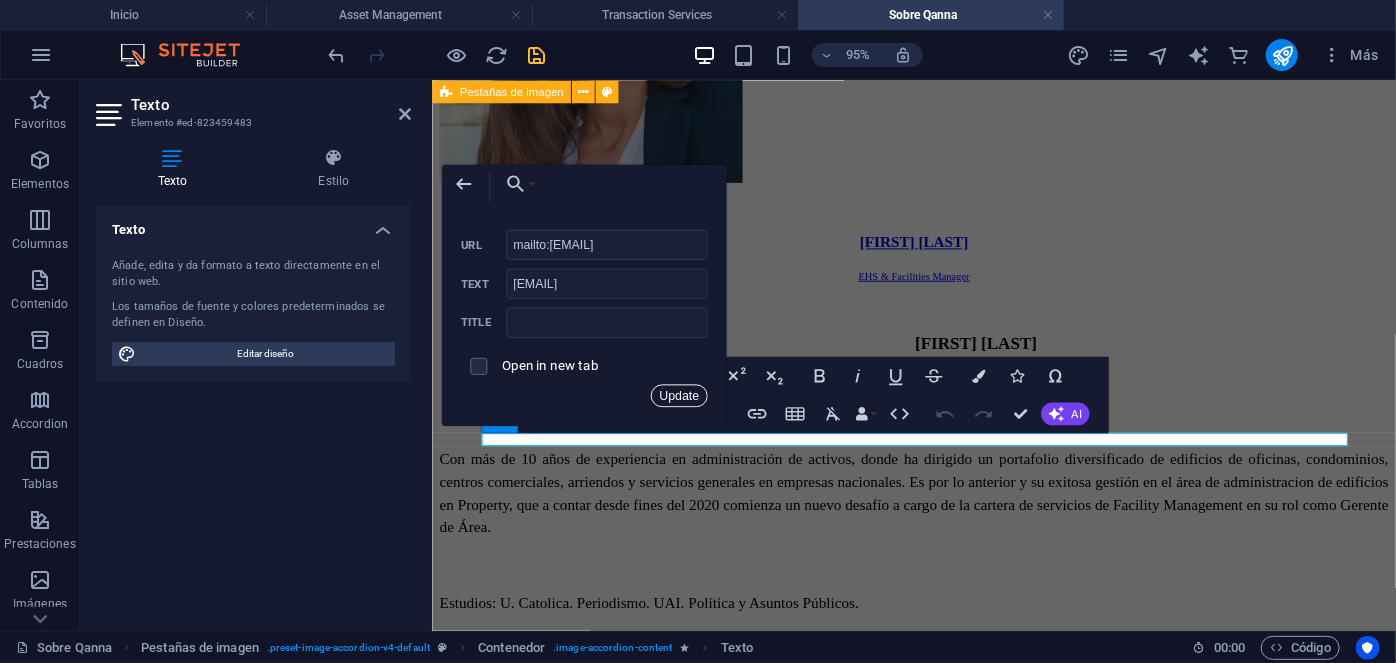 click on "Update" at bounding box center [679, 395] 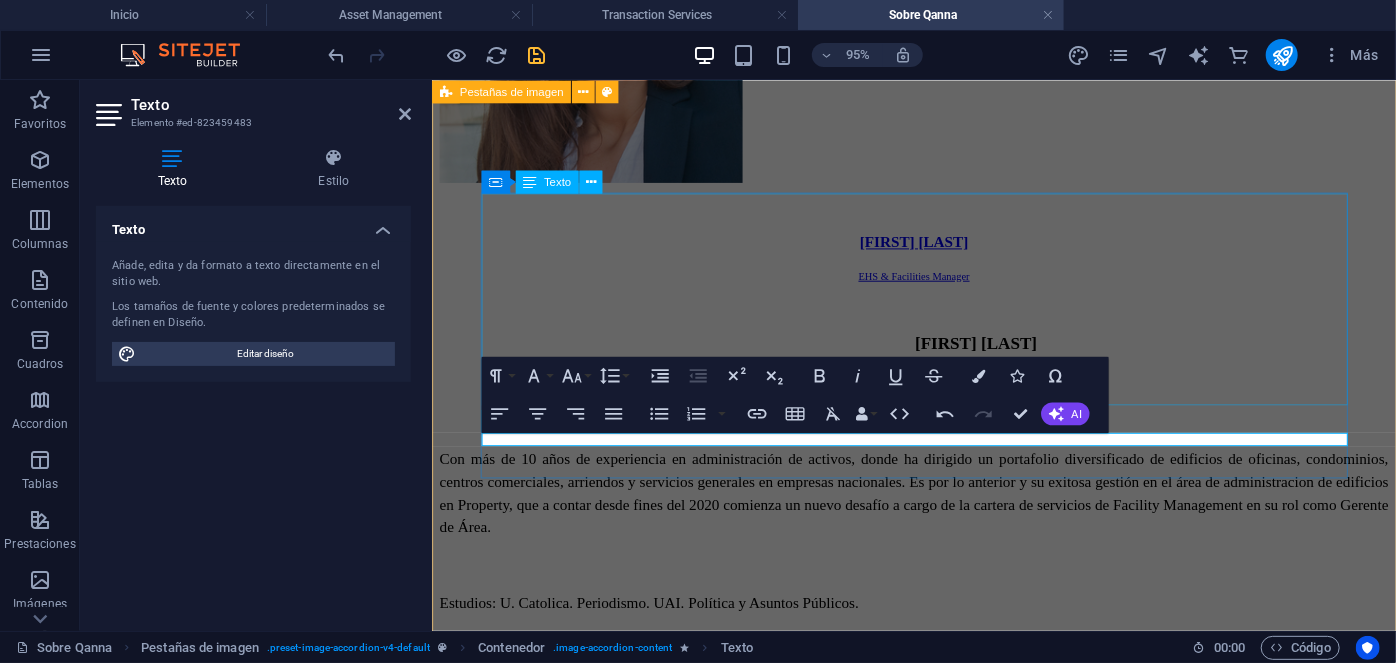 click on "Roxana Diez People & Culture Manager Con más de 20 años de experiencia en Psicología clínica, donde ha dirigido de manera exitosa cientos de procesos de recruitment para mandos medios y alta gerencia empresarial, al tiempo de liderar procesos outsourcing en grandes empresas internacionales. Estudios: UNAM. Psicología. IRG, Master en psicología clínica. ESADE, Mindfulness. Especialidades: Psicología clínica y salud mental. Outsourcing de grandes industrias. Recruitment de mandos medios y alta gerencia." at bounding box center [914, 13809] 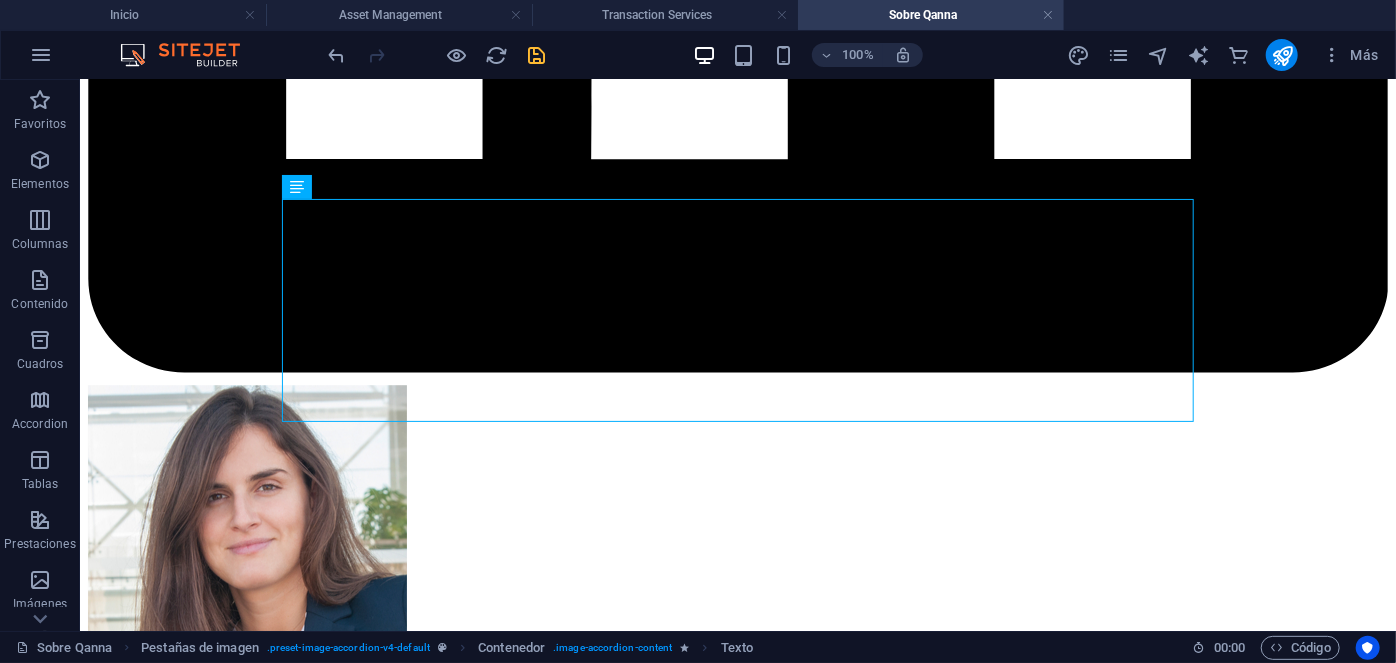 click on "100% Más" at bounding box center [698, 55] 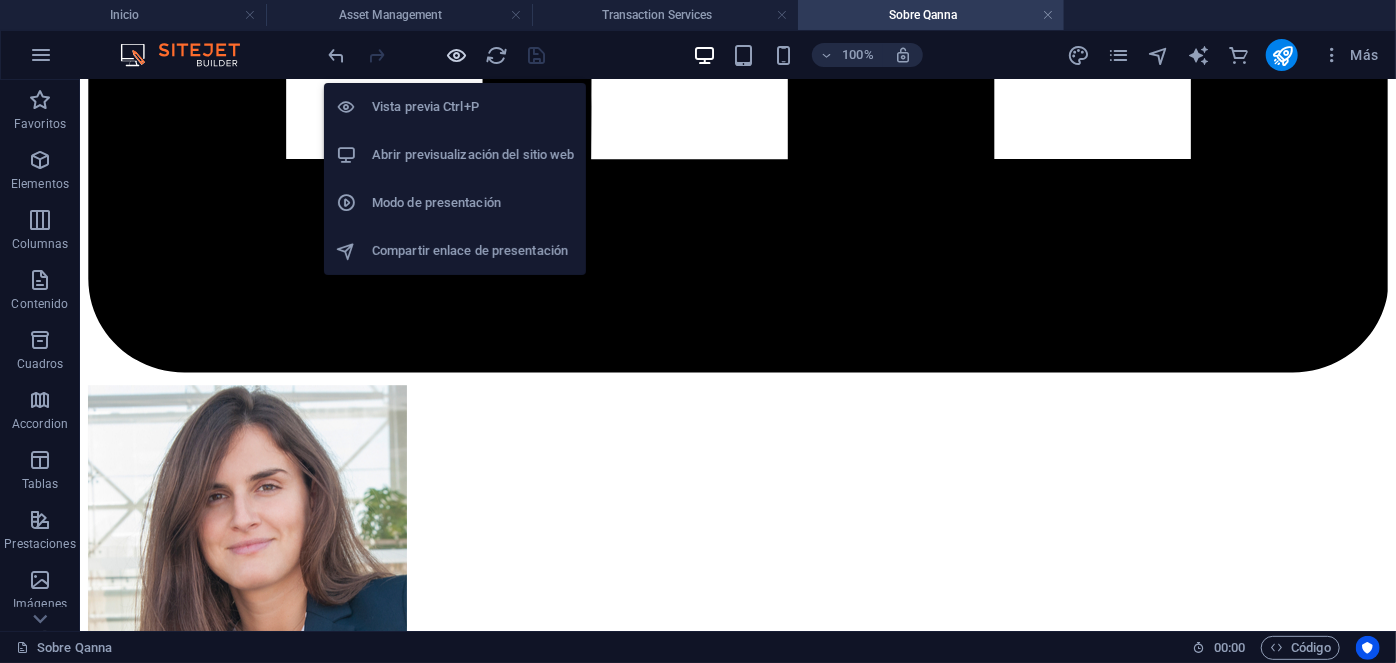 drag, startPoint x: 464, startPoint y: 56, endPoint x: 1046, endPoint y: 280, distance: 623.61847 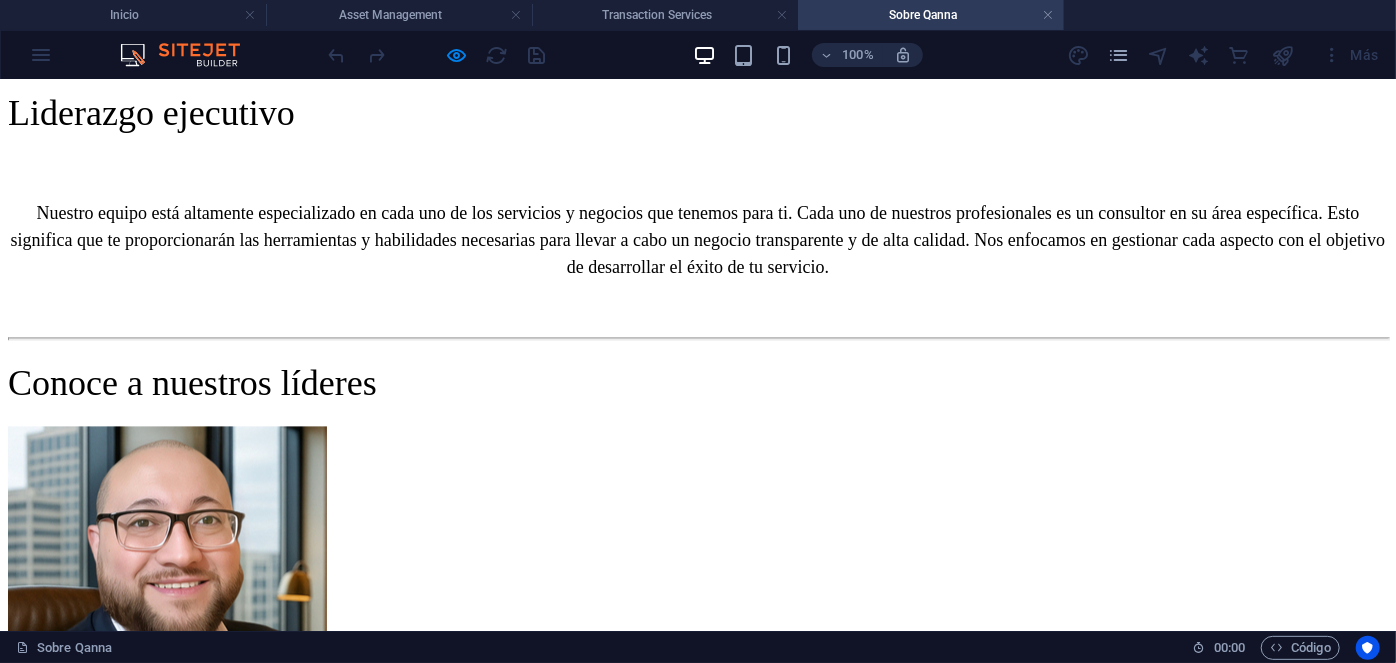 scroll, scrollTop: 2004, scrollLeft: 0, axis: vertical 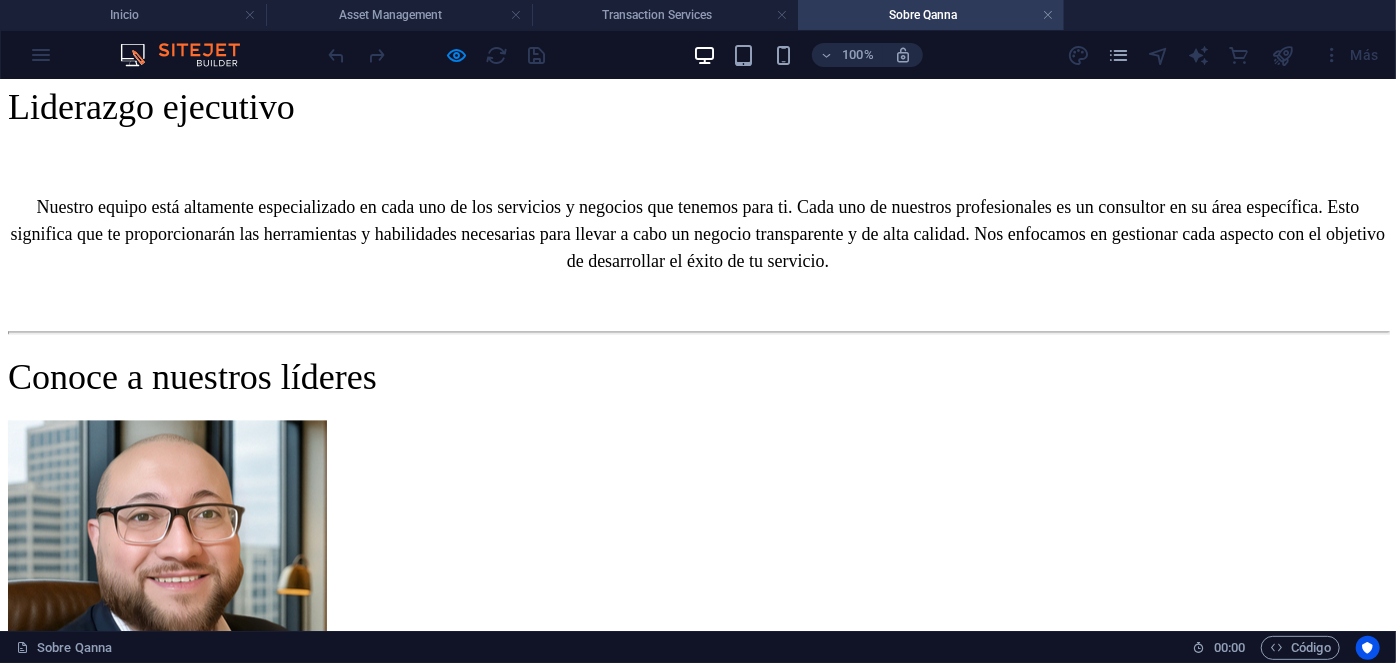 click on "Roxana Diez People & Culture Manager" at bounding box center [698, 5554] 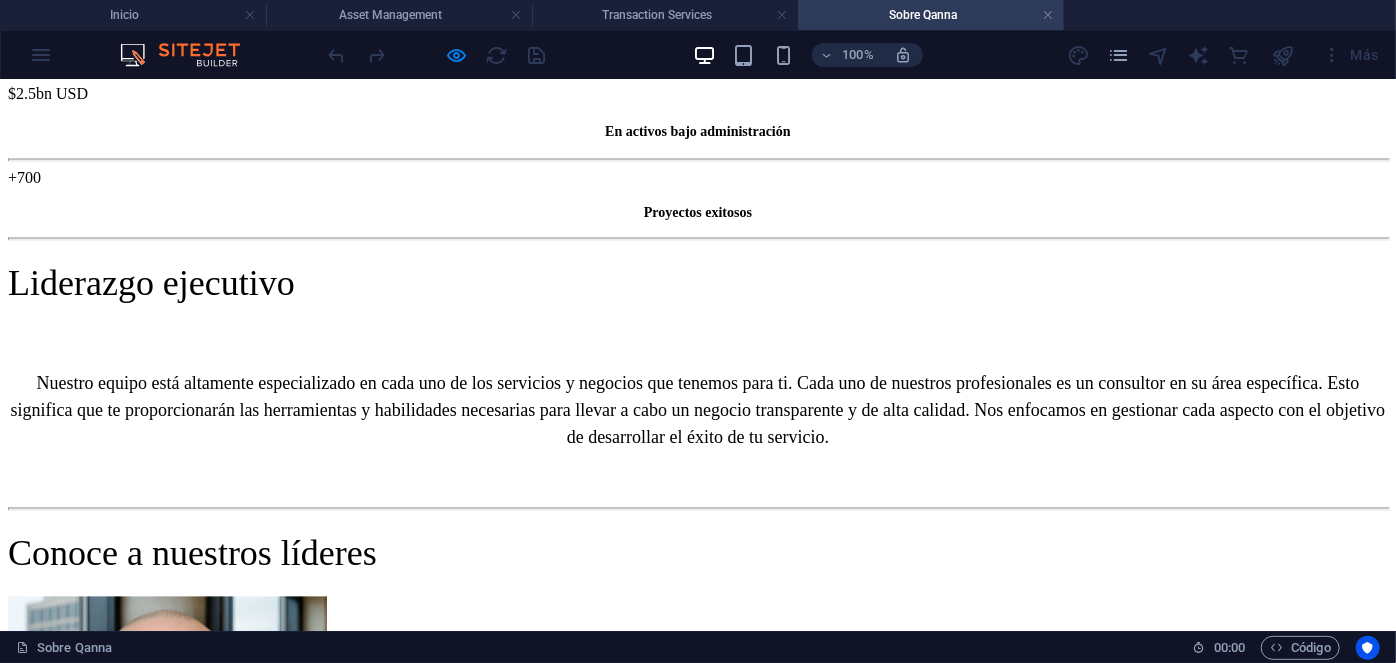 scroll, scrollTop: 1819, scrollLeft: 0, axis: vertical 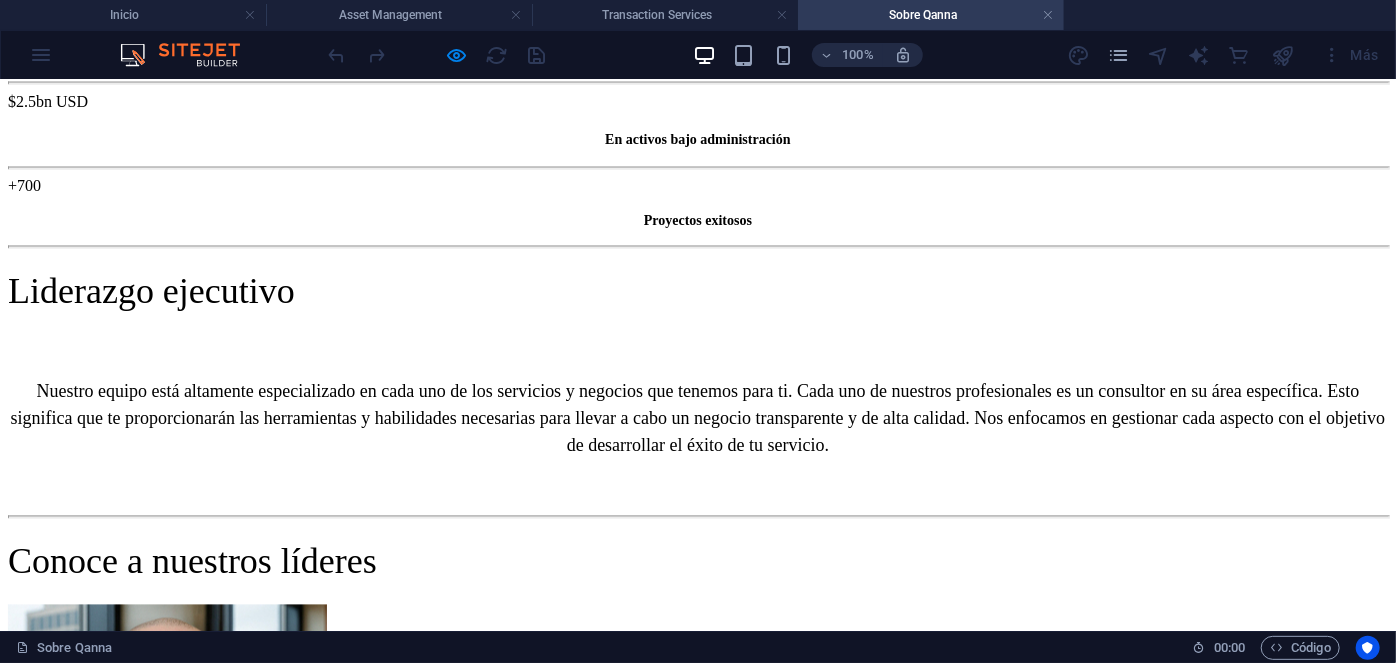 click on "Business Development Director" at bounding box center [698, 8018] 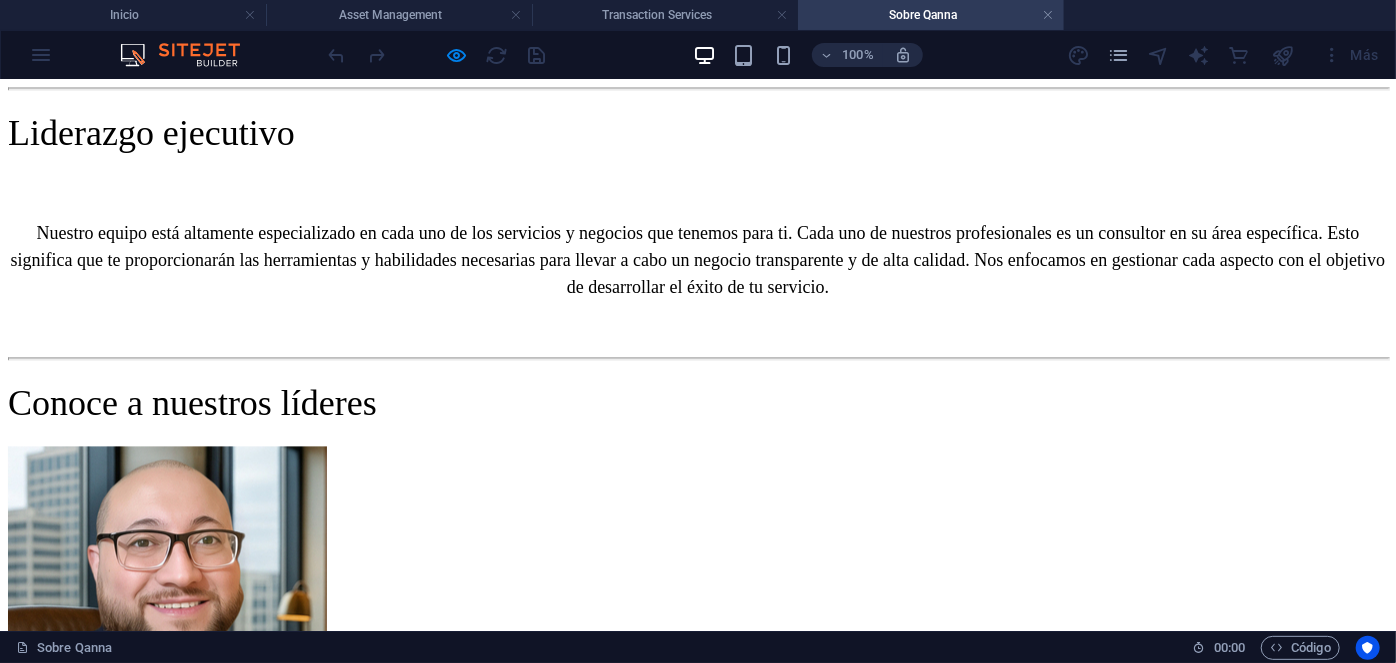 scroll, scrollTop: 1976, scrollLeft: 0, axis: vertical 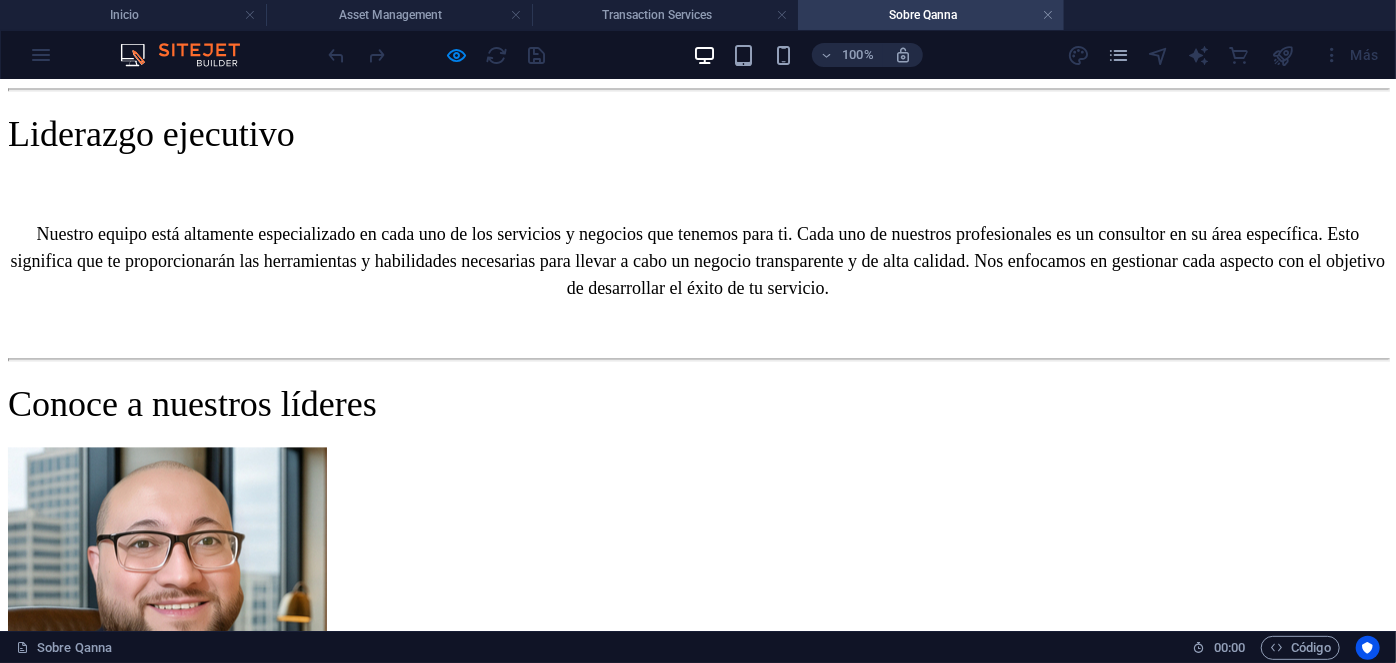 click on "Denisse Palomera Business Development Director" at bounding box center [698, 5989] 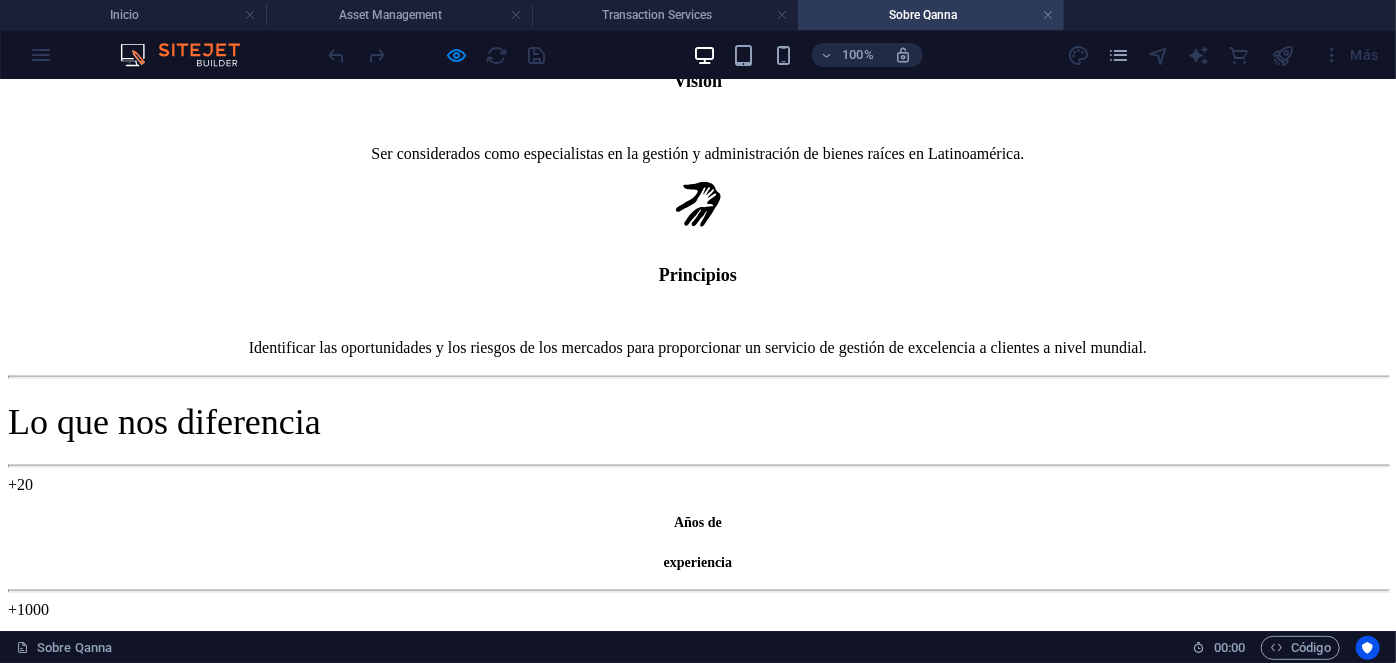 scroll, scrollTop: 1184, scrollLeft: 0, axis: vertical 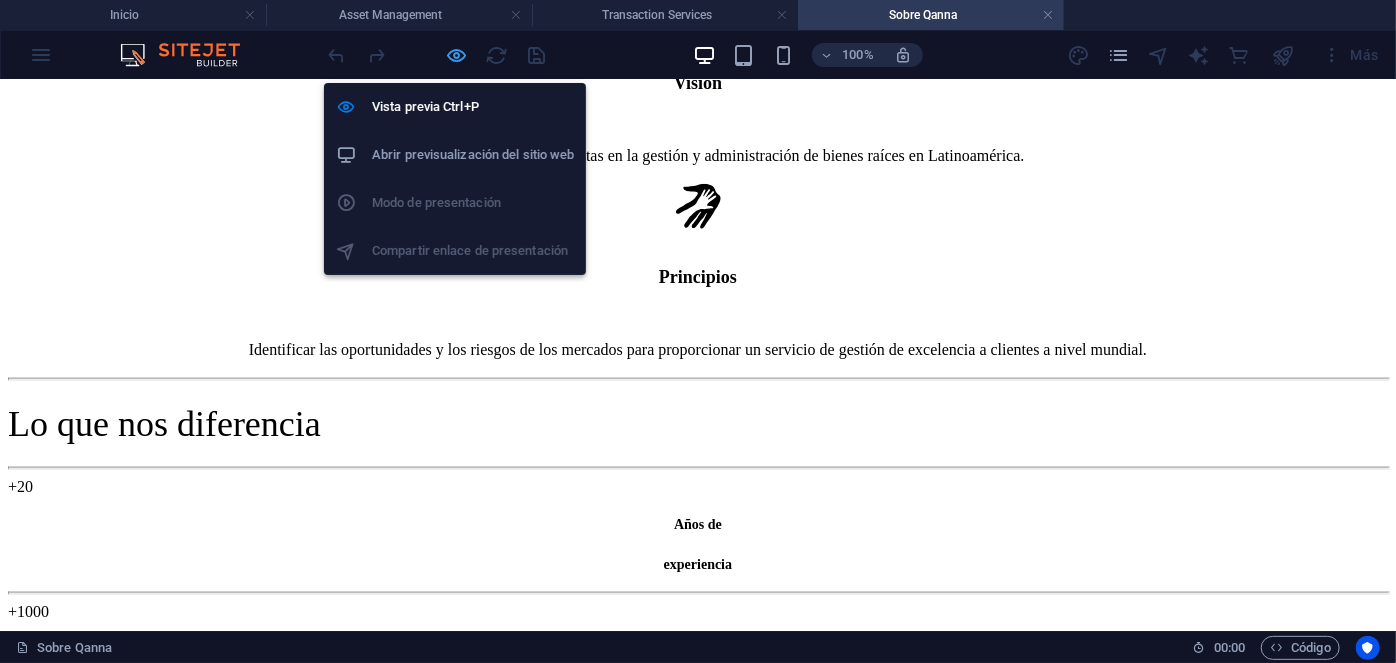 click at bounding box center [457, 55] 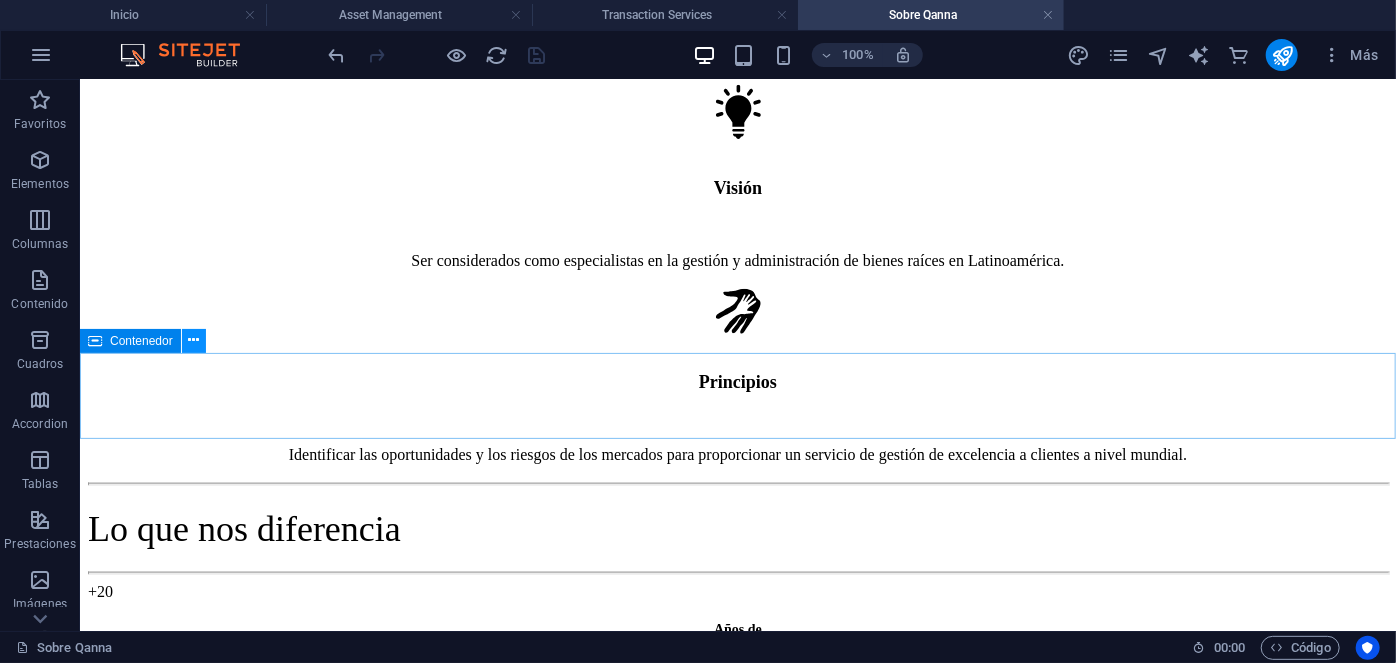 scroll, scrollTop: 1077, scrollLeft: 0, axis: vertical 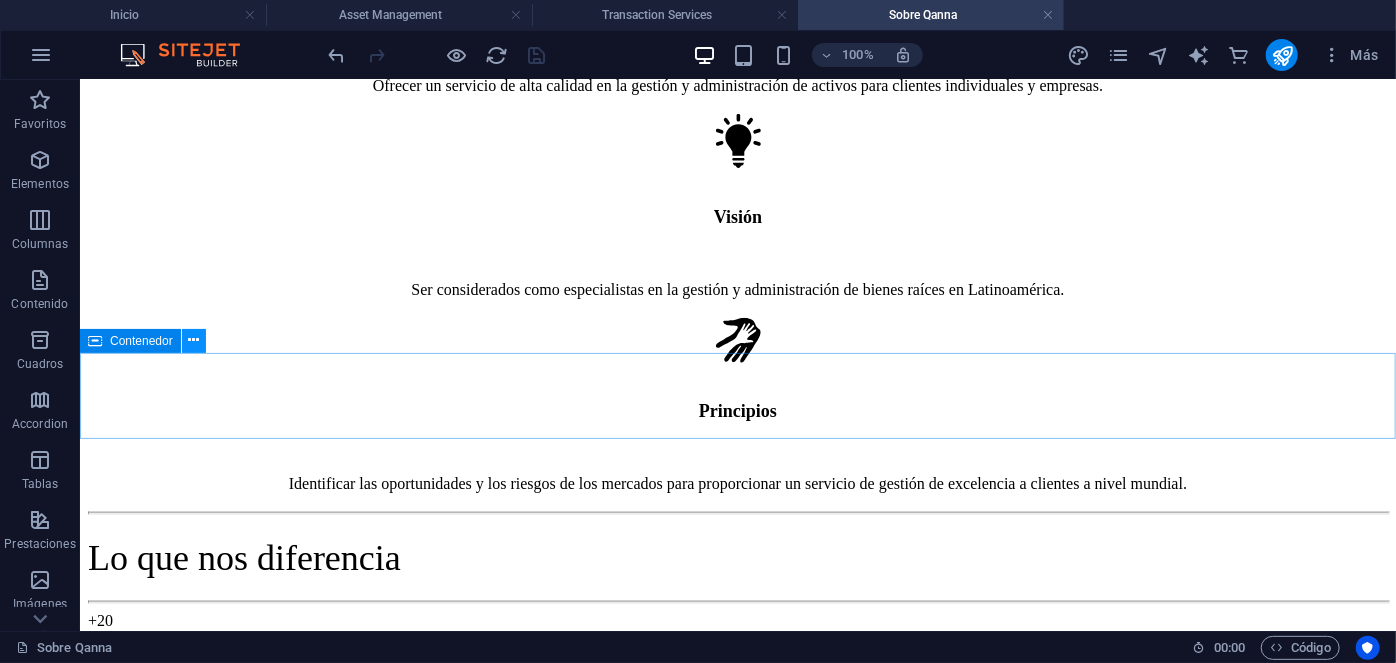 click at bounding box center [193, 340] 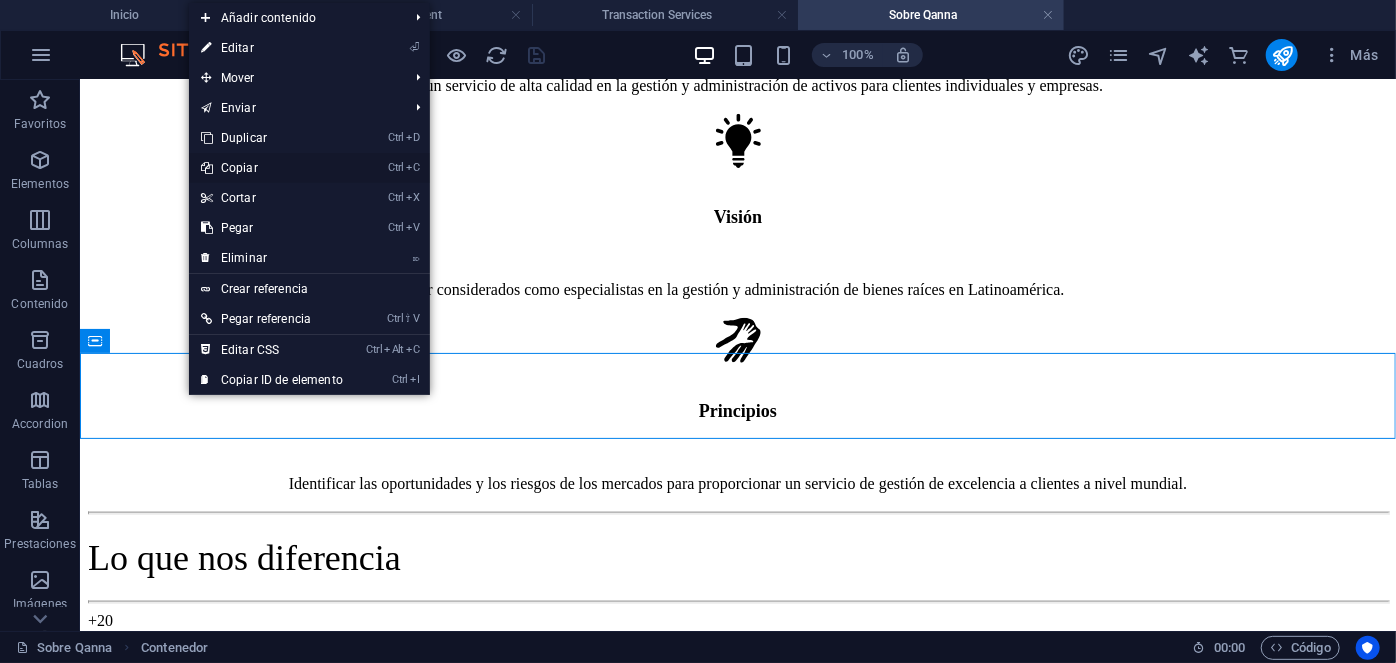 click on "Ctrl C  Copiar" at bounding box center [272, 168] 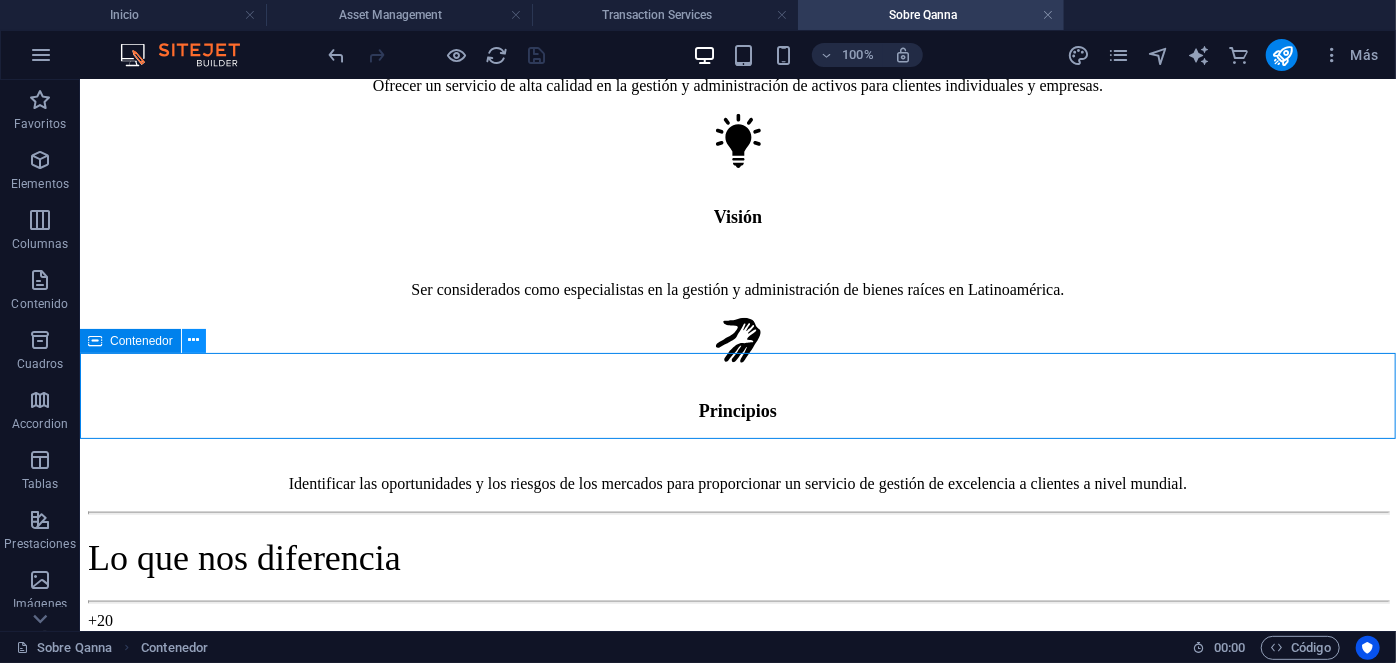 click at bounding box center (193, 340) 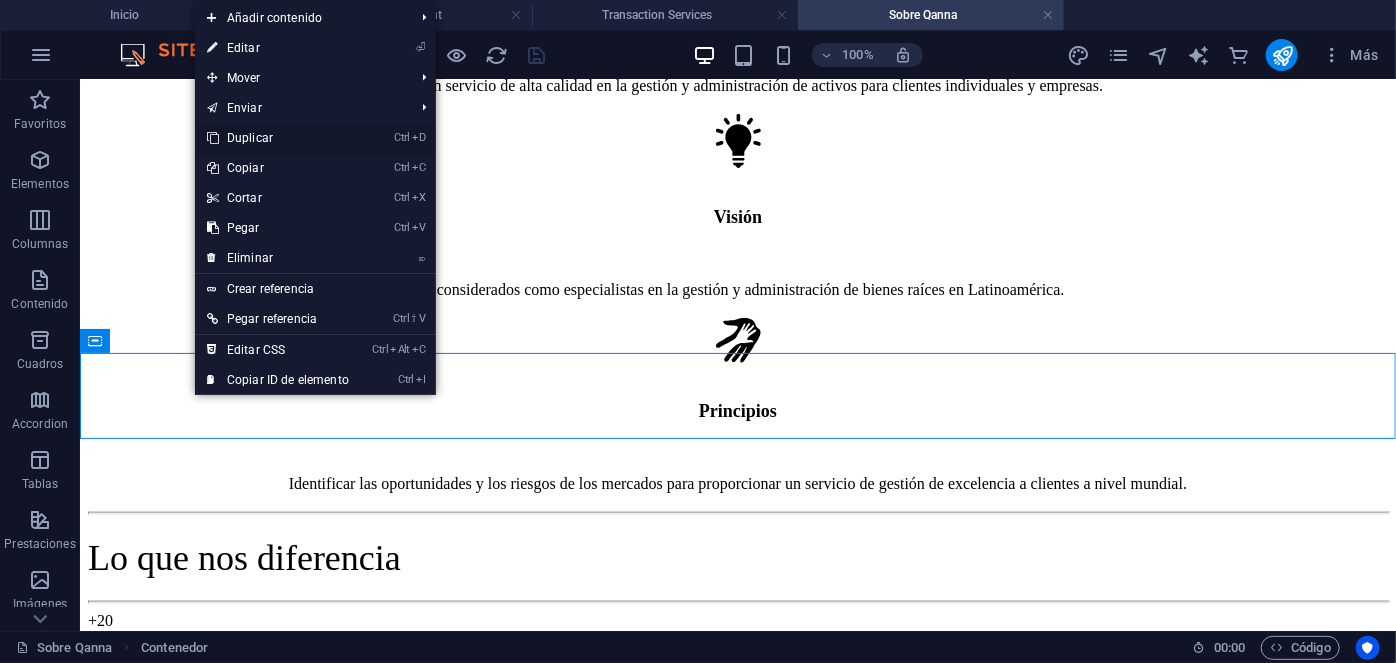 click on "Ctrl D  Duplicar" at bounding box center [278, 138] 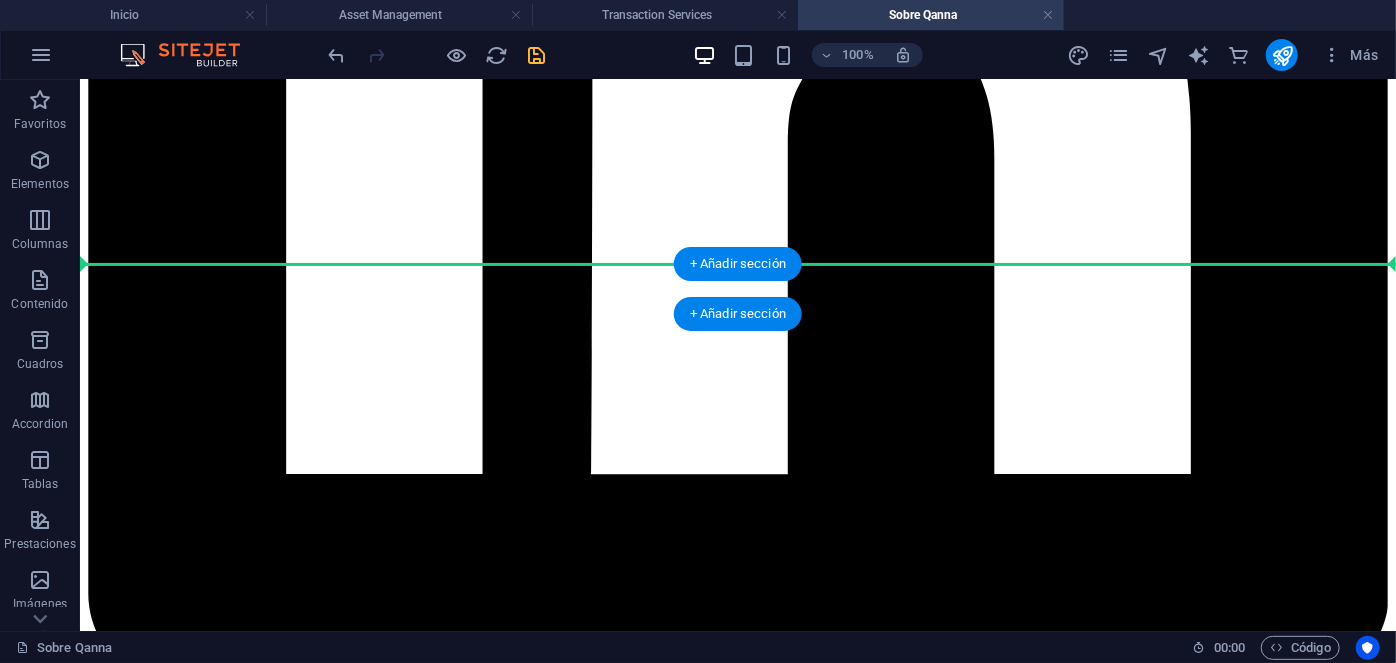 scroll, scrollTop: 6249, scrollLeft: 0, axis: vertical 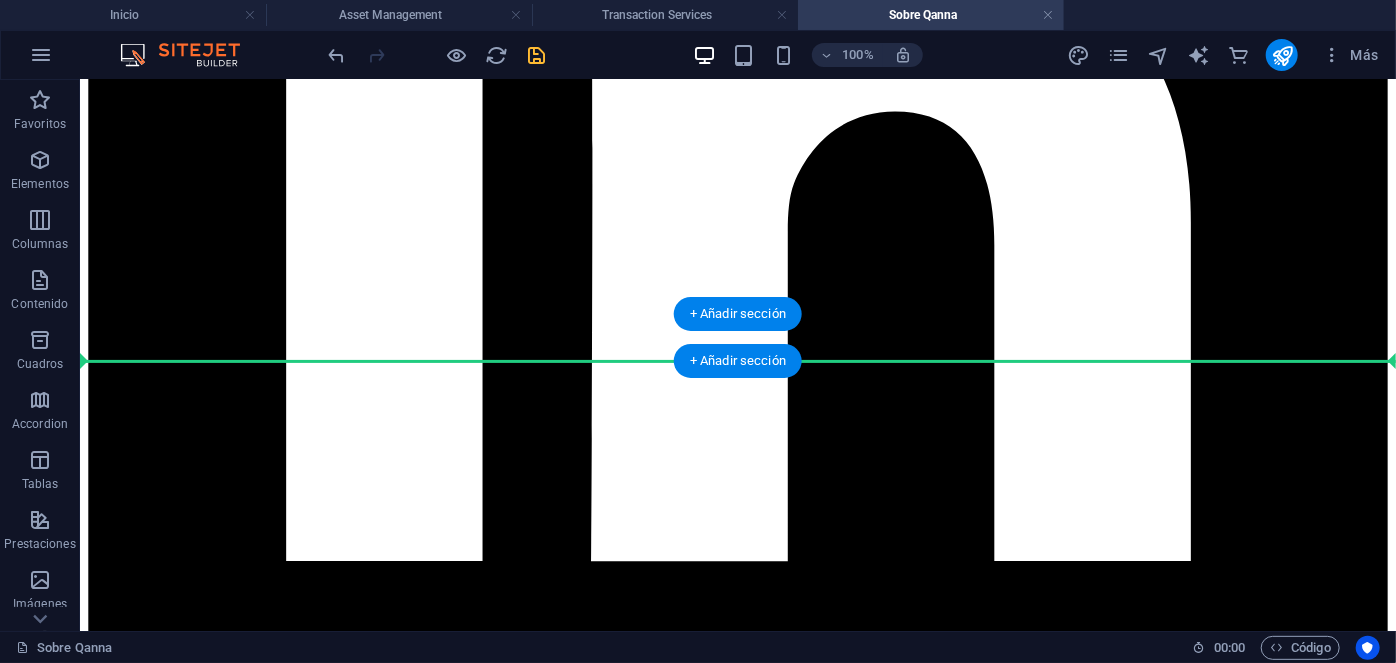 drag, startPoint x: 208, startPoint y: 415, endPoint x: 261, endPoint y: 342, distance: 90.21086 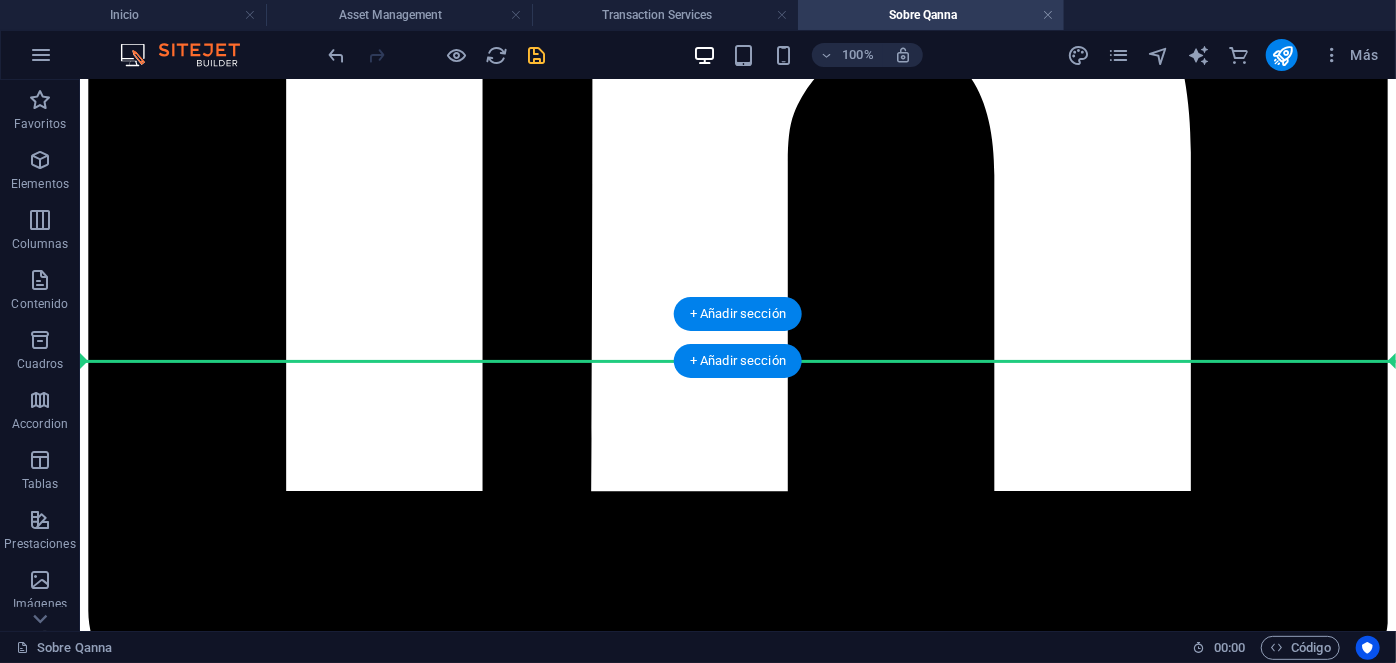 scroll, scrollTop: 6163, scrollLeft: 0, axis: vertical 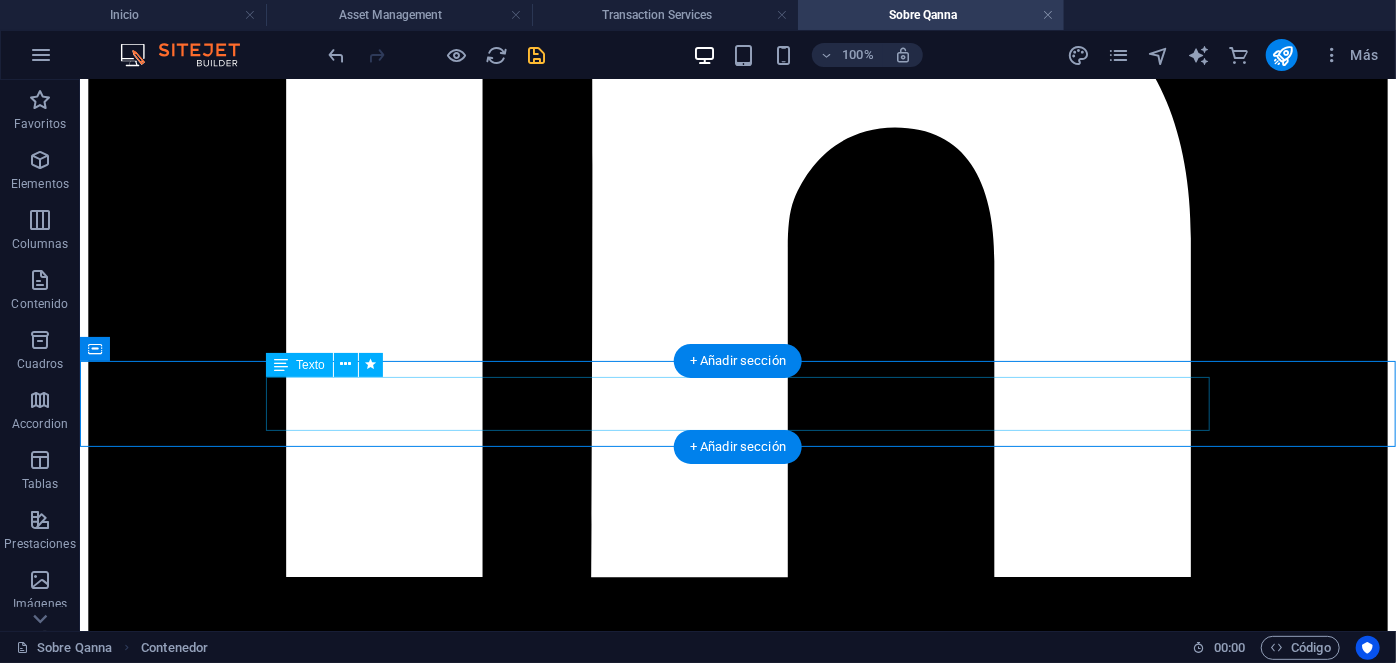 click on "Conoce a nuestros líderes" at bounding box center [737, 15150] 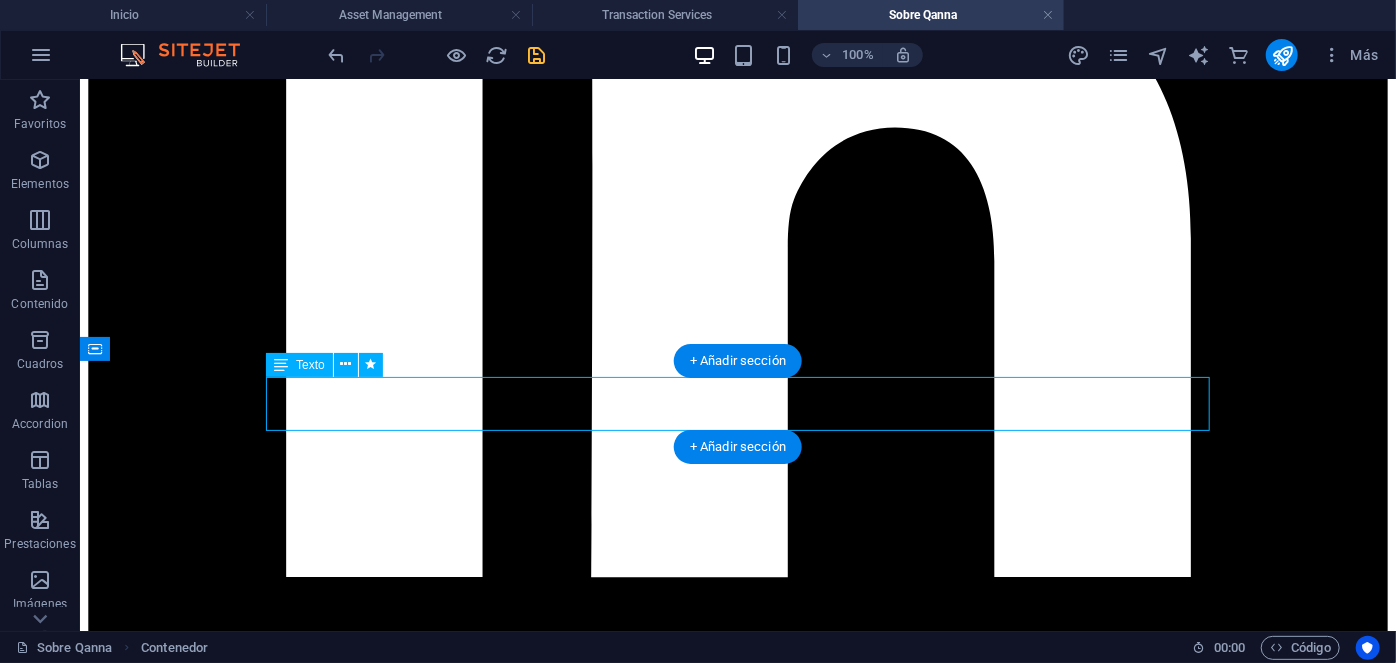click on "Conoce a nuestros líderes" at bounding box center [737, 15150] 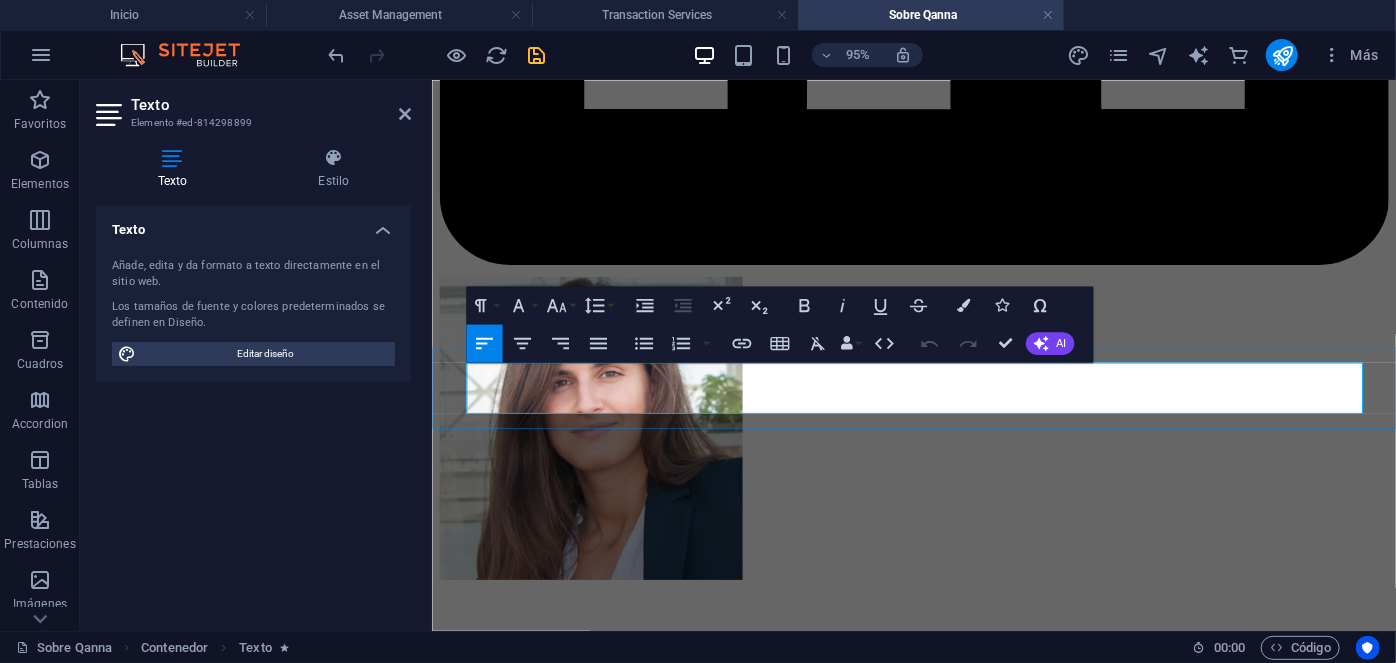 drag, startPoint x: 943, startPoint y: 394, endPoint x: 788, endPoint y: 411, distance: 155.92947 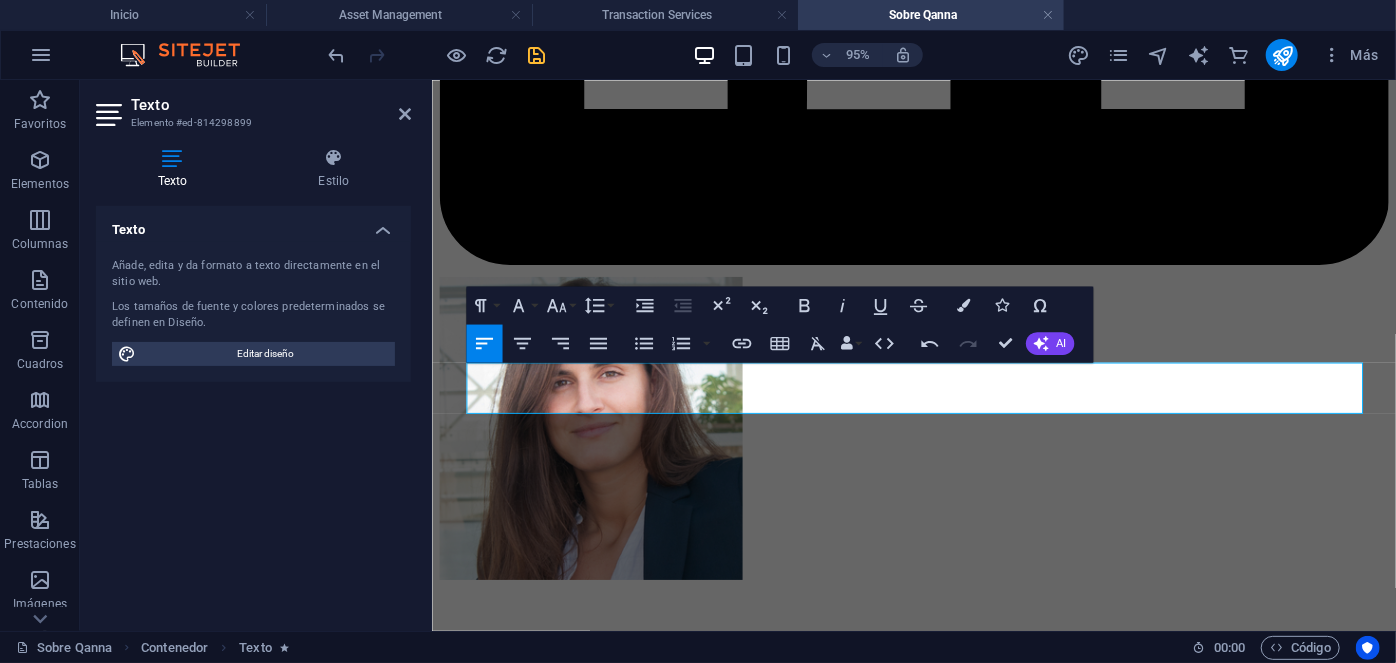drag, startPoint x: 795, startPoint y: 403, endPoint x: 330, endPoint y: 436, distance: 466.1695 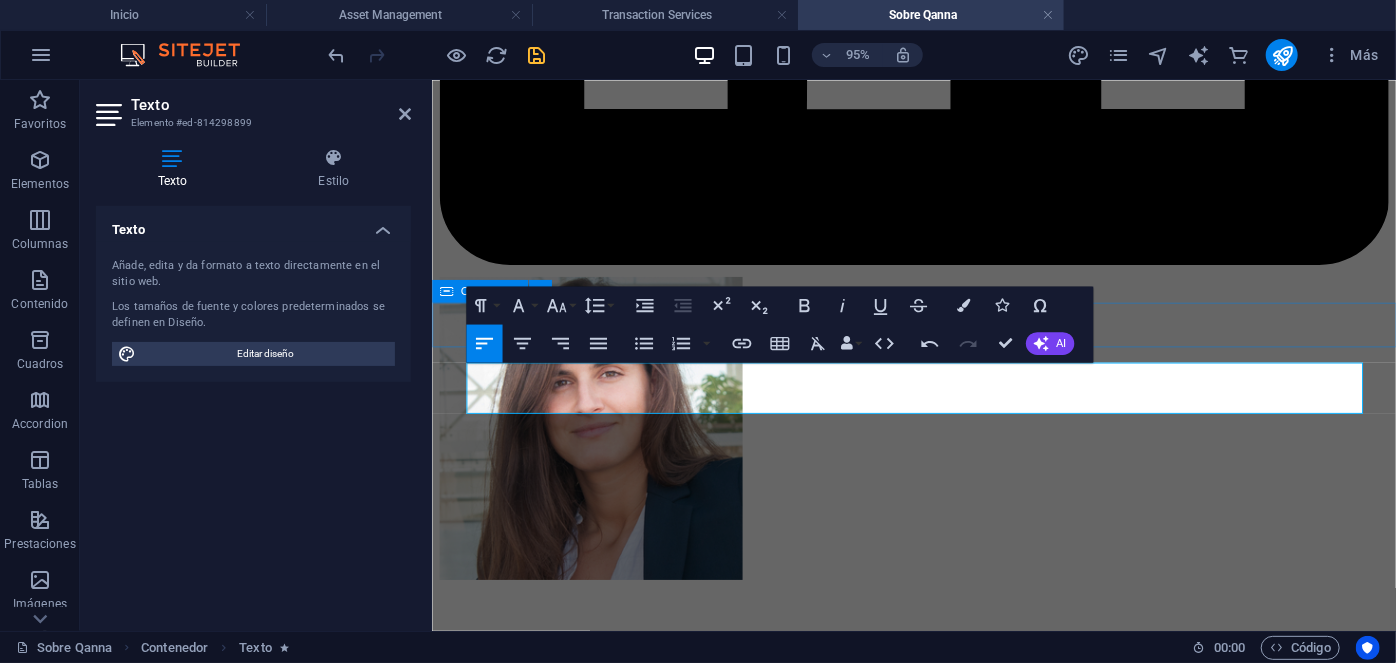 click at bounding box center [938, 12906] 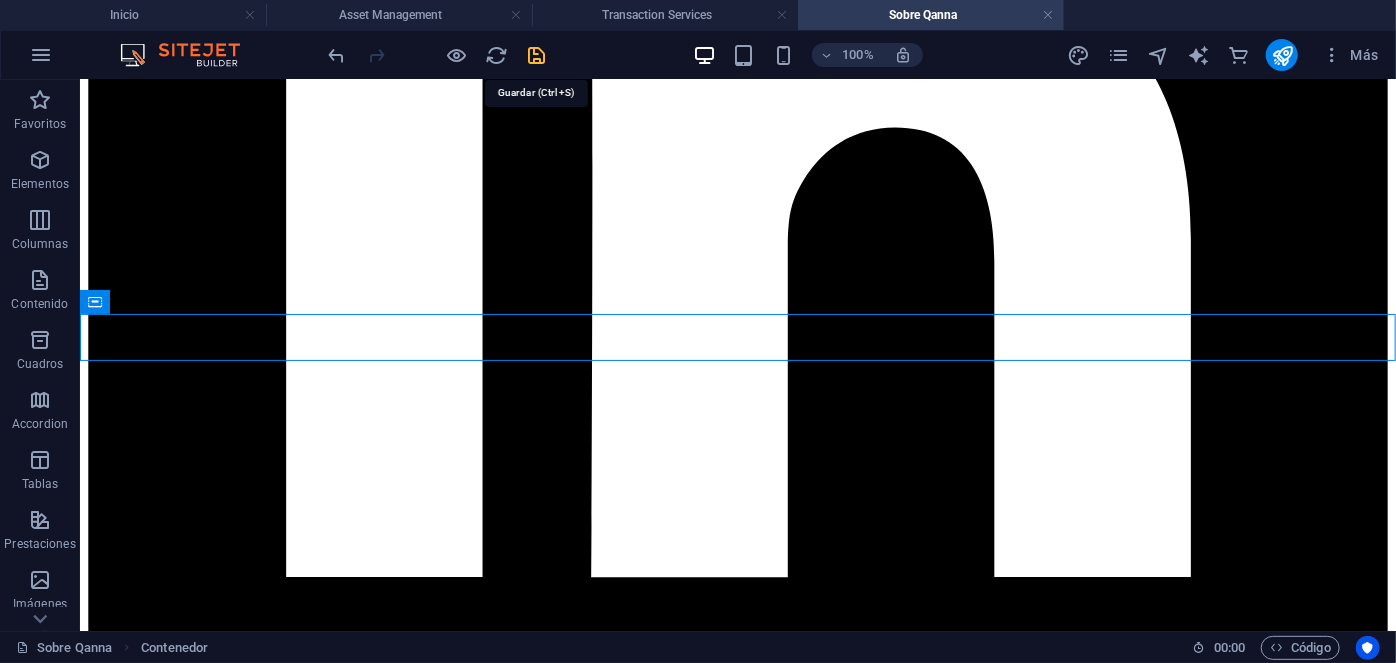 click at bounding box center [537, 55] 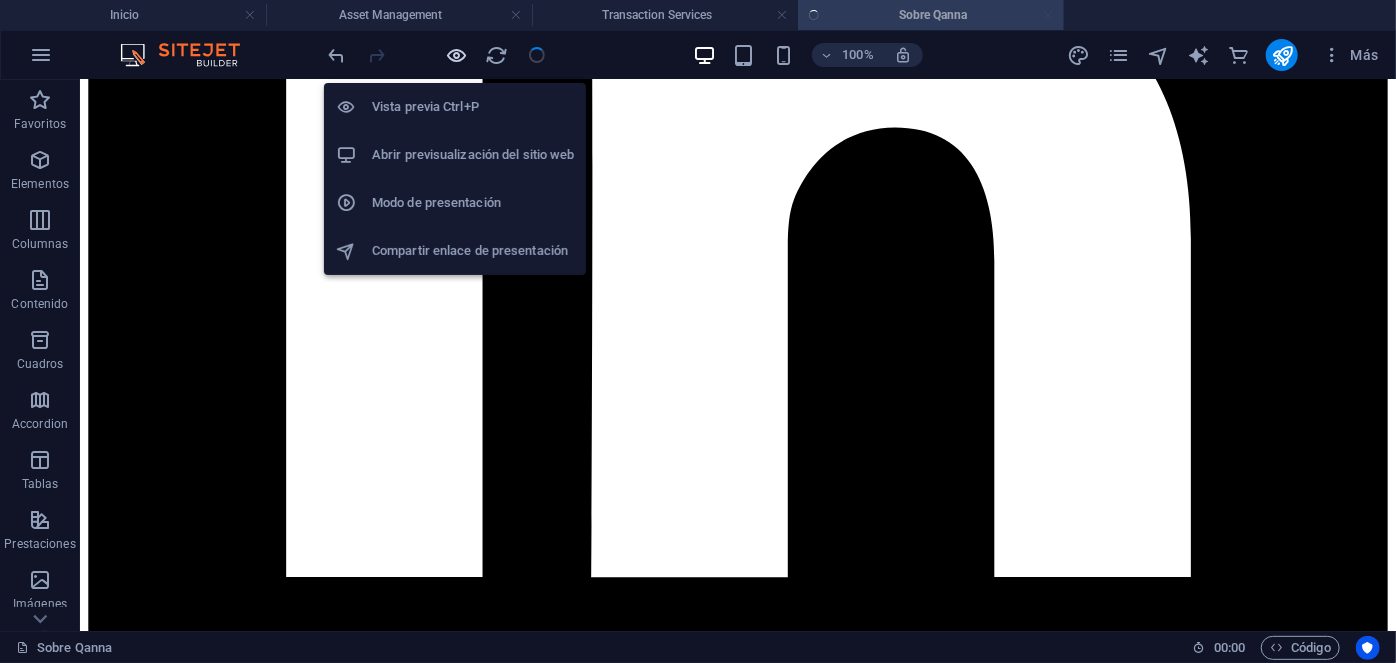 click at bounding box center [457, 55] 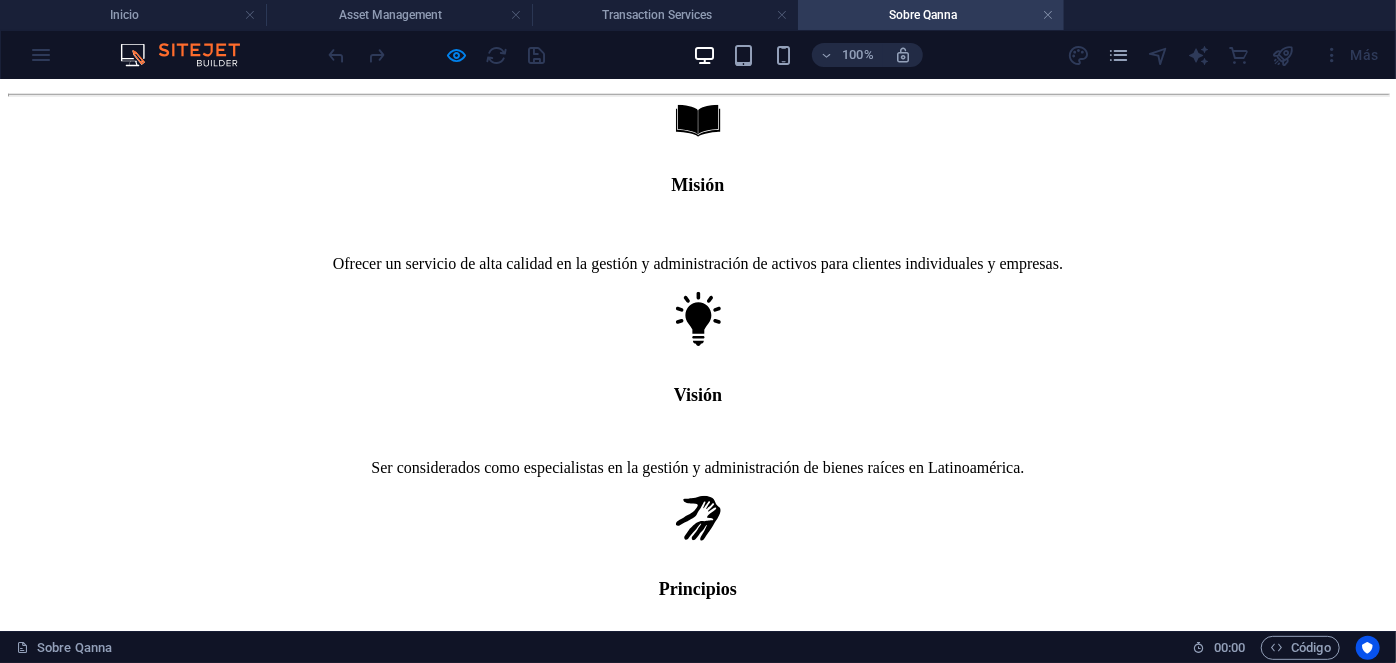 scroll, scrollTop: 965, scrollLeft: 0, axis: vertical 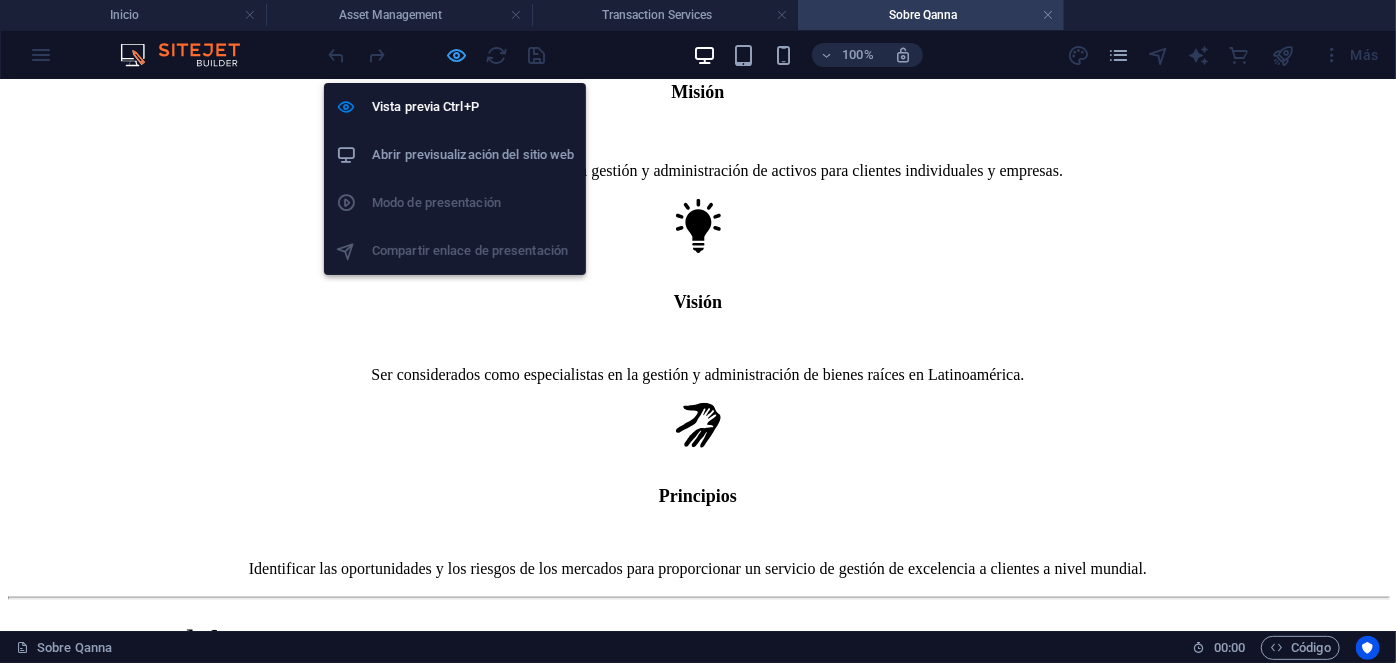 click at bounding box center [457, 55] 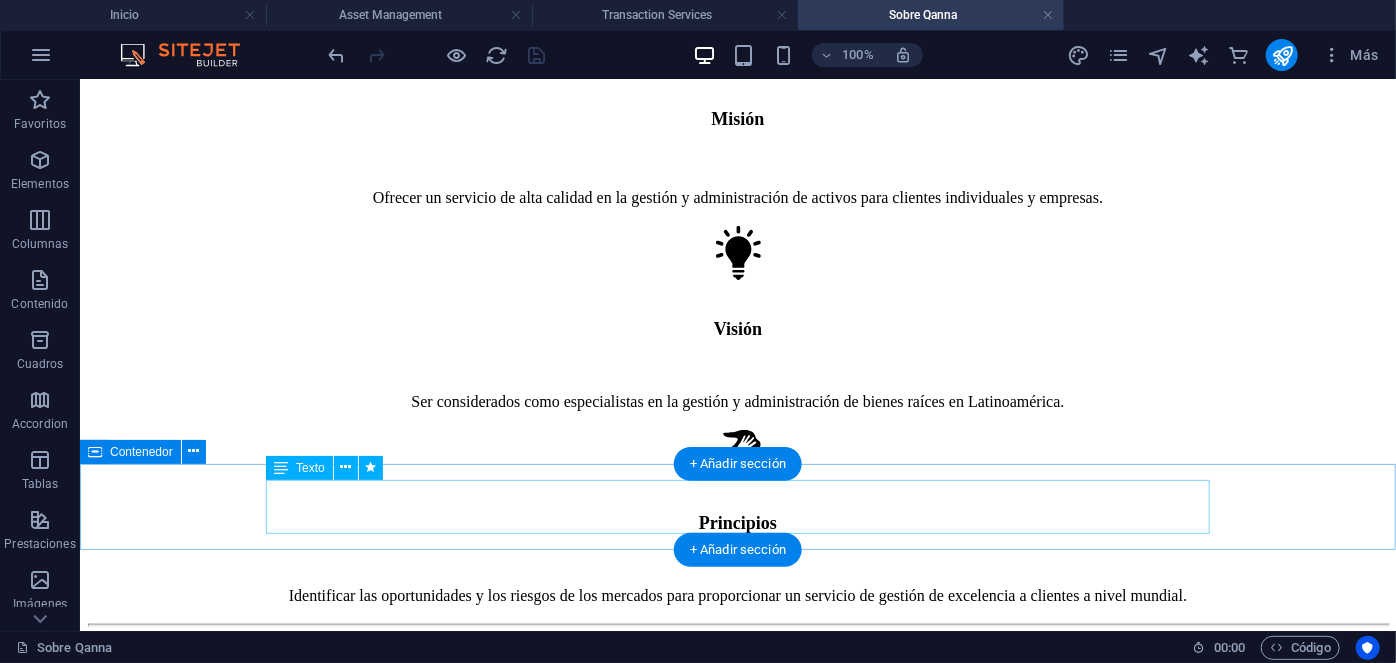 click on "Conoce a nuestros líderes" at bounding box center (737, 1442) 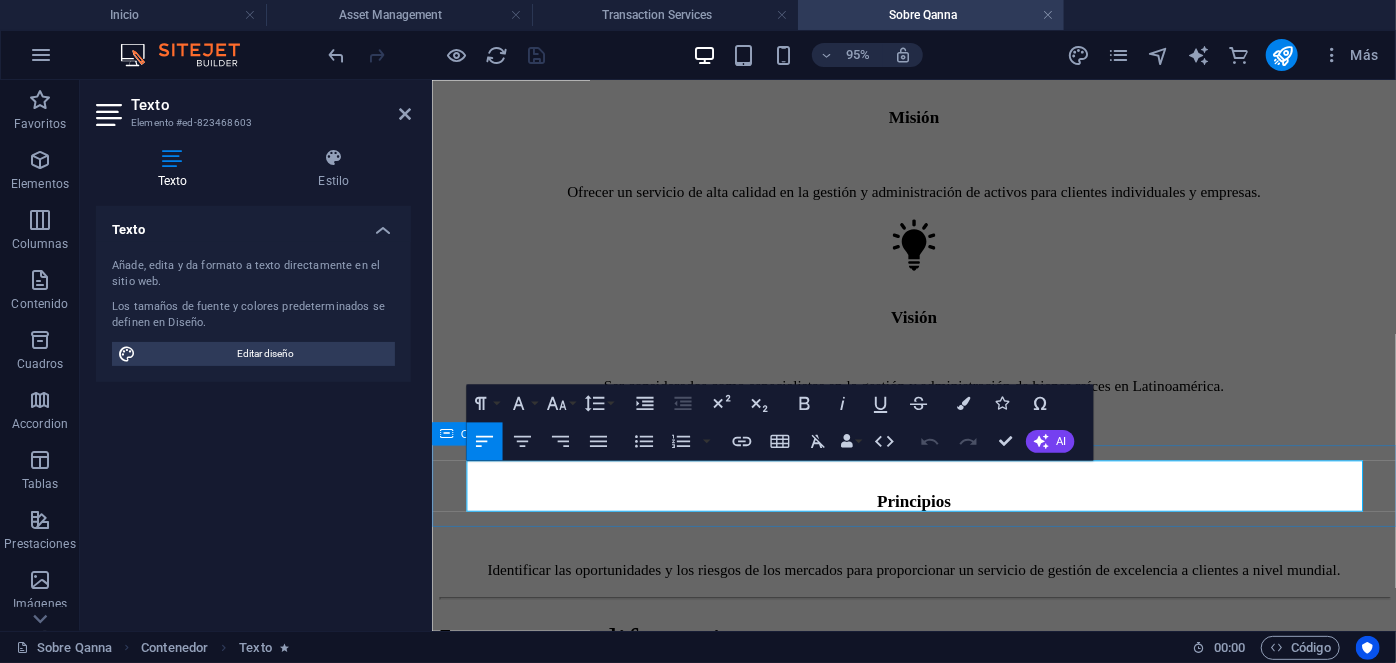 drag, startPoint x: 912, startPoint y: 500, endPoint x: 441, endPoint y: 496, distance: 471.017 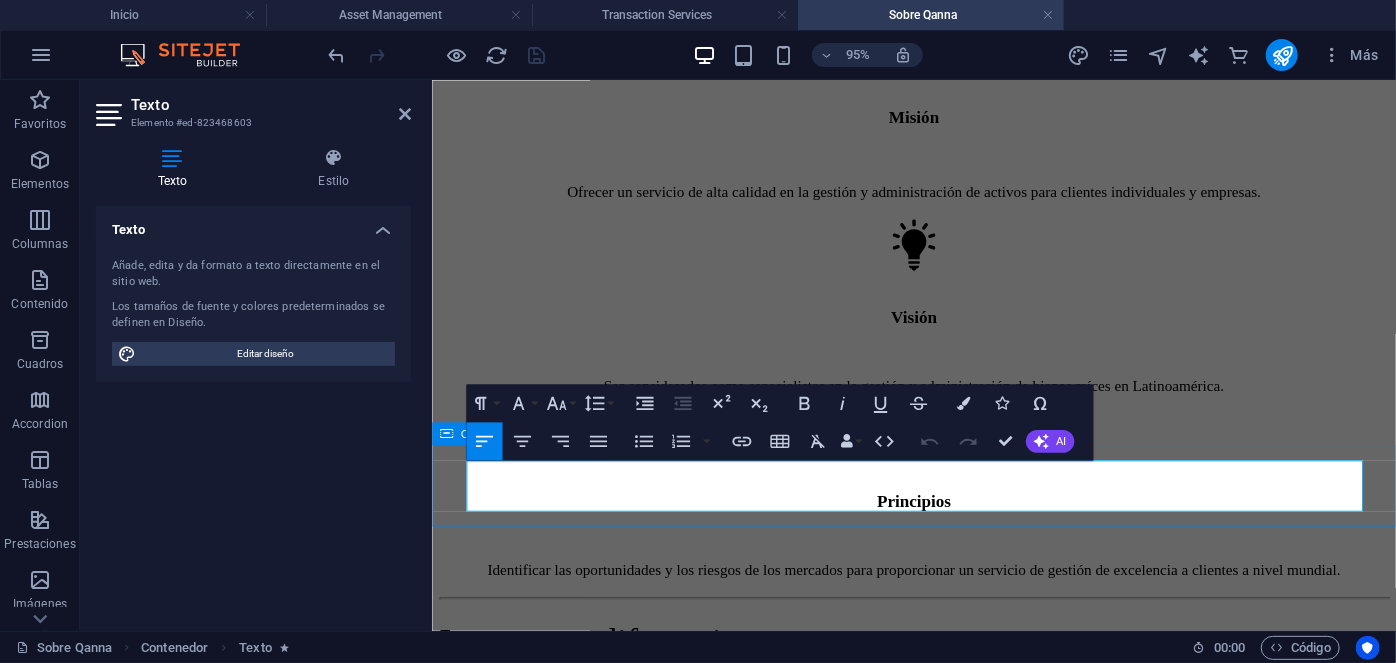 click on "Conoce a nuestros líderes" at bounding box center (623, 1470) 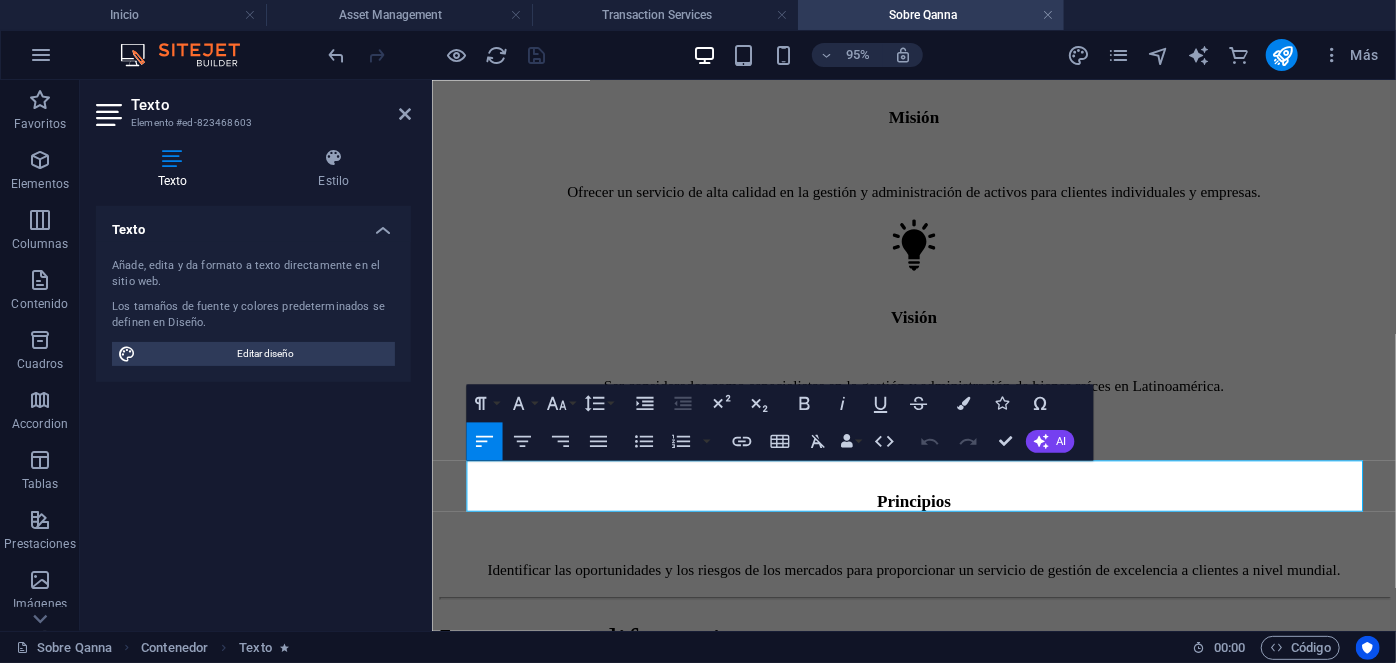 drag, startPoint x: 645, startPoint y: 508, endPoint x: 430, endPoint y: 517, distance: 215.1883 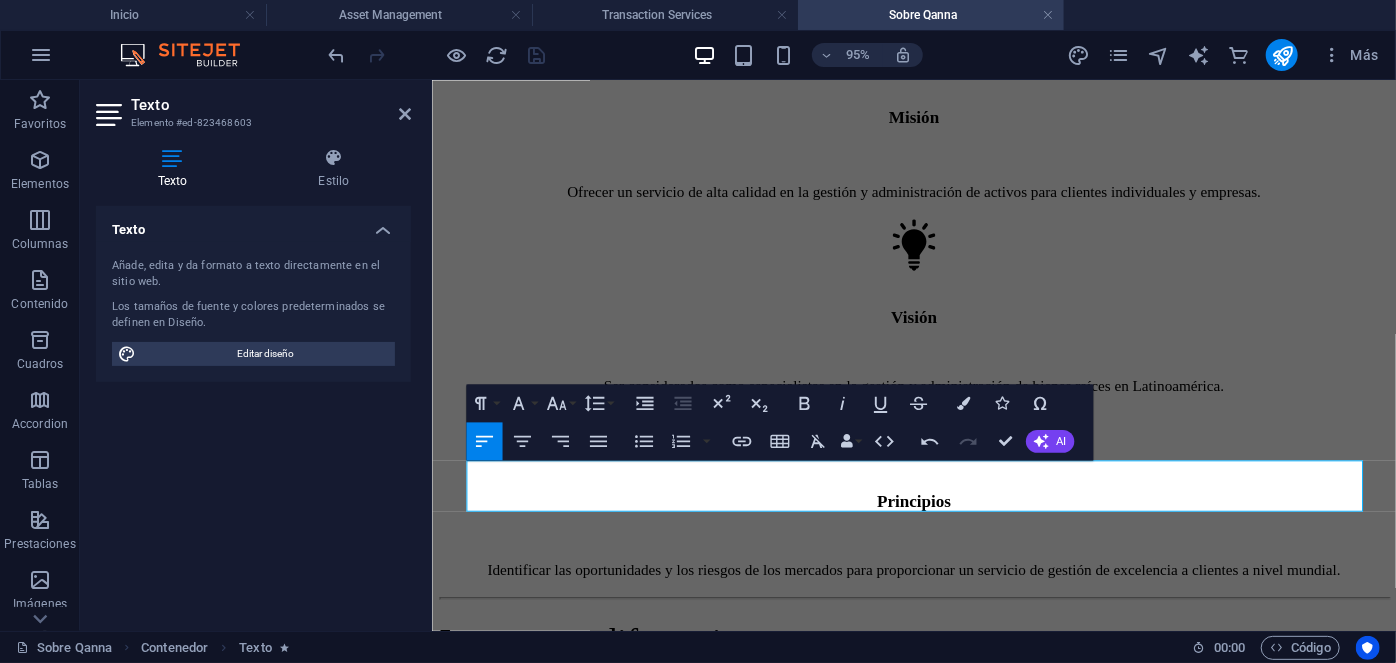 type 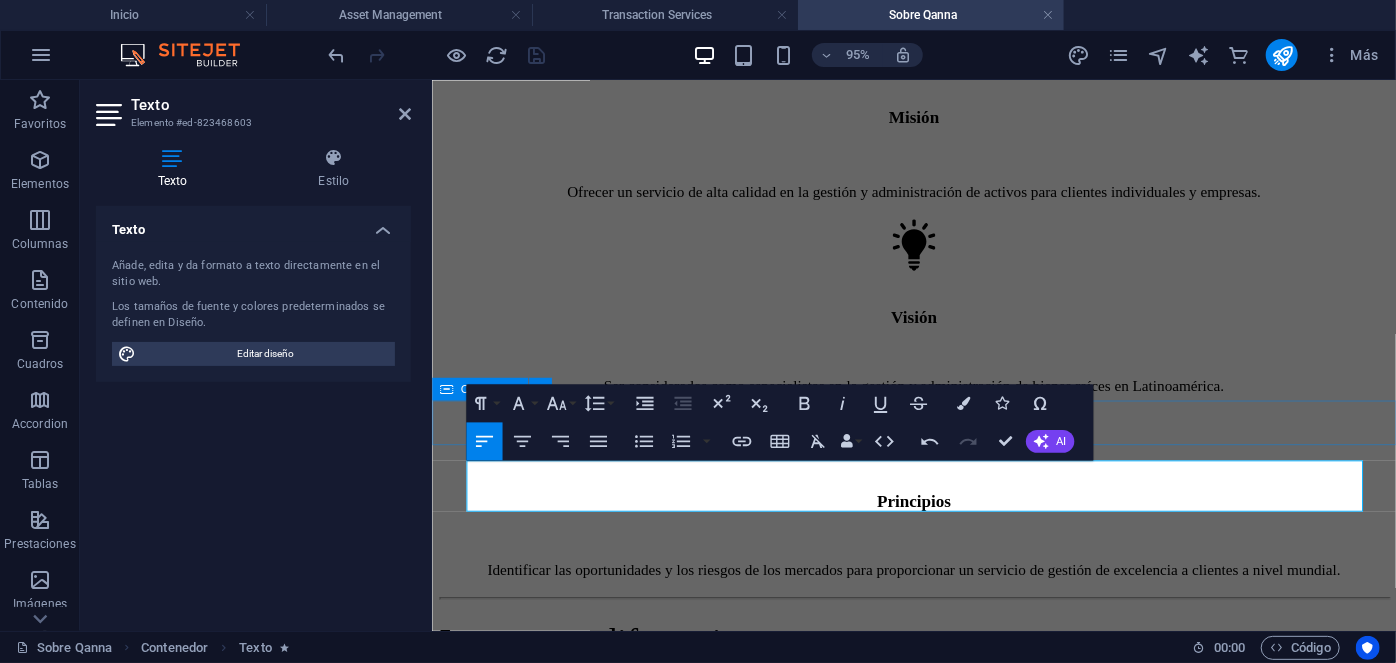 click at bounding box center (938, 1425) 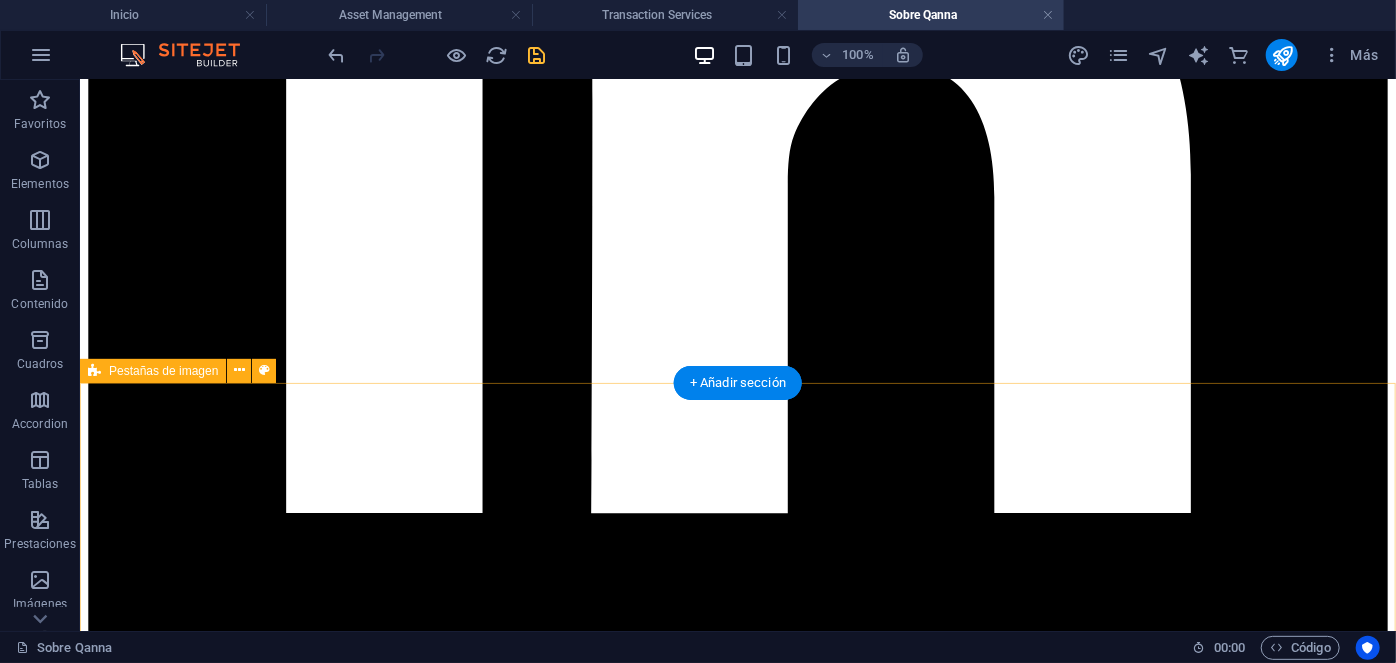 scroll, scrollTop: 6226, scrollLeft: 0, axis: vertical 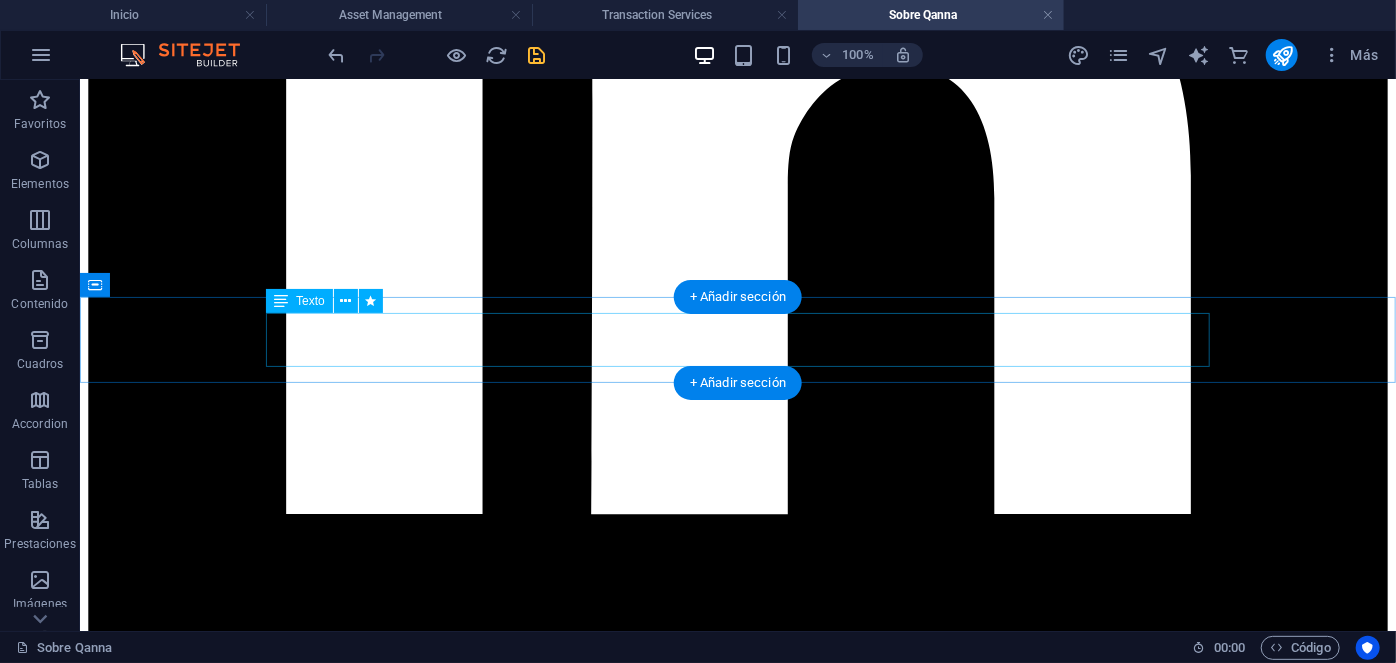 click on "Gerentes de Área" at bounding box center [737, 15087] 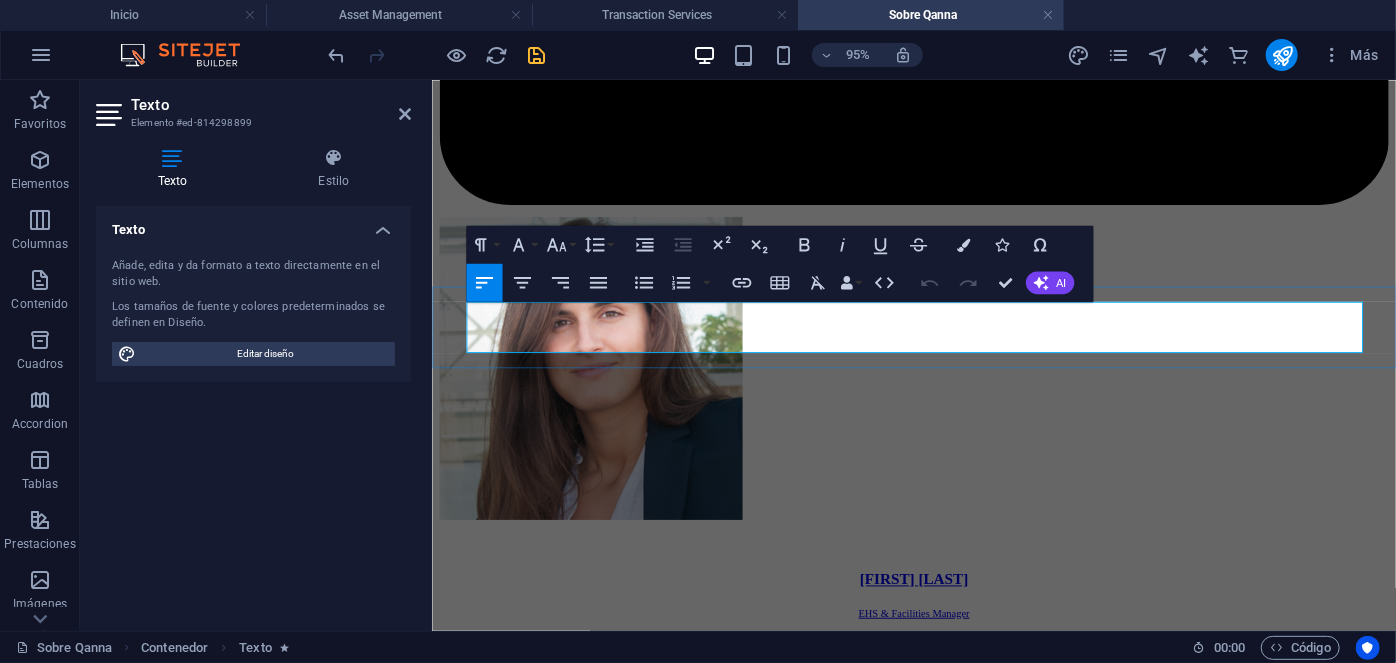 click on "Gerentes de Área" at bounding box center (501, 12888) 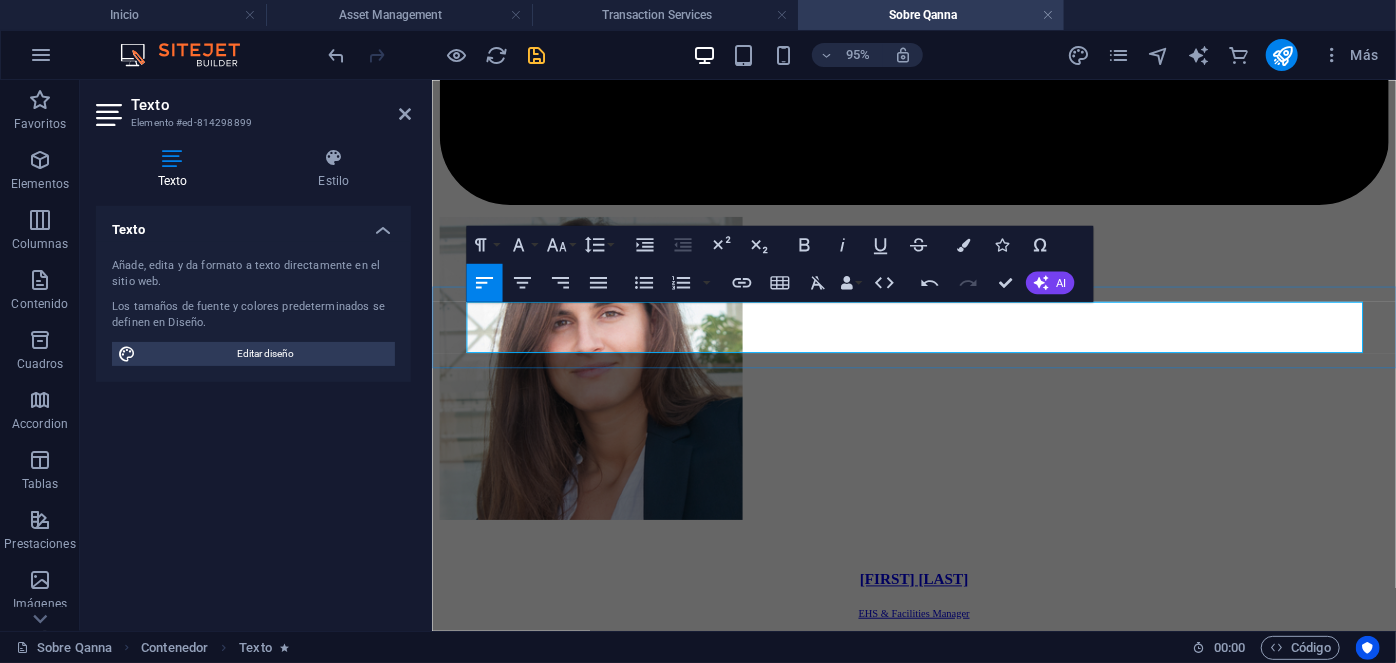 click on "Nuestros  Gerentes de Área" at bounding box center (565, 12888) 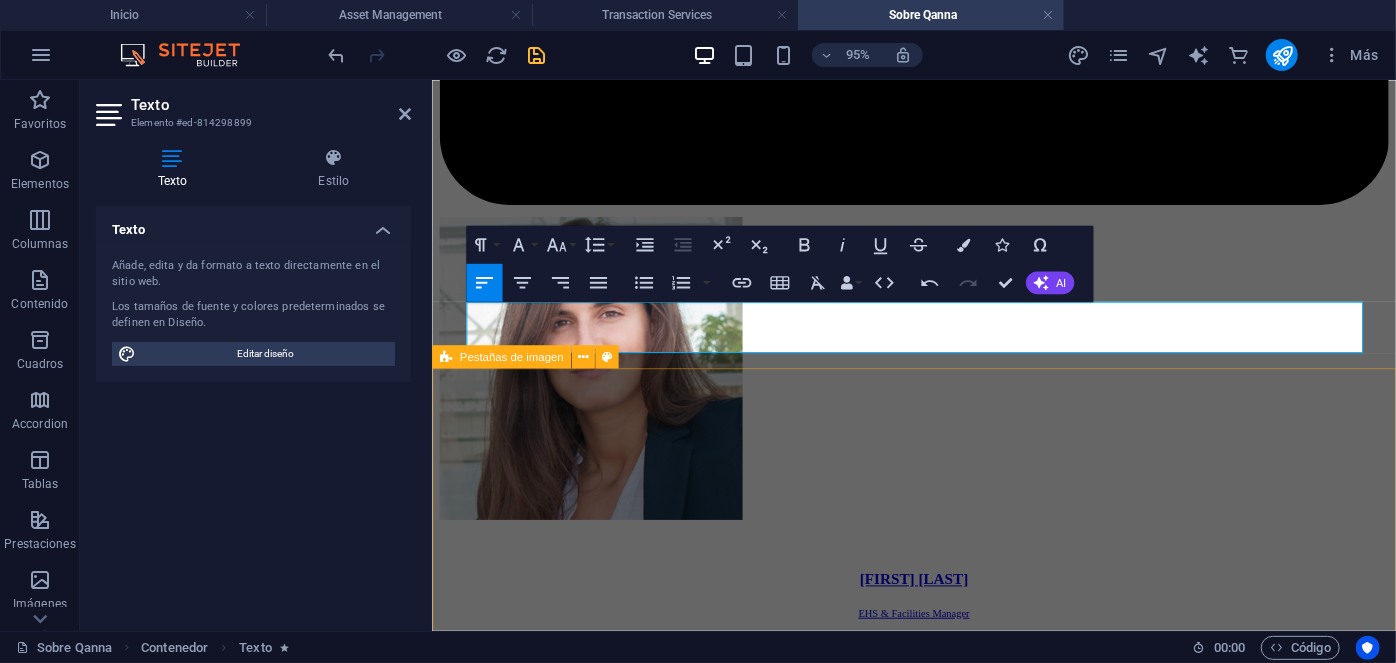 click on "Roxana Diez People & Culture Manager Roxana Diez People & Culture Manager Con más de 20 años de experiencia en Psicología clínica, donde ha dirigido de manera exitosa cientos de procesos de recruitment para mandos medios y alta gerencia empresarial, al tiempo de liderar procesos outsourcing en grandes empresas internacionales. Estudios: UNAM. Psicología. IRG, Master en psicología clínica. ESADE, Mindfulness. Especialidades: Psicología clínica y salud mental. Outsourcing de grandes industrias. Recruitment de mandos medios y alta gerencia. Contacto roxana.diez@[EMAIL] Denisse Palomera Business Development Director Denisse Palomera Business Development Director Estudios: Especialidades: DFL N° 3 - 1997, Ley 18.046, Ley 18.045, La Ley 20.715 Contacto denisse @[EMAIL] Susana Martelli EHS & Facilities Manager Contacto" at bounding box center [938, 17232] 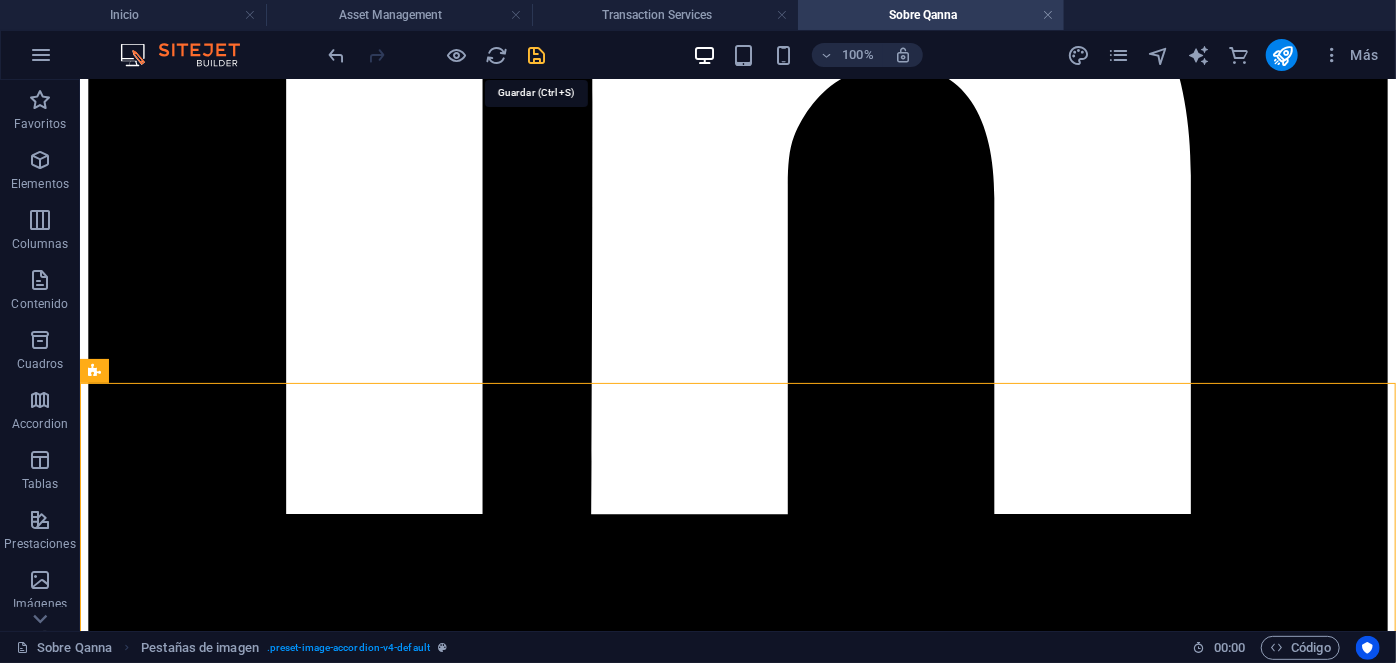 click at bounding box center [537, 55] 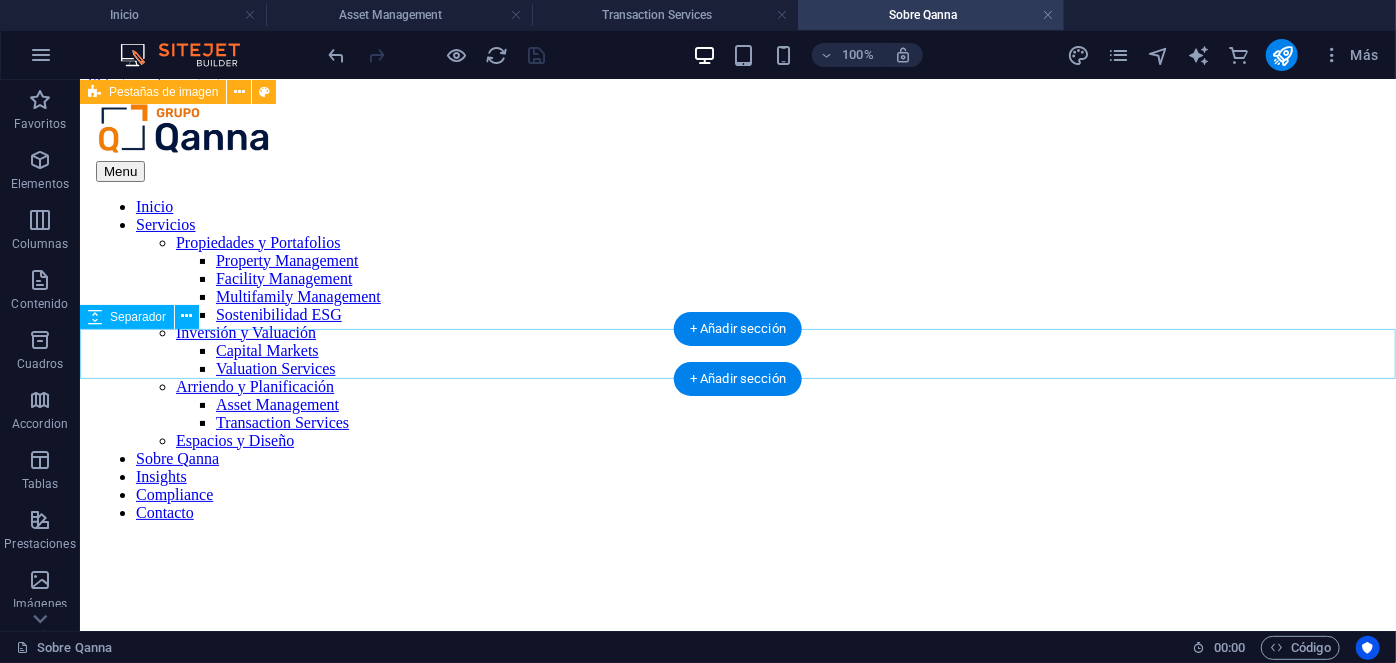 scroll, scrollTop: 0, scrollLeft: 0, axis: both 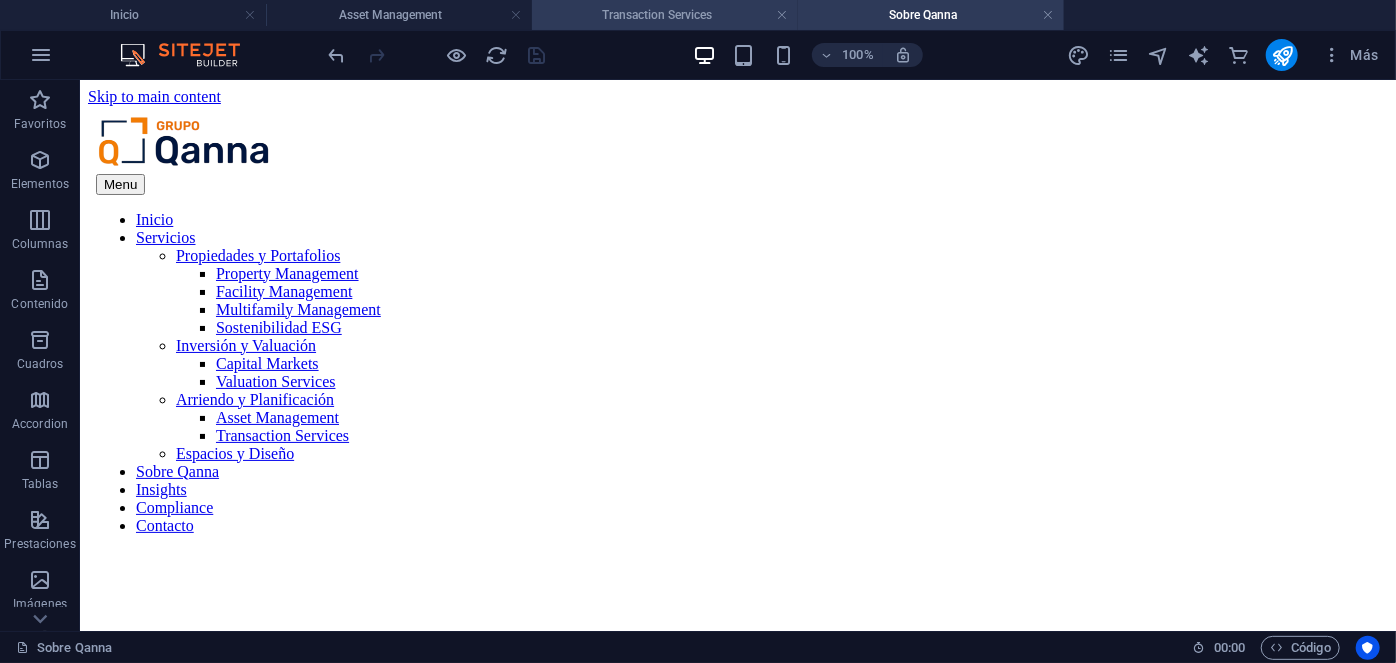 click on "Transaction Services" at bounding box center [665, 15] 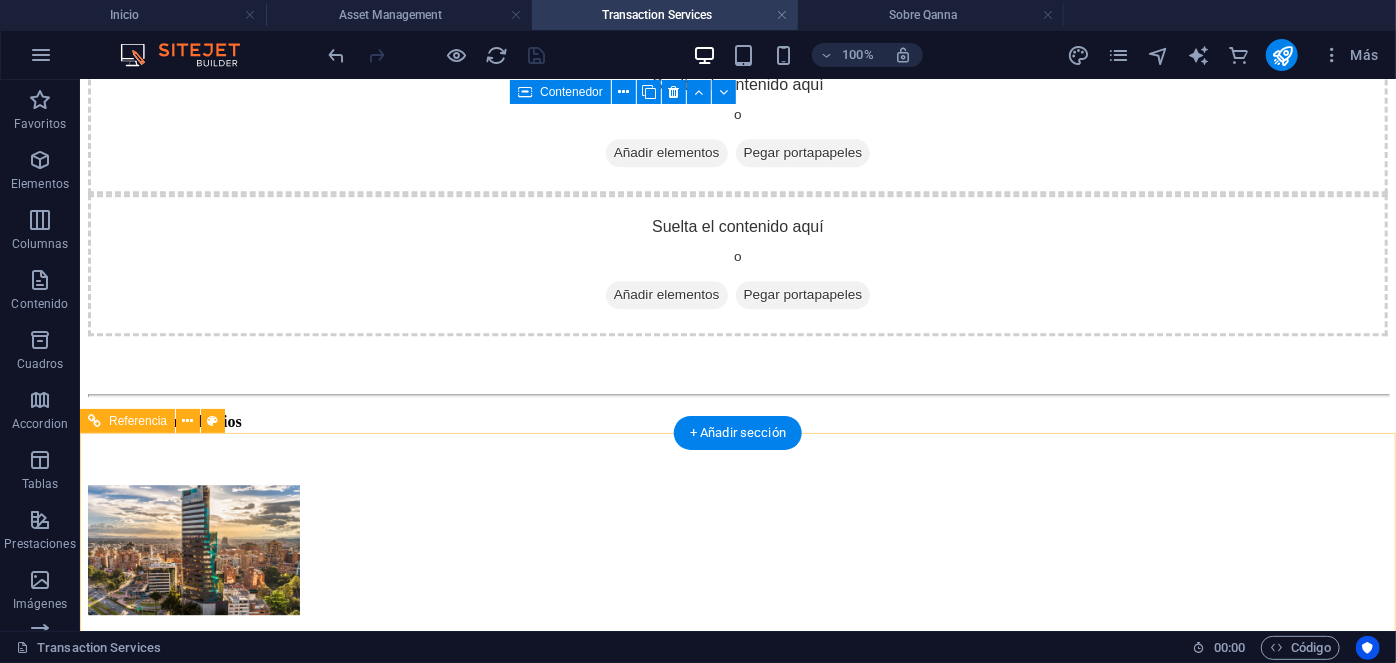 scroll, scrollTop: 2505, scrollLeft: 0, axis: vertical 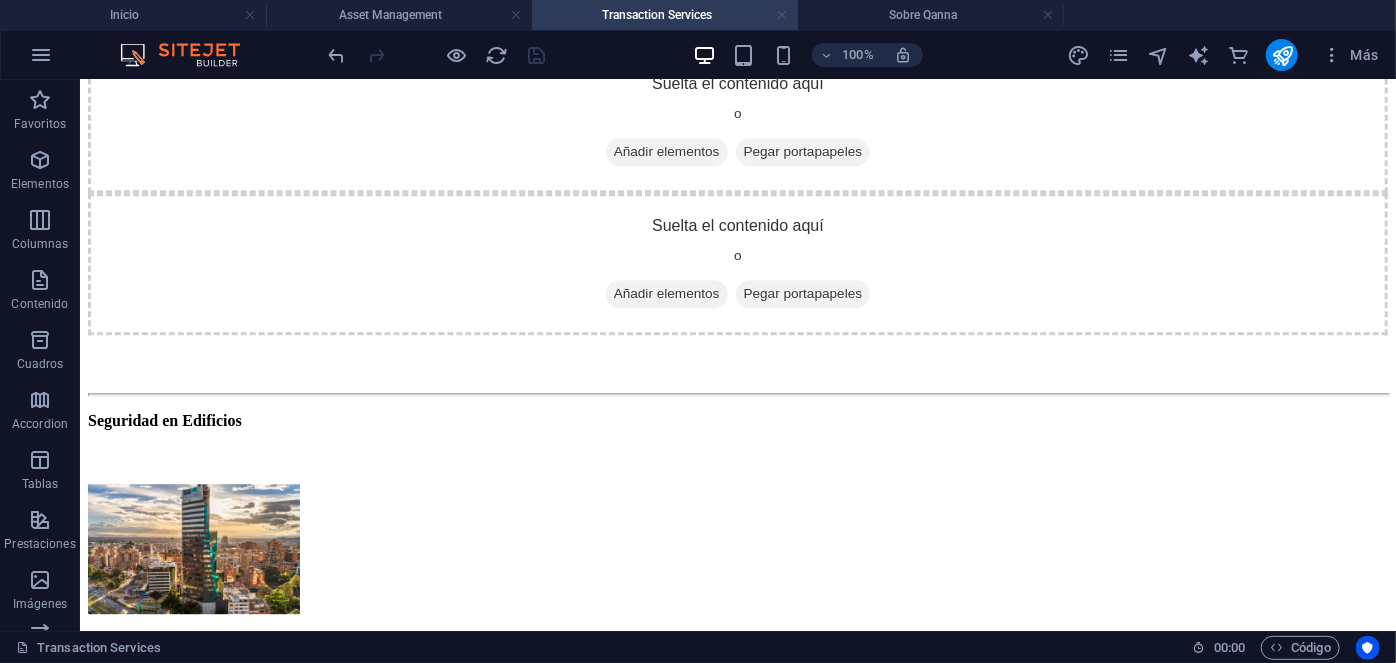 click at bounding box center [782, 15] 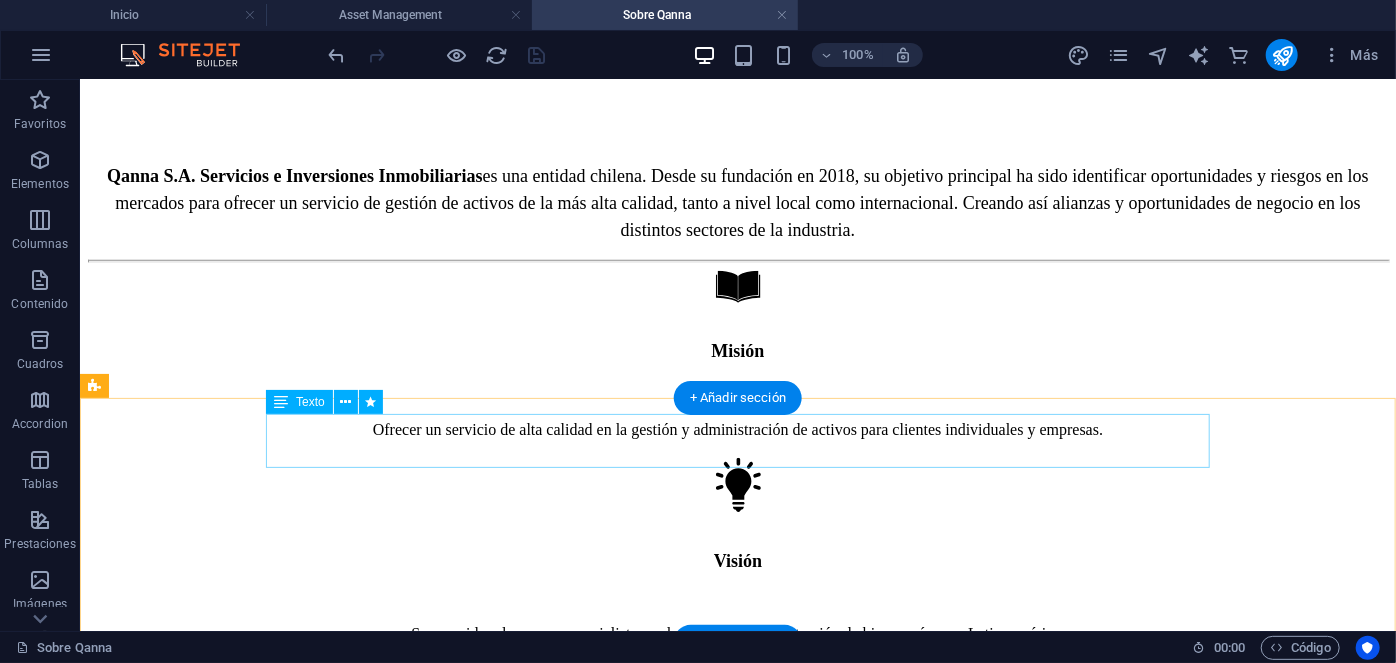 scroll, scrollTop: 761, scrollLeft: 0, axis: vertical 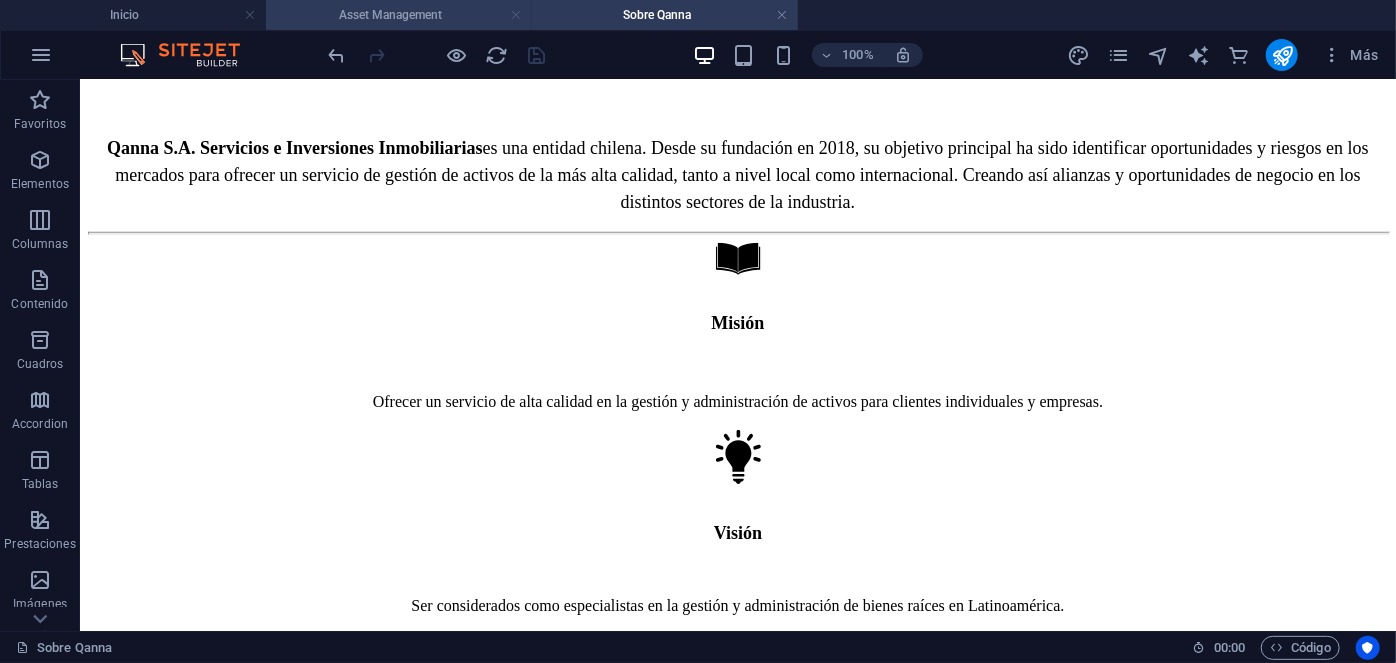 drag, startPoint x: 511, startPoint y: 12, endPoint x: 714, endPoint y: 277, distance: 333.81732 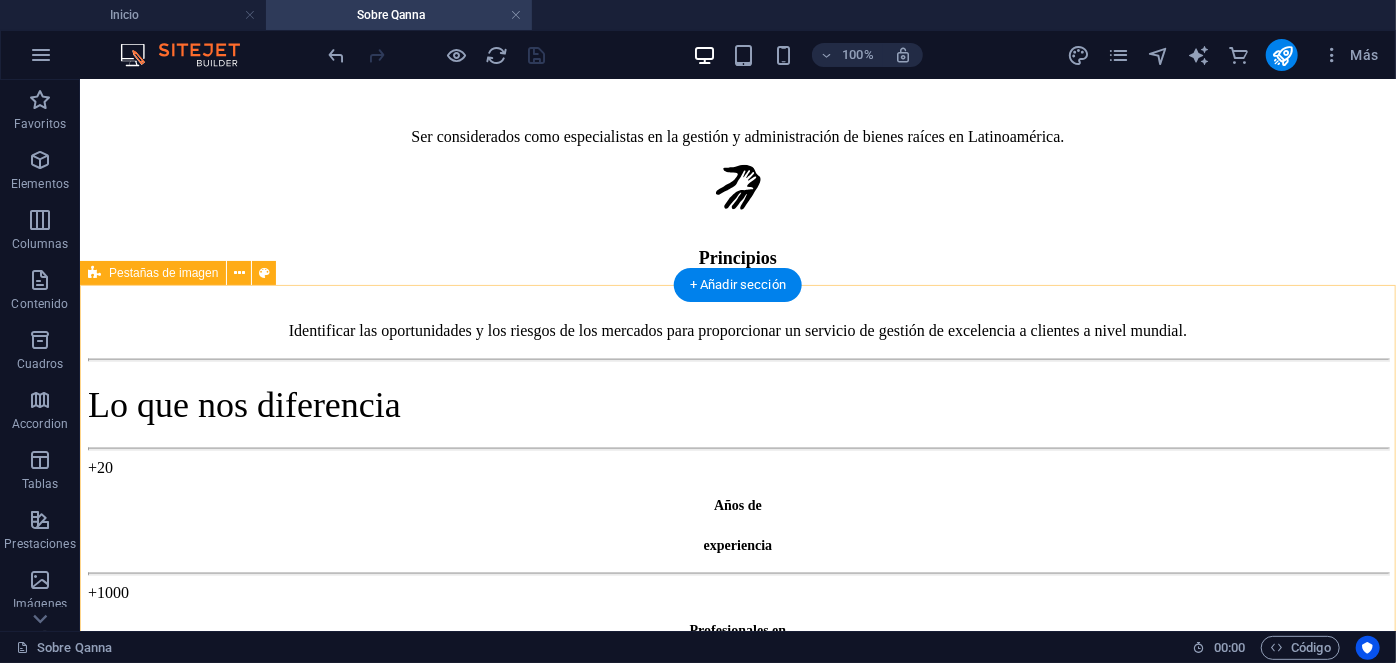 scroll, scrollTop: 1177, scrollLeft: 0, axis: vertical 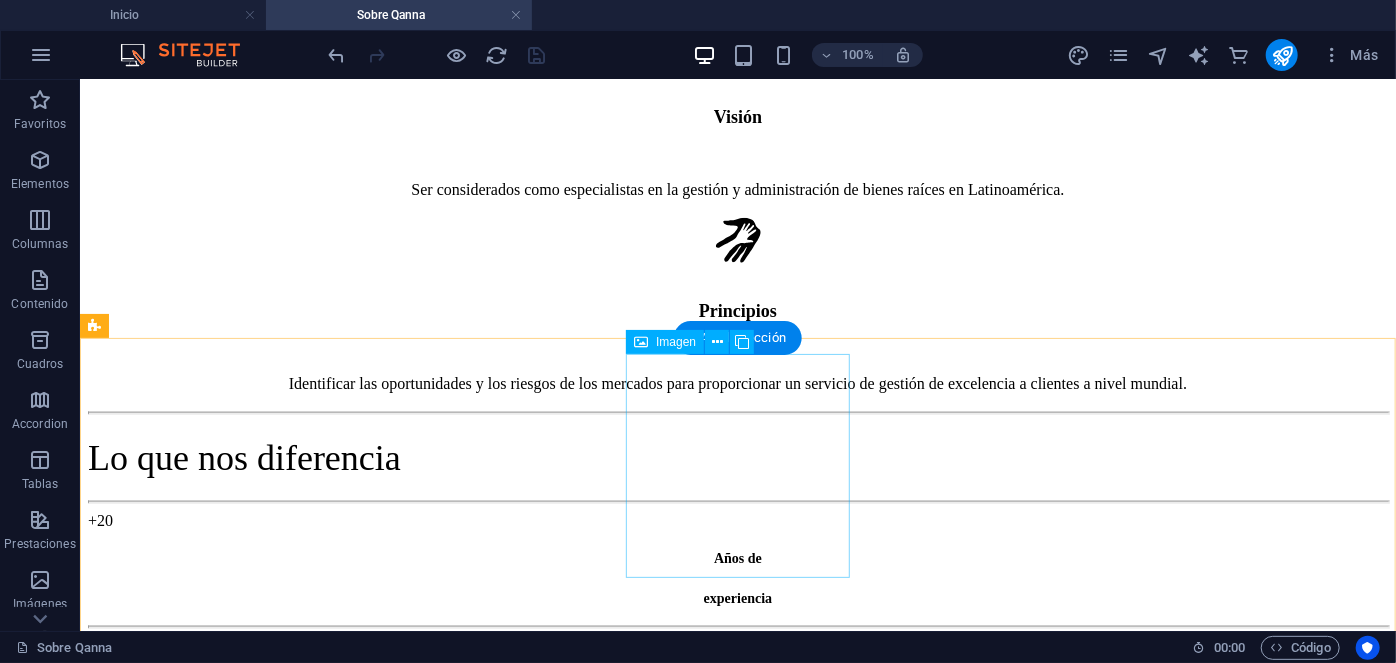 click on "Manuel Ferreira Executive Director" at bounding box center (737, 1468) 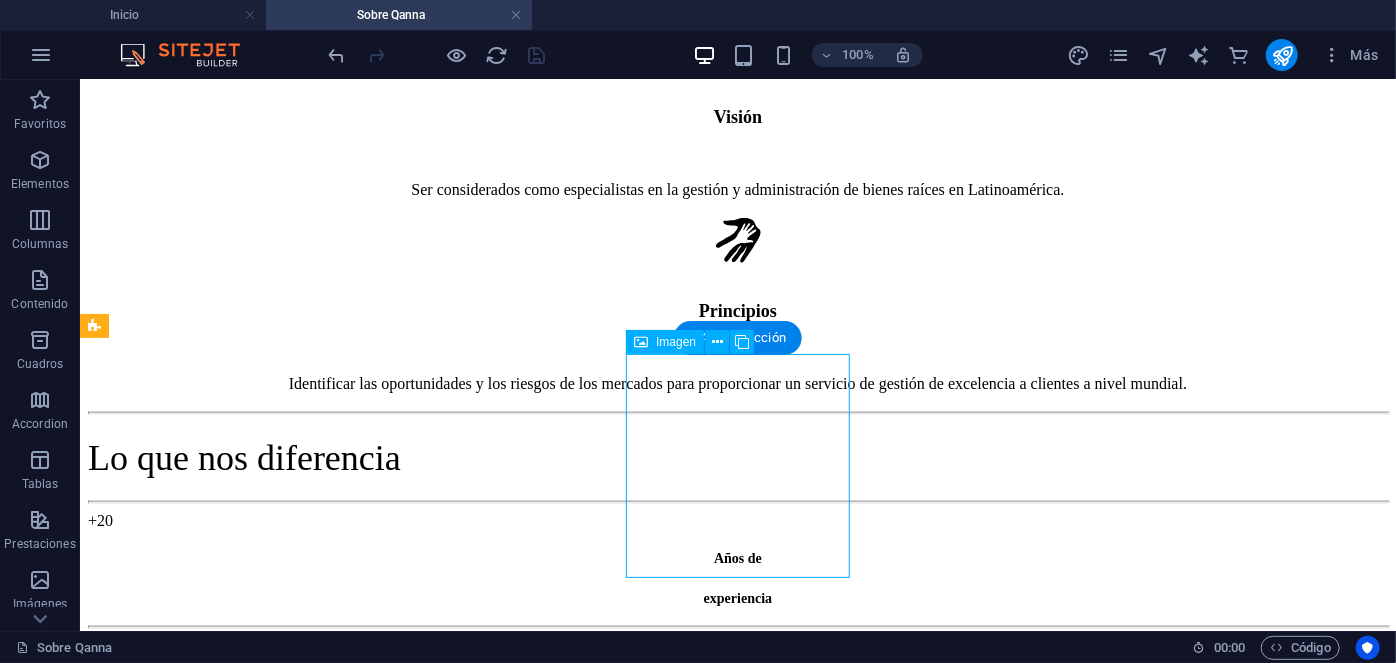 click on "Manuel Ferreira Executive Director" at bounding box center (737, 1468) 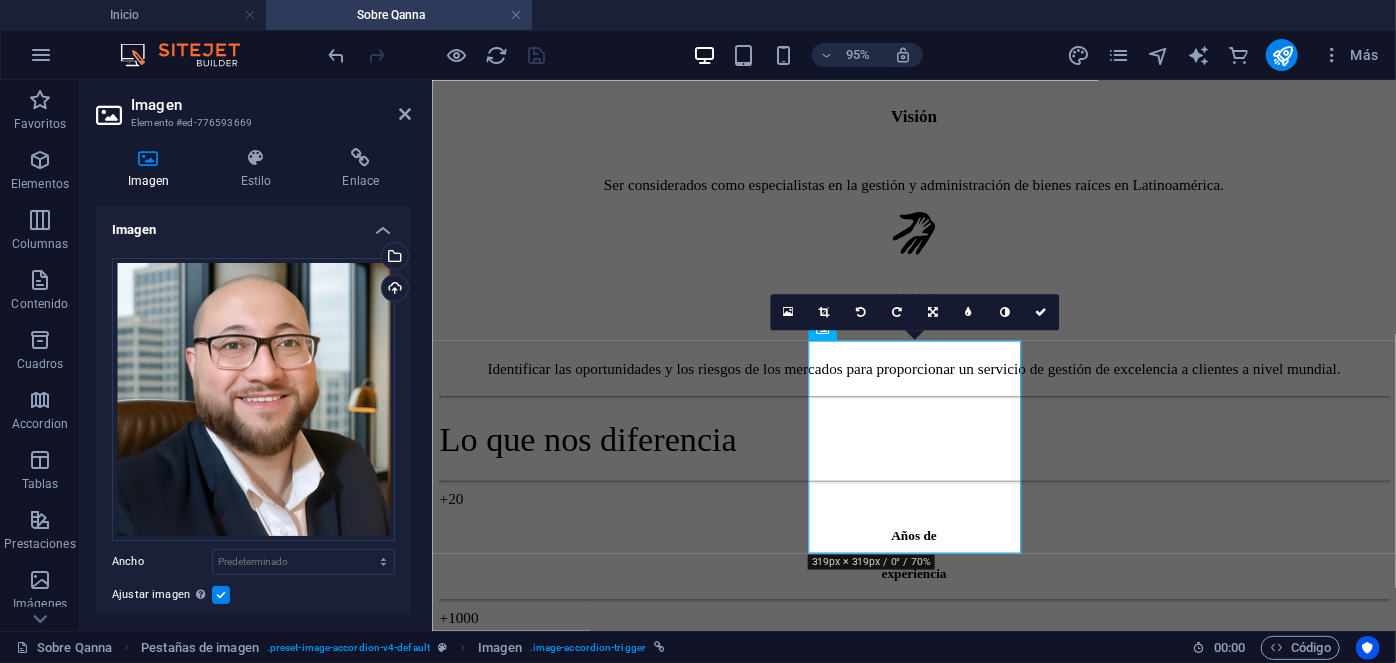 scroll, scrollTop: 314, scrollLeft: 0, axis: vertical 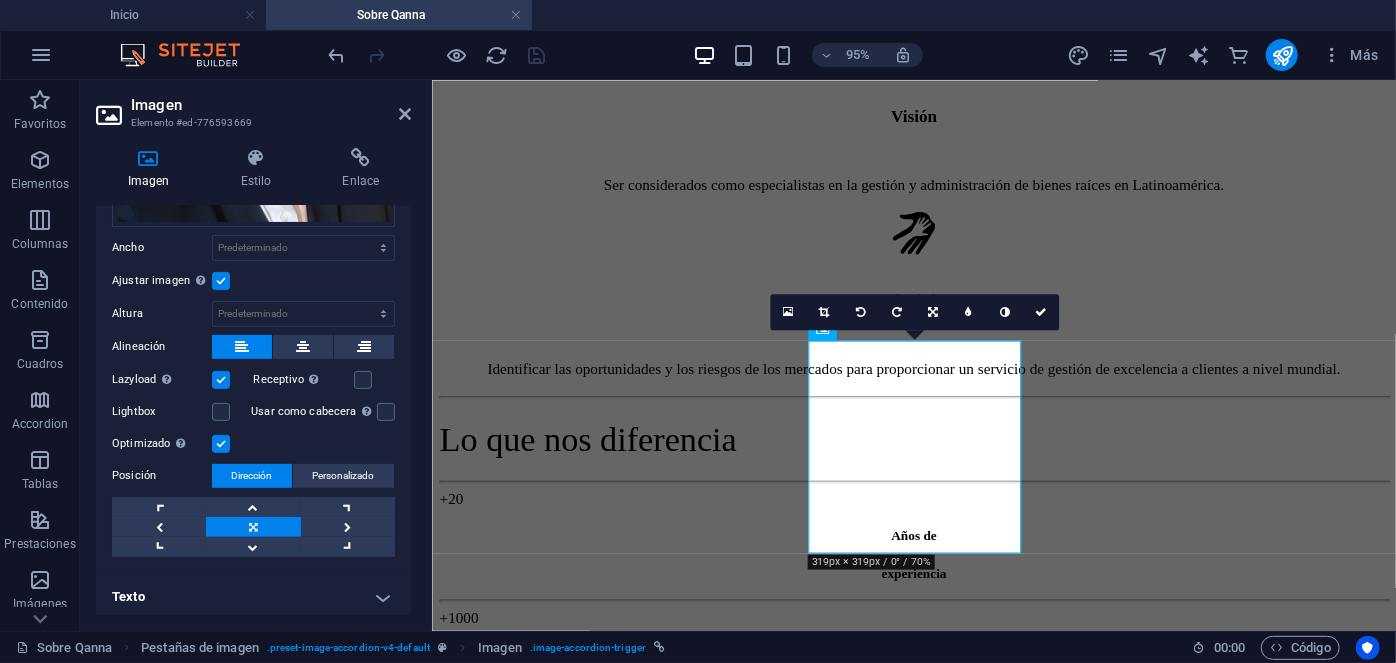 click on "Texto" at bounding box center [253, 597] 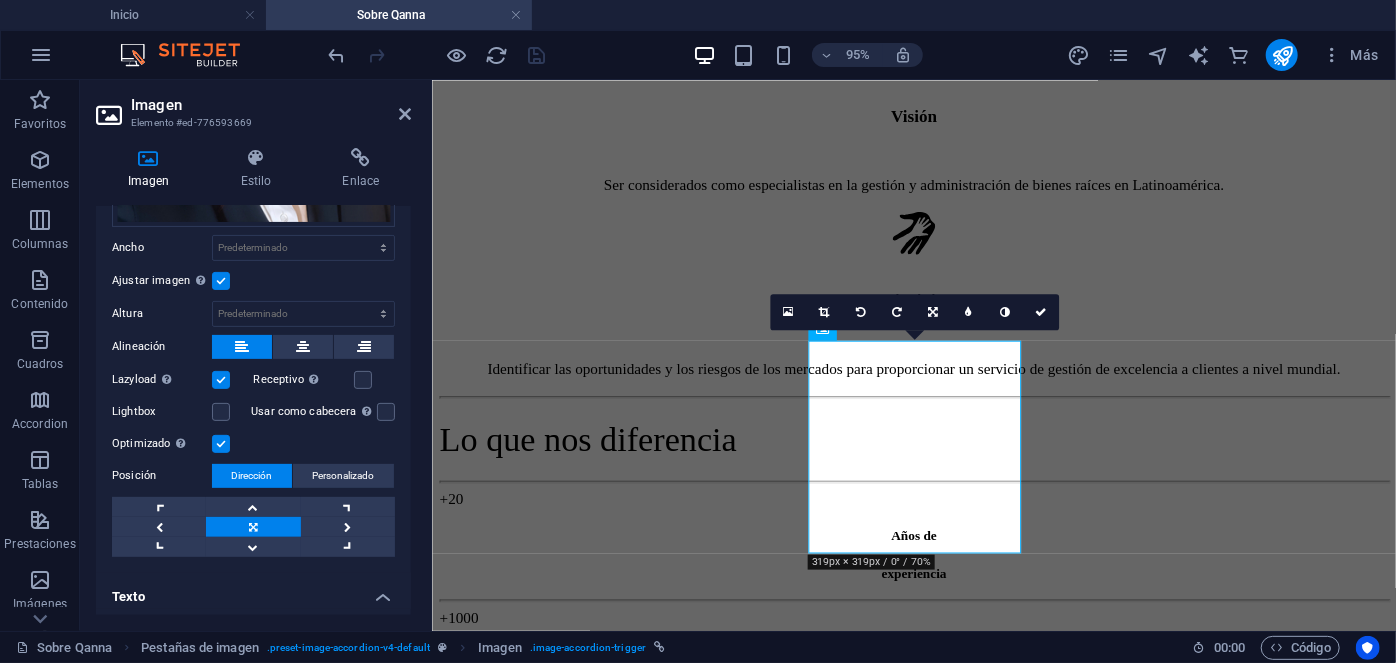 scroll, scrollTop: 502, scrollLeft: 0, axis: vertical 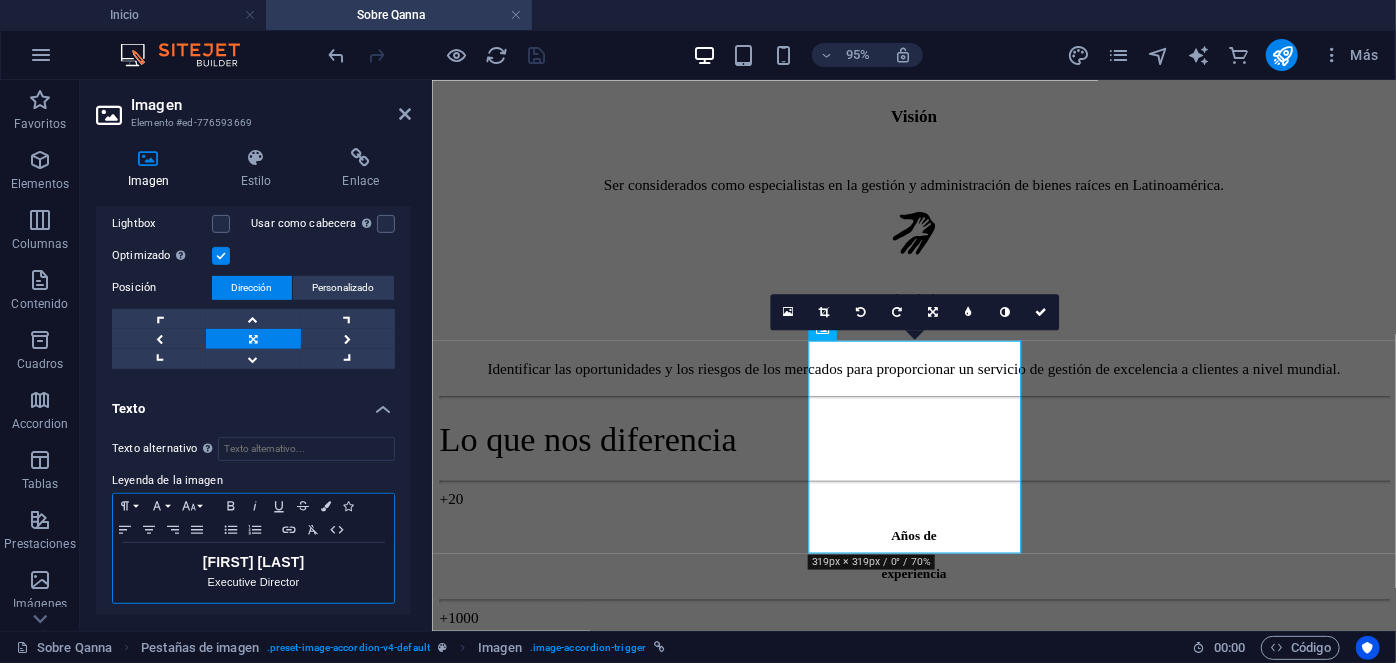 click on "Executive Director" at bounding box center [253, 582] 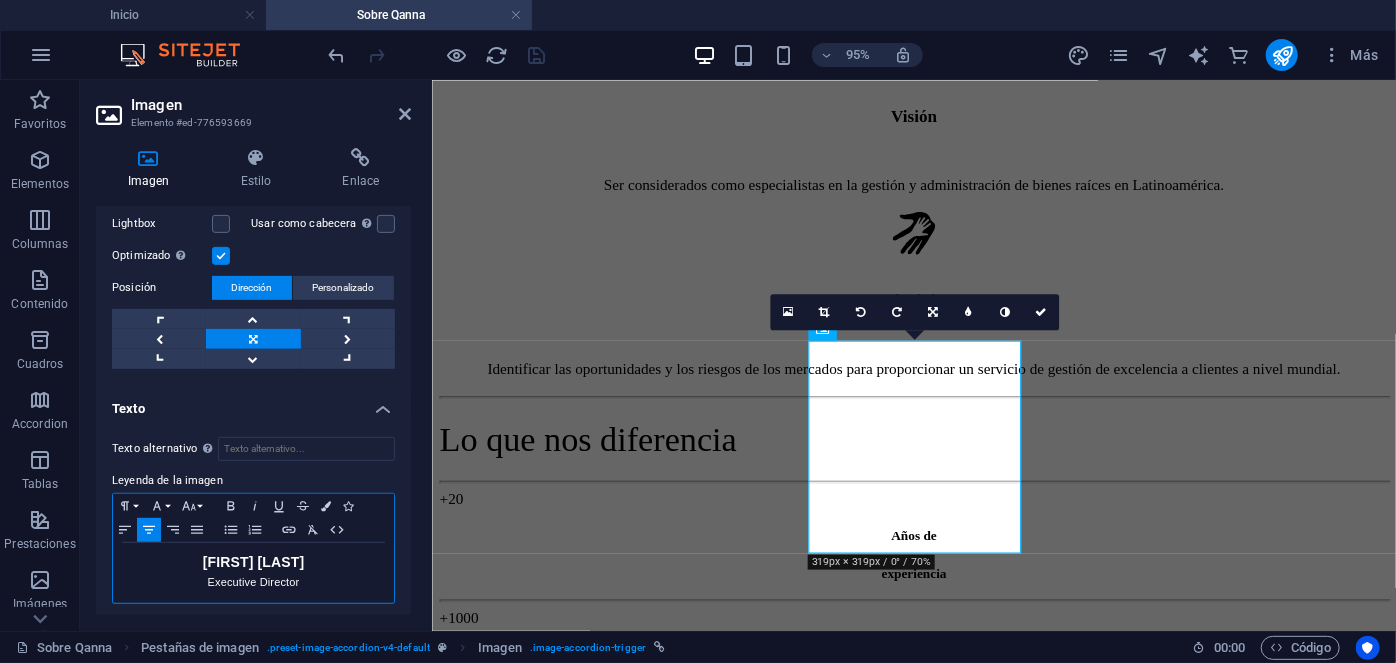 type 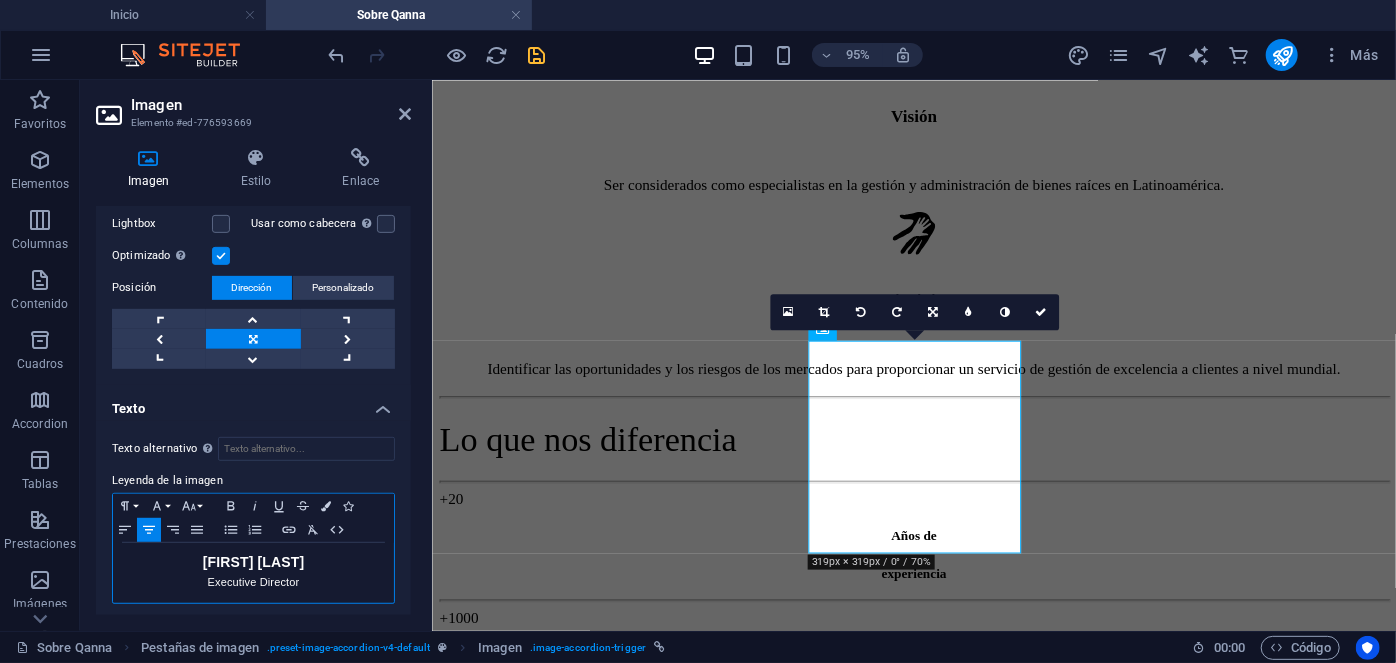 click on "Executive Director" at bounding box center (253, 582) 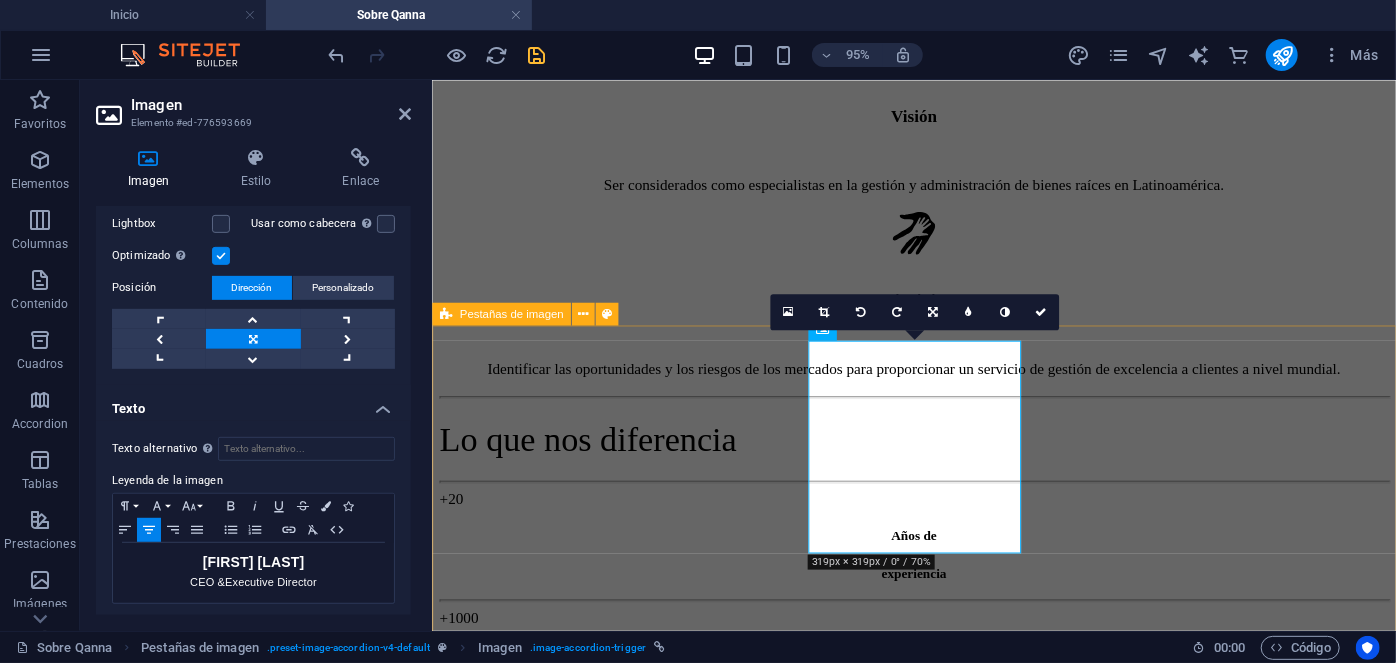 click on "Manuel Ferreira CEO & Executive Director  Manuel Ferreira   Executive Director  Con más de 20 años de experiencia en gestión y administración de activos, donde ha dirigido, supervisado y auditado un portafolio diversificado de más de 1.400 propiedades. Ha liderado la administración de inversiones anuales que superan los $2,3 bn USD. Como CEO del Grupo Qanna, toma las decisiones estratégicas corporativas para mantener una gestión eficiente en todas las líneas de negocio a nivel nacional e internacional. Estudios:  Harvard Business School. Best Productivity Methods. ESADE. Negociación. MIT Professional Education. Transformación digital. INACAP. Ingeniería Industrial. INACAP. Administración de edificios y condominios. UAI. Evaluación y gestión del negocio inmobiliario. Especialidades:  Contacto manuel@qanna.cl Denisse Palomera Business Development Director                                                        Denisse Palomera Business Development Director Contacto" at bounding box center (938, 5283) 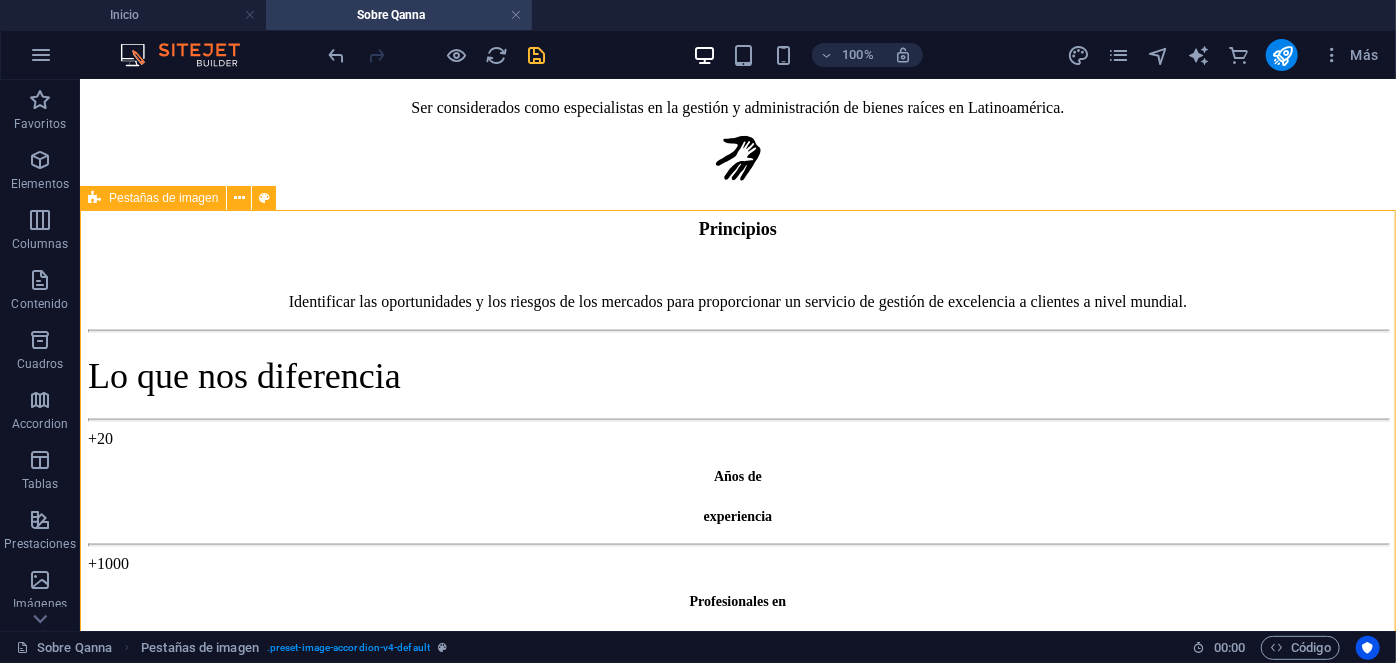 scroll, scrollTop: 1315, scrollLeft: 0, axis: vertical 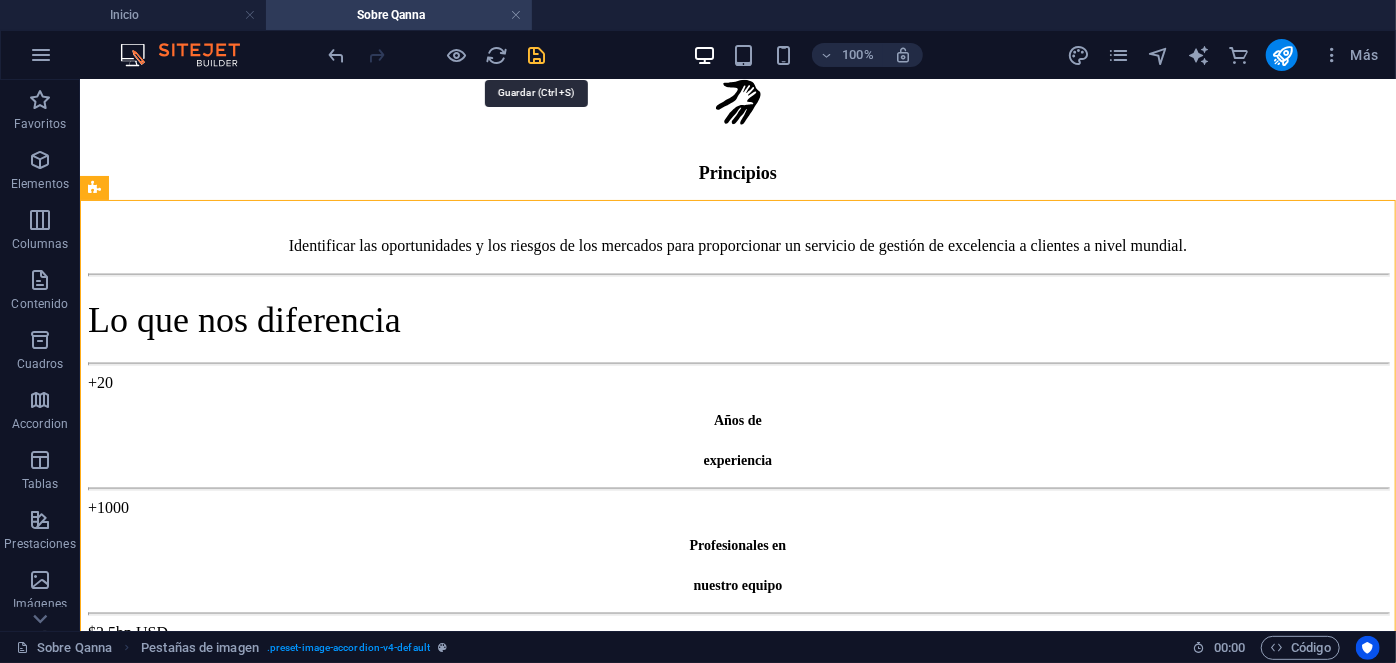 click at bounding box center [537, 55] 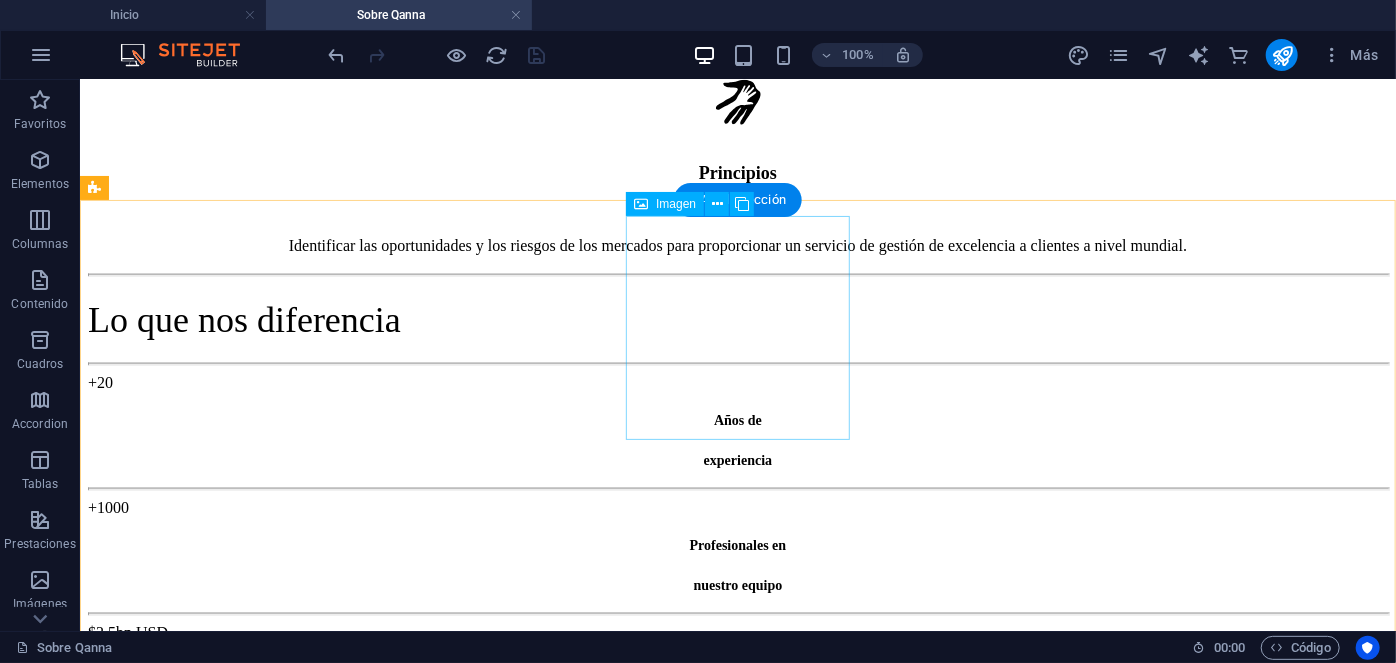 click on "Manuel Ferreira CEO & Executive Director" at bounding box center [737, 1330] 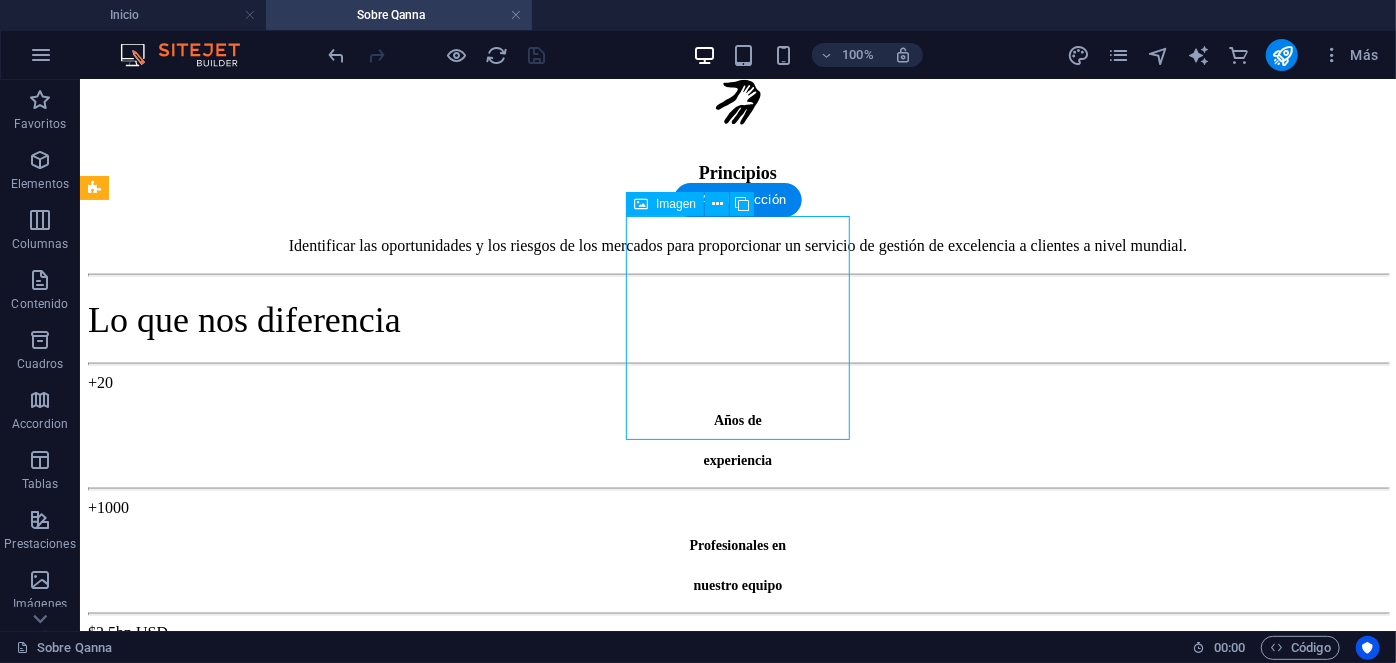 click on "Manuel Ferreira CEO & Executive Director" at bounding box center (737, 1330) 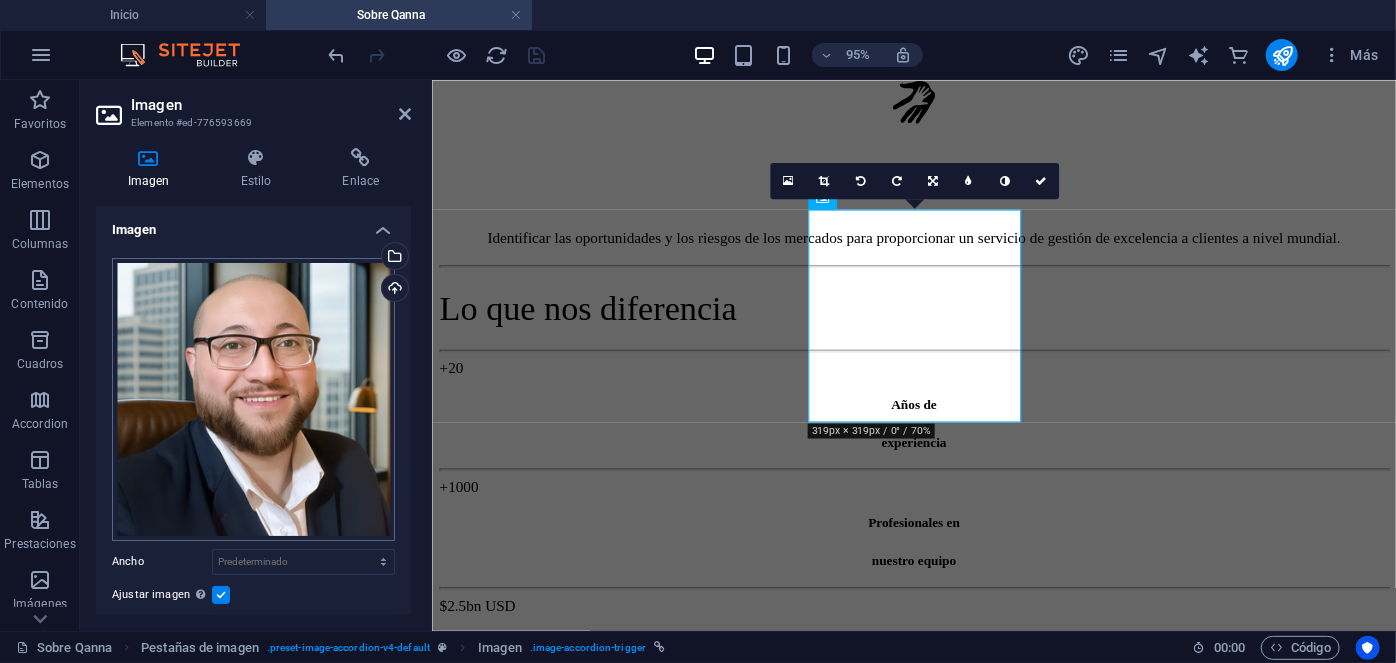 scroll, scrollTop: 502, scrollLeft: 0, axis: vertical 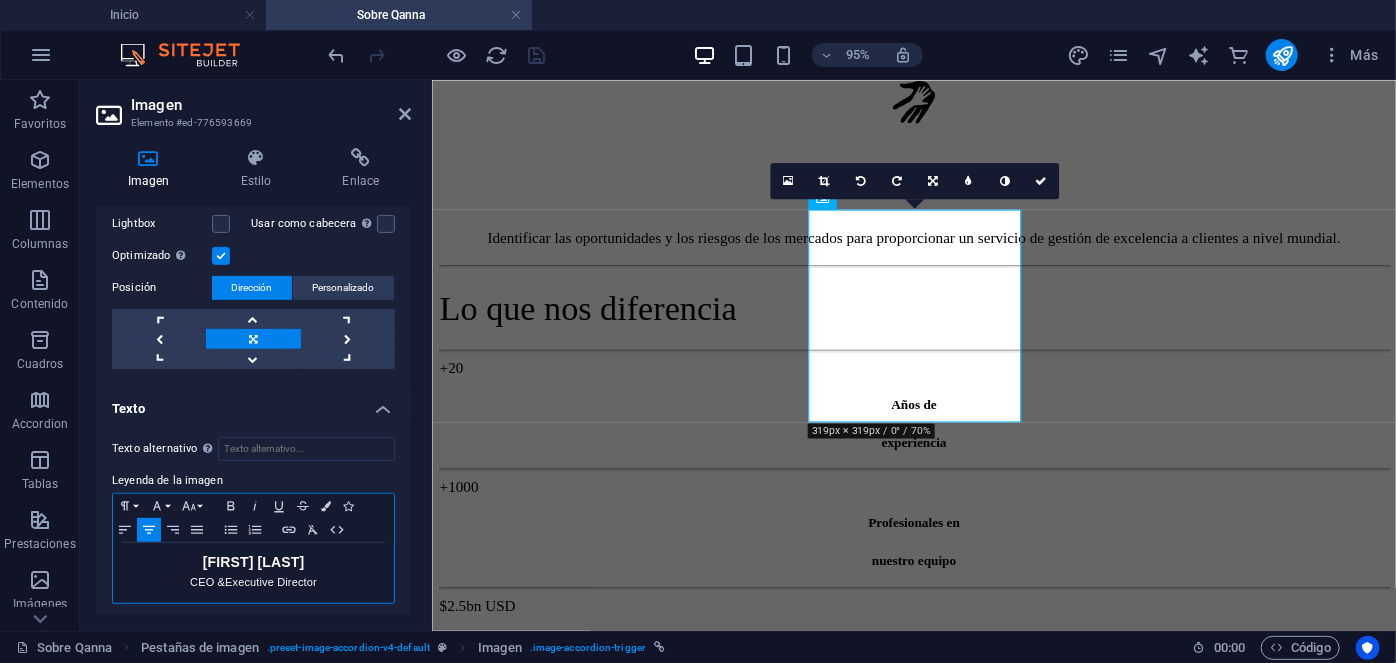 click on "CEO &  Executive Director" at bounding box center (253, 582) 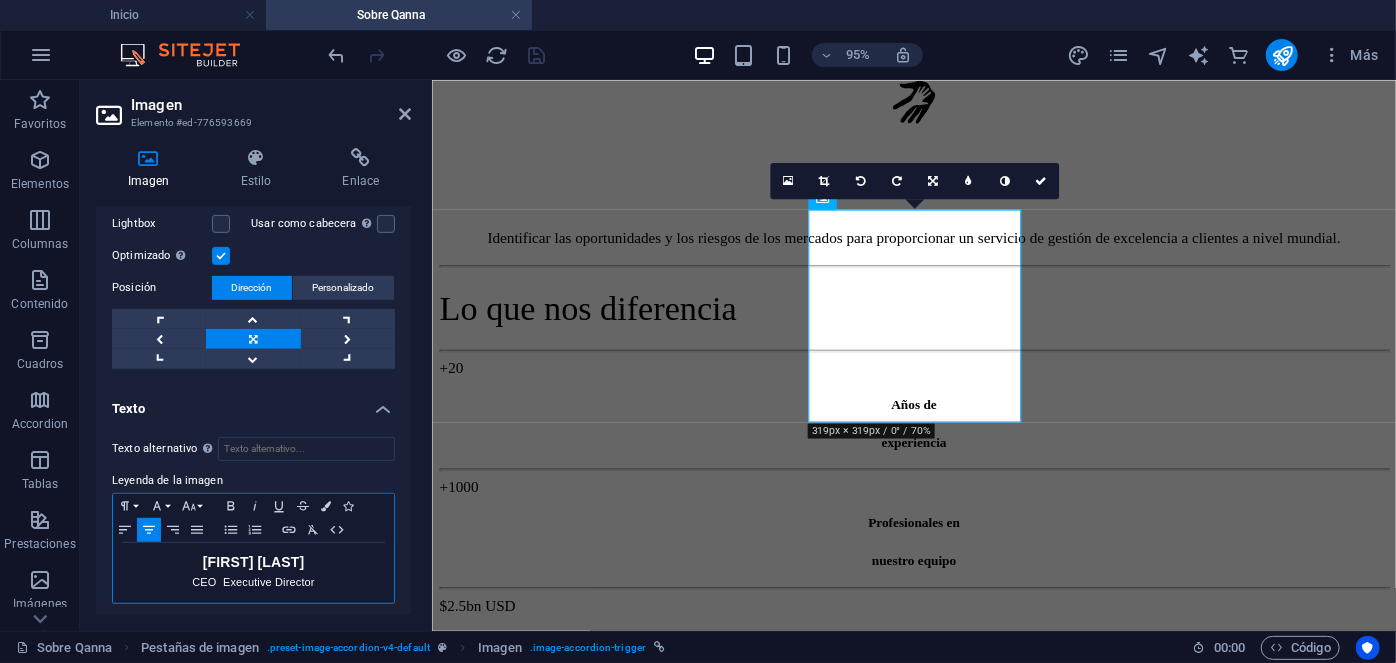 type 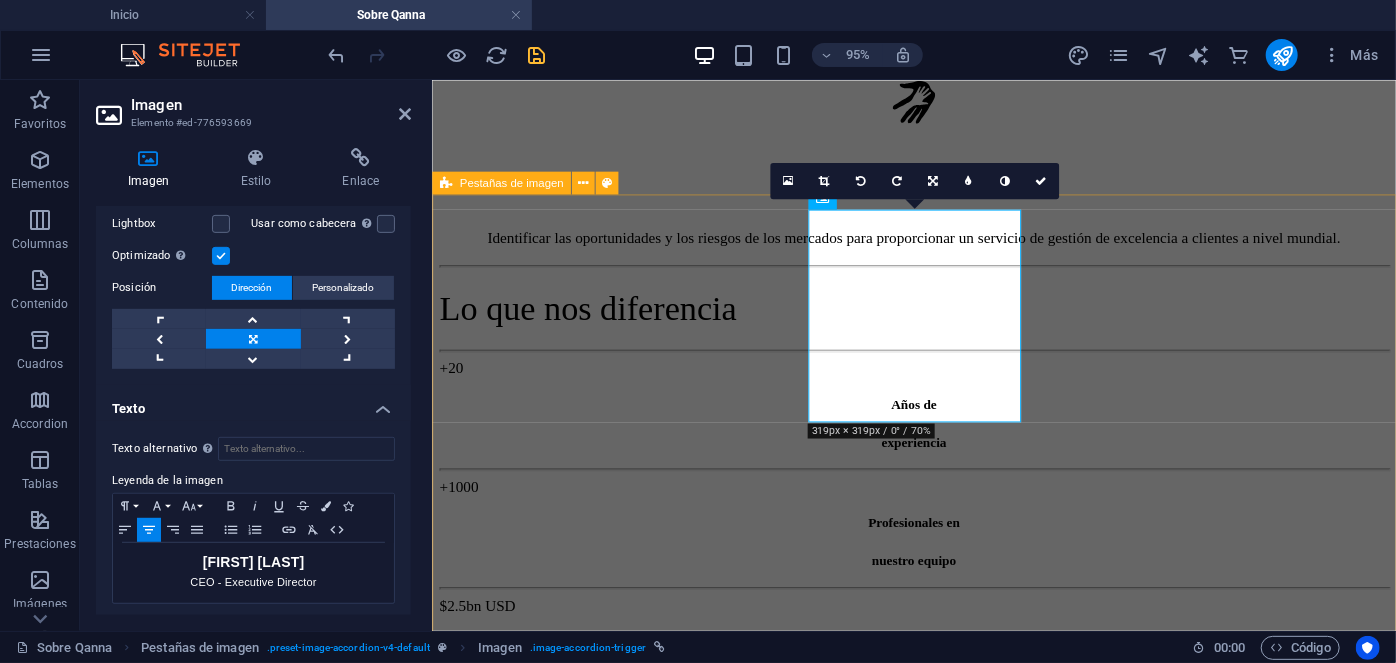 click on "Manuel Ferreira CEO - Executive Director  Manuel Ferreira   Executive Director  Con más de 20 años de experiencia en gestión y administración de activos, donde ha dirigido, supervisado y auditado un portafolio diversificado de más de 1.400 propiedades. Ha liderado la administración de inversiones anuales que superan los $2,3 bn USD. Como CEO del Grupo Qanna, toma las decisiones estratégicas corporativas para mantener una gestión eficiente en todas las líneas de negocio a nivel nacional e internacional. Estudios:  Harvard Business School. Best Productivity Methods. ESADE. Negociación. MIT Professional Education. Transformación digital. INACAP. Ingeniería Industrial. INACAP. Administración de edificios y condominios. UAI. Evaluación y gestión del negocio inmobiliario. Especialidades:  Contacto manuel@qanna.cl Denisse Palomera Business Development Director                                                        Denisse Palomera Business Development Director Contacto" at bounding box center [938, 5145] 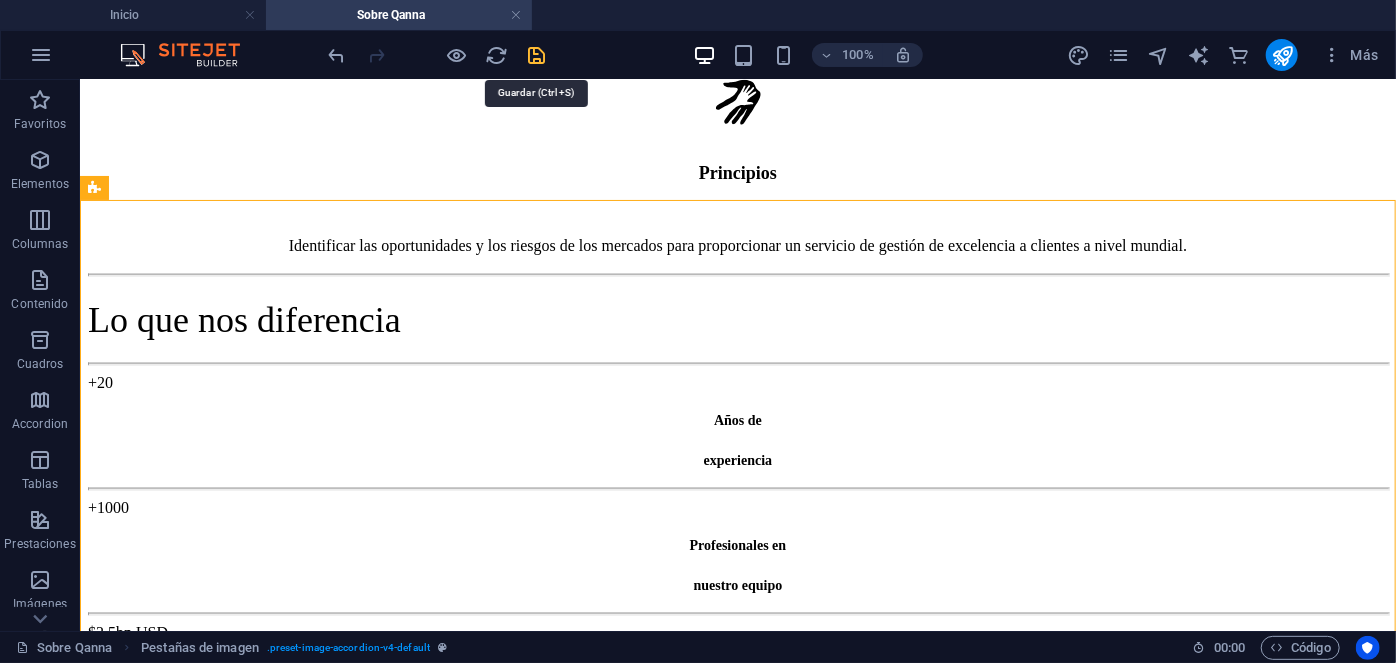 click at bounding box center [537, 55] 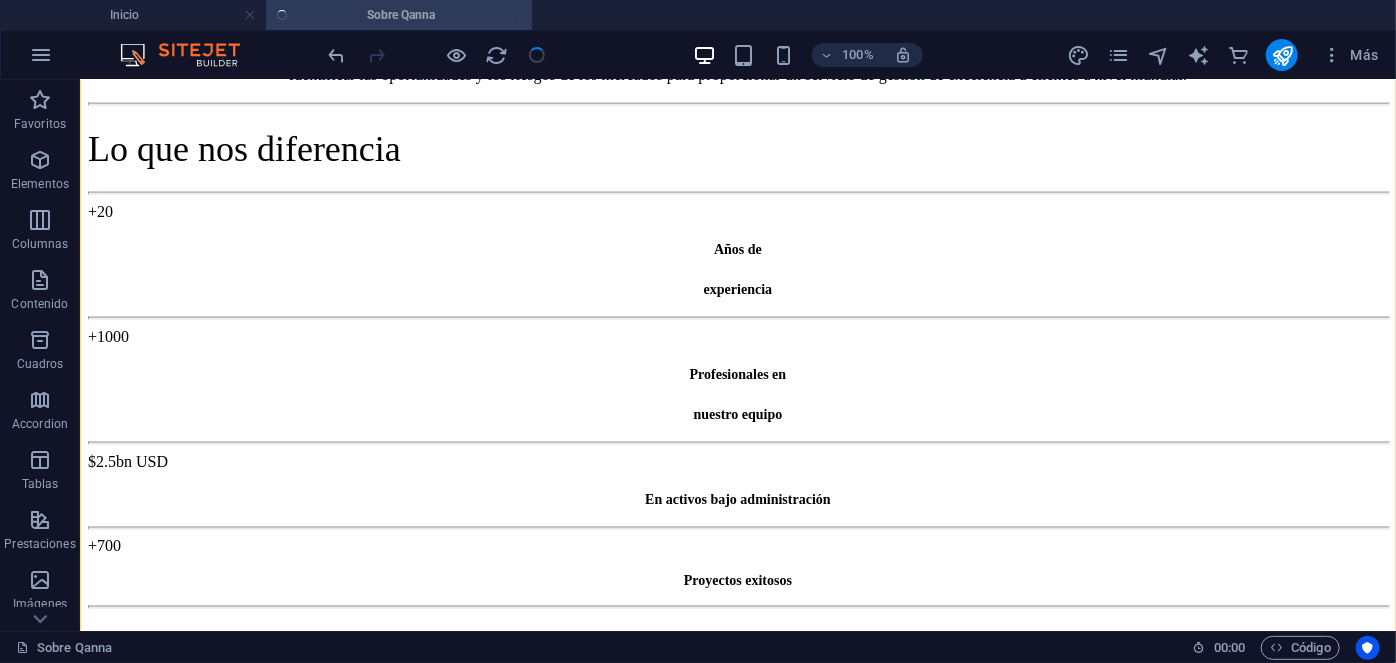 scroll, scrollTop: 1480, scrollLeft: 0, axis: vertical 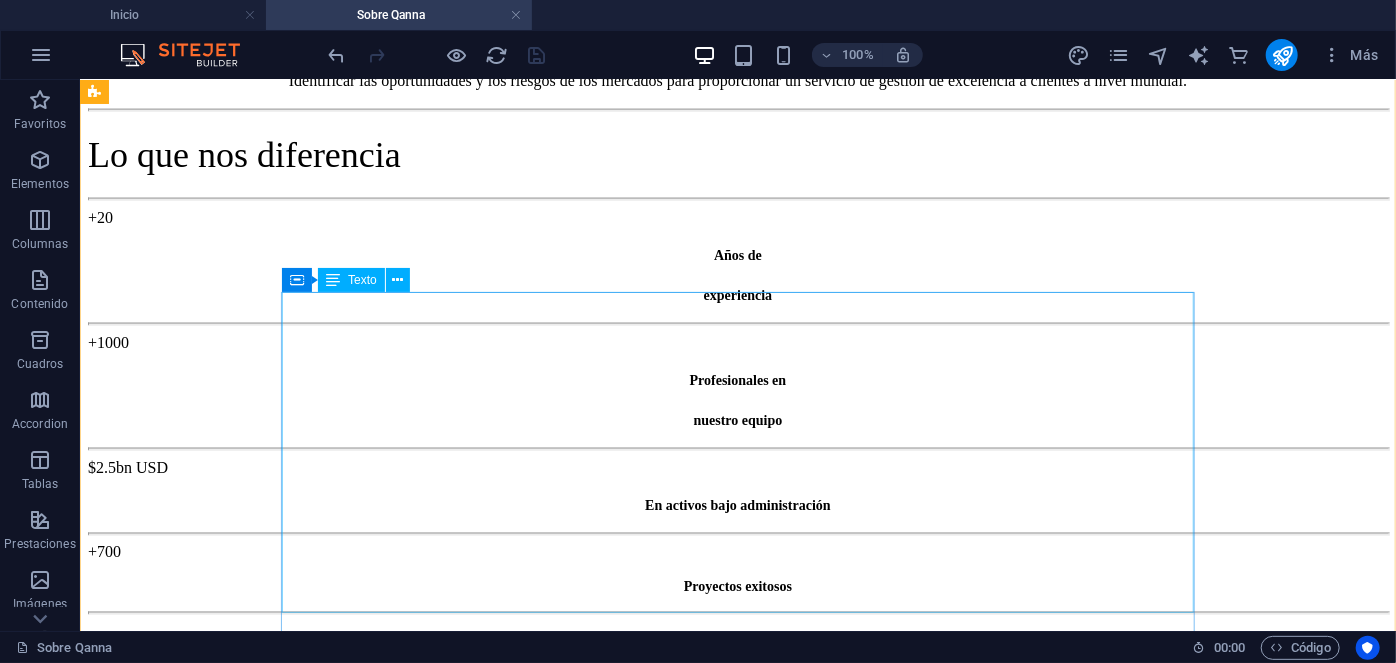 click on "Manuel Ferreira   Executive Director  Con más de 20 años de experiencia en gestión y administración de activos, donde ha dirigido, supervisado y auditado un portafolio diversificado de más de 1.400 propiedades. Ha liderado la administración de inversiones anuales que superan los $2,3 bn USD. Como CEO del Grupo Qanna, toma las decisiones estratégicas corporativas para mantener una gestión eficiente en todas las líneas de negocio a nivel nacional e internacional. Estudios:  Harvard Business School. Best Productivity Methods. ESADE. Negociación. MIT Professional Education. Transformación digital. INACAP. Ingeniería Industrial. INACAP. Administración de edificios y condominios. UAI. Evaluación y gestión del negocio inmobiliario. Especialidades:" at bounding box center [705, 1598] 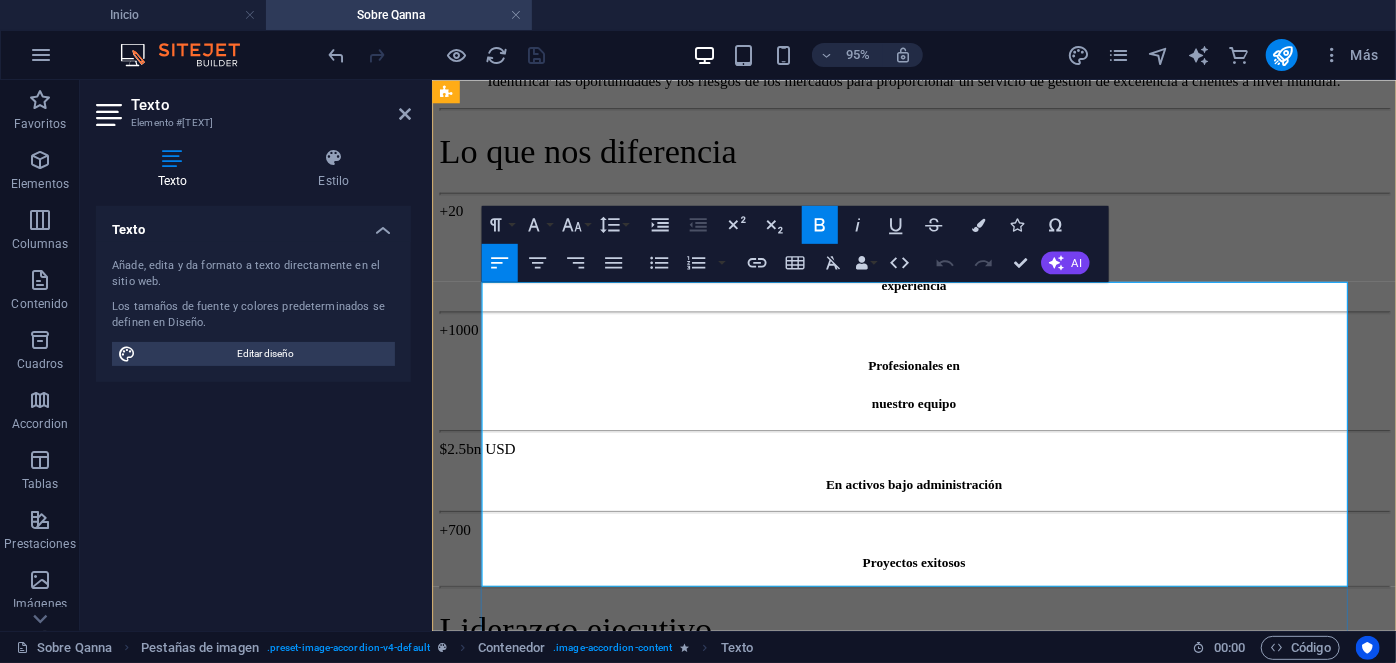 click on "Executive Director" at bounding box center (495, 1460) 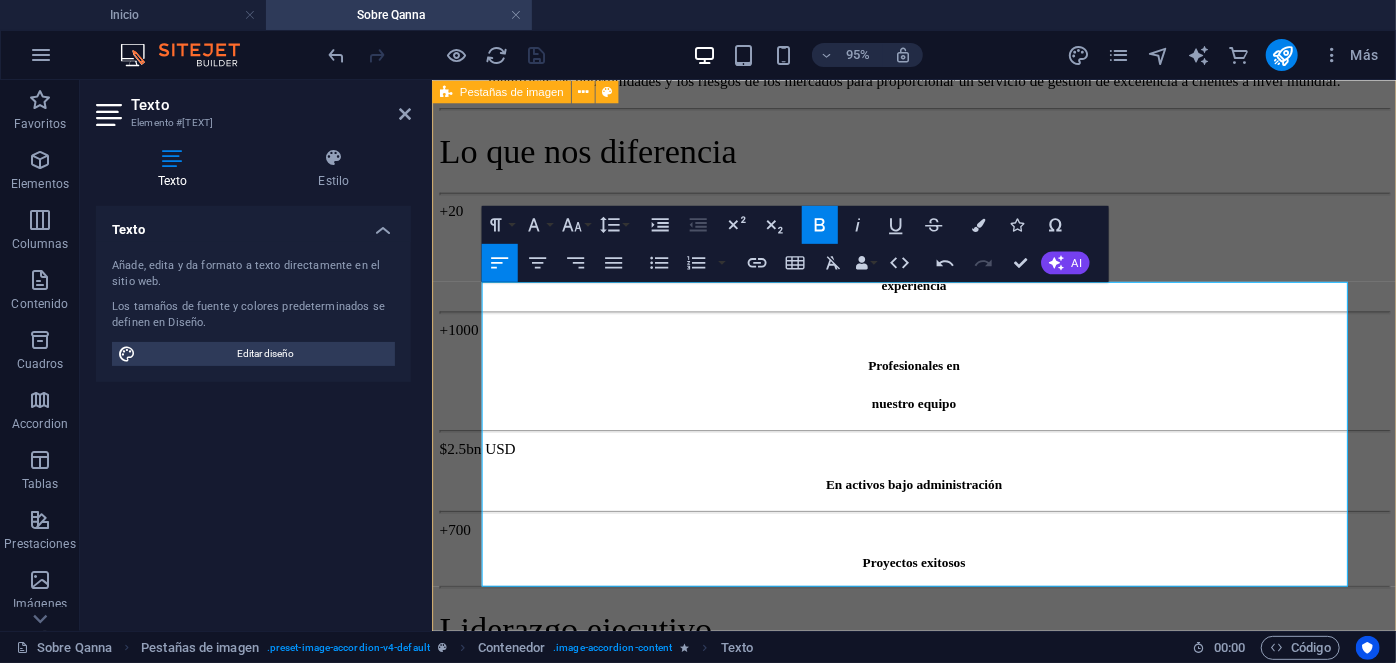 click on "Manuel Ferreira CEO - Executive Director  Manuel Ferreira   CEO -  Executive Director  Con más de 20 años de experiencia en gestión y administración de activos, donde ha dirigido, supervisado y auditado un portafolio diversificado de más de 1.400 propiedades. Ha liderado la administración de inversiones anuales que superan los $2,3 bn USD. Como CEO del Grupo Qanna, toma las decisiones estratégicas corporativas para mantener una gestión eficiente en todas las líneas de negocio a nivel nacional e internacional. Estudios:  Harvard Business School. Best Productivity Methods. ESADE. Negociación. MIT Professional Education. Transformación digital. INACAP. Ingeniería Industrial. INACAP. Administración de edificios y condominios. UAI. Evaluación y gestión del negocio inmobiliario. Especialidades:  Contacto manuel@qanna.cl Denisse Palomera Business Development Director                                                        Denisse Palomera Business Development Director" at bounding box center (938, 4980) 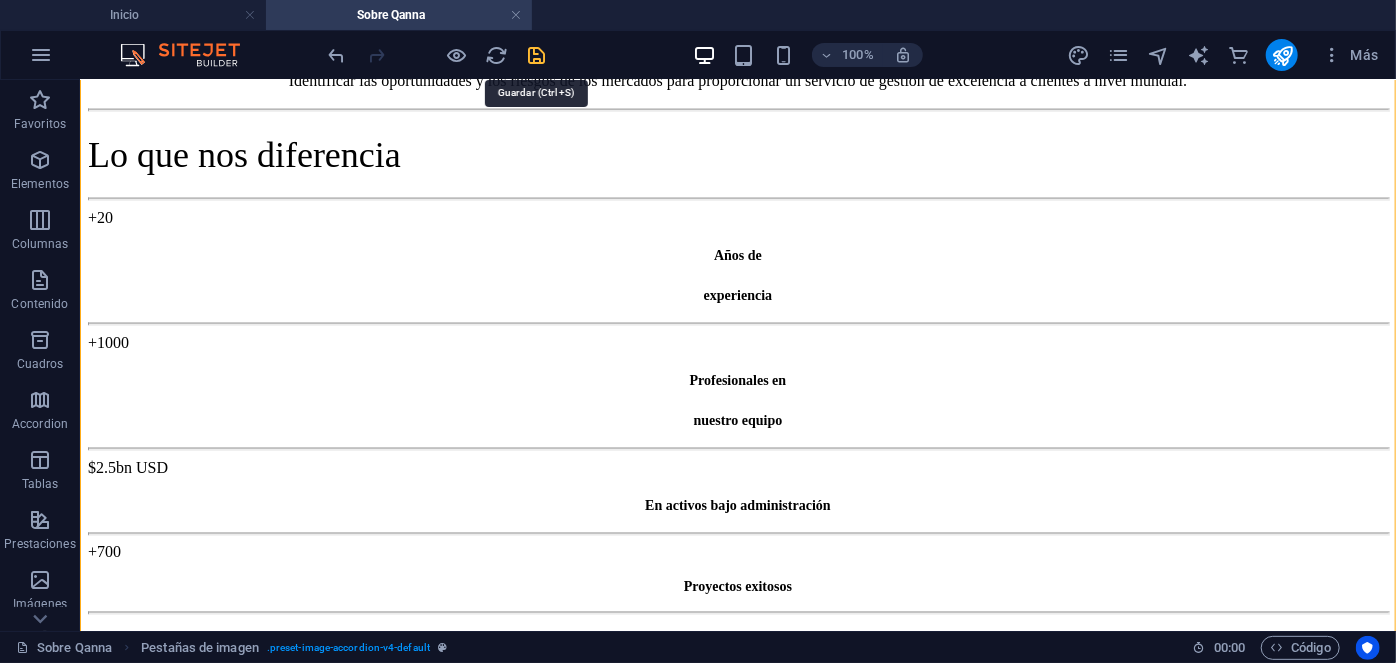 click at bounding box center [537, 55] 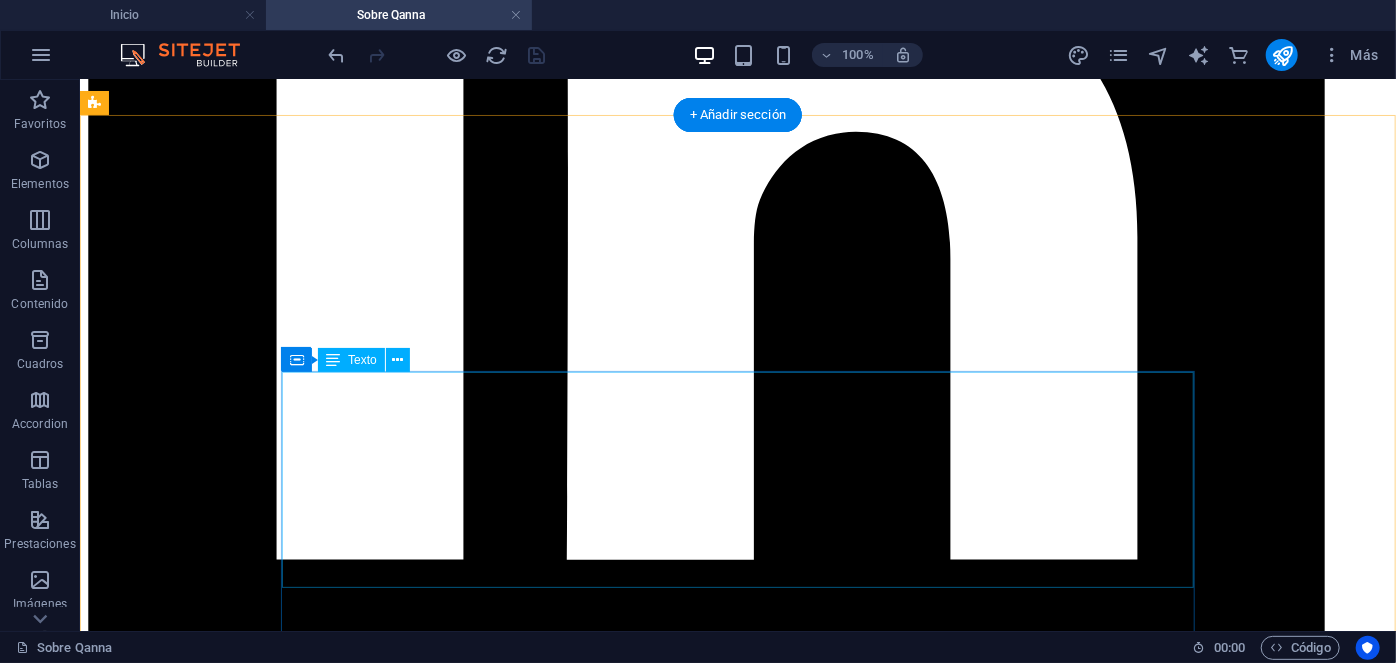 scroll, scrollTop: 3939, scrollLeft: 0, axis: vertical 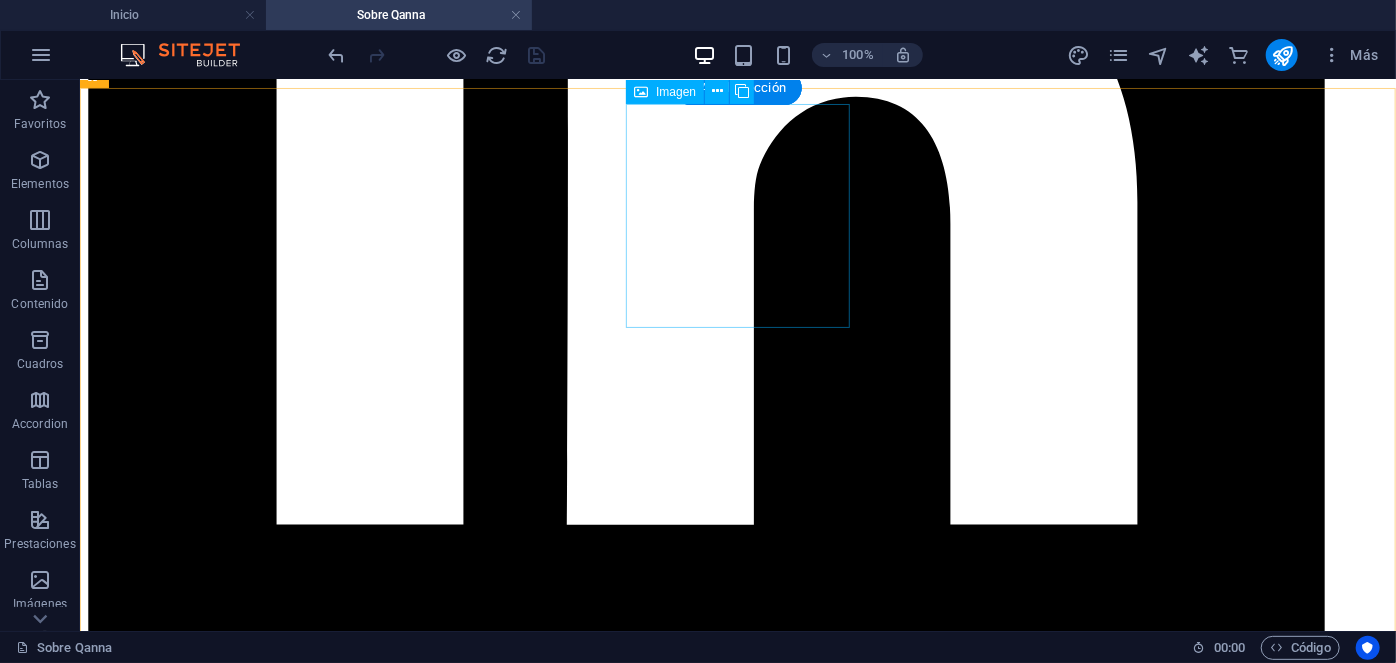 click on "Roxana Diez People & Culture Manager" at bounding box center (737, 7734) 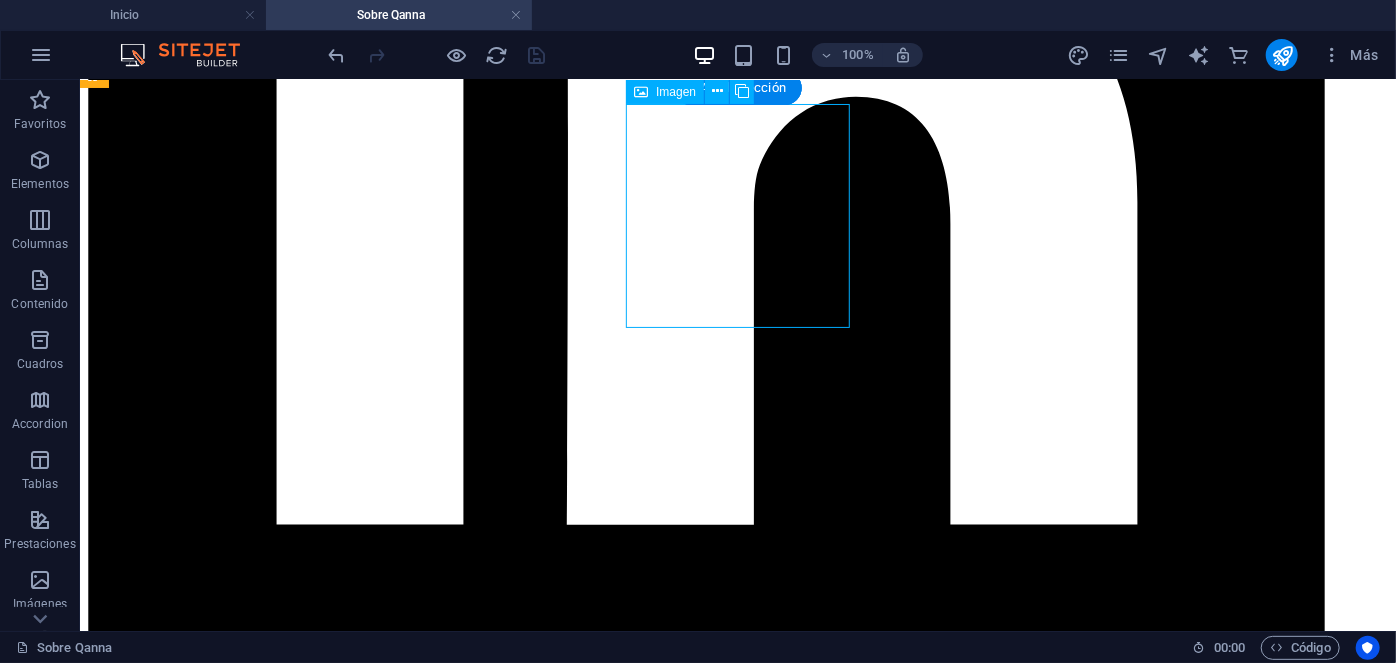click on "Roxana Diez People & Culture Manager" at bounding box center (737, 7734) 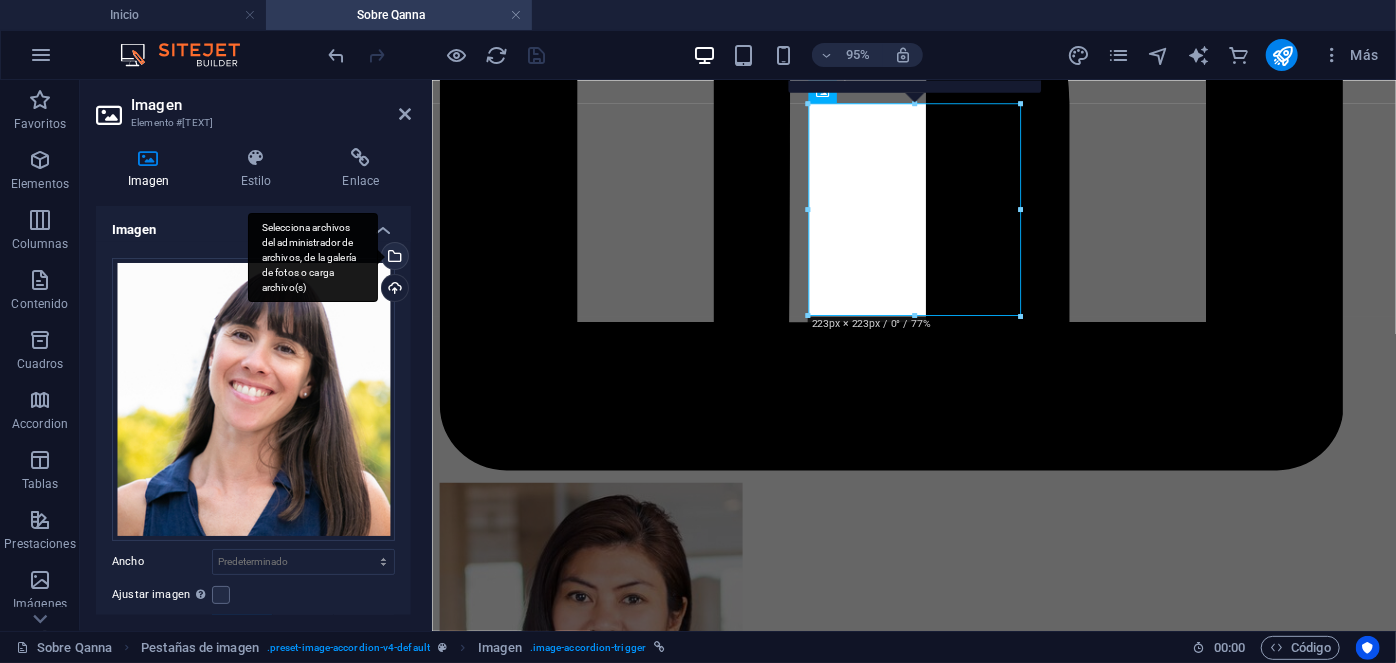 click on "Selecciona archivos del administrador de archivos, de la galería de fotos o carga archivo(s)" at bounding box center [393, 258] 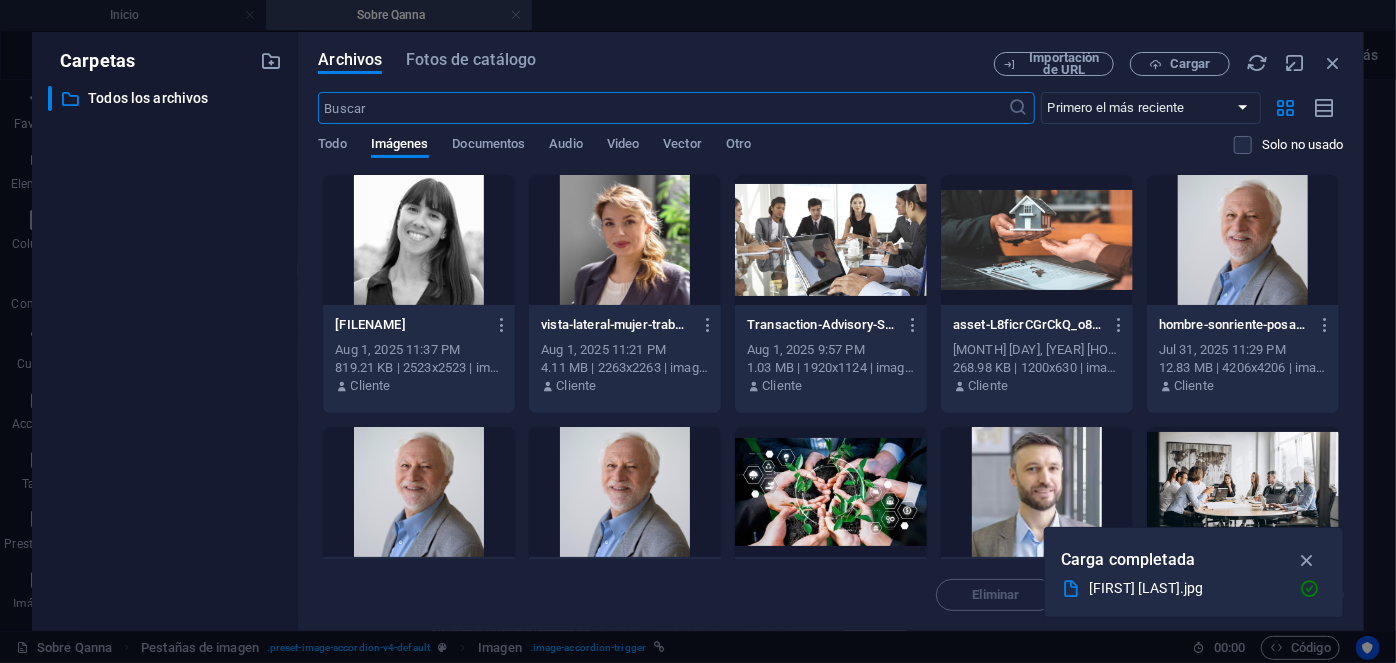 click at bounding box center [625, 240] 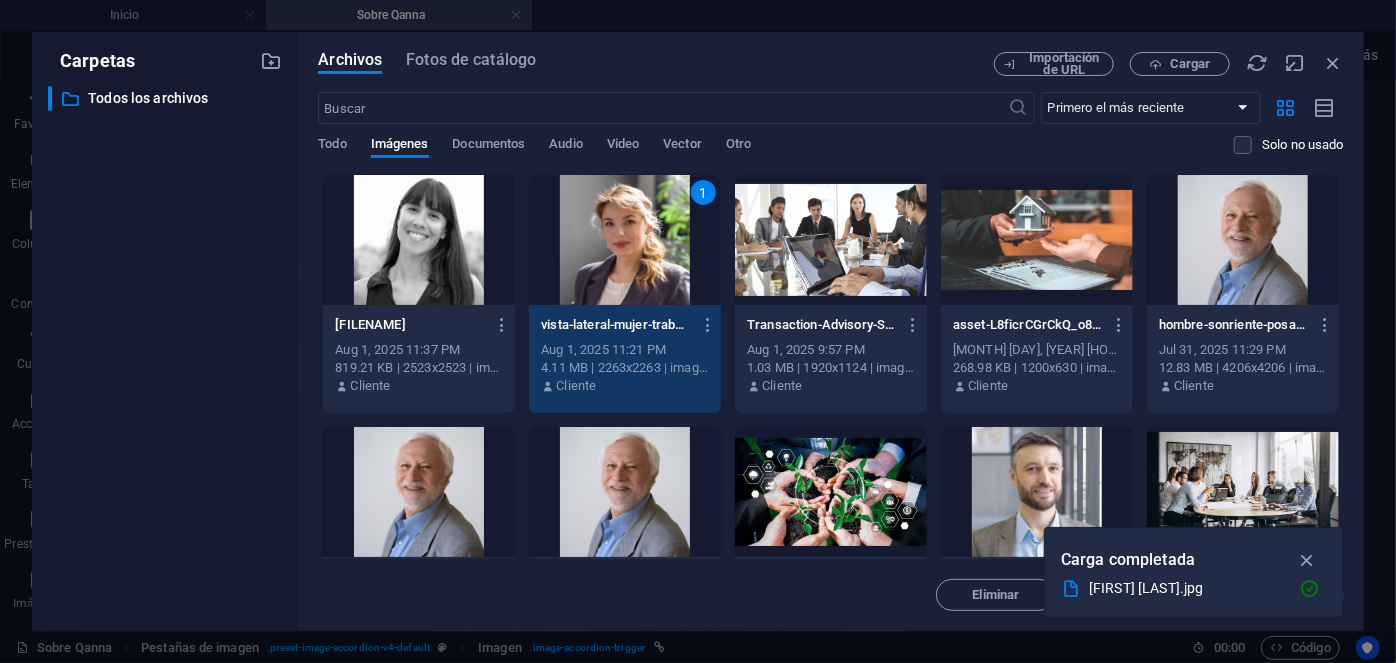 click on "1" at bounding box center (625, 240) 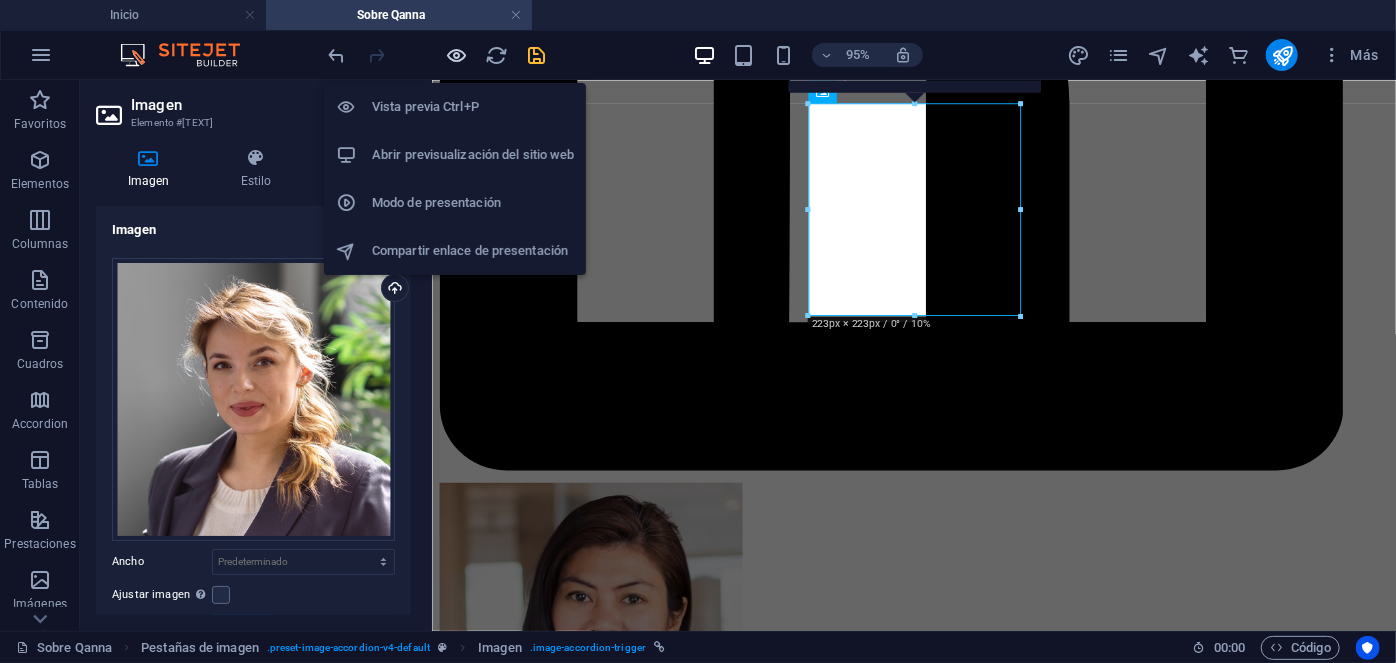 click at bounding box center [457, 55] 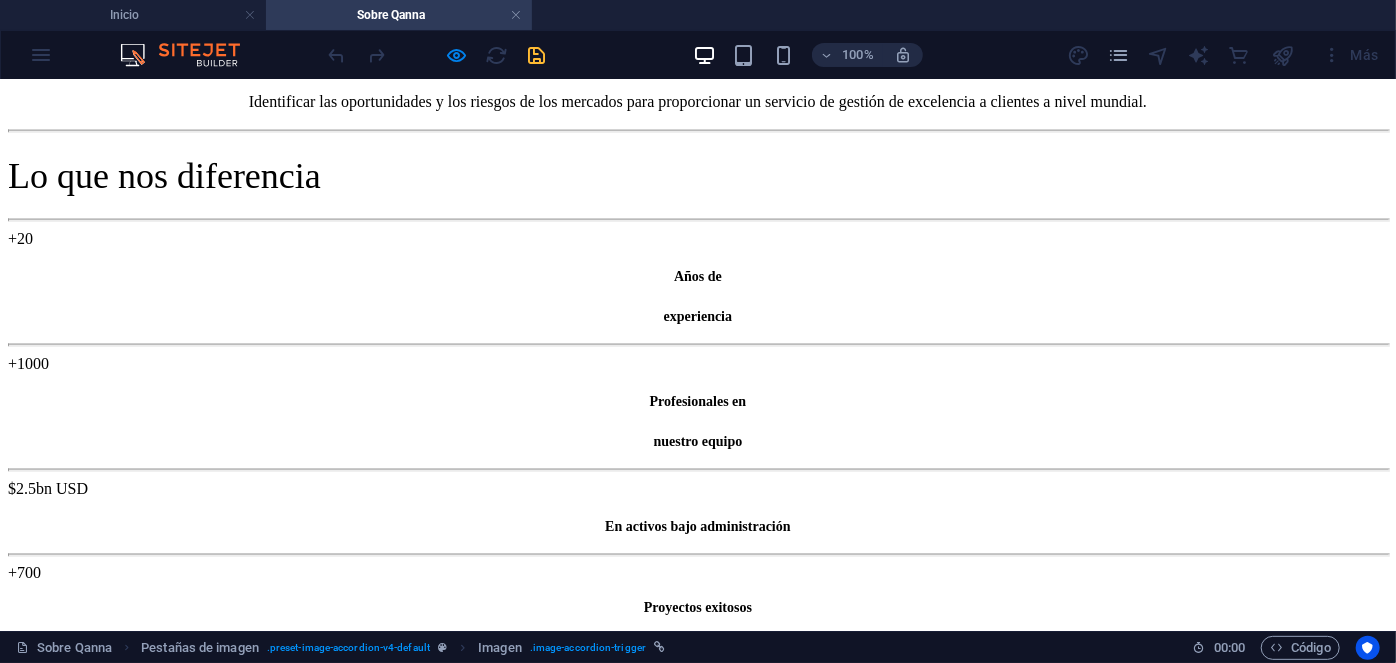 scroll, scrollTop: 1429, scrollLeft: 0, axis: vertical 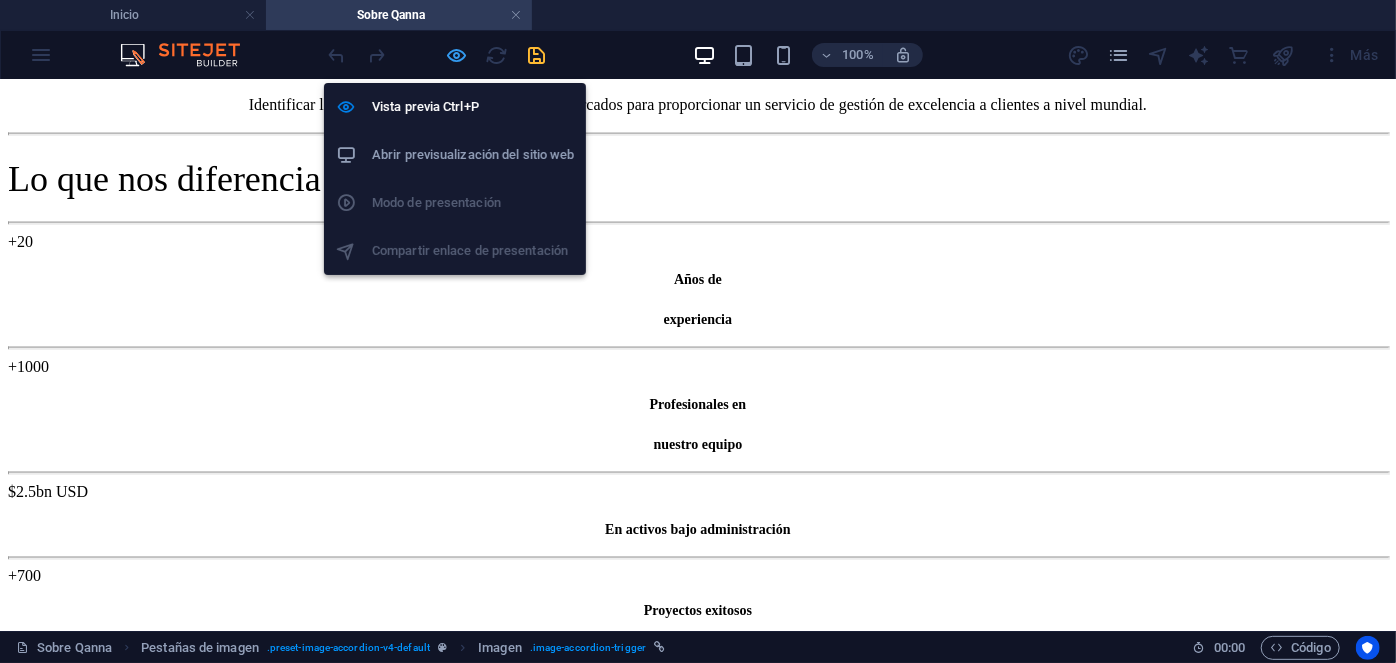 click at bounding box center [457, 55] 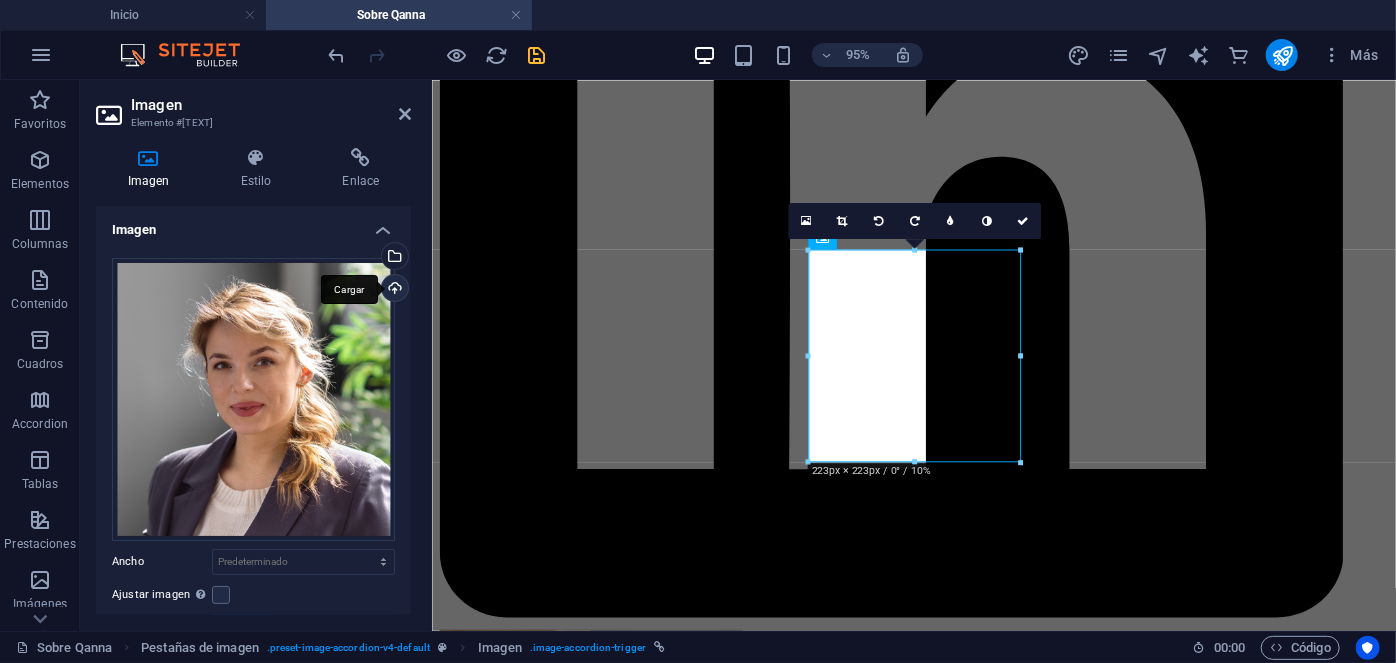 click on "Cargar" at bounding box center [393, 290] 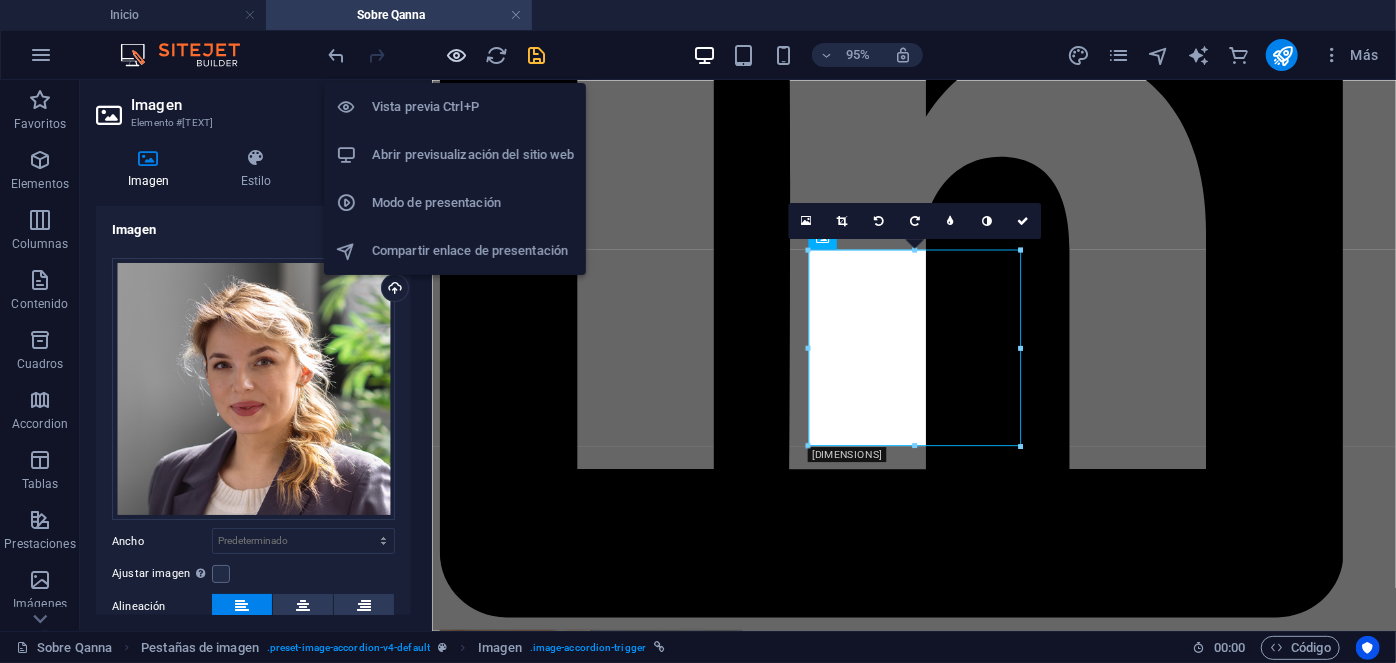 click at bounding box center (457, 55) 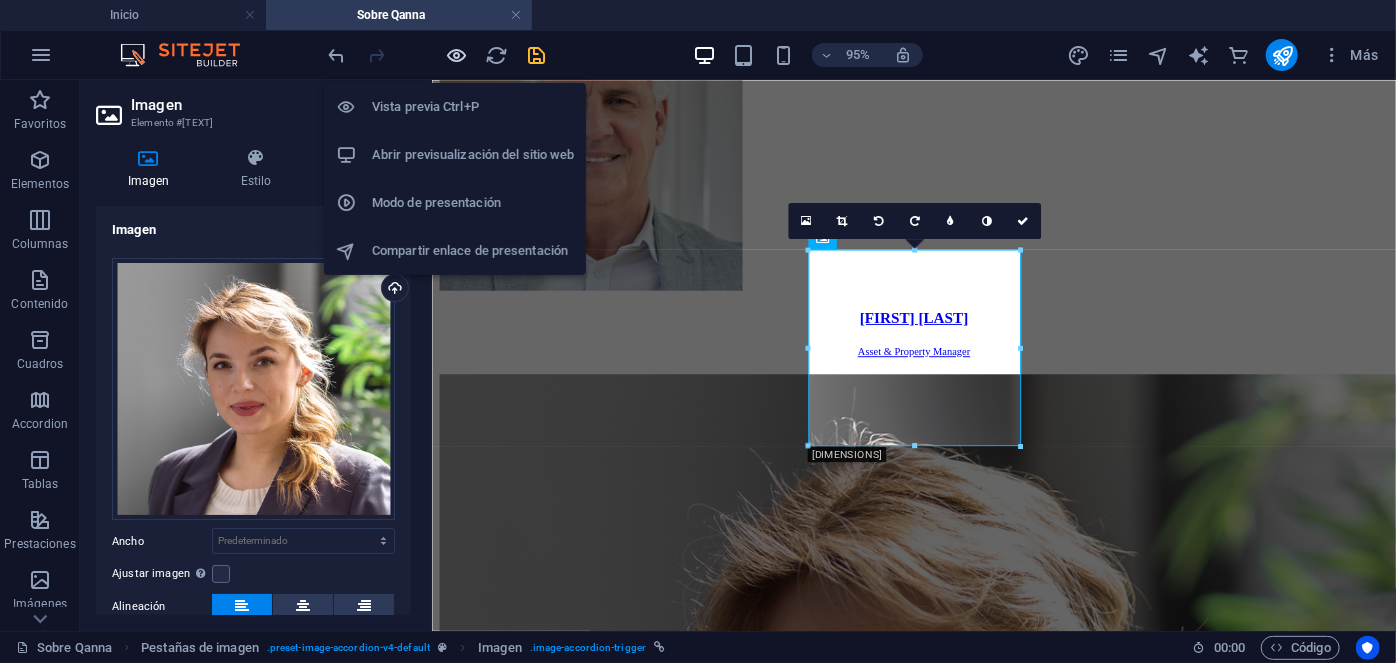 scroll, scrollTop: 1536, scrollLeft: 0, axis: vertical 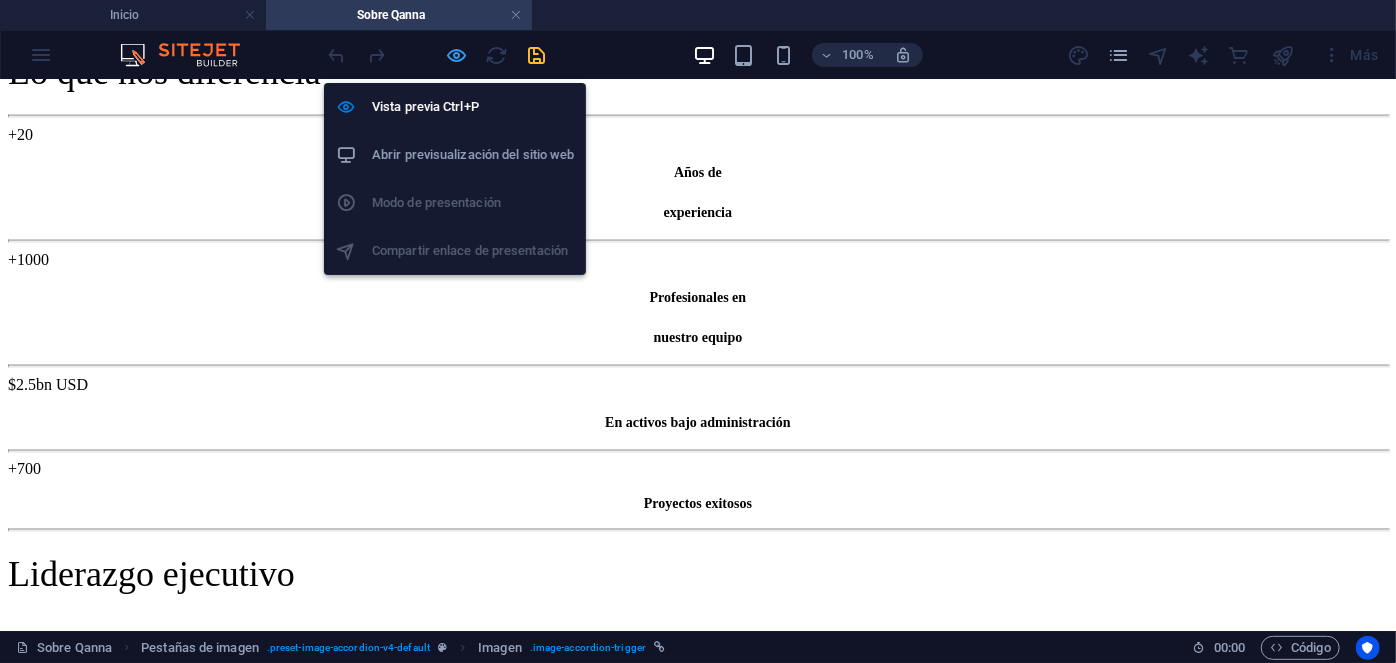 click at bounding box center (457, 55) 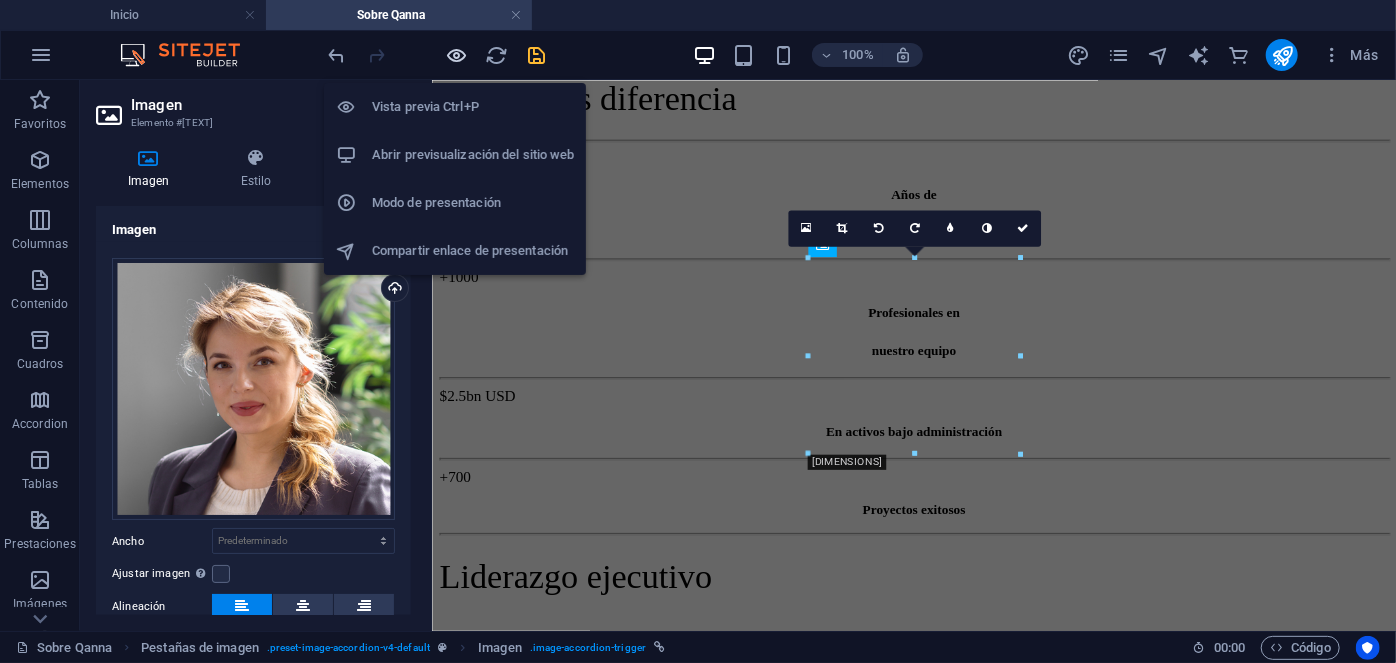 scroll, scrollTop: 3777, scrollLeft: 0, axis: vertical 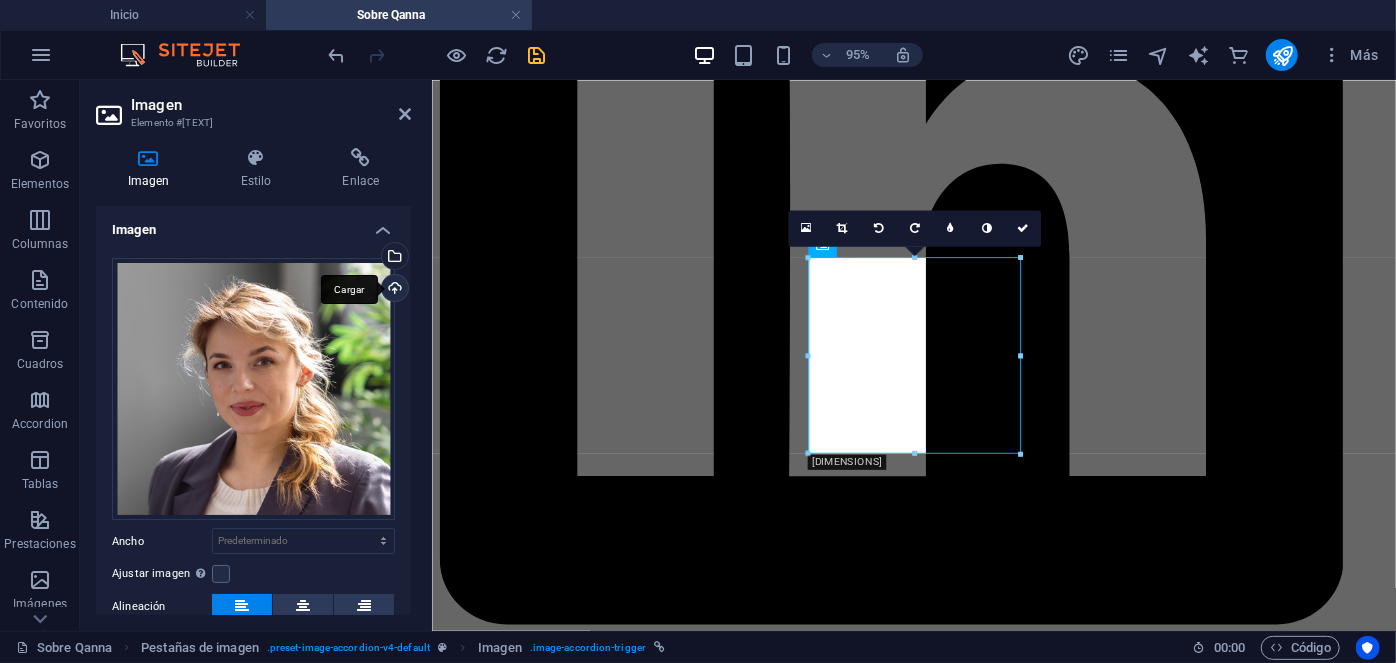 click on "Cargar" at bounding box center (393, 290) 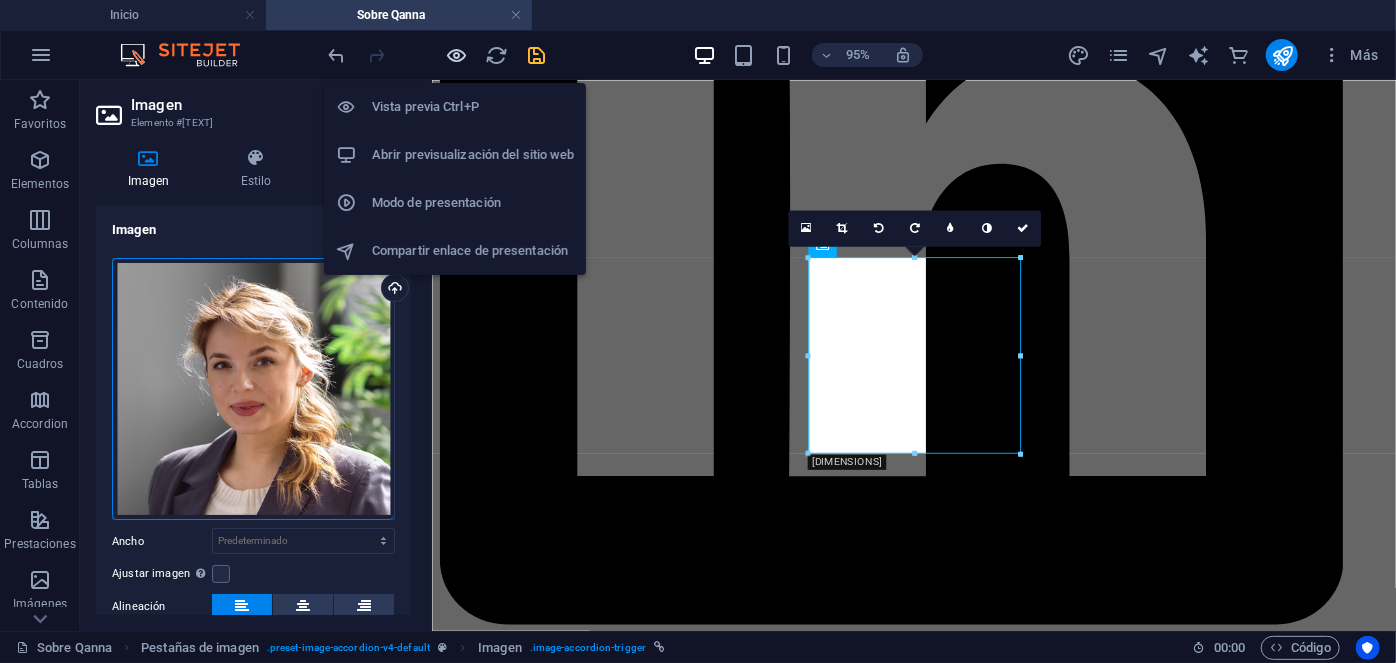 click at bounding box center [457, 55] 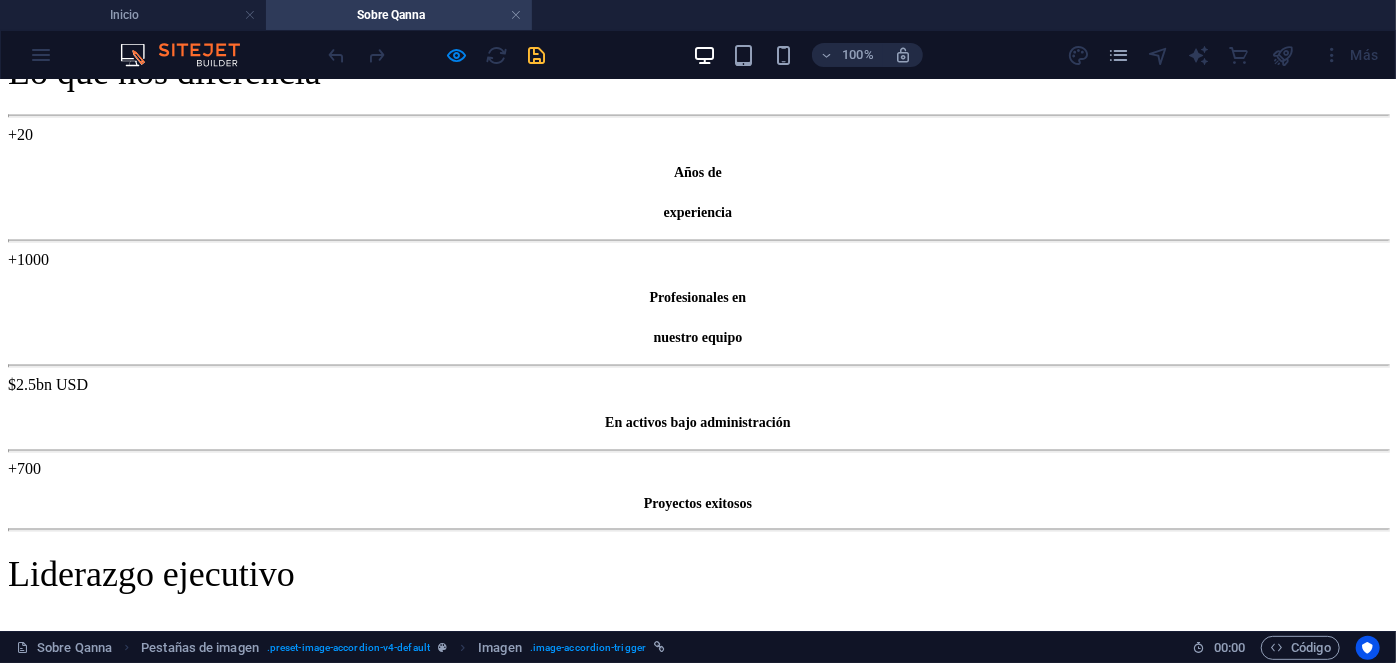 scroll, scrollTop: 1485, scrollLeft: 0, axis: vertical 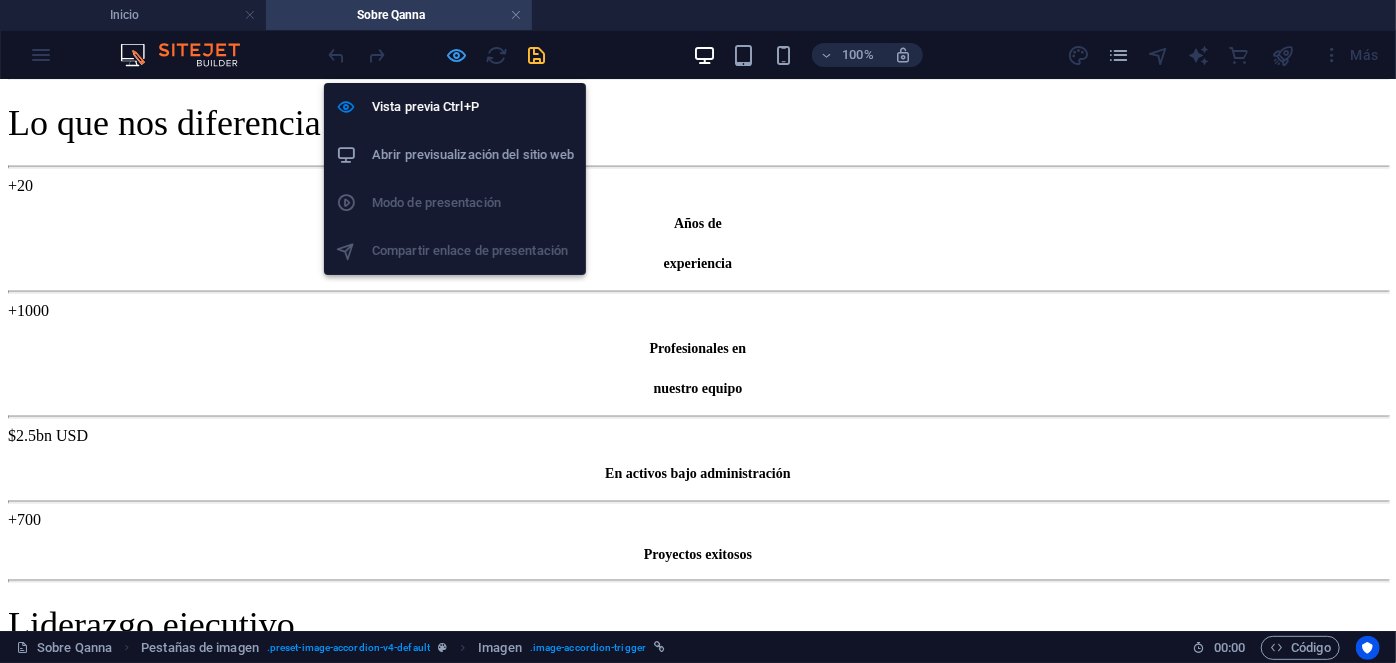 click at bounding box center [457, 55] 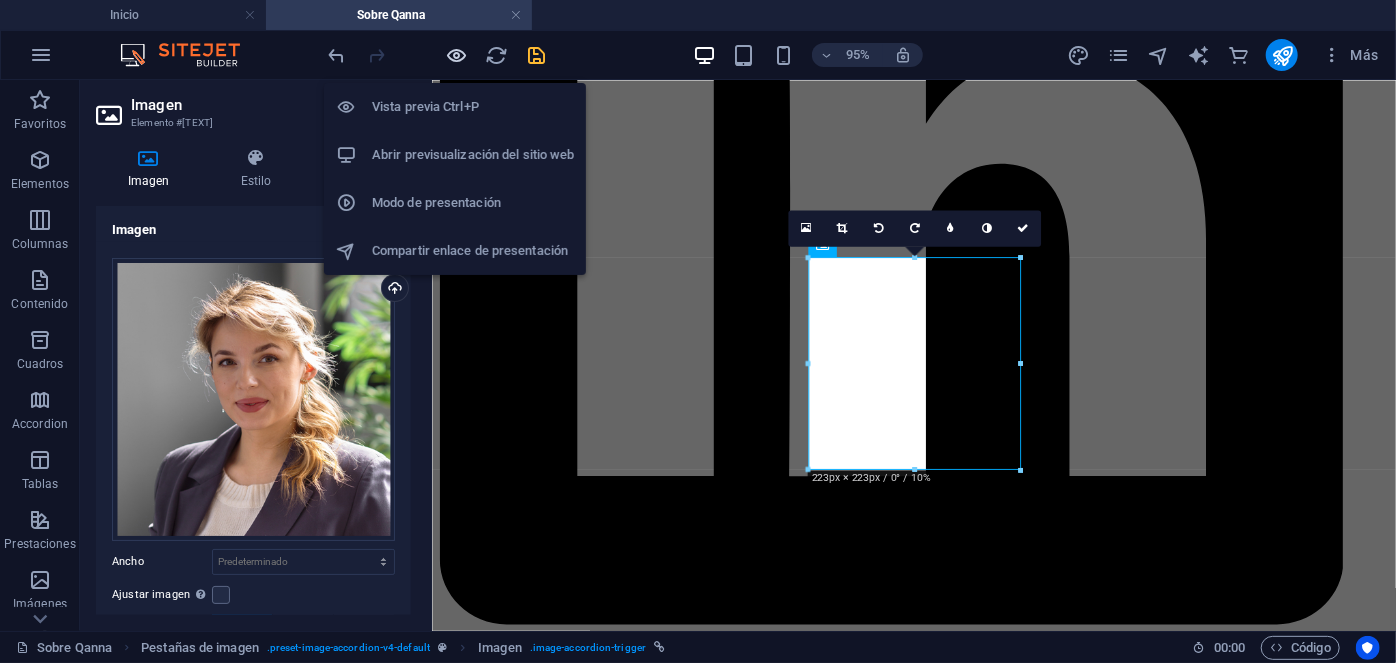 click at bounding box center (457, 55) 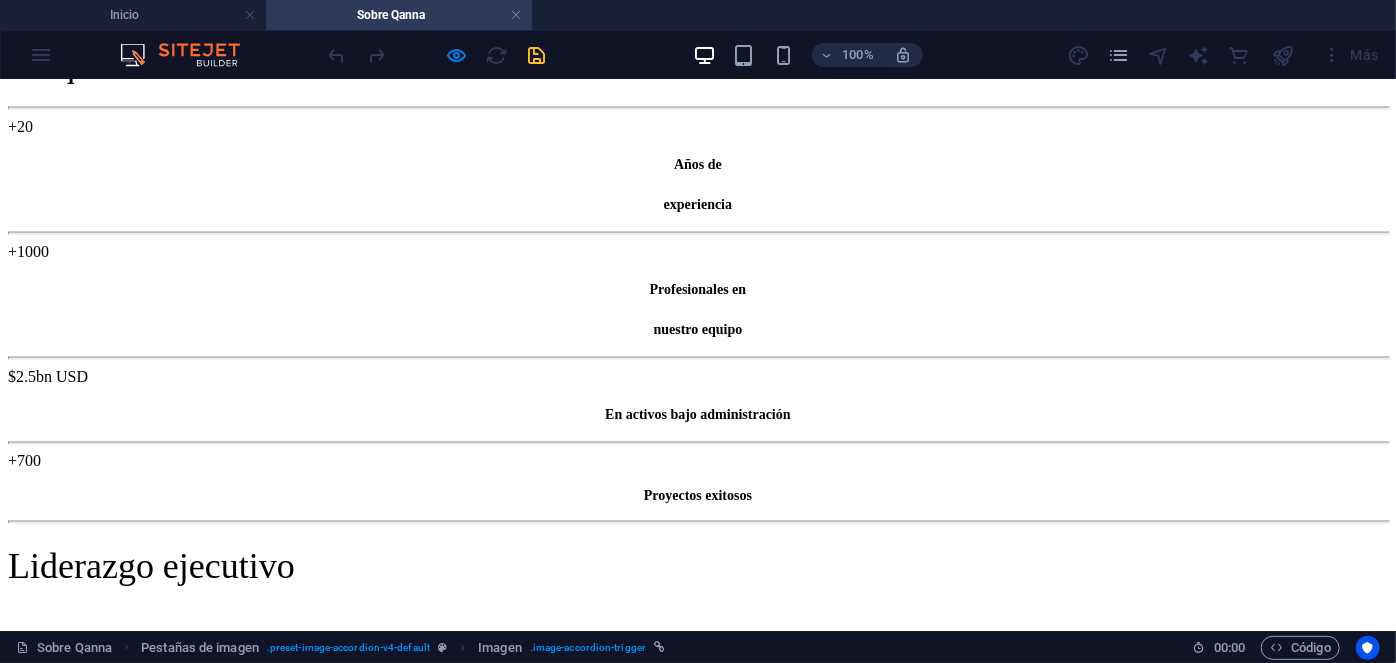 scroll, scrollTop: 1461, scrollLeft: 0, axis: vertical 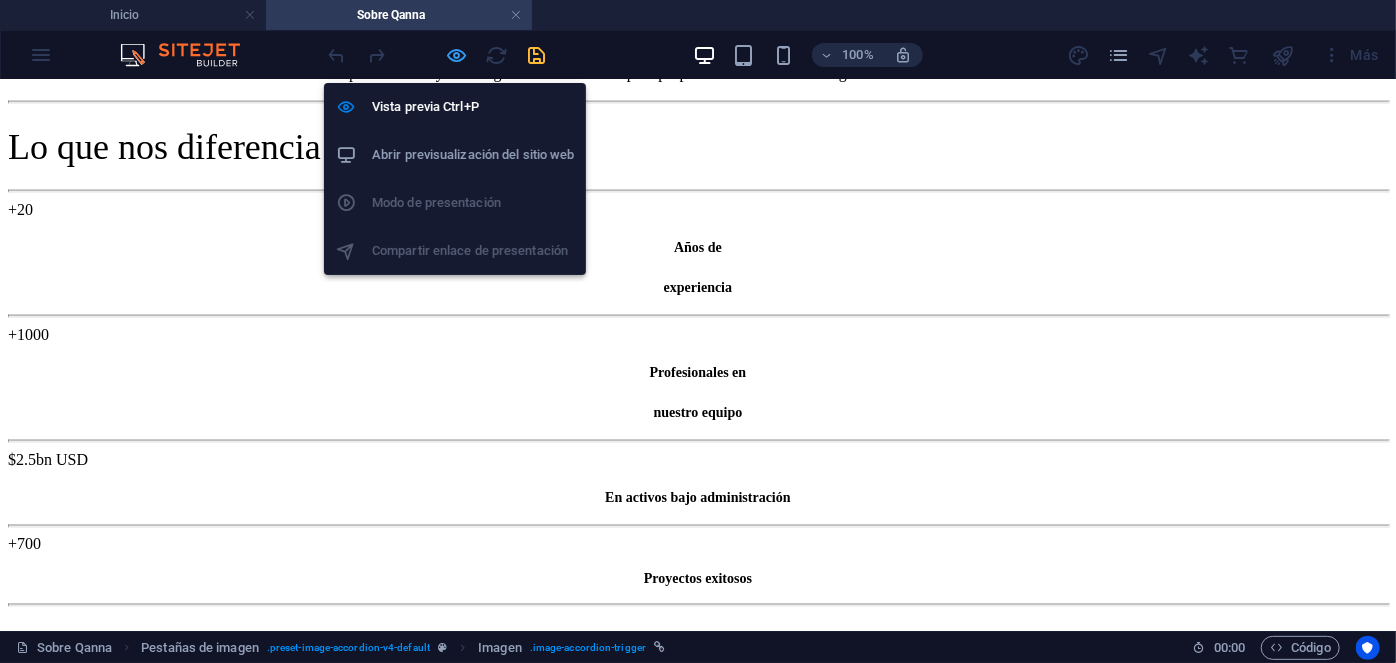 click at bounding box center [457, 55] 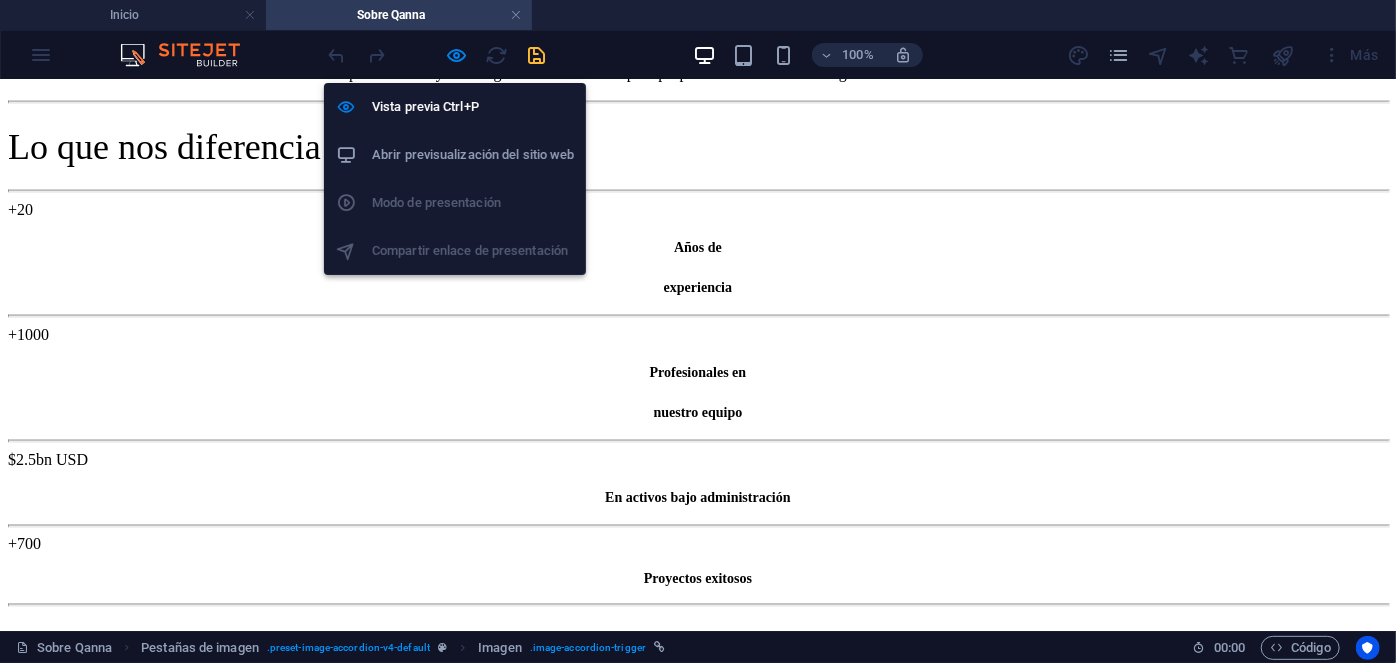 scroll, scrollTop: 3785, scrollLeft: 0, axis: vertical 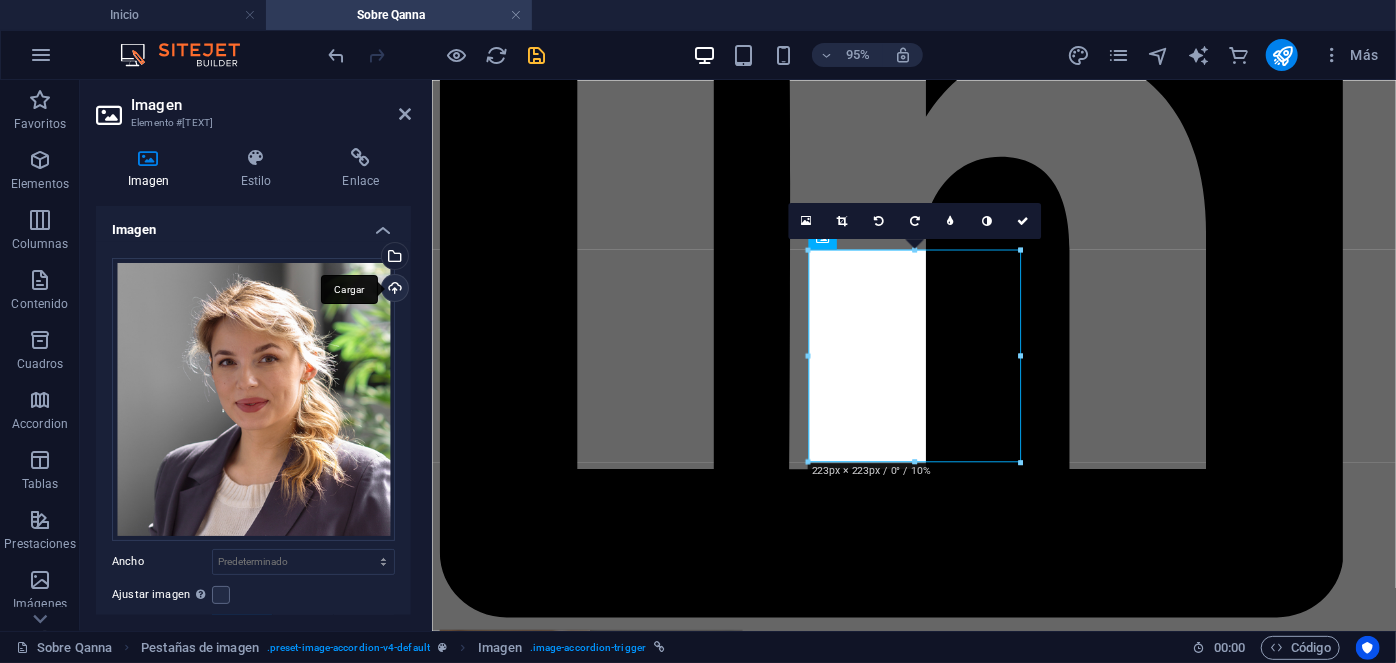 click on "Cargar" at bounding box center [393, 290] 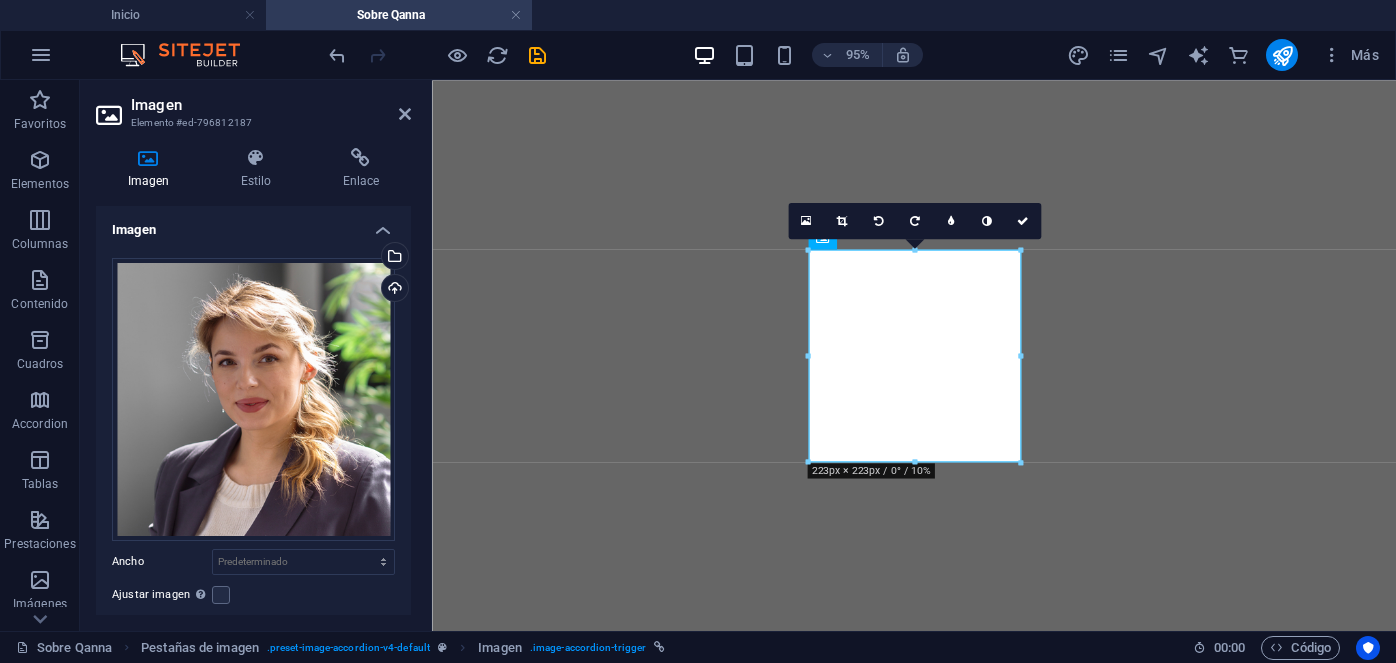 scroll, scrollTop: 0, scrollLeft: 0, axis: both 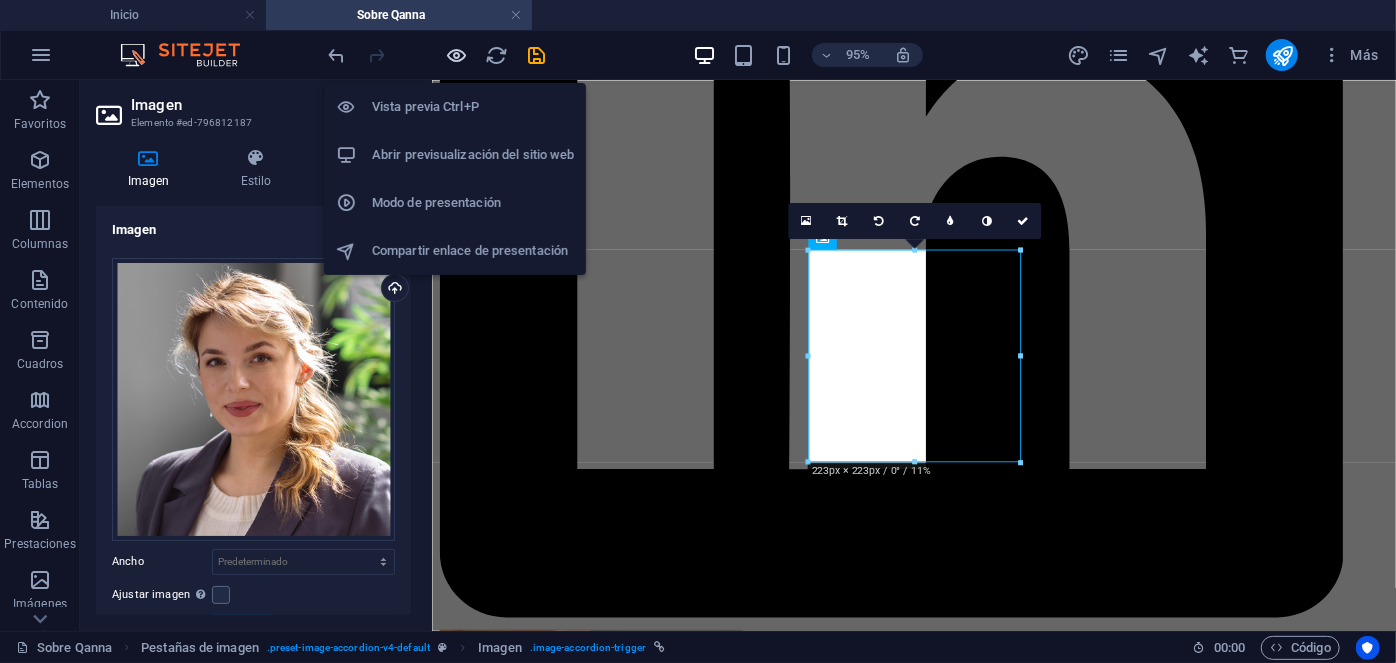 click at bounding box center [457, 55] 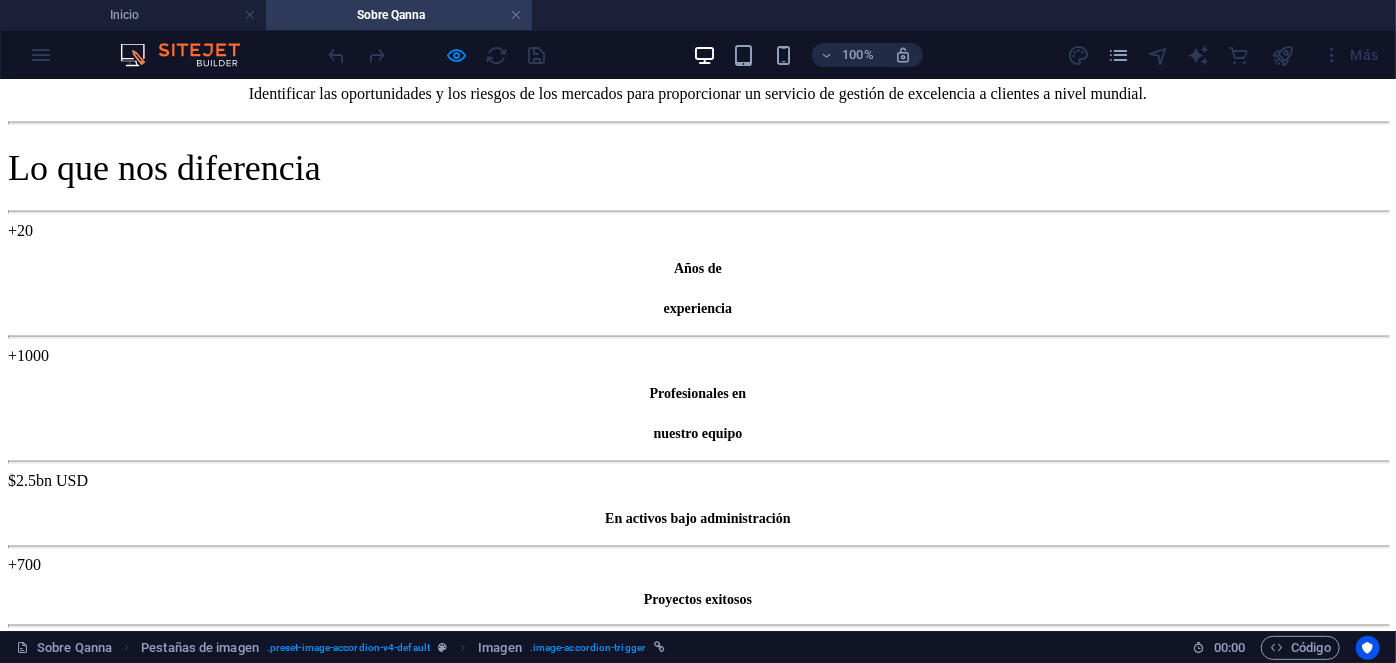 scroll, scrollTop: 1436, scrollLeft: 0, axis: vertical 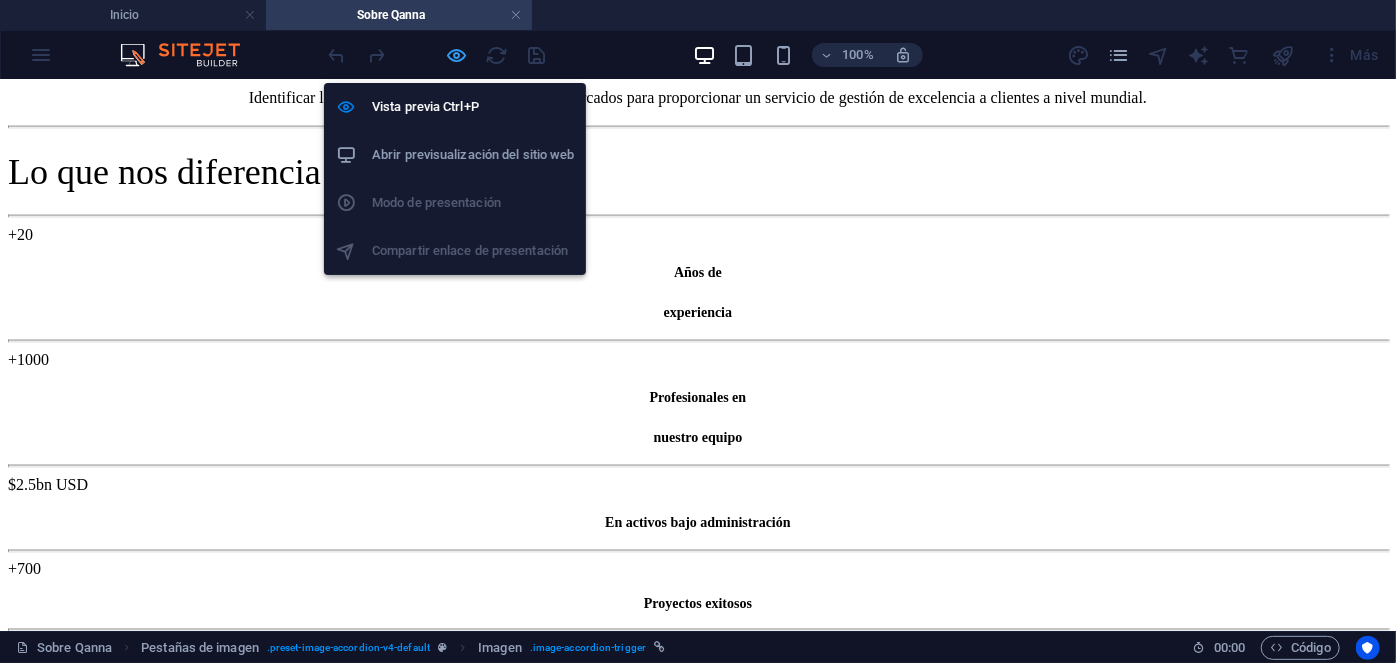 click at bounding box center [457, 55] 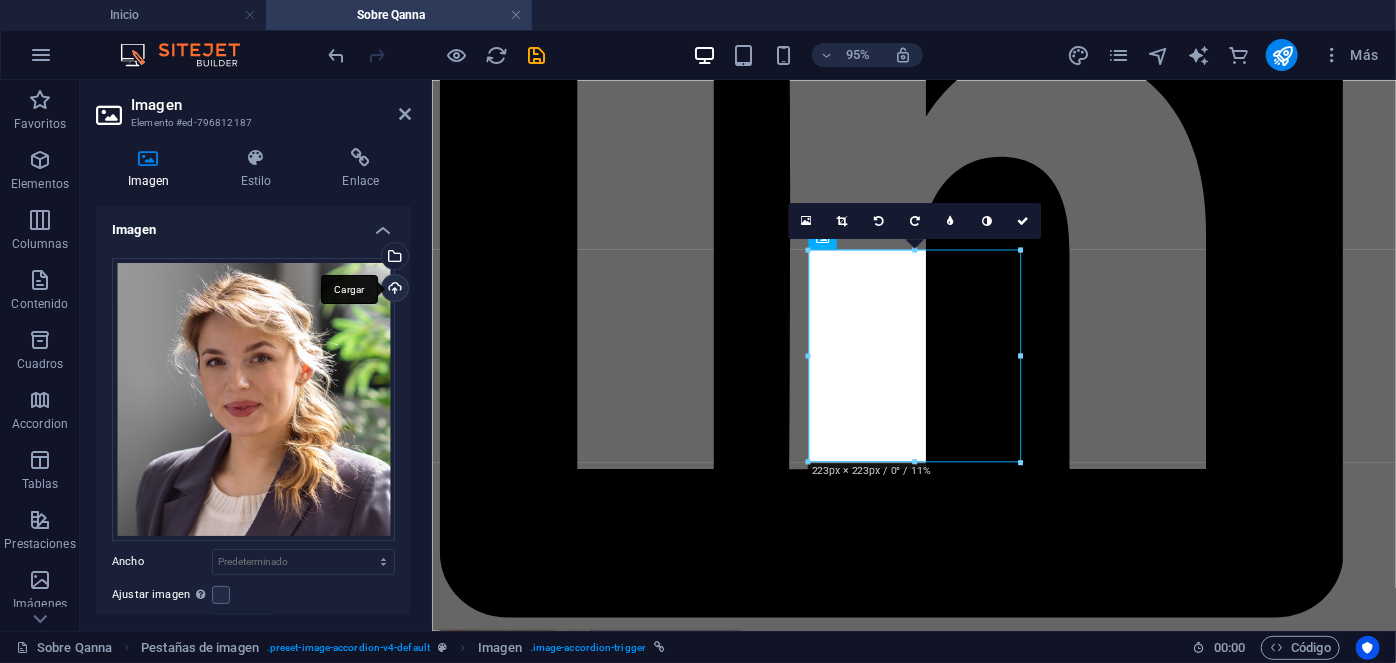 click on "Cargar" at bounding box center [393, 290] 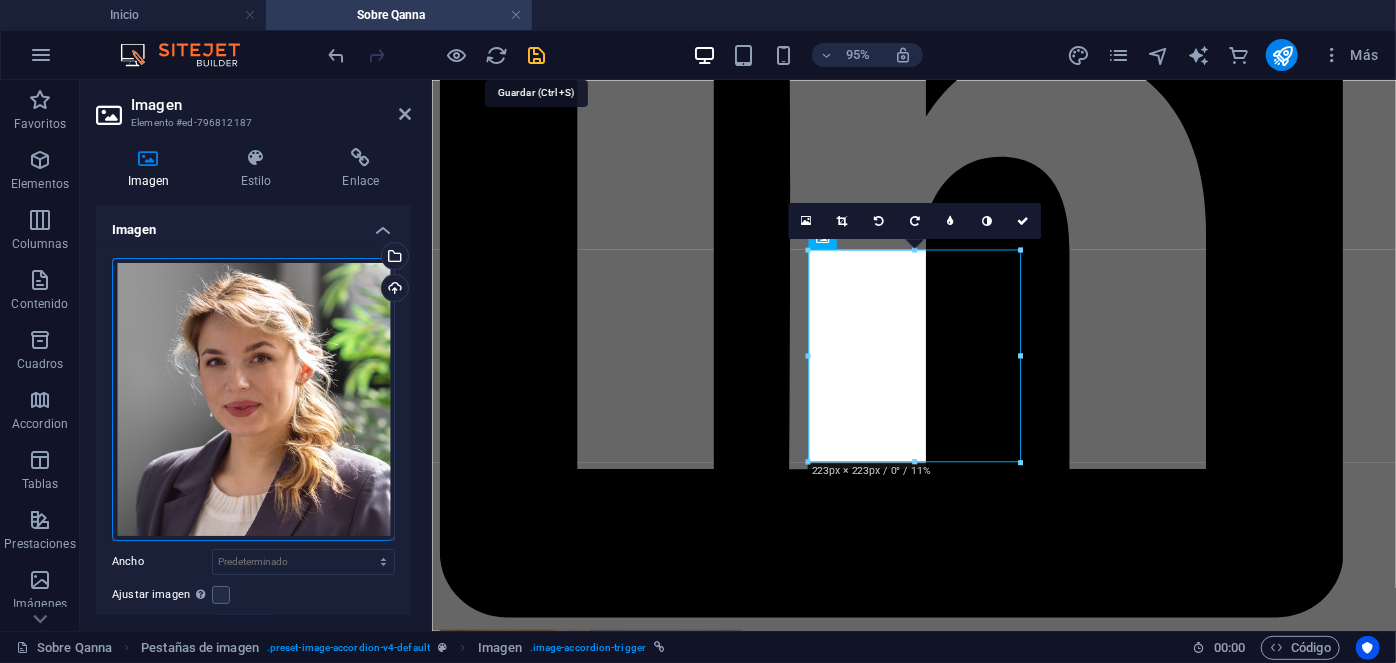 click at bounding box center (537, 55) 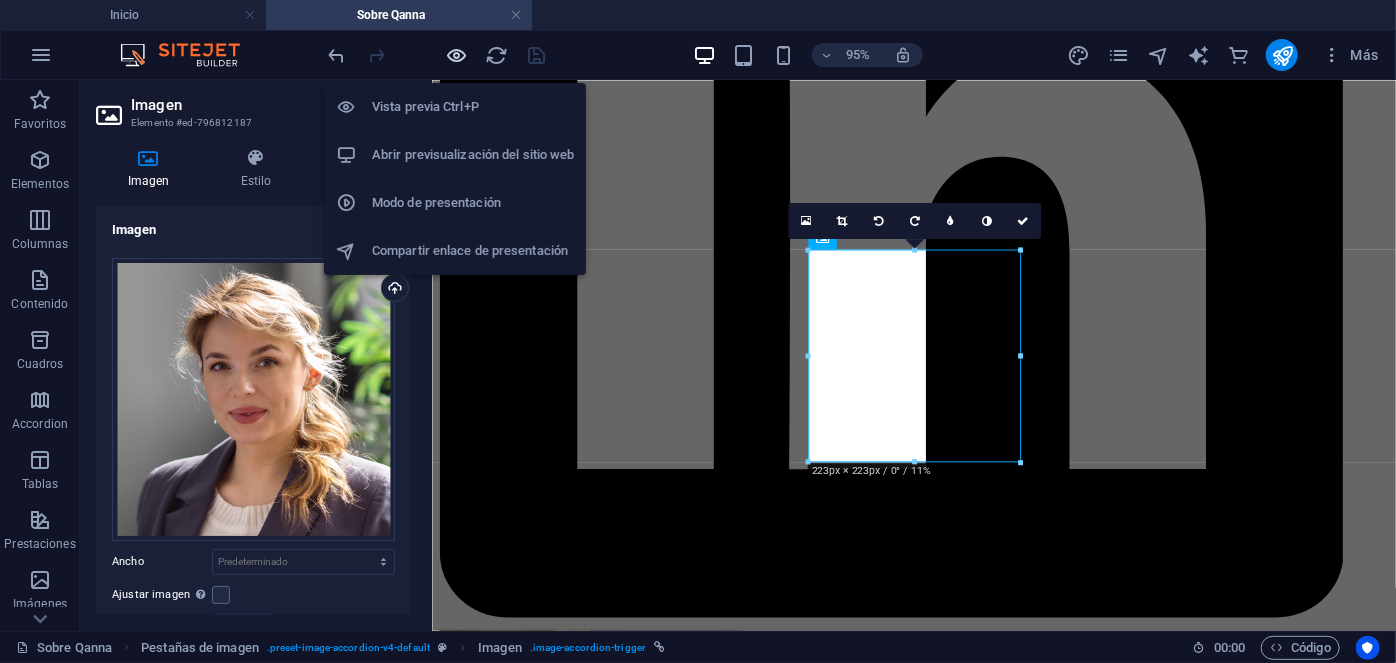 click at bounding box center [457, 55] 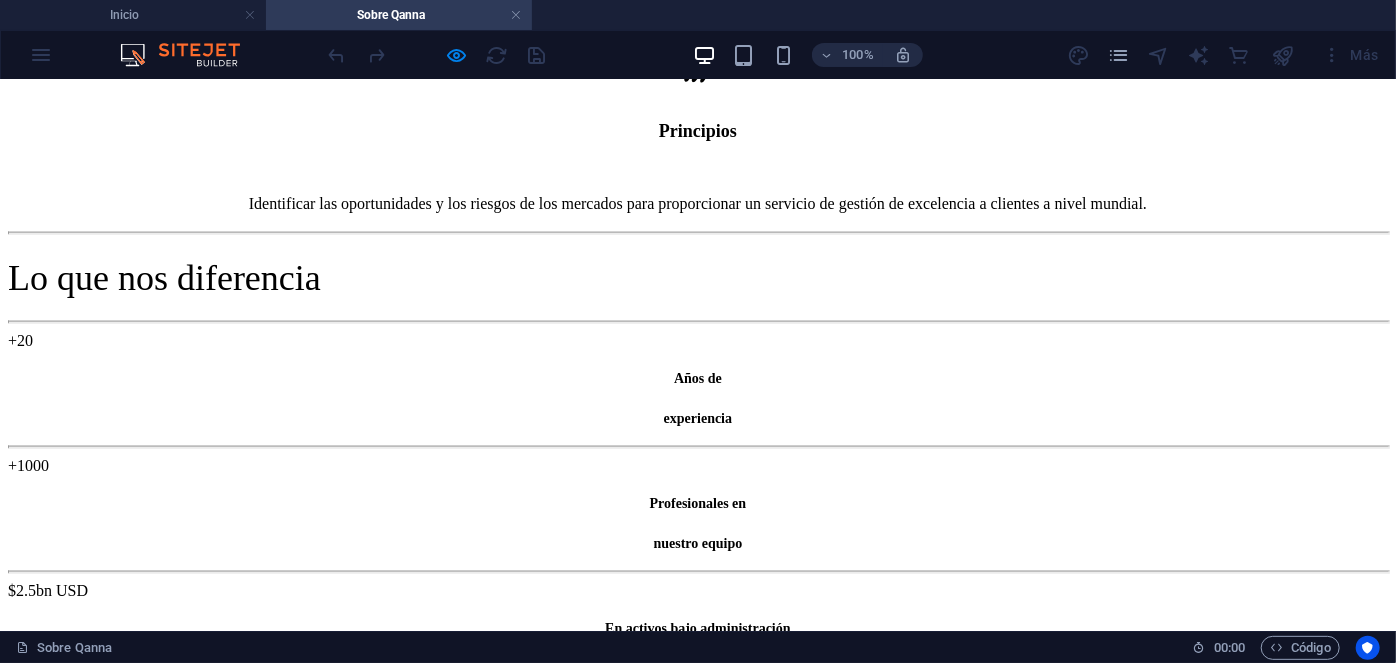 scroll, scrollTop: 1315, scrollLeft: 0, axis: vertical 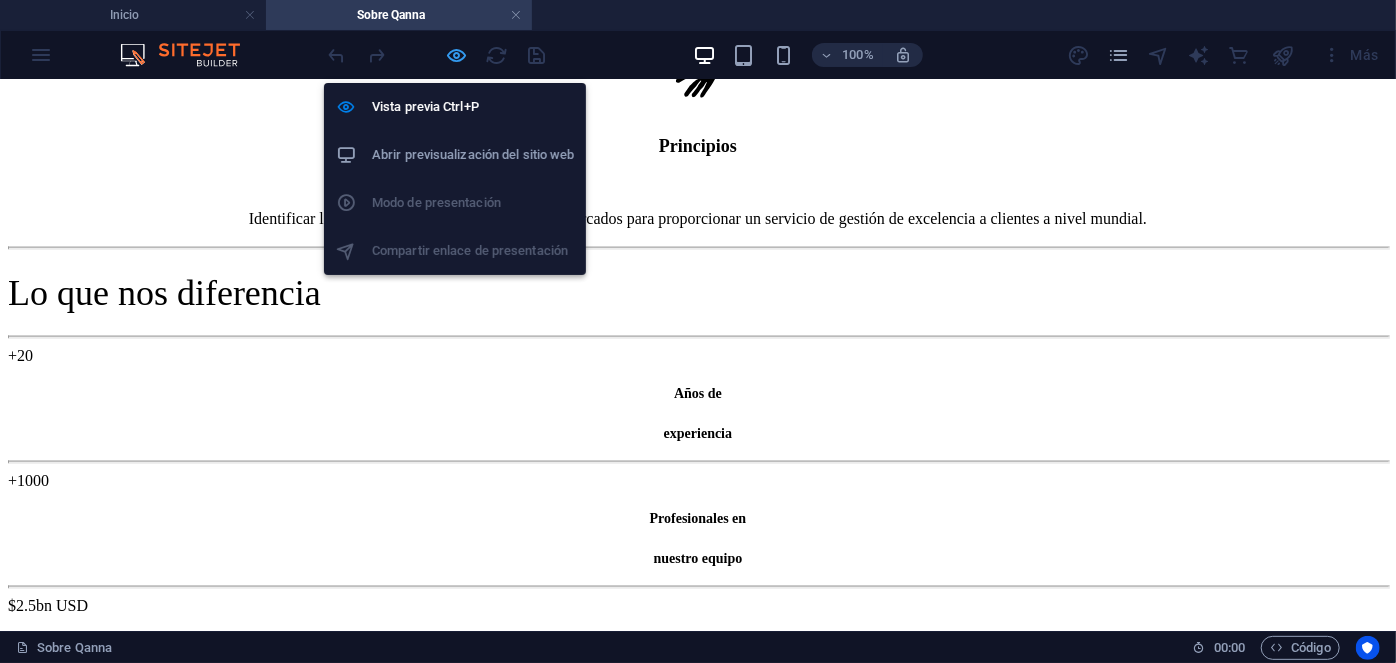 click at bounding box center (457, 55) 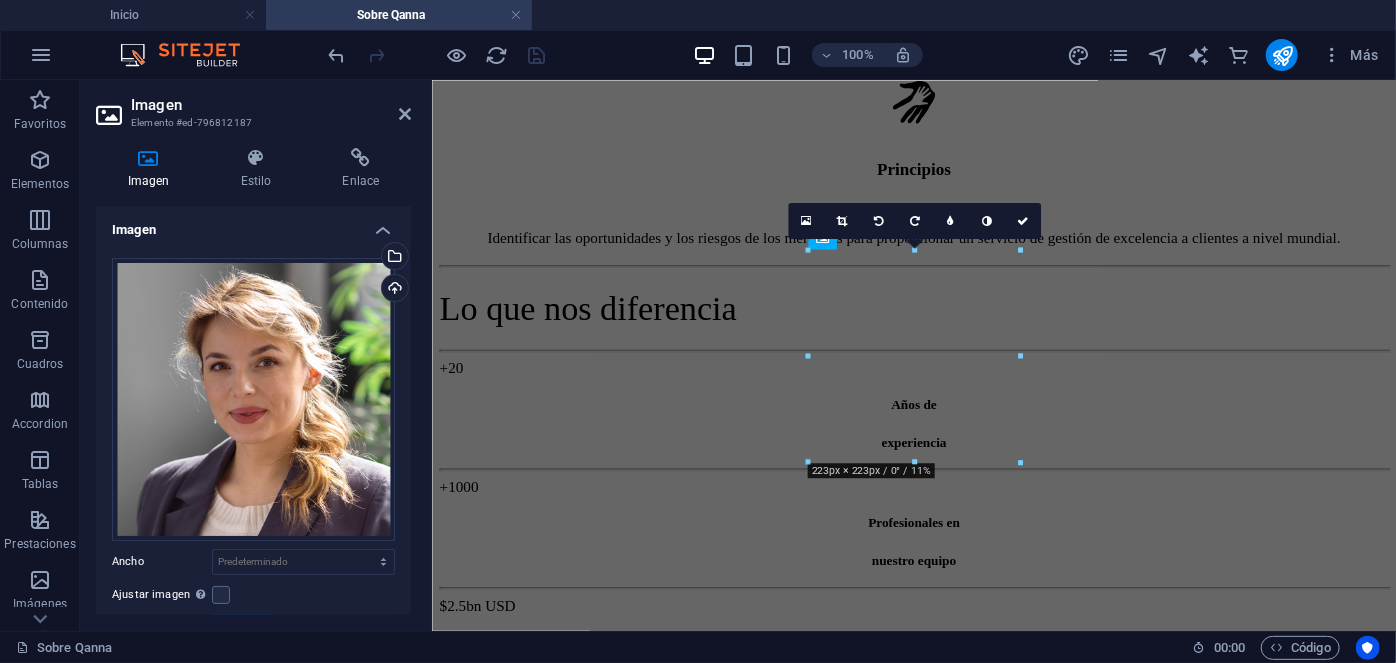 scroll, scrollTop: 3785, scrollLeft: 0, axis: vertical 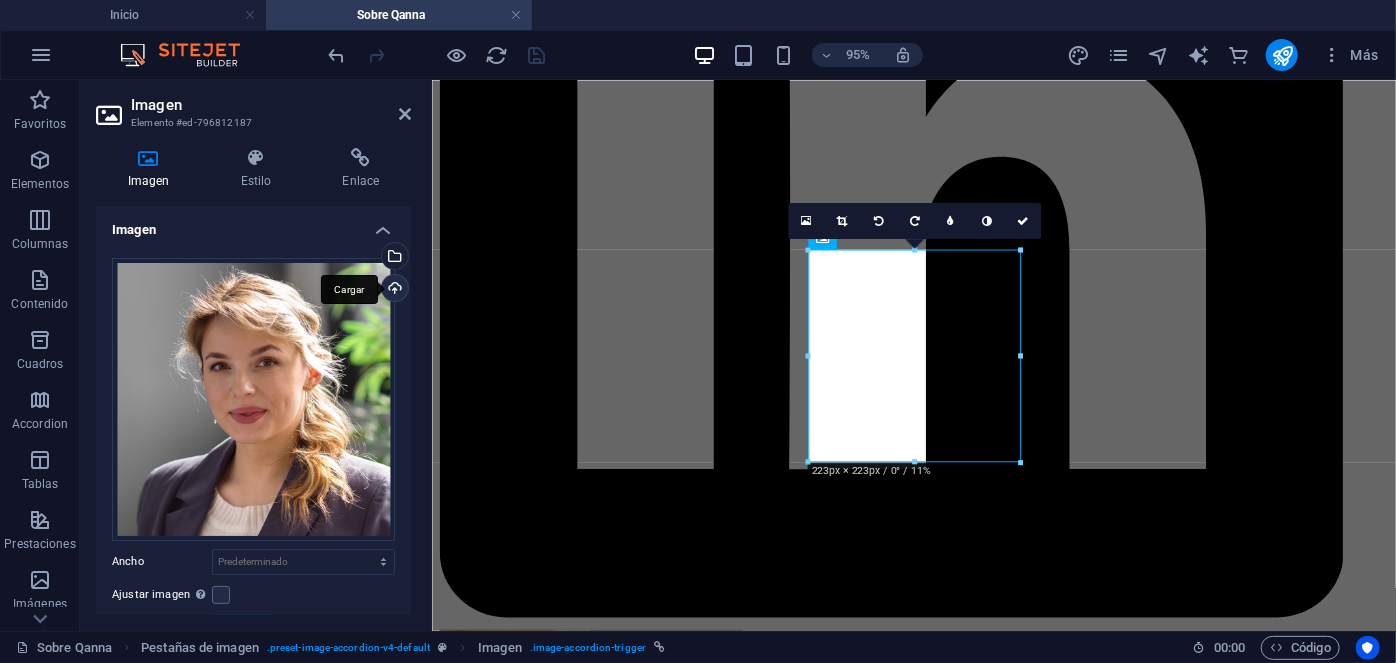 click on "Cargar" at bounding box center (393, 290) 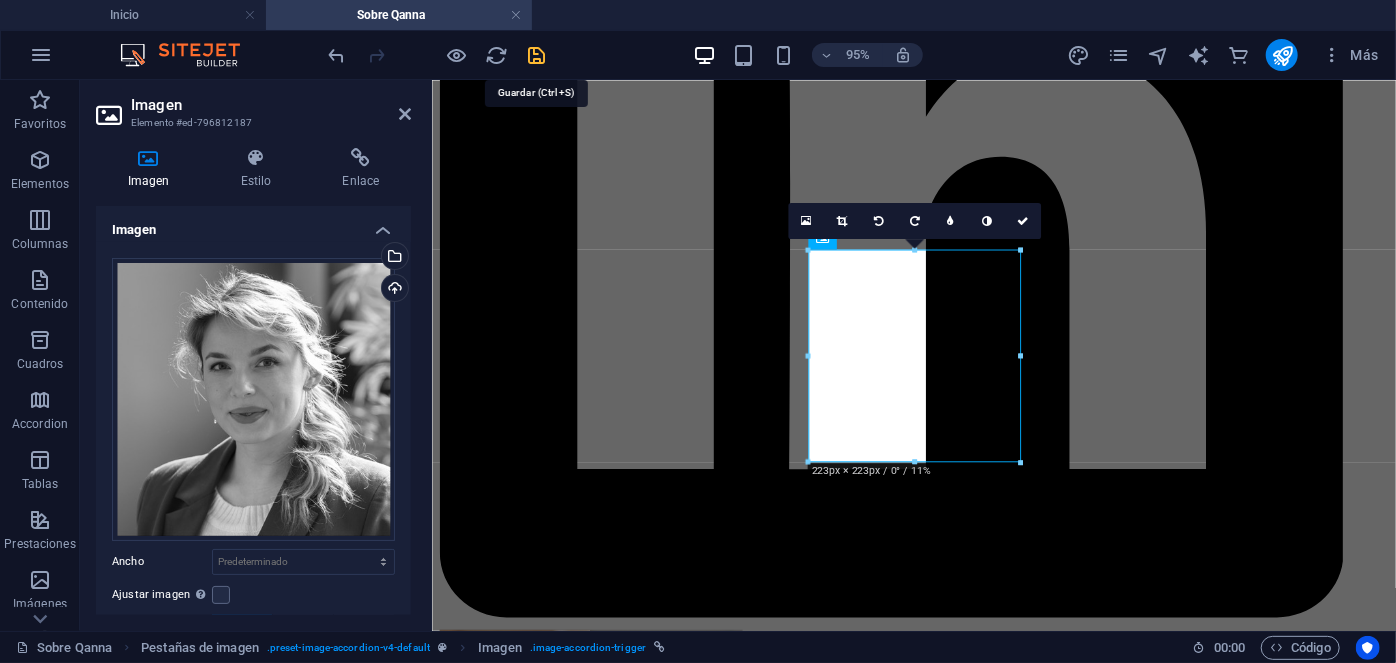 click at bounding box center [537, 55] 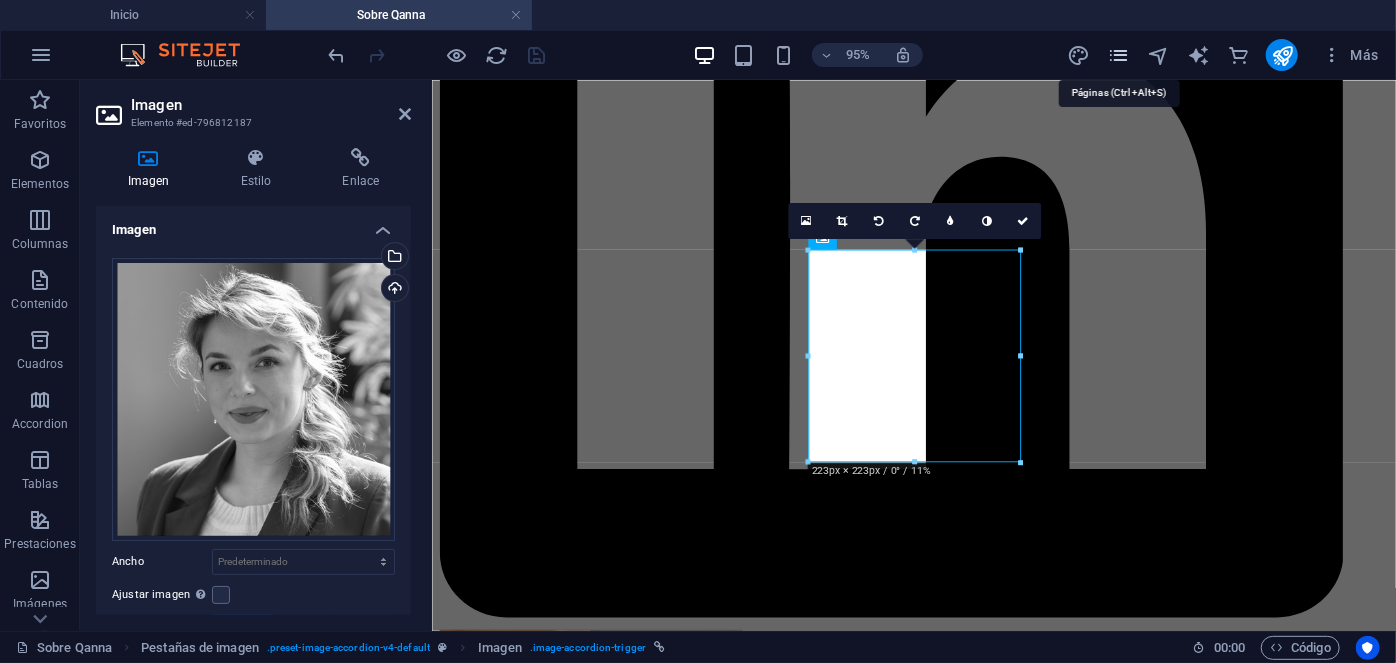click at bounding box center [1118, 55] 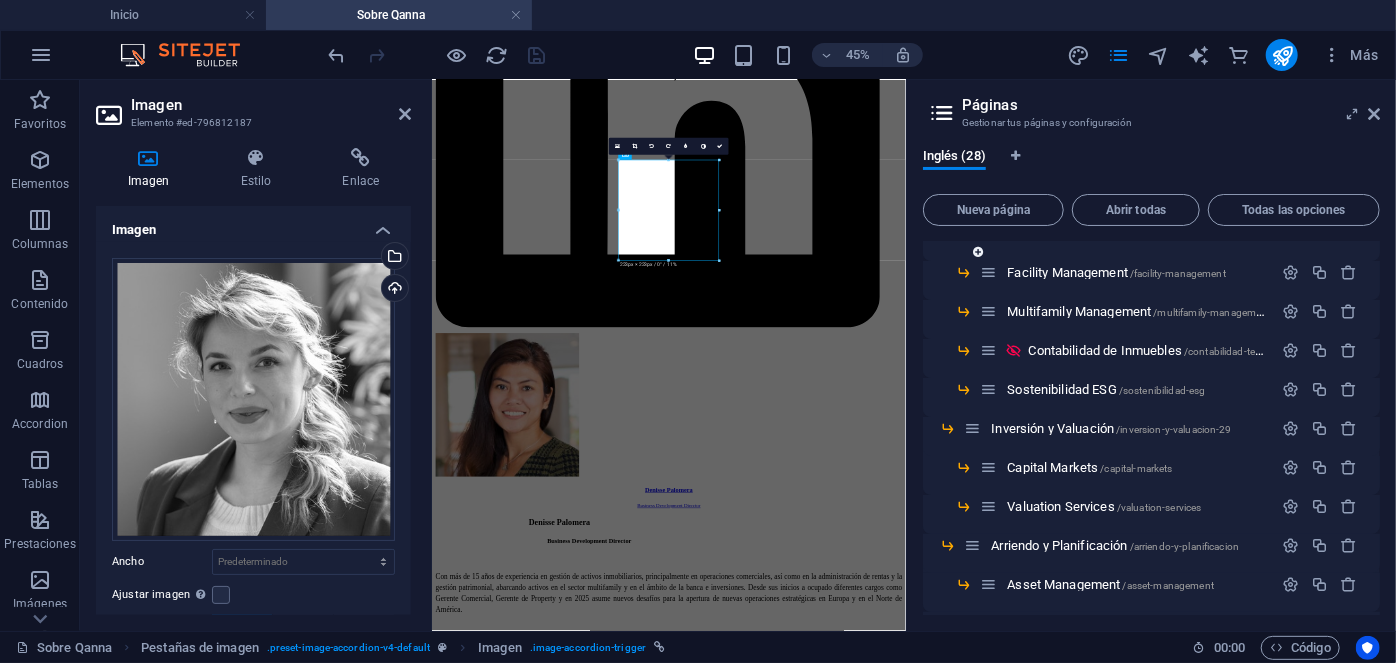 scroll, scrollTop: 237, scrollLeft: 0, axis: vertical 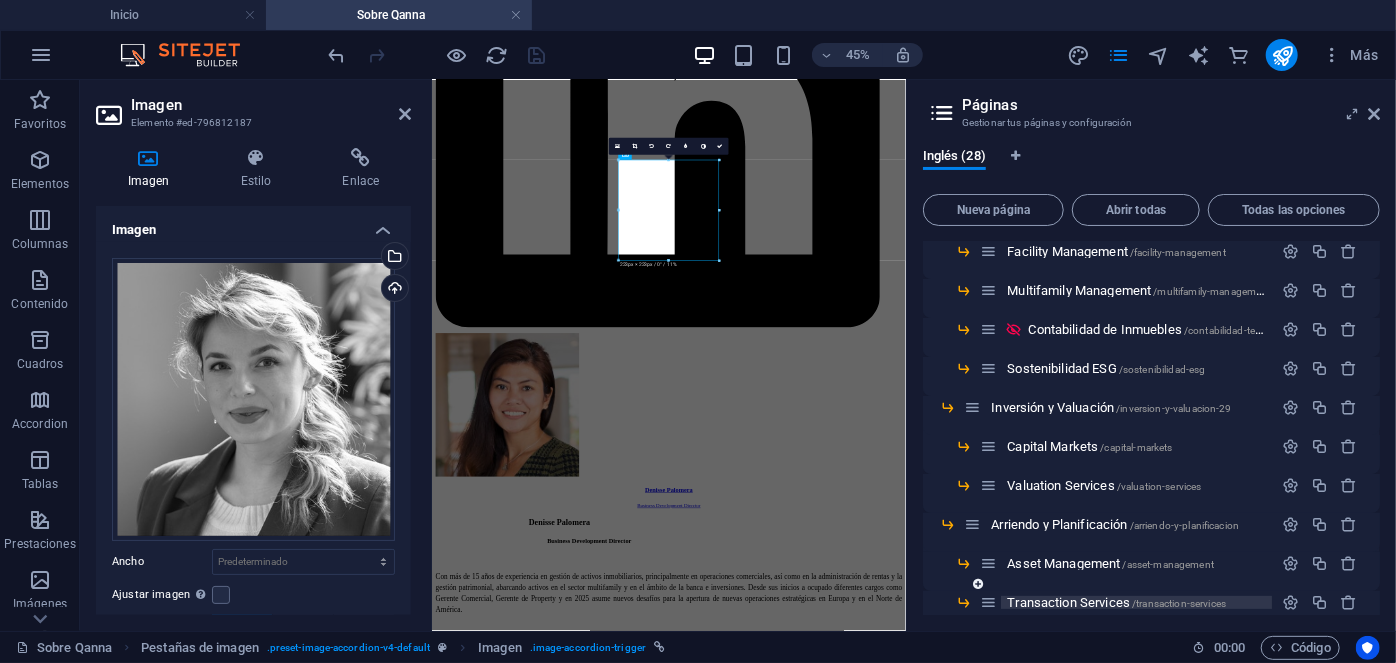 click on "Transaction Services /transaction-services" at bounding box center [1116, 602] 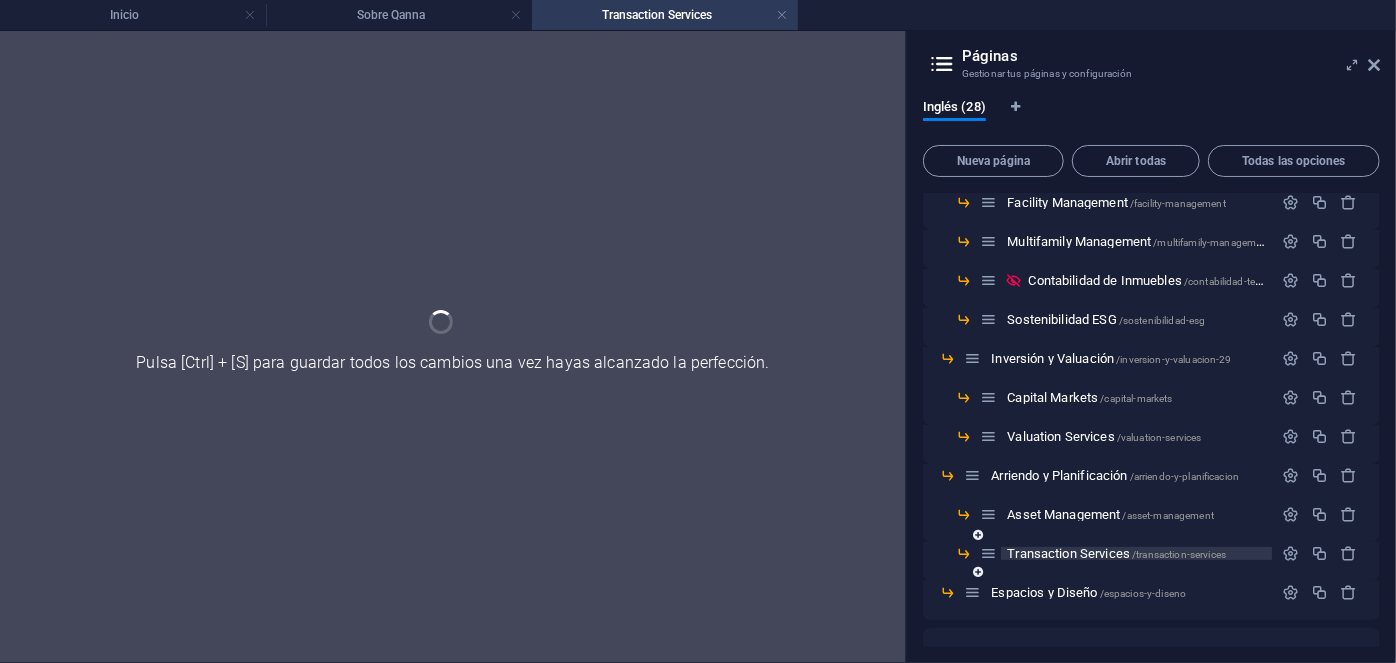 scroll, scrollTop: 0, scrollLeft: 0, axis: both 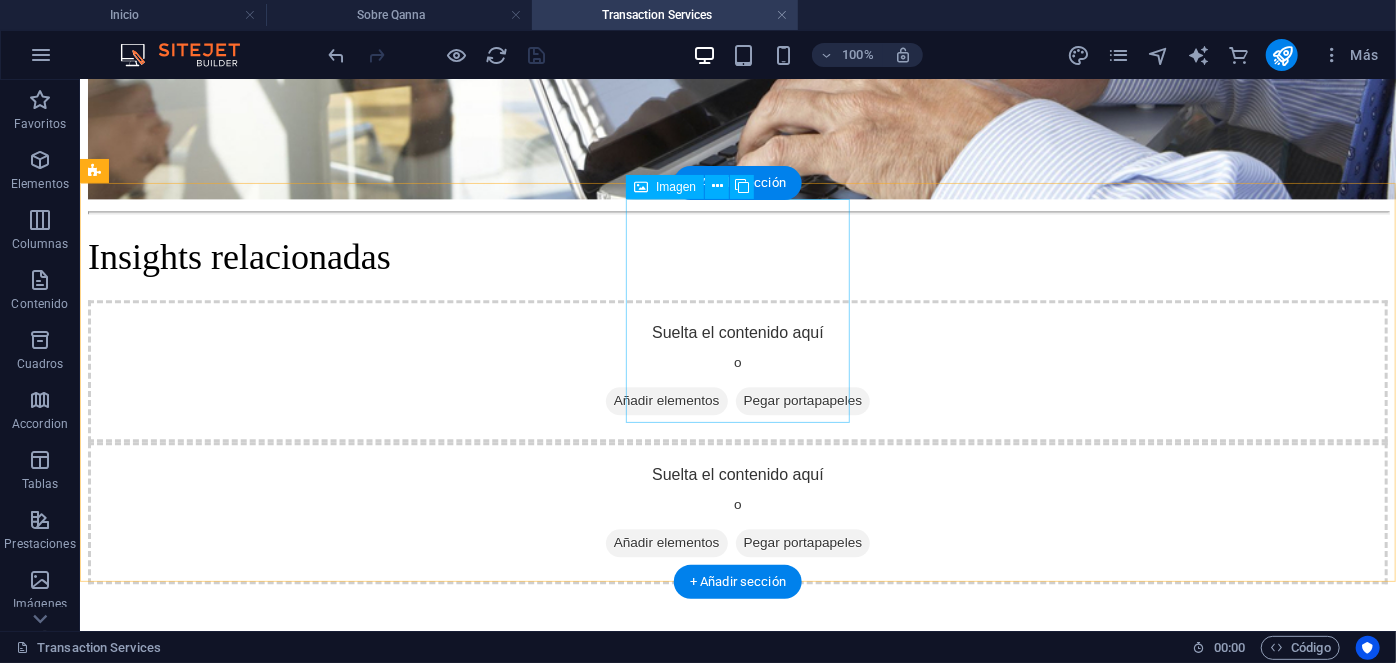 click on "Catalina Grünwald  Transaction Director" at bounding box center (737, 2851) 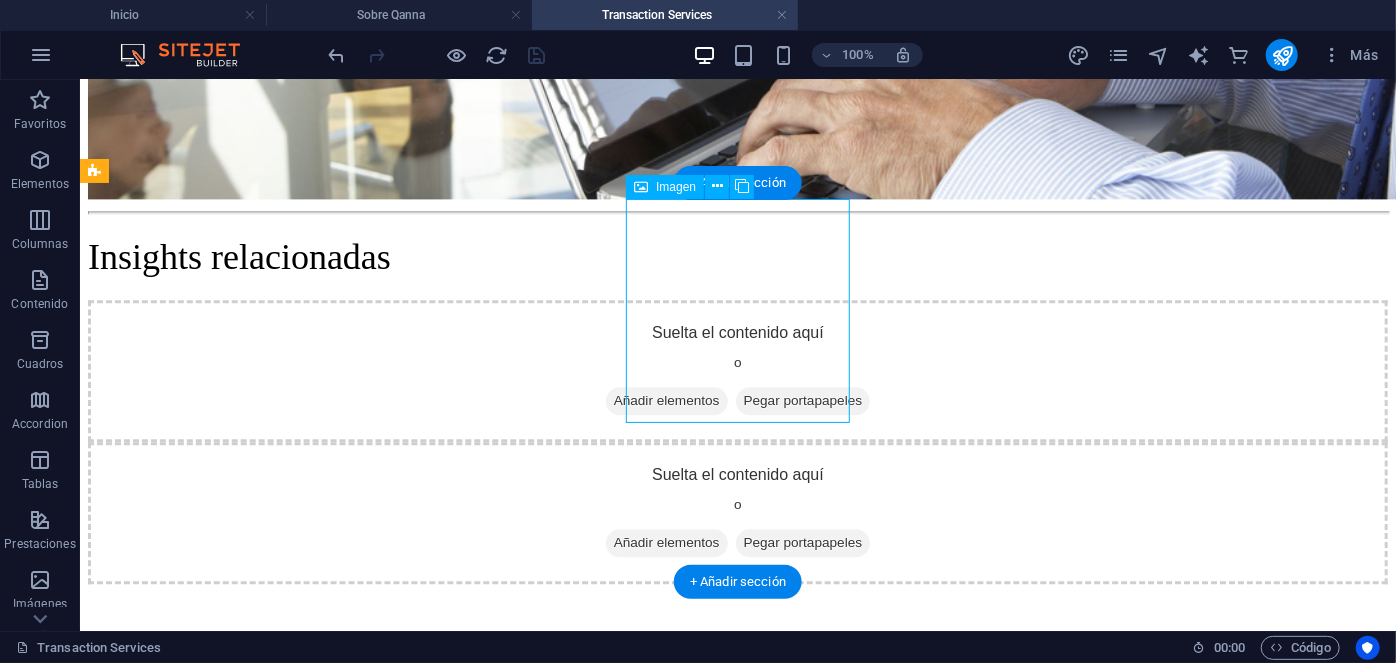click on "Catalina Grünwald  Transaction Director" at bounding box center (737, 2851) 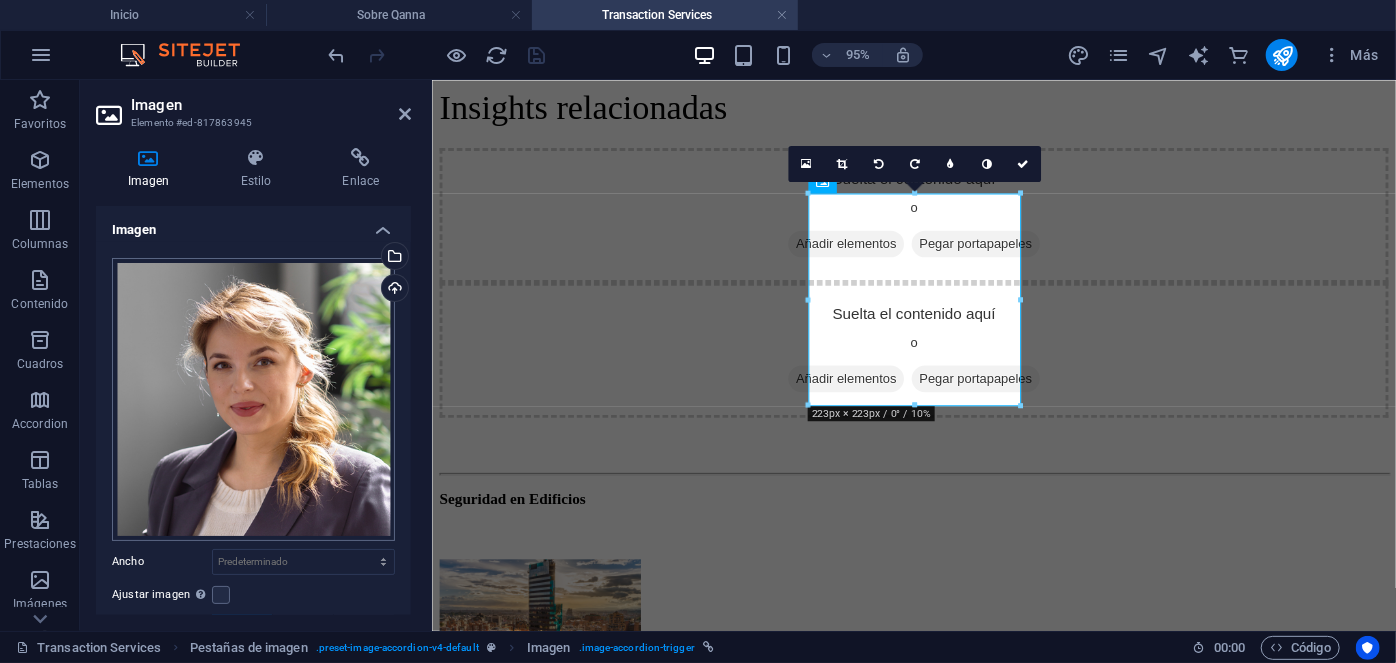 scroll, scrollTop: 180, scrollLeft: 0, axis: vertical 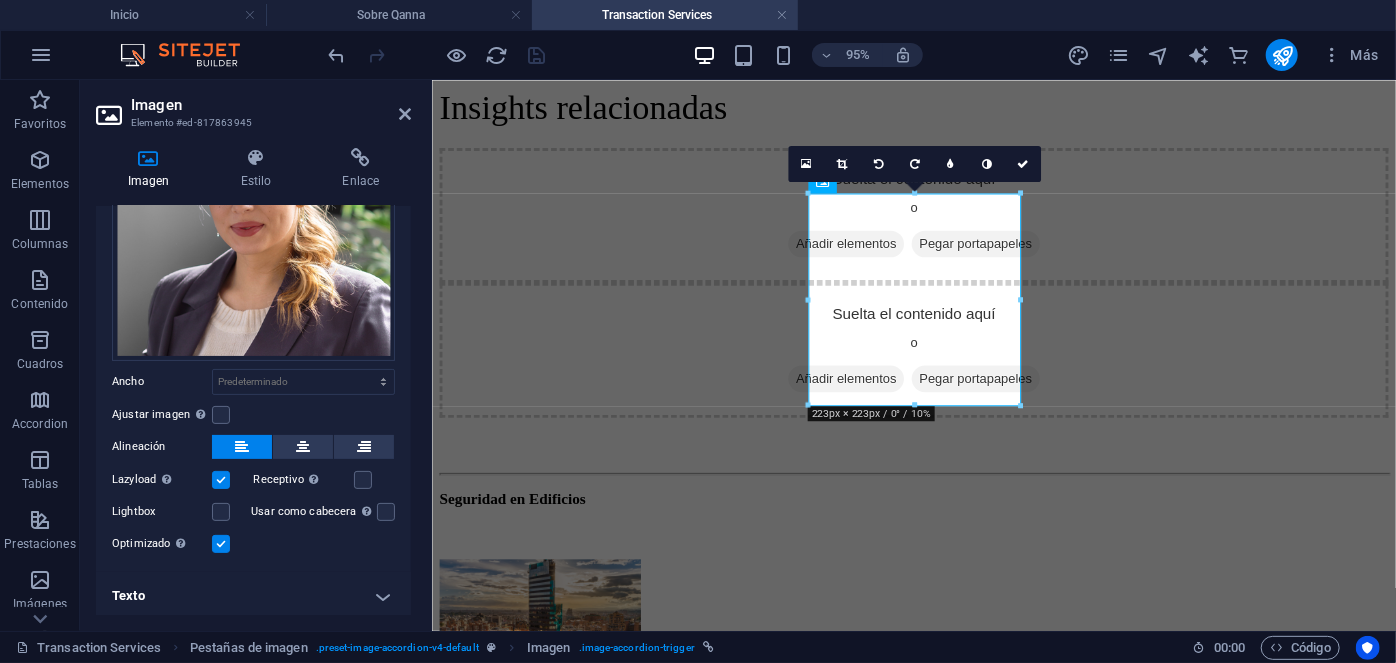 click on "Texto" at bounding box center (253, 596) 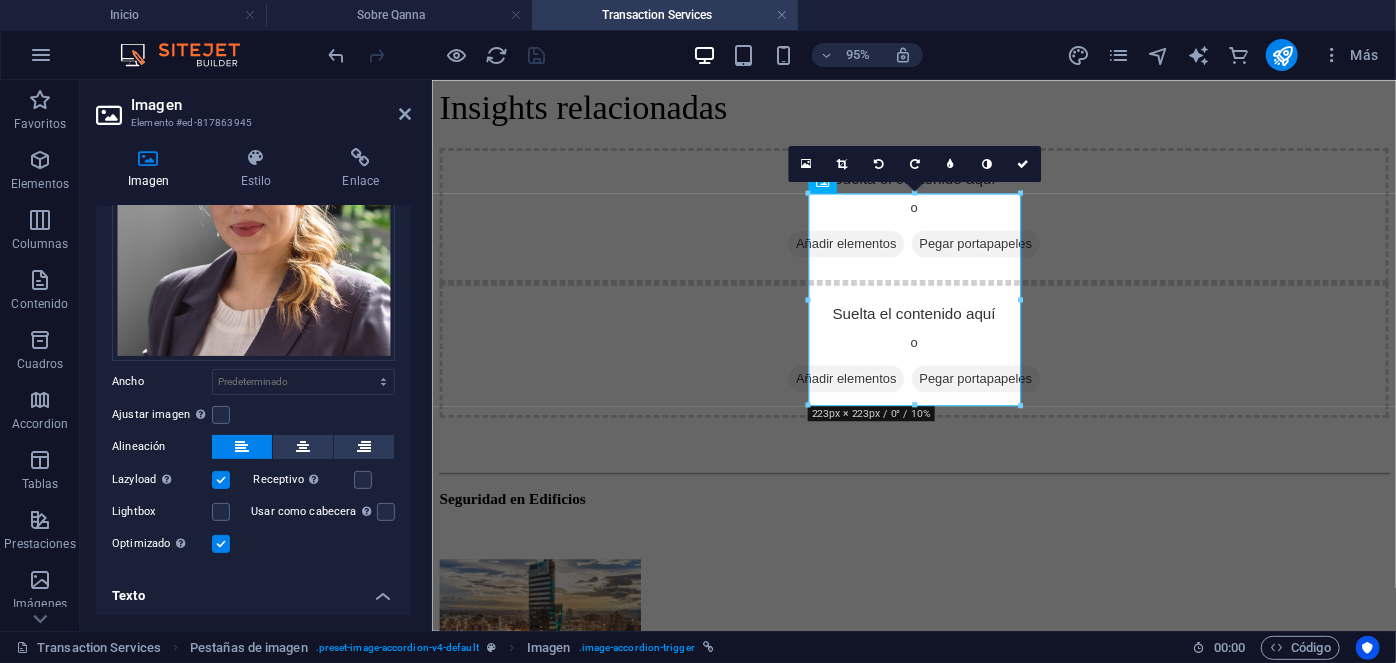 scroll, scrollTop: 368, scrollLeft: 0, axis: vertical 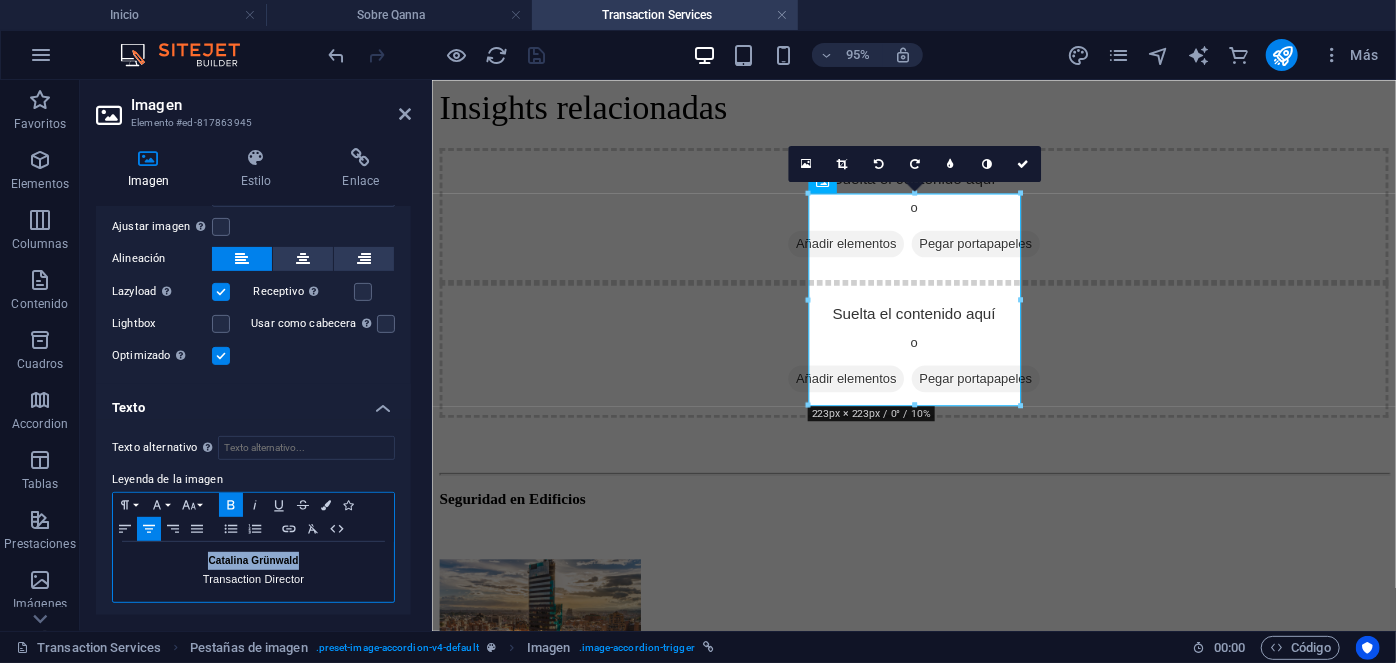 drag, startPoint x: 297, startPoint y: 556, endPoint x: 207, endPoint y: 561, distance: 90.13878 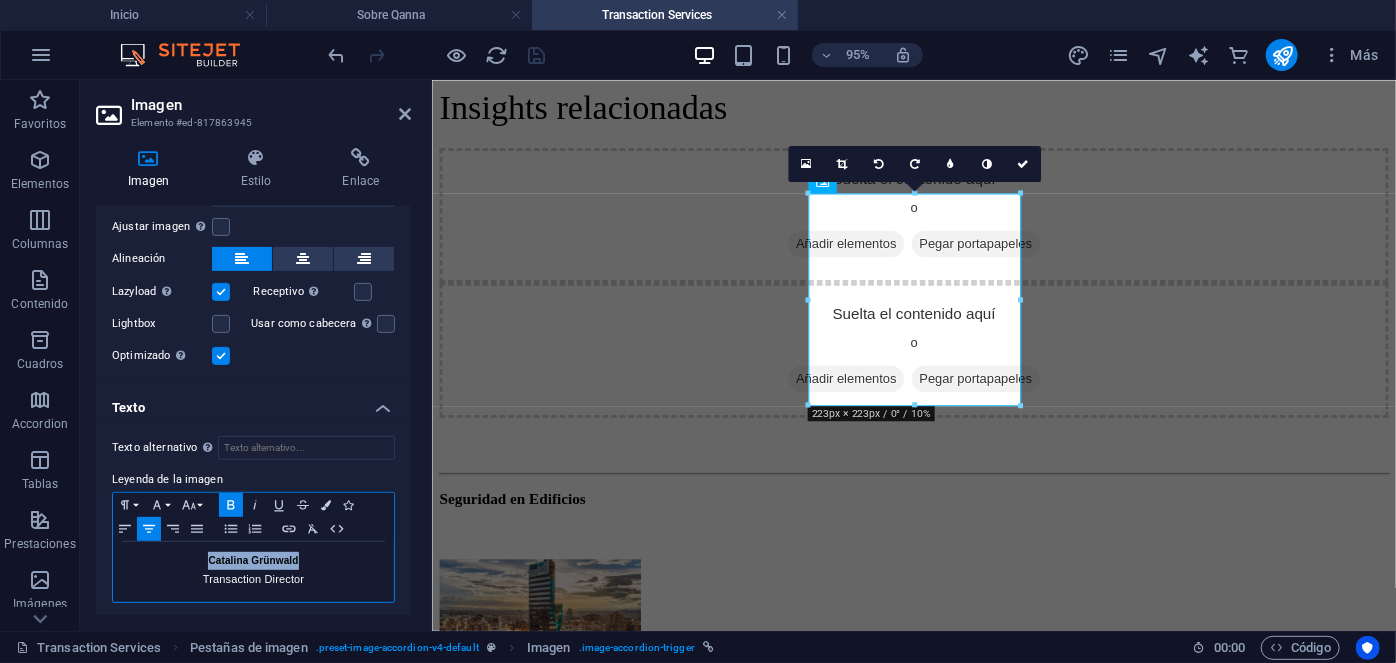 click on "Catalina Grünwald" at bounding box center (253, 561) 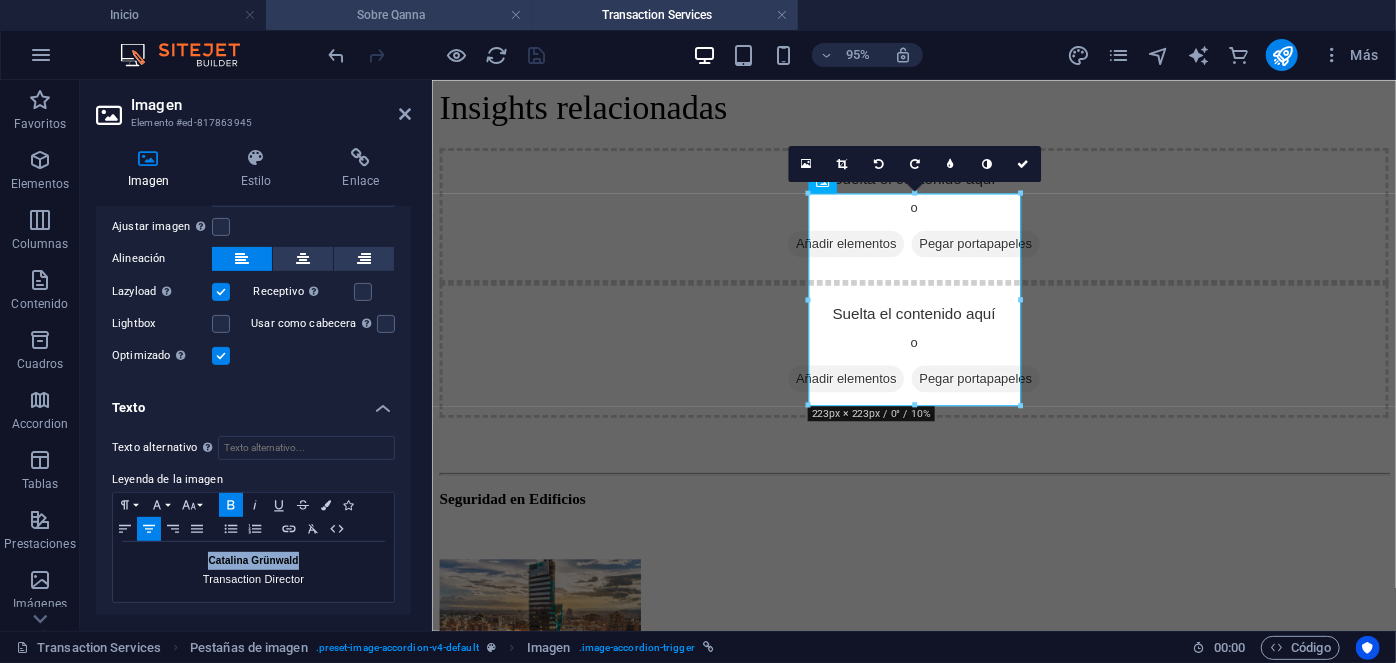 click on "Sobre Qanna" at bounding box center (399, 15) 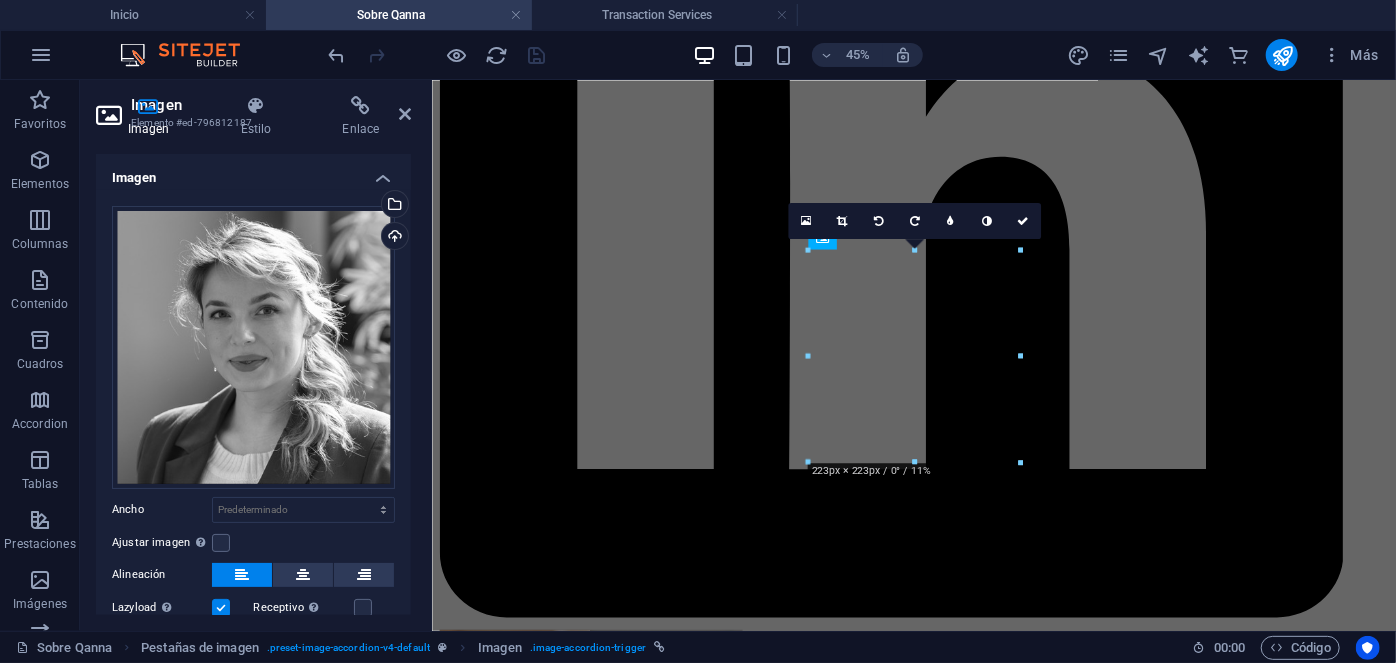 scroll, scrollTop: 0, scrollLeft: 0, axis: both 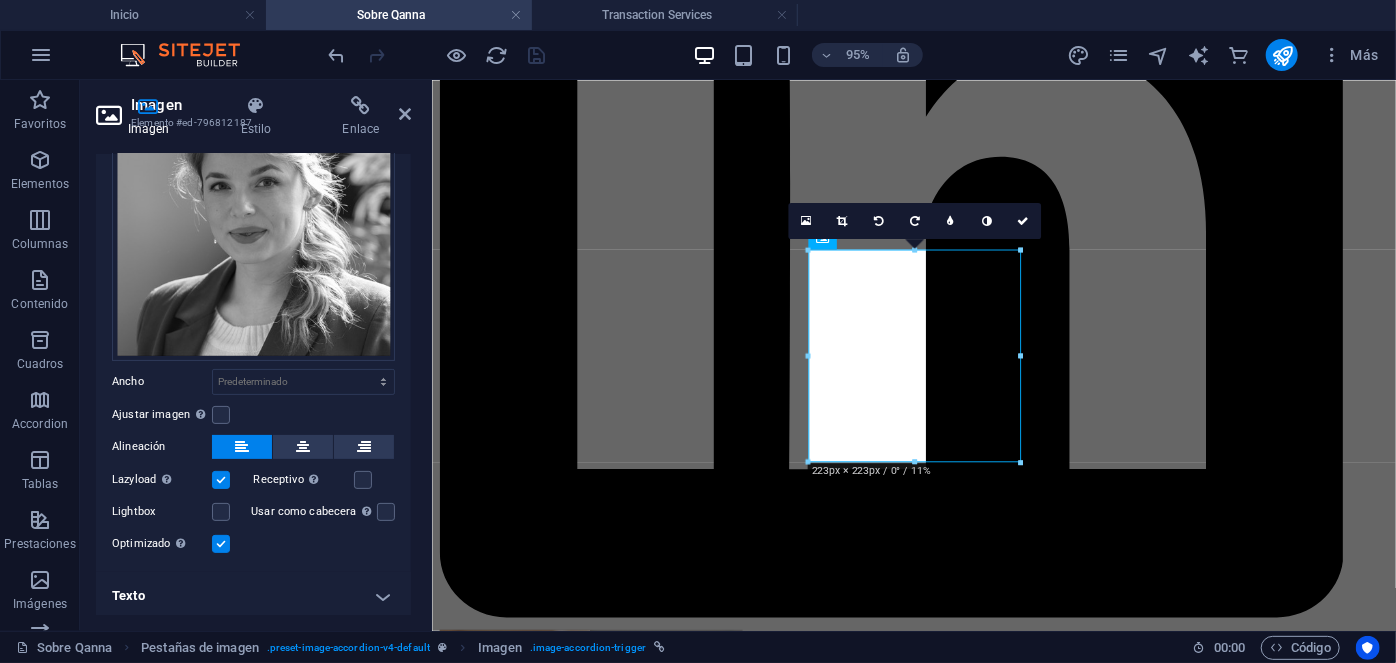 click on "Texto" at bounding box center [253, 596] 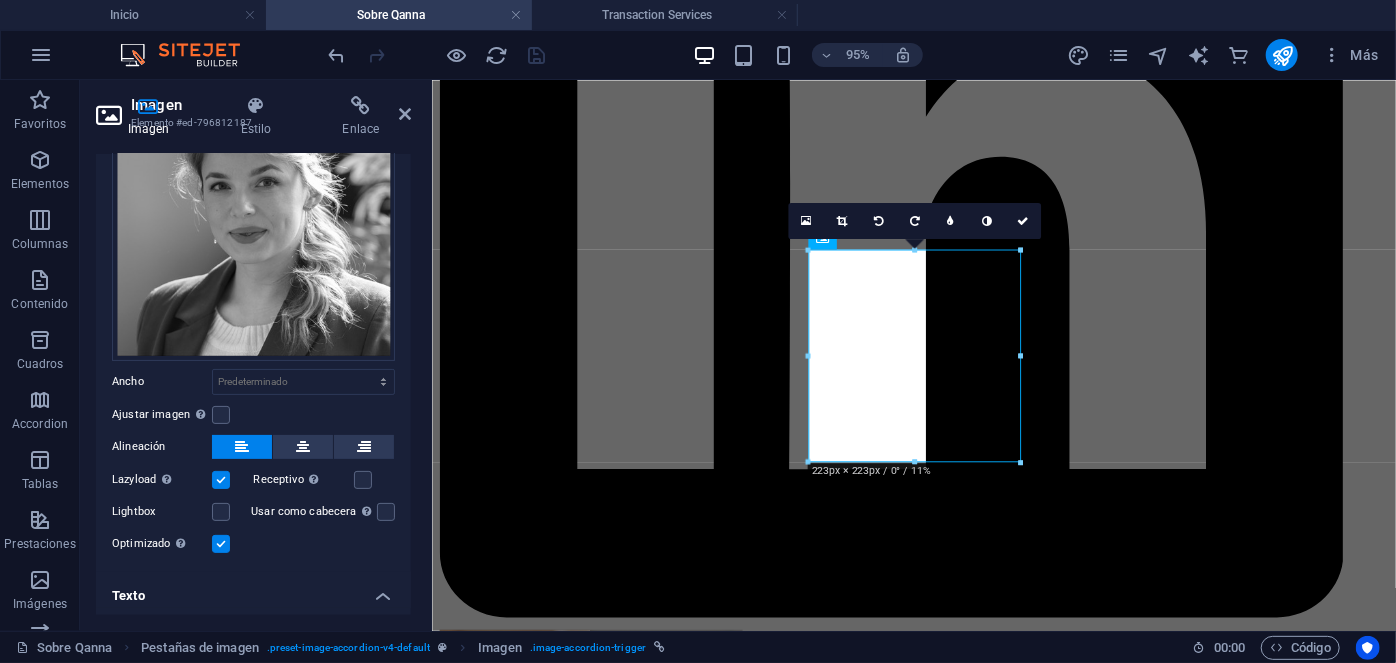 scroll, scrollTop: 315, scrollLeft: 0, axis: vertical 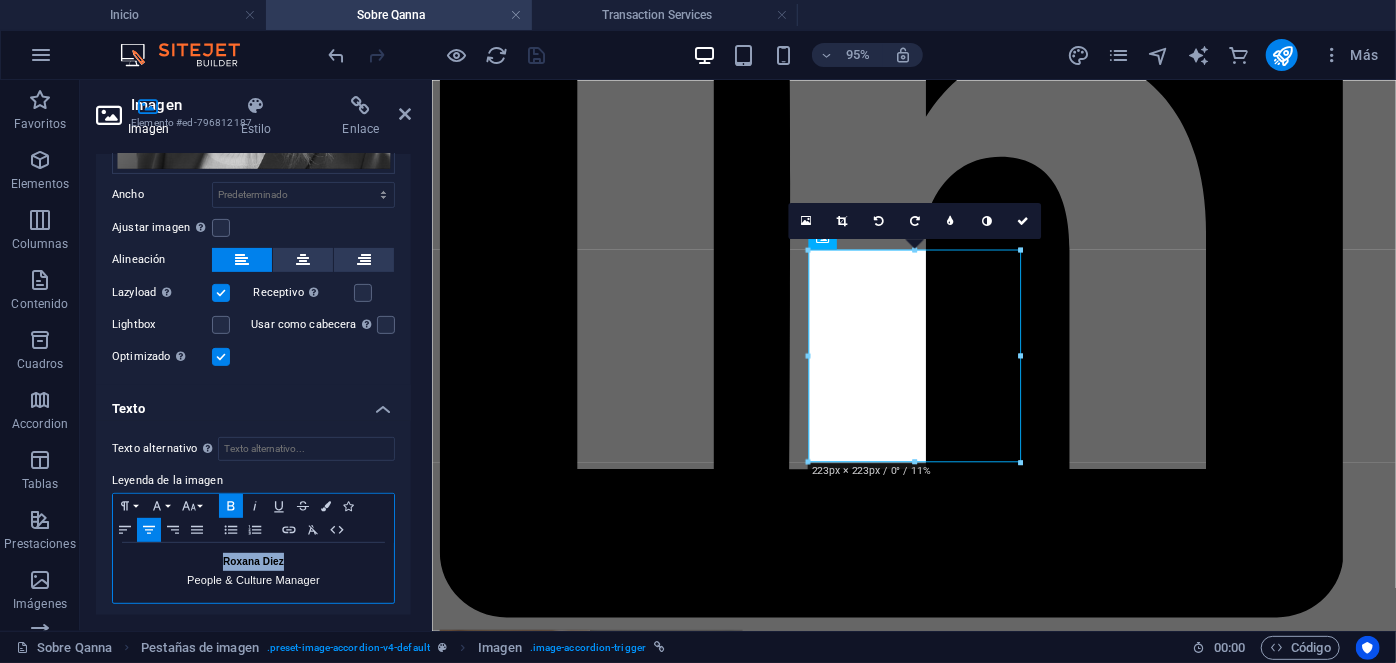 drag, startPoint x: 325, startPoint y: 553, endPoint x: 223, endPoint y: 559, distance: 102.176315 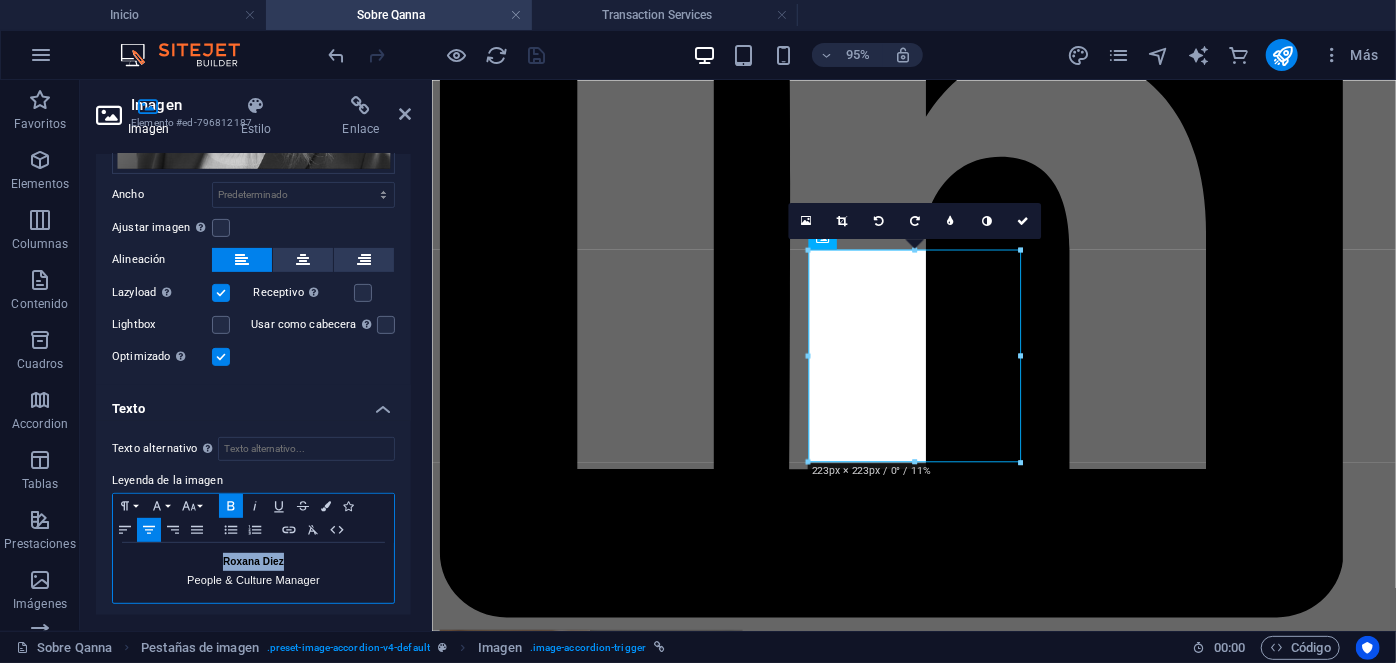 click on "Roxana Diez" at bounding box center [253, 562] 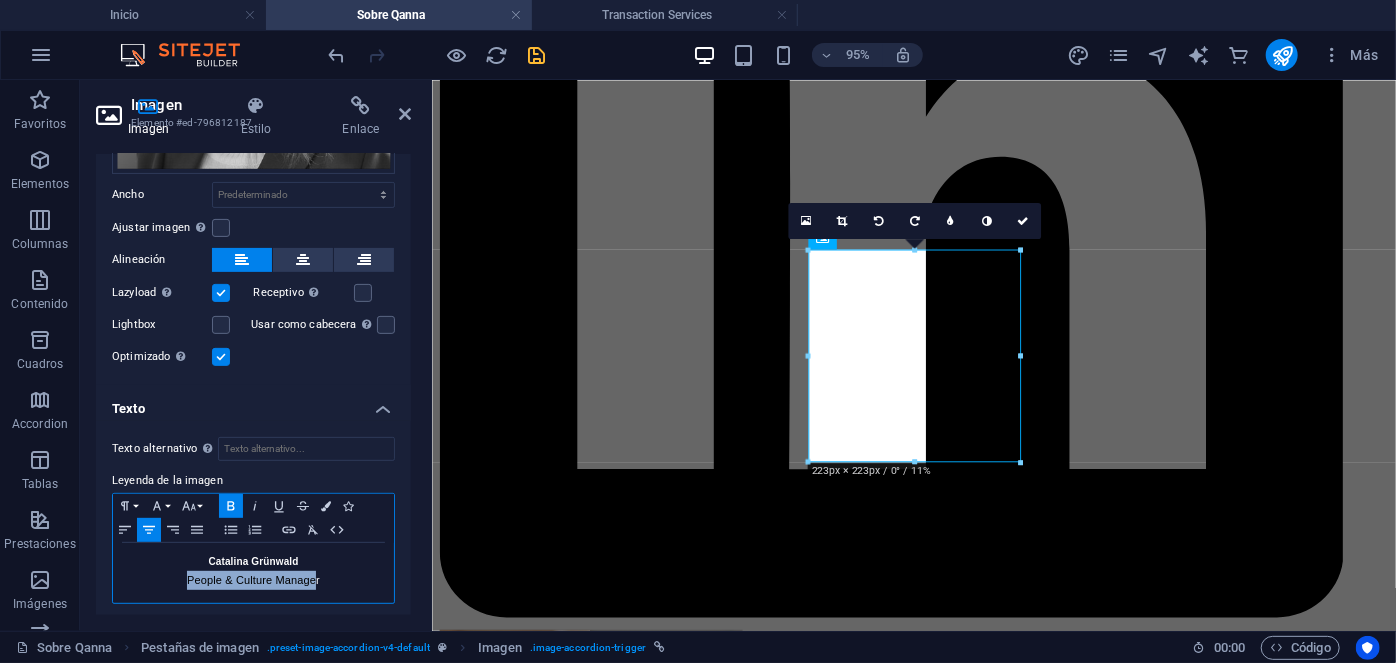 drag, startPoint x: 315, startPoint y: 573, endPoint x: 186, endPoint y: 576, distance: 129.03488 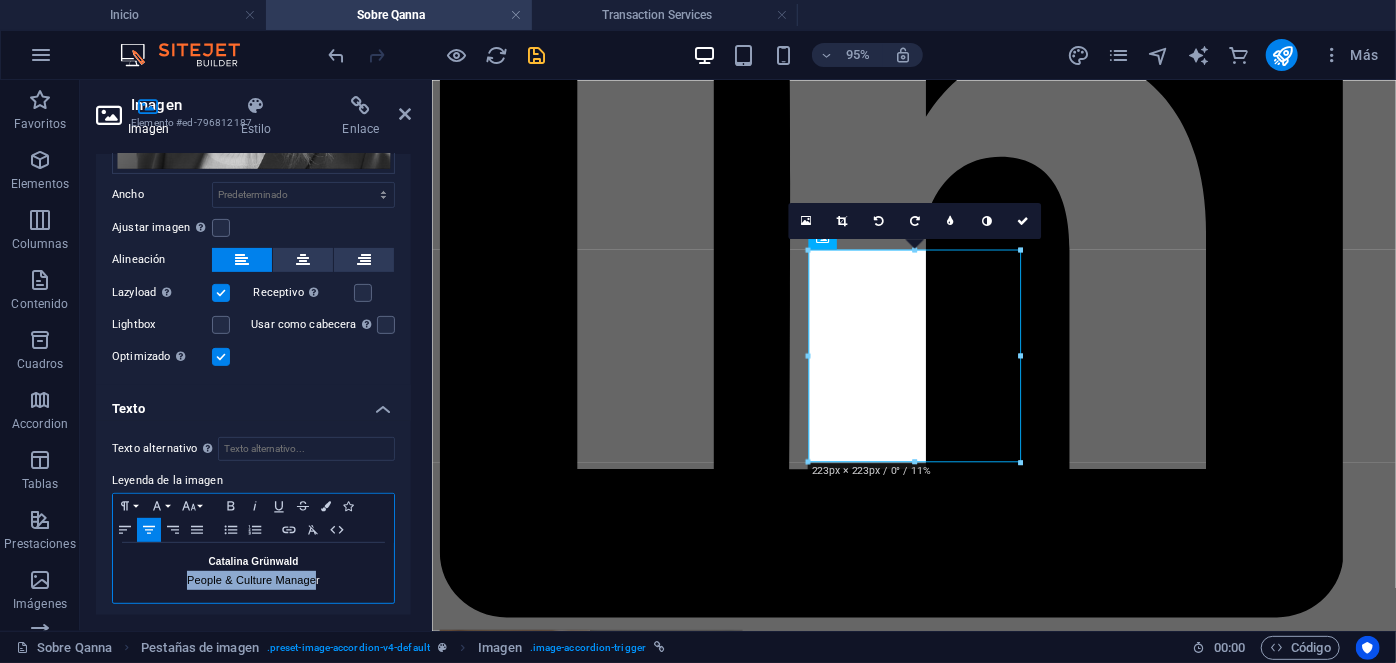 type 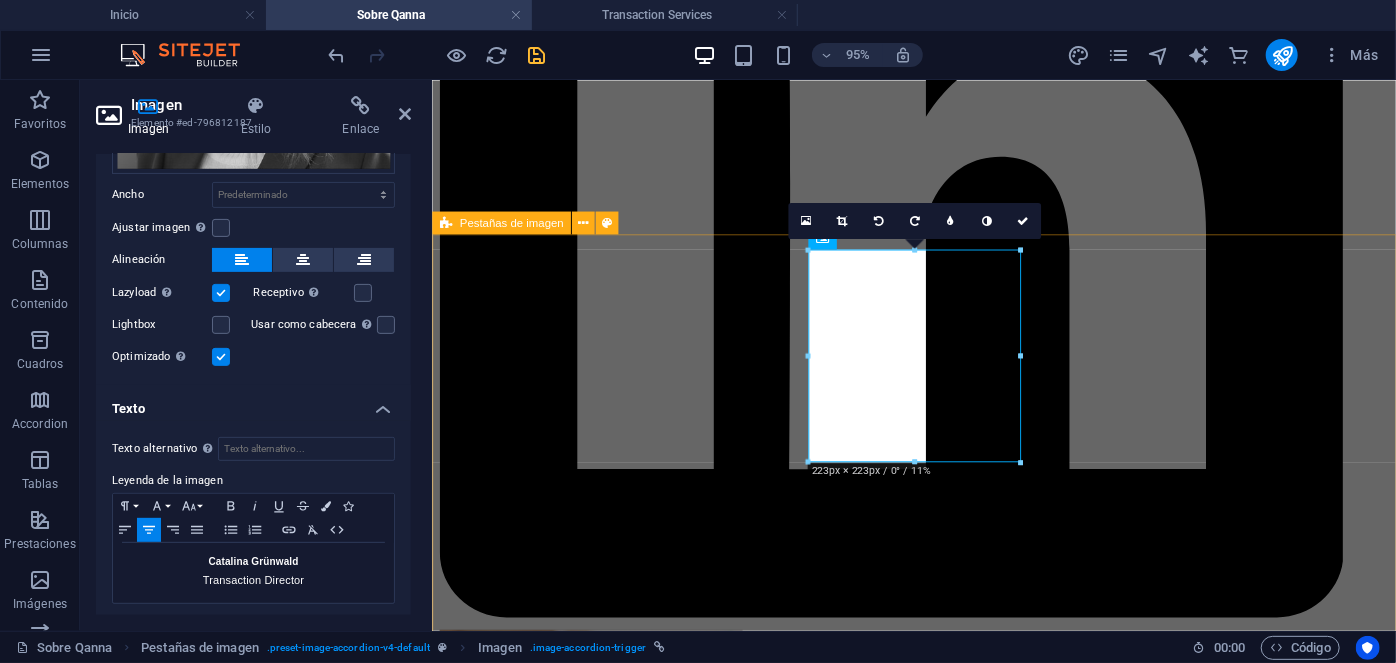 click on "Catalina Grünwald Transaction Director Roxana Diez People & Culture Manager Con más de 20 años de experiencia en Psicología clínica, donde ha dirigido de manera exitosa cientos de procesos de recruitment para mandos medios y alta gerencia empresarial, al tiempo de liderar procesos outsourcing en grandes empresas internacionales. Estudios: UNAM. Psicología. IRG, Master en psicología clínica. ESADE, Mindfulness. Especialidades: Psicología clínica y salud mental. Outsourcing de grandes industrias. Recruitment de mandos medios y alta gerencia. Contacto roxana.diez@[EMAIL] Juan Bachelet Project Management Director Juan Bachelet Project Management Director Estudios: UDM, Arquitectura. IEP, Six Sigma. Especialidades: Arquitectura, diseño y construcción. Contacto juan.bachelet@[EMAIL] Théo Lefèvre Théo Lefèvre" at bounding box center (938, 11305) 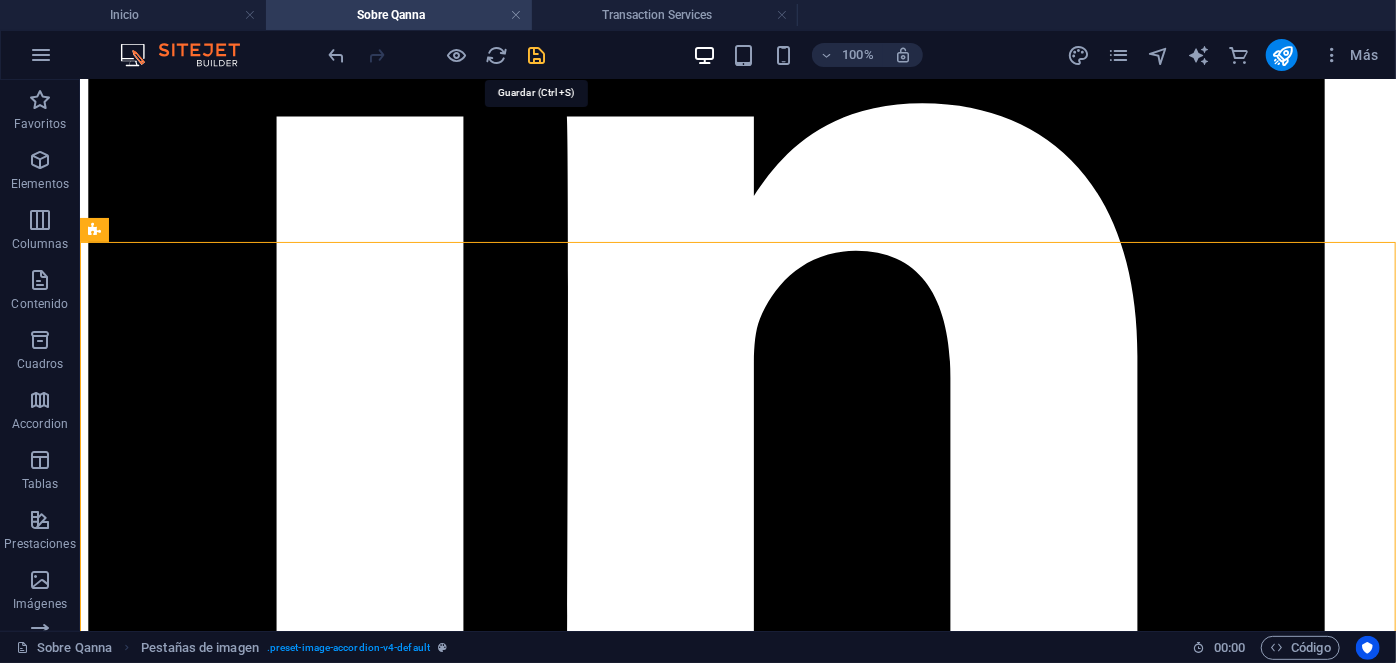 click at bounding box center (537, 55) 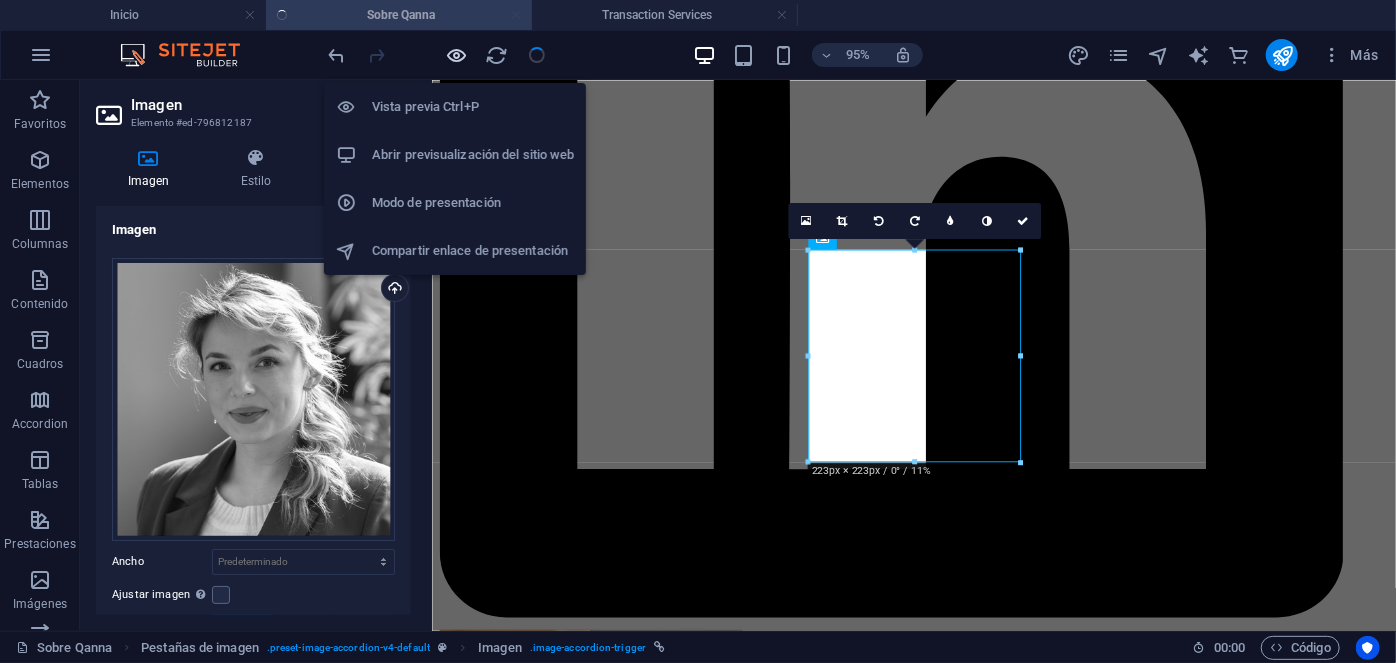 click at bounding box center [457, 55] 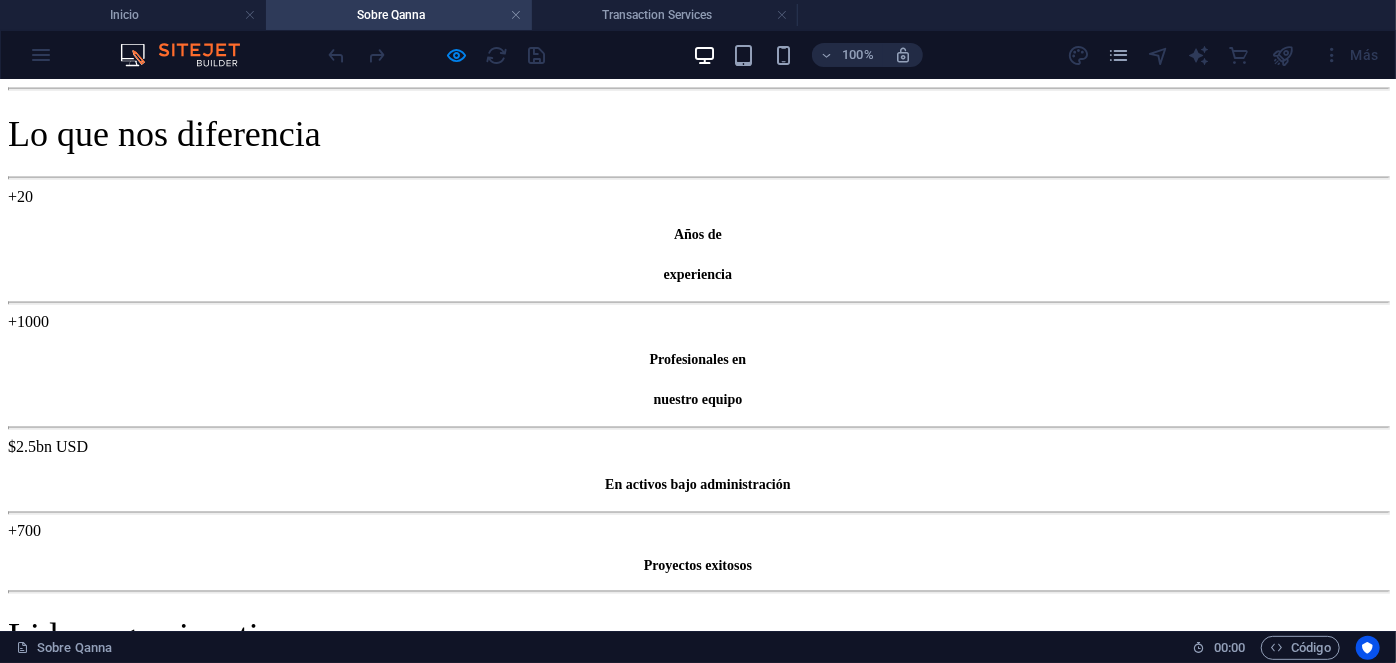 scroll, scrollTop: 1475, scrollLeft: 0, axis: vertical 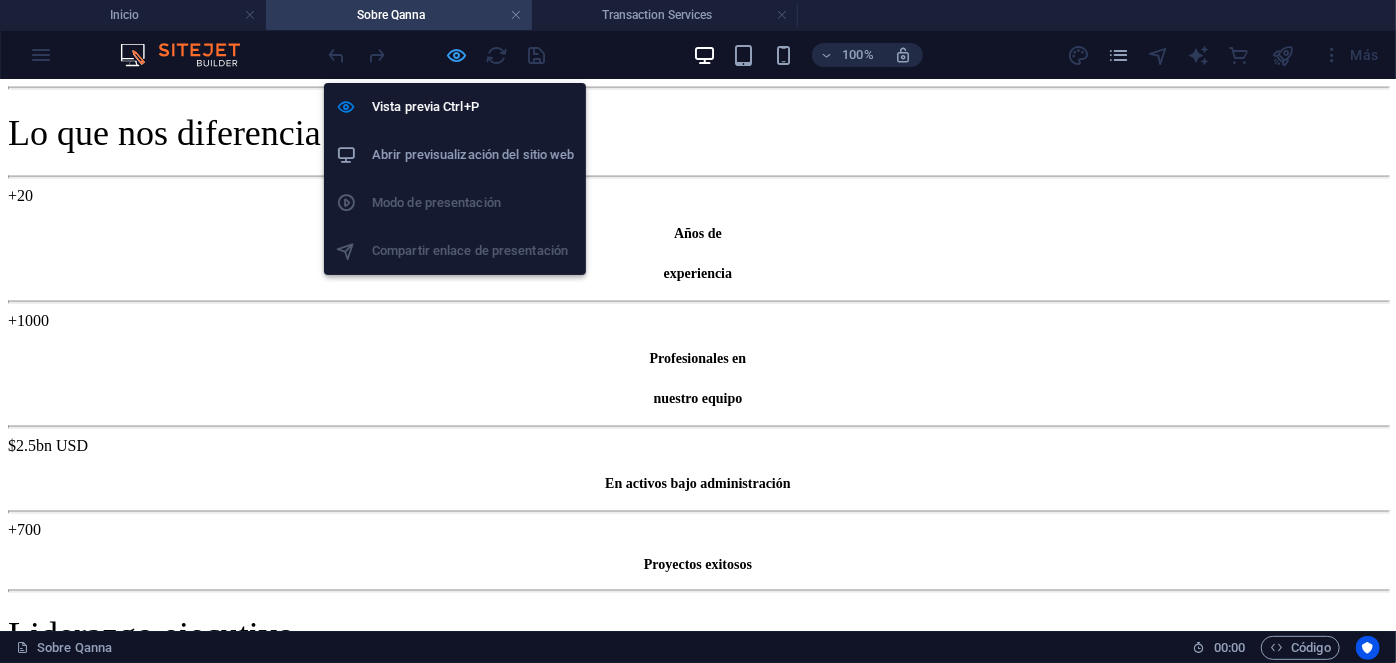 click at bounding box center (457, 55) 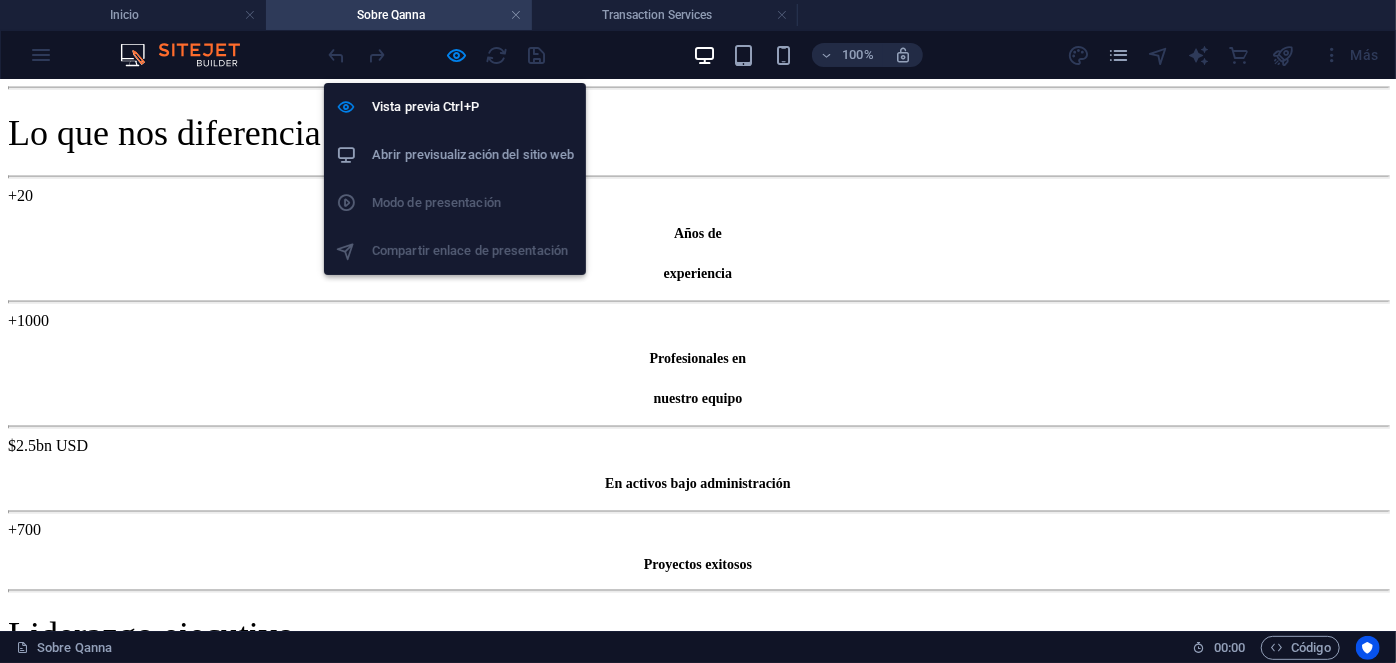 scroll, scrollTop: 3785, scrollLeft: 0, axis: vertical 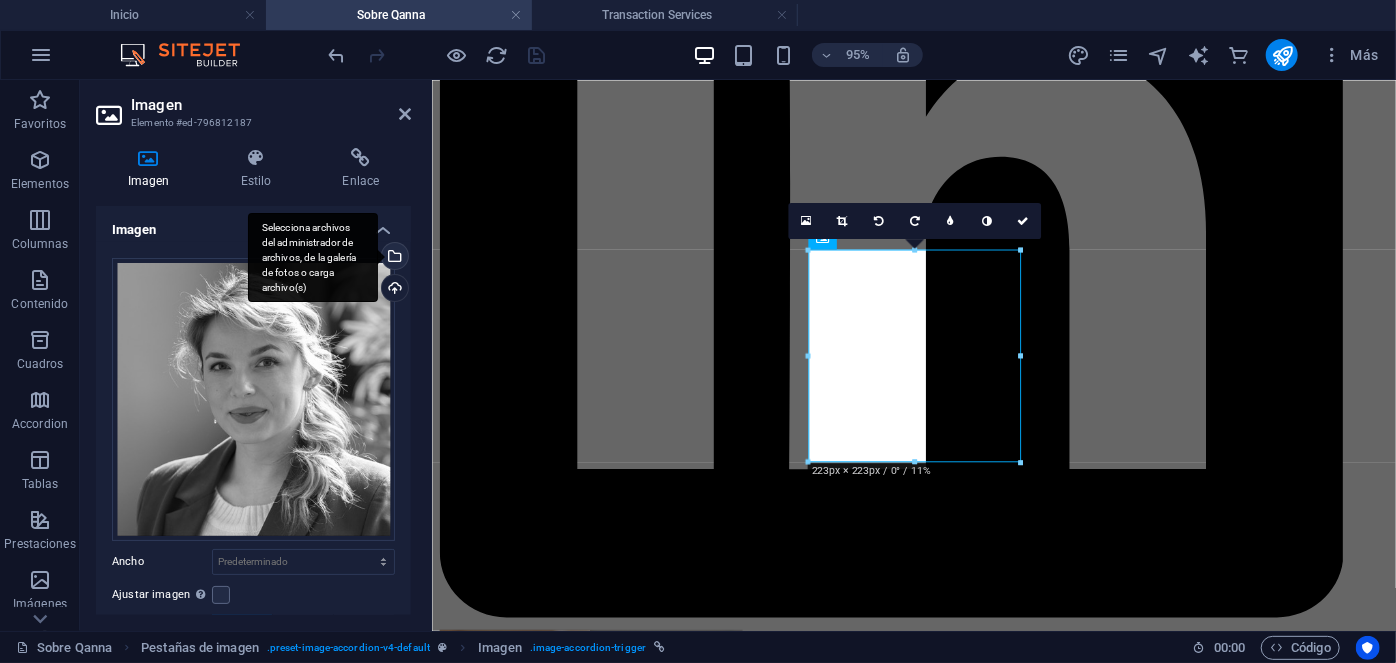 click on "Selecciona archivos del administrador de archivos, de la galería de fotos o carga archivo(s)" at bounding box center [393, 258] 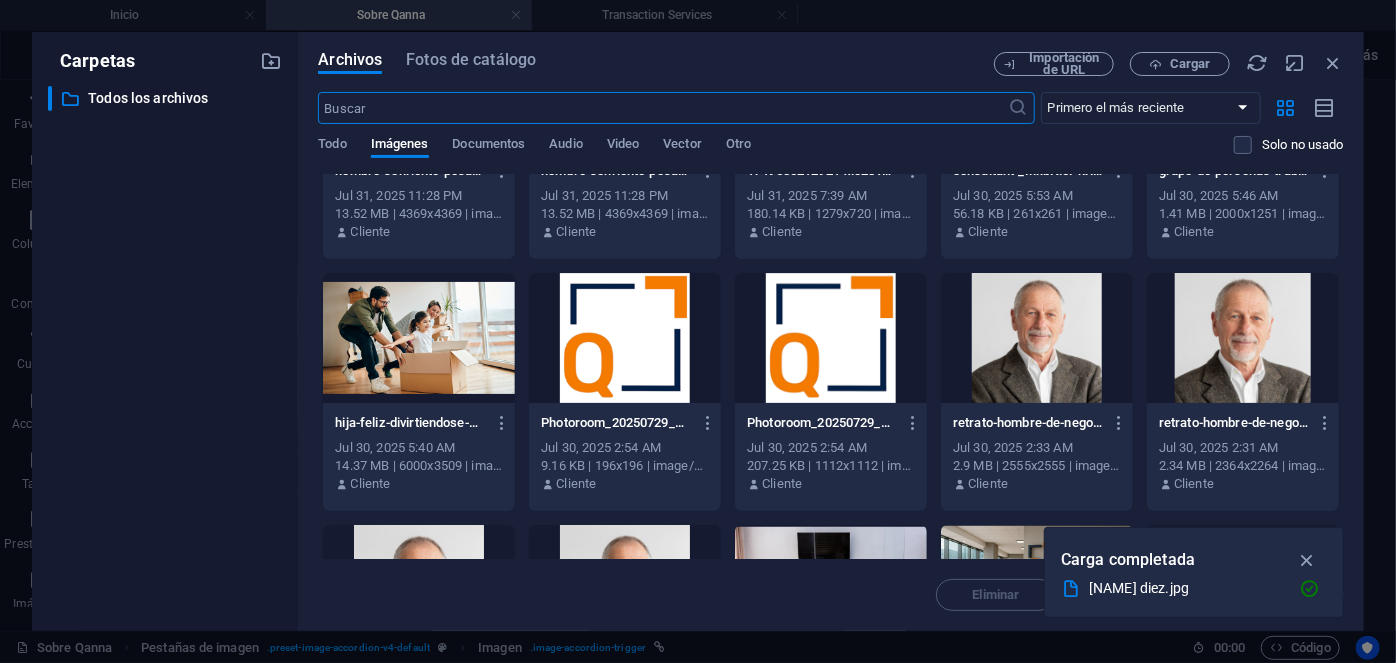 scroll, scrollTop: 666, scrollLeft: 0, axis: vertical 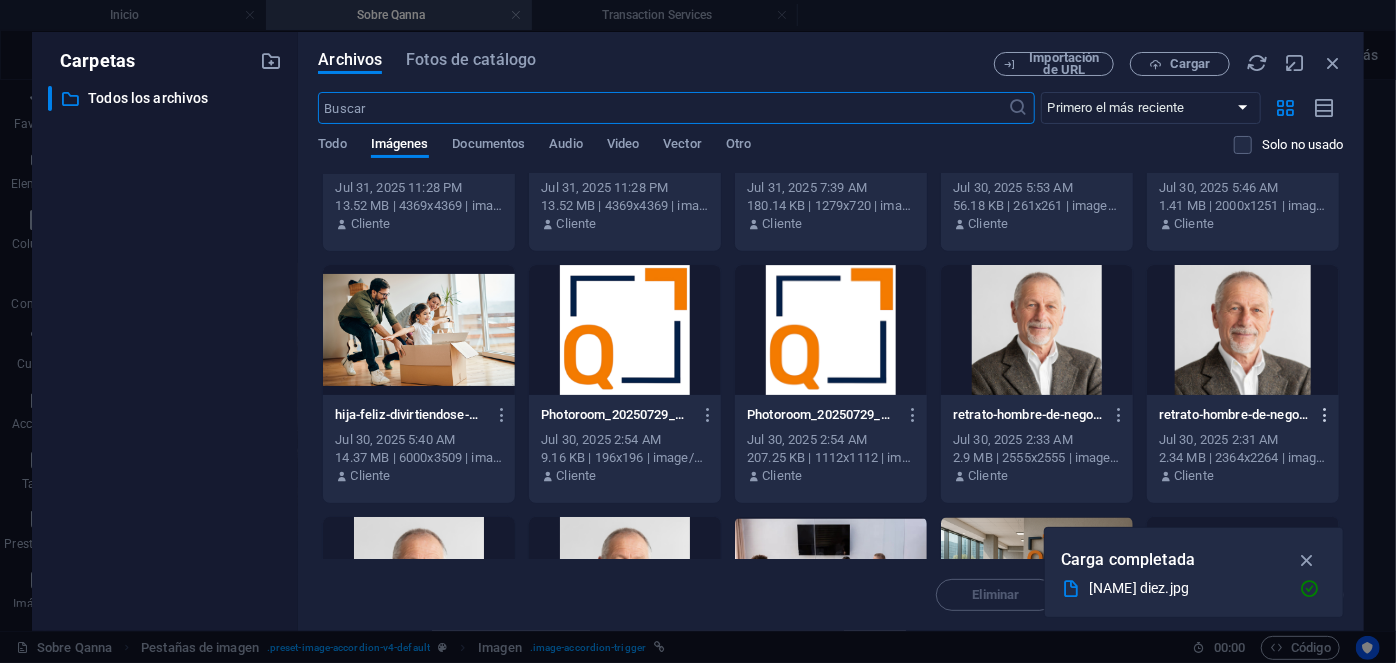 click at bounding box center (1325, 415) 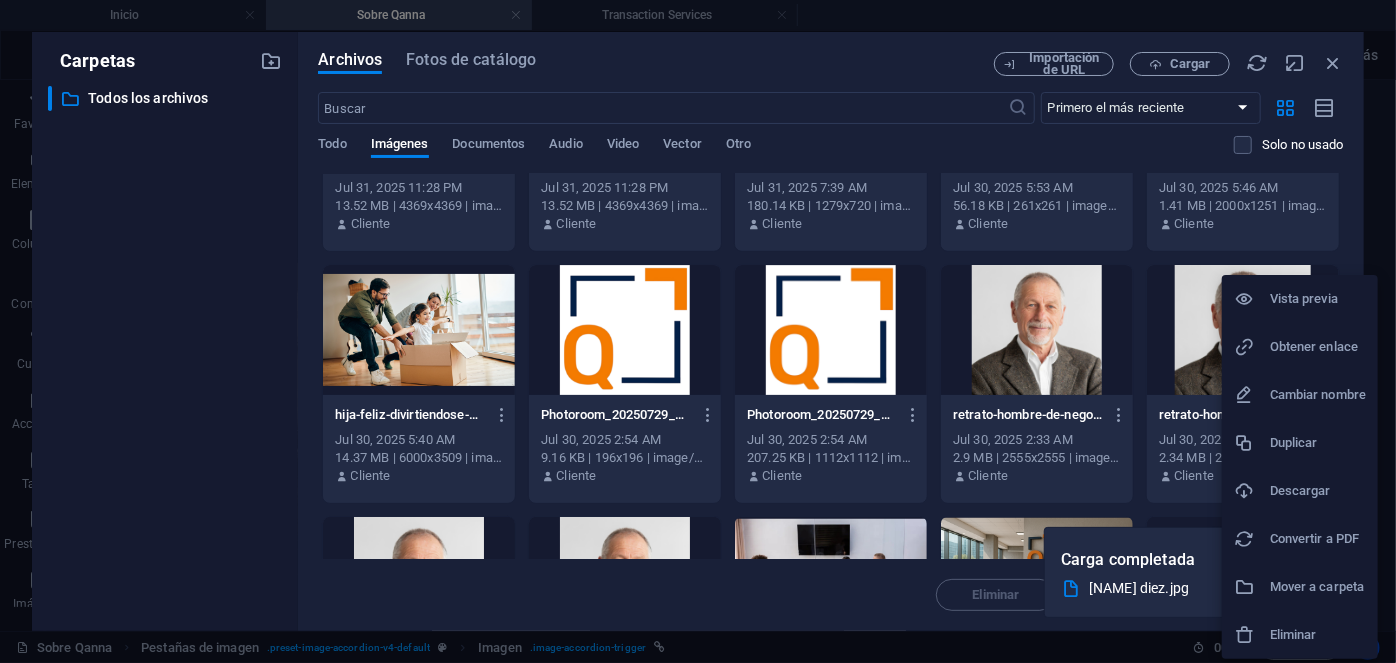 click at bounding box center [698, 331] 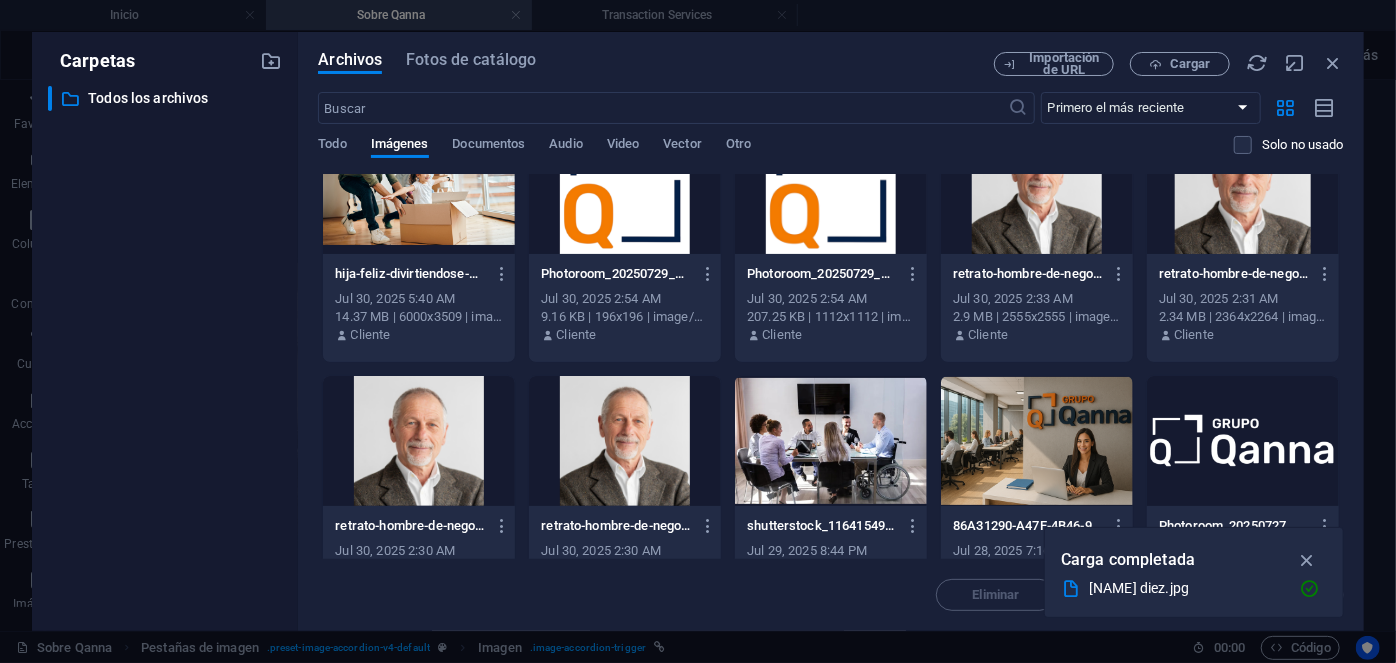 scroll, scrollTop: 642, scrollLeft: 0, axis: vertical 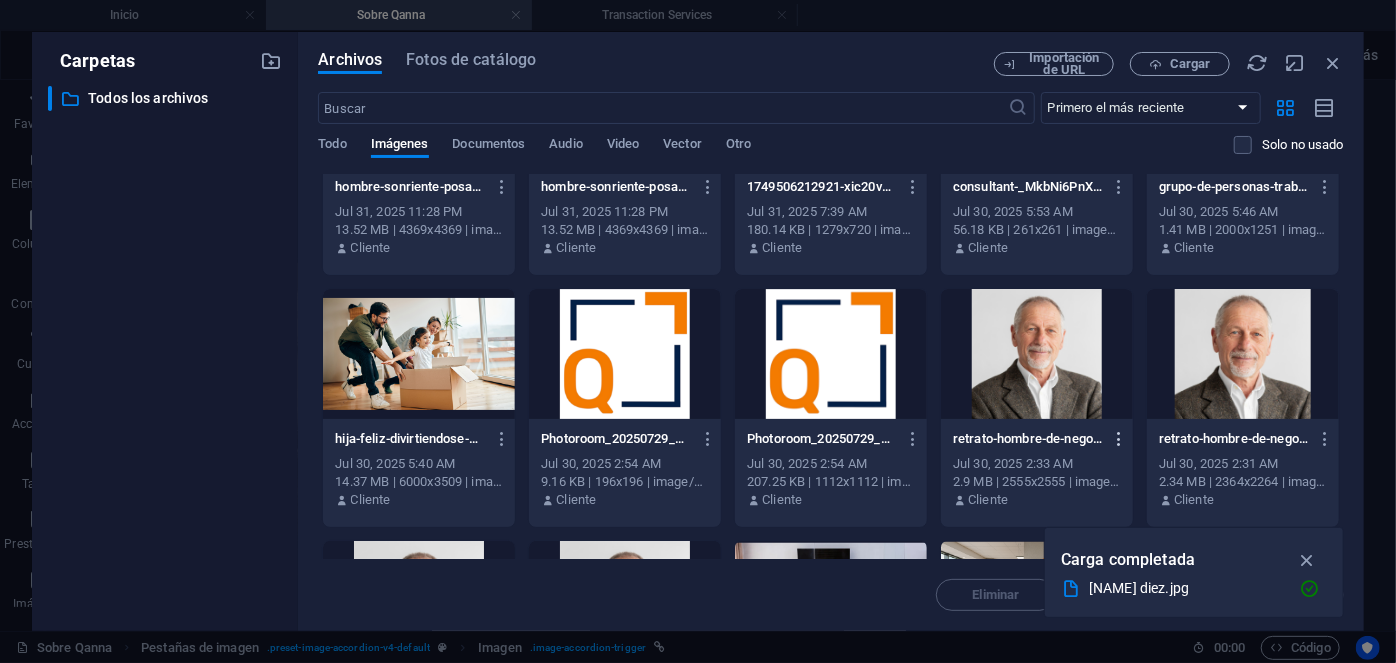 click at bounding box center [1120, 439] 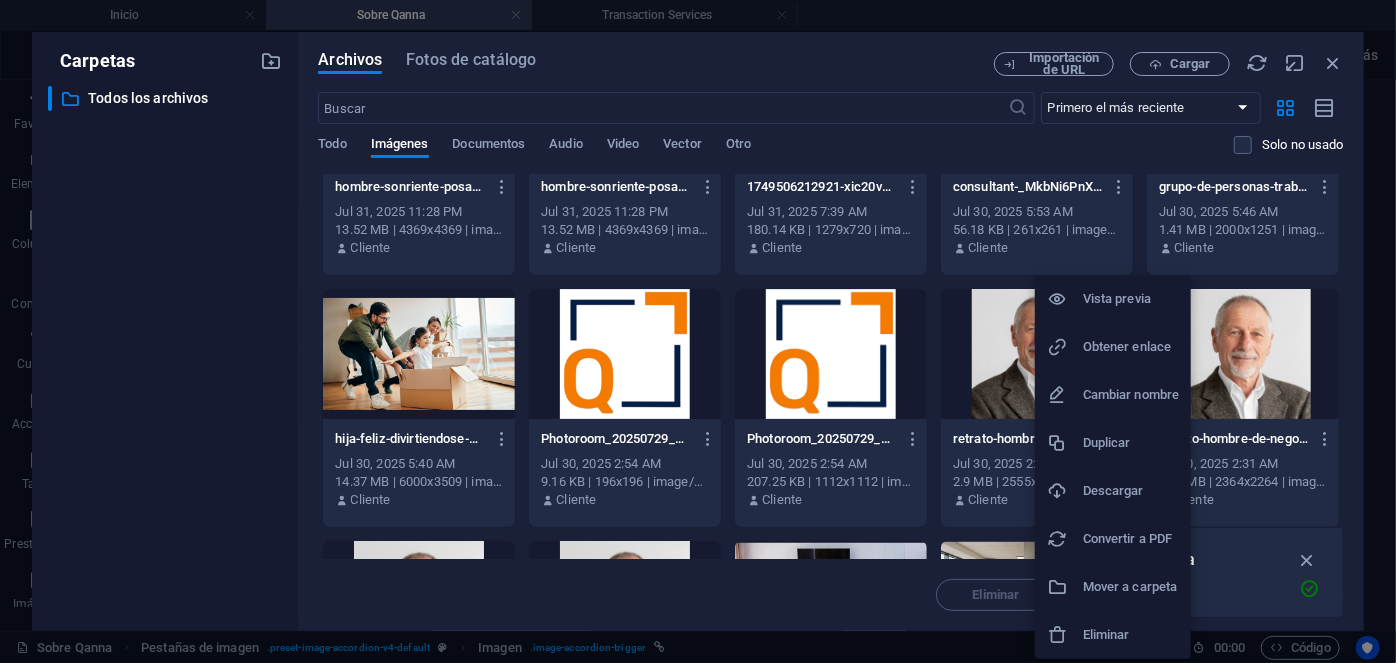 click on "Descargar" at bounding box center (1131, 491) 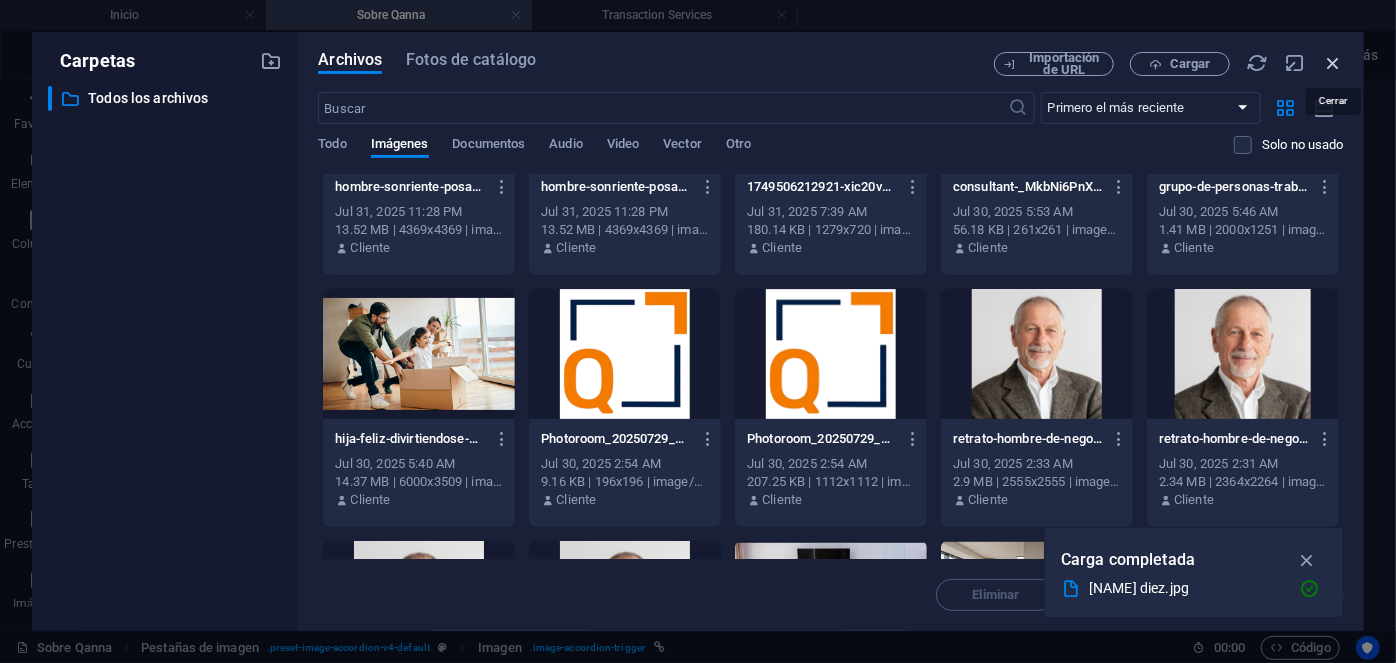 click at bounding box center [1333, 63] 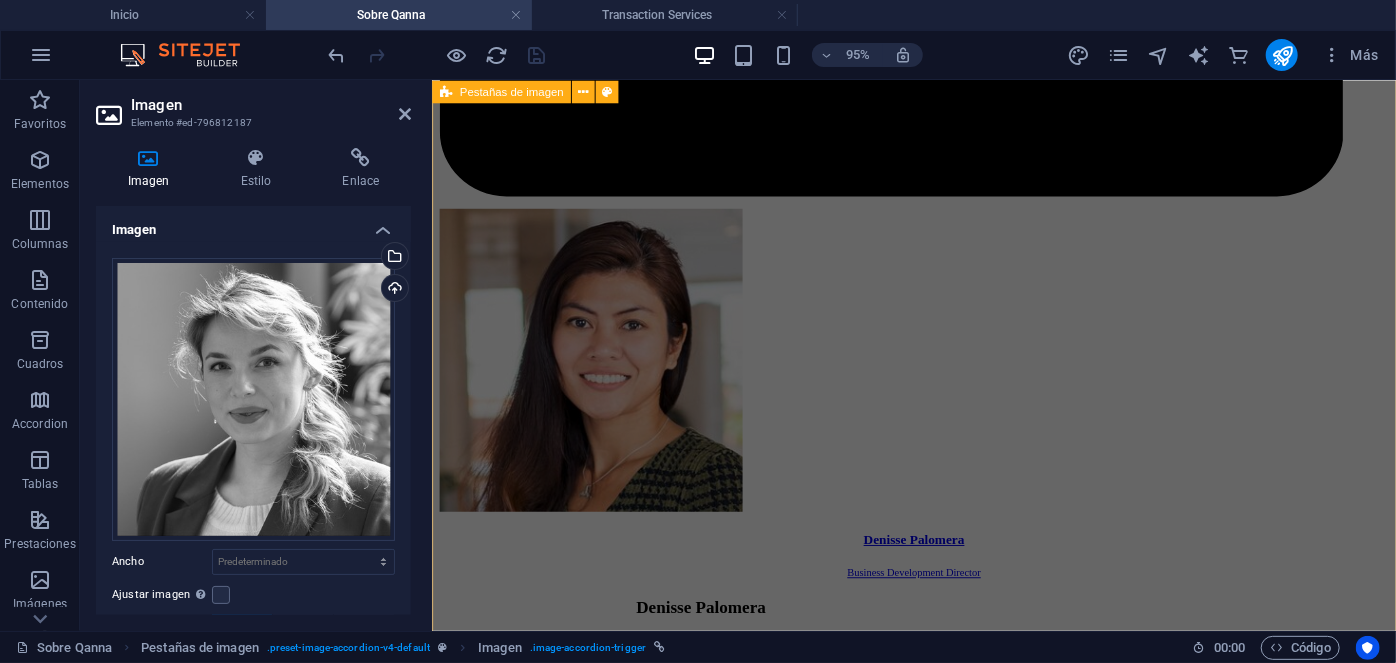 scroll, scrollTop: 4235, scrollLeft: 0, axis: vertical 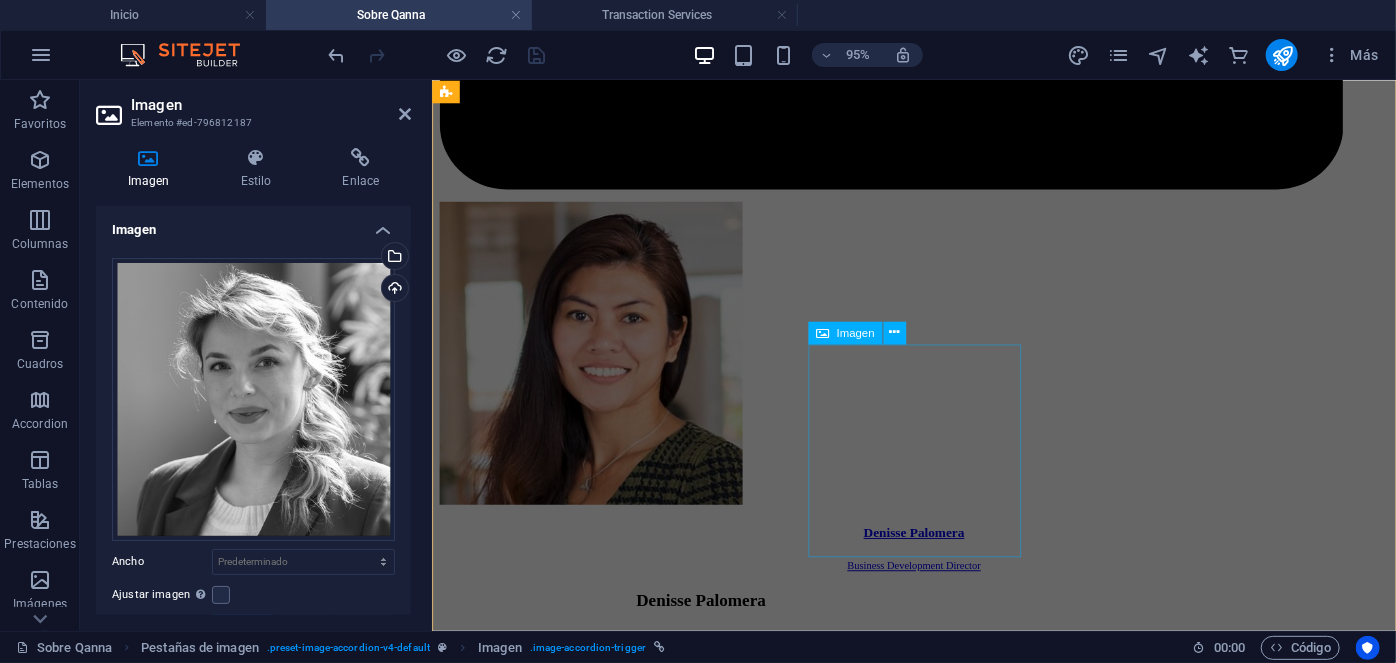 click on "Juan Bachelet Project Management Director" at bounding box center (938, 9343) 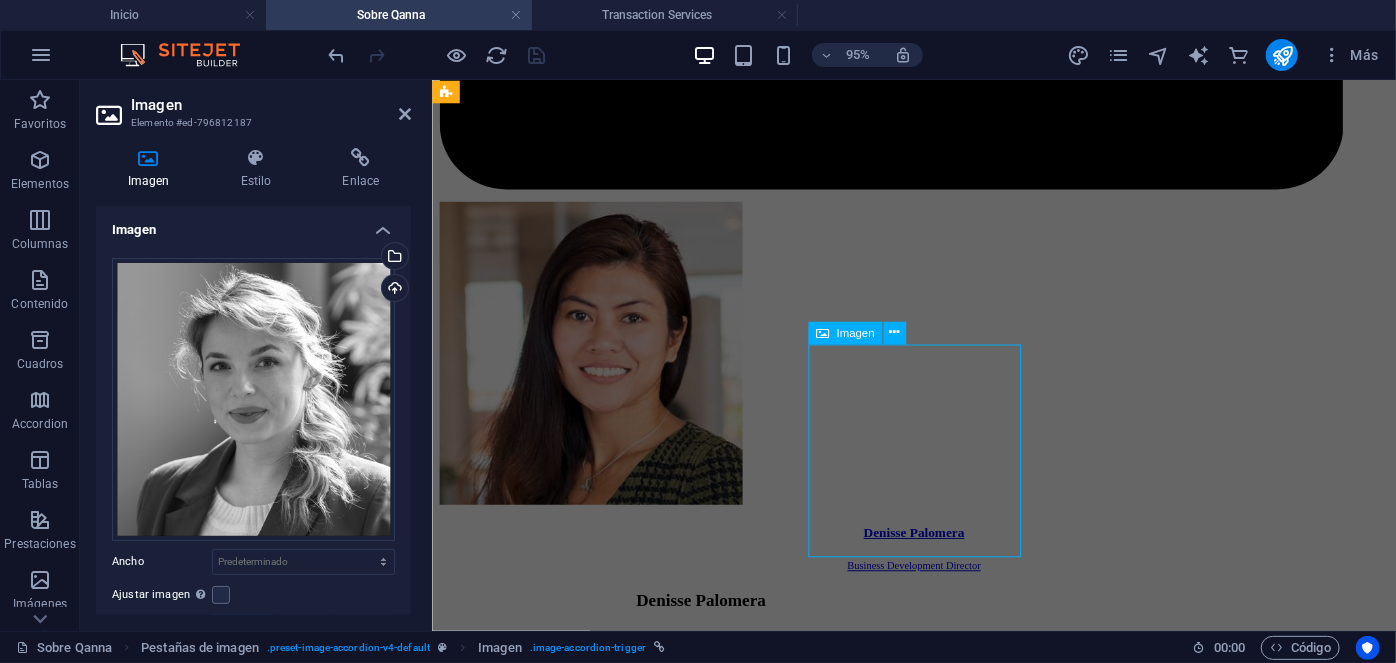 click on "Juan Bachelet Project Management Director" at bounding box center [938, 9343] 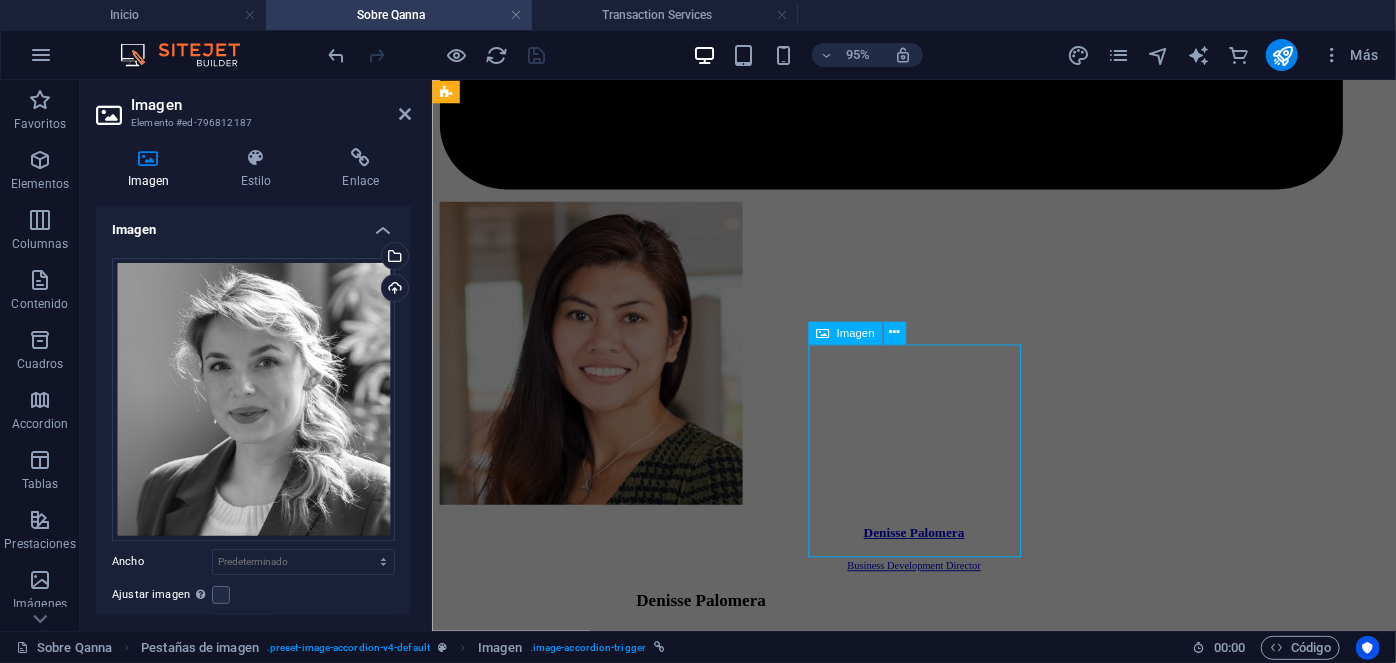 click on "Juan Bachelet Project Management Director" at bounding box center (938, 9343) 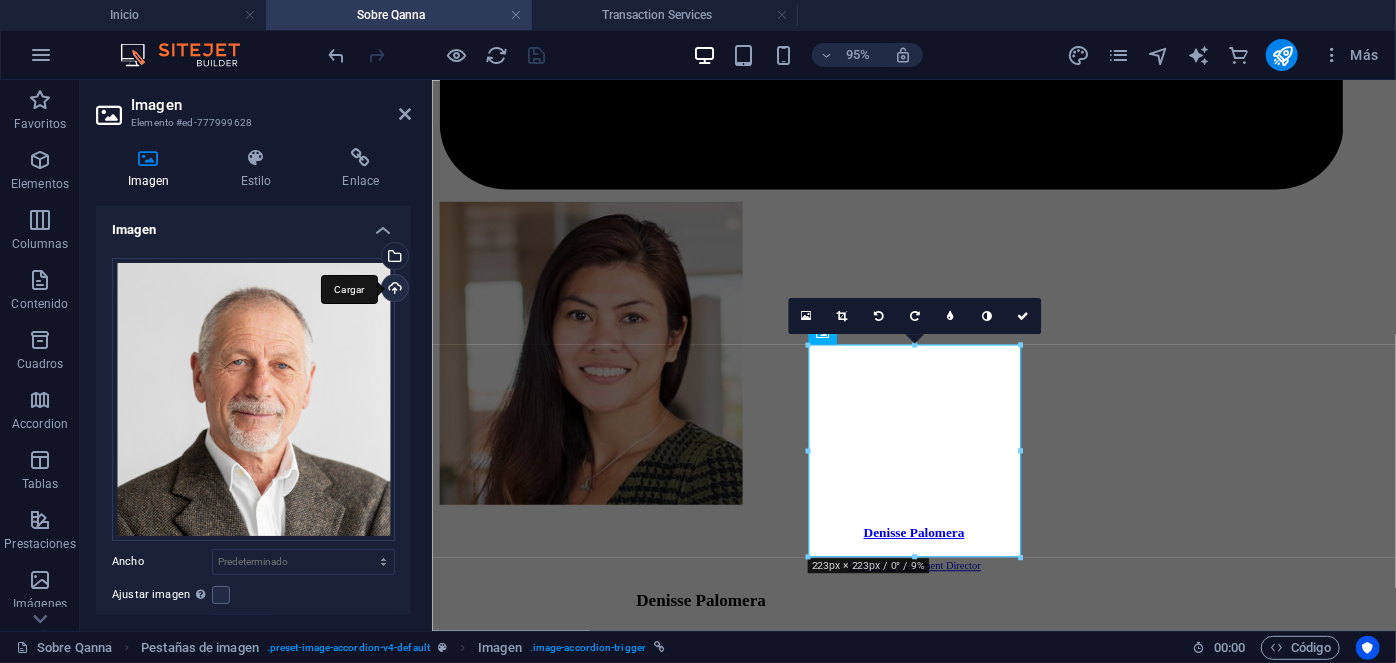 click on "Cargar" at bounding box center [393, 290] 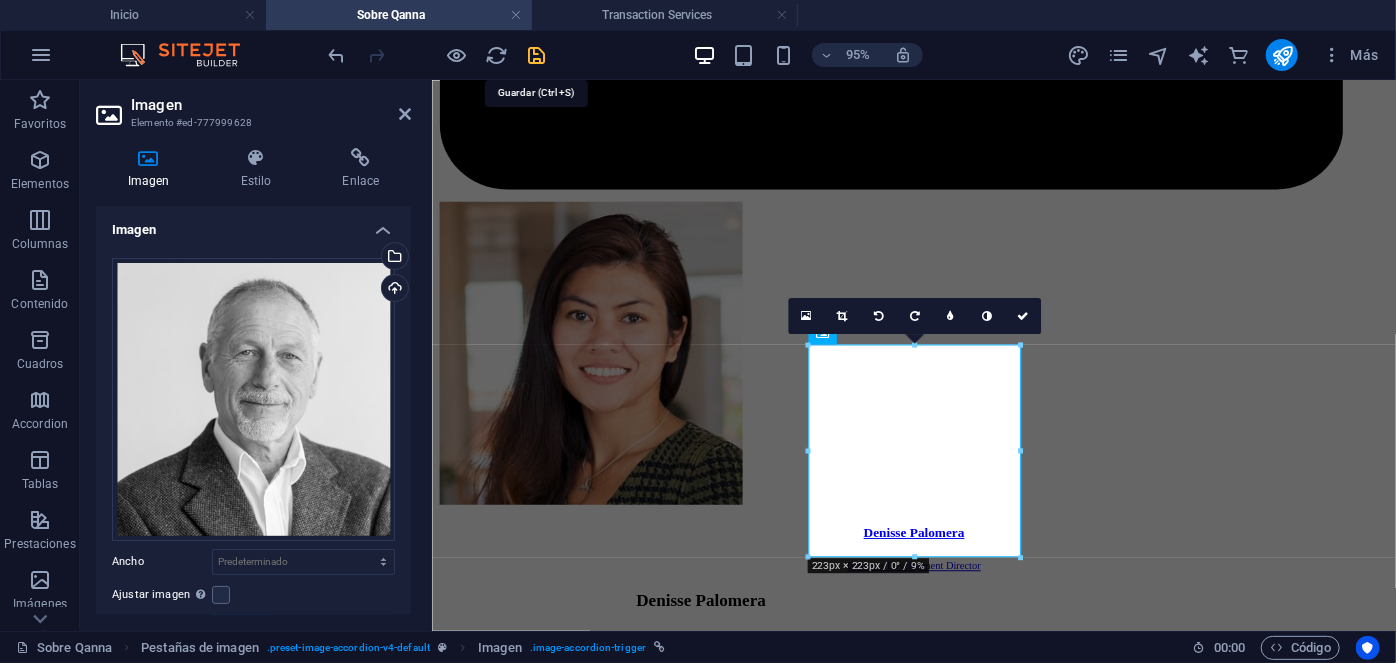 click at bounding box center (537, 55) 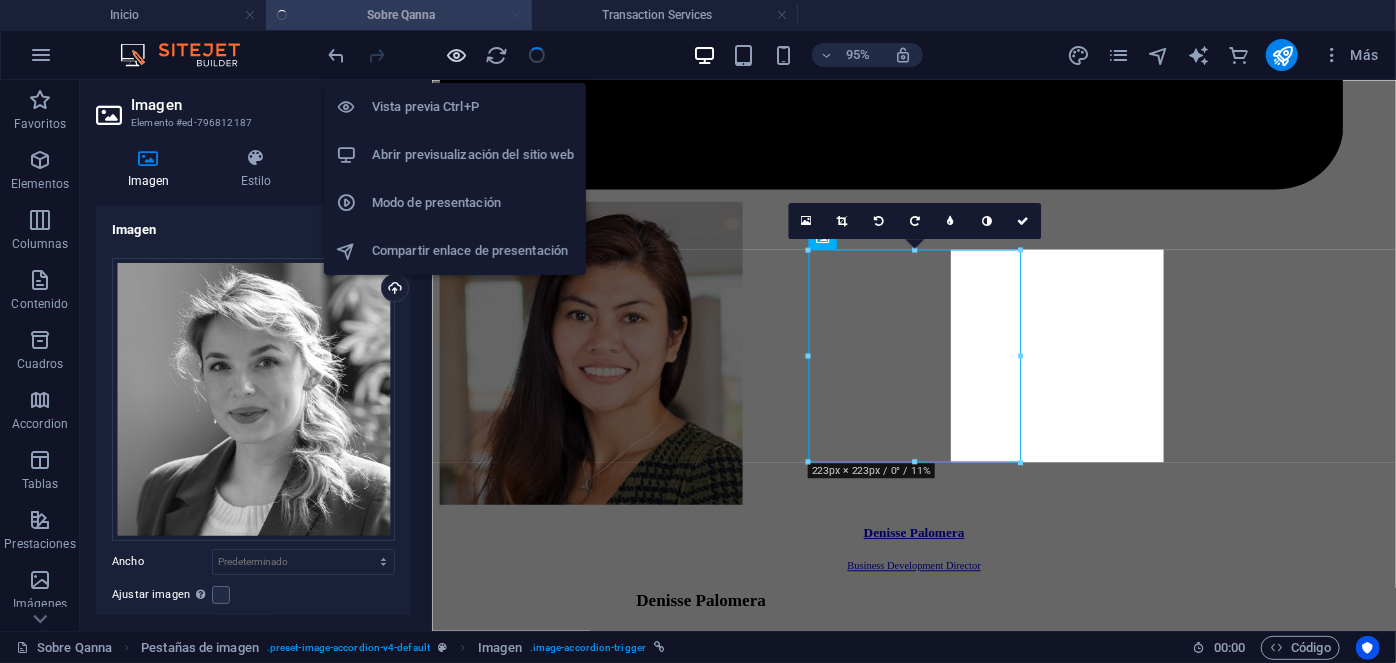 scroll, scrollTop: 3785, scrollLeft: 0, axis: vertical 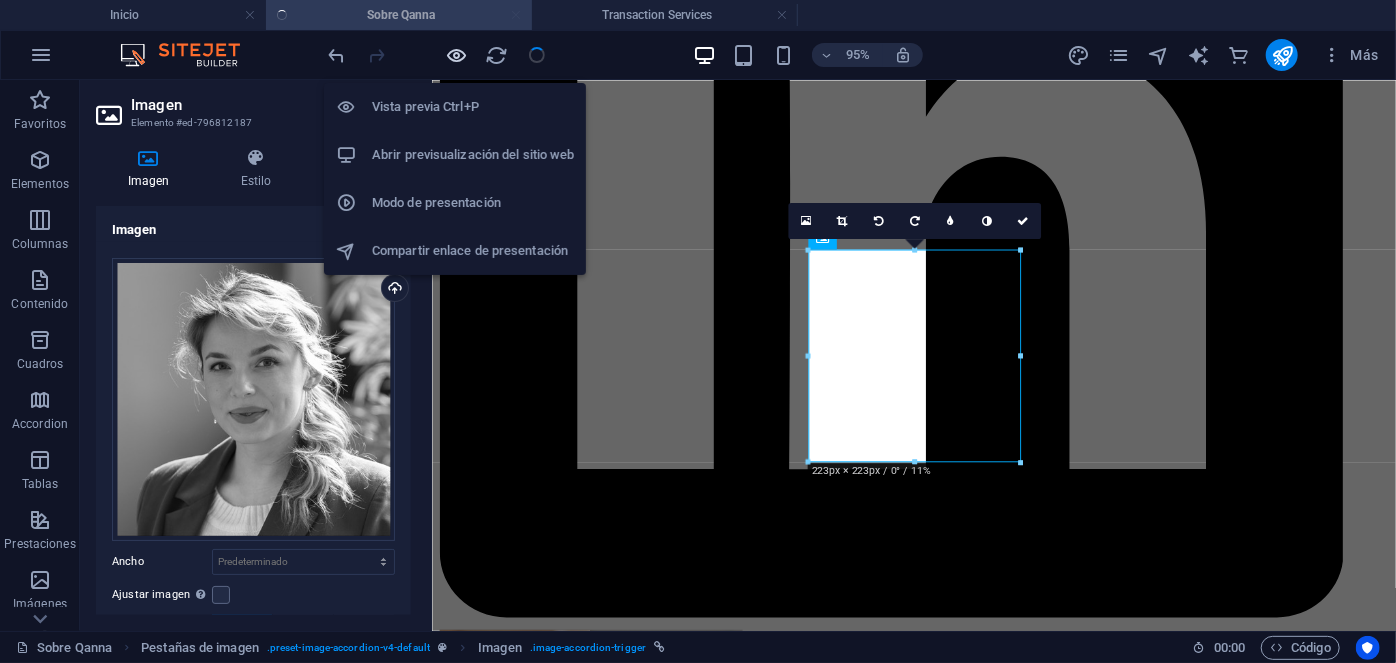 click at bounding box center (457, 55) 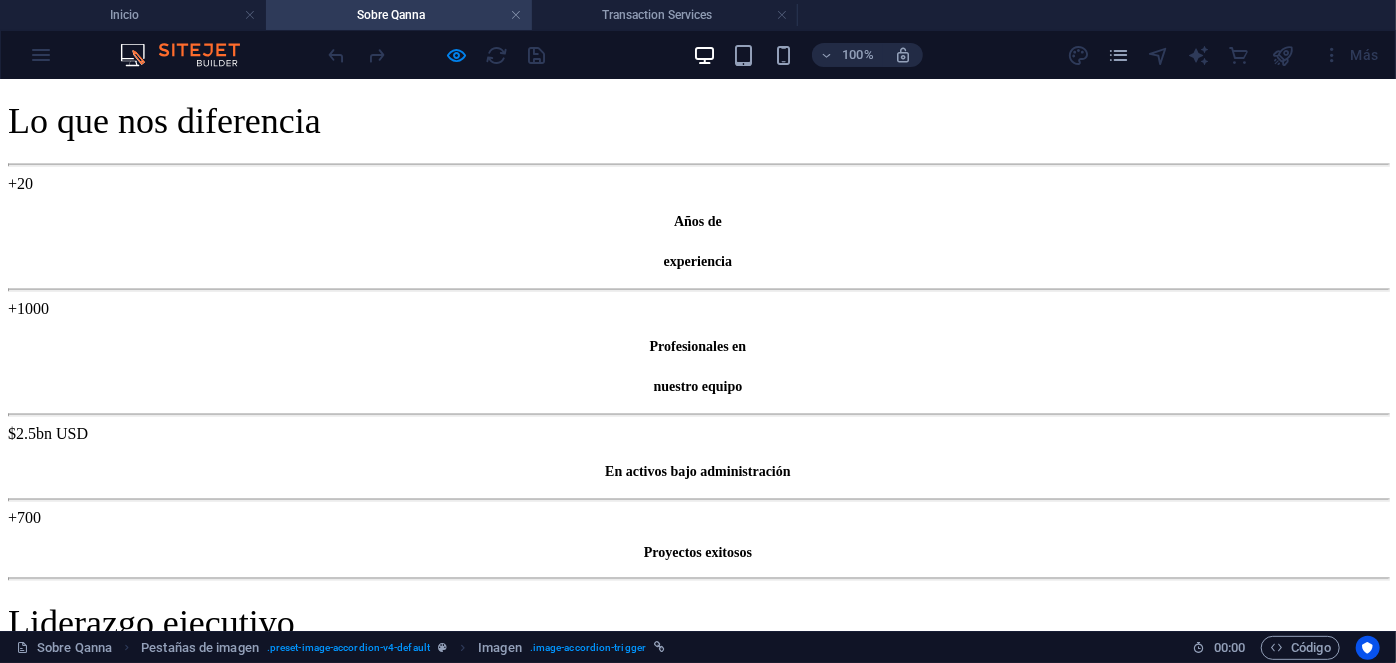 scroll, scrollTop: 1463, scrollLeft: 0, axis: vertical 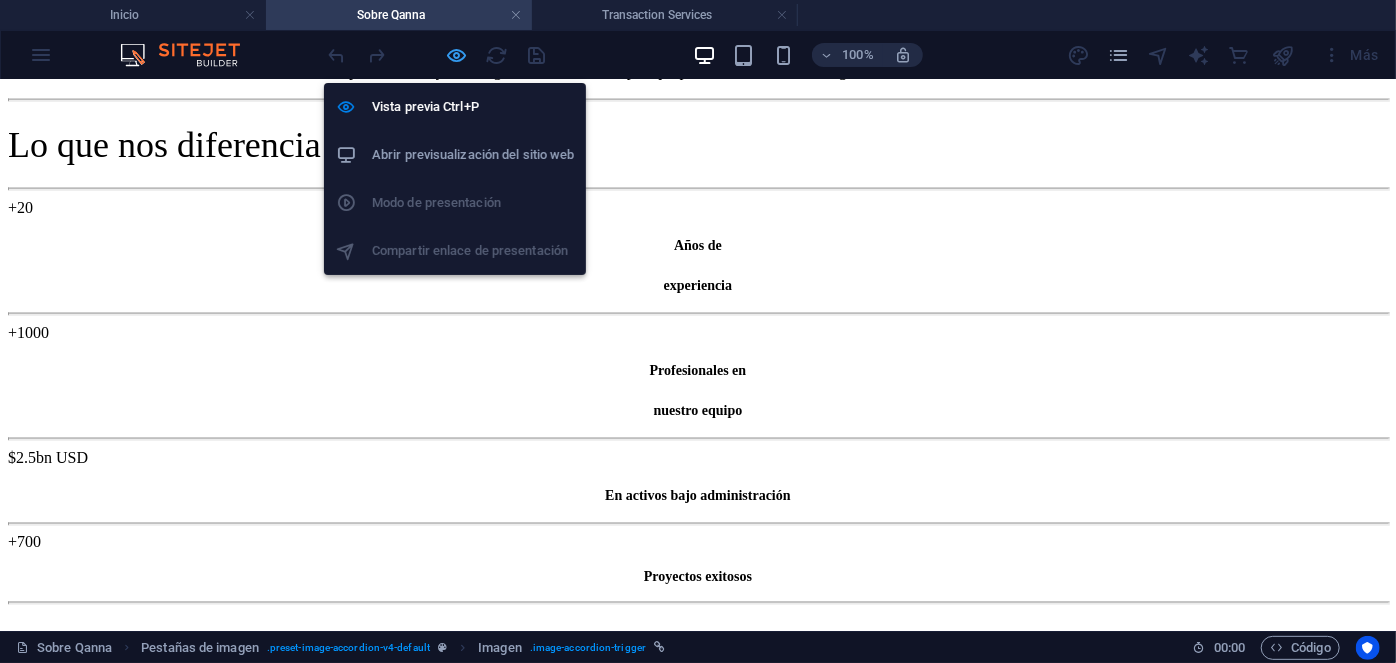click at bounding box center [457, 55] 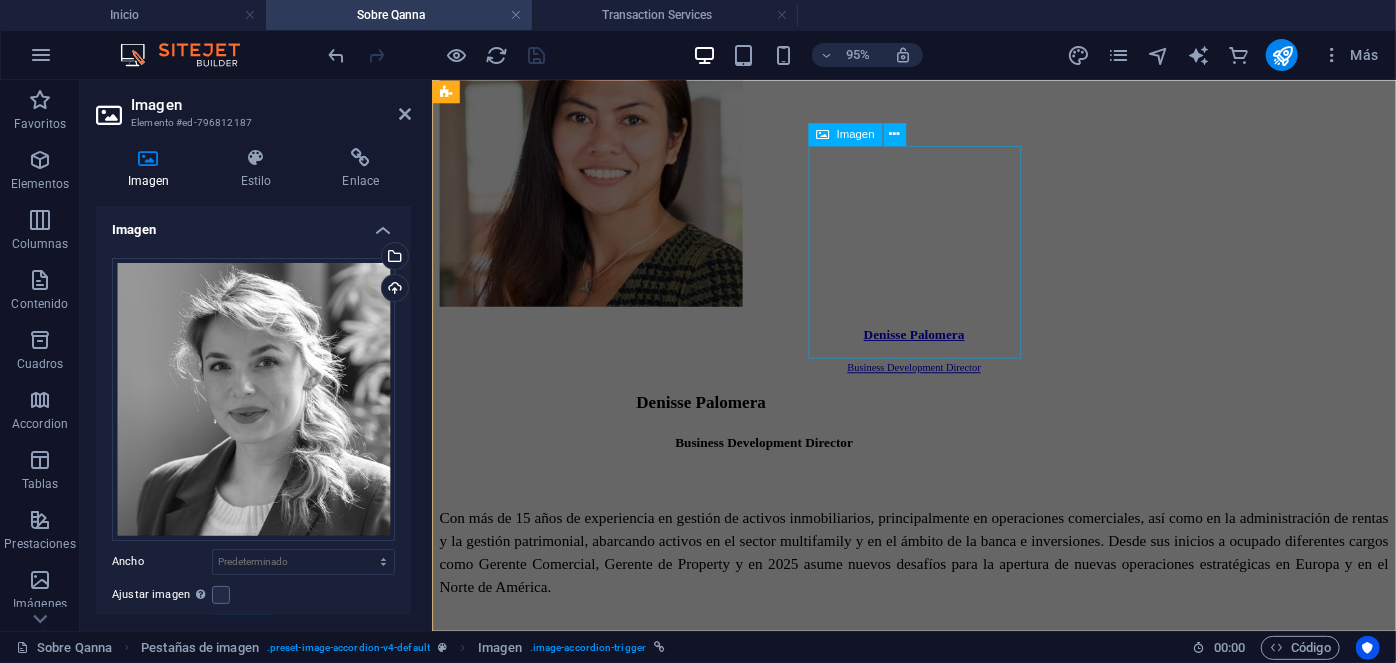 scroll, scrollTop: 5034, scrollLeft: 0, axis: vertical 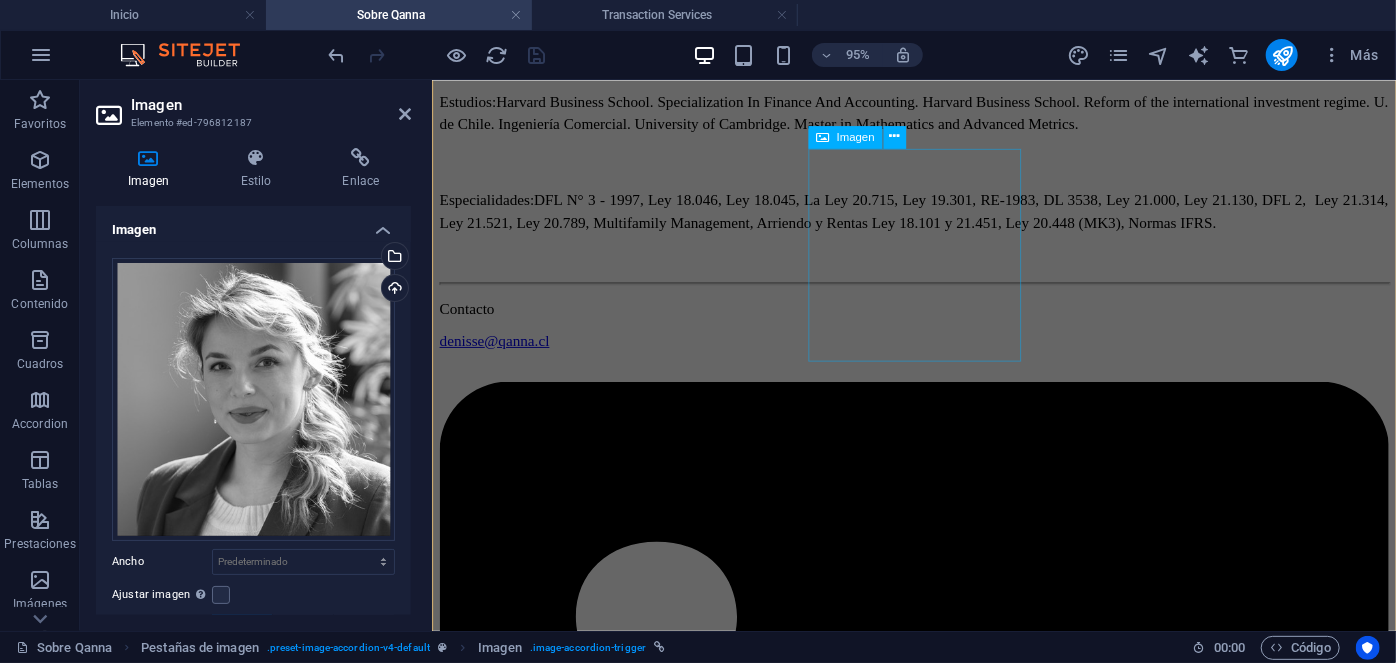 click on "Théo Lefèvre Director Capital Markets" at bounding box center (938, 10882) 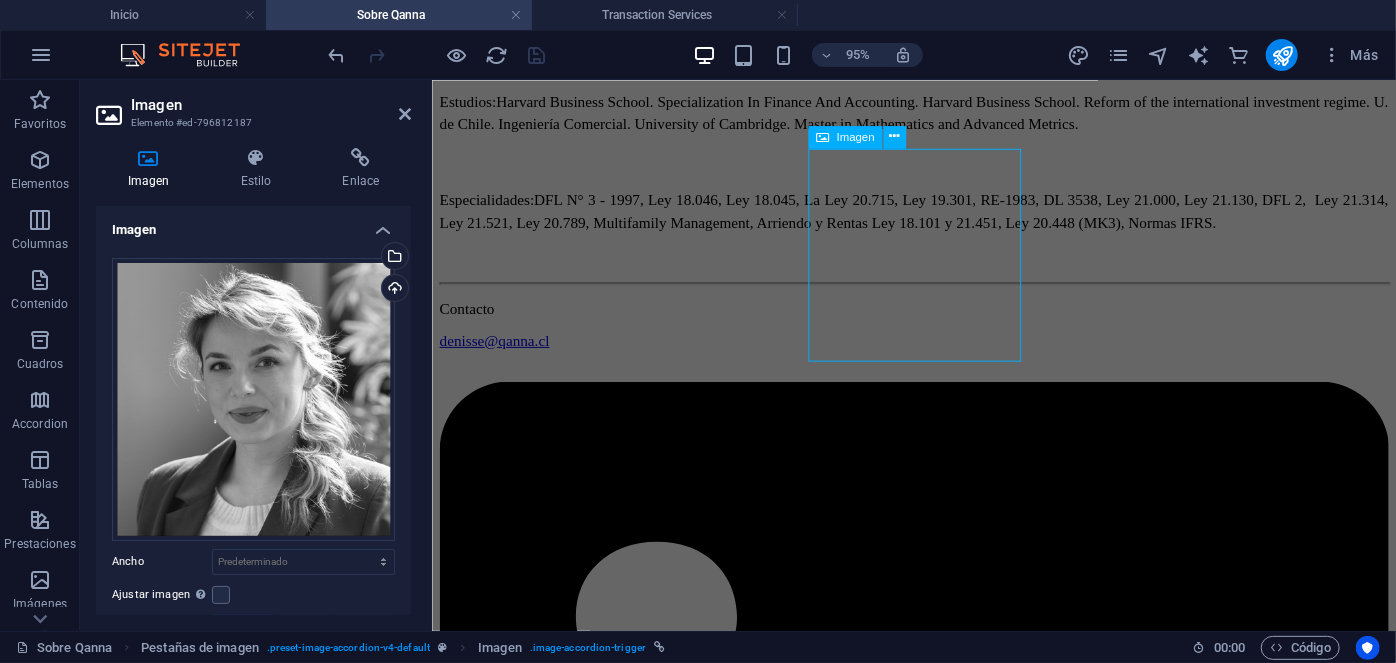 click on "Théo Lefèvre Director Capital Markets" at bounding box center (938, 10882) 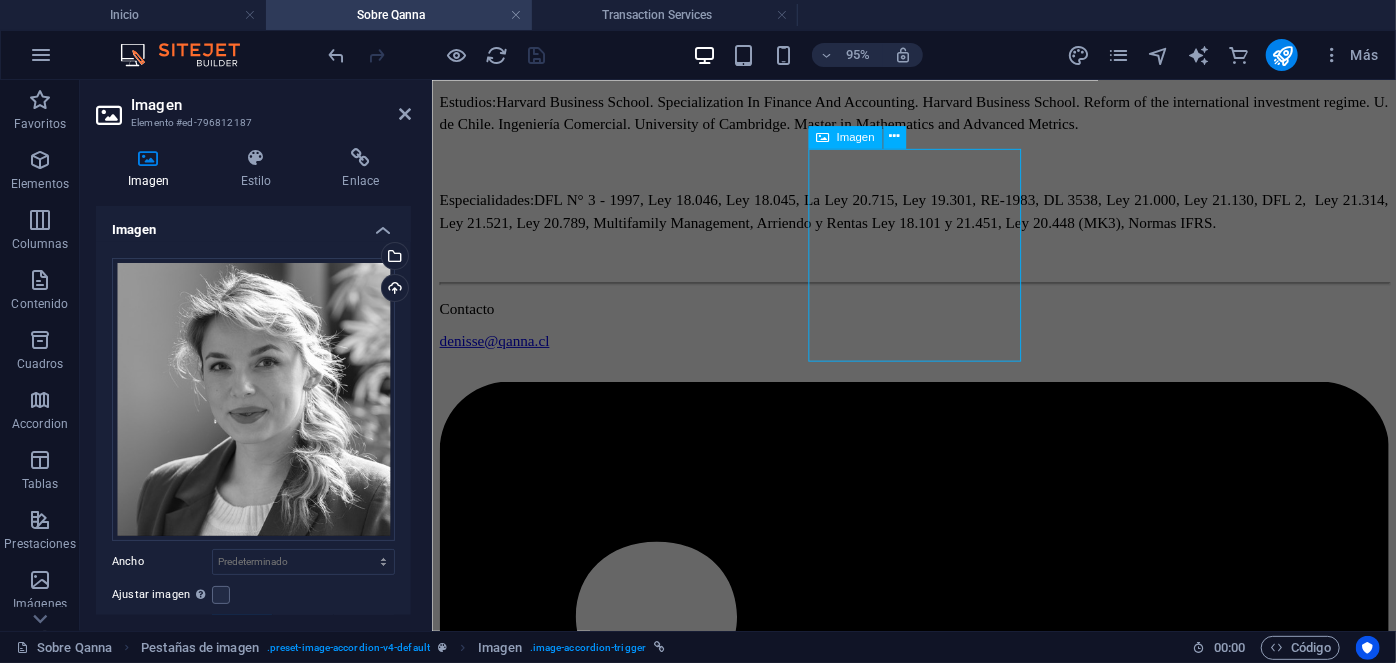 click on "Théo Lefèvre Director Capital Markets" at bounding box center [938, 10882] 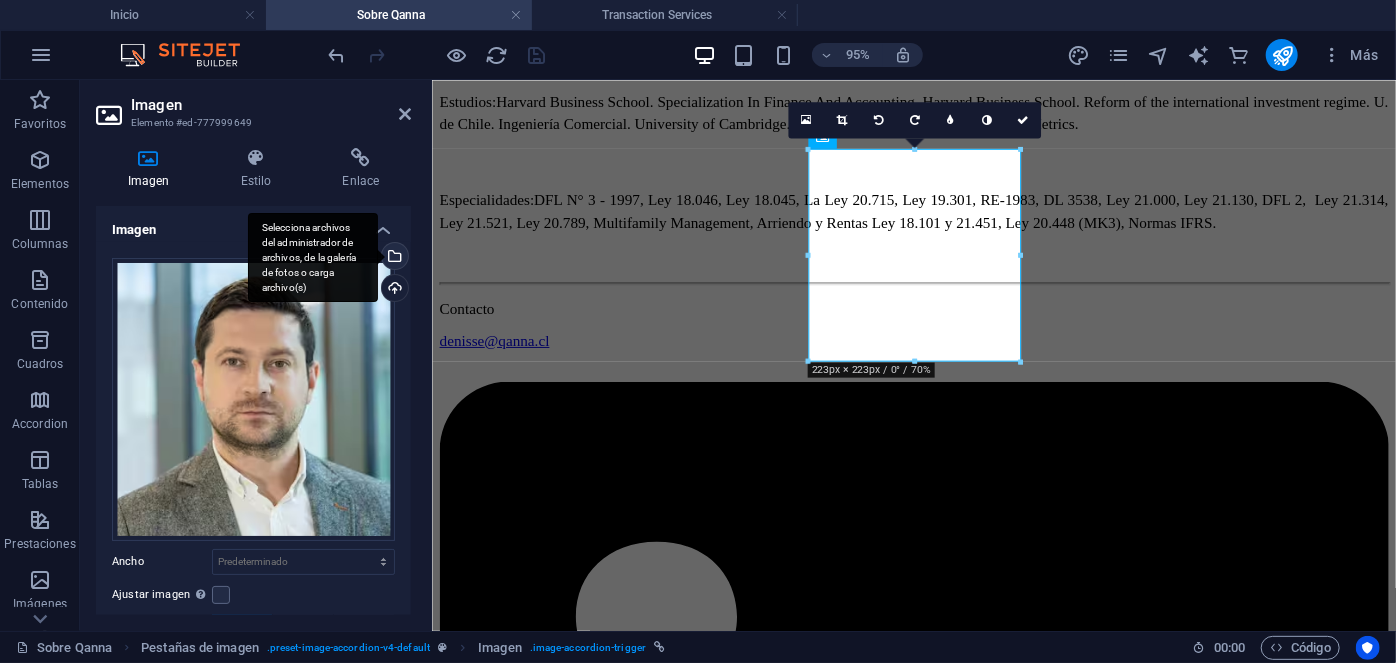 click on "Selecciona archivos del administrador de archivos, de la galería de fotos o carga archivo(s)" at bounding box center [393, 258] 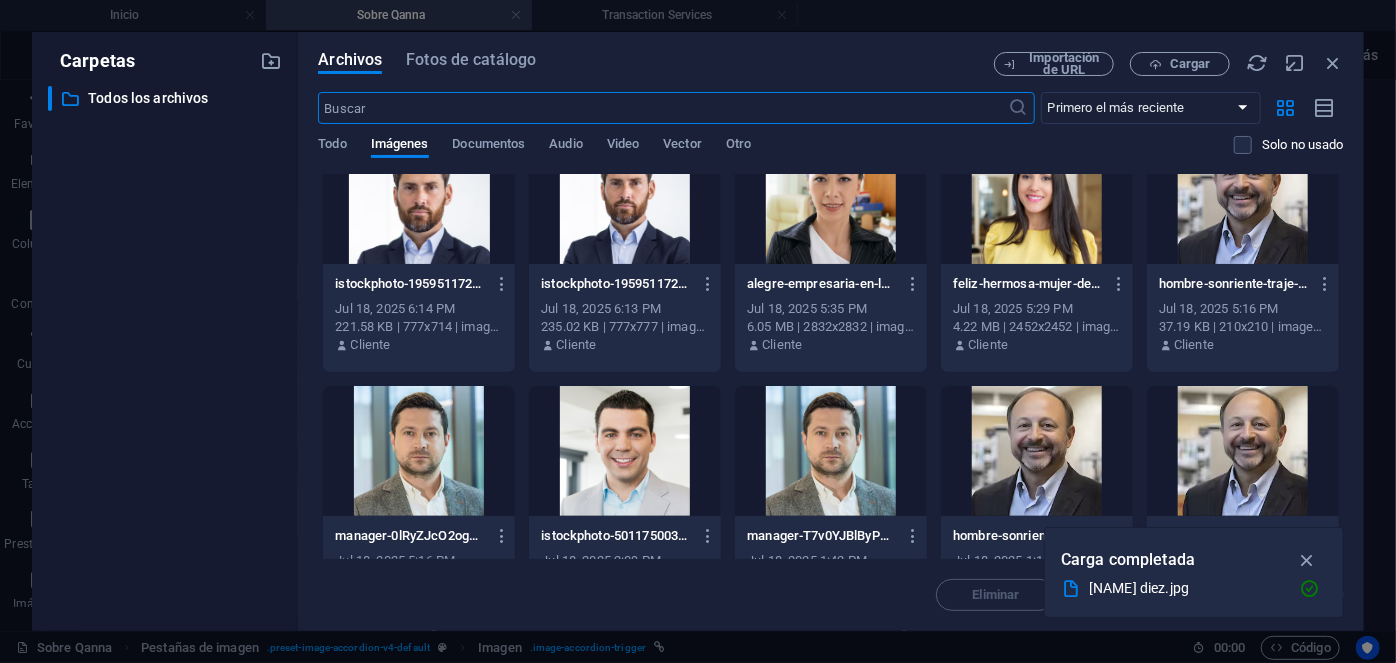 scroll, scrollTop: 4082, scrollLeft: 0, axis: vertical 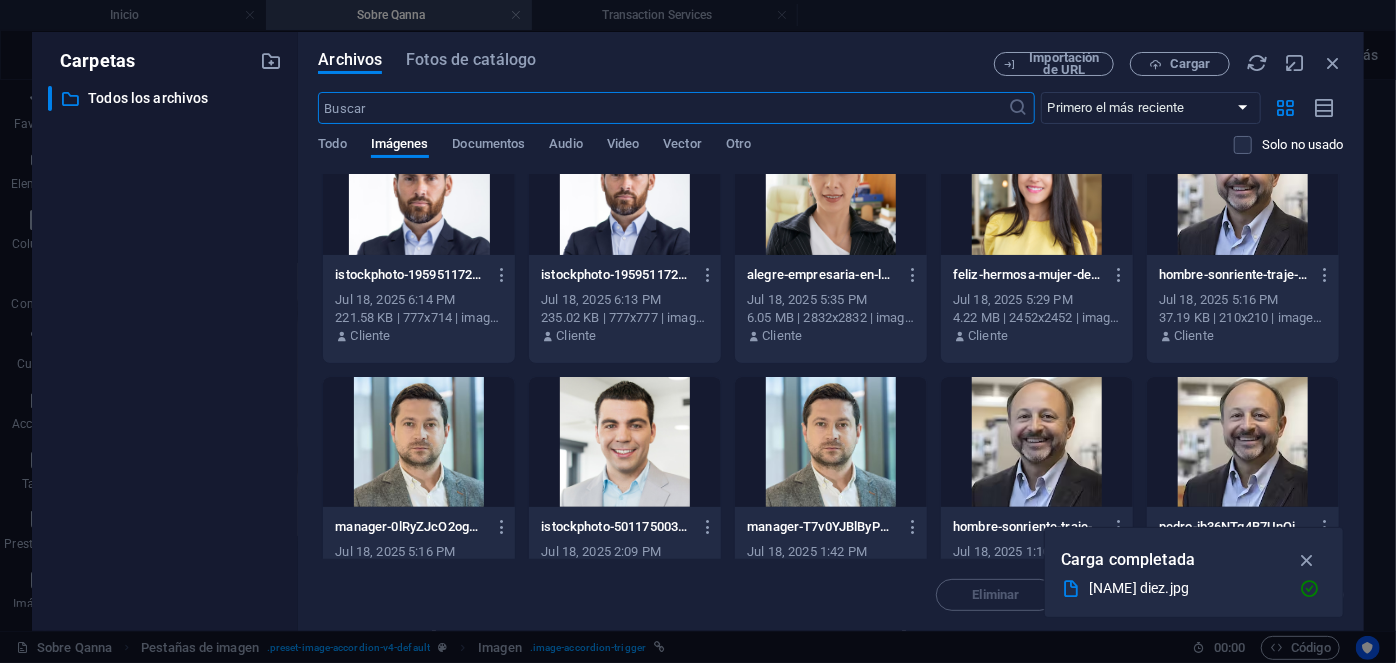 click on "manager-0lRyZJcO2og19-k_7tDG1Q.avif manager-0lRyZJcO2og19-k_7tDG1Q.avif Jul 18, 2025 5:16 PM 80.66 KB | 317x317 | image/jpeg Cliente" at bounding box center [419, 558] 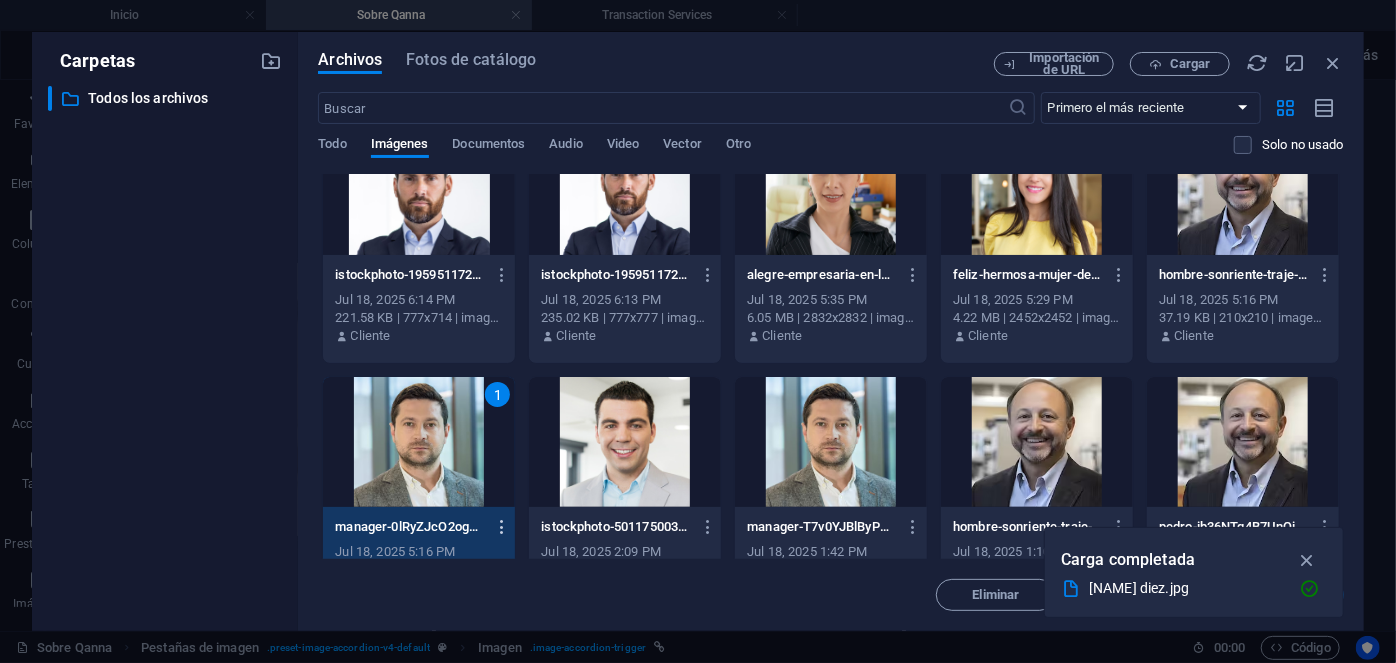 click at bounding box center (502, 527) 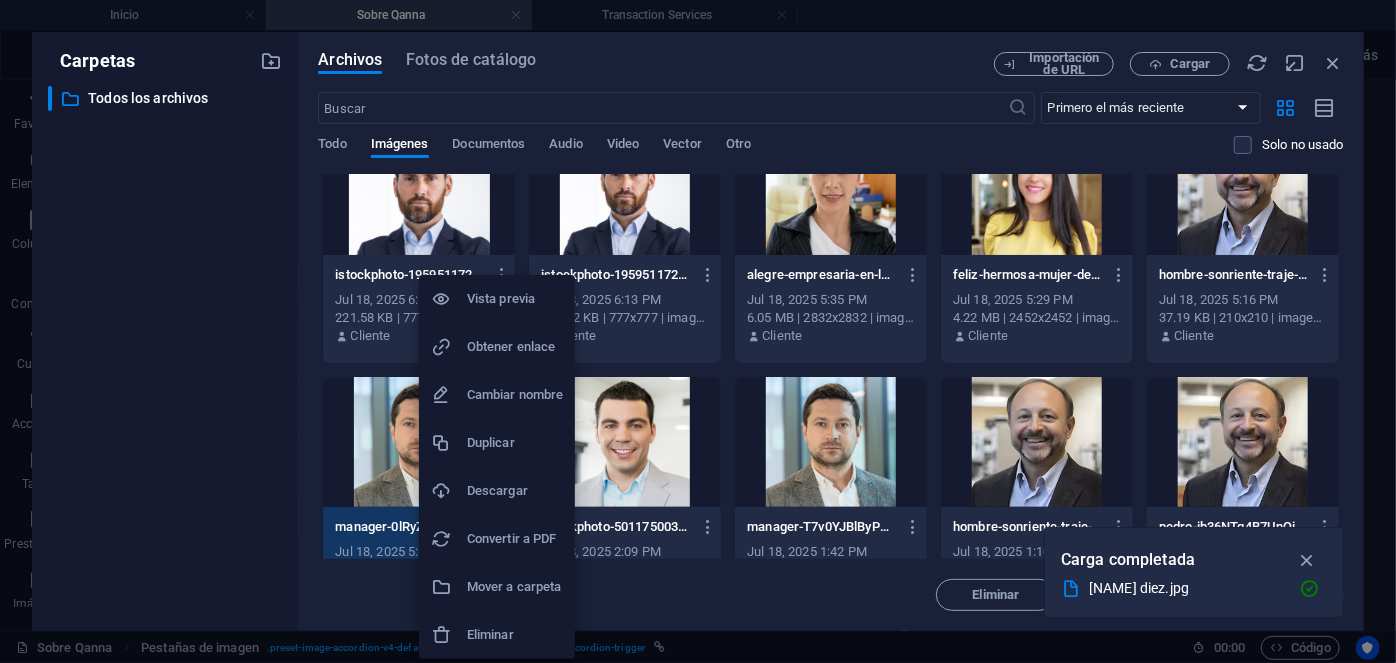 click on "Descargar" at bounding box center [515, 491] 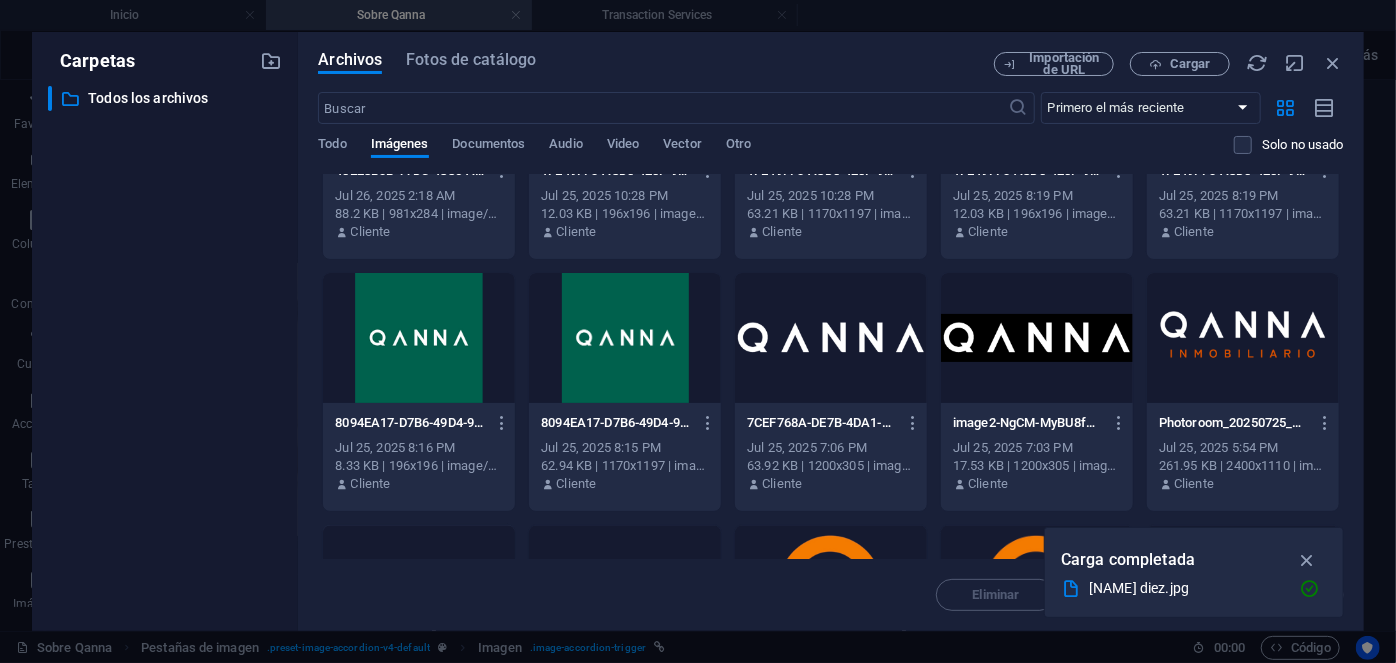 scroll, scrollTop: 2084, scrollLeft: 0, axis: vertical 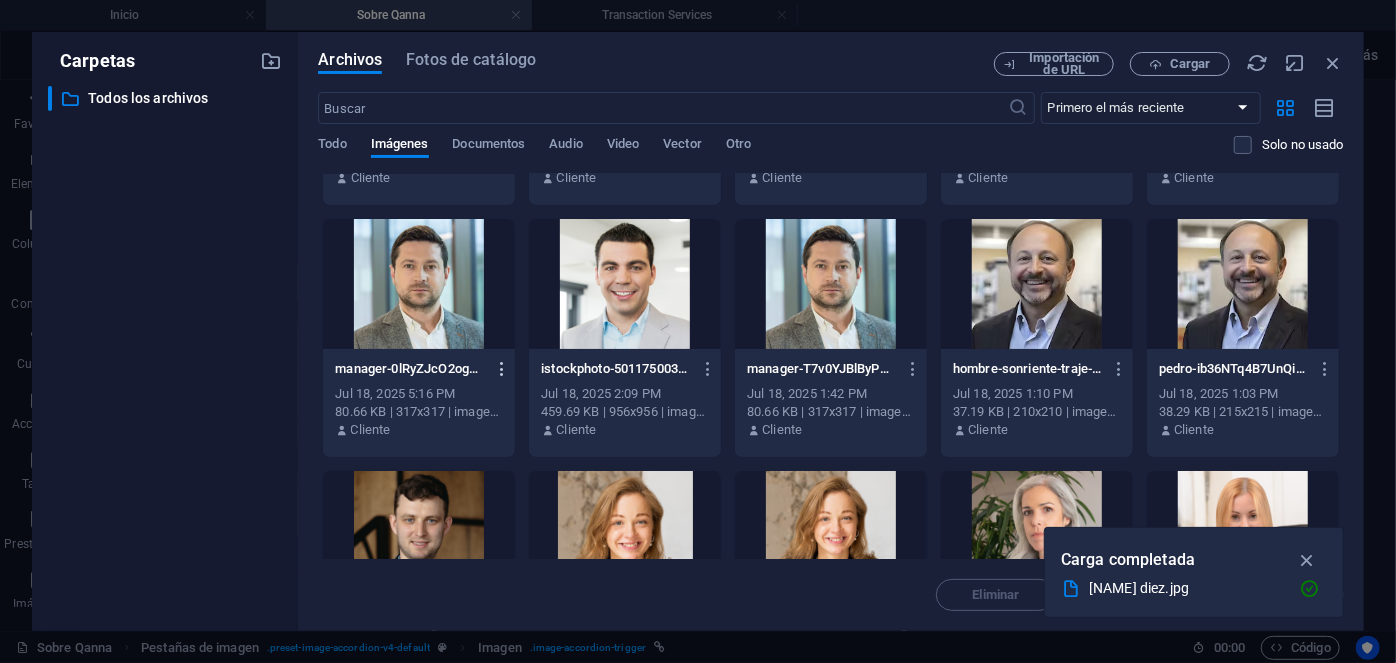 click at bounding box center [502, 369] 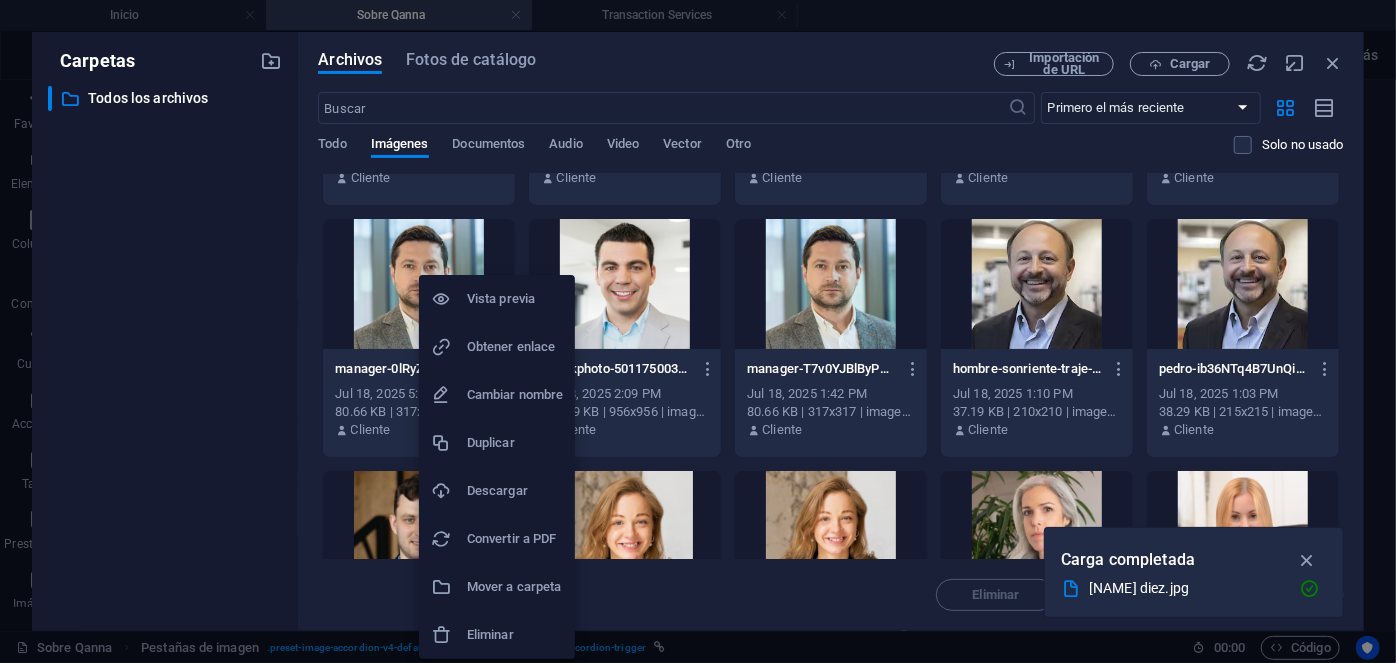 click on "Descargar" at bounding box center [515, 491] 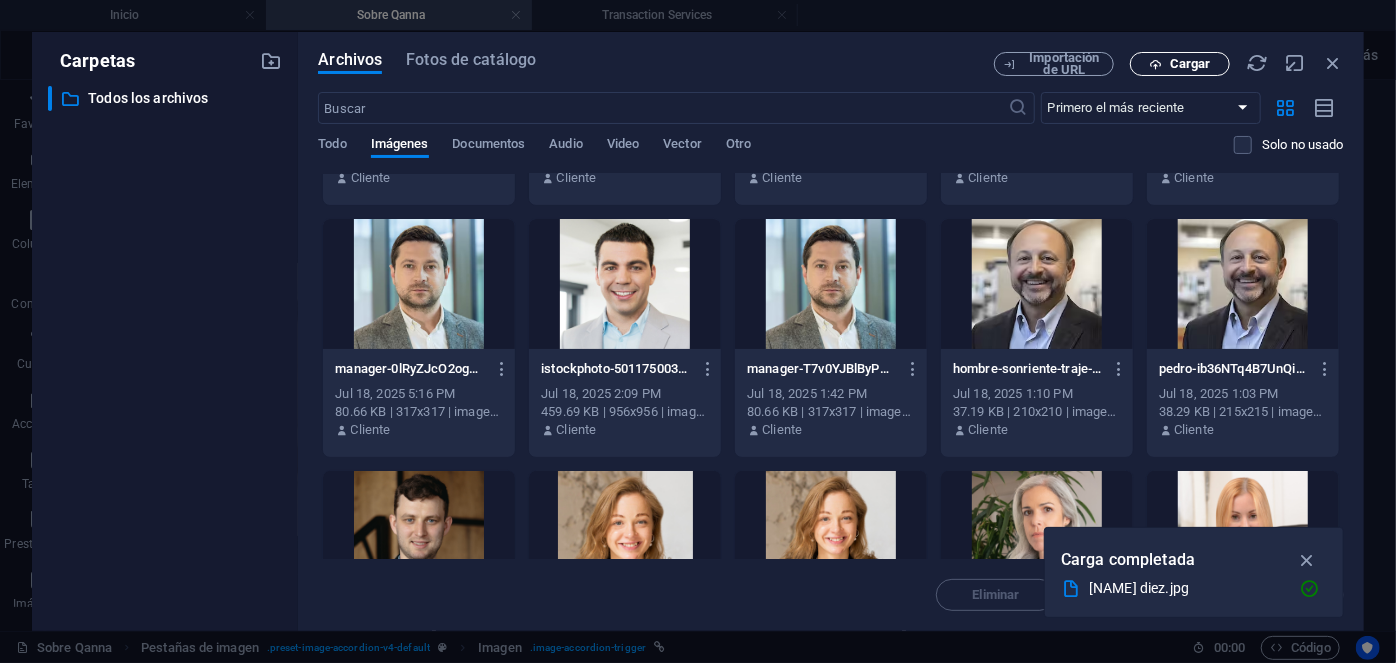 click at bounding box center (1155, 64) 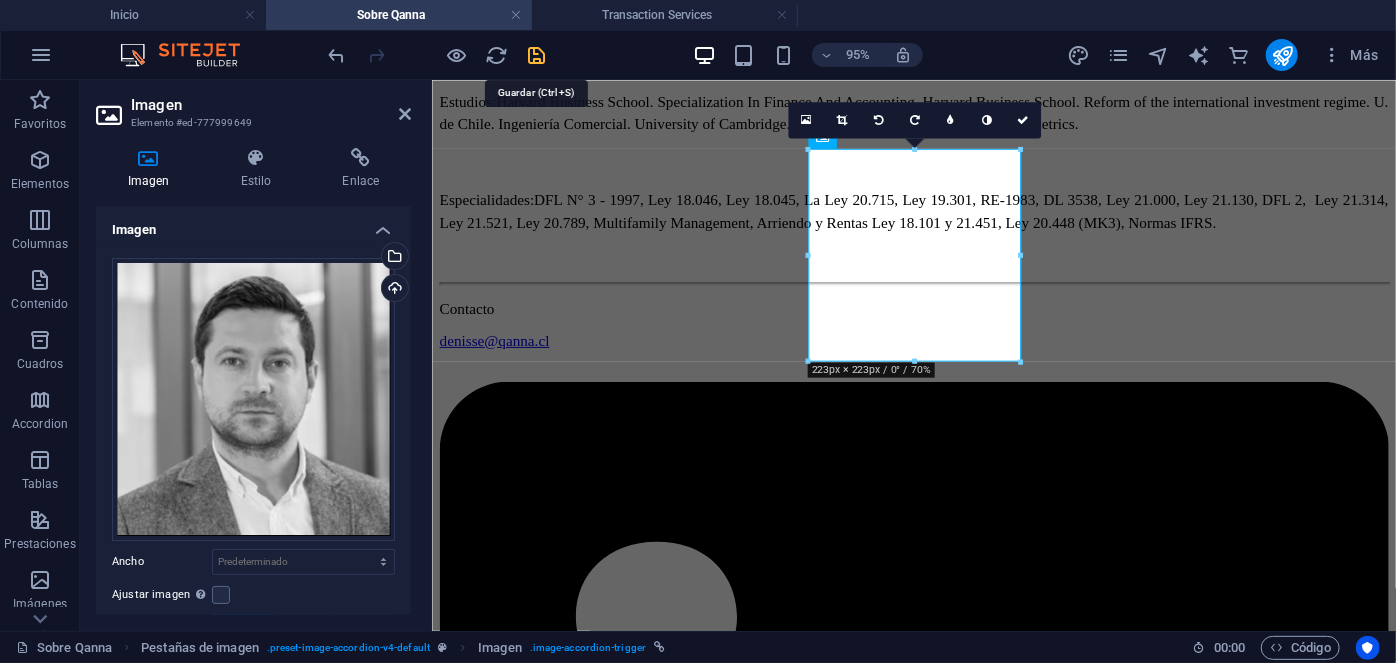 click at bounding box center [537, 55] 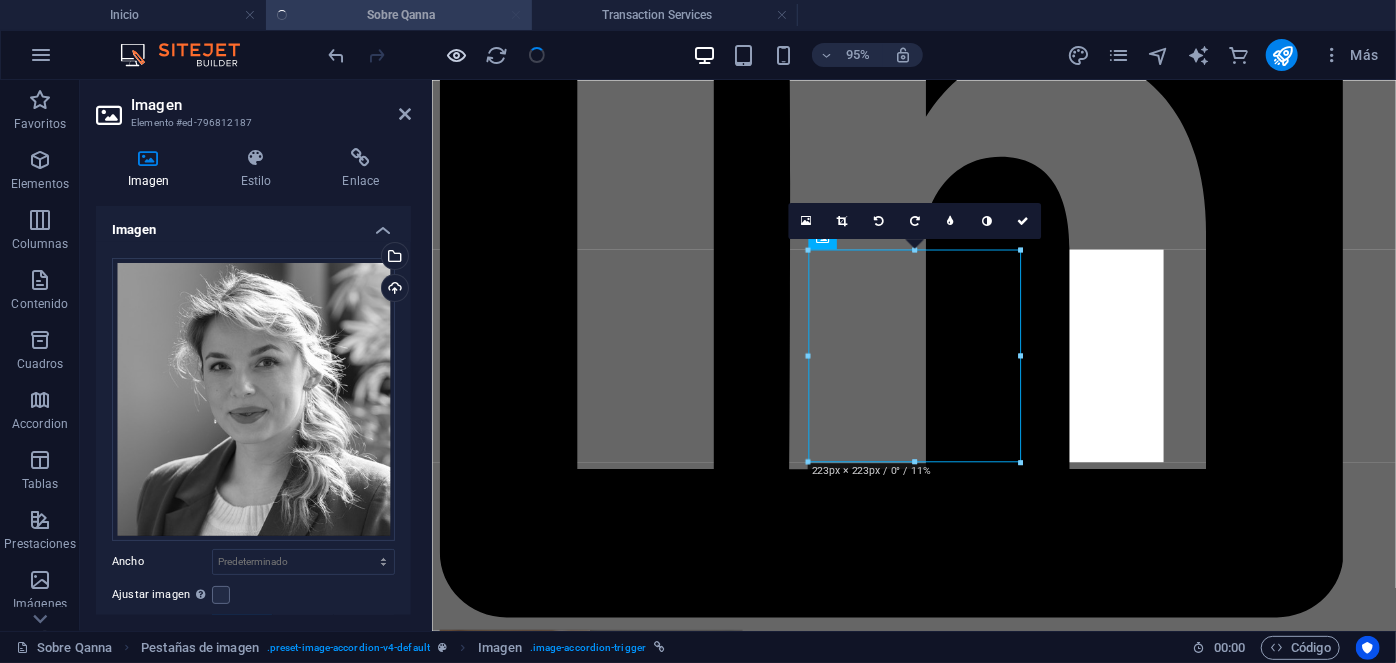 click at bounding box center (457, 55) 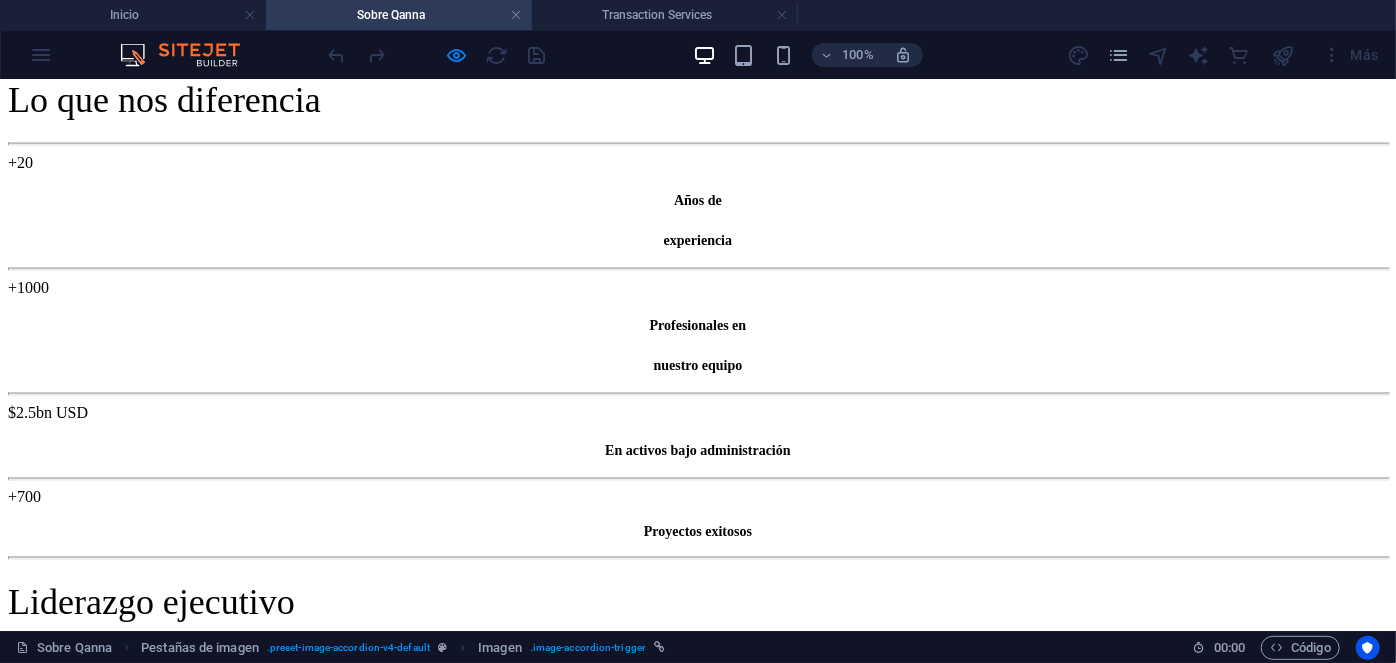 scroll, scrollTop: 1494, scrollLeft: 0, axis: vertical 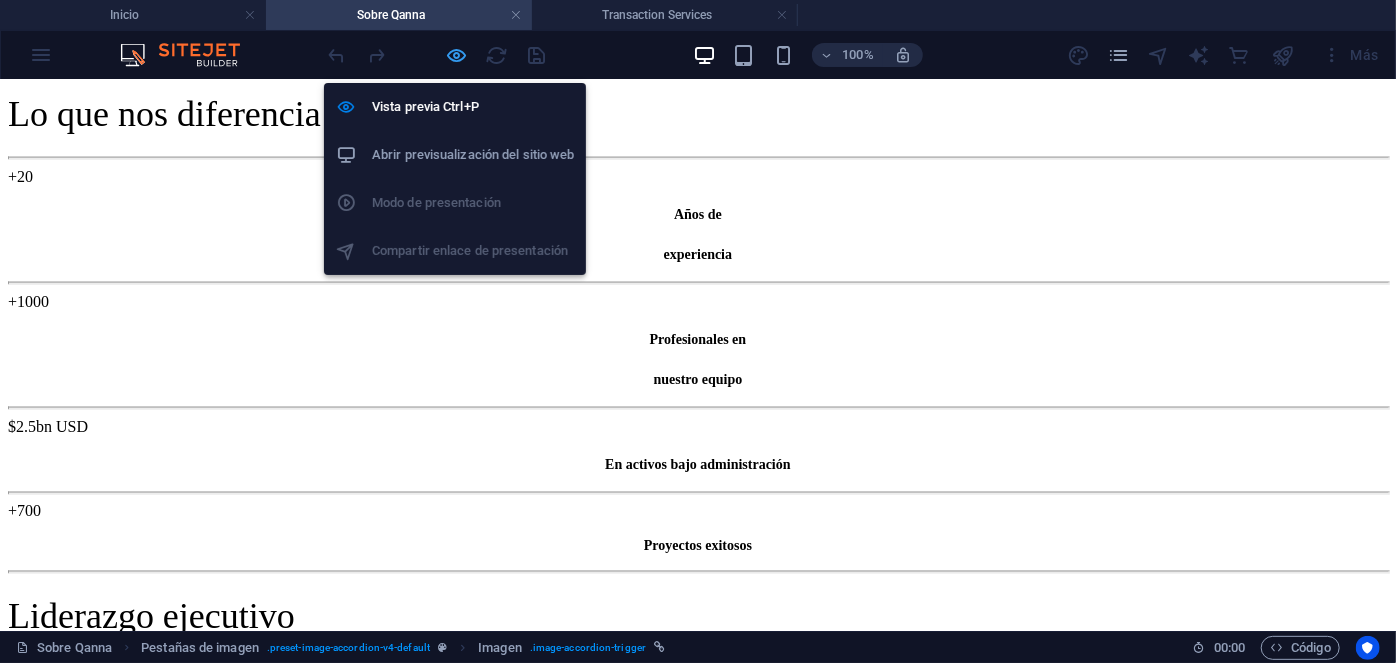 click at bounding box center [457, 55] 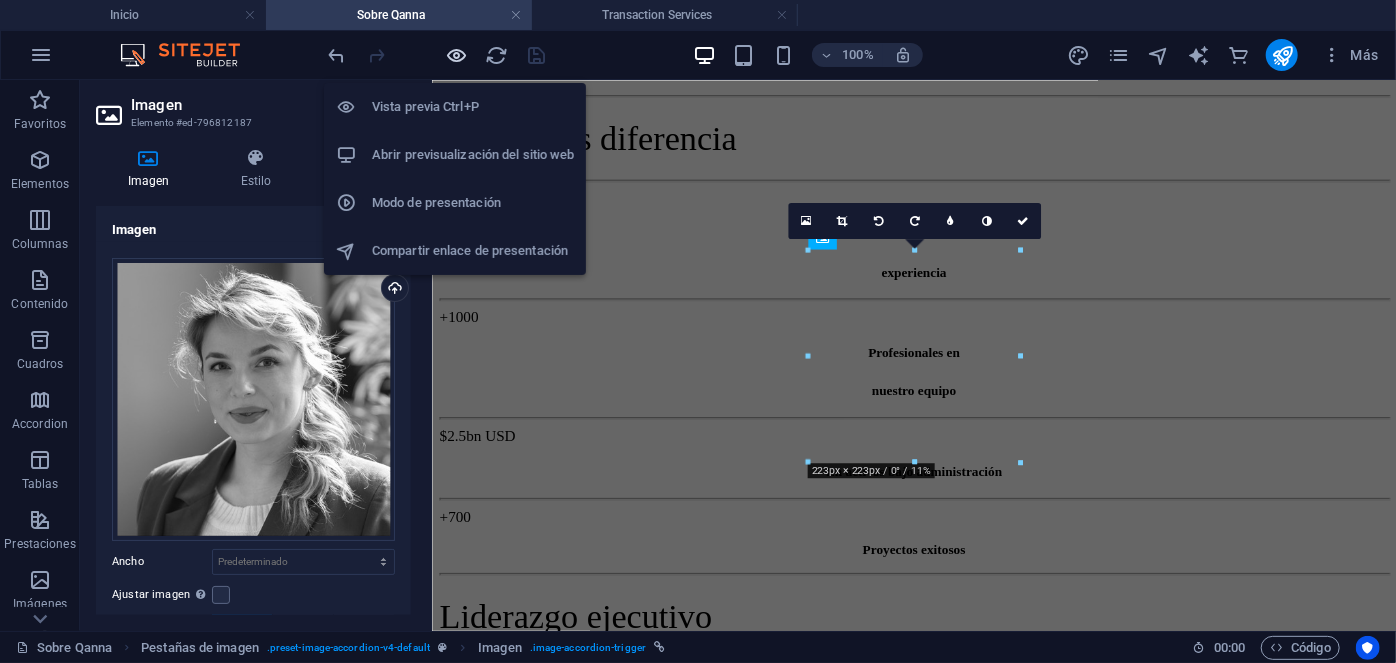 scroll, scrollTop: 3785, scrollLeft: 0, axis: vertical 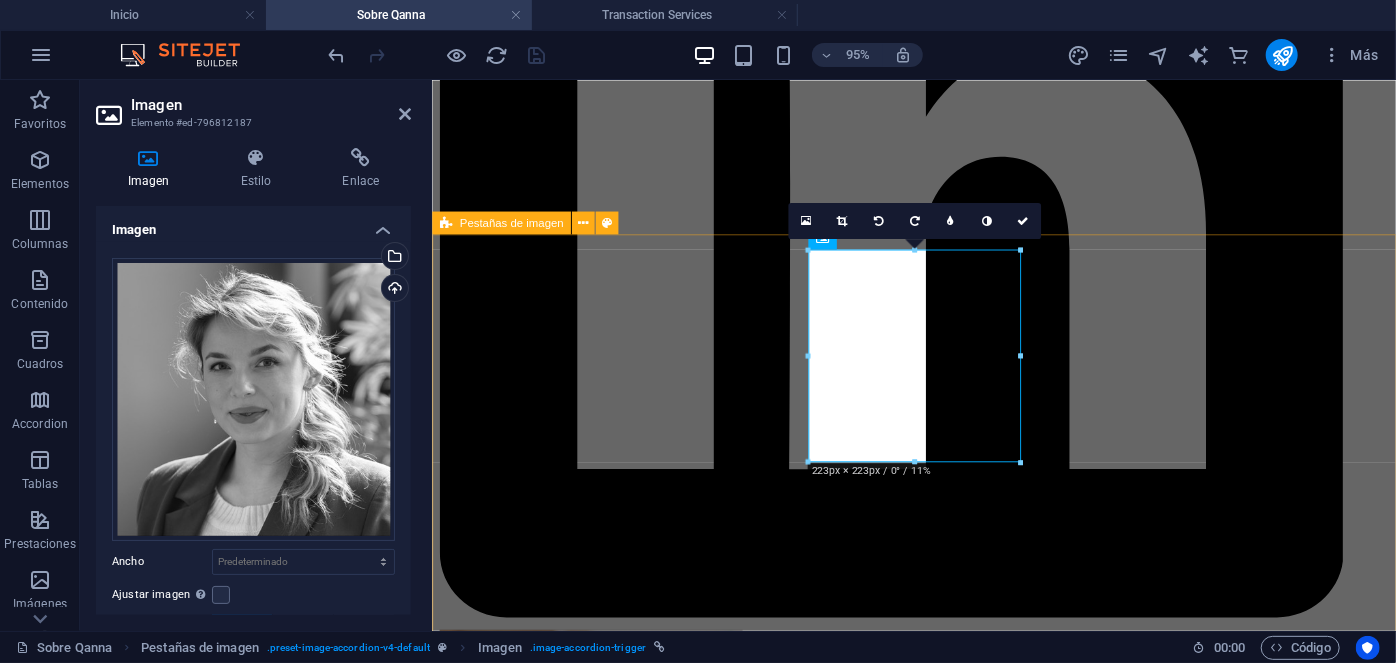 click on "Catalina Grünwald Transaction Director Roxana Diez People & Culture Manager Con más de 20 años de experiencia en Psicología clínica, donde ha dirigido de manera exitosa cientos de procesos de recruitment para mandos medios y alta gerencia empresarial, al tiempo de liderar procesos outsourcing en grandes empresas internacionales. Estudios: UNAM. Psicología. IRG, Master en psicología clínica. ESADE, Mindfulness. Especialidades: Psicología clínica y salud mental. Outsourcing de grandes industrias. Recruitment de mandos medios y alta gerencia. Contacto roxana.diez@[EMAIL] Juan Bachelet Project Management Director Juan Bachelet Project Management Director Estudios: UDM, Arquitectura. IEP, Six Sigma. Especialidades: Arquitectura, diseño y construcción. Contacto juan.bachelet@[EMAIL] Théo Lefèvre Théo Lefèvre" at bounding box center [938, 11305] 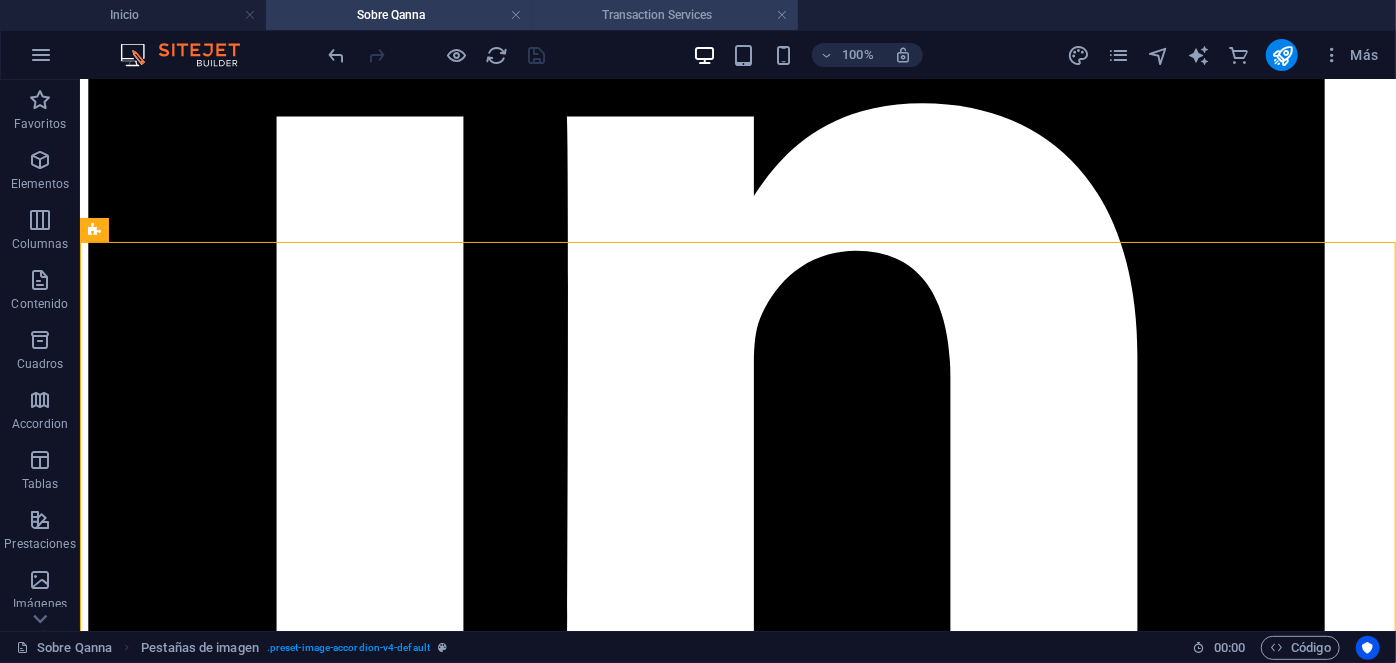 click on "Transaction Services" at bounding box center (665, 15) 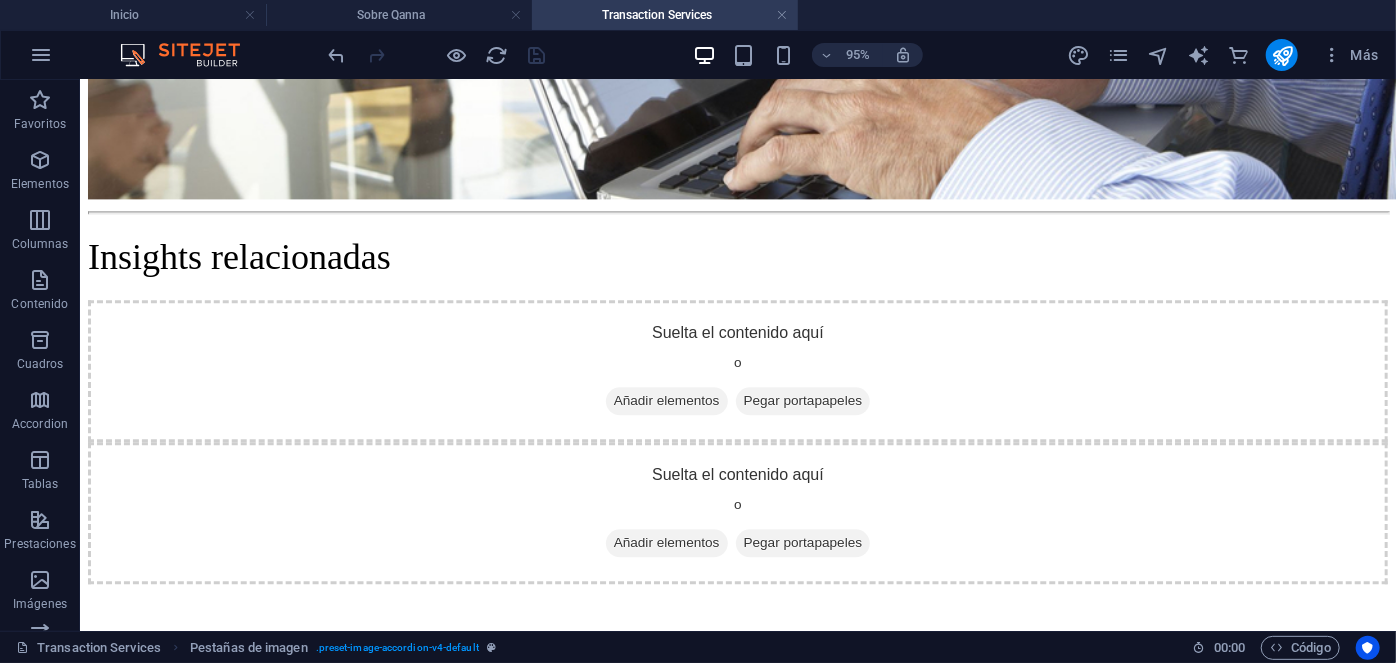 scroll, scrollTop: 0, scrollLeft: 0, axis: both 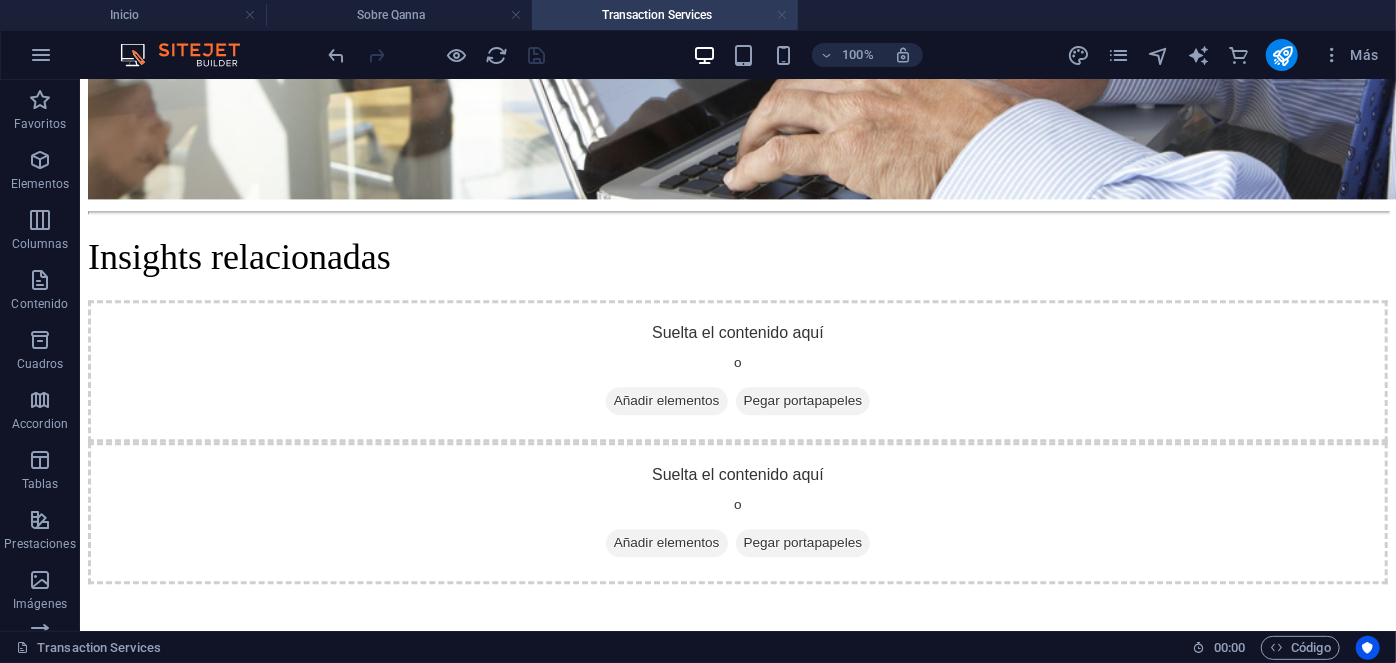 click at bounding box center (782, 15) 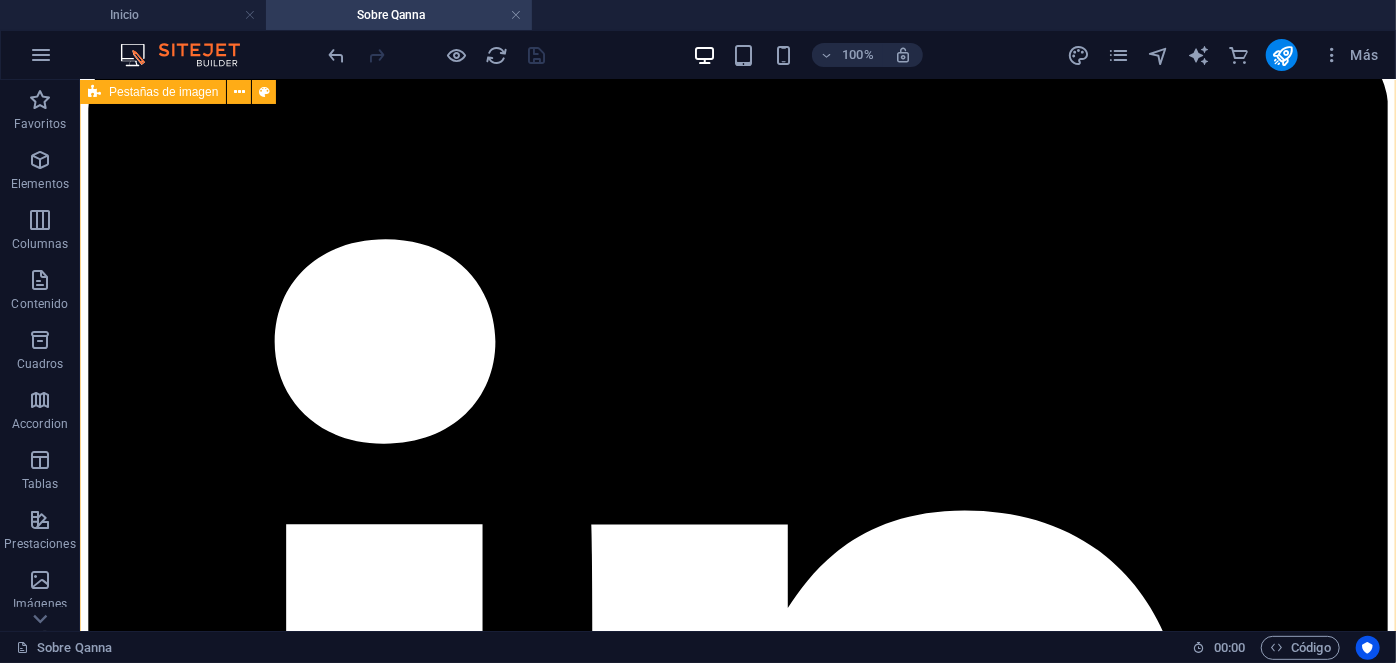 scroll, scrollTop: 5677, scrollLeft: 0, axis: vertical 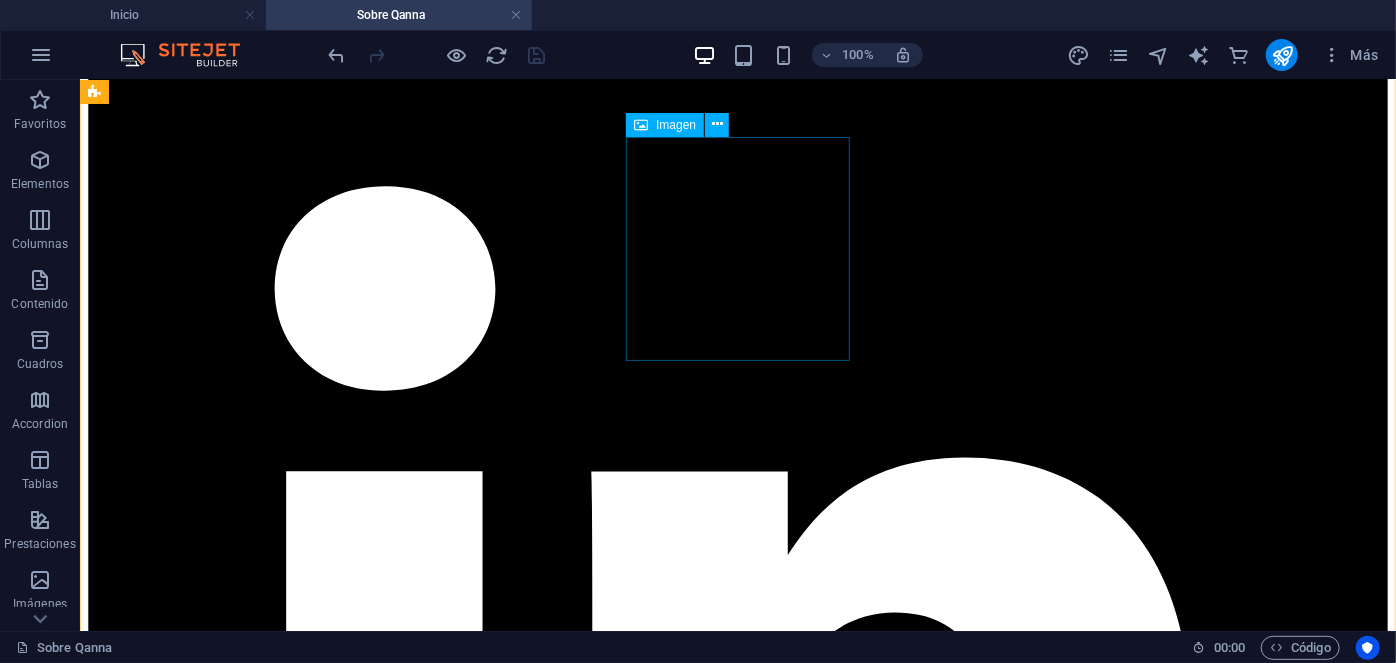 click on "Ana Godoy Valuations & Consulting Manager" at bounding box center [737, 14173] 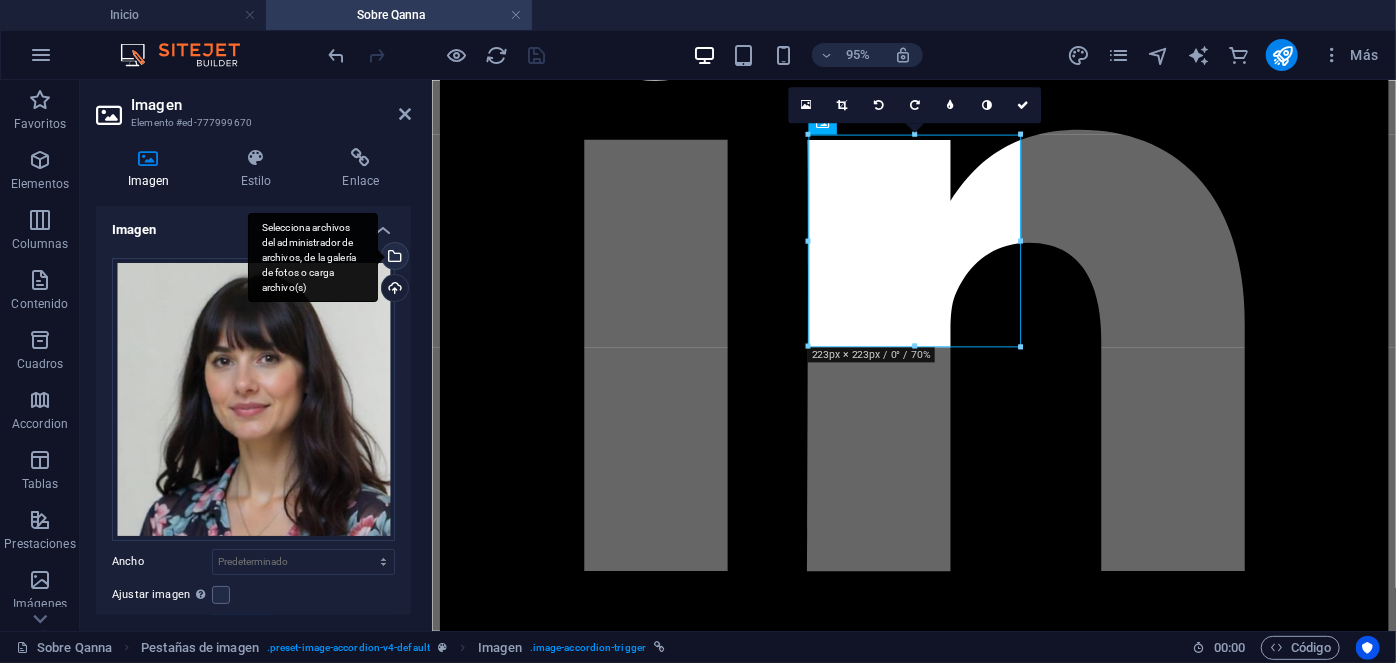 click on "Selecciona archivos del administrador de archivos, de la galería de fotos o carga archivo(s)" at bounding box center (313, 258) 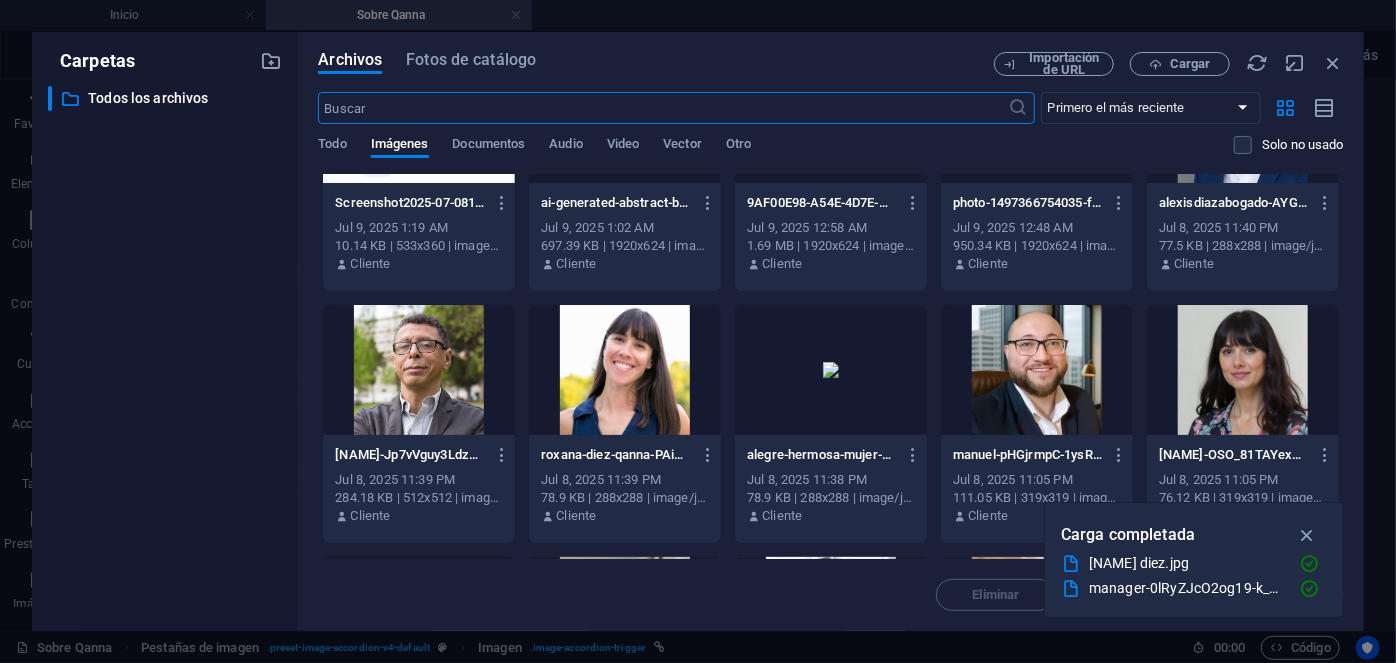 scroll, scrollTop: 9701, scrollLeft: 0, axis: vertical 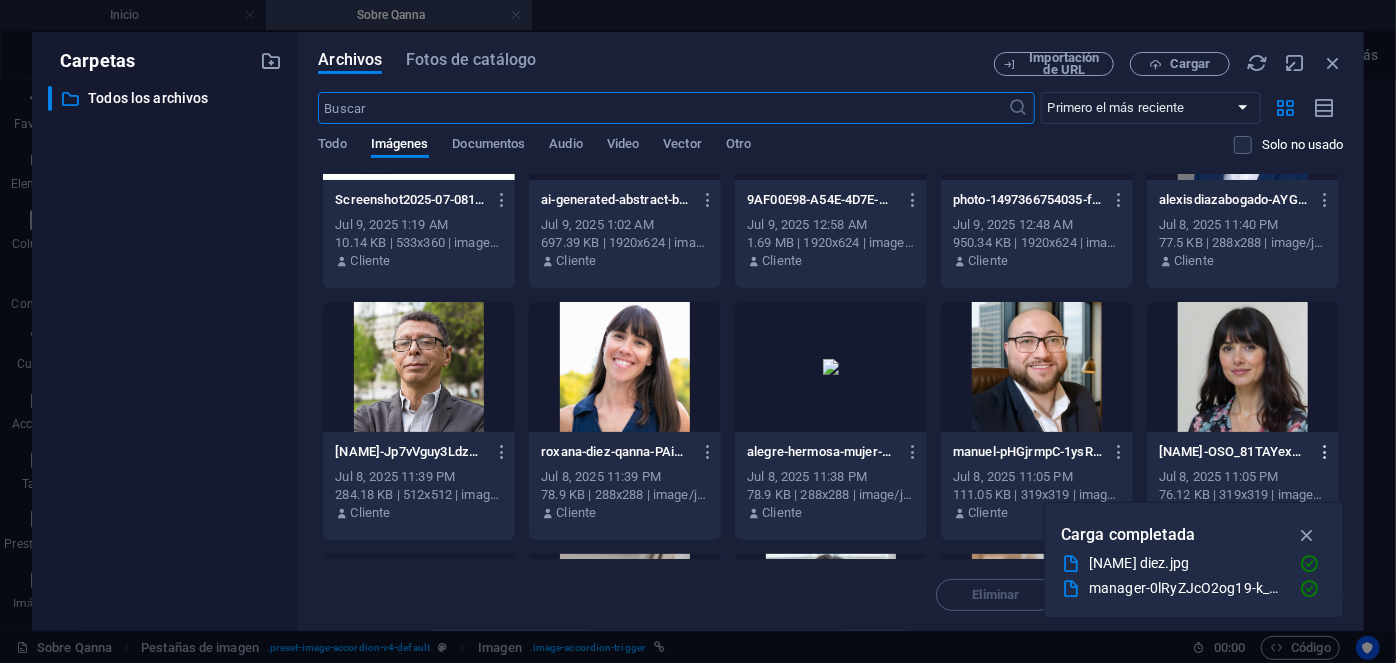 click at bounding box center (1321, 452) 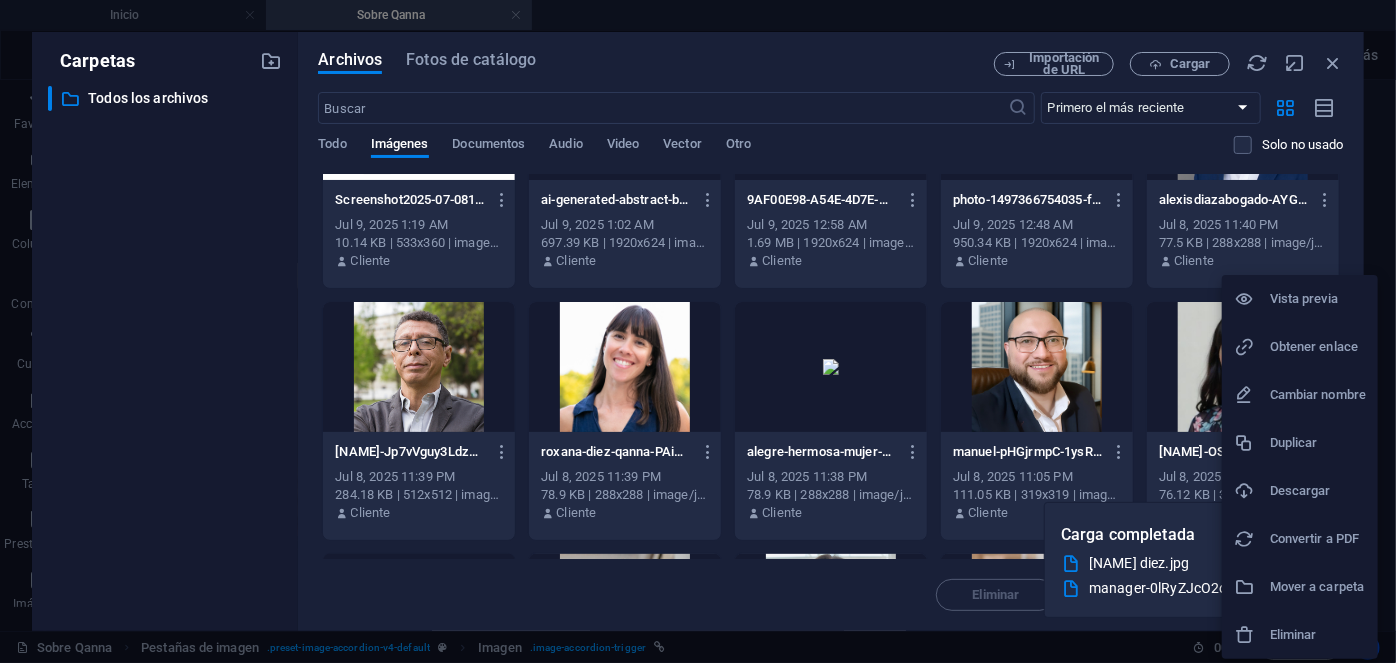 click on "Descargar" at bounding box center [1318, 491] 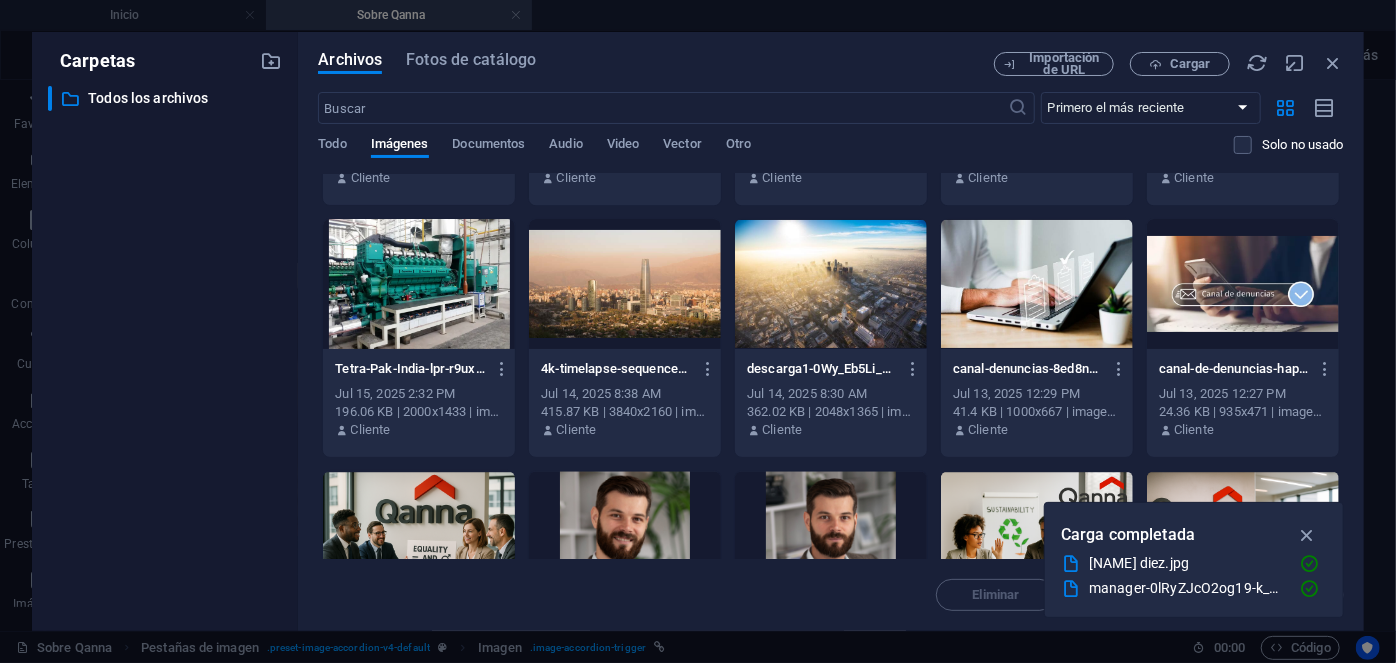 scroll, scrollTop: 0, scrollLeft: 0, axis: both 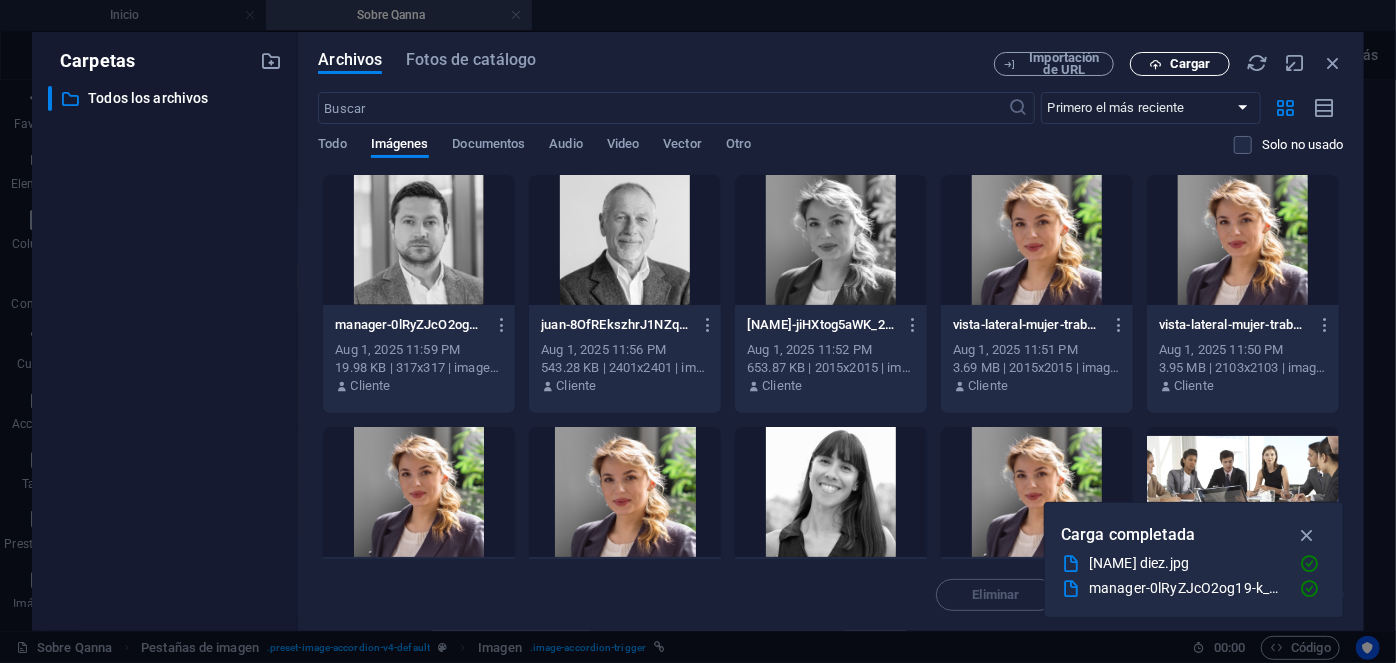 click on "Cargar" at bounding box center [1190, 64] 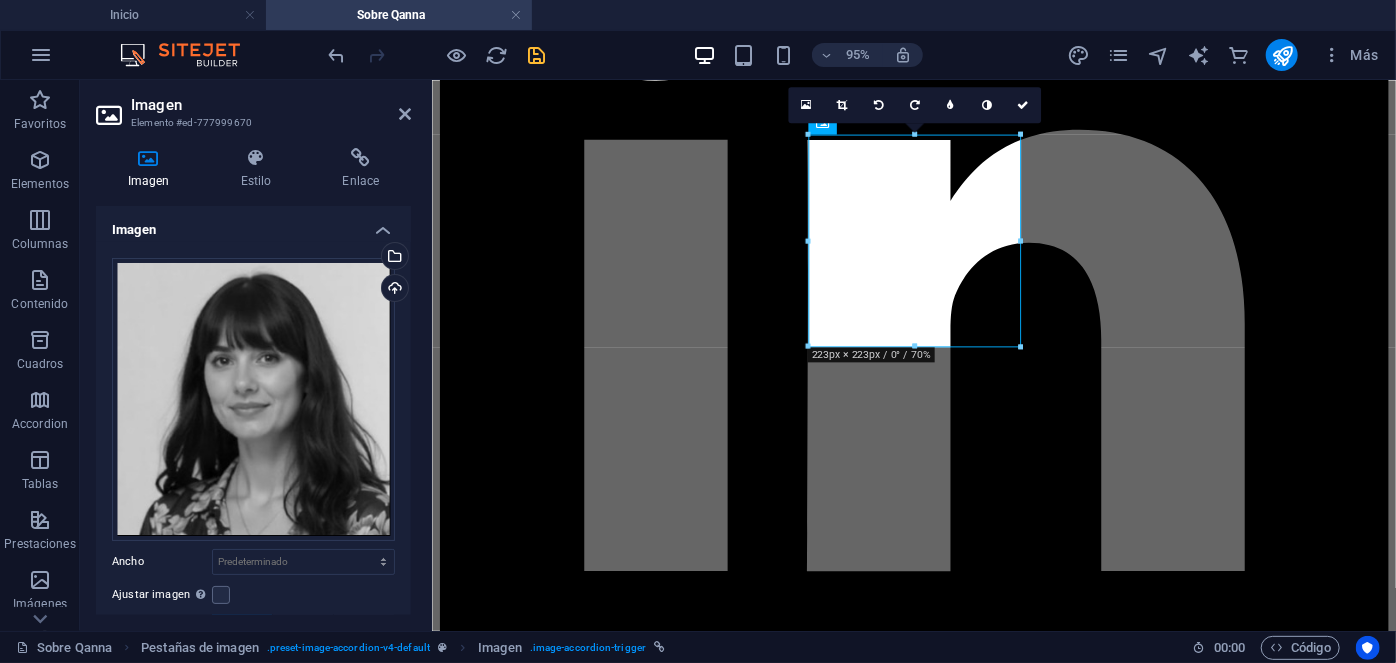 click at bounding box center (437, 55) 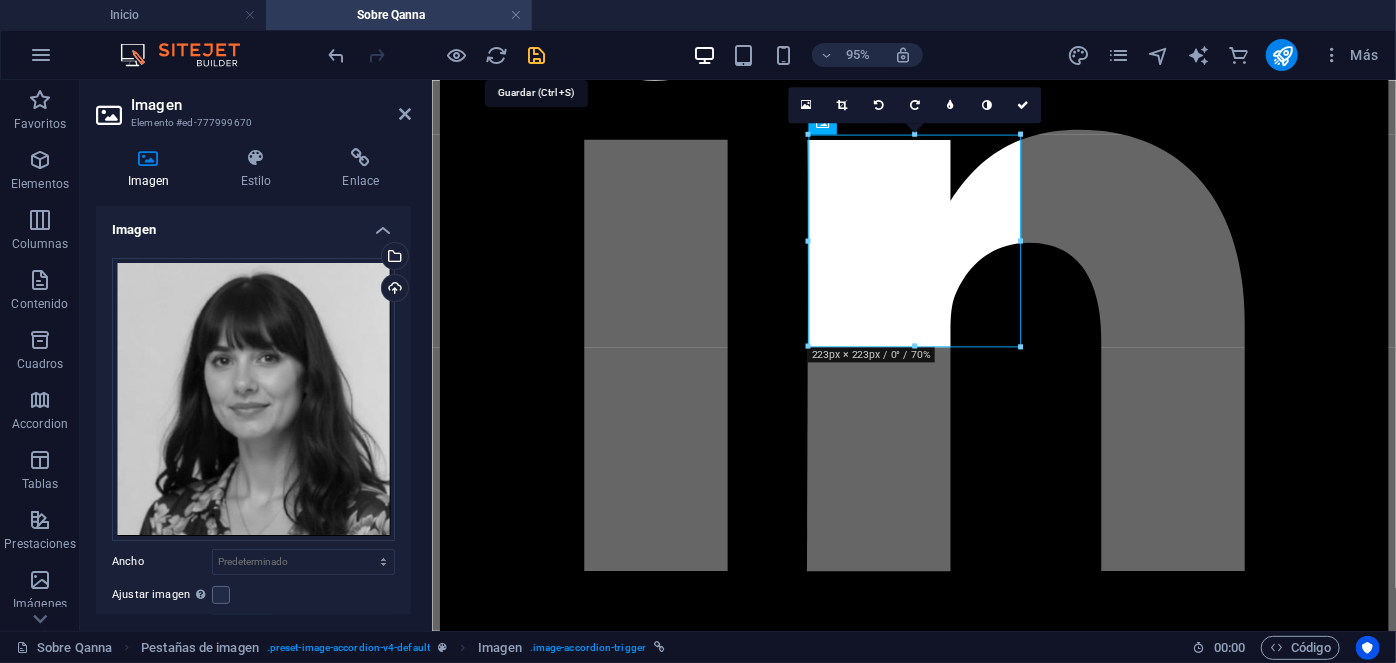 click at bounding box center (537, 55) 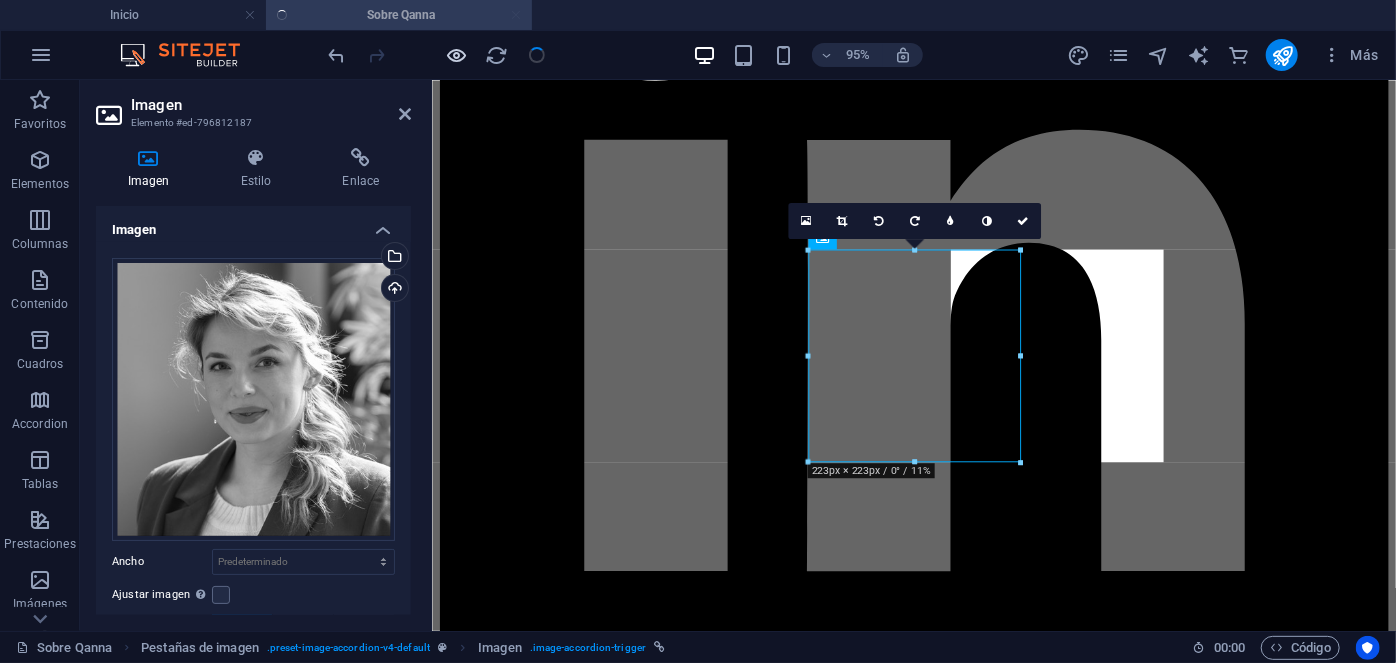 scroll, scrollTop: 3785, scrollLeft: 0, axis: vertical 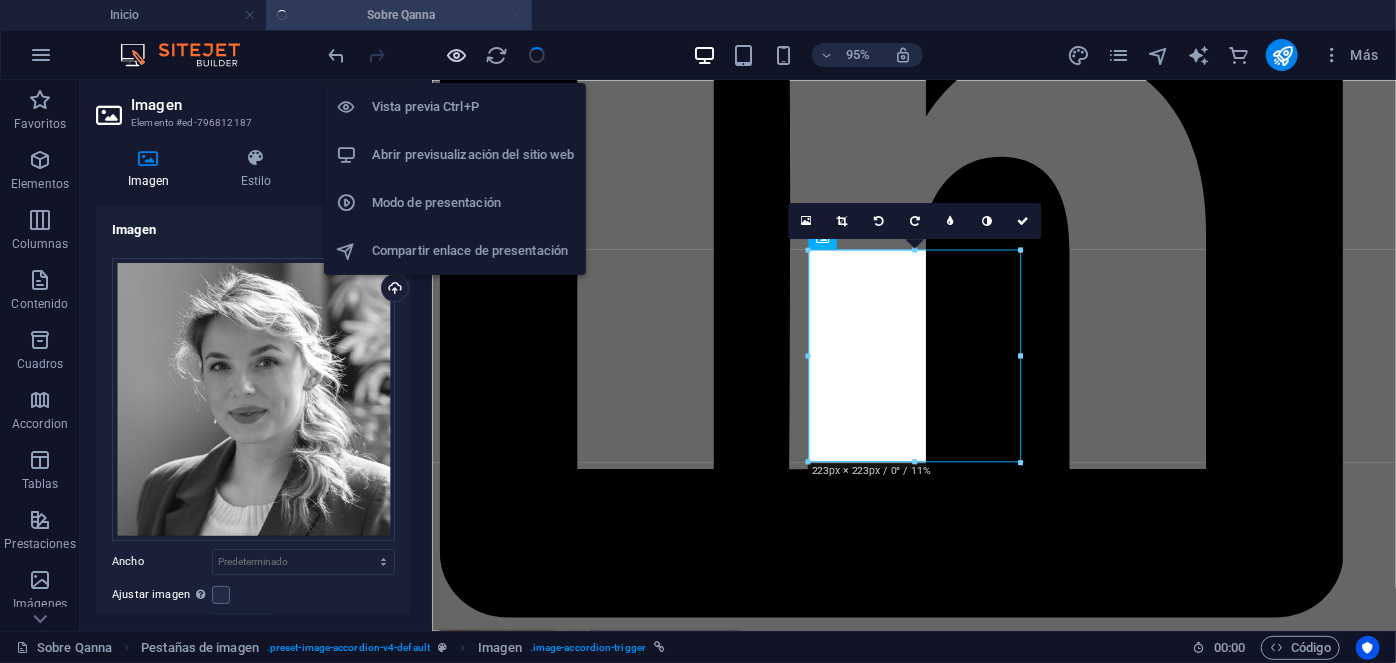 click at bounding box center (457, 55) 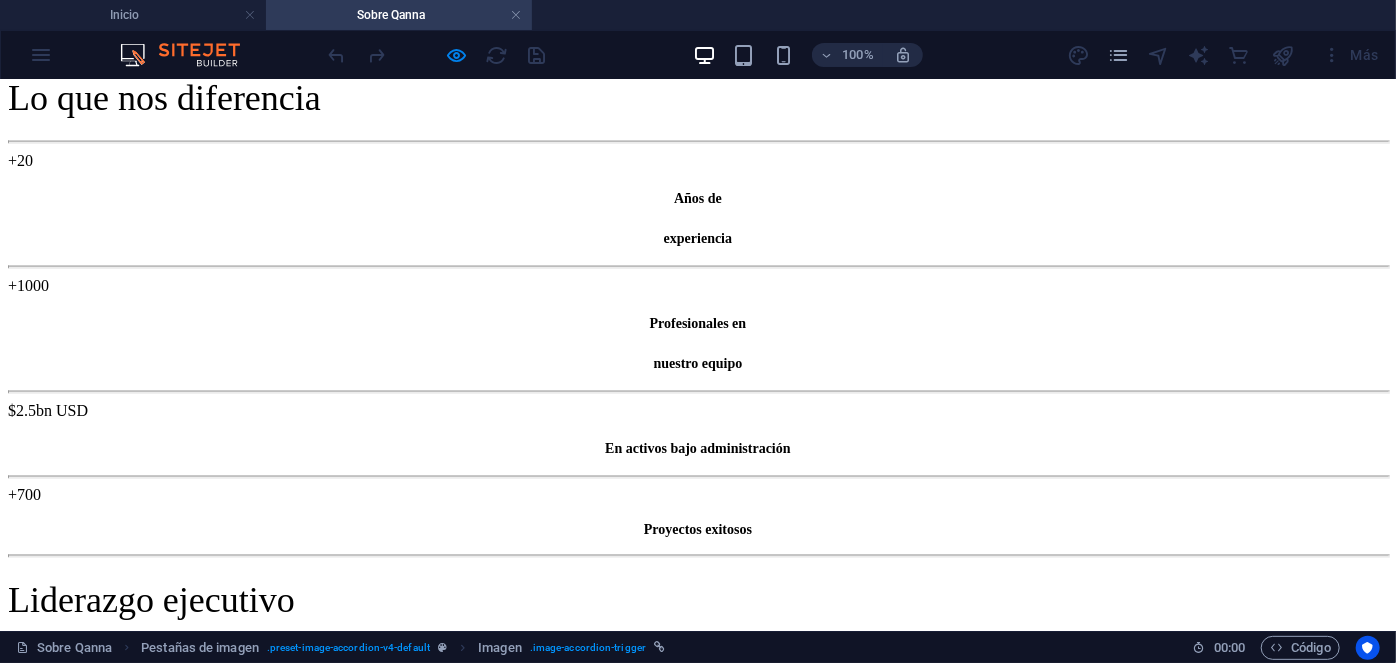 scroll, scrollTop: 1506, scrollLeft: 0, axis: vertical 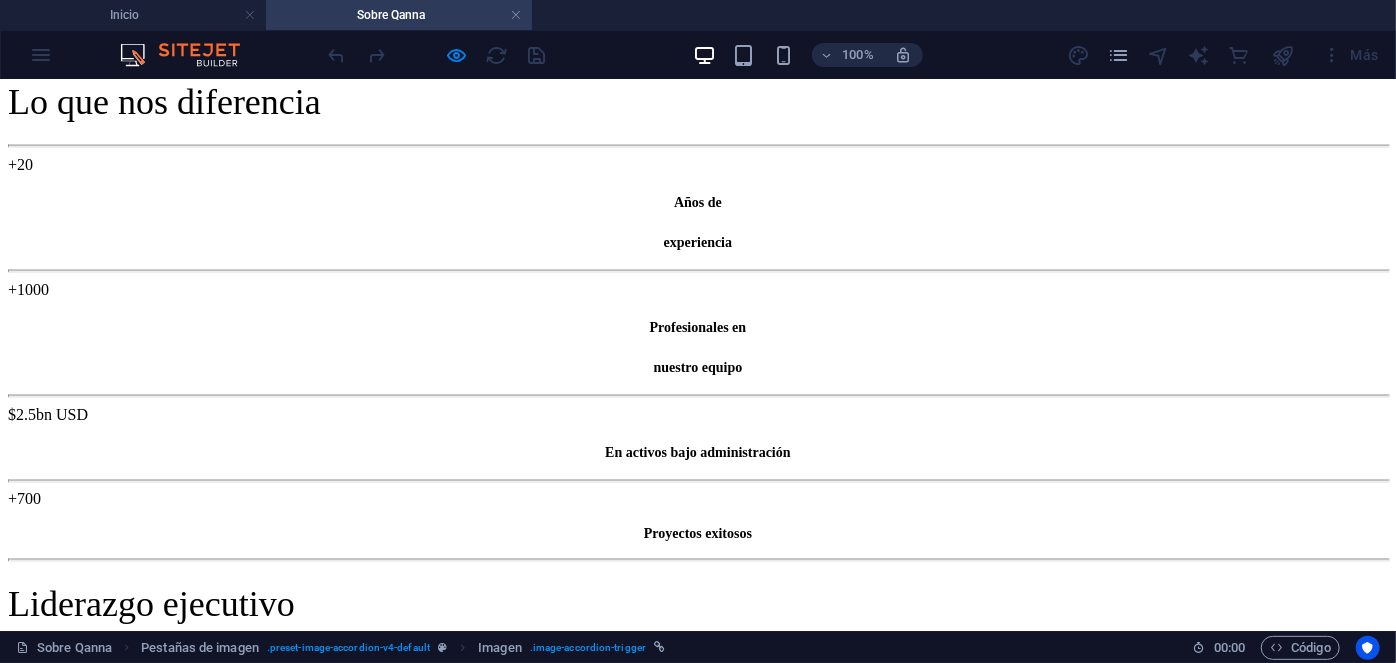 click on "Ana Godoy Valuations & Consulting Manager" at bounding box center [698, 5607] 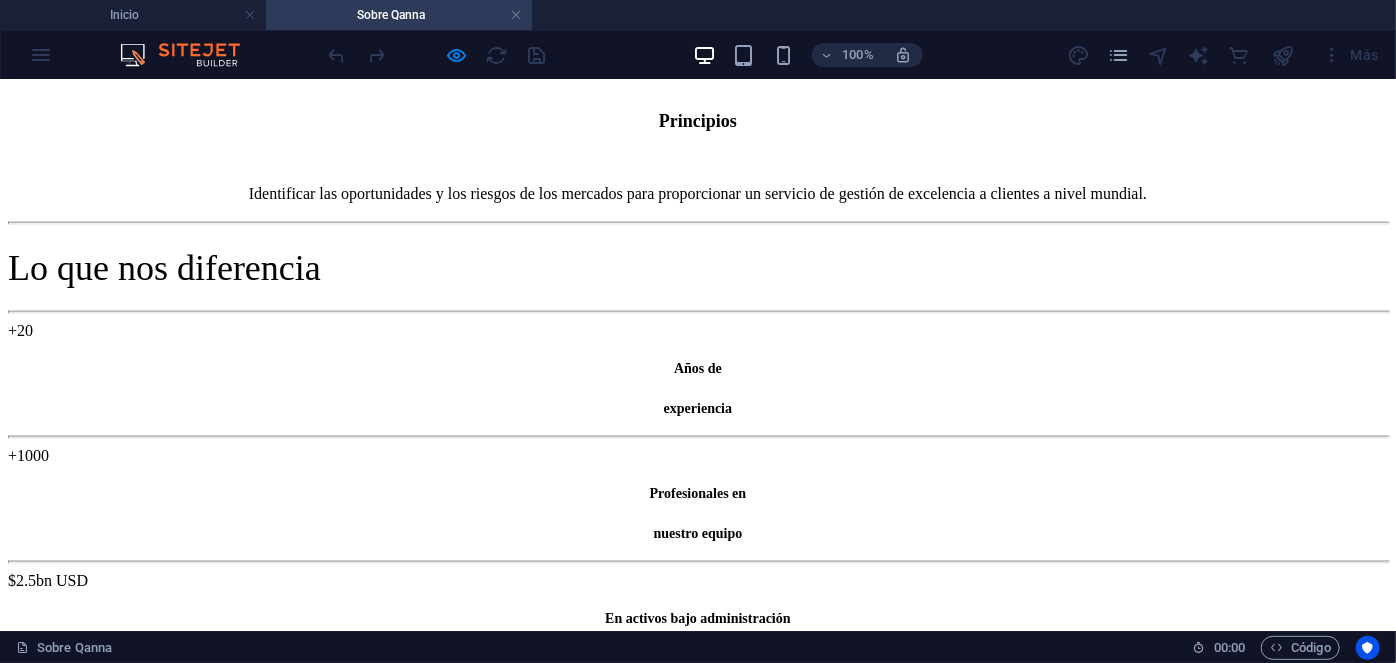 scroll, scrollTop: 1341, scrollLeft: 0, axis: vertical 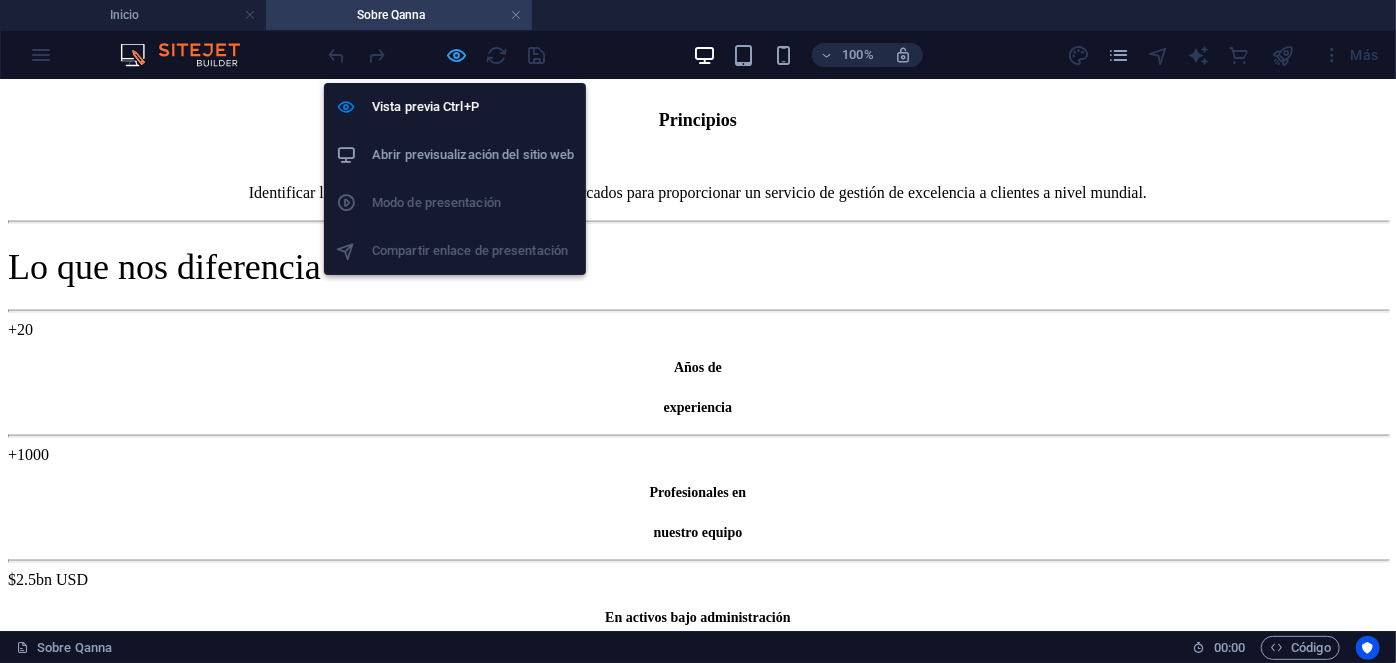 click at bounding box center [457, 55] 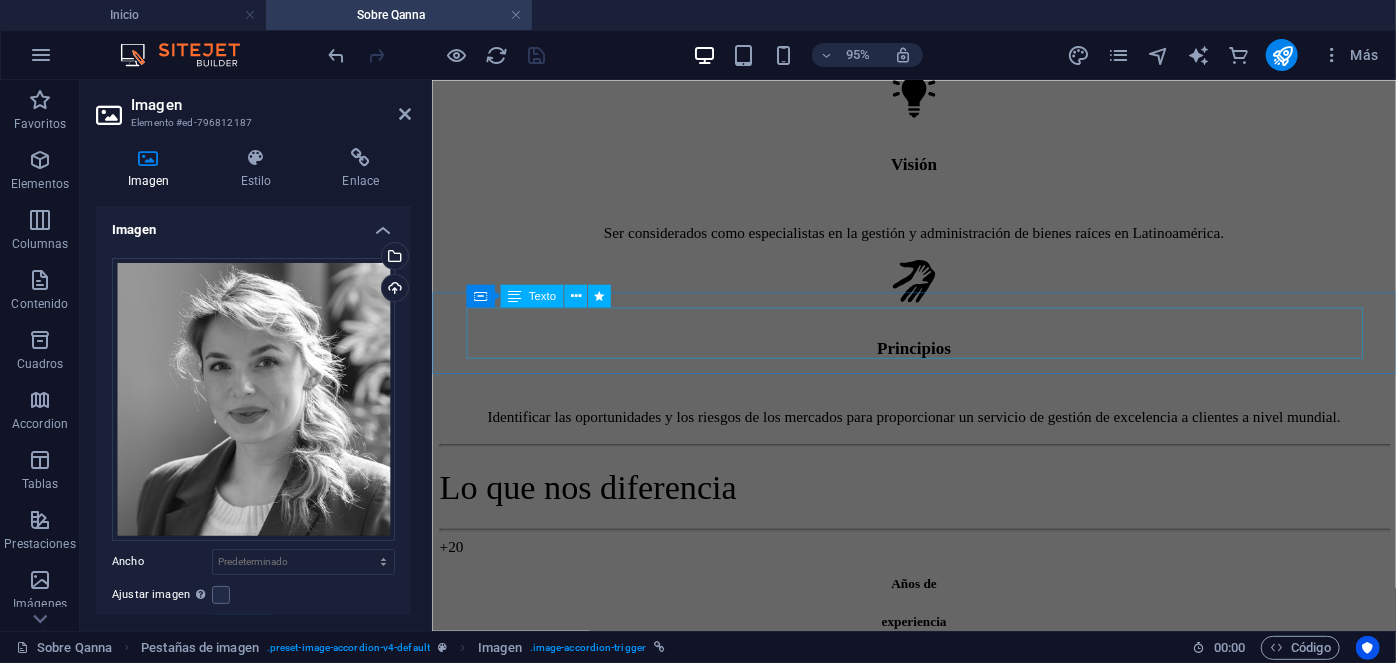 scroll, scrollTop: 1115, scrollLeft: 0, axis: vertical 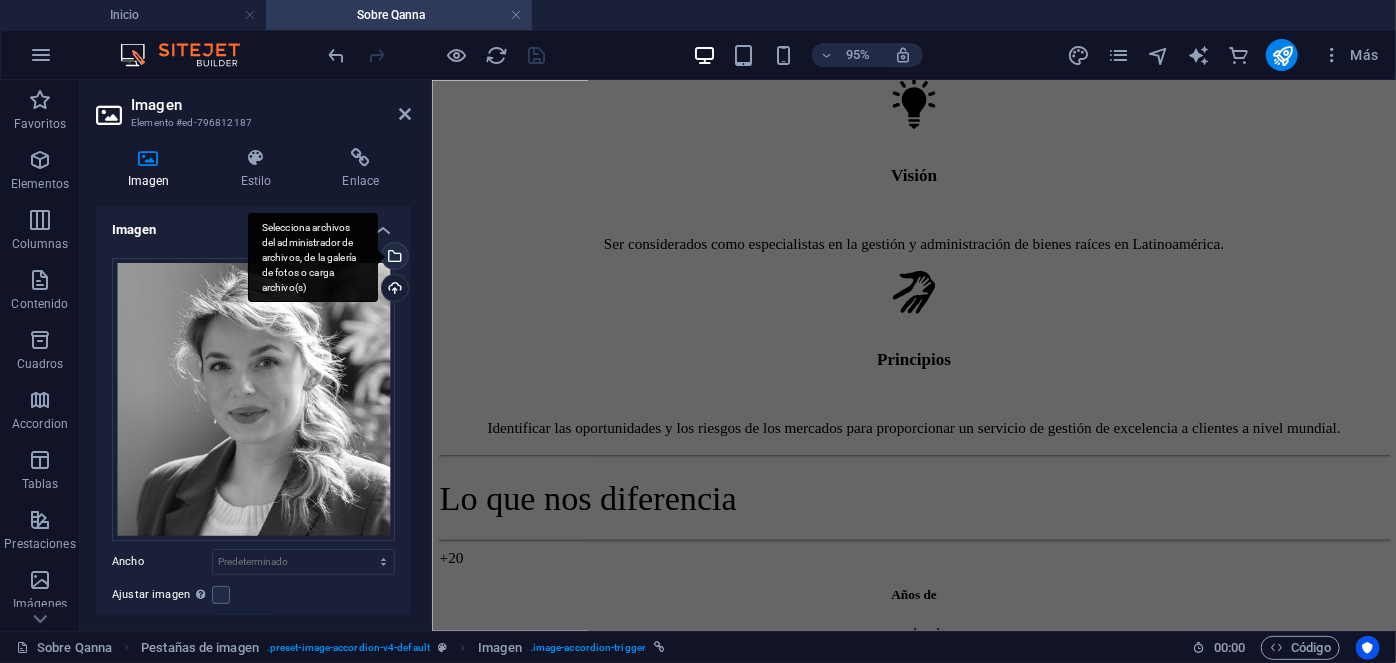click on "Selecciona archivos del administrador de archivos, de la galería de fotos o carga archivo(s)" at bounding box center [313, 258] 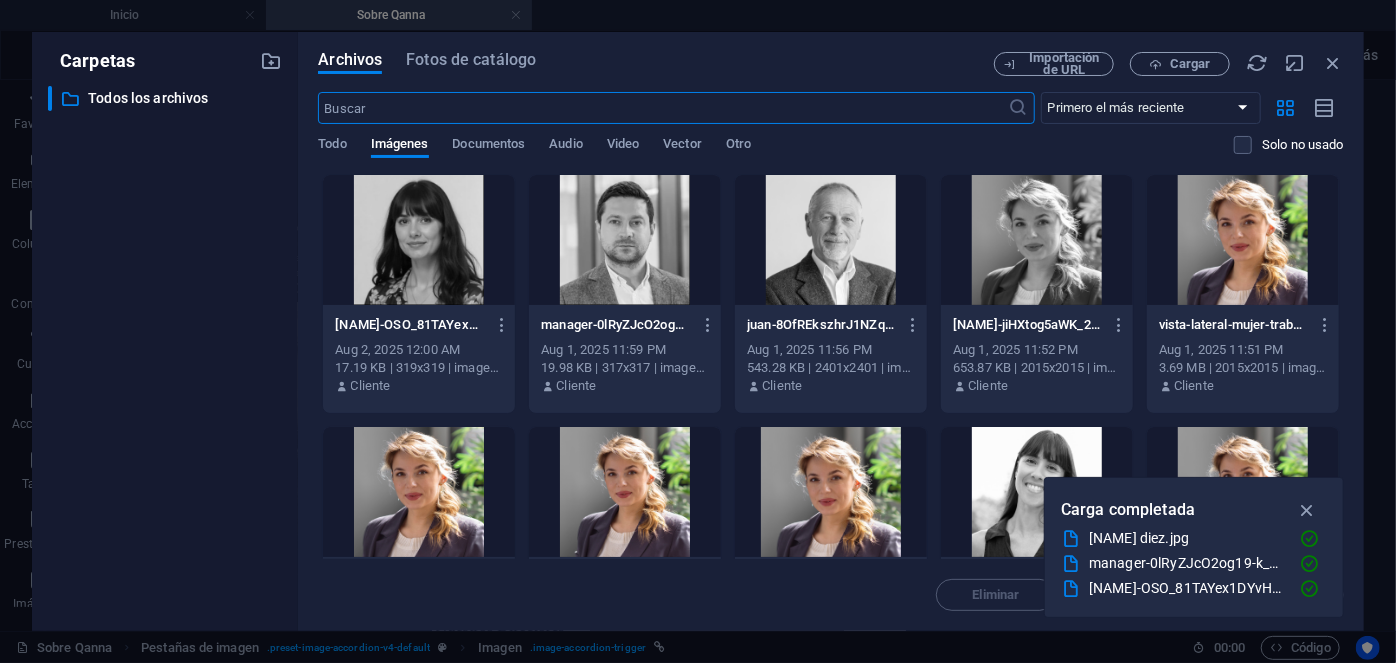 scroll, scrollTop: 3463, scrollLeft: 0, axis: vertical 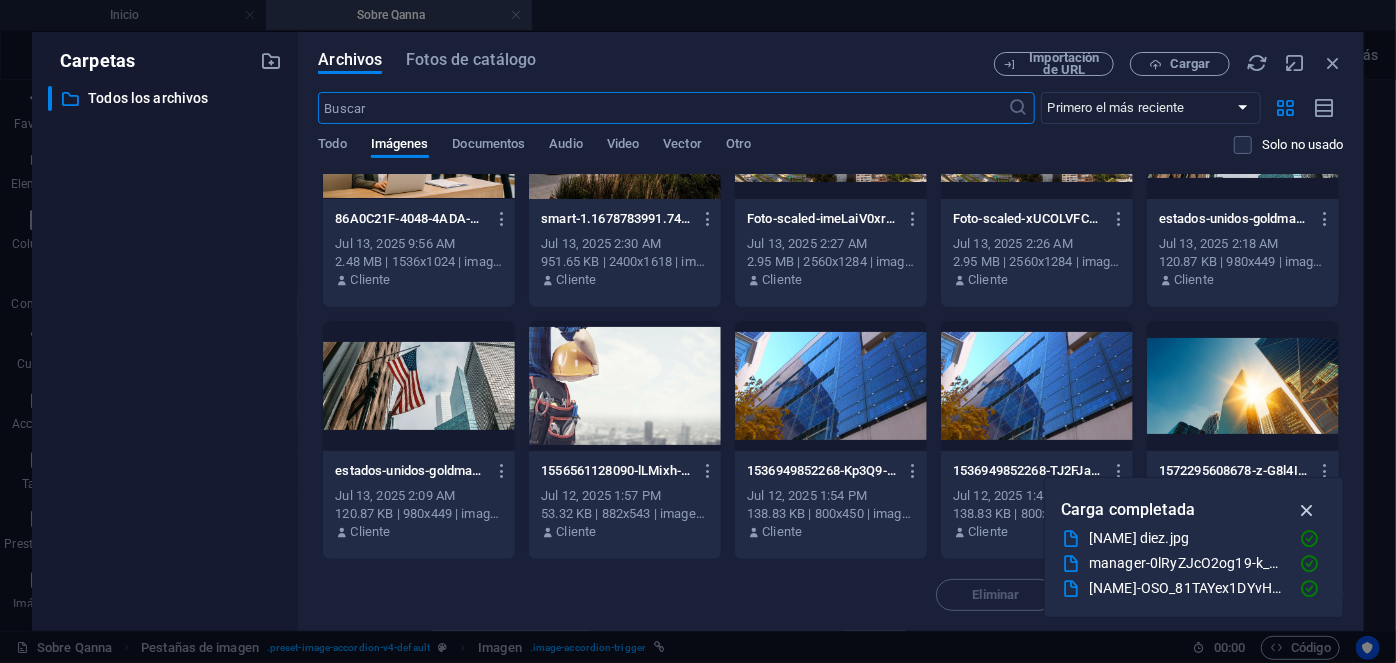 click at bounding box center (1307, 510) 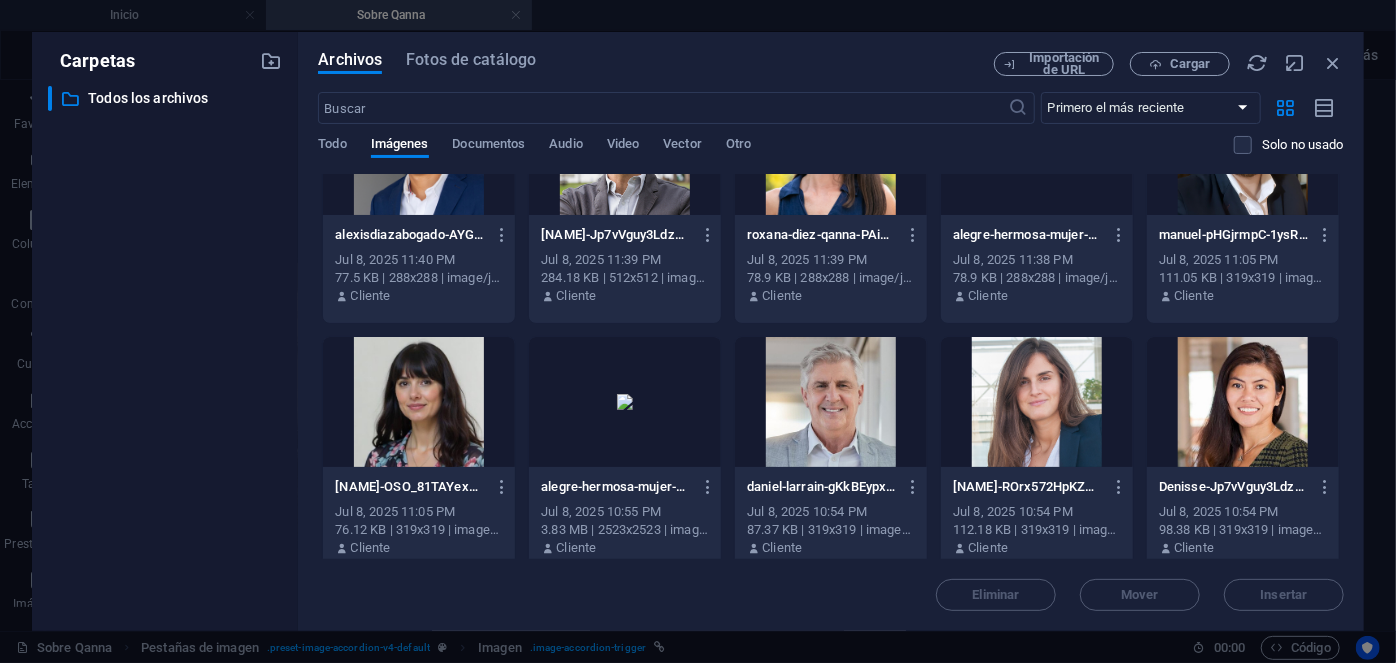 scroll, scrollTop: 9917, scrollLeft: 0, axis: vertical 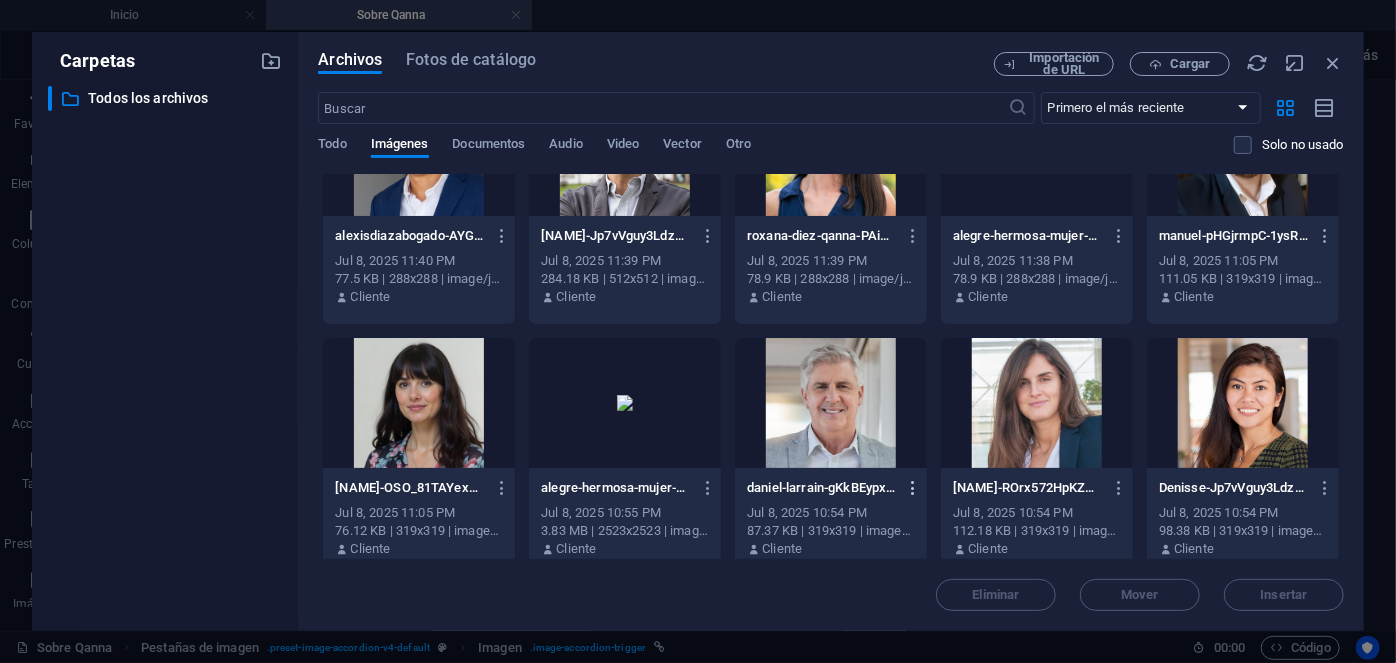 click at bounding box center (914, 488) 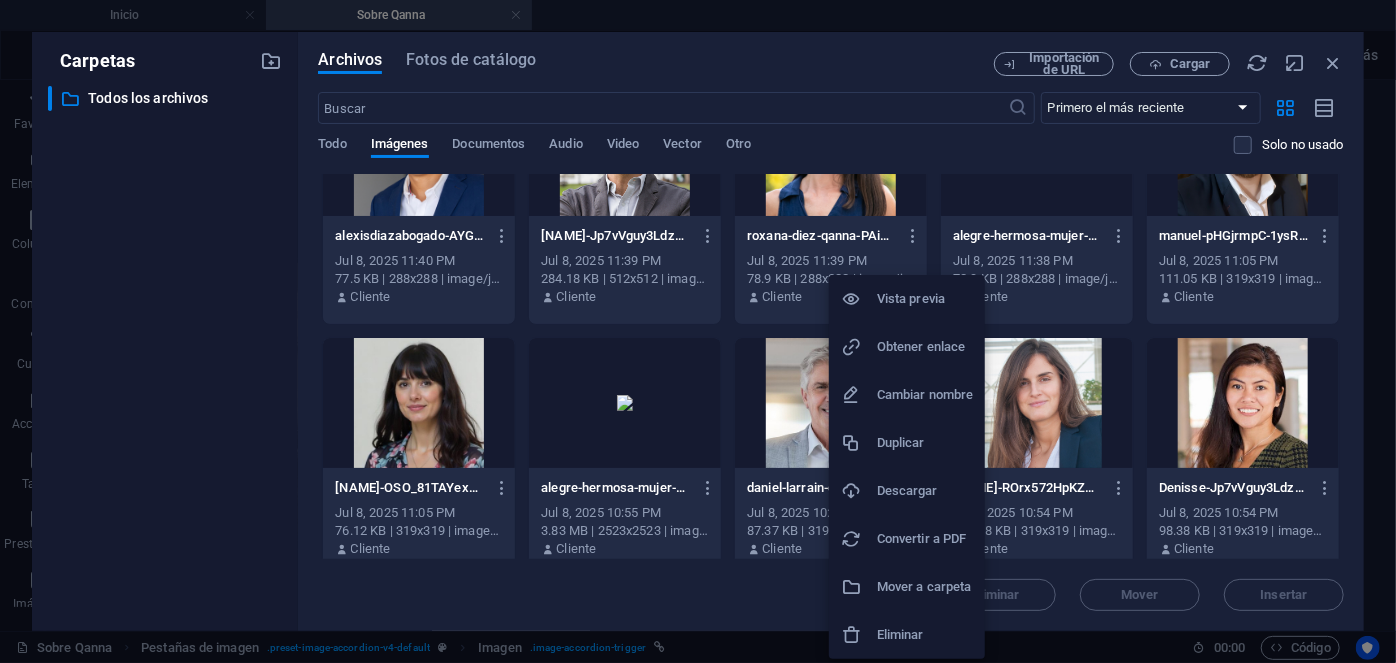 click on "Descargar" at bounding box center (925, 491) 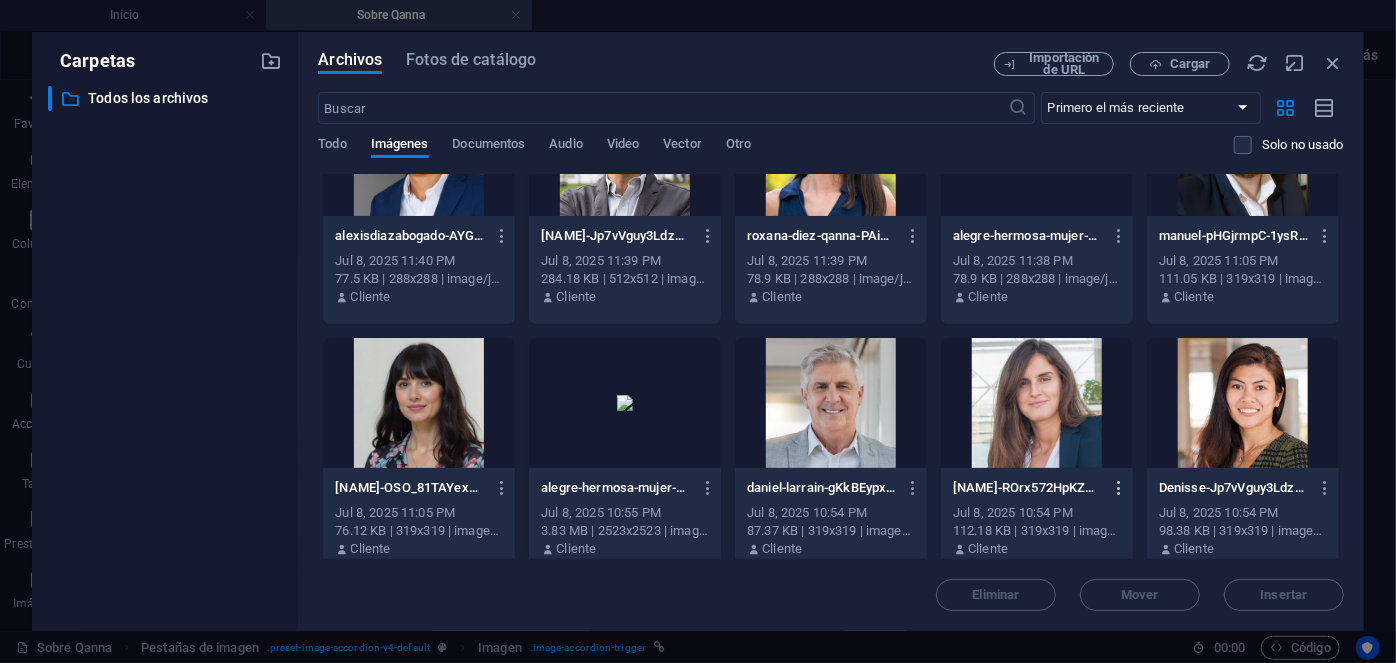 click at bounding box center [1120, 488] 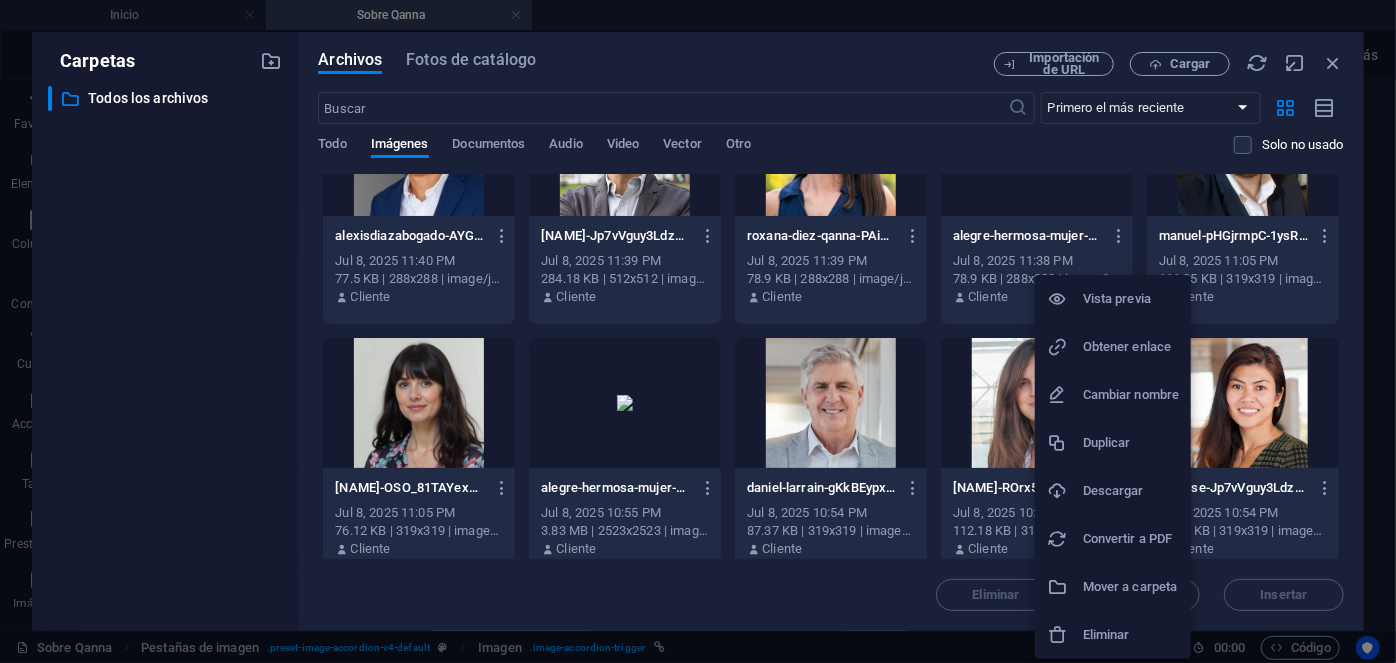 click on "Descargar" at bounding box center (1131, 491) 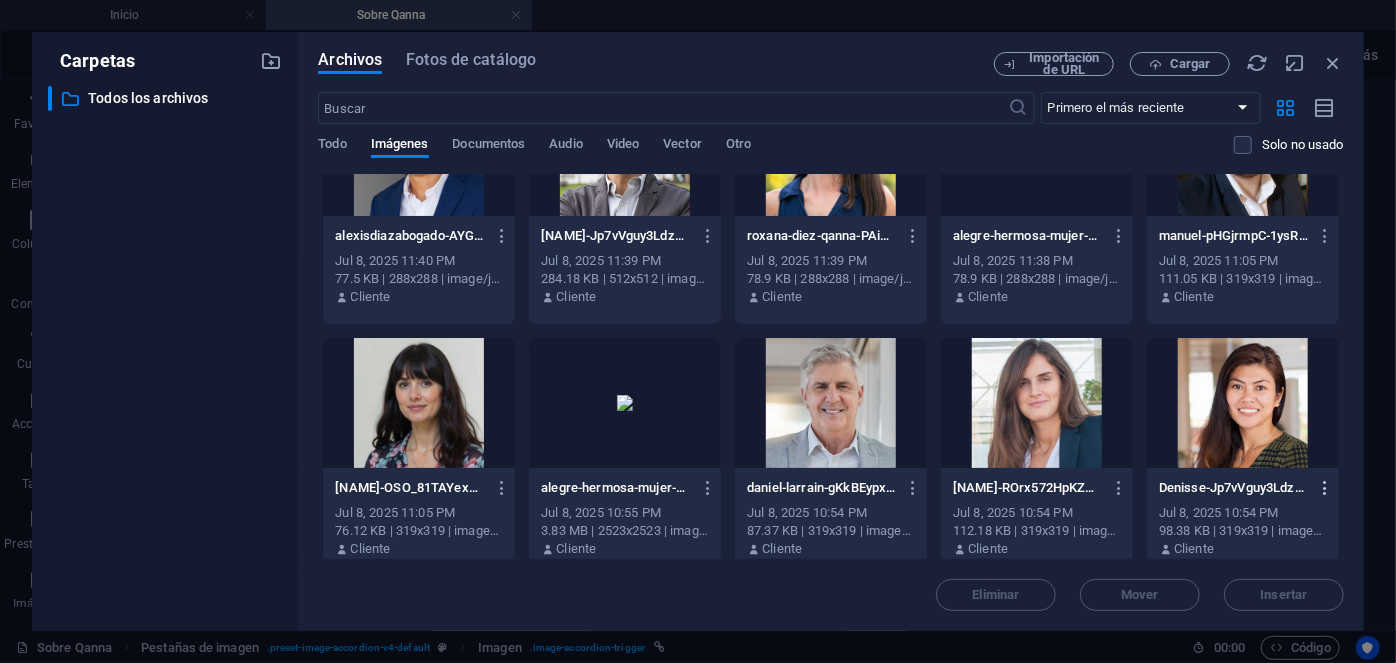 click at bounding box center [1325, 488] 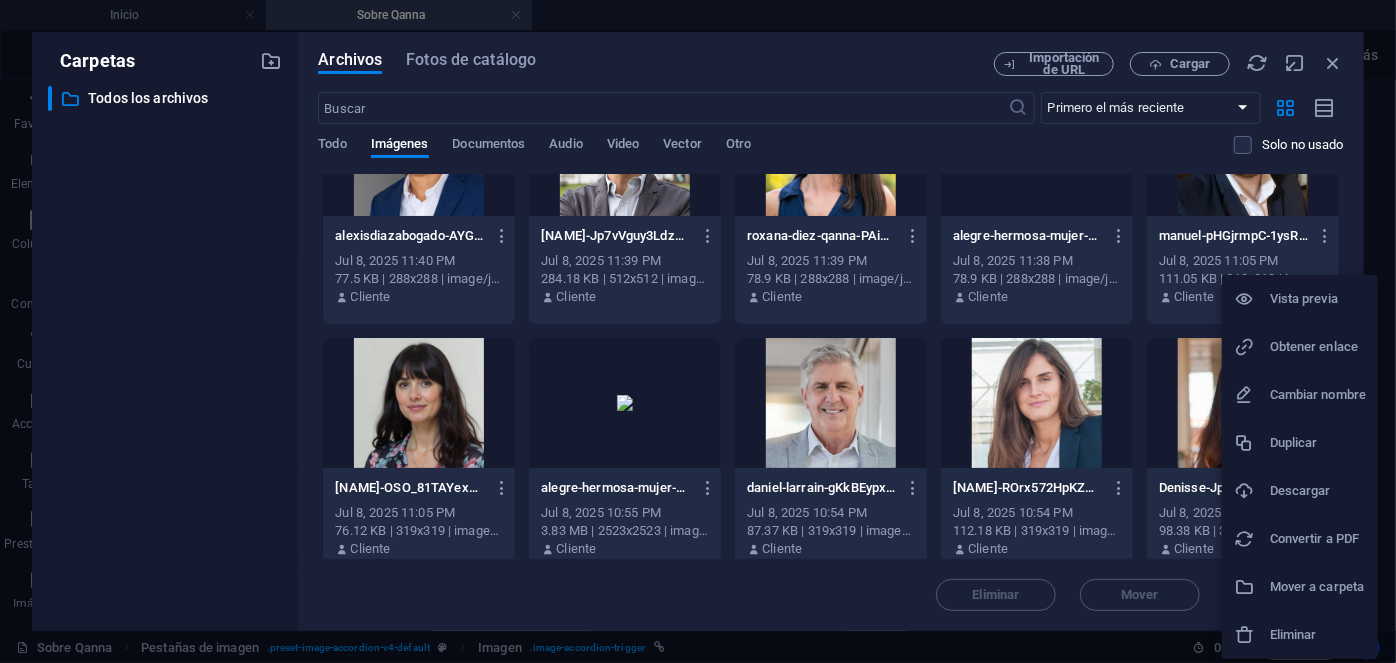 click on "Descargar" at bounding box center (1318, 491) 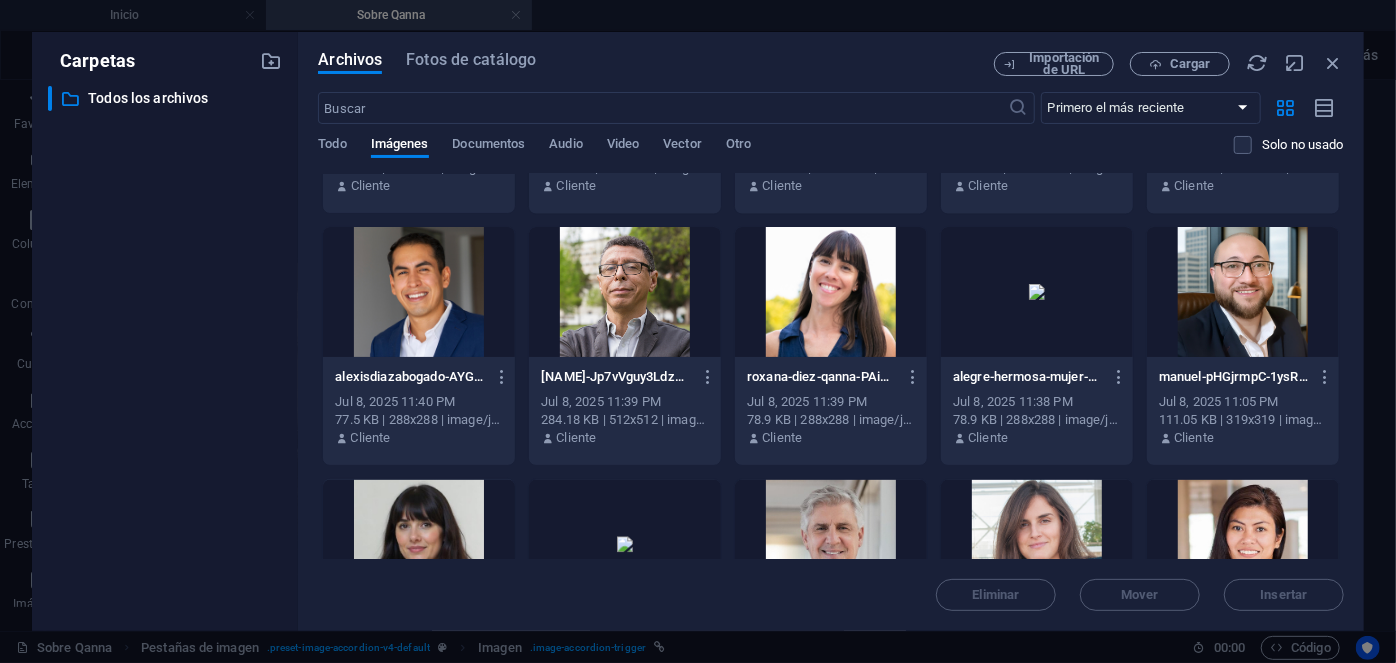 scroll, scrollTop: 9773, scrollLeft: 0, axis: vertical 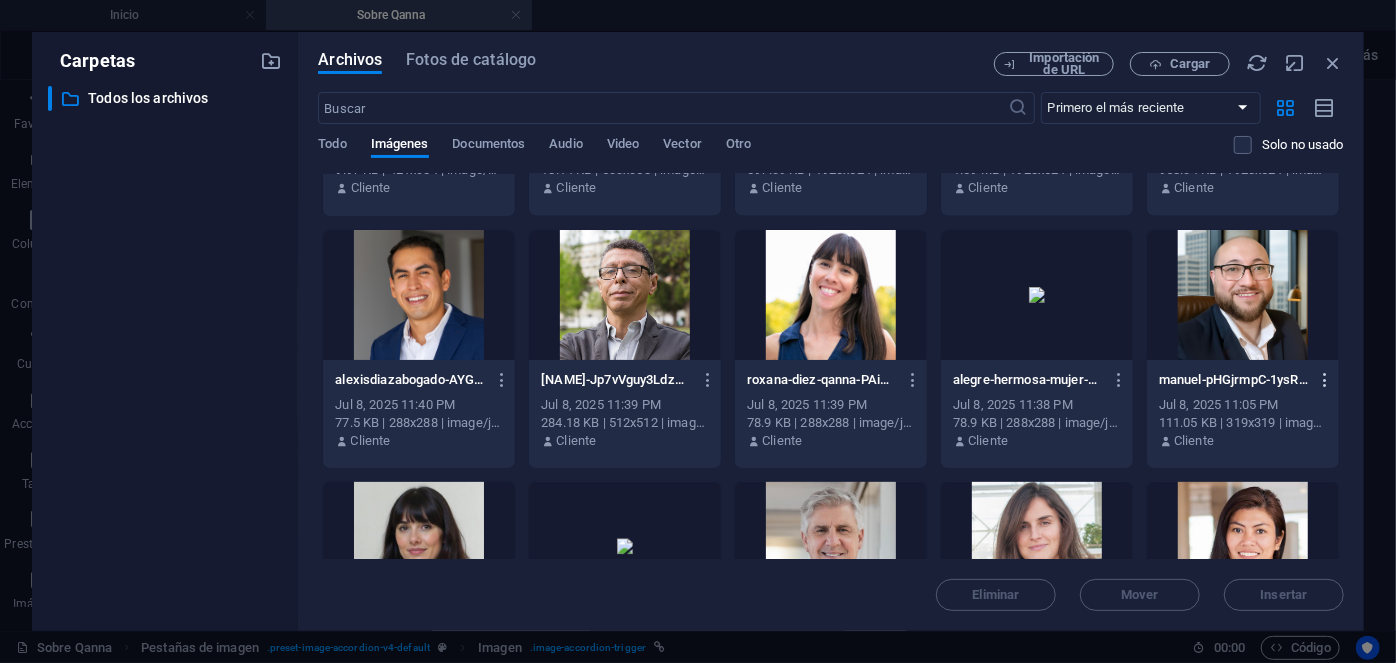 click at bounding box center [1321, 380] 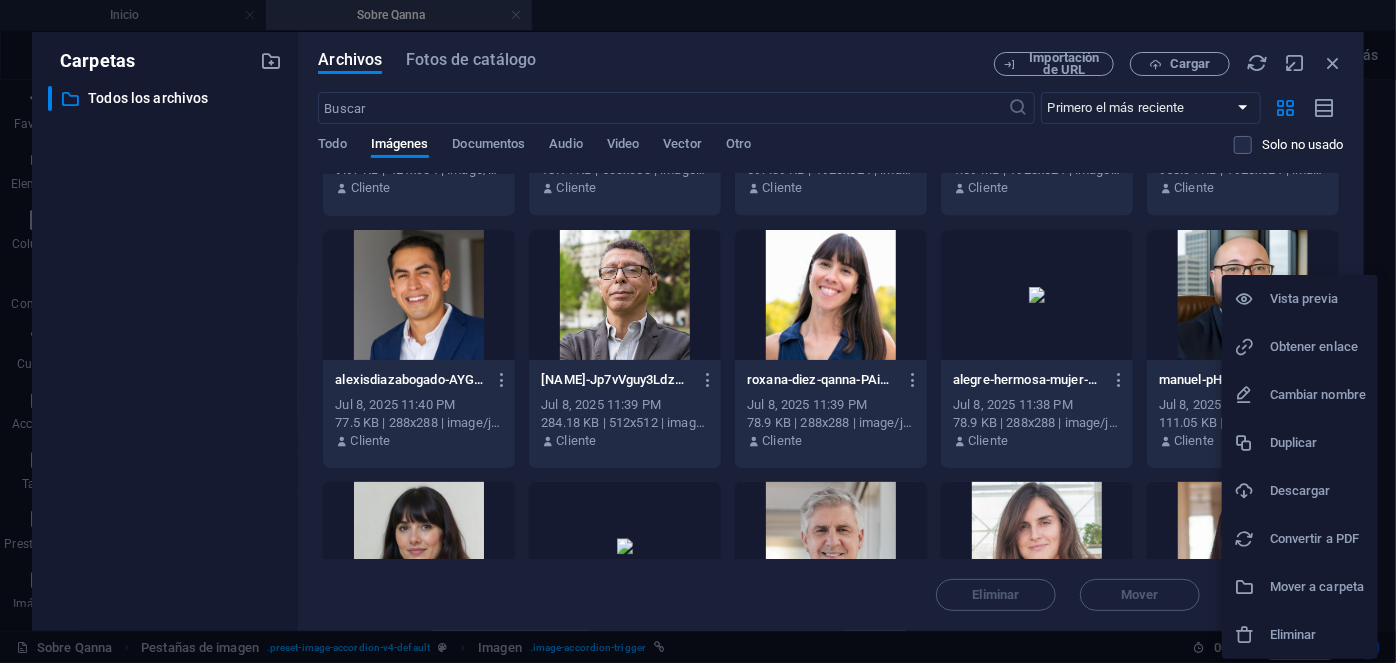 click on "Descargar" at bounding box center [1318, 491] 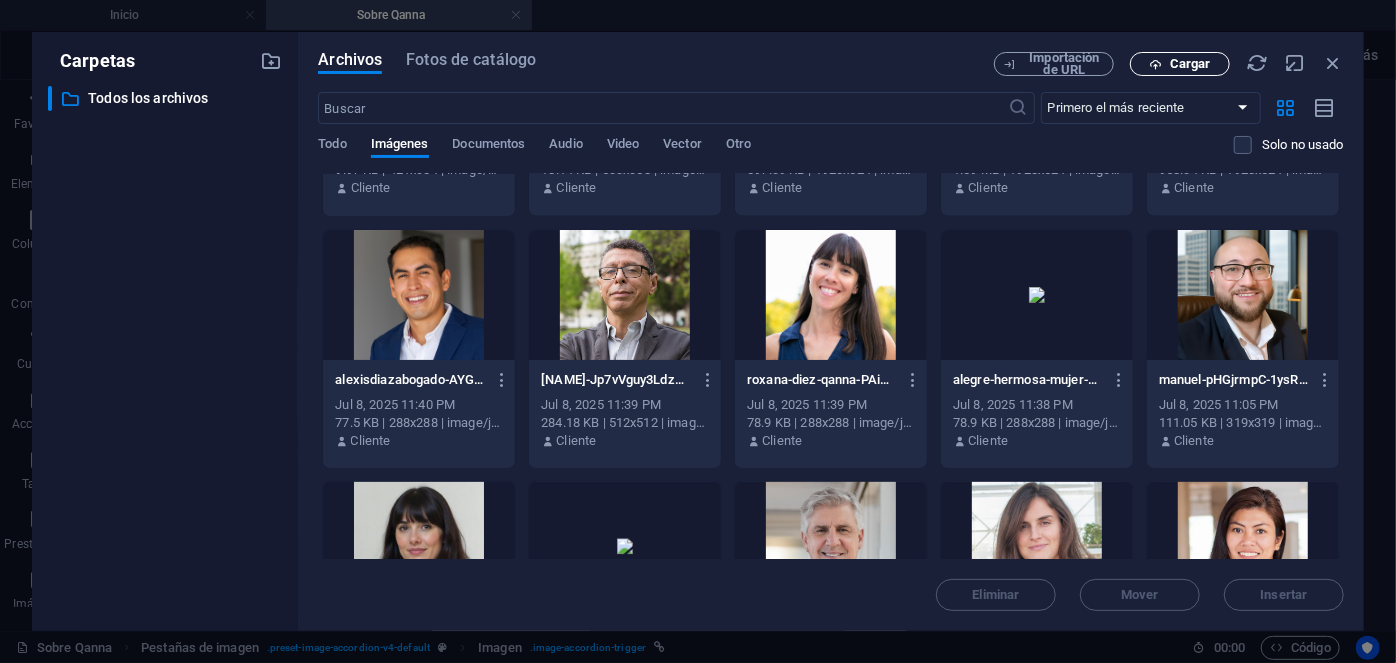 click on "Cargar" at bounding box center (1190, 64) 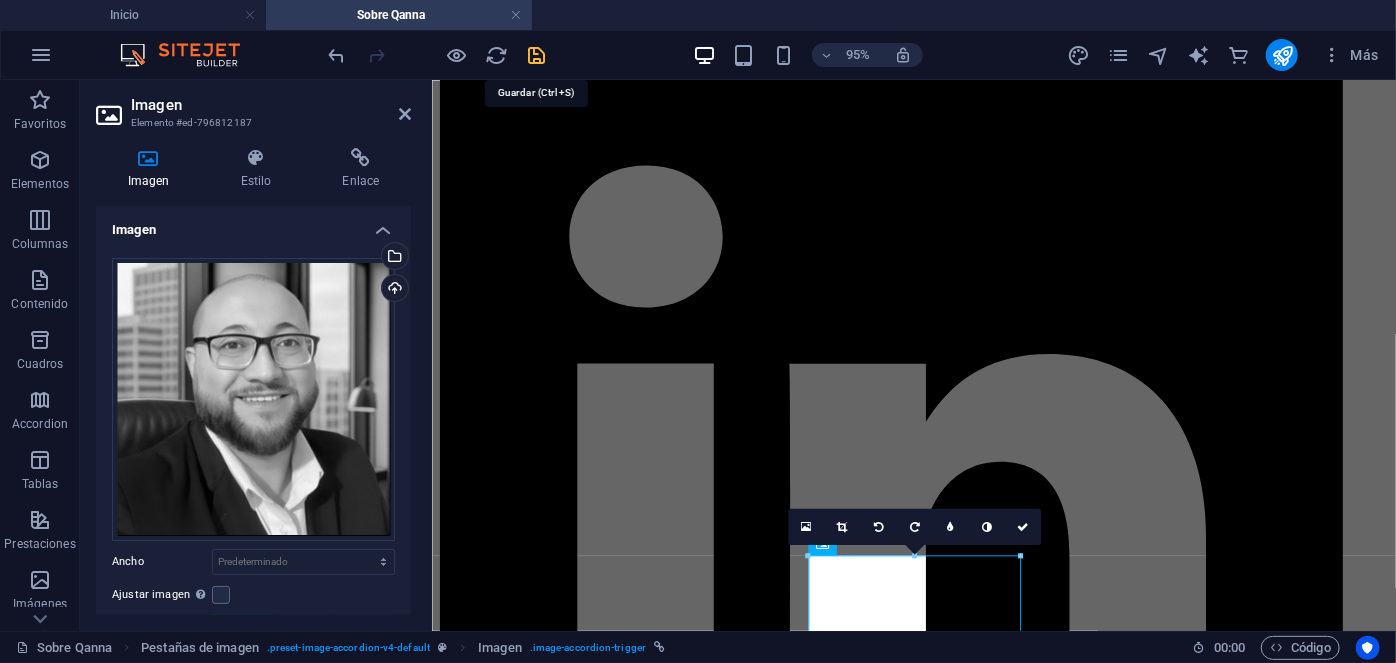 click at bounding box center [537, 55] 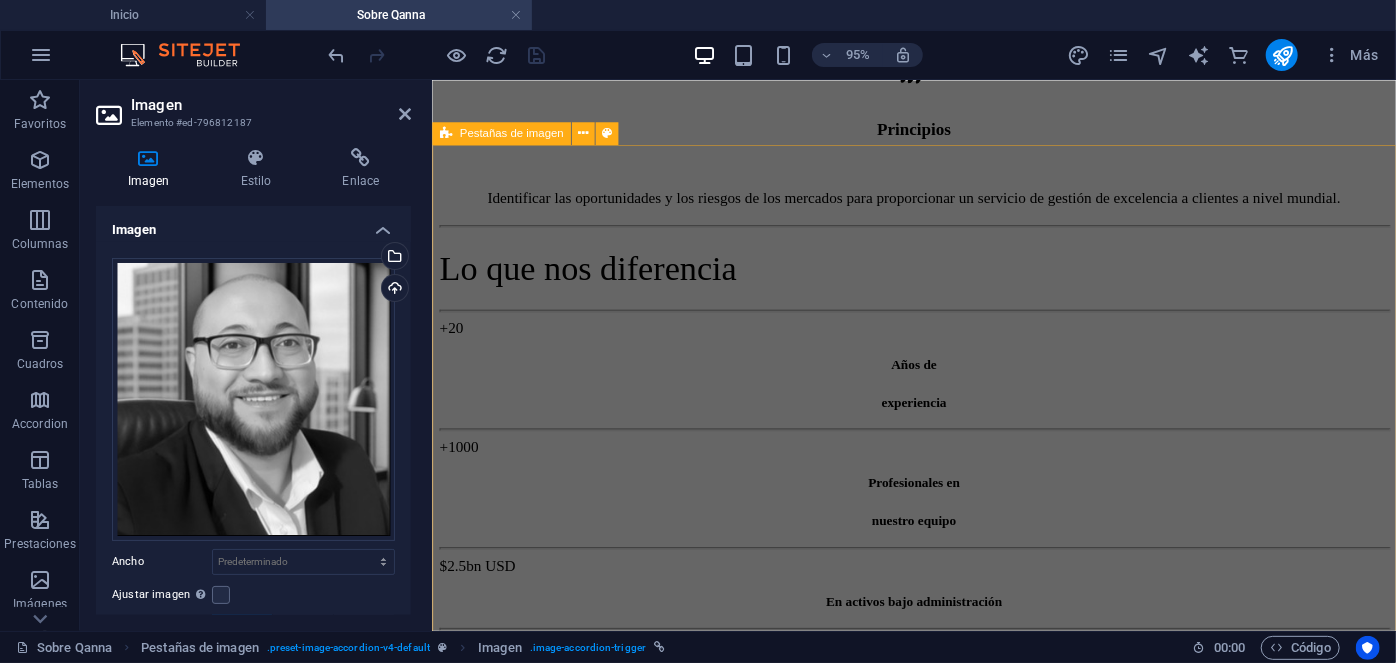scroll, scrollTop: 1367, scrollLeft: 0, axis: vertical 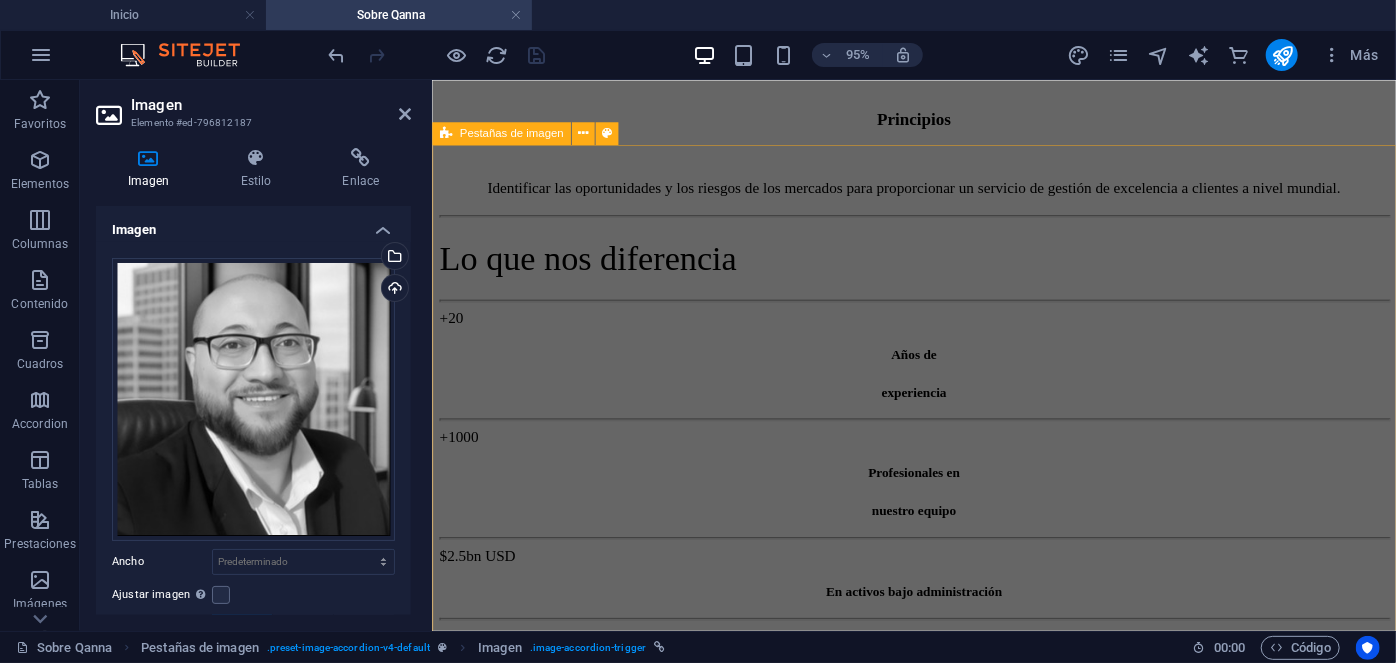 click on "Manuel Ferreira CEO - Executive Director" at bounding box center [938, 1306] 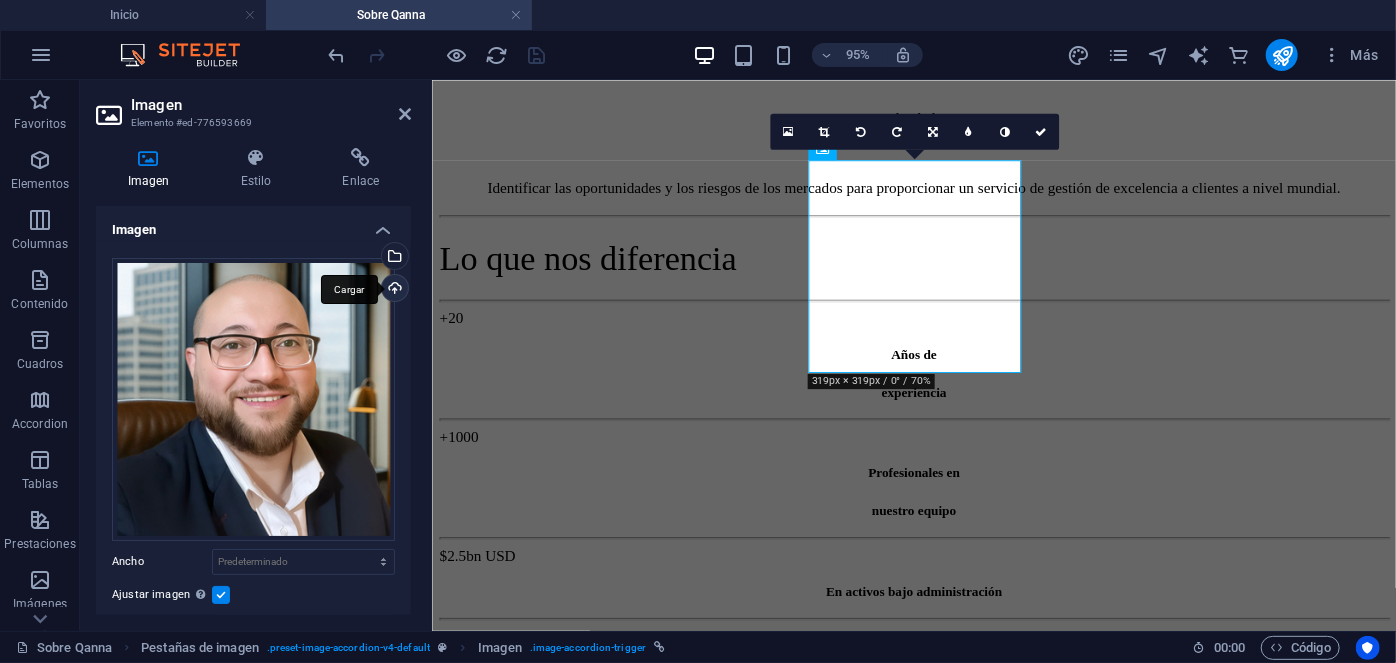 click on "Cargar" at bounding box center [393, 290] 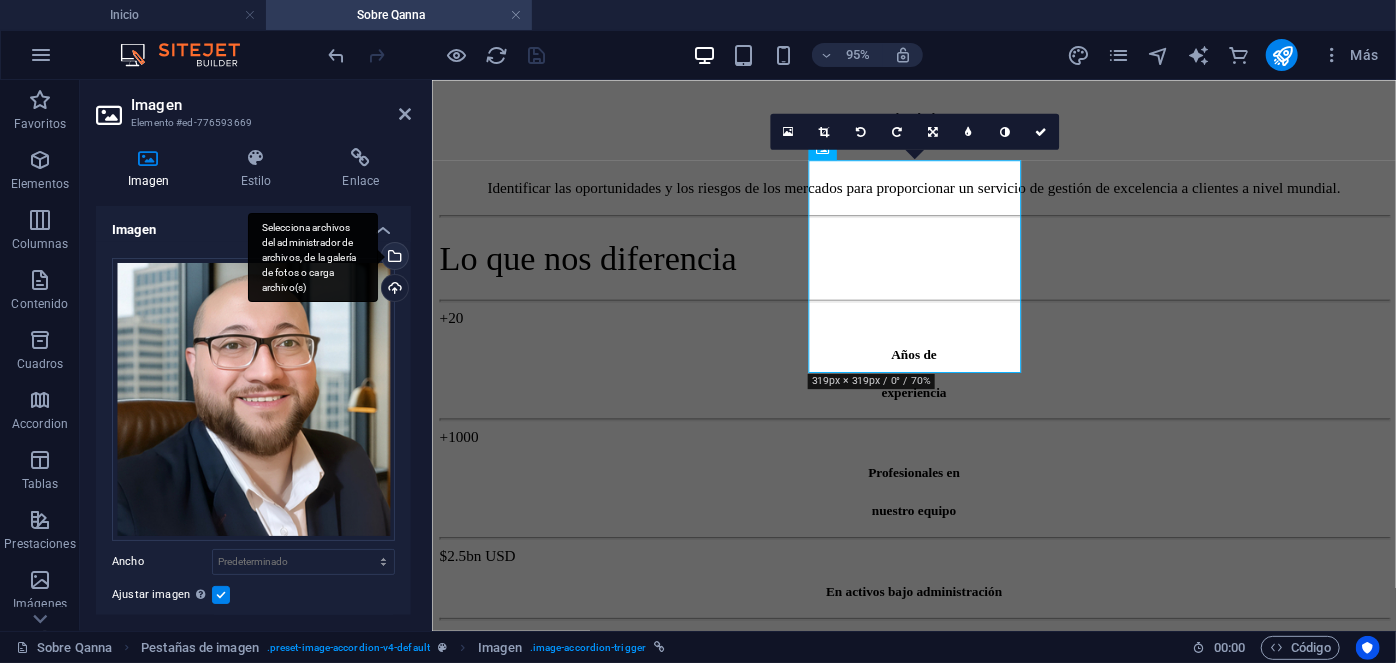 click on "Selecciona archivos del administrador de archivos, de la galería de fotos o carga archivo(s)" at bounding box center [313, 258] 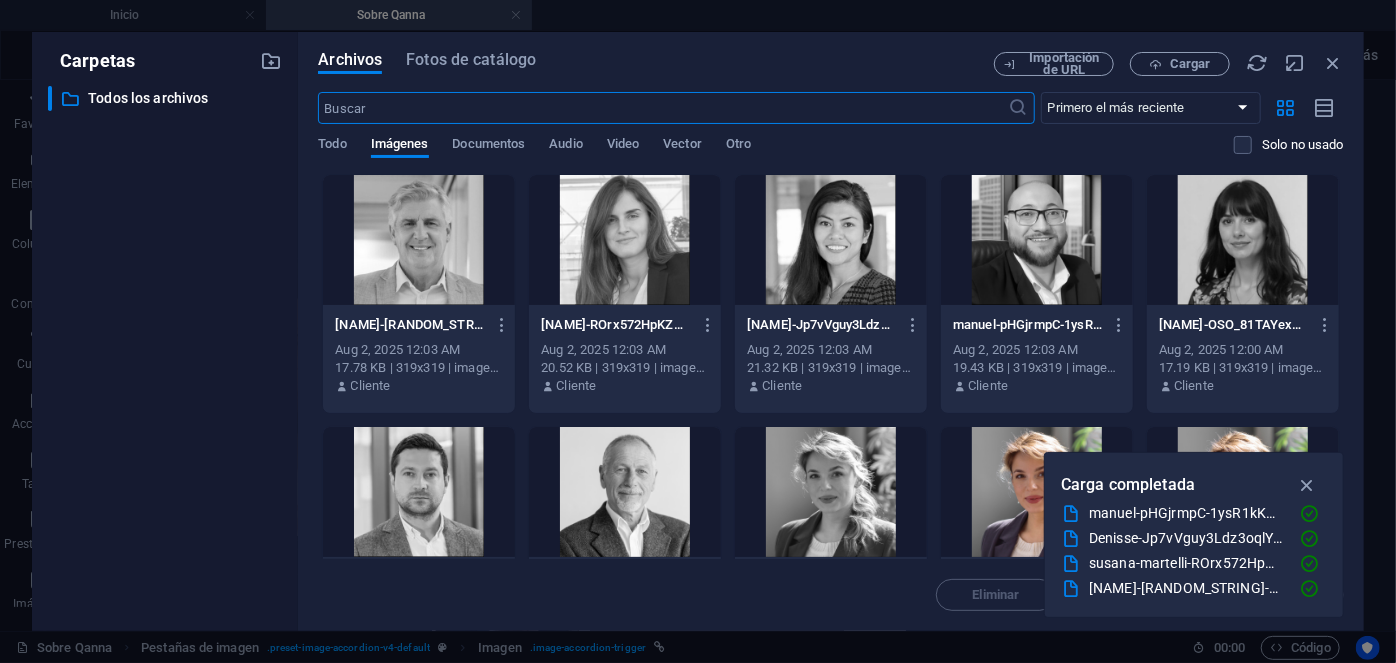 click at bounding box center [1037, 240] 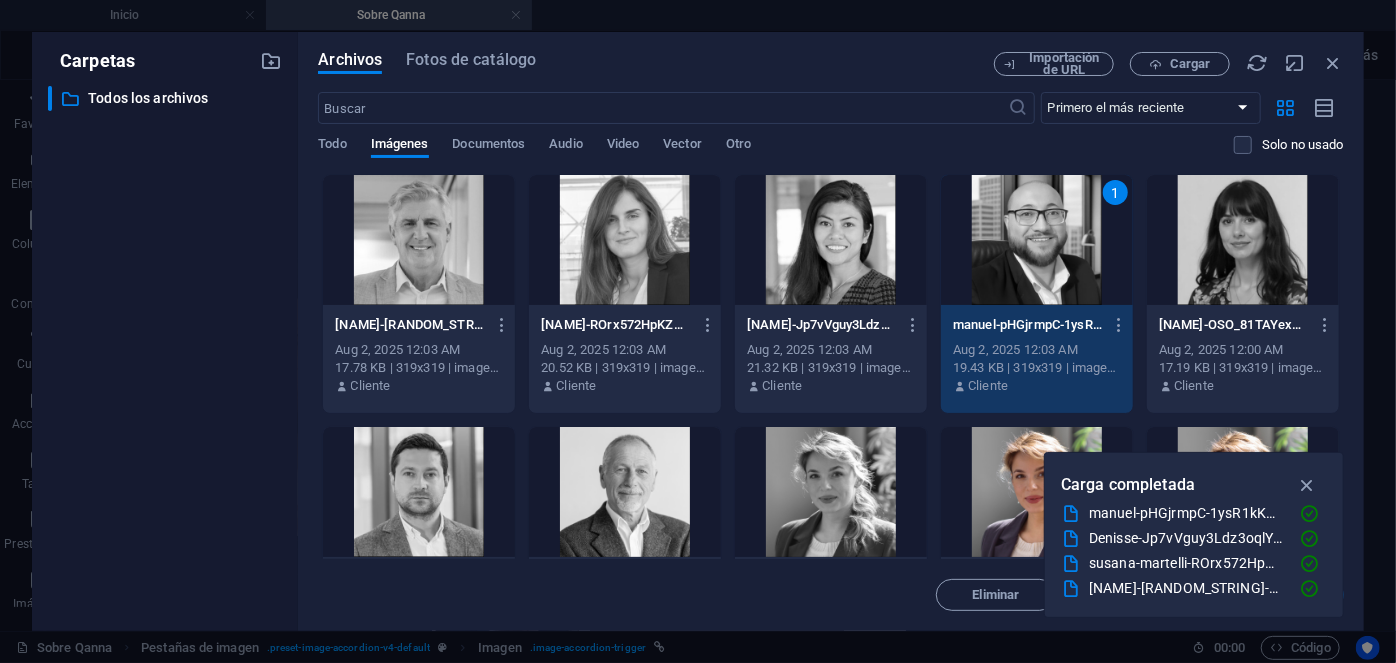 click on "1" at bounding box center [1037, 240] 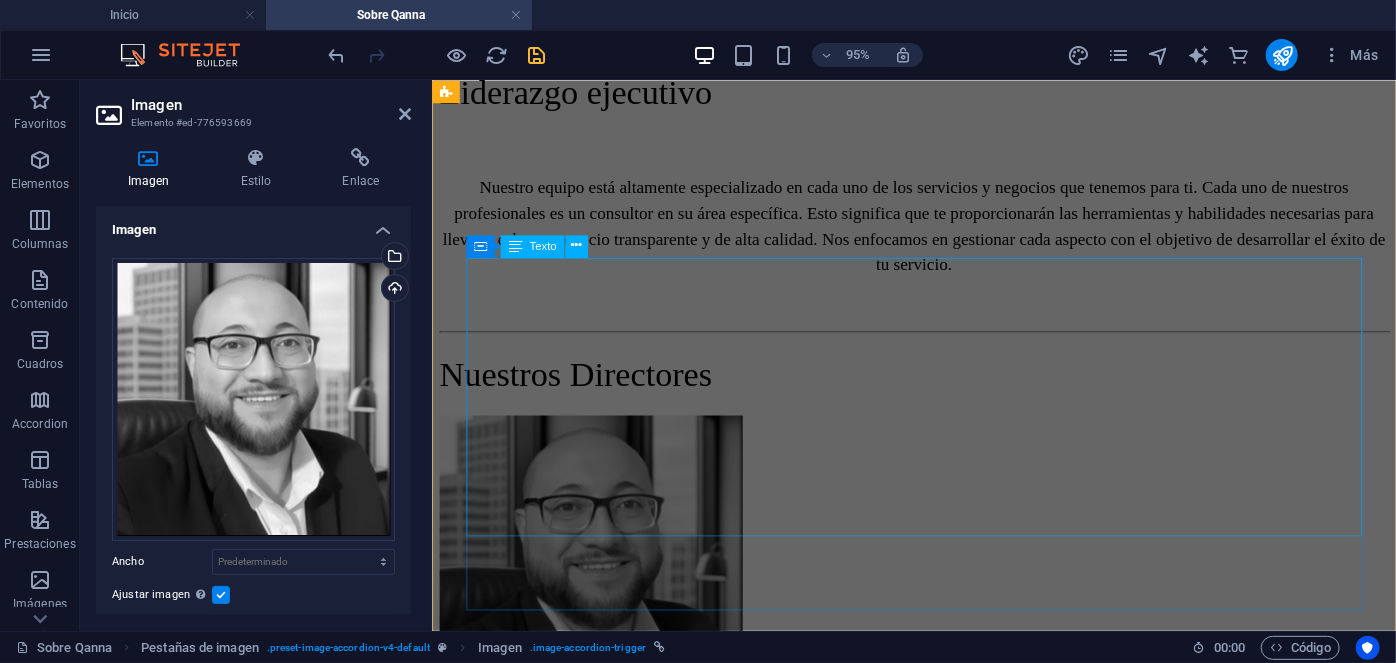 scroll, scrollTop: 2042, scrollLeft: 0, axis: vertical 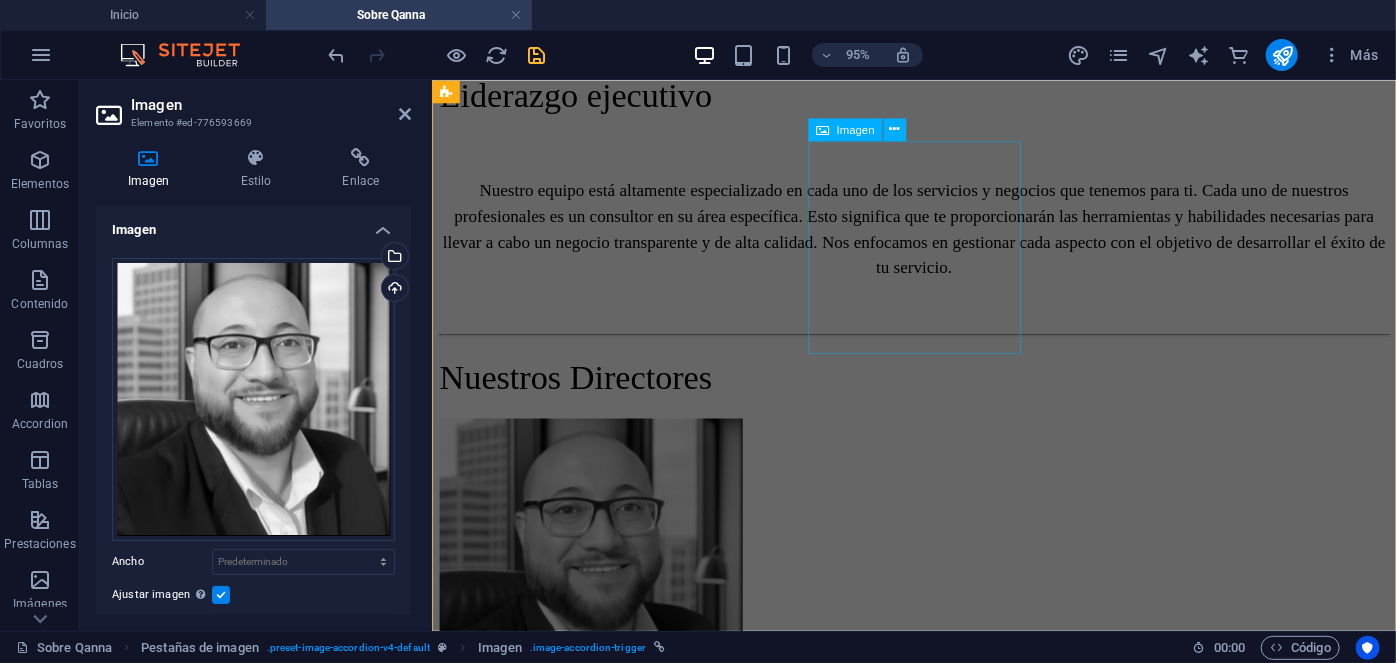 click on "Denisse Palomera Business Development Director" at bounding box center [938, 2596] 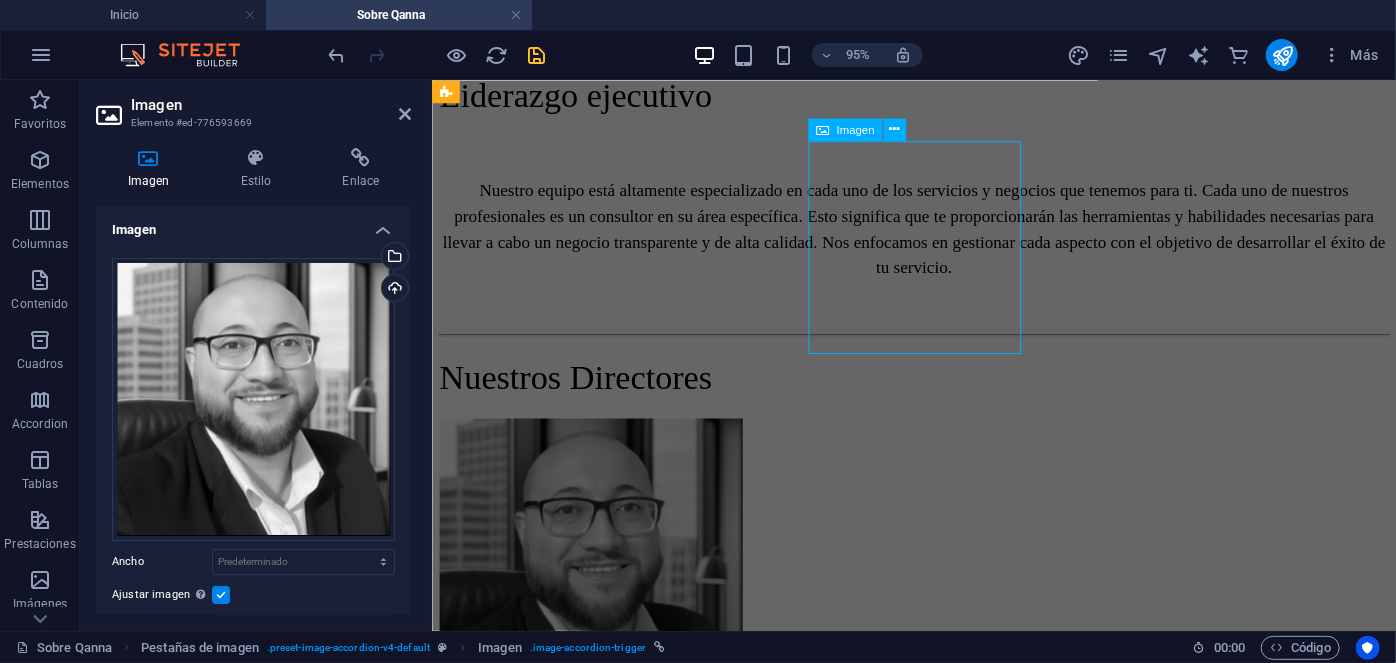 click on "Denisse Palomera Business Development Director" at bounding box center [938, 2596] 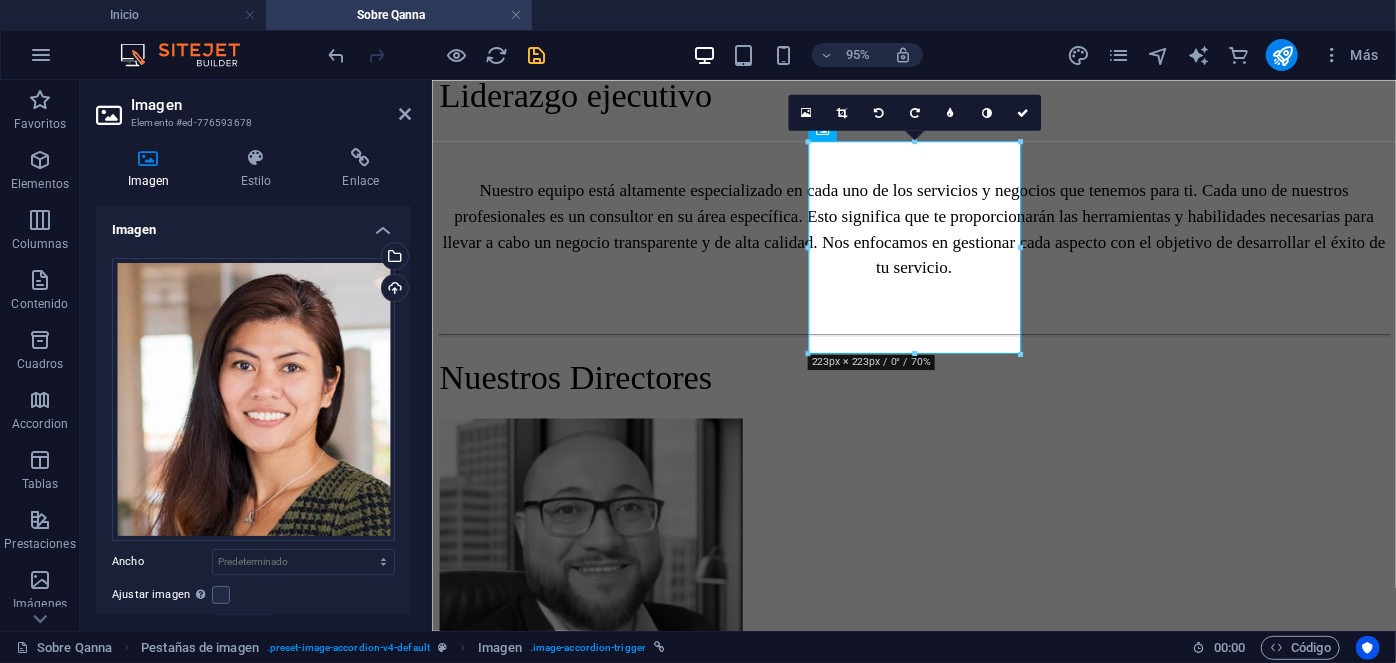 click on "Selecciona archivos del administrador de archivos, de la galería de fotos o carga archivo(s)" at bounding box center [313, 258] 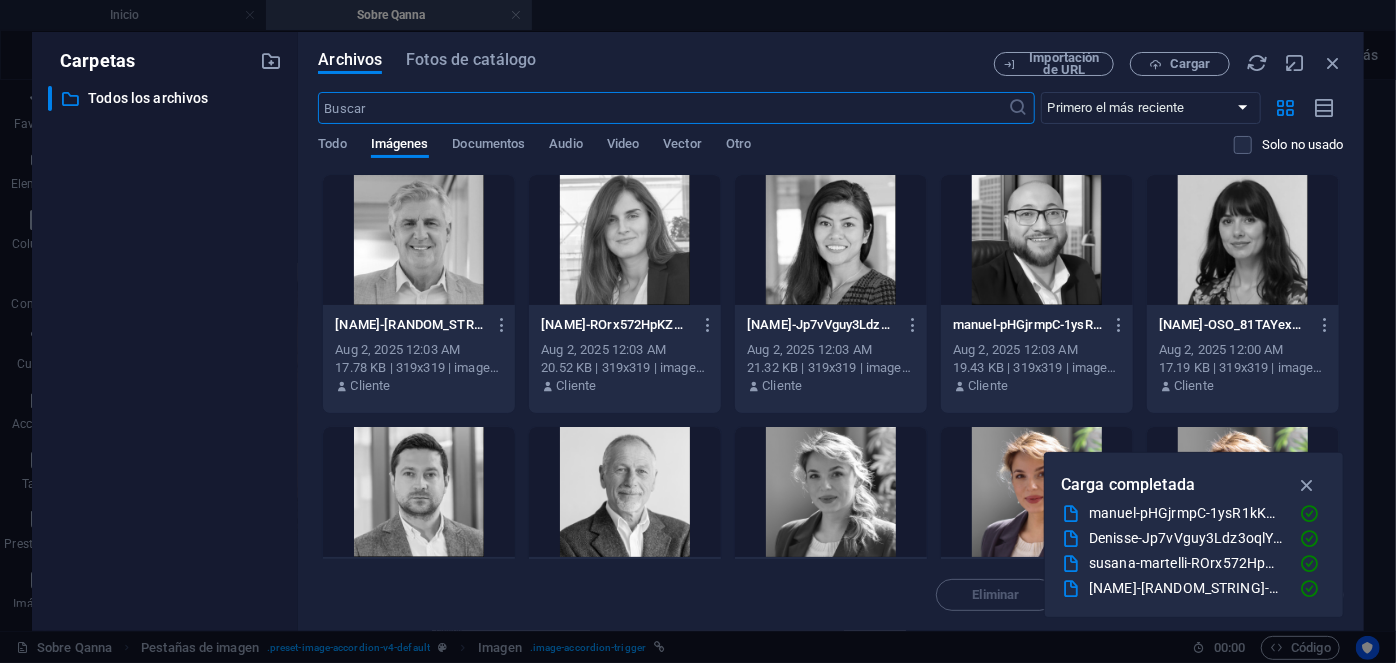 click at bounding box center (831, 240) 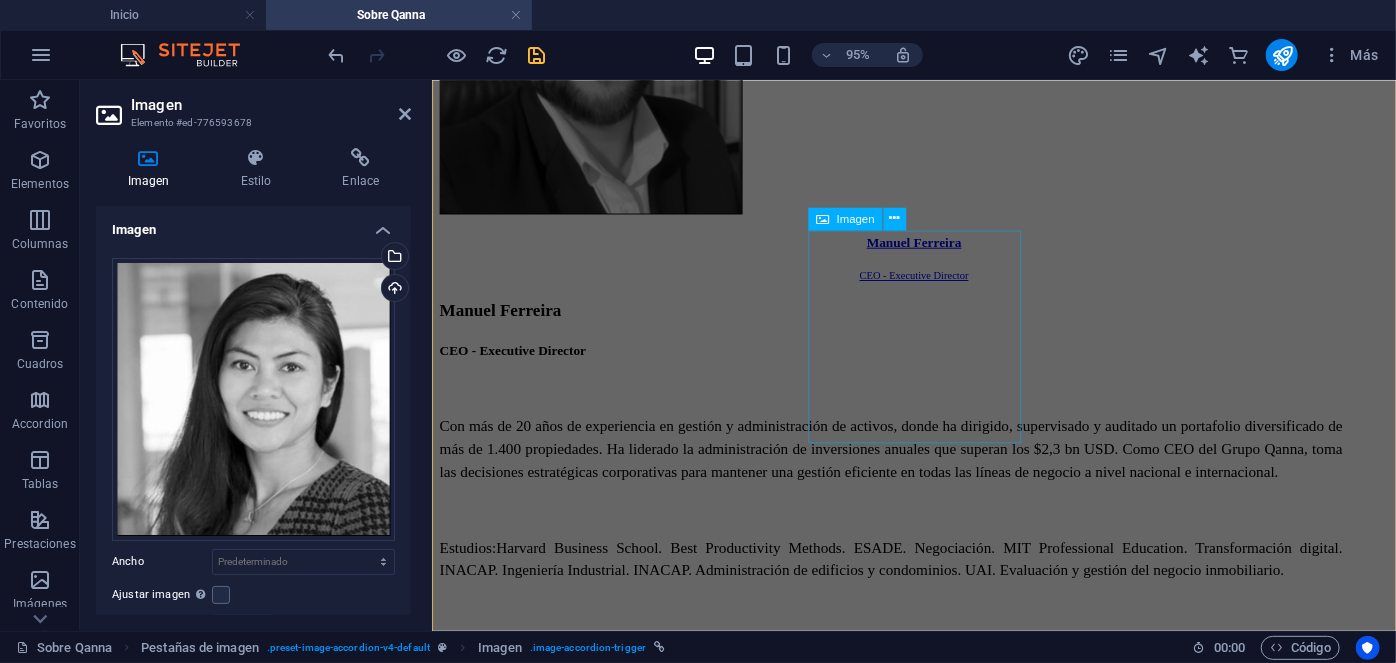 scroll, scrollTop: 2608, scrollLeft: 0, axis: vertical 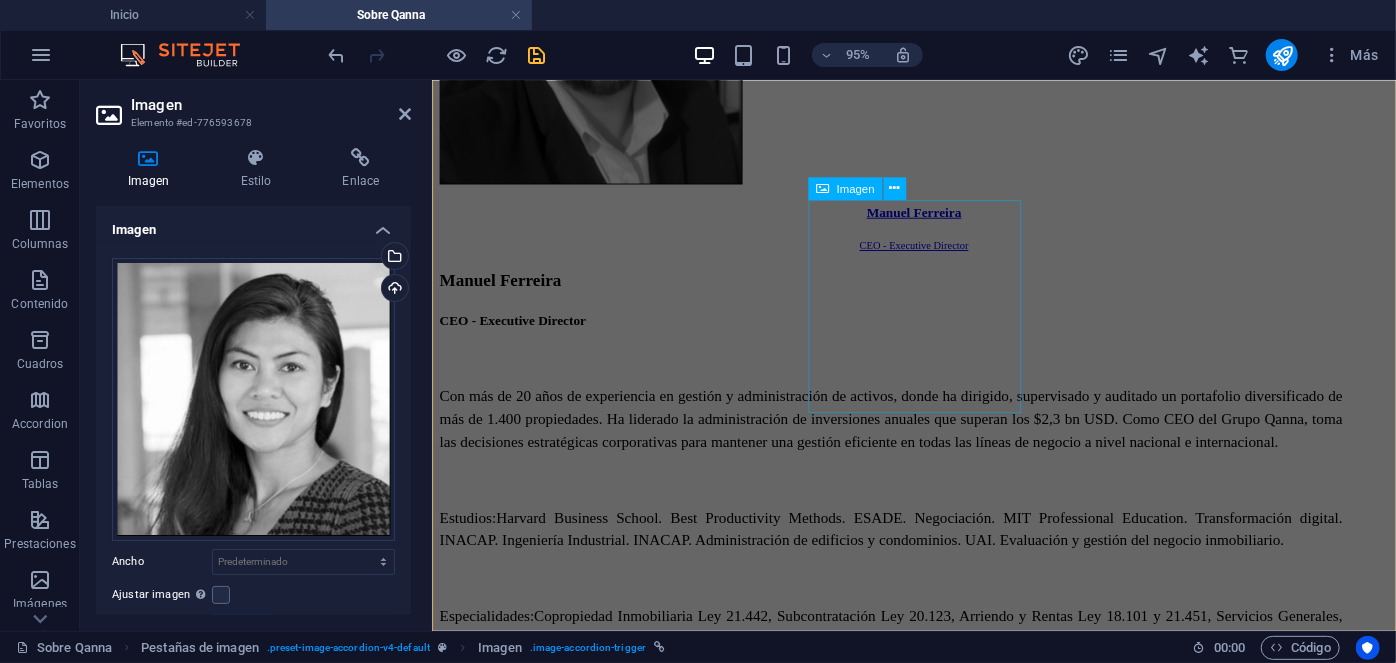 click on "Susana Martelli EHS & Facilities Manager" at bounding box center [938, 4071] 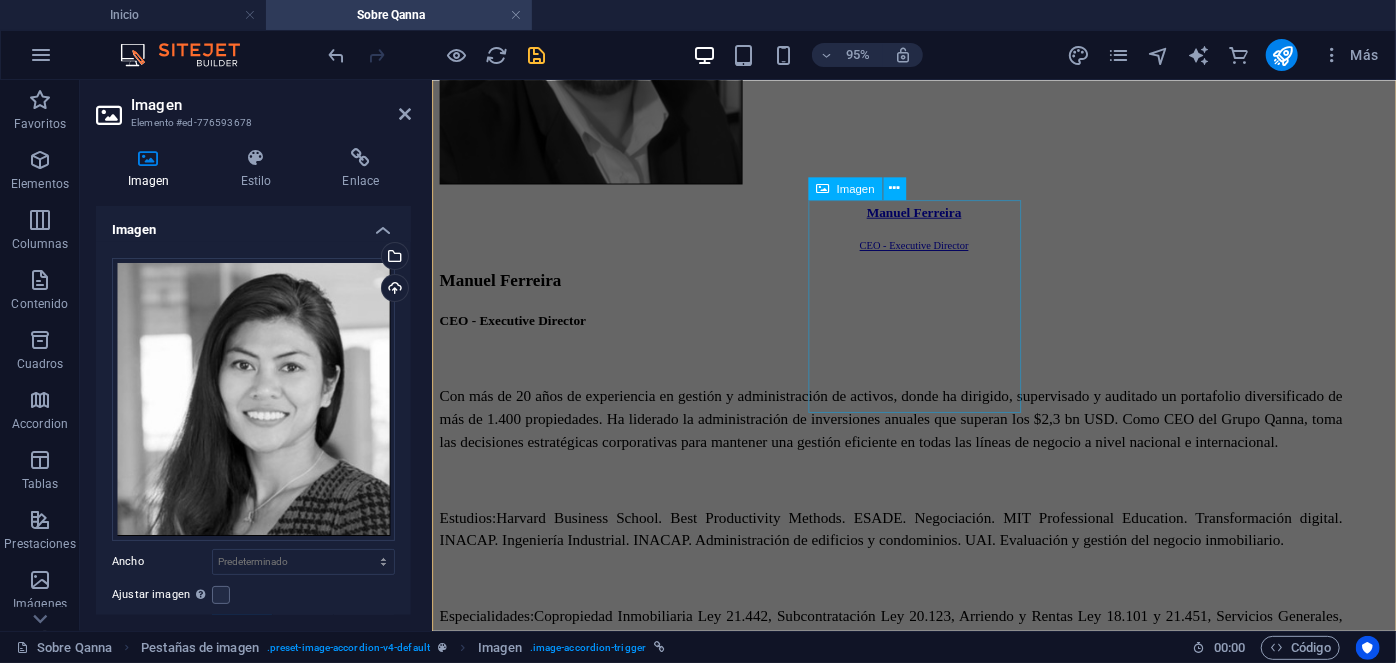 click on "Susana Martelli EHS & Facilities Manager" at bounding box center [938, 4071] 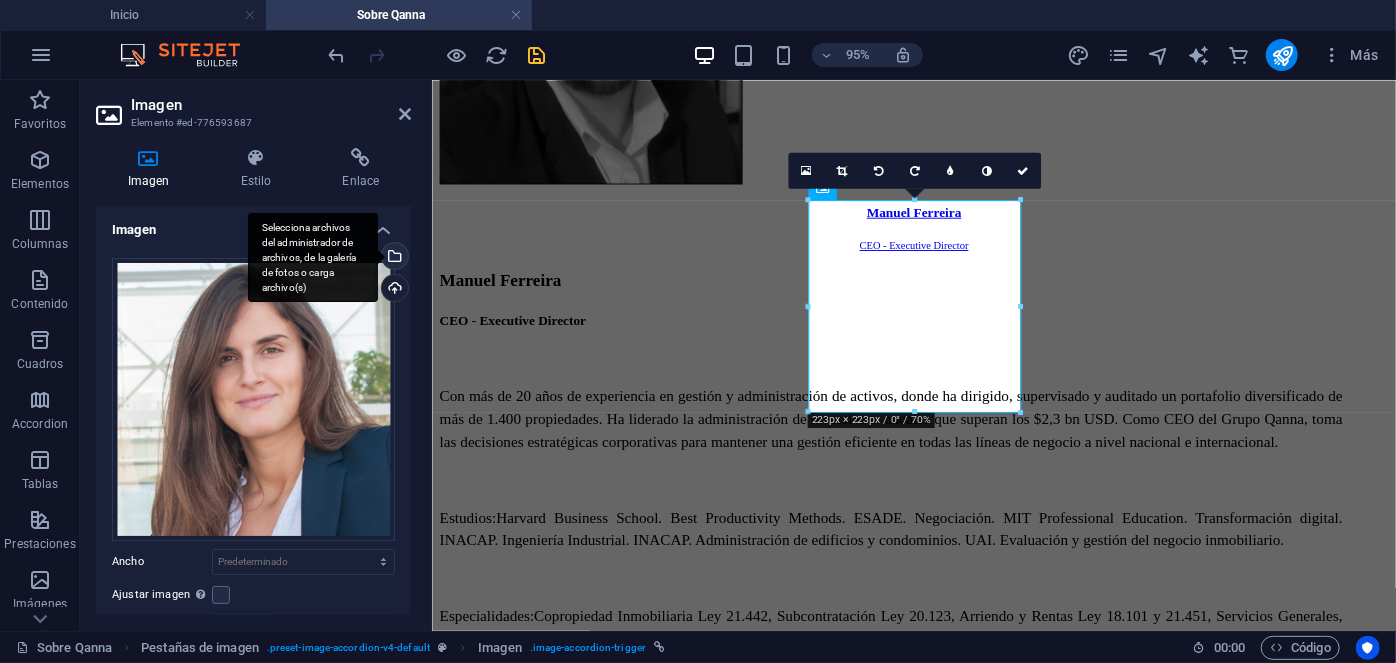 click on "Selecciona archivos del administrador de archivos, de la galería de fotos o carga archivo(s)" at bounding box center (393, 258) 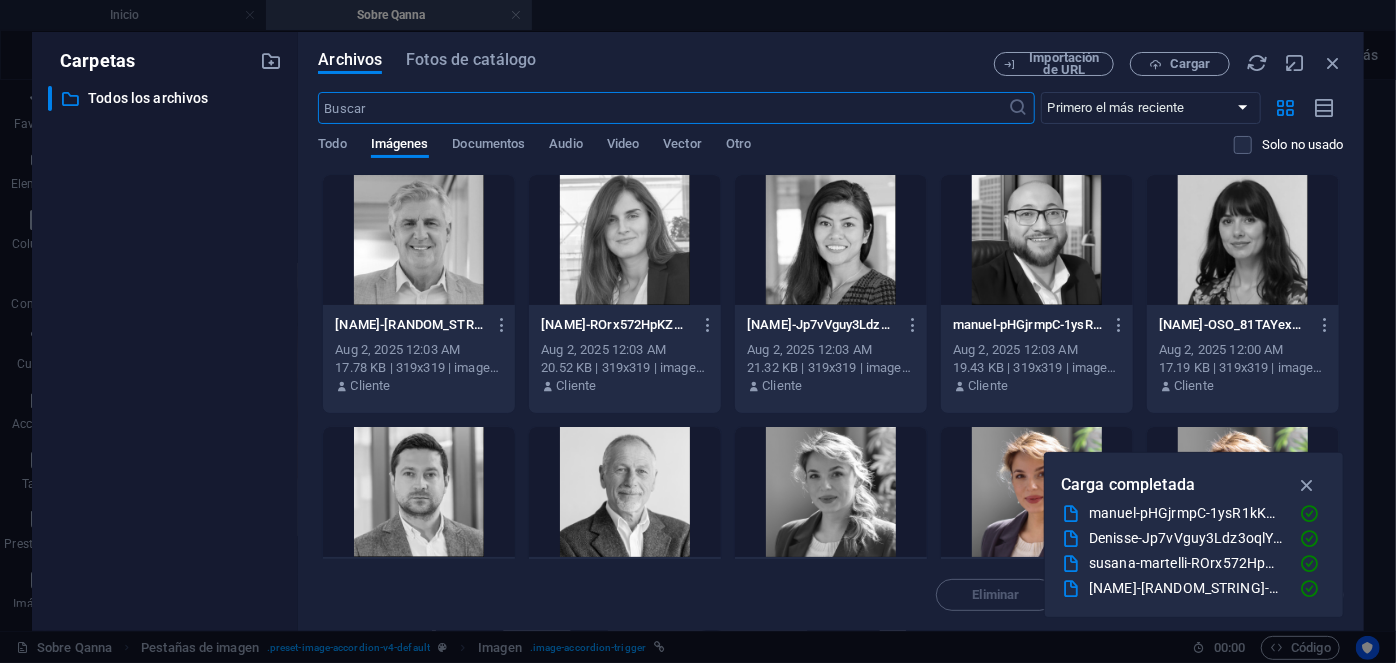 click at bounding box center (625, 240) 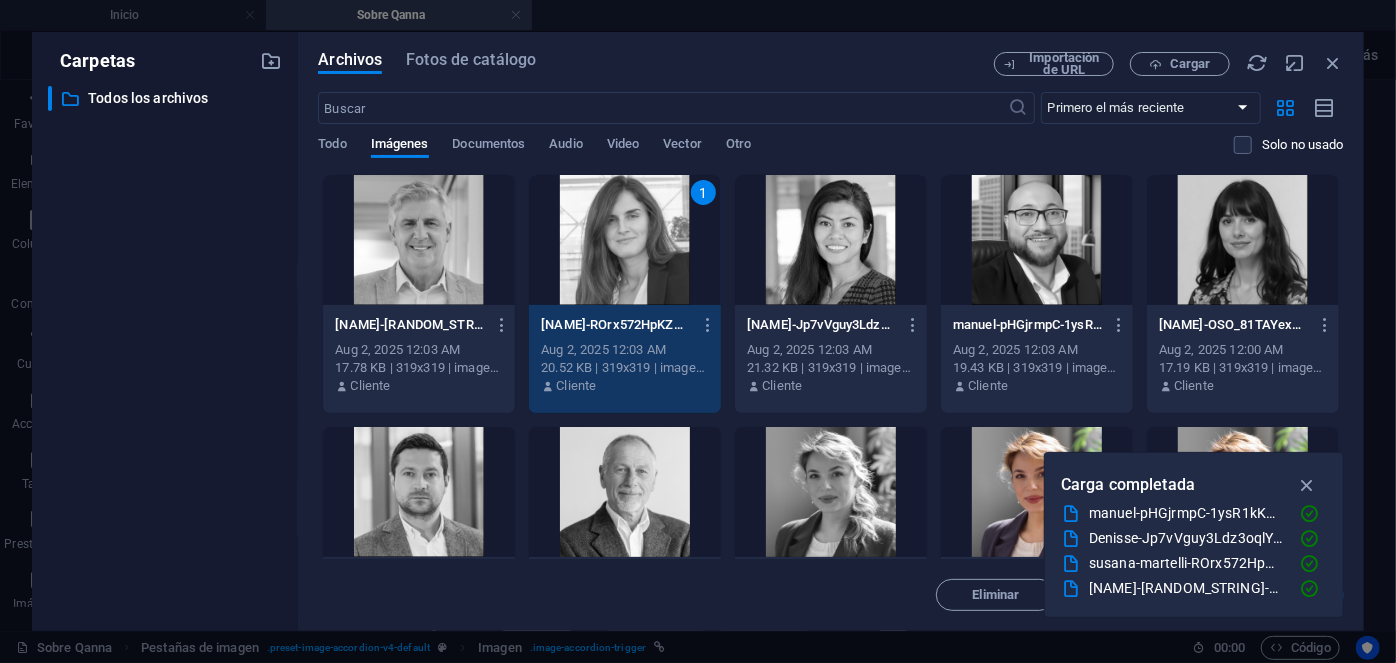 click on "1" at bounding box center [625, 240] 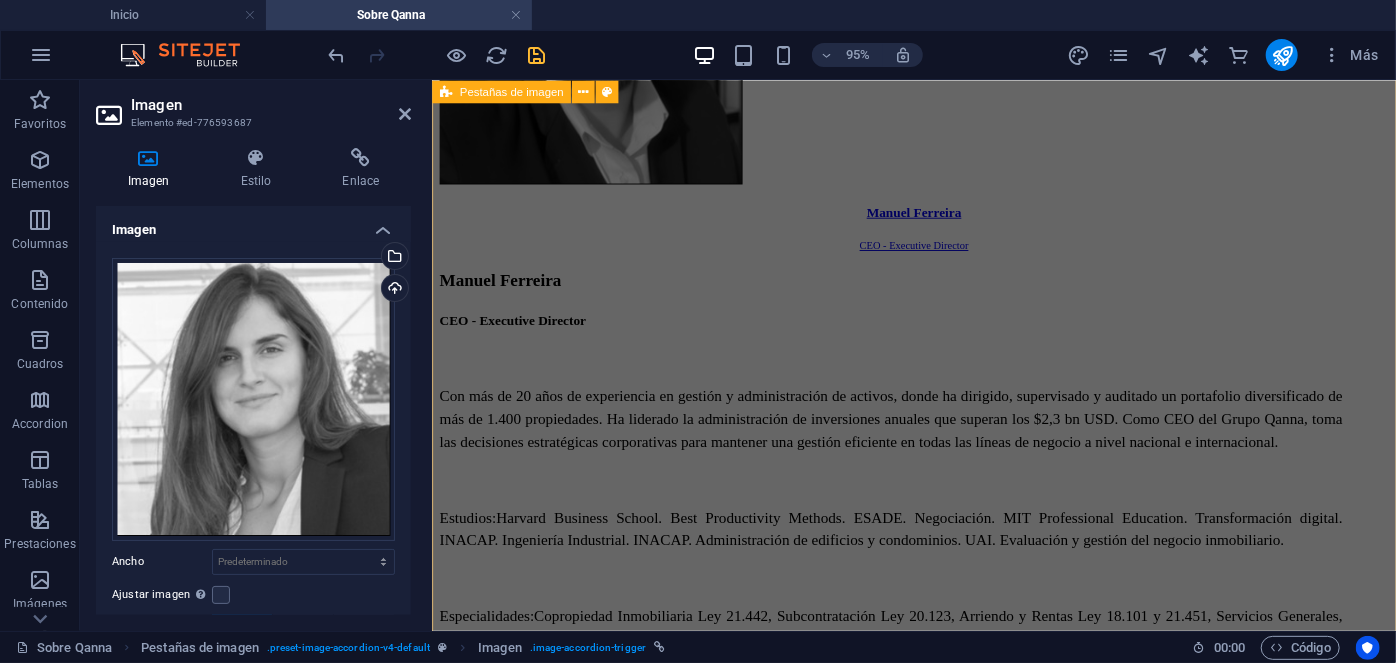 scroll, scrollTop: 3332, scrollLeft: 0, axis: vertical 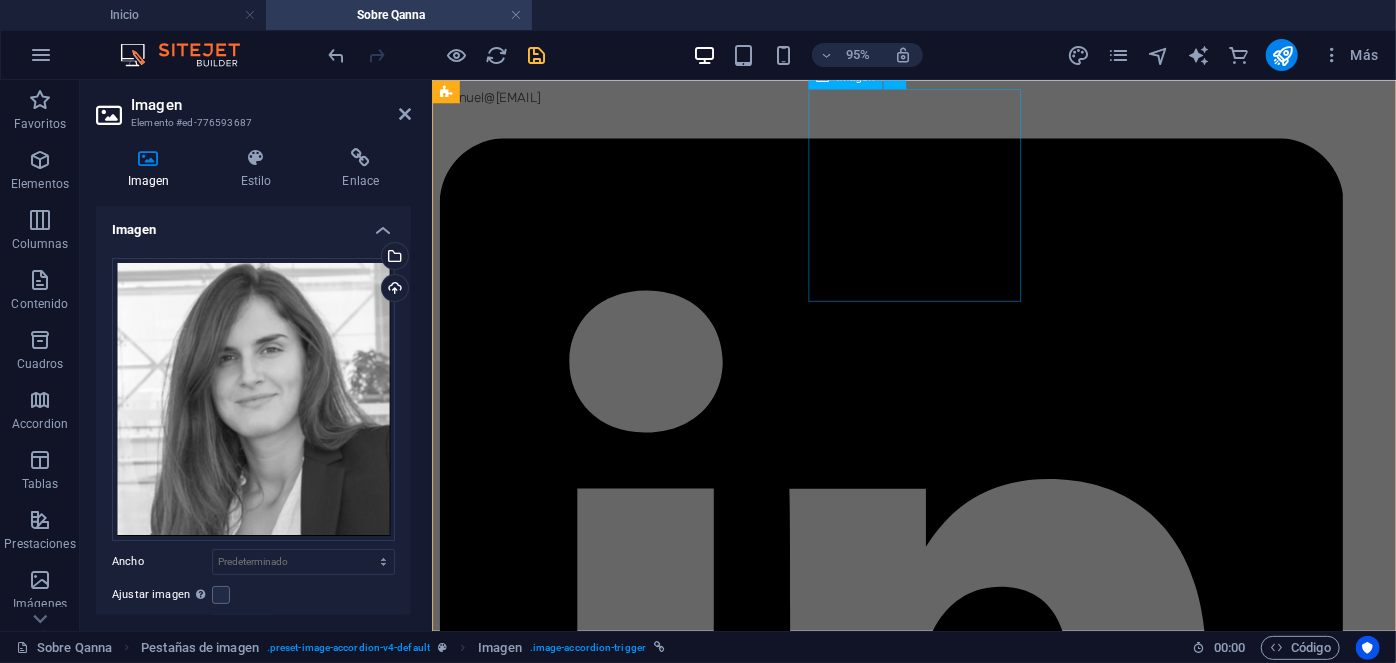 click on "Daniel Larraín Asset & Property Manager" at bounding box center [938, 5355] 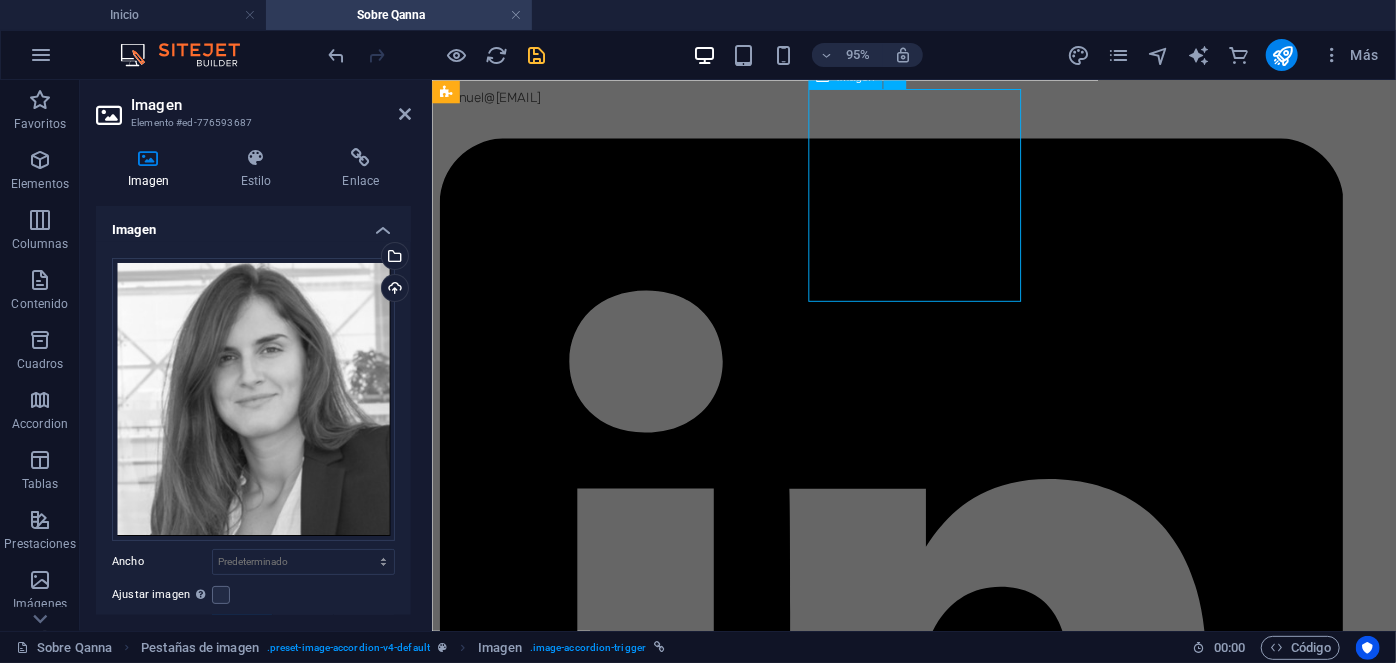 click on "Daniel Larraín Asset & Property Manager" at bounding box center [938, 5355] 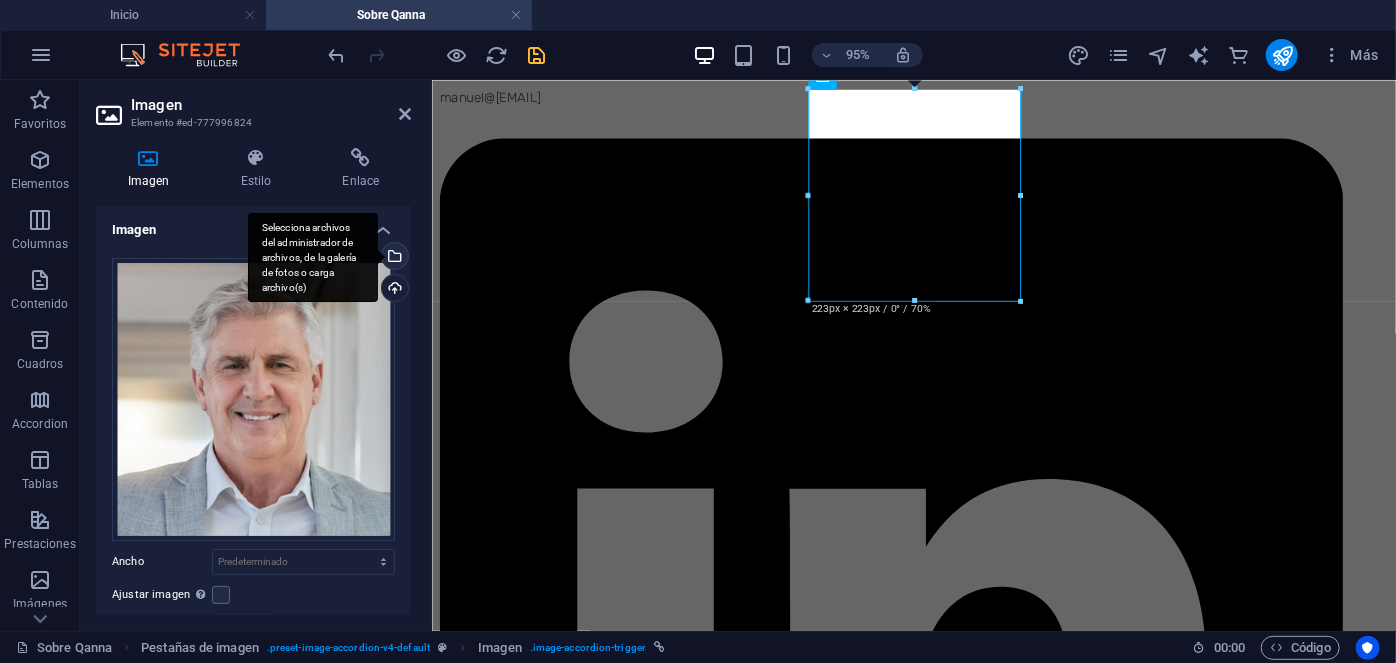 click on "Selecciona archivos del administrador de archivos, de la galería de fotos o carga archivo(s)" at bounding box center (393, 258) 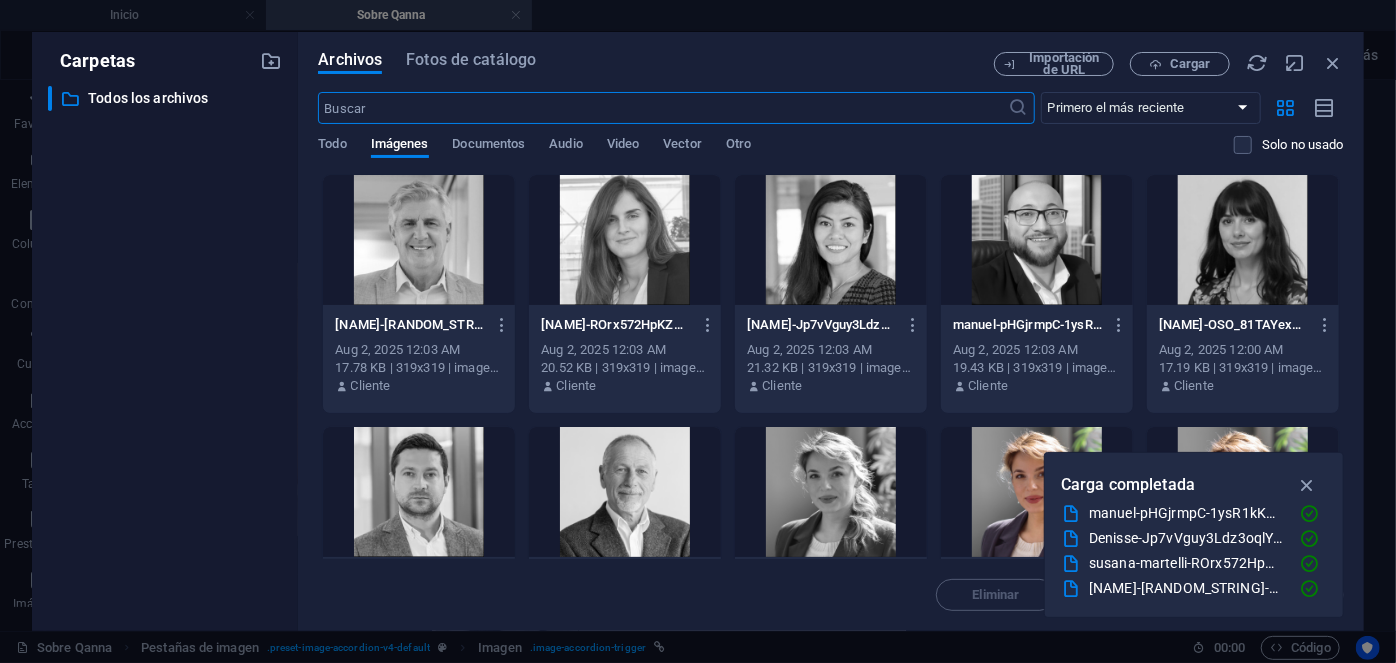 click at bounding box center (419, 240) 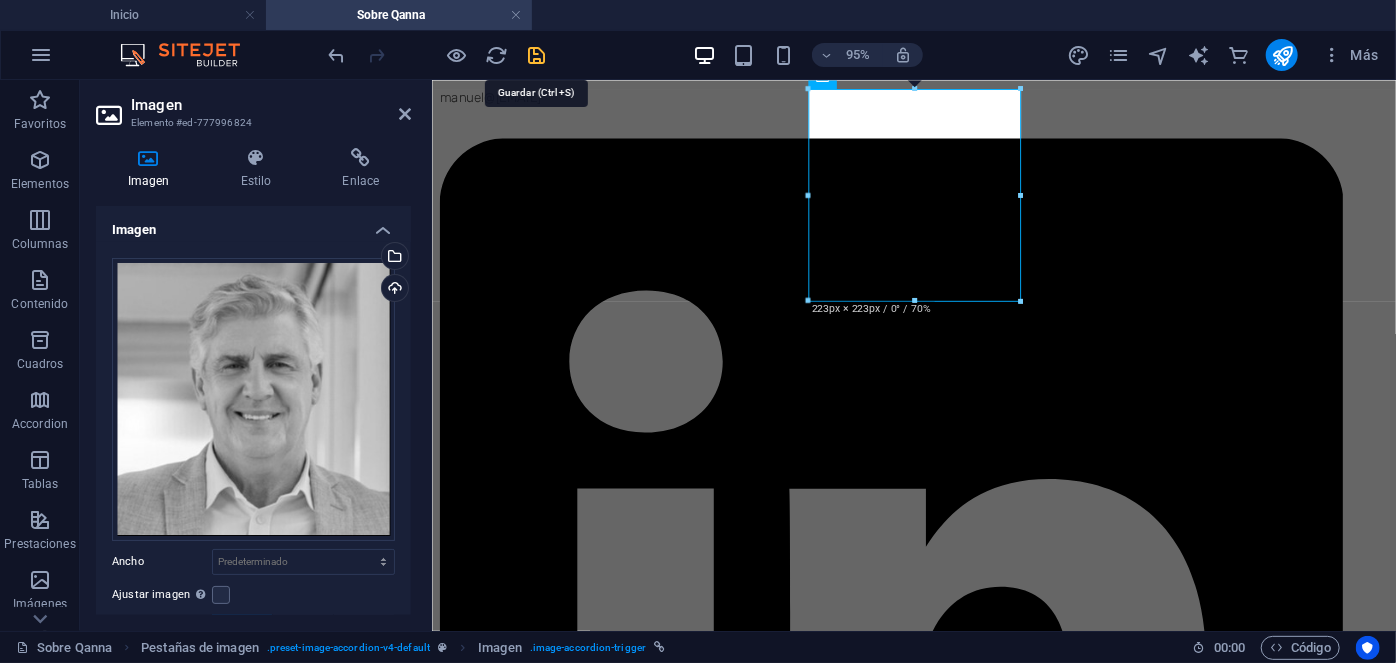 click at bounding box center (537, 55) 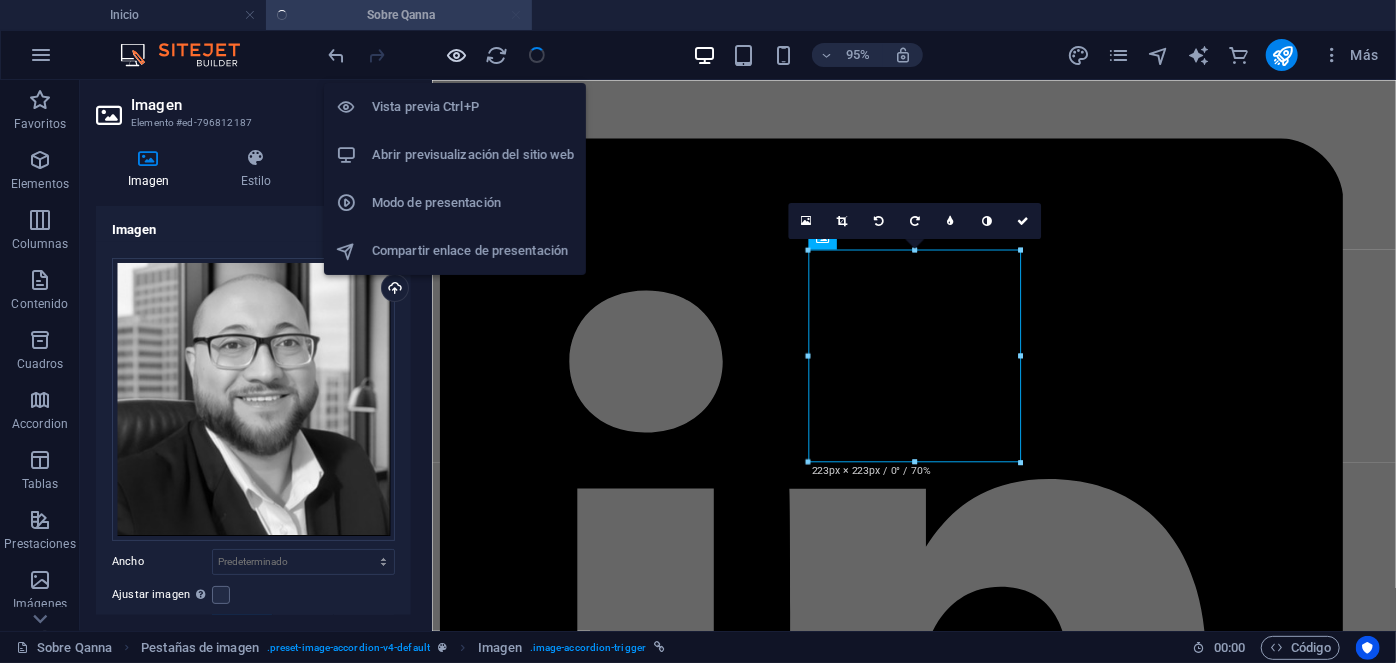 click at bounding box center (457, 55) 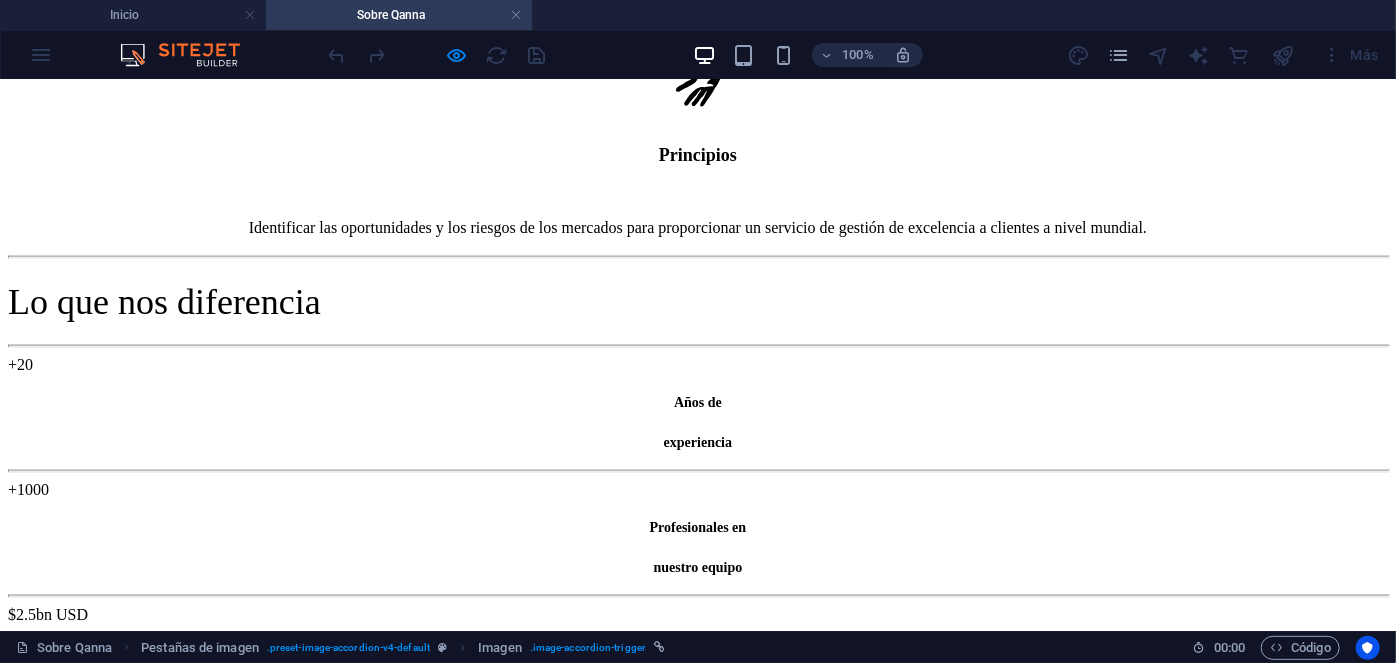 scroll, scrollTop: 1305, scrollLeft: 0, axis: vertical 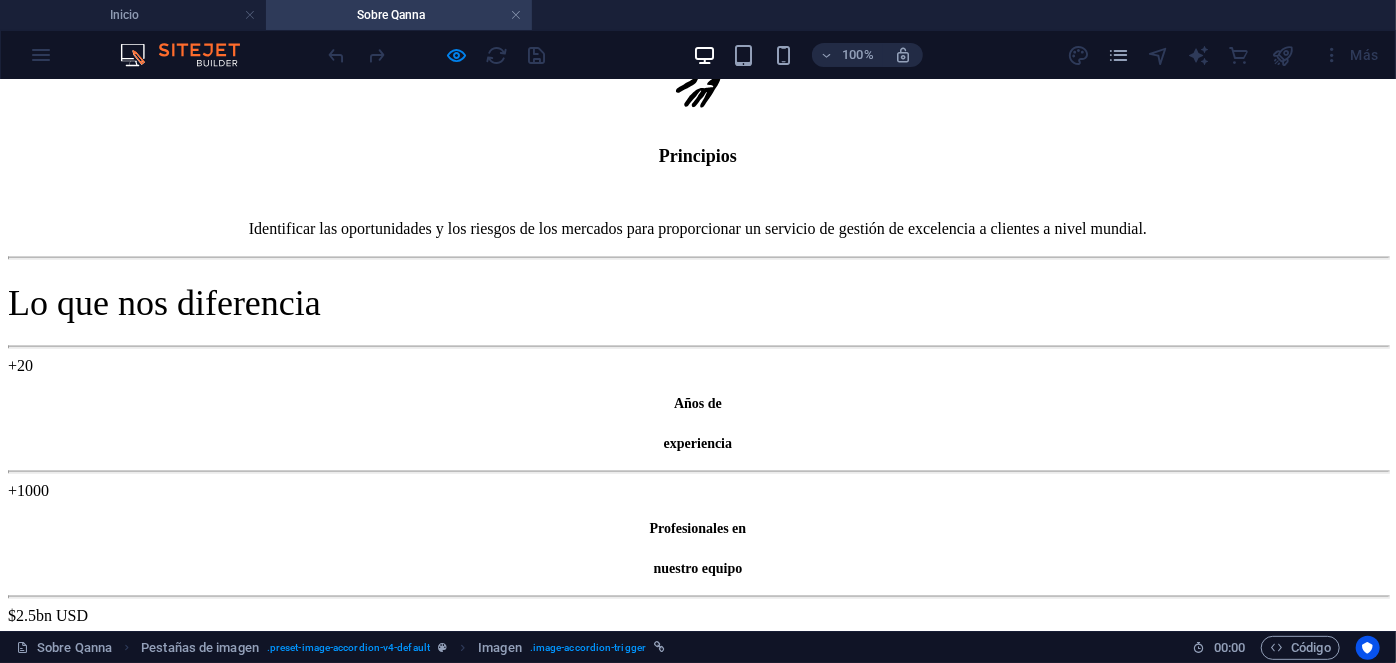 click on "Daniel Larraín Asset & Property Manager" at bounding box center [698, 2772] 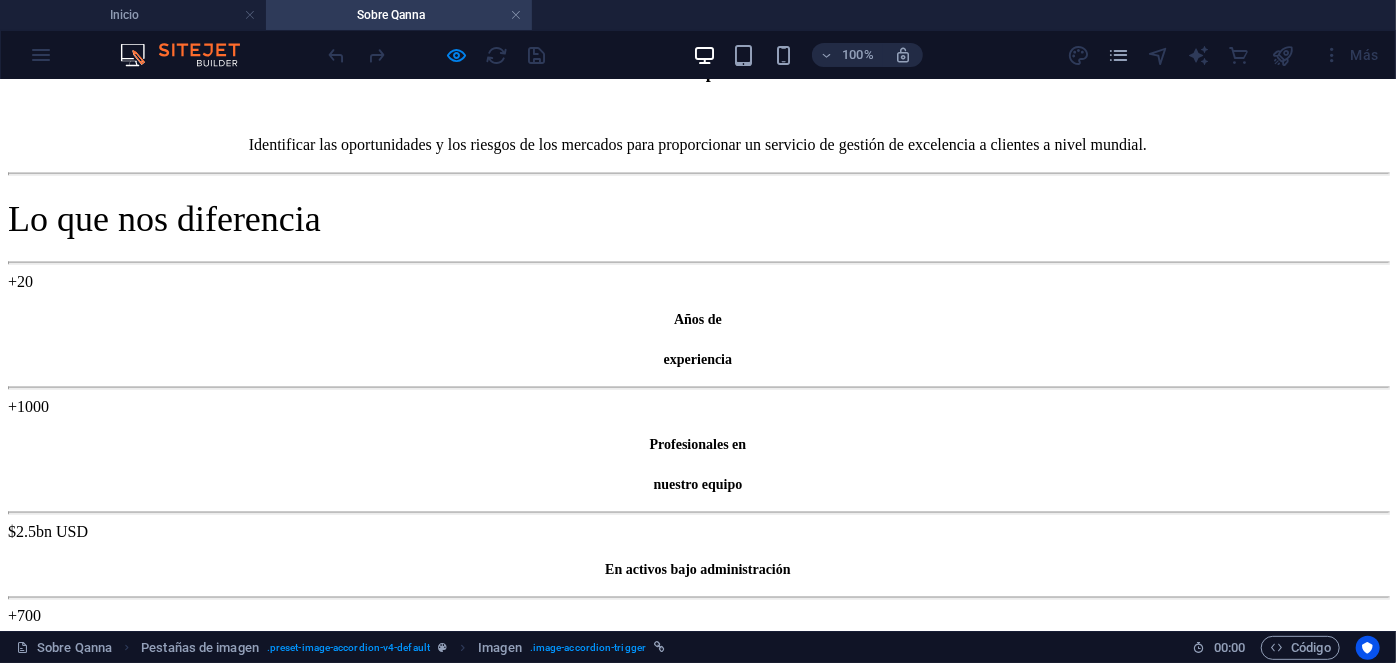 scroll, scrollTop: 1387, scrollLeft: 0, axis: vertical 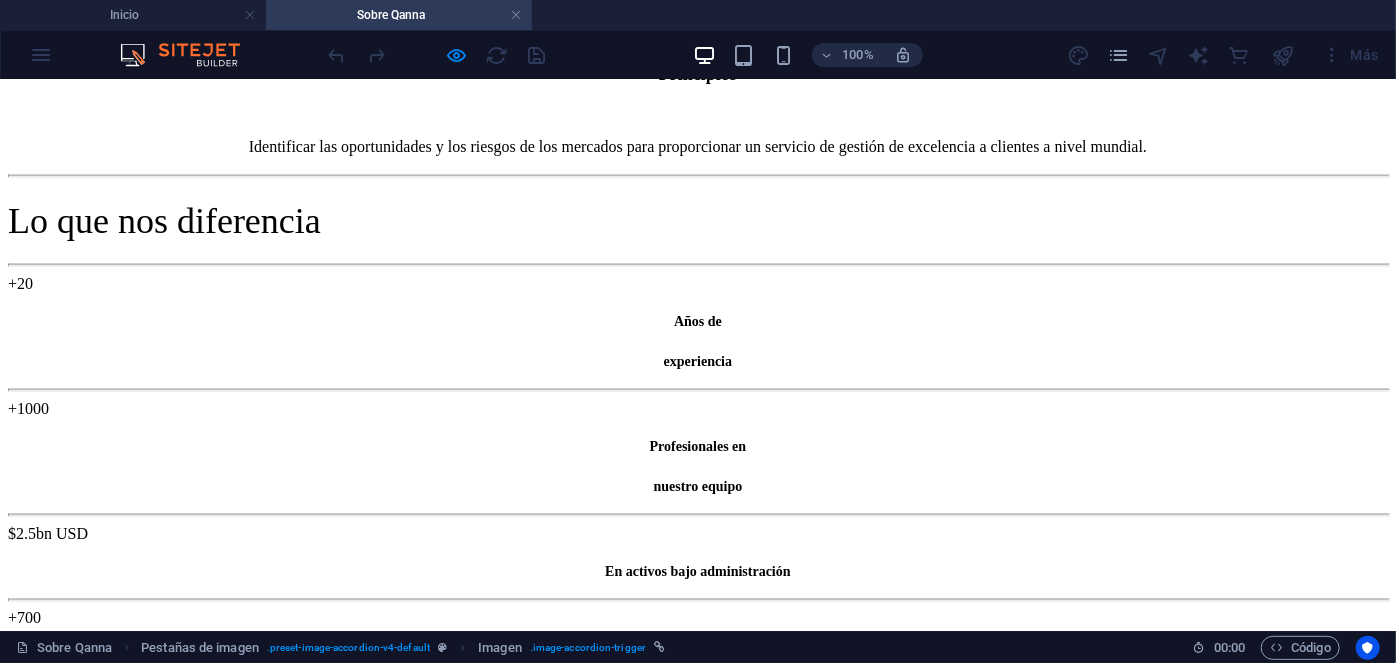 click on "Daniel Larraín Asset & Property Manager" at bounding box center (698, 2690) 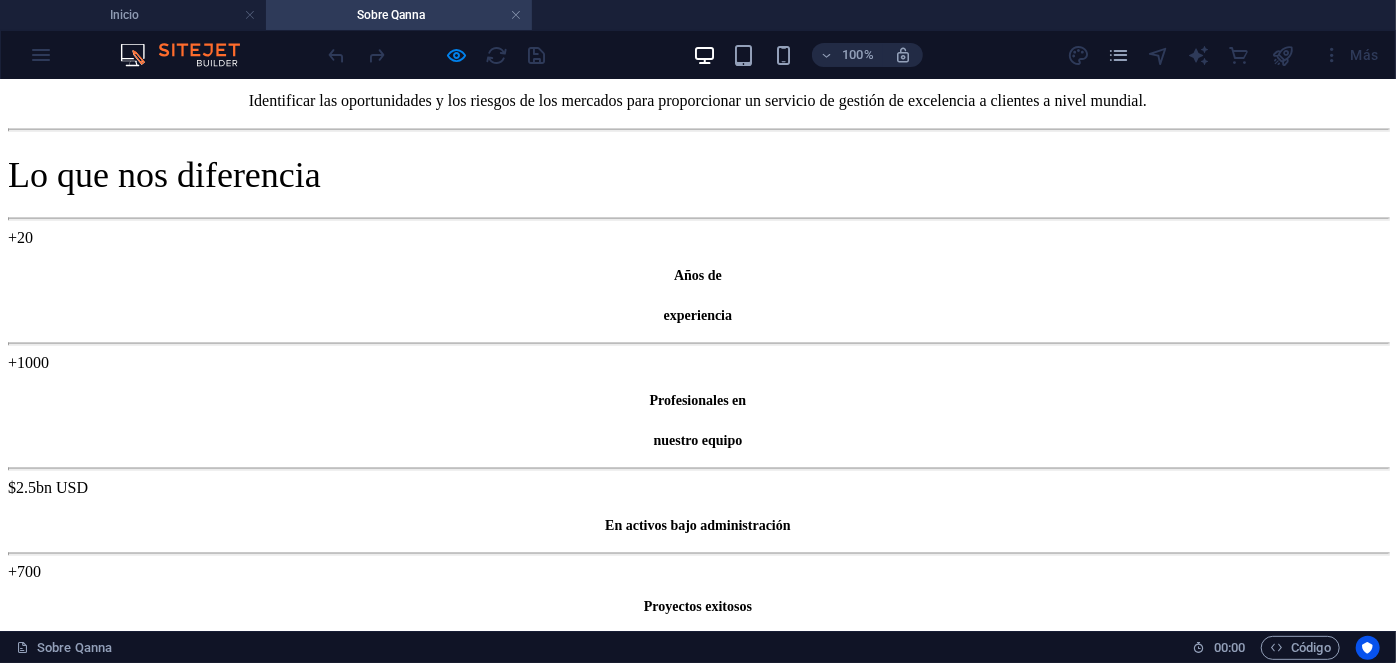 scroll, scrollTop: 1436, scrollLeft: 0, axis: vertical 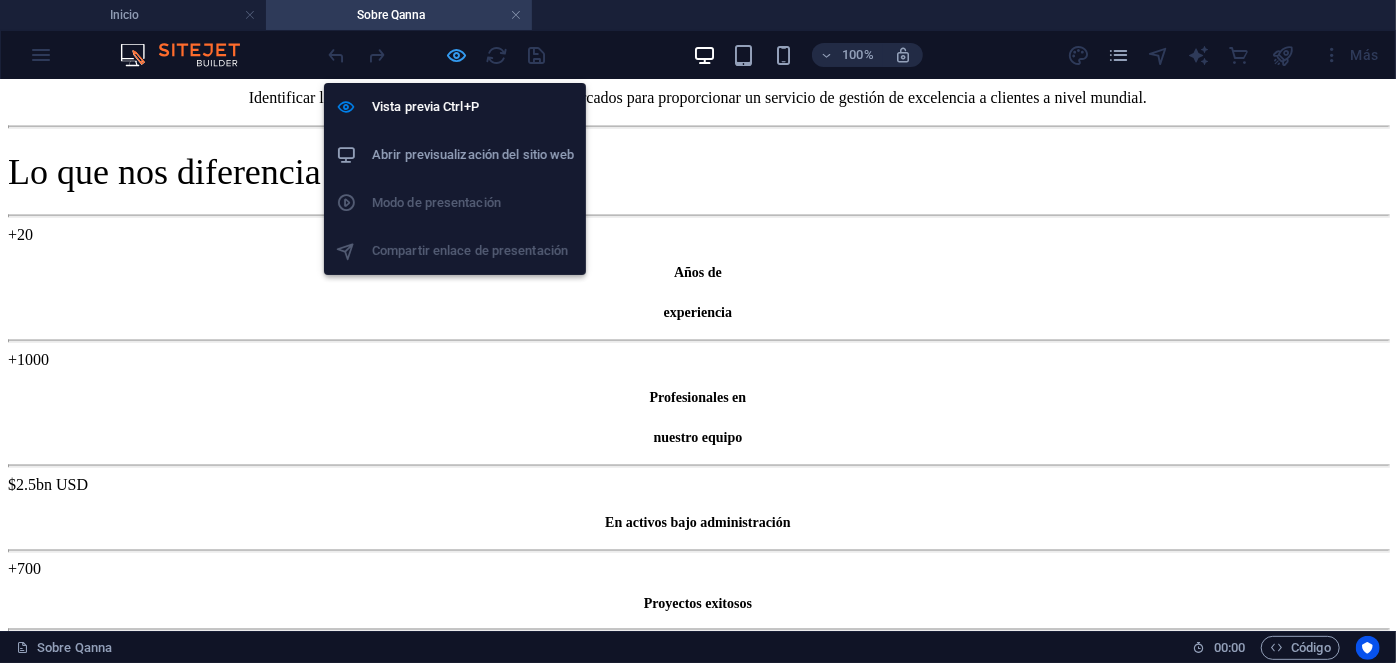 click at bounding box center (457, 55) 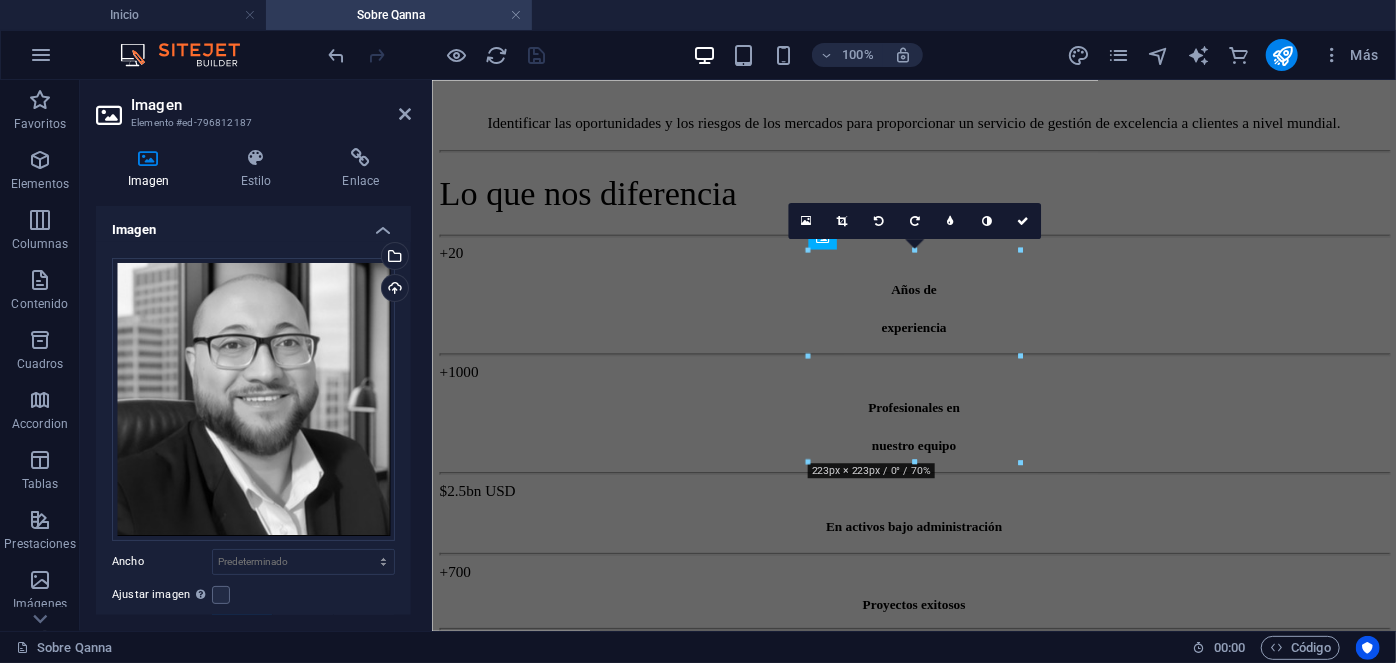 scroll, scrollTop: 3785, scrollLeft: 0, axis: vertical 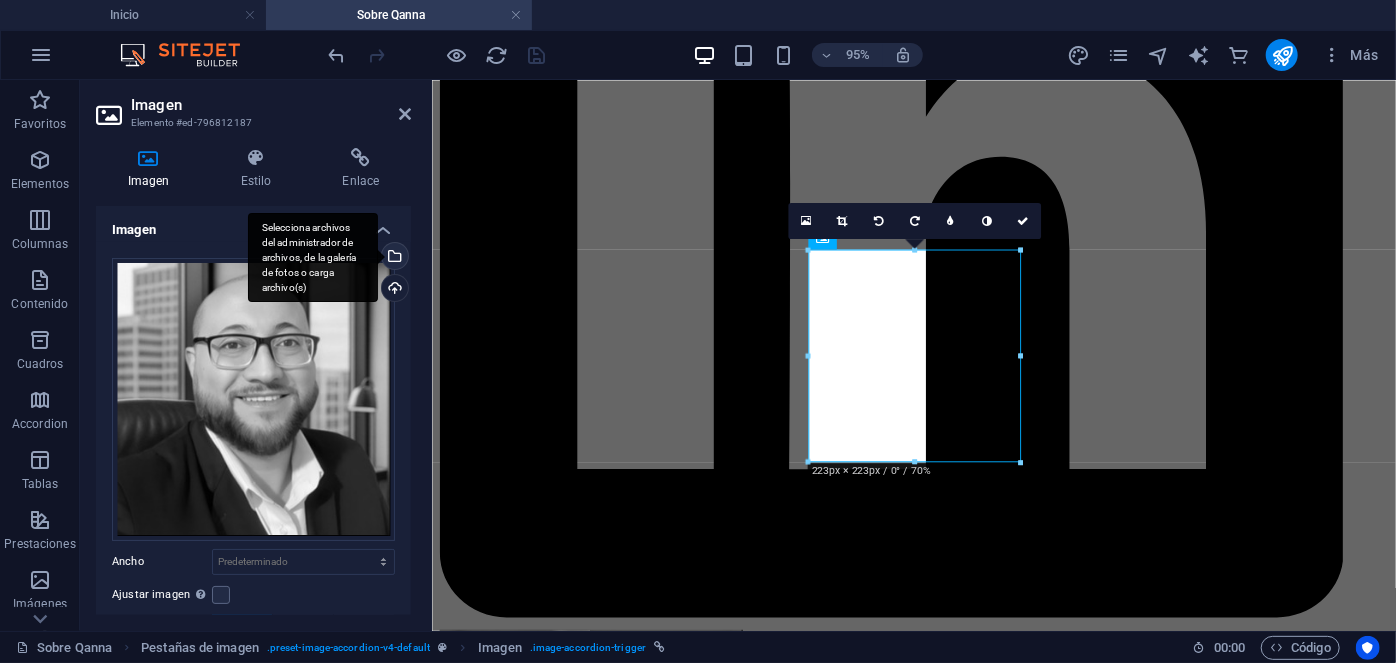 click on "Selecciona archivos del administrador de archivos, de la galería de fotos o carga archivo(s)" at bounding box center [393, 258] 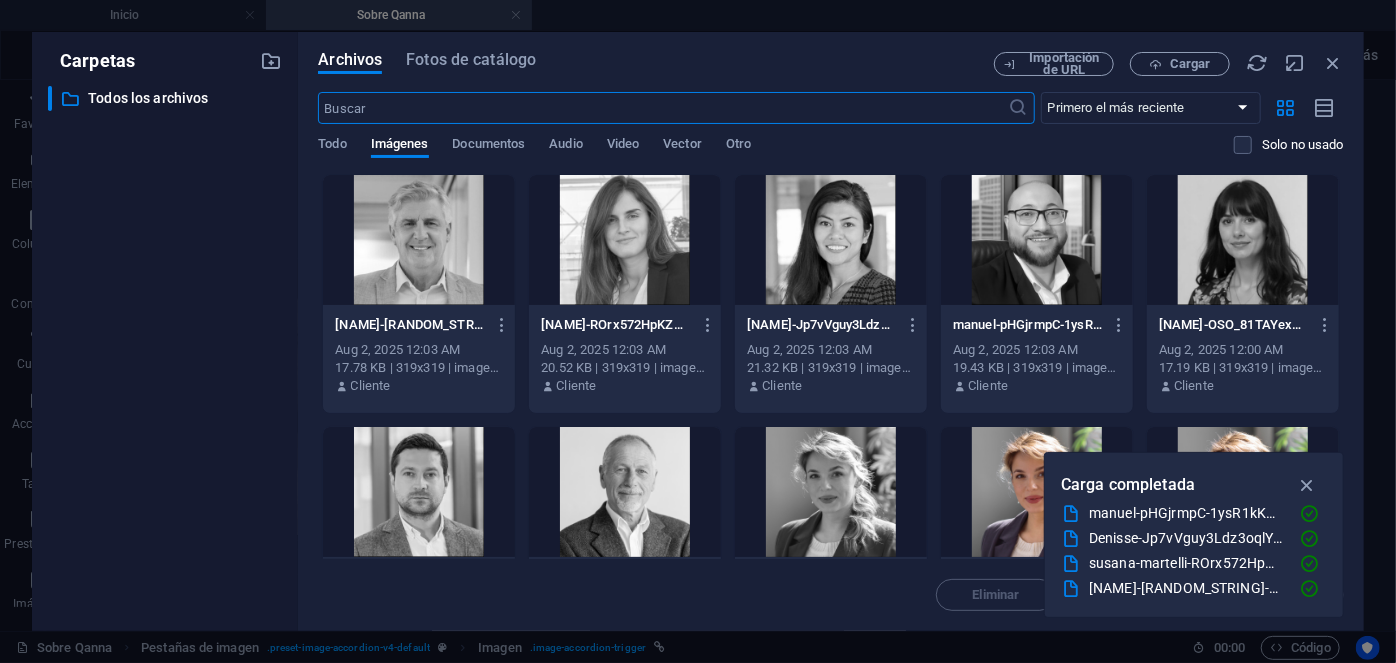 click at bounding box center (831, 492) 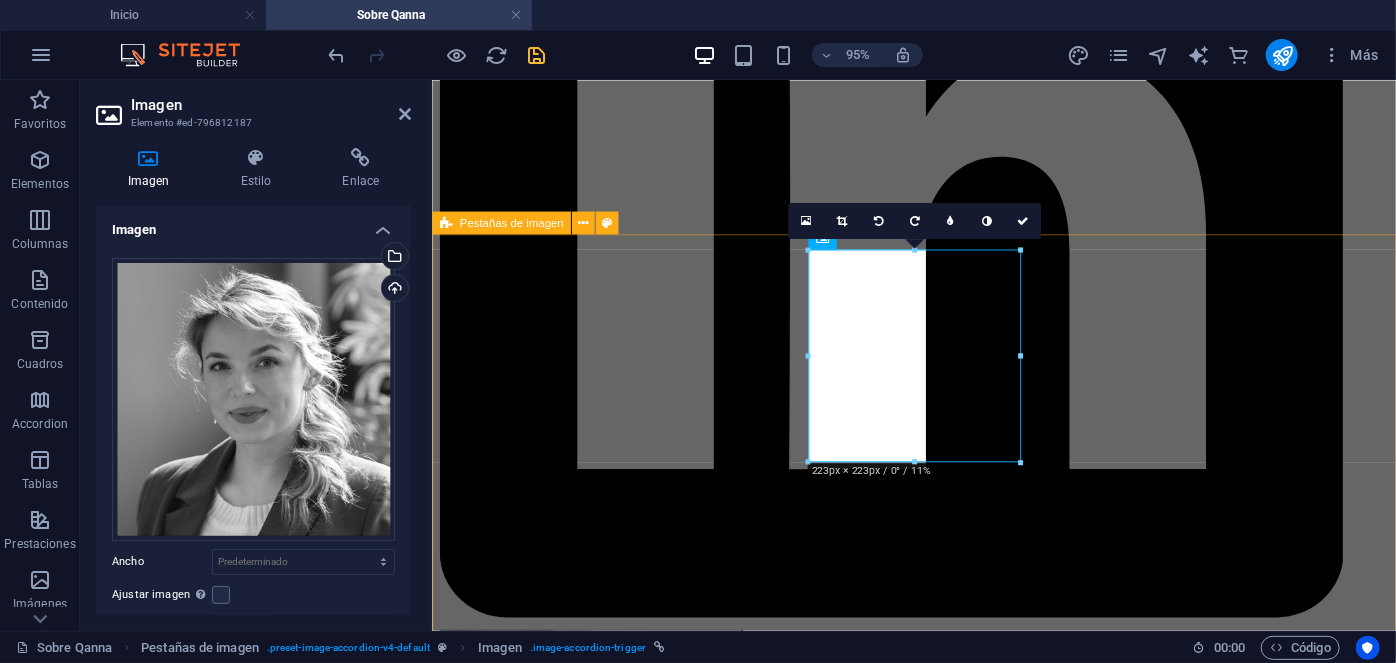 click on "Catalina Grünwald Transaction Director Roxana Diez People & Culture Manager Con más de 20 años de experiencia en Psicología clínica, donde ha dirigido de manera exitosa cientos de procesos de recruitment para mandos medios y alta gerencia empresarial, al tiempo de liderar procesos outsourcing en grandes empresas internacionales. Estudios: UNAM. Psicología. IRG, Master en psicología clínica. ESADE, Mindfulness. Especialidades: Psicología clínica y salud mental. Outsourcing de grandes industrias. Recruitment de mandos medios y alta gerencia. Contacto roxana.diez@[EMAIL] Juan Bachelet Project Management Director Juan Bachelet Project Management Director Estudios: UDM, Arquitectura. IEP, Six Sigma. Especialidades: Arquitectura, diseño y construcción. Contacto juan.bachelet@[EMAIL] Théo Lefèvre Théo Lefèvre" at bounding box center (938, 11305) 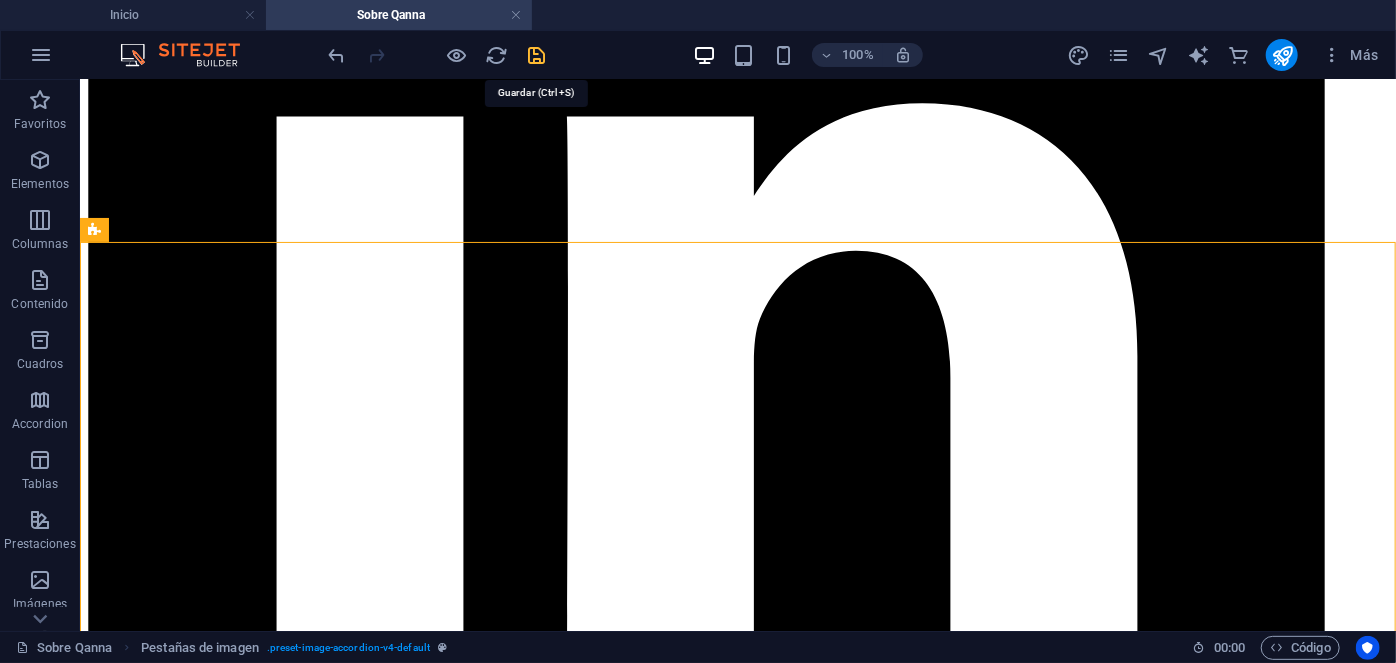 click at bounding box center [537, 55] 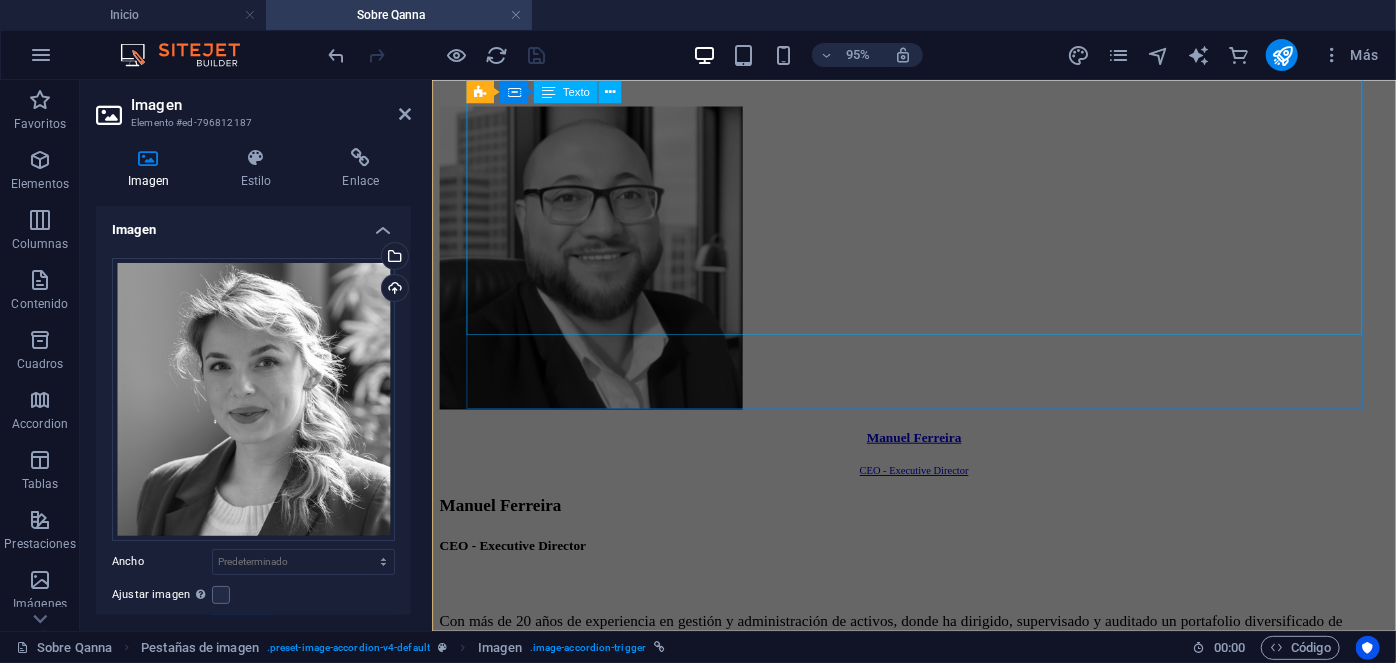 scroll, scrollTop: 2372, scrollLeft: 0, axis: vertical 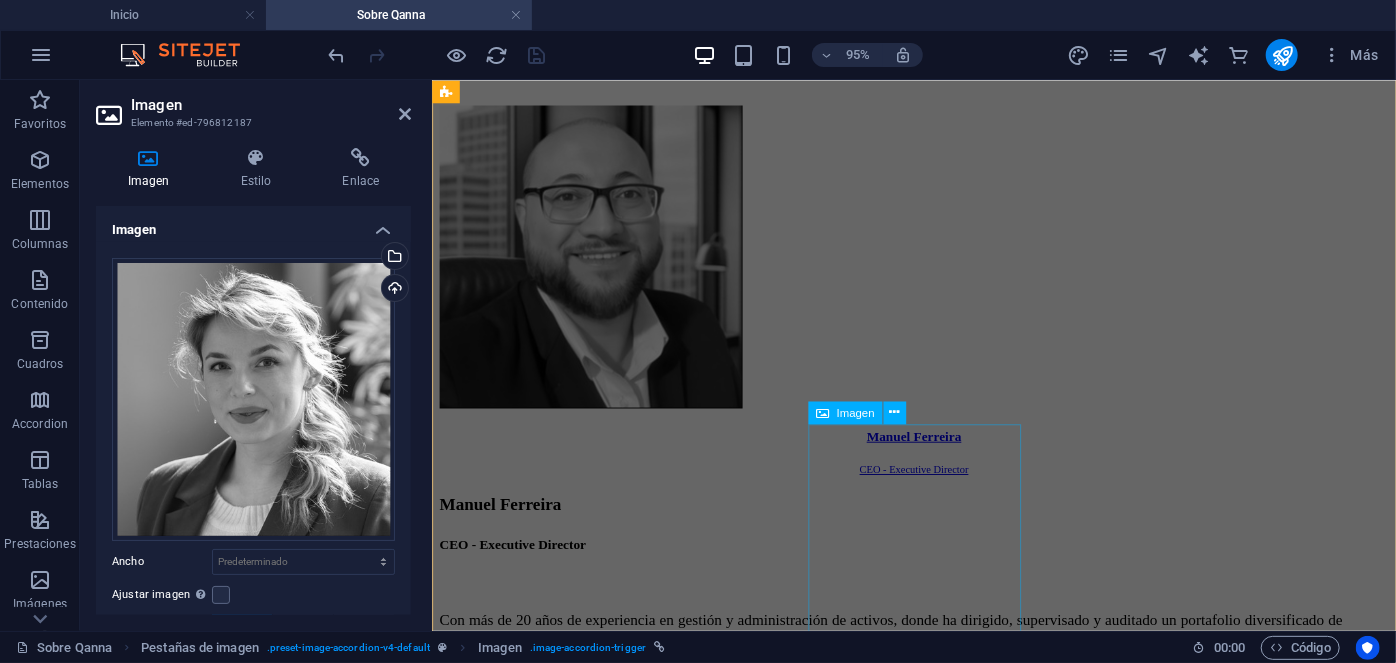 click on "Susana Martelli EHS & Facilities Manager" at bounding box center (938, 4307) 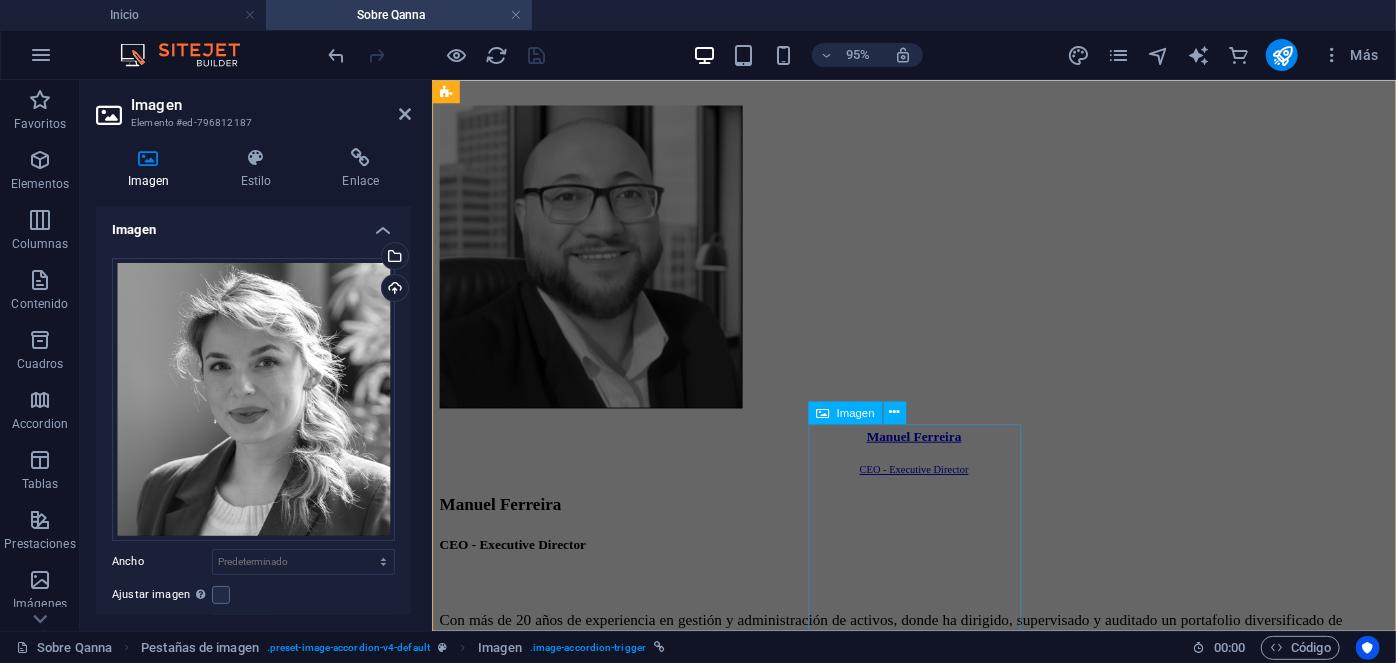 click on "Susana Martelli EHS & Facilities Manager" at bounding box center (938, 4307) 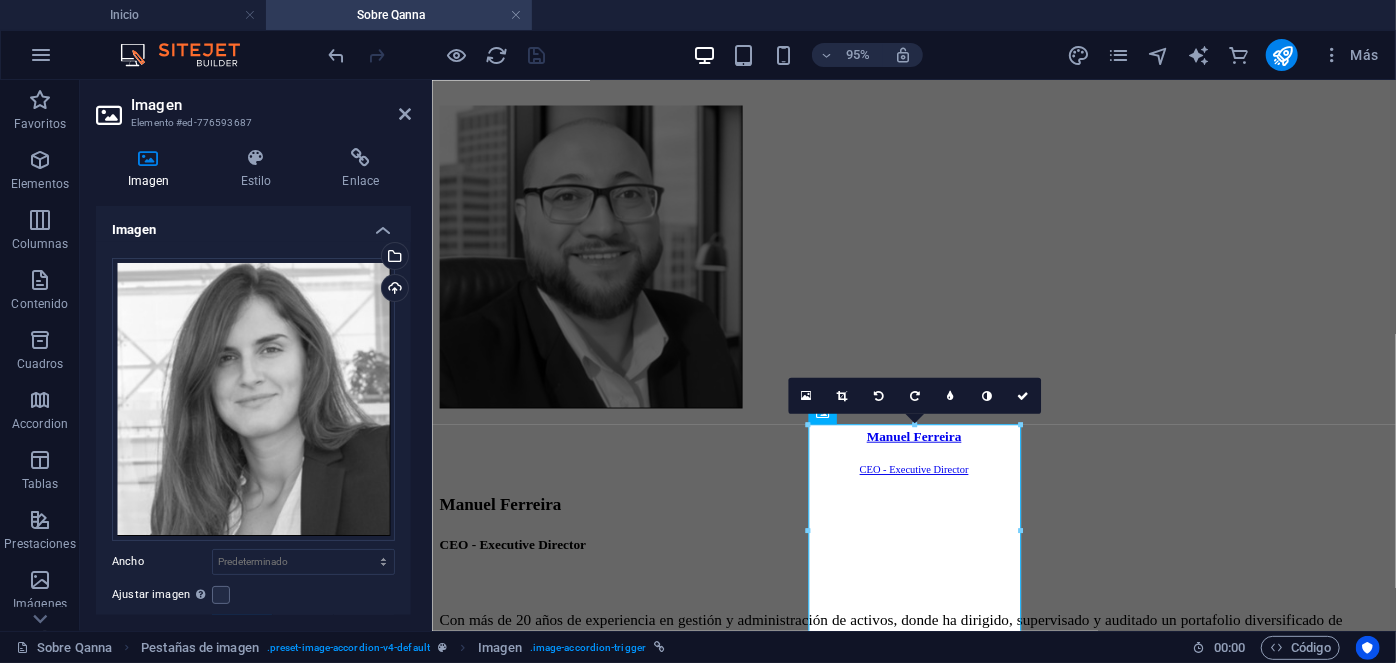 scroll, scrollTop: 180, scrollLeft: 0, axis: vertical 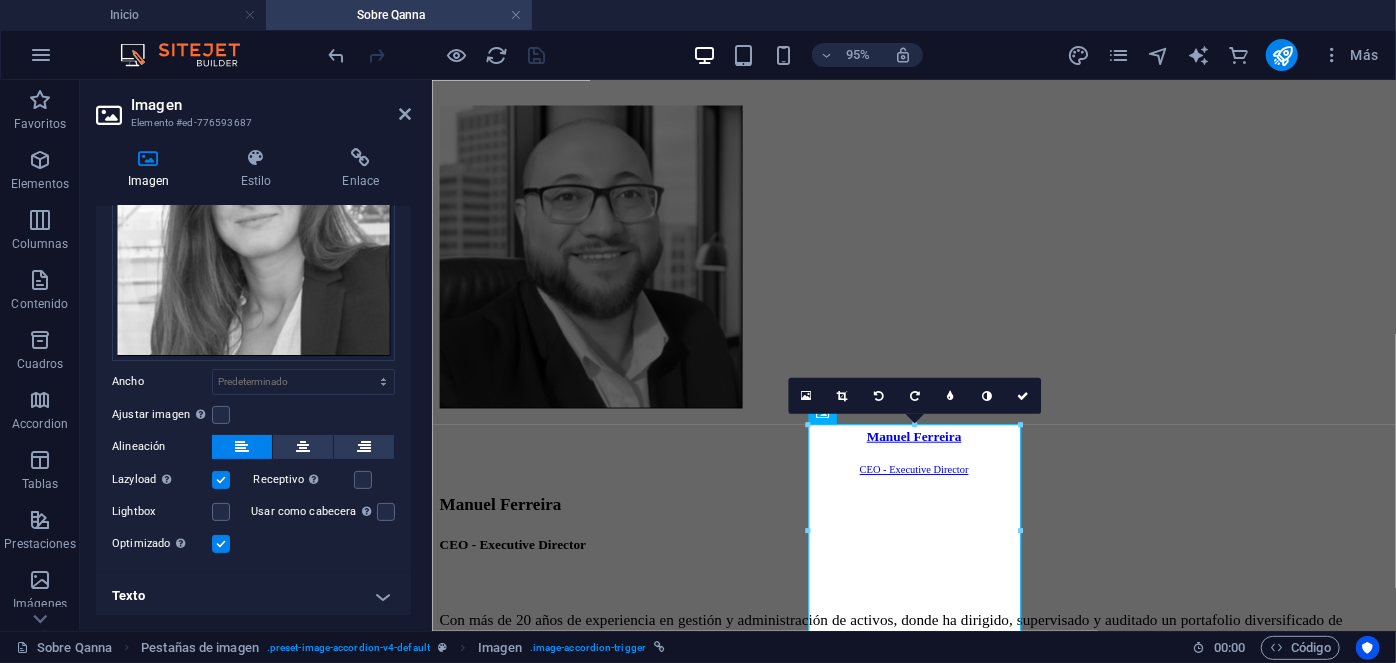 click on "Texto" at bounding box center [253, 596] 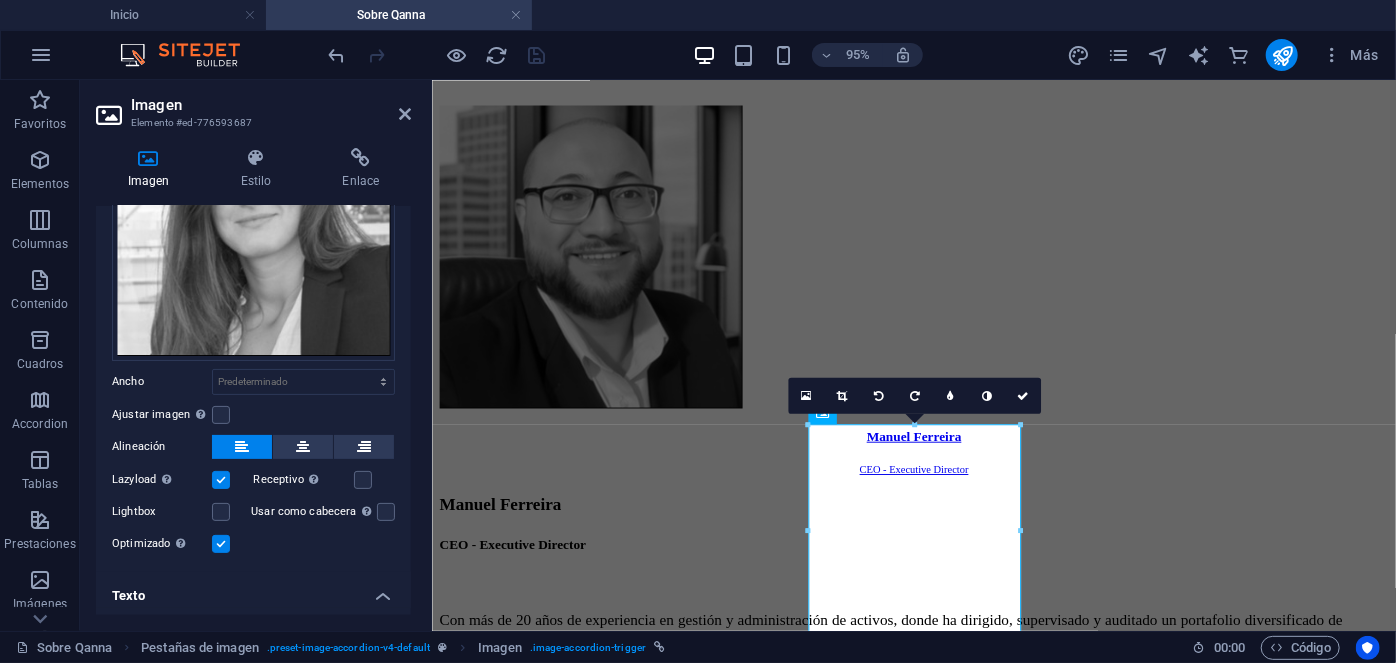 scroll, scrollTop: 400, scrollLeft: 0, axis: vertical 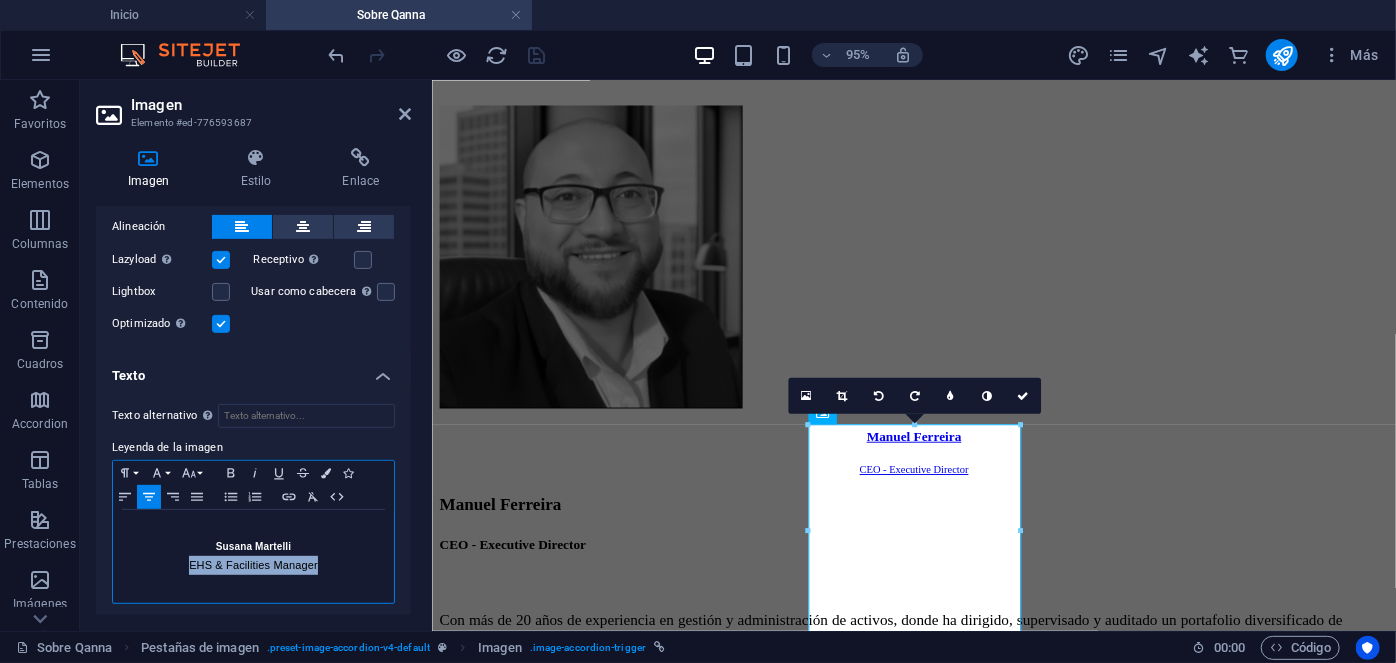 drag, startPoint x: 319, startPoint y: 560, endPoint x: 183, endPoint y: 568, distance: 136.23509 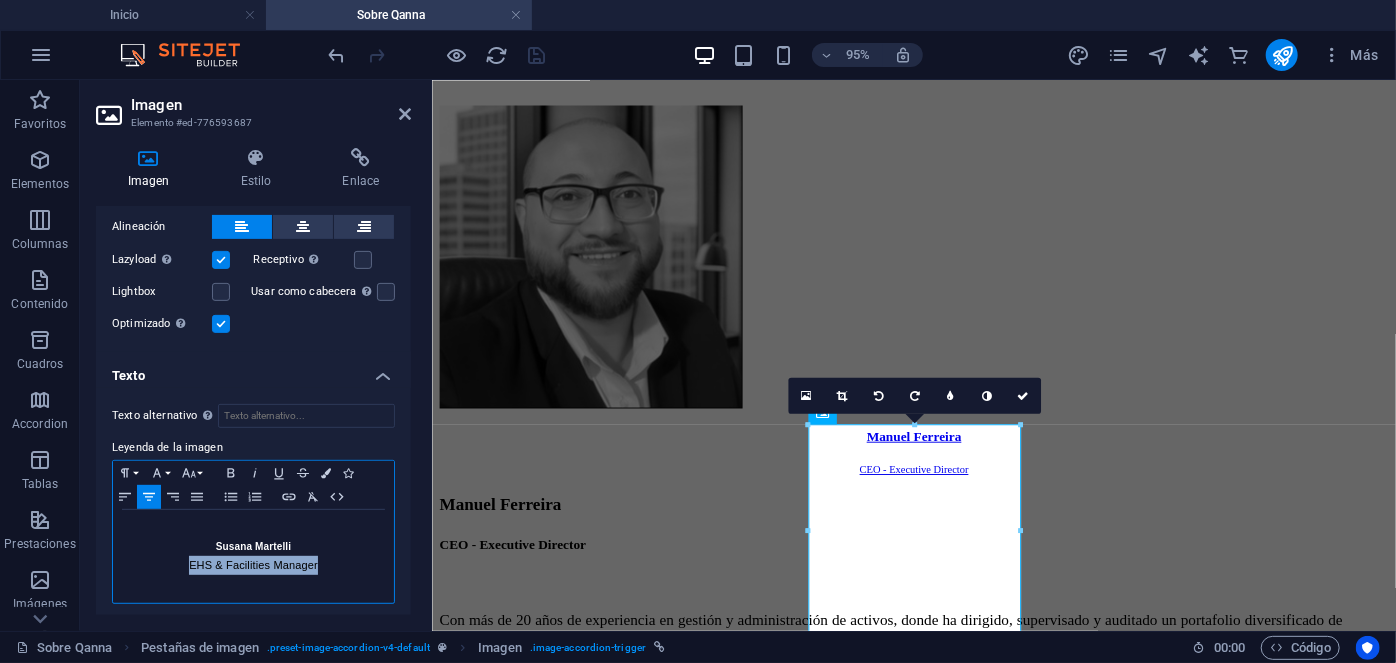 click on "EHS & Facilities Manager" at bounding box center (253, 565) 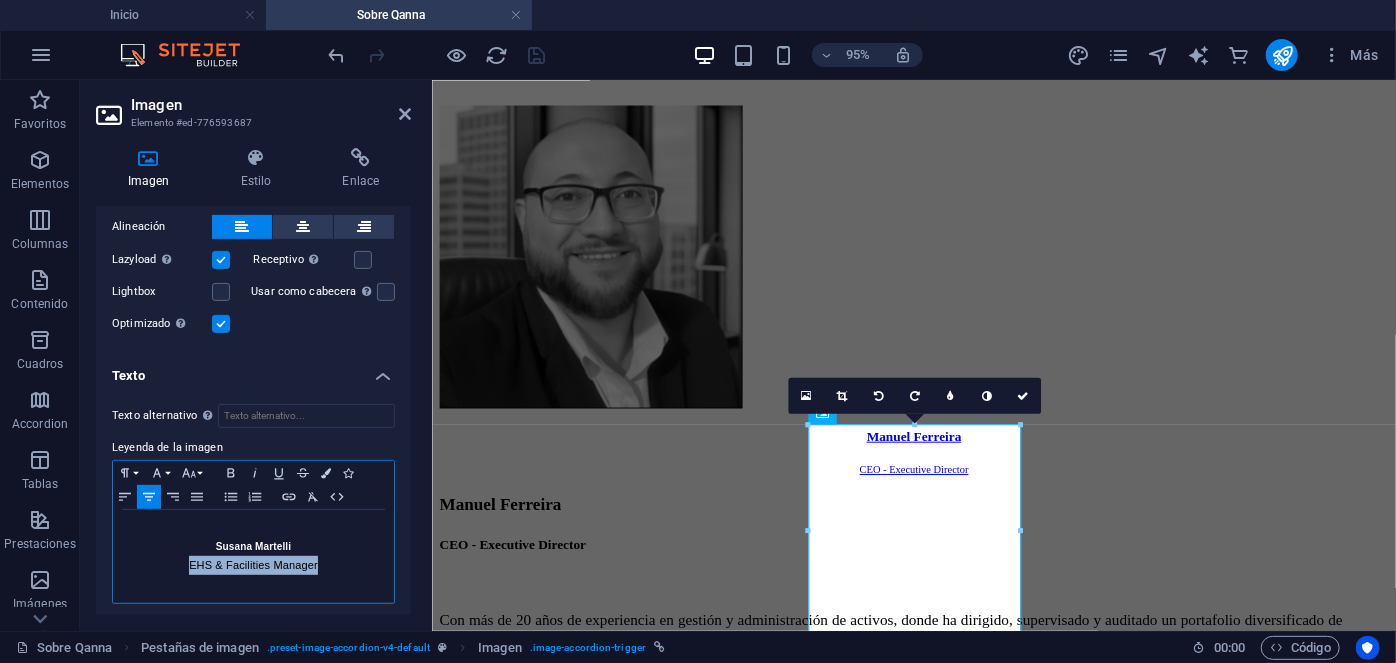 type 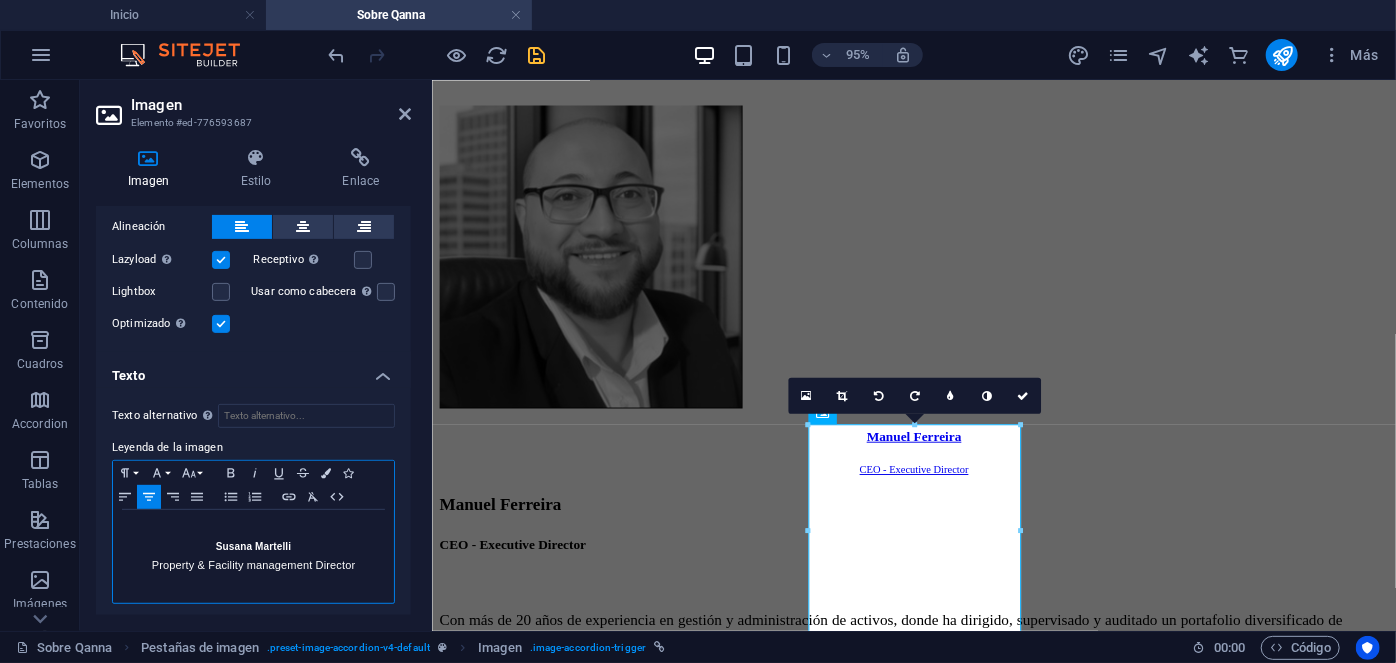 click on "Property & Facility management Director" at bounding box center [254, 565] 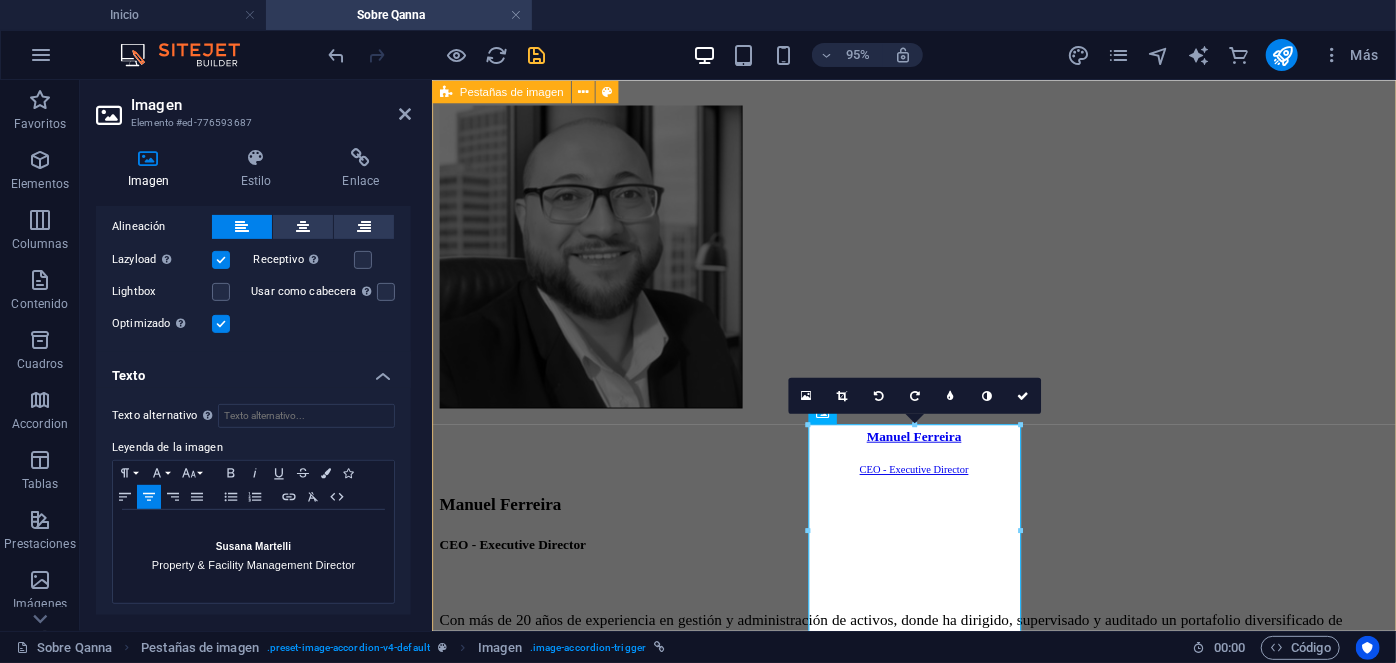 click on "Manuel Ferreira CEO - Executive Director Manuel Ferreira CEO - Executive Director Con más de 20 años de experiencia en gestión y administración de activos, donde ha dirigido, supervisado y auditado un portafolio diversificado de más de 1.400 propiedades. Ha liderado la administración de inversiones anuales que superan los $2,3 bn USD. Como CEO del Grupo Qanna, toma las decisiones estratégicas corporativas para mantener una gestión eficiente en todas las líneas de negocio a nivel nacional e internacional. Estudios: Harvard Business School. Best Productivity Methods. ESADE. Negociación. MIT Professional Education. Transformación digital. INACAP. Ingeniería Industrial. INACAP. Administración de edificios y condominios. UAI. Evaluación y gestión del negocio inmobiliario. Especialidades: Contacto manuel@[EMAIL] Denisse Palomera Business Development Director Denisse Palomera Business Development Director" at bounding box center (938, 4088) 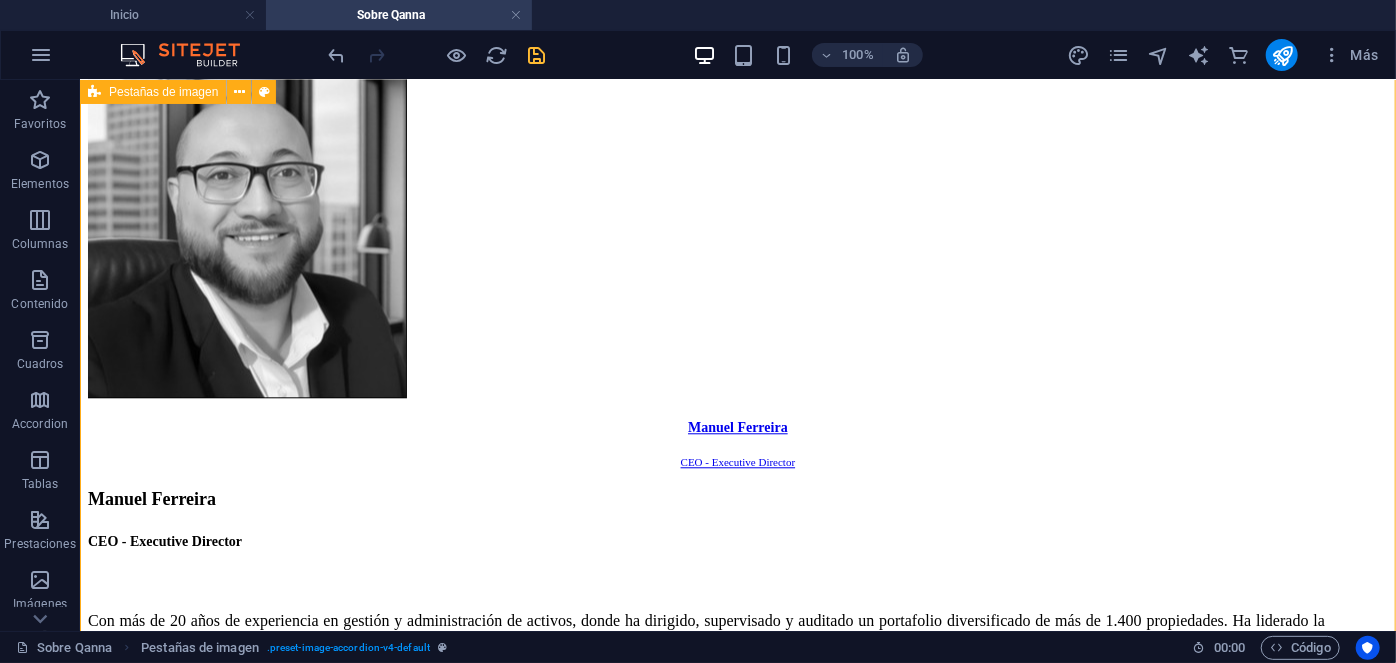 click on "Manuel Ferreira CEO - Executive Director Manuel Ferreira CEO - Executive Director Con más de 20 años de experiencia en gestión y administración de activos, donde ha dirigido, supervisado y auditado un portafolio diversificado de más de 1.400 propiedades. Ha liderado la administración de inversiones anuales que superan los $2,3 bn USD. Como CEO del Grupo Qanna, toma las decisiones estratégicas corporativas para mantener una gestión eficiente en todas las líneas de negocio a nivel nacional e internacional. Estudios: Harvard Business School. Best Productivity Methods. ESADE. Negociación. MIT Professional Education. Transformación digital. INACAP. Ingeniería Industrial. INACAP. Administración de edificios y condominios. UAI. Evaluación y gestión del negocio inmobiliario. Especialidades: Contacto manuel@[EMAIL] Denisse Palomera Business Development Director Denisse Palomera Business Development Director" at bounding box center [737, 4599] 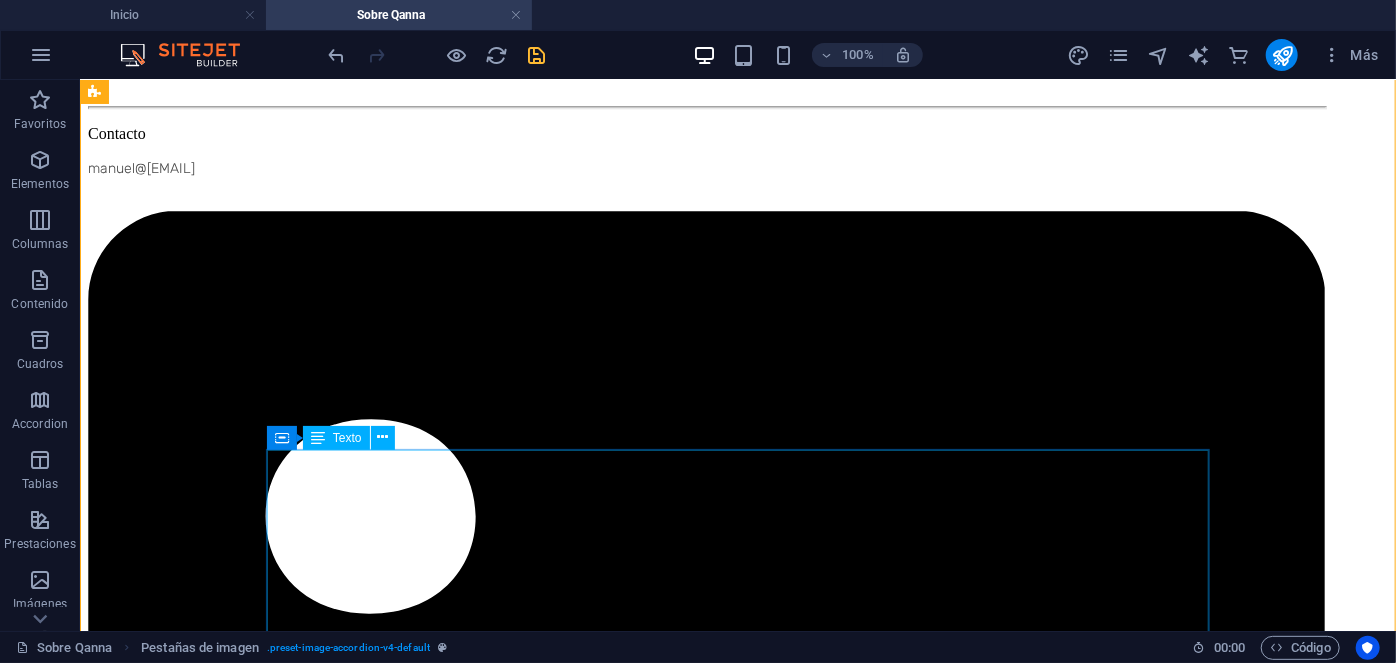 scroll, scrollTop: 3233, scrollLeft: 0, axis: vertical 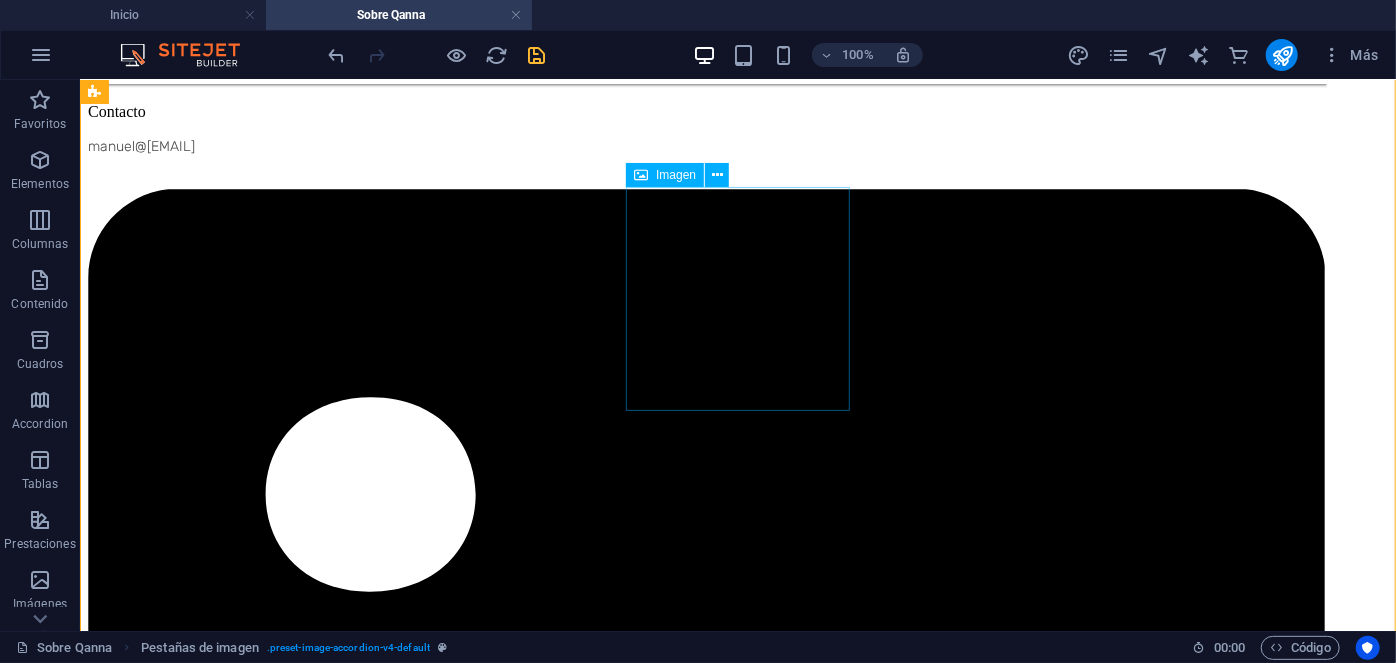 click on "Daniel Larraín Asset & Property Manager" at bounding box center (737, 6249) 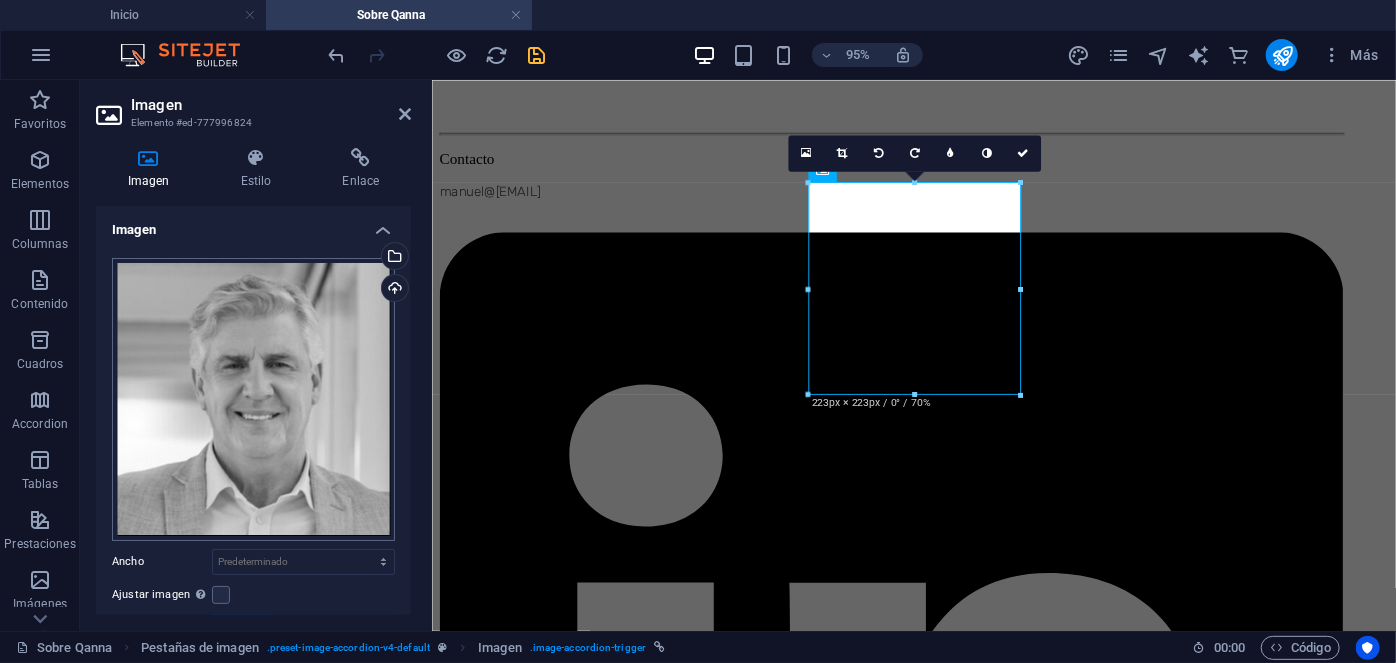 scroll, scrollTop: 180, scrollLeft: 0, axis: vertical 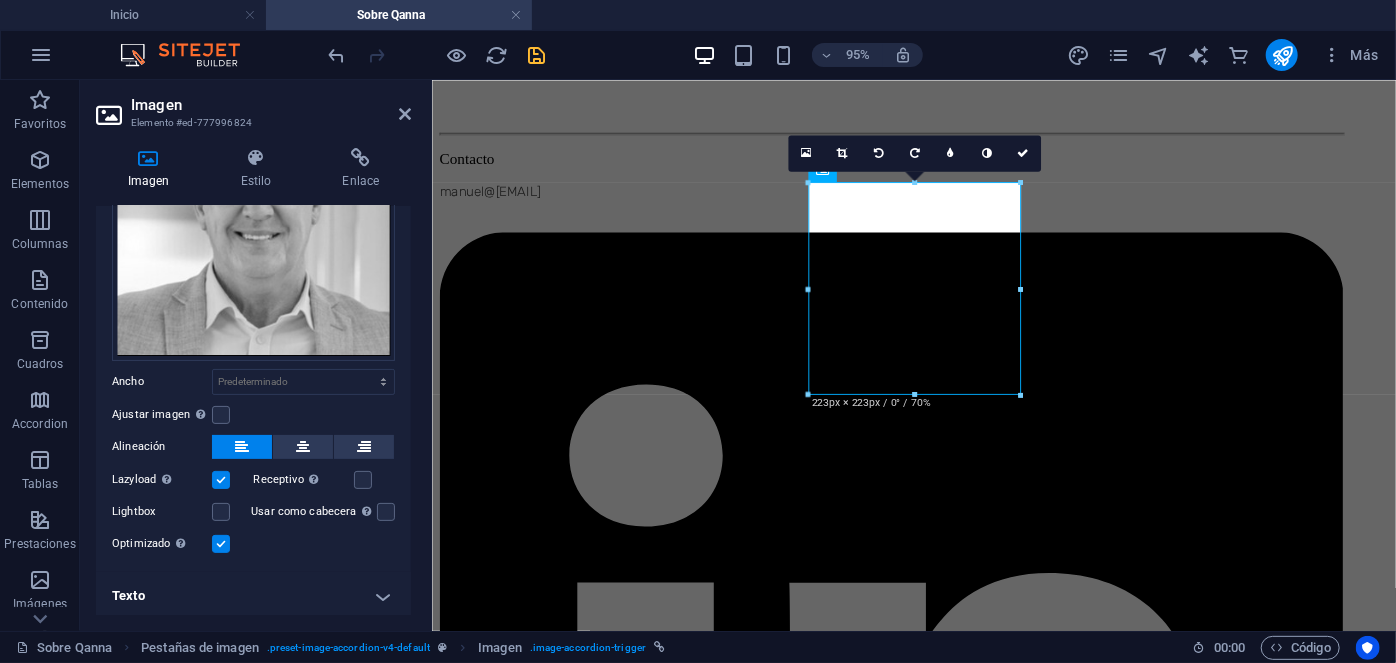 click on "Texto" at bounding box center [253, 596] 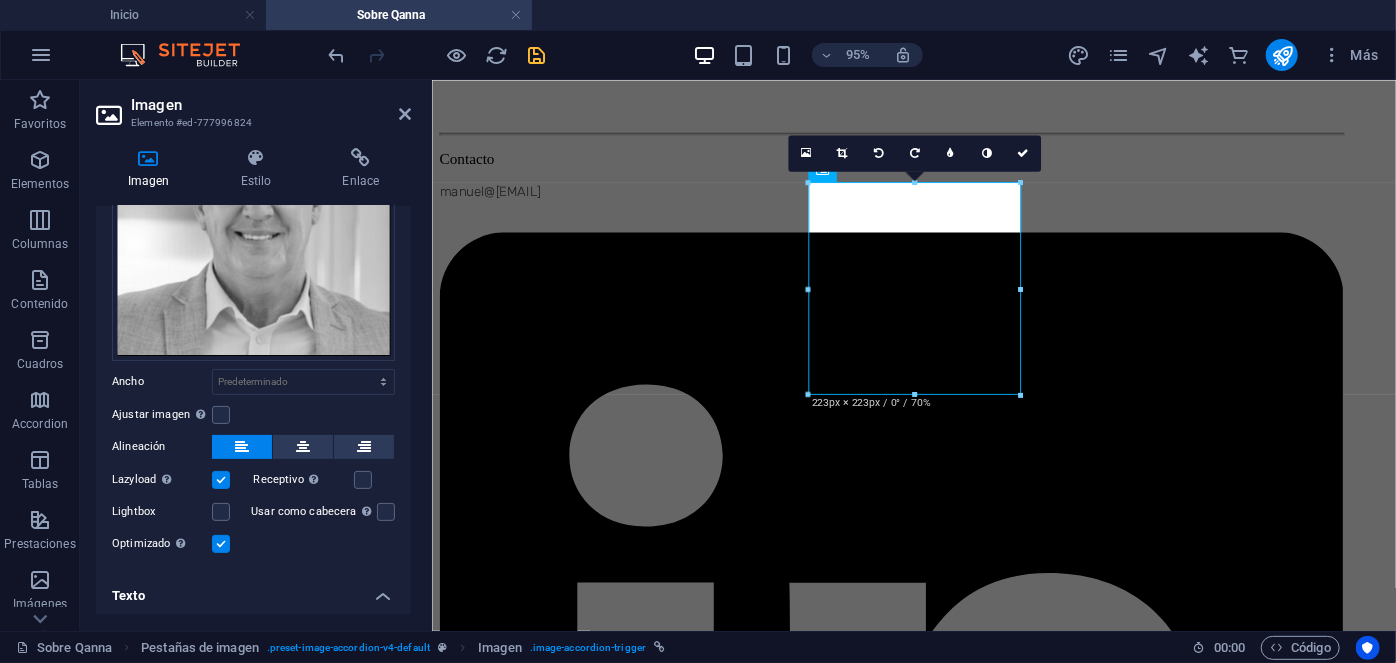 scroll, scrollTop: 368, scrollLeft: 0, axis: vertical 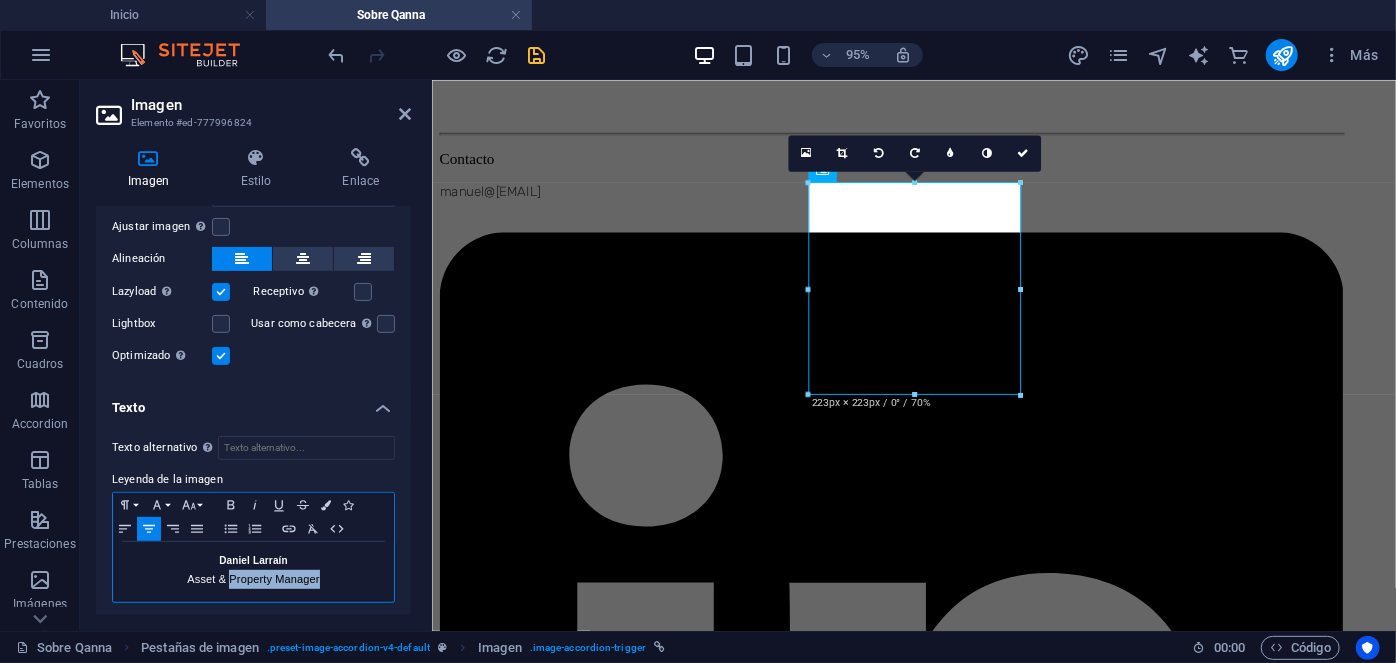 drag, startPoint x: 321, startPoint y: 574, endPoint x: 228, endPoint y: 596, distance: 95.566734 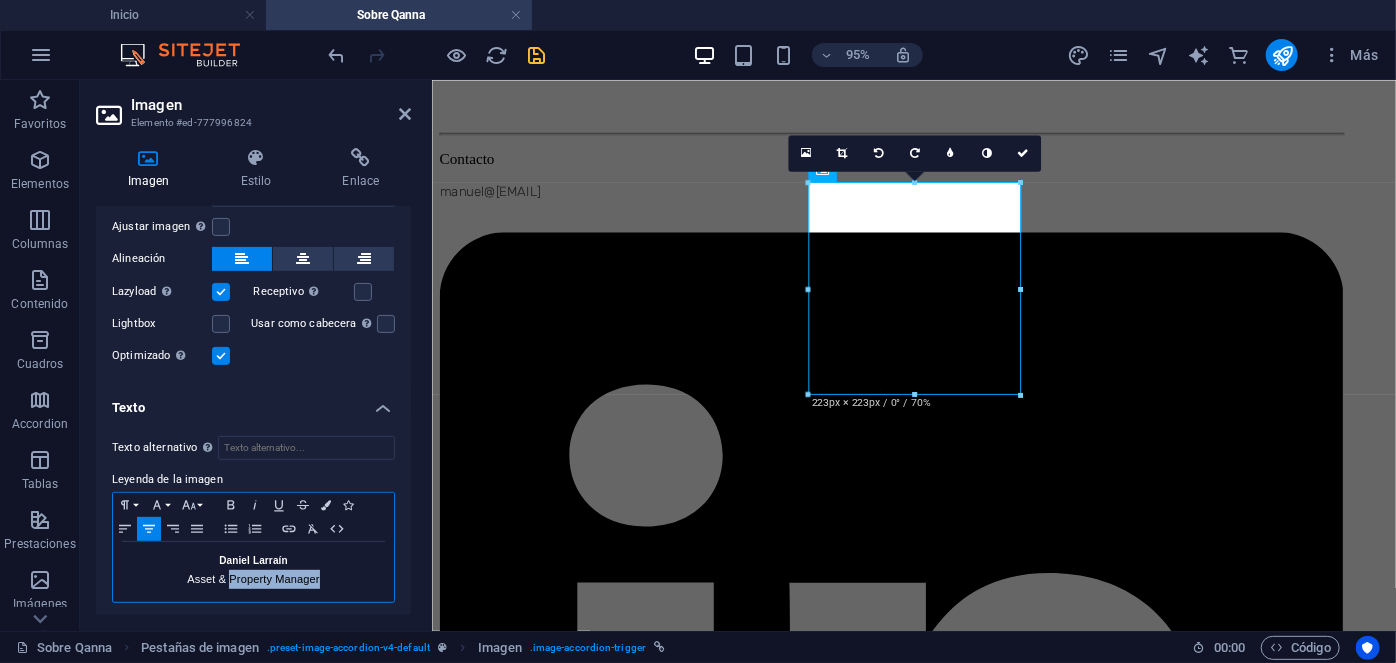 type 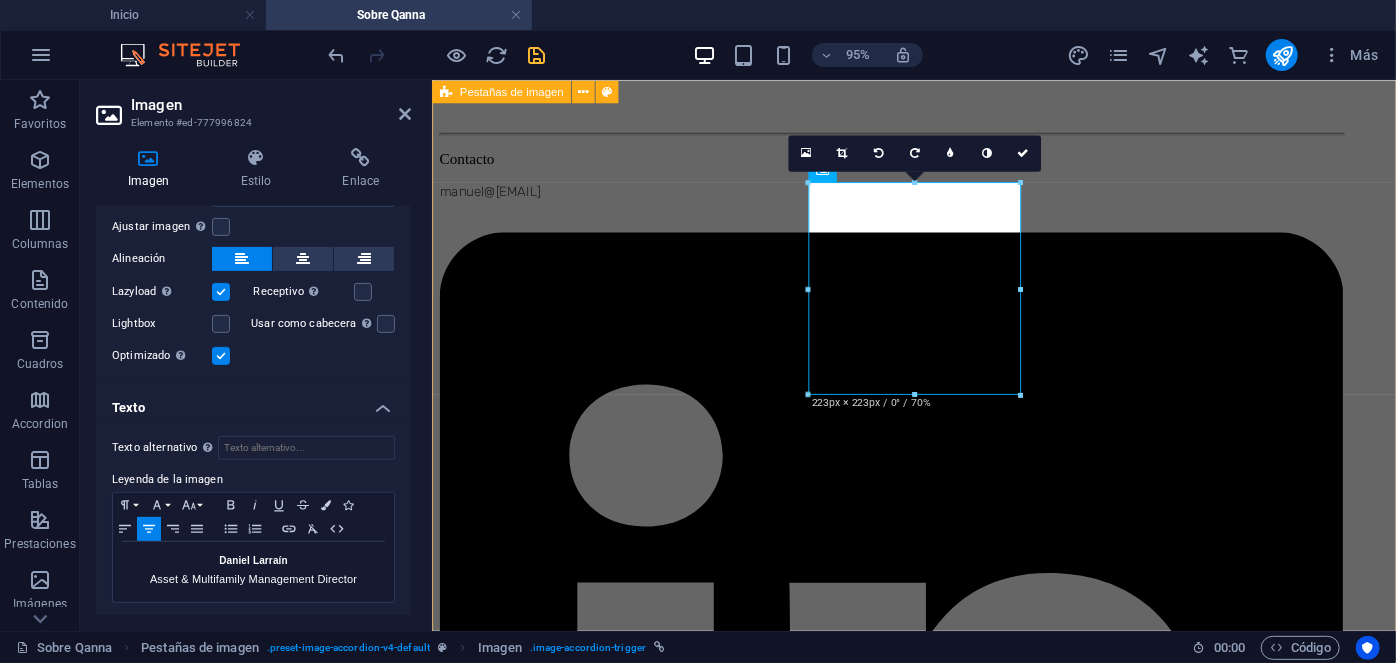 click on "Manuel Ferreira CEO - Executive Director Manuel Ferreira CEO - Executive Director Con más de 20 años de experiencia en gestión y administración de activos, donde ha dirigido, supervisado y auditado un portafolio diversificado de más de 1.400 propiedades. Ha liderado la administración de inversiones anuales que superan los $2,3 bn USD. Como CEO del Grupo Qanna, toma las decisiones estratégicas corporativas para mantener una gestión eficiente en todas las líneas de negocio a nivel nacional e internacional. Estudios: Harvard Business School. Best Productivity Methods. ESADE. Negociación. MIT Professional Education. Transformación digital. INACAP. Ingeniería Industrial. INACAP. Administración de edificios y condominios. UAI. Evaluación y gestión del negocio inmobiliario. Especialidades: Contacto manuel@[EMAIL] Denisse Palomera Business Development Director Denisse Palomera Business Development Director" at bounding box center (938, 3227) 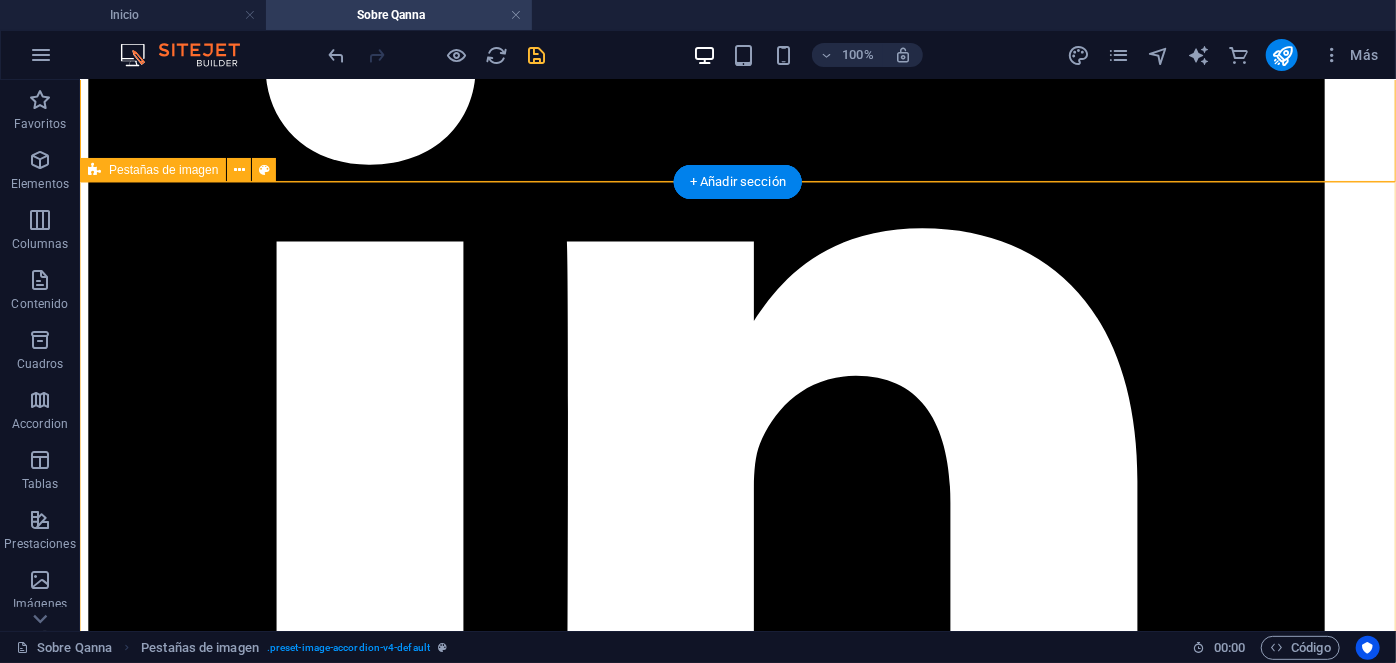 scroll, scrollTop: 3845, scrollLeft: 0, axis: vertical 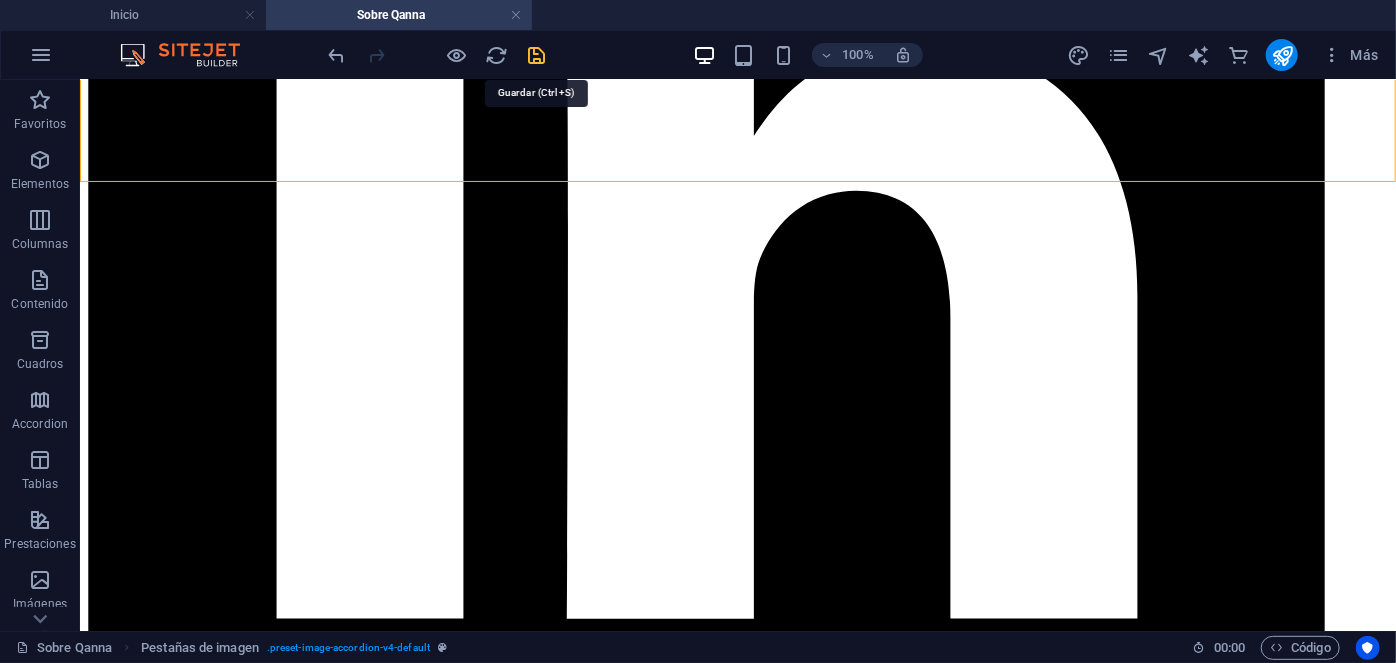 click at bounding box center (537, 55) 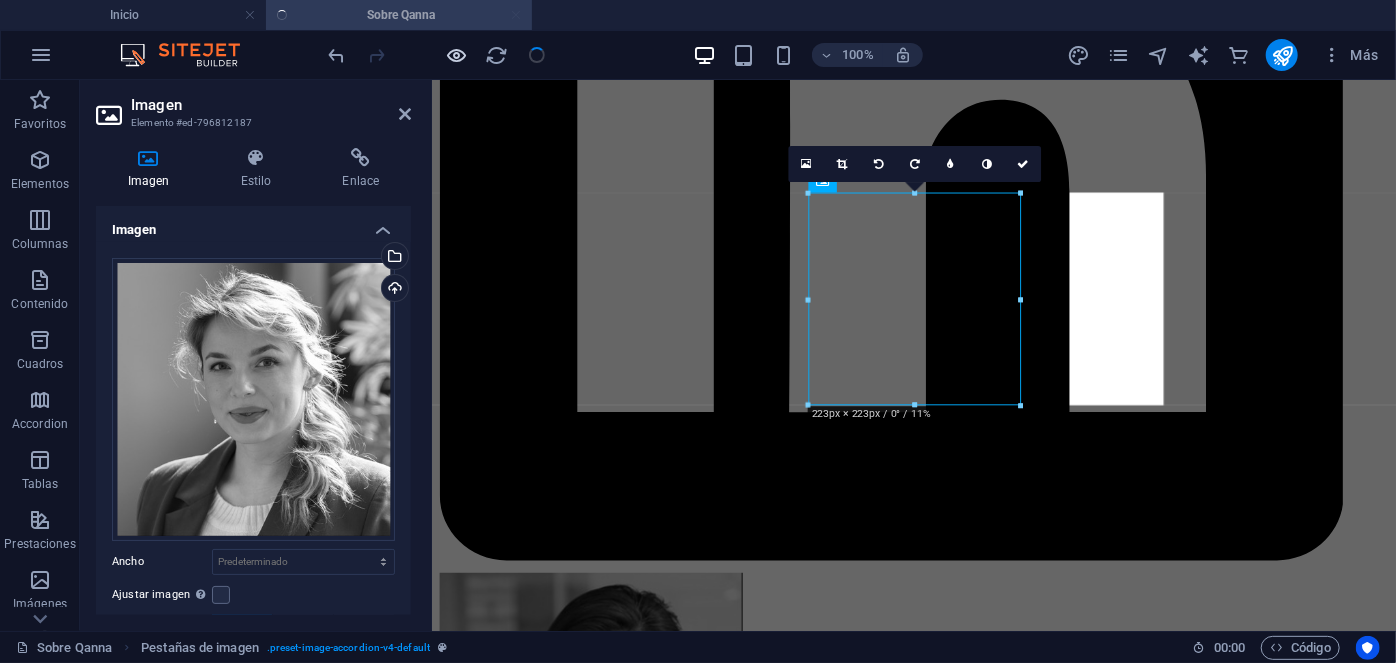 click at bounding box center [457, 55] 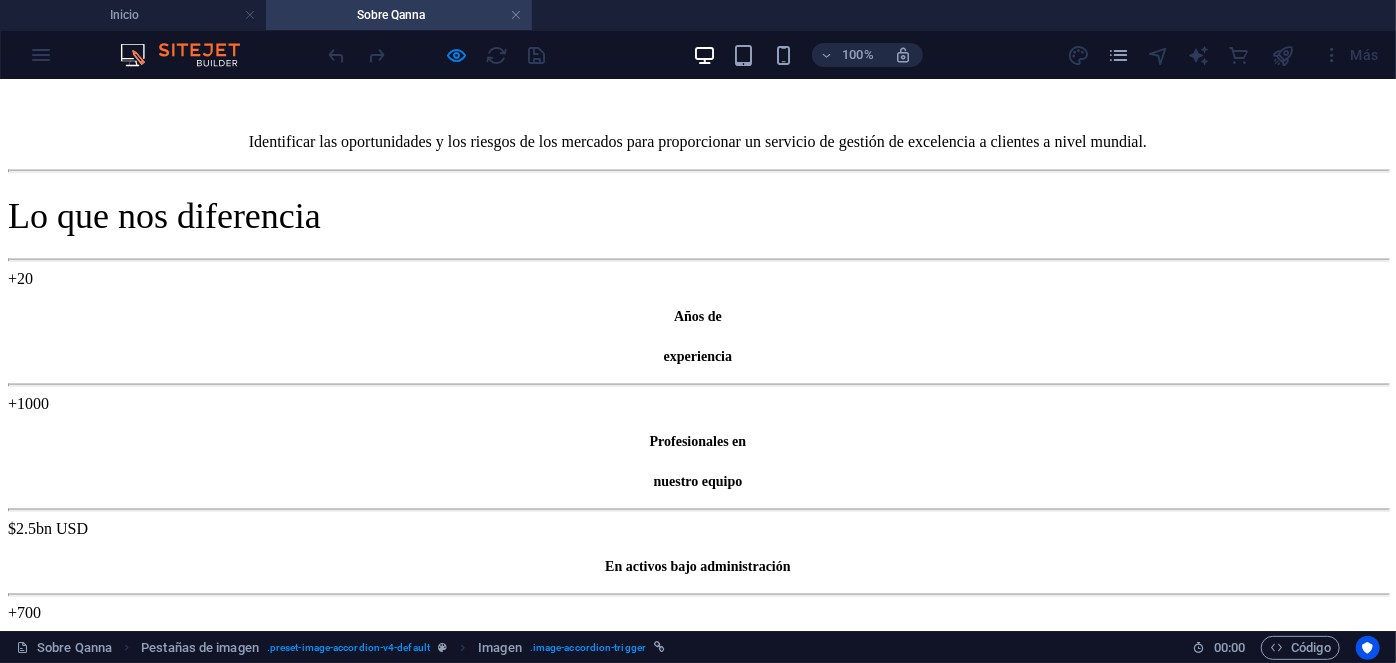 scroll, scrollTop: 1432, scrollLeft: 0, axis: vertical 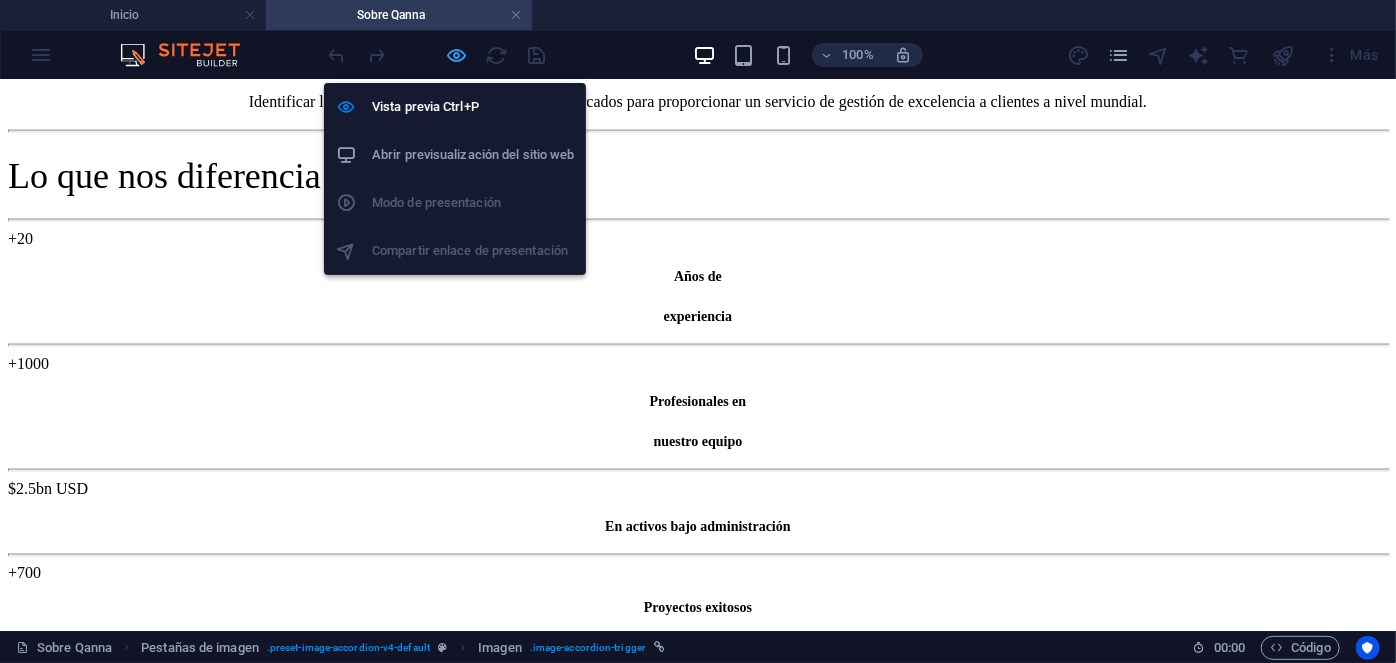 click at bounding box center (457, 55) 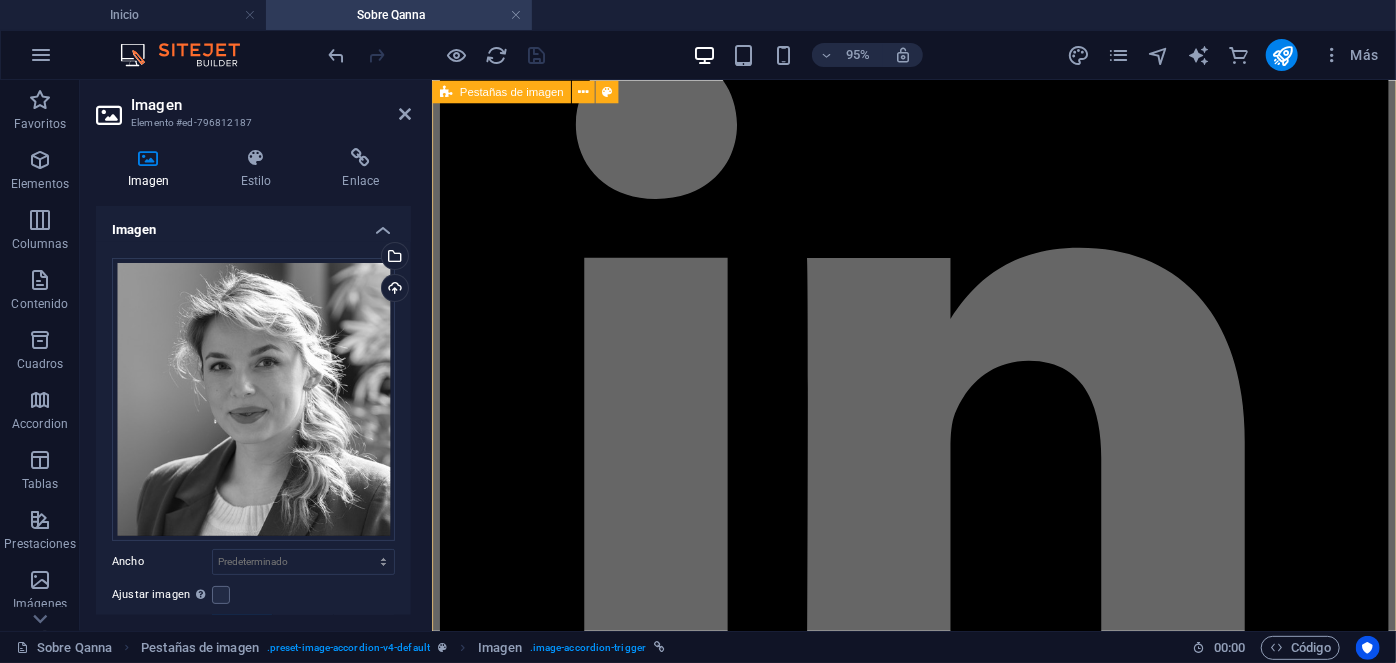 scroll, scrollTop: 5551, scrollLeft: 0, axis: vertical 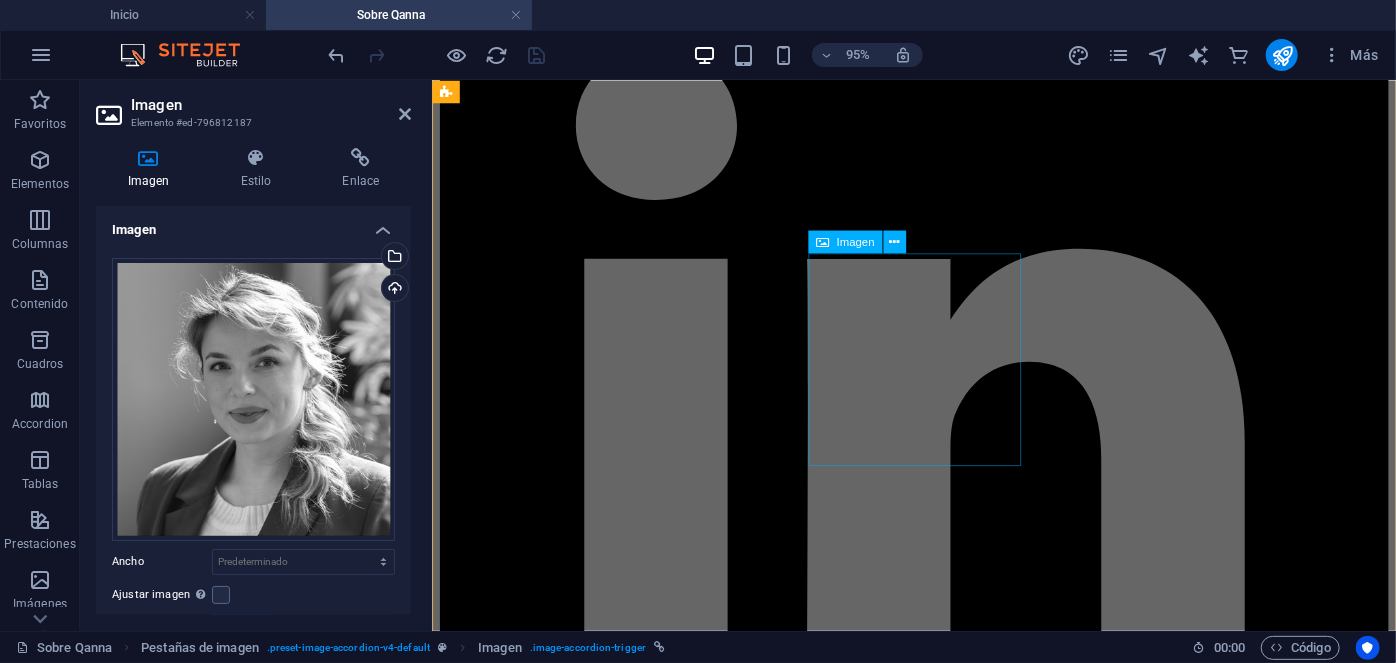 click on "Ana Godoy Valuations & Consulting Manager" at bounding box center (938, 12379) 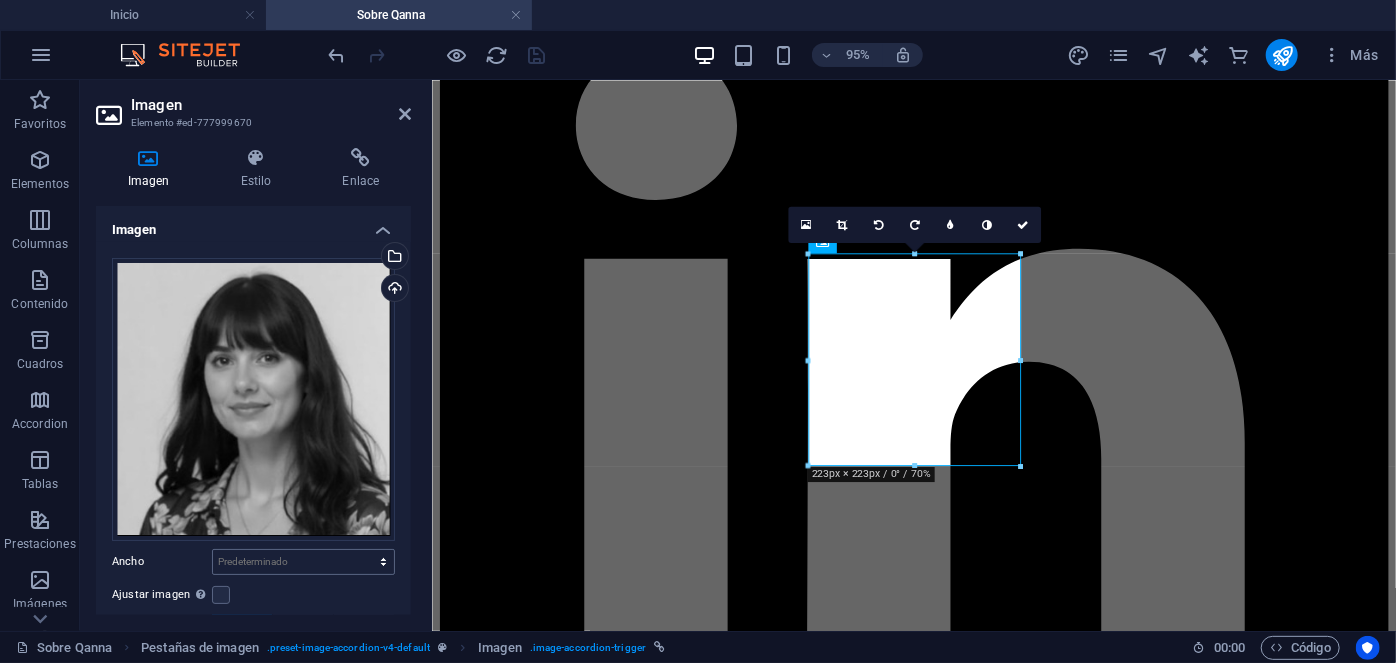 scroll, scrollTop: 368, scrollLeft: 0, axis: vertical 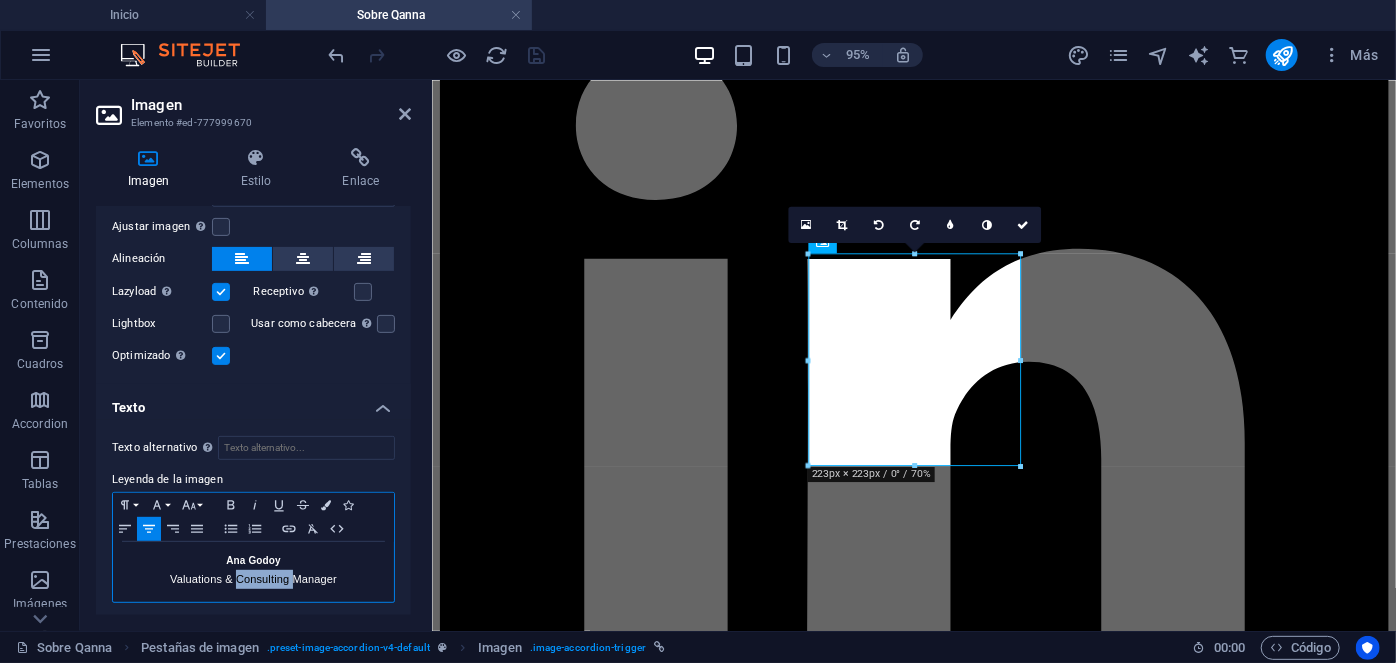 drag, startPoint x: 292, startPoint y: 571, endPoint x: 237, endPoint y: 579, distance: 55.578773 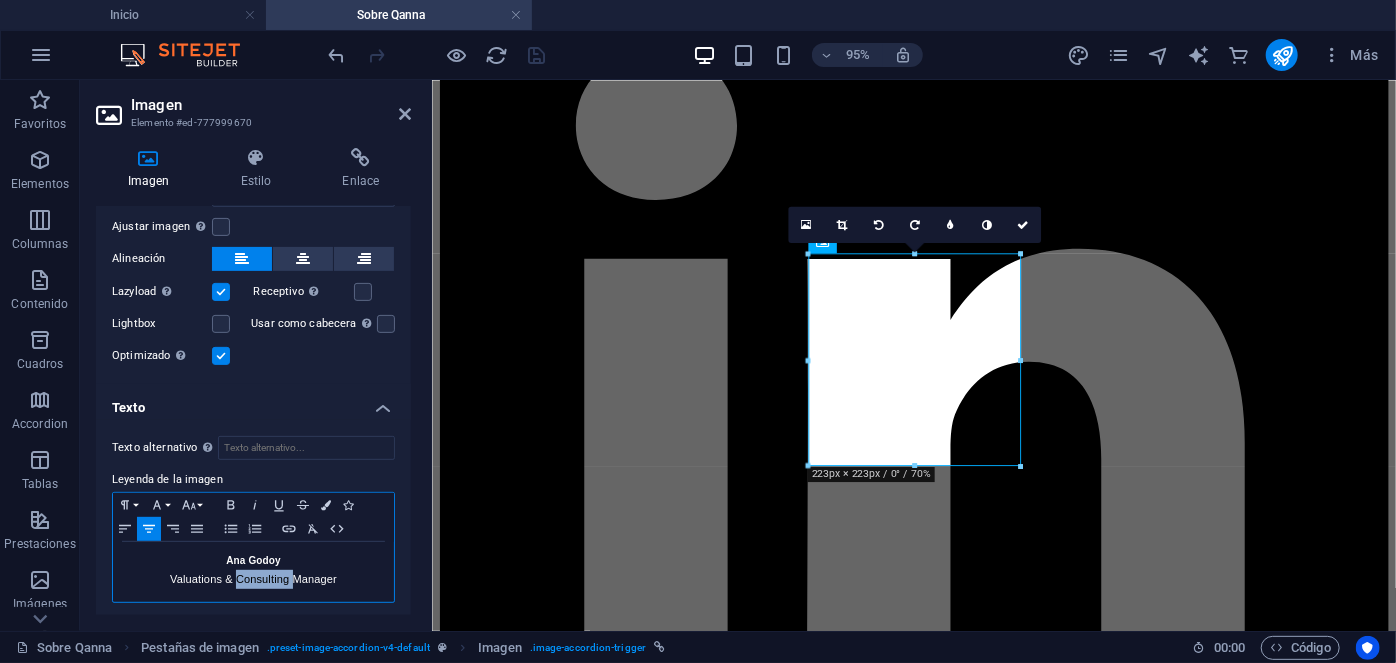 click on "Valuations & Consulting Manager" at bounding box center (253, 579) 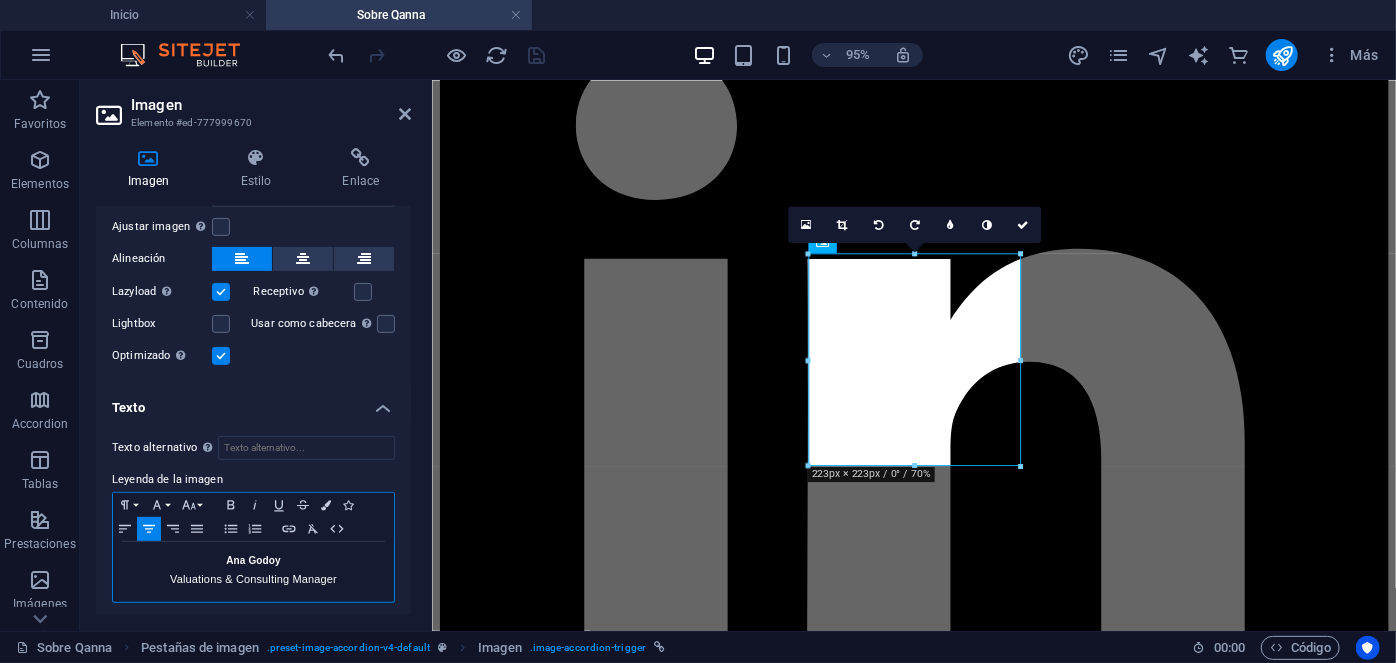 click on "Valuations & Consulting Manager" at bounding box center [253, 579] 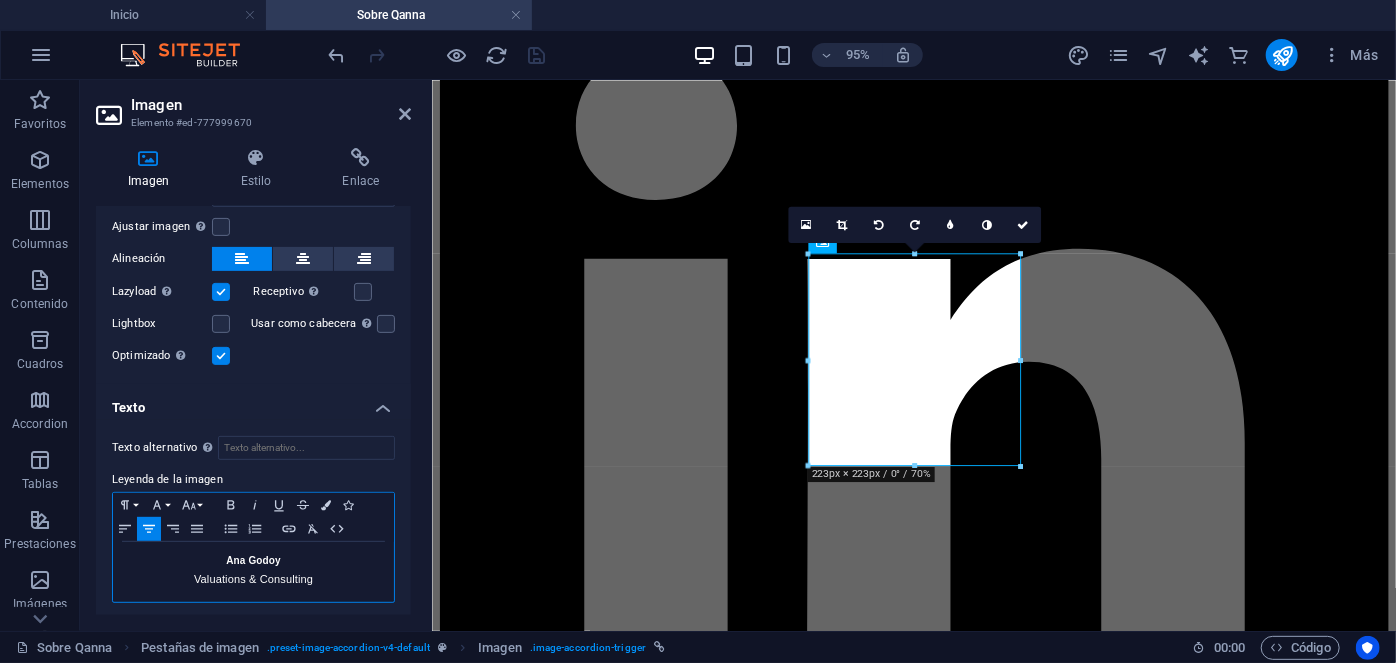 type 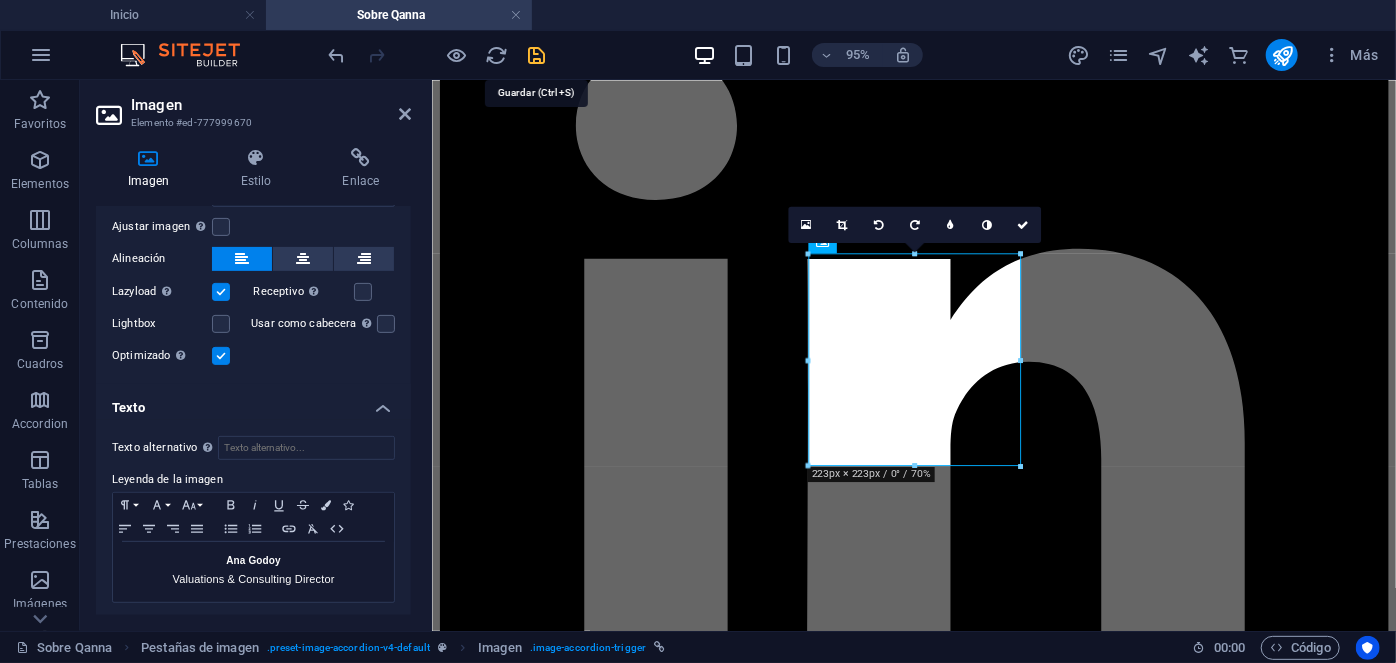 click at bounding box center [537, 55] 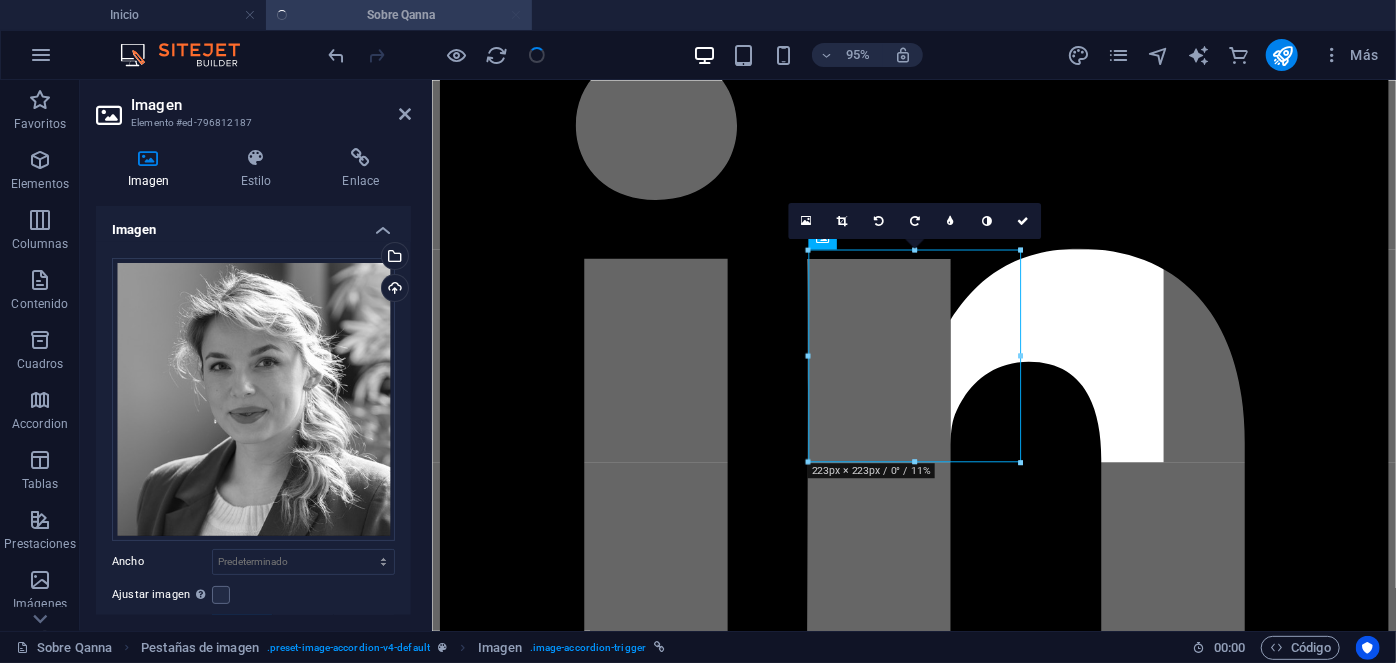 scroll, scrollTop: 3785, scrollLeft: 0, axis: vertical 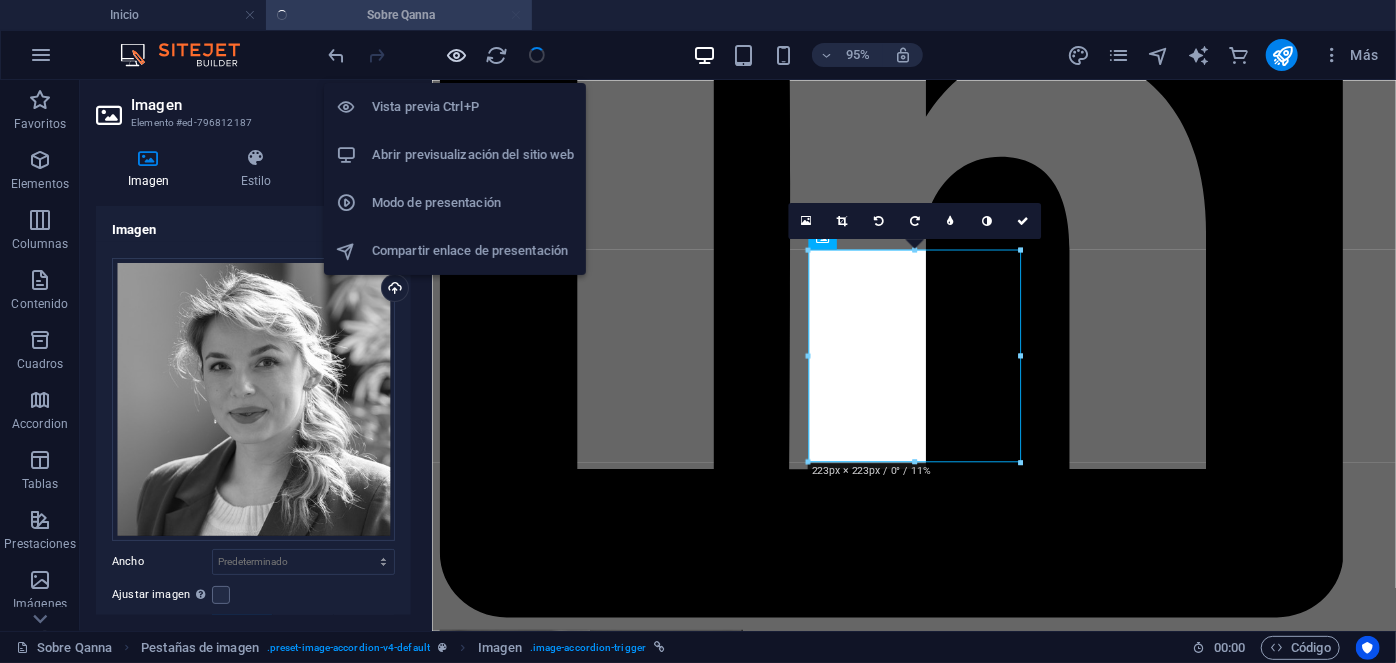 click at bounding box center (457, 55) 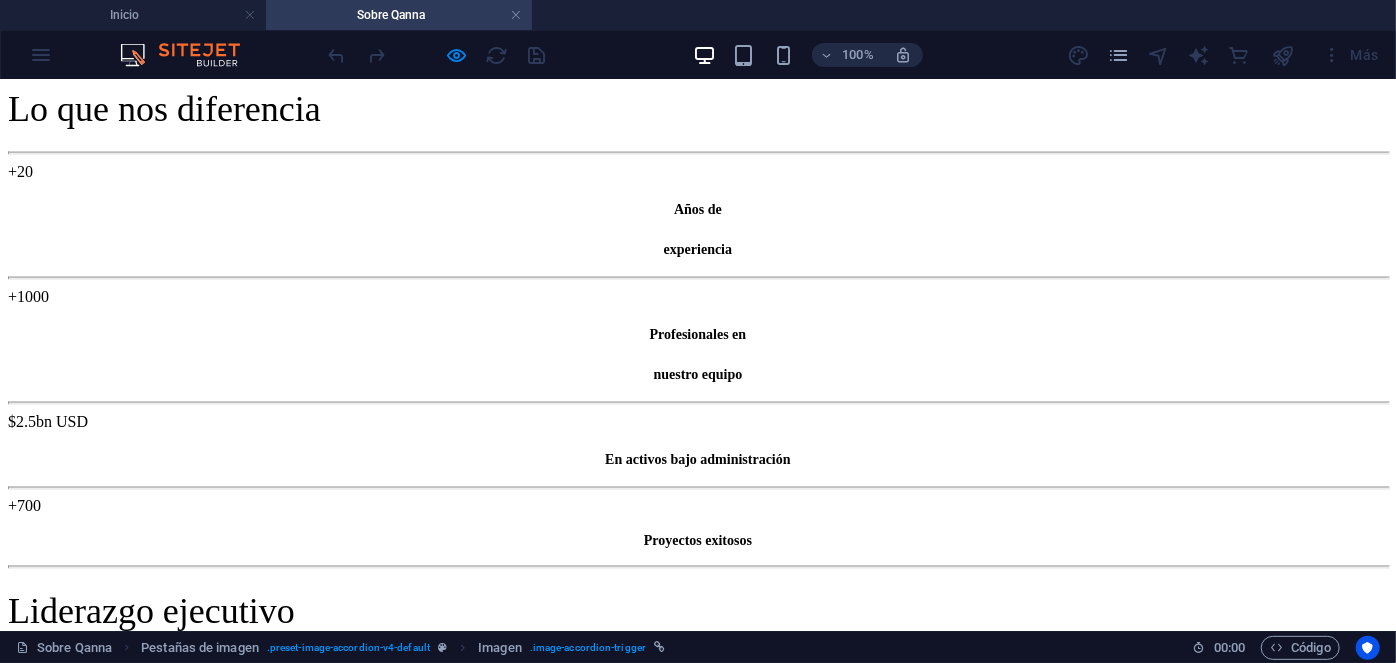 scroll, scrollTop: 1501, scrollLeft: 0, axis: vertical 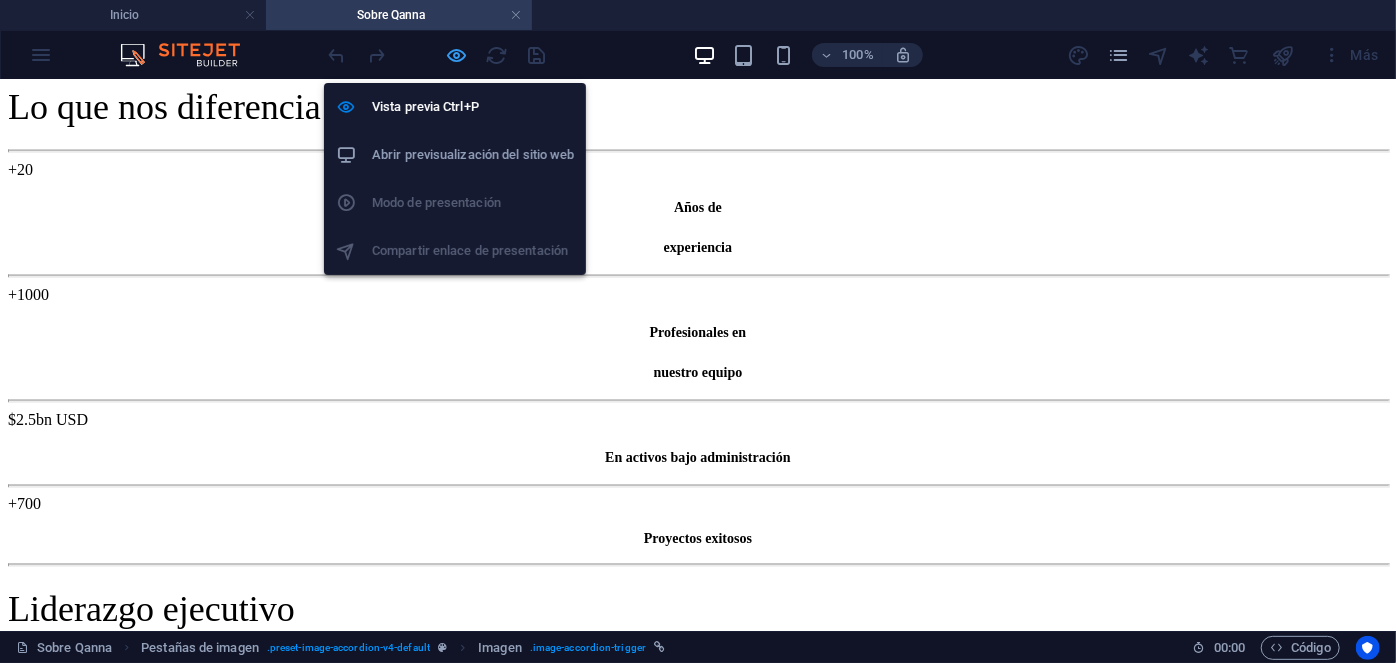 click at bounding box center (457, 55) 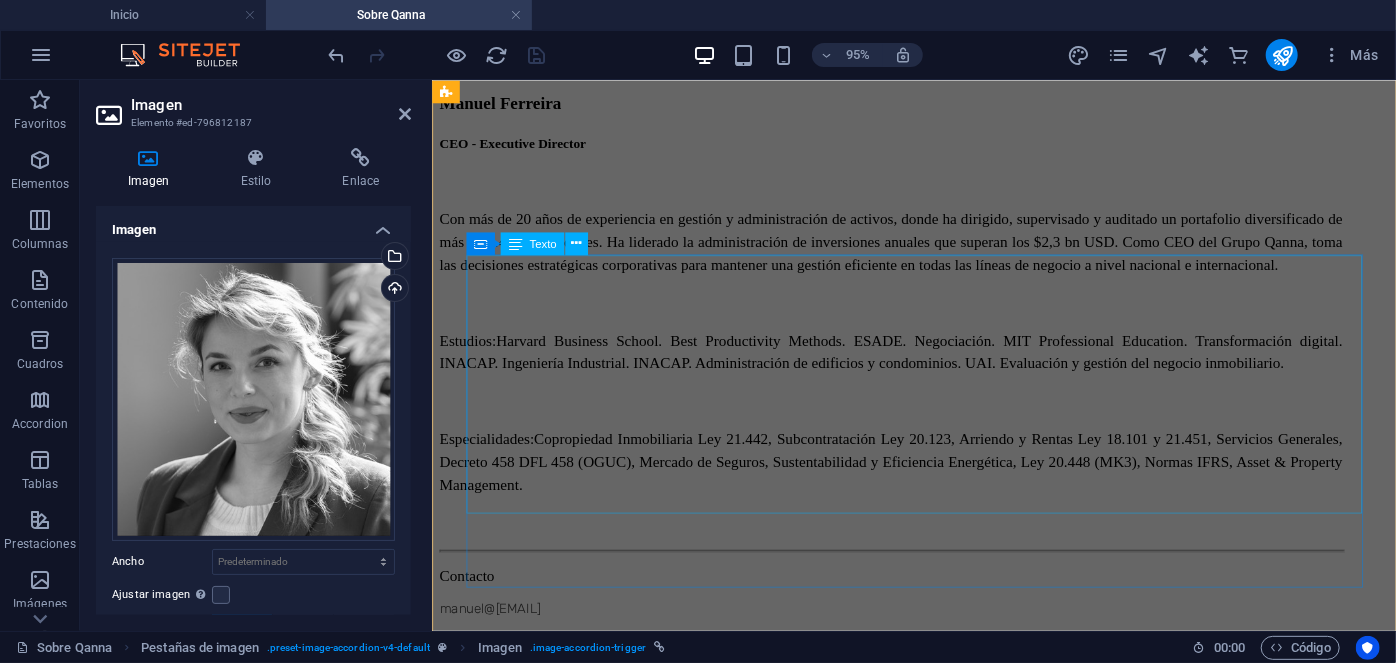 scroll, scrollTop: 2778, scrollLeft: 0, axis: vertical 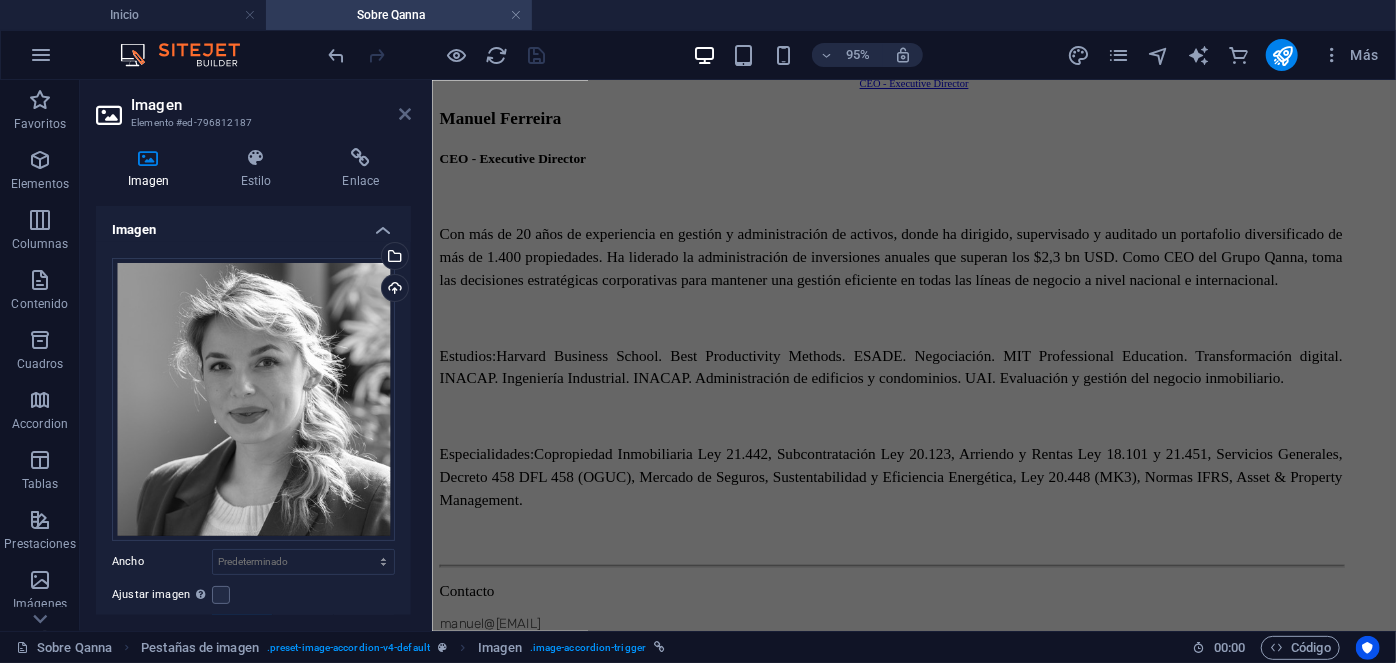 click at bounding box center [405, 114] 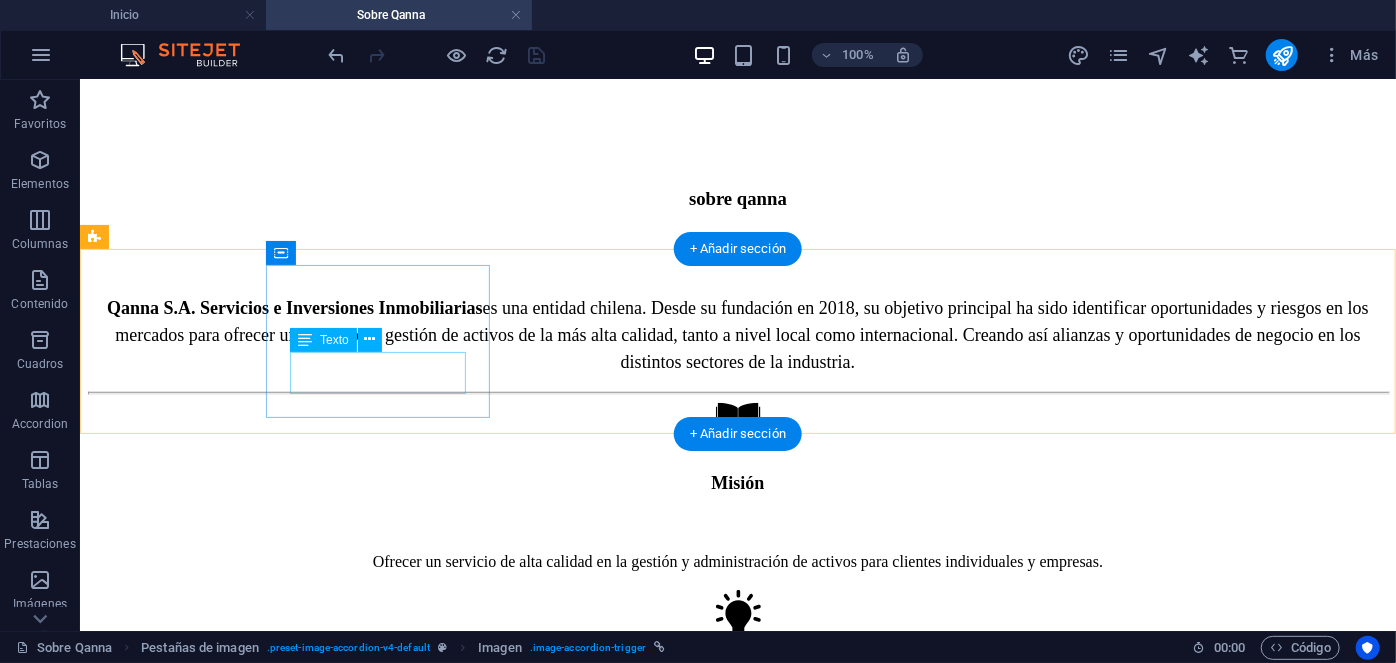 scroll, scrollTop: 559, scrollLeft: 0, axis: vertical 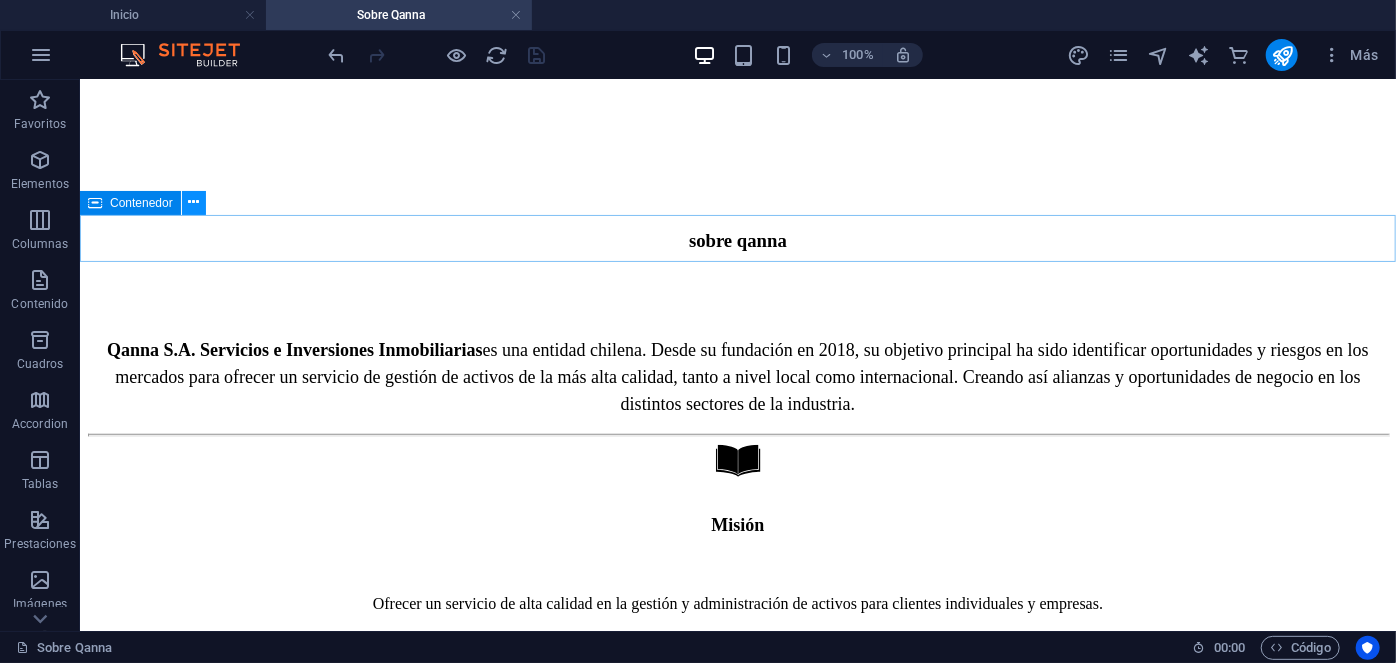 click at bounding box center (193, 202) 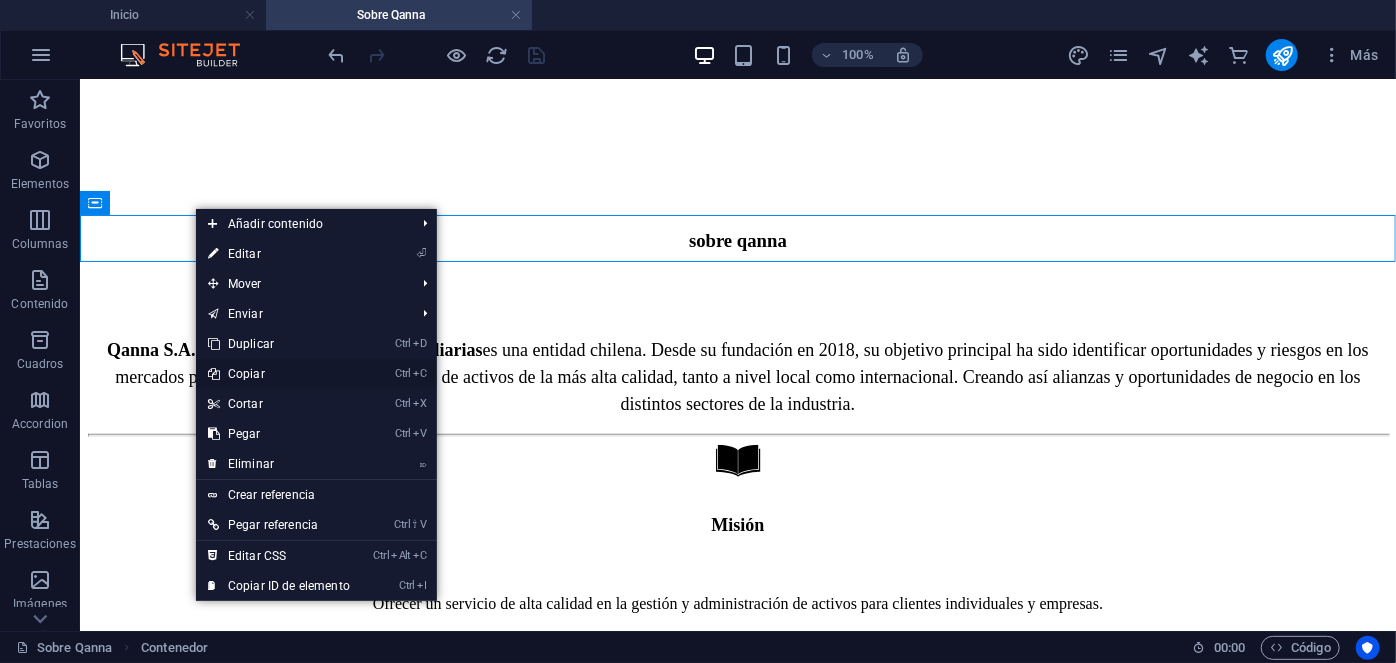 click on "Ctrl C  Copiar" at bounding box center [279, 374] 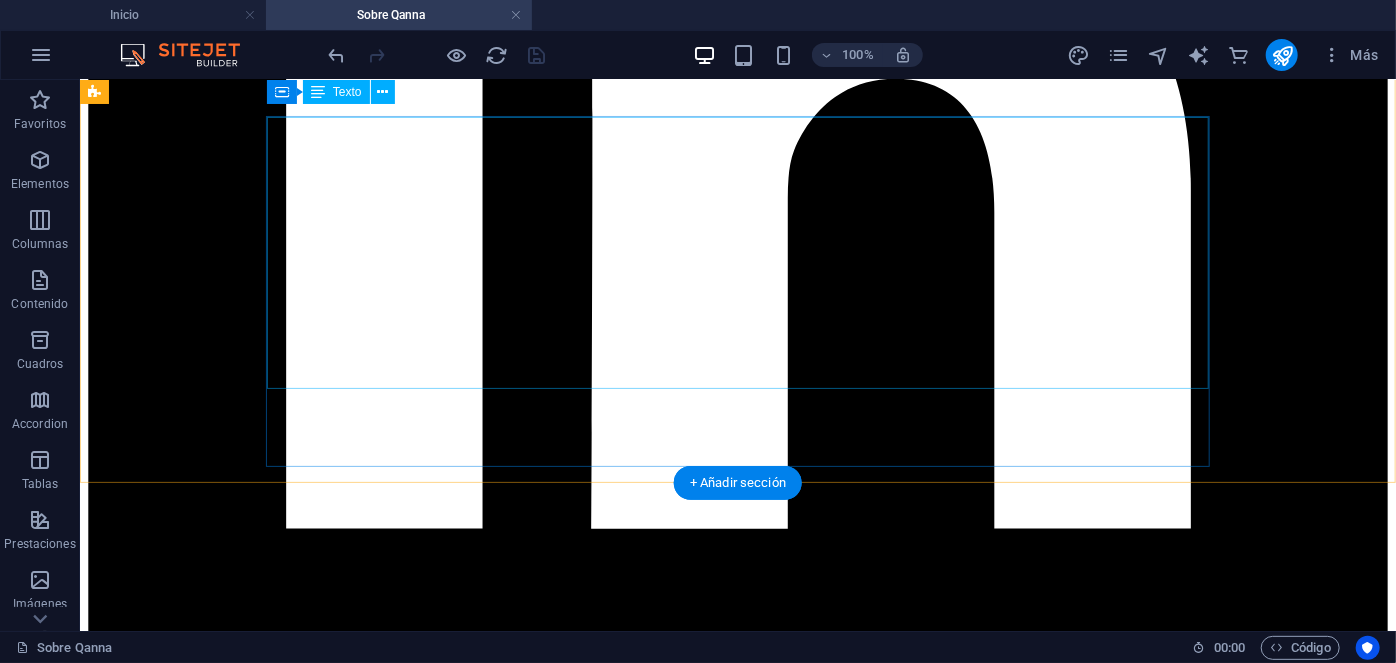 scroll, scrollTop: 8533, scrollLeft: 0, axis: vertical 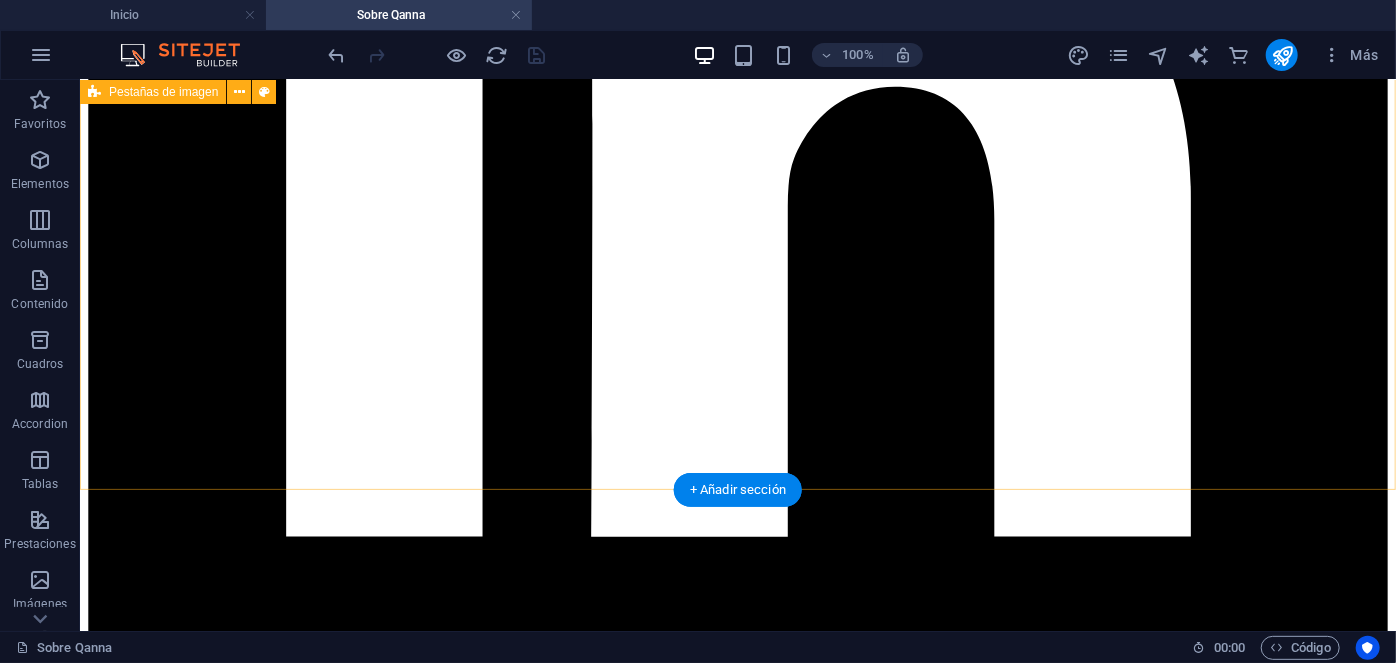 click on "Roxana Diez People & Culture Manager Roxana Diez People & Culture Manager Con más de 20 años de experiencia en Psicología clínica, donde ha dirigido de manera exitosa cientos de procesos de recruitment para mandos medios y alta gerencia empresarial, al tiempo de liderar procesos outsourcing en grandes empresas internacionales. Estudios: UNAM. Psicología. IRG, Master en psicología clínica. ESADE, Mindfulness. Especialidades: Psicología clínica y salud mental. Outsourcing de grandes industrias. Recruitment de mandos medios y alta gerencia. Contacto roxana.diez@[EMAIL] Denisse Palomera Business Development Director Denisse Palomera Business Development Director Estudios: Especialidades: DFL N° 3 - 1997, Ley 18.046, Ley 18.045, La Ley 20.715 Contacto denisse @[EMAIL] Susana Martelli EHS & Facilities Manager Contacto" at bounding box center (737, 18411) 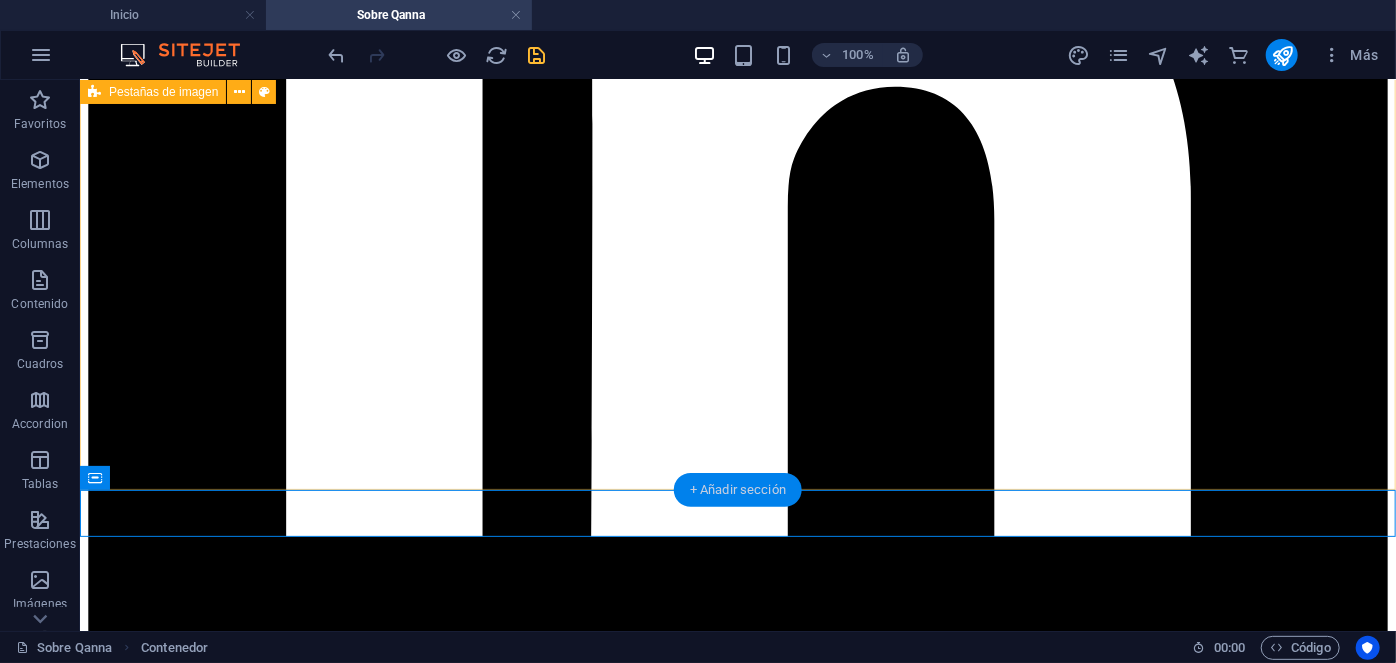 click on "+ Añadir sección" at bounding box center (738, 490) 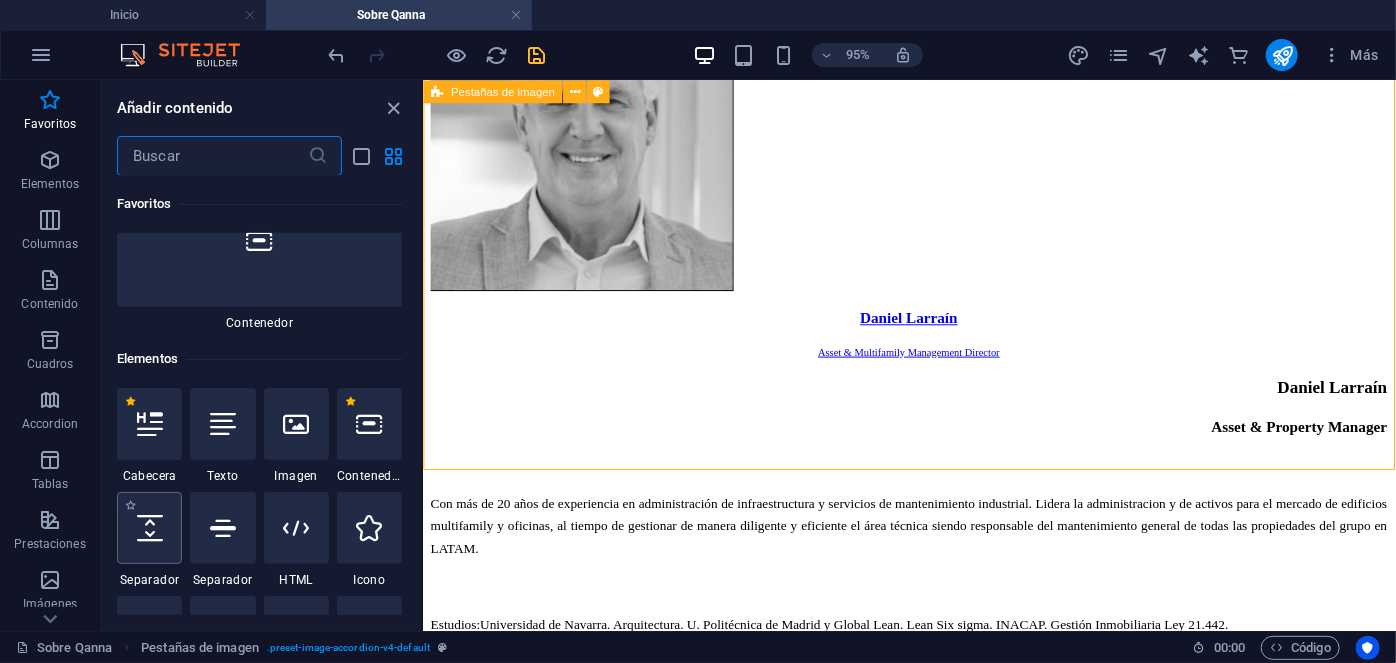 scroll, scrollTop: 226, scrollLeft: 0, axis: vertical 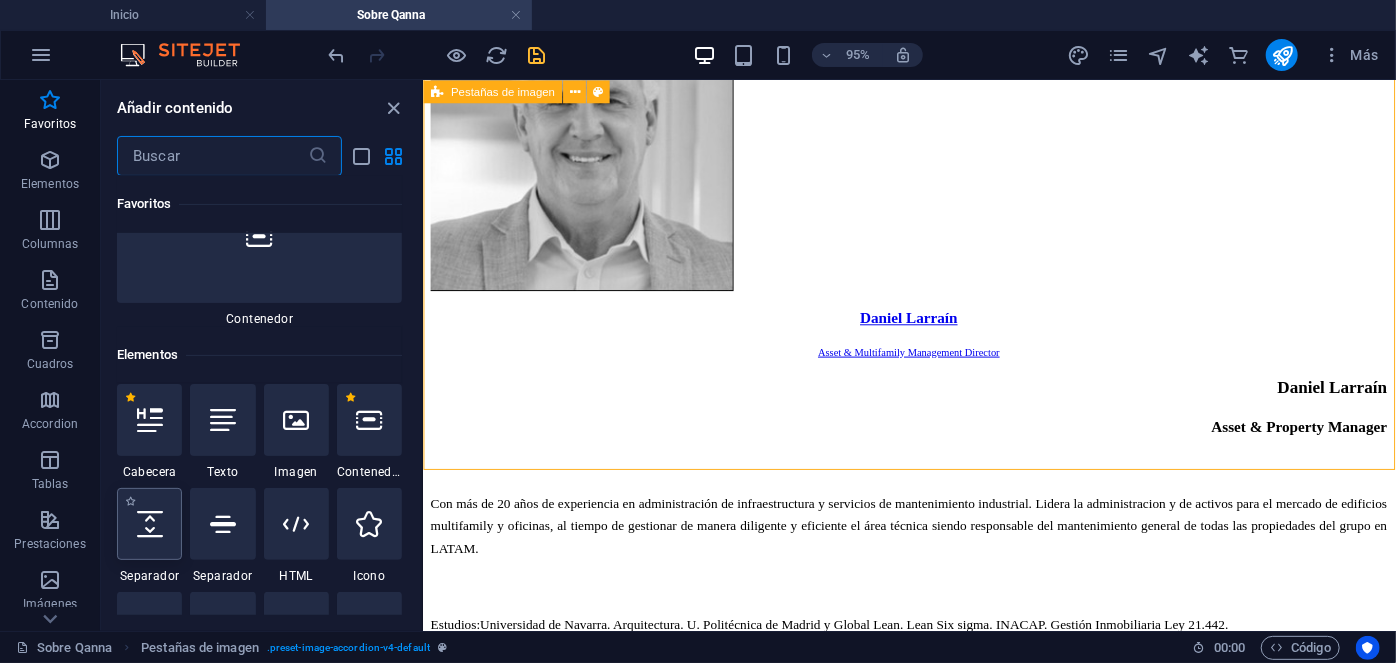 click at bounding box center [150, 524] 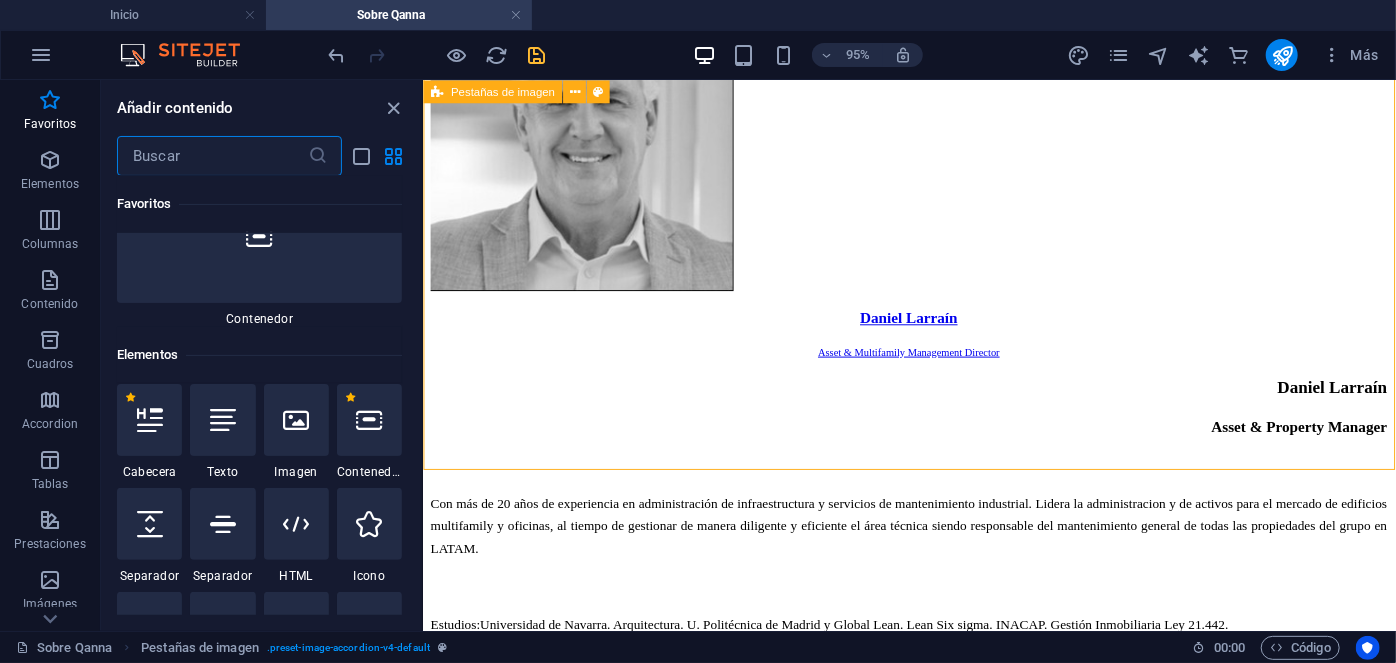 select on "px" 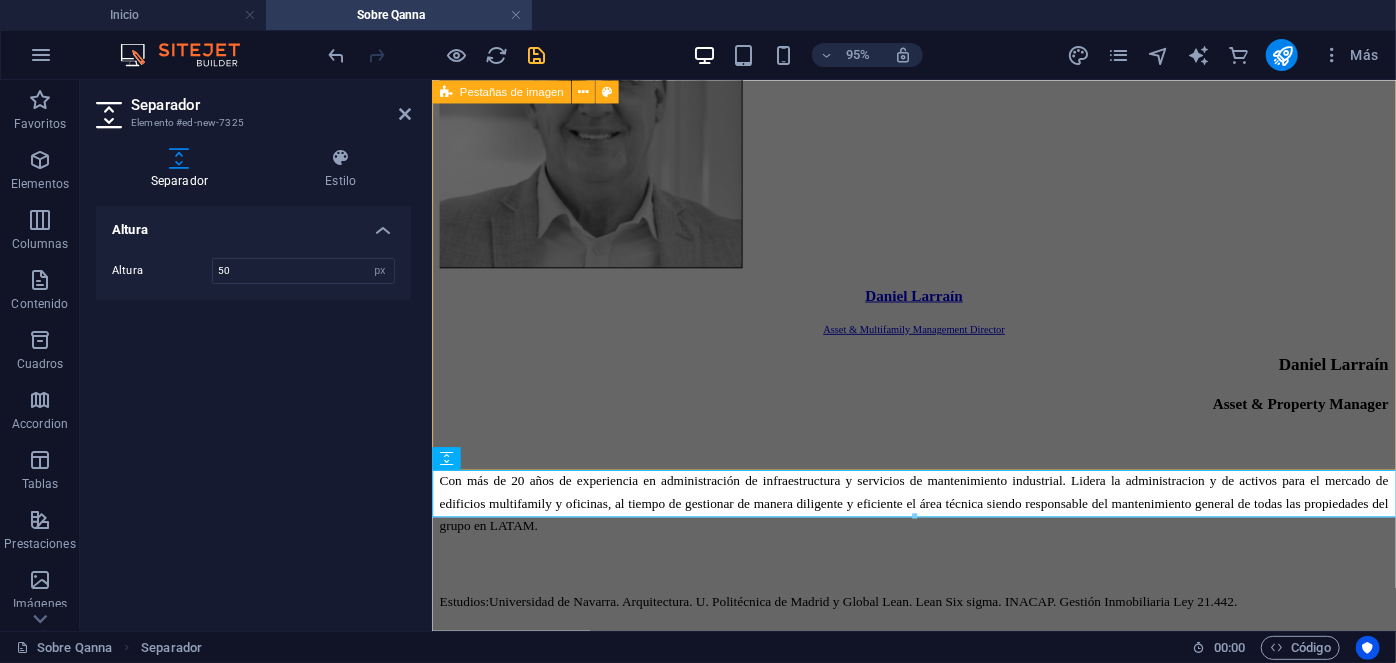 click on "Roxana Diez People & Culture Manager Roxana Diez People & Culture Manager Con más de 20 años de experiencia en Psicología clínica, donde ha dirigido de manera exitosa cientos de procesos de recruitment para mandos medios y alta gerencia empresarial, al tiempo de liderar procesos outsourcing en grandes empresas internacionales. Estudios: UNAM. Psicología. IRG, Master en psicología clínica. ESADE, Mindfulness. Especialidades: Psicología clínica y salud mental. Outsourcing de grandes industrias. Recruitment de mandos medios y alta gerencia. Contacto roxana.diez@[EMAIL] Denisse Palomera Business Development Director Denisse Palomera Business Development Director Estudios: Especialidades: DFL N° 3 - 1997, Ley 18.046, Ley 18.045, La Ley 20.715 Contacto denisse @[EMAIL] Susana Martelli EHS & Facilities Manager Contacto" at bounding box center (938, 15661) 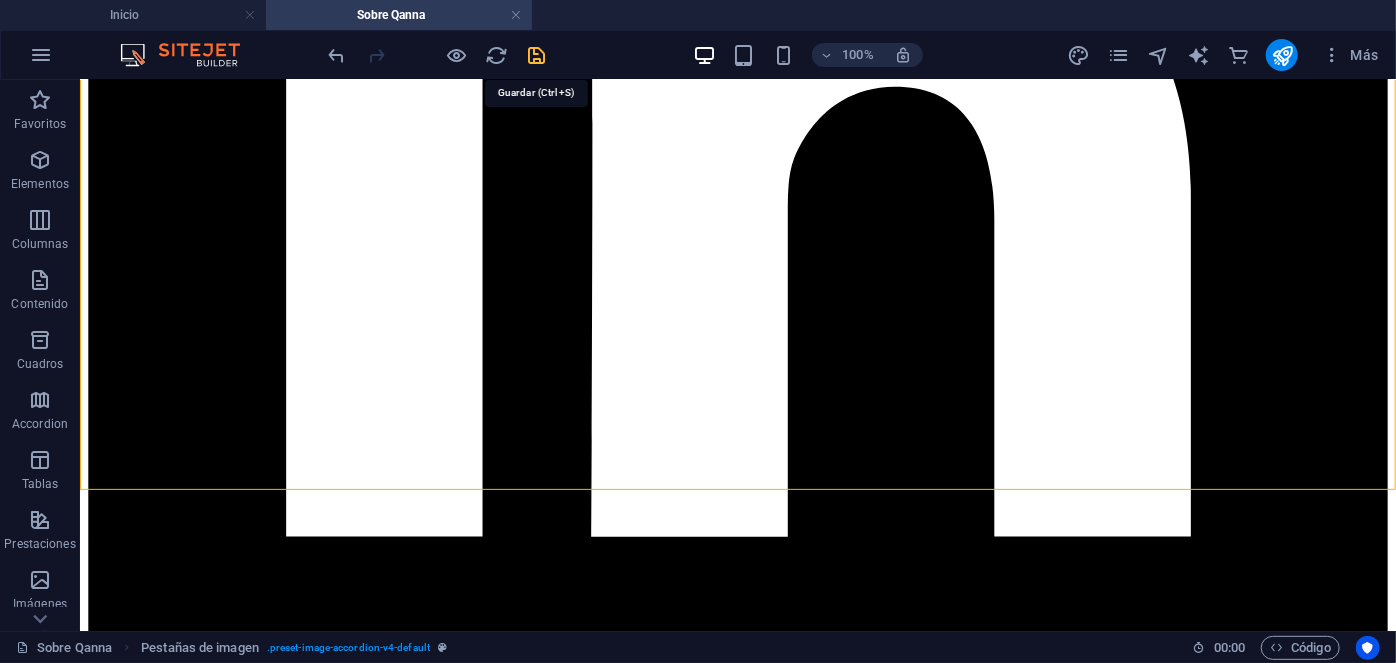 click at bounding box center (537, 55) 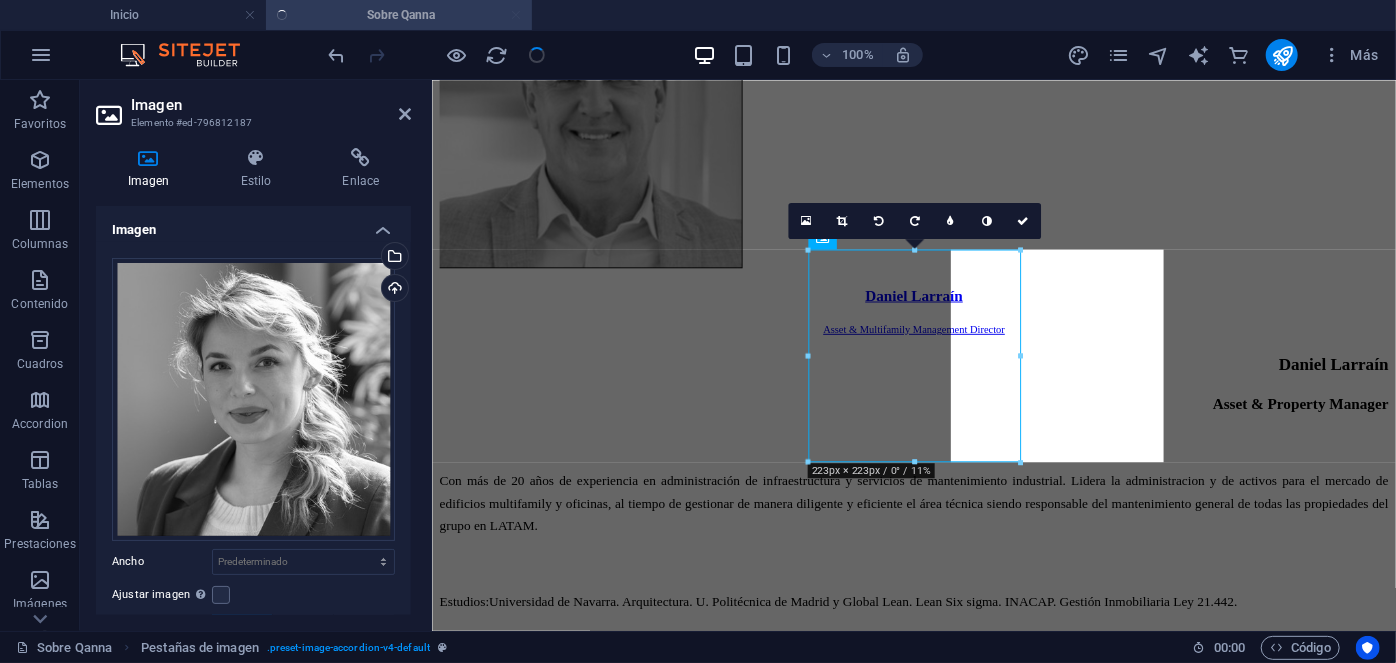 scroll, scrollTop: 3785, scrollLeft: 0, axis: vertical 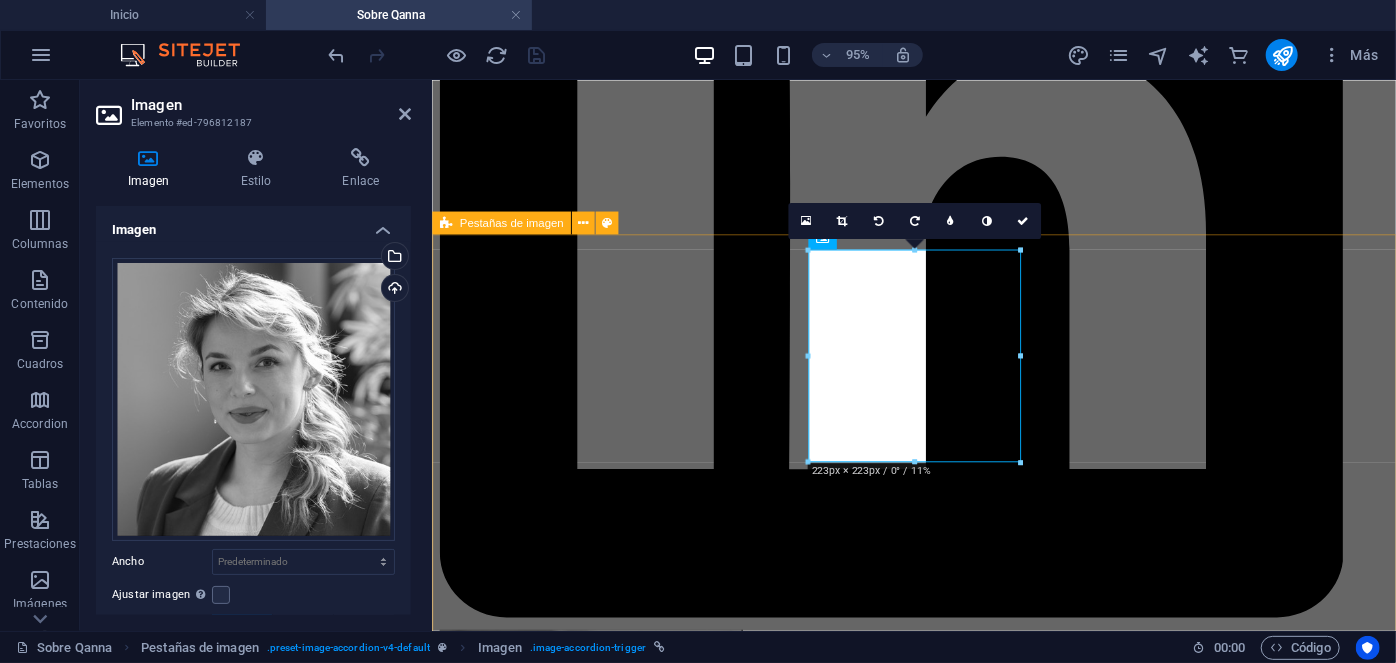 click on "Catalina Grünwald Transaction Director Roxana Diez People & Culture Manager Con más de 20 años de experiencia en Psicología clínica, donde ha dirigido de manera exitosa cientos de procesos de recruitment para mandos medios y alta gerencia empresarial, al tiempo de liderar procesos outsourcing en grandes empresas internacionales. Estudios: UNAM. Psicología. IRG, Master en psicología clínica. ESADE, Mindfulness. Especialidades: Psicología clínica y salud mental. Outsourcing de grandes industrias. Recruitment de mandos medios y alta gerencia. Contacto roxana.diez@[EMAIL] Juan Bachelet Project Management Director Juan Bachelet Project Management Director Estudios: UDM, Arquitectura. IEP, Six Sigma. Especialidades: Arquitectura, diseño y construcción. Contacto juan.bachelet@[EMAIL] Théo Lefèvre Théo Lefèvre" at bounding box center [938, 11305] 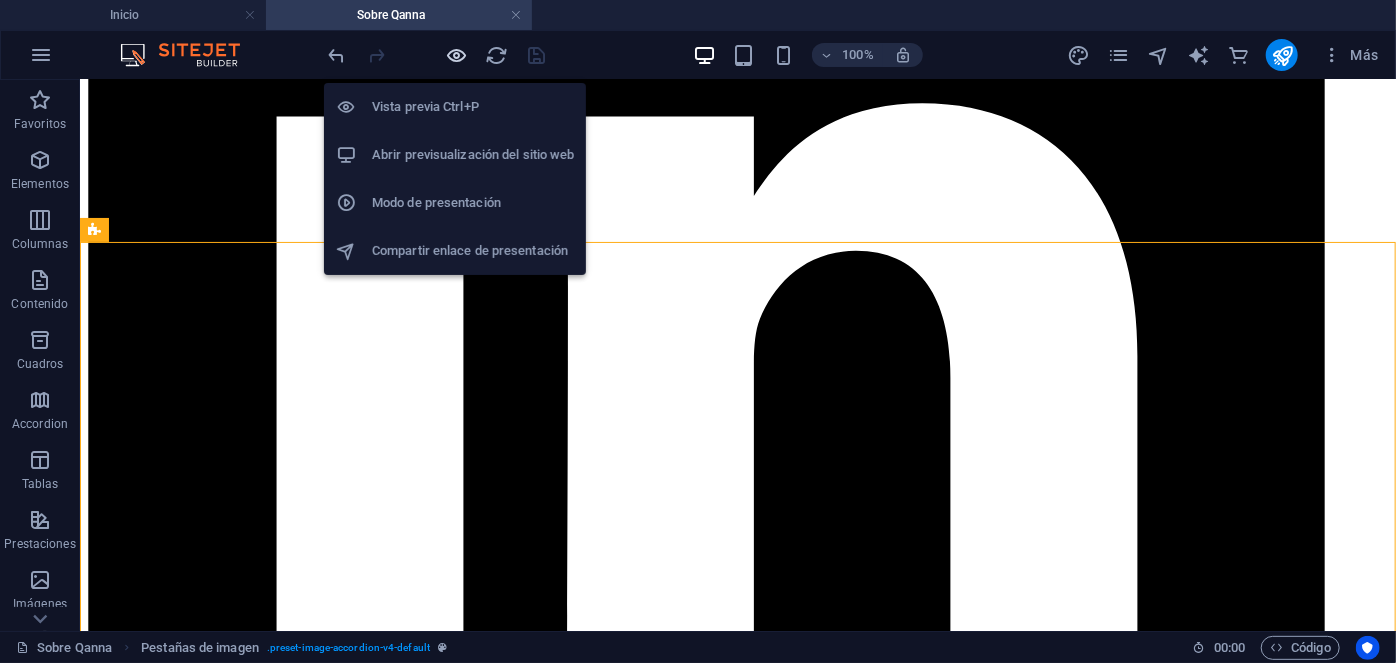 click at bounding box center (457, 55) 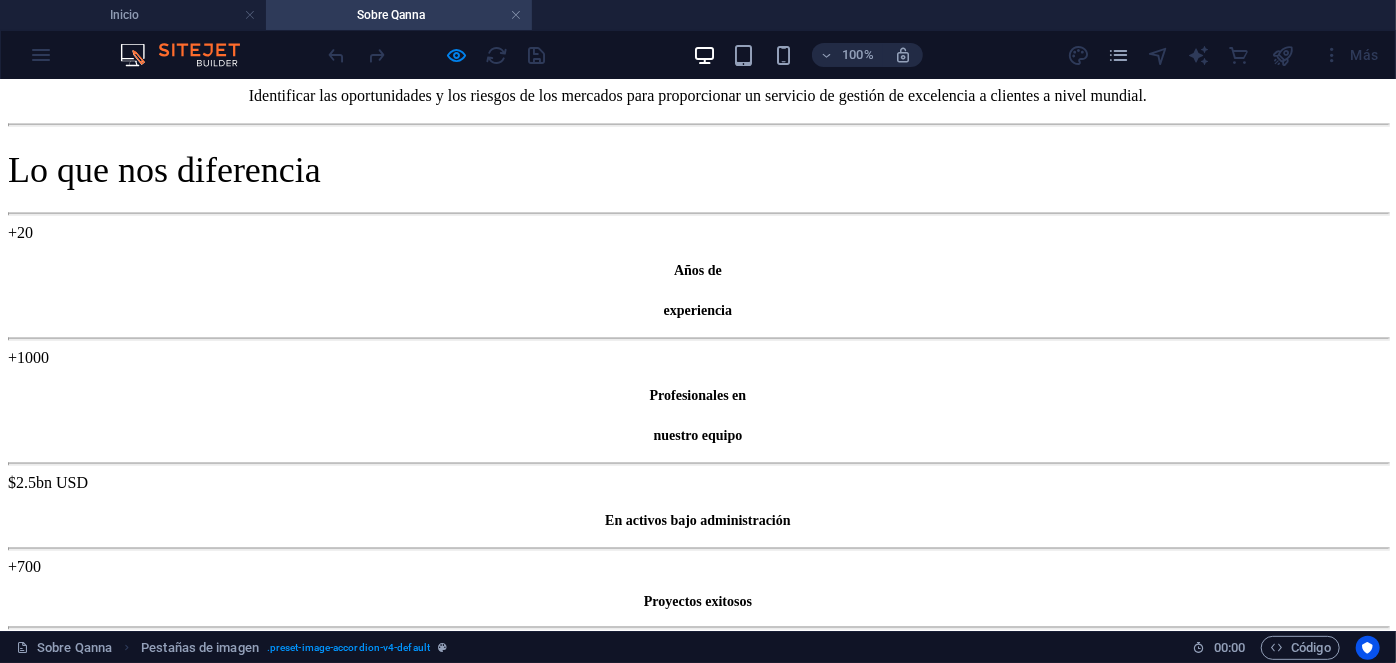 scroll, scrollTop: 1437, scrollLeft: 0, axis: vertical 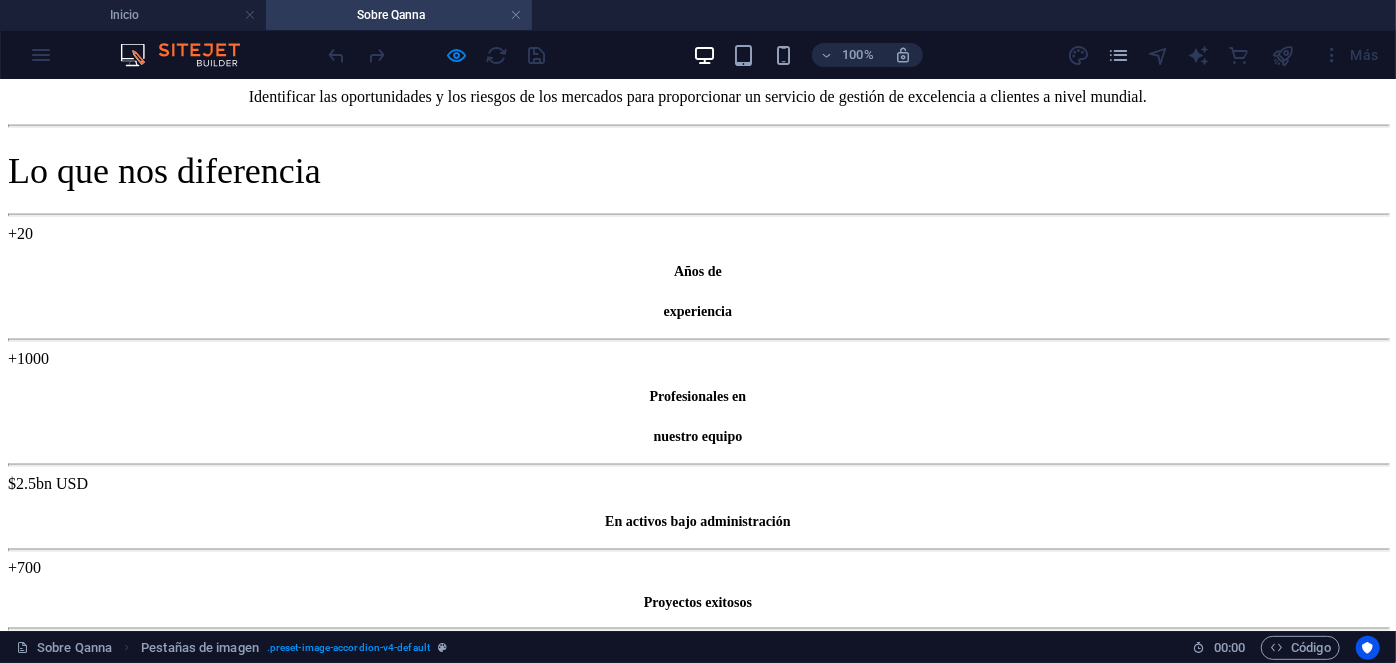 click on "CEO - Executive Director" at bounding box center [698, 1369] 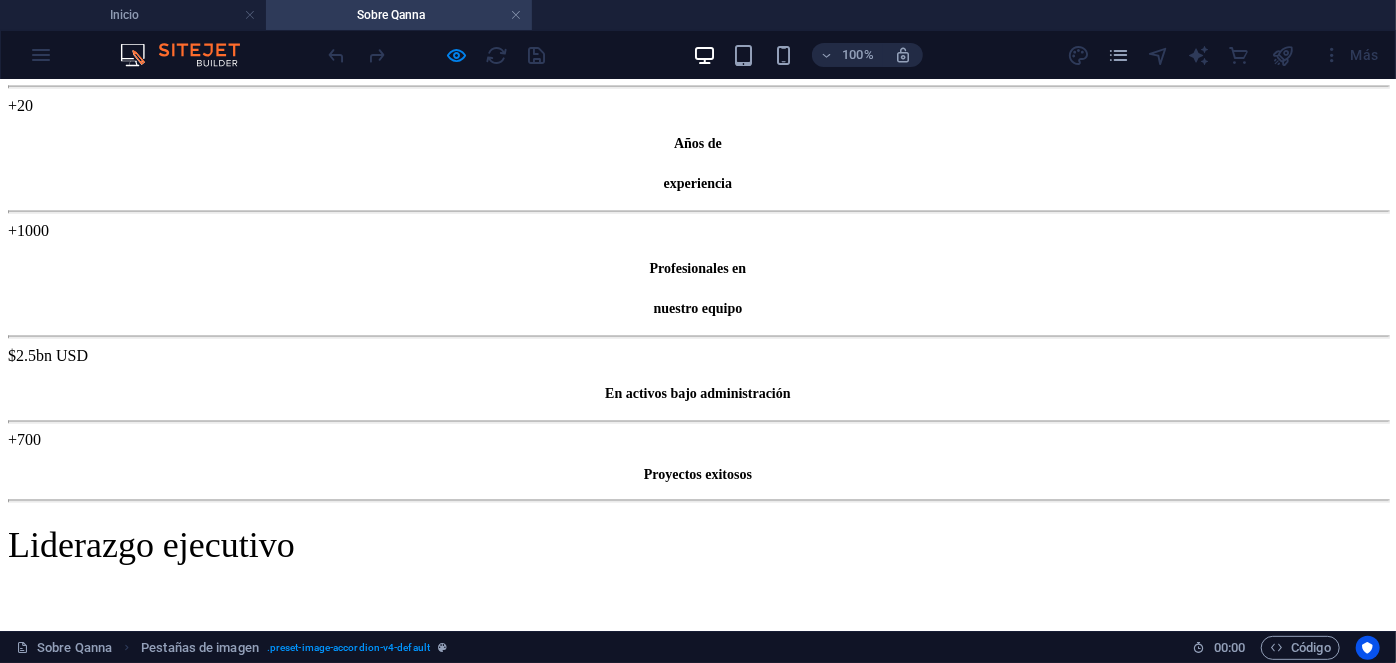 scroll, scrollTop: 1560, scrollLeft: 0, axis: vertical 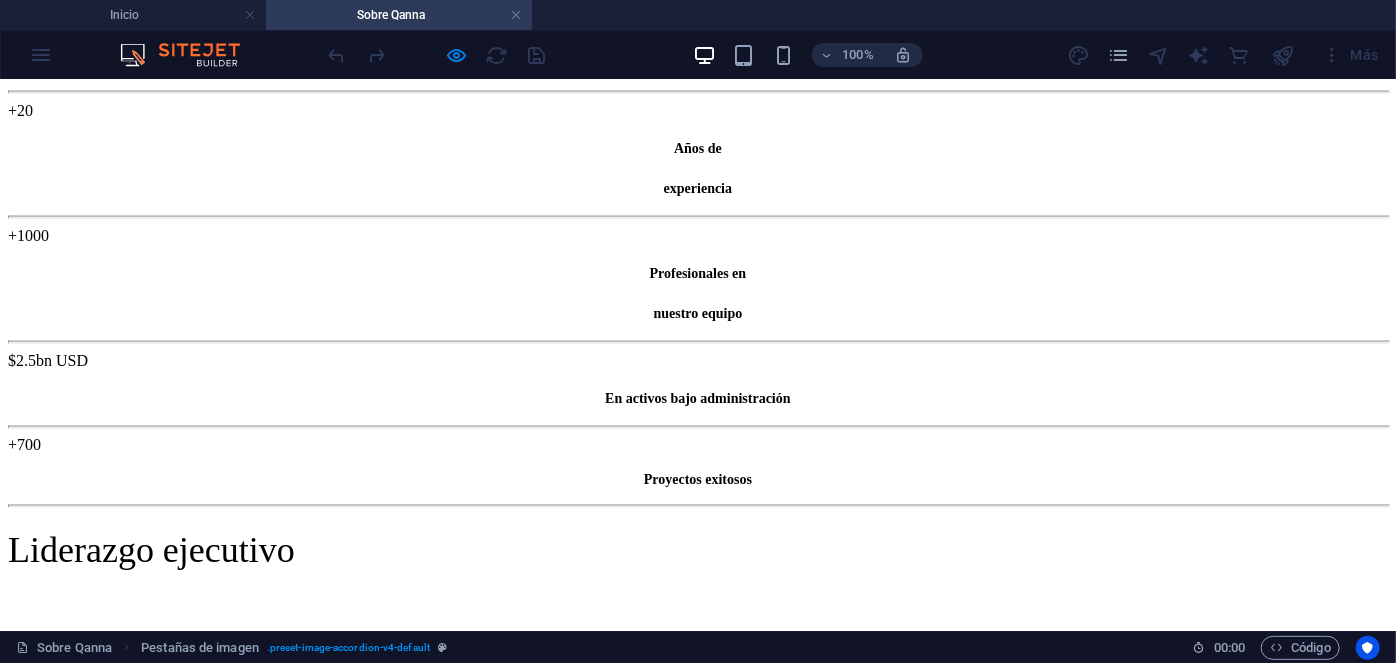 click on "Manuel Ferreira CEO - Executive Director" at bounding box center (698, 1228) 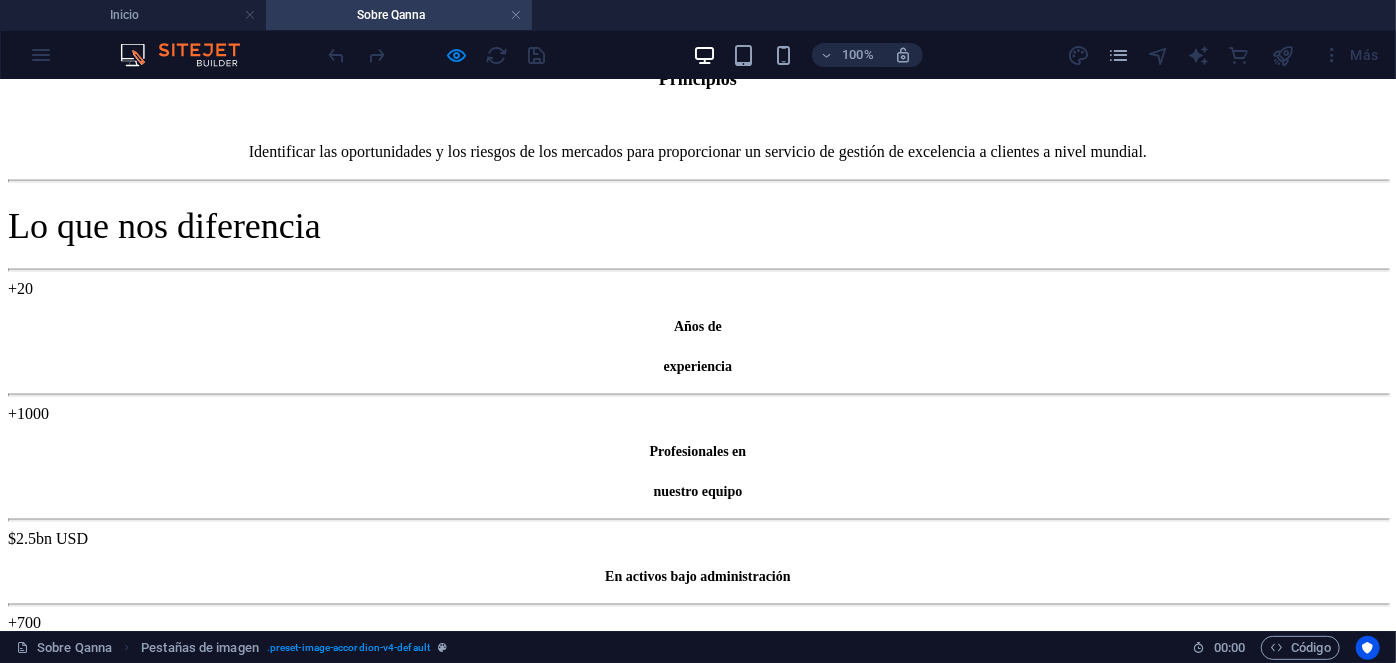 scroll, scrollTop: 1378, scrollLeft: 0, axis: vertical 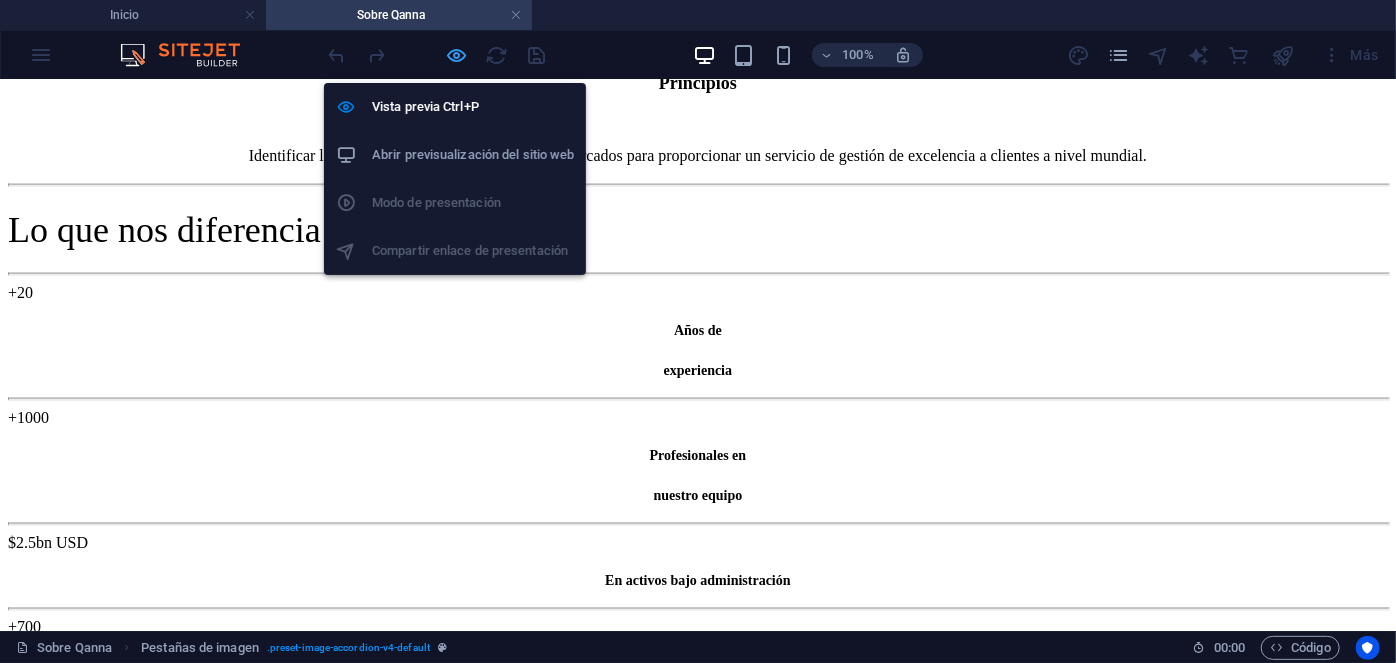 drag, startPoint x: 458, startPoint y: 52, endPoint x: 775, endPoint y: 13, distance: 319.39005 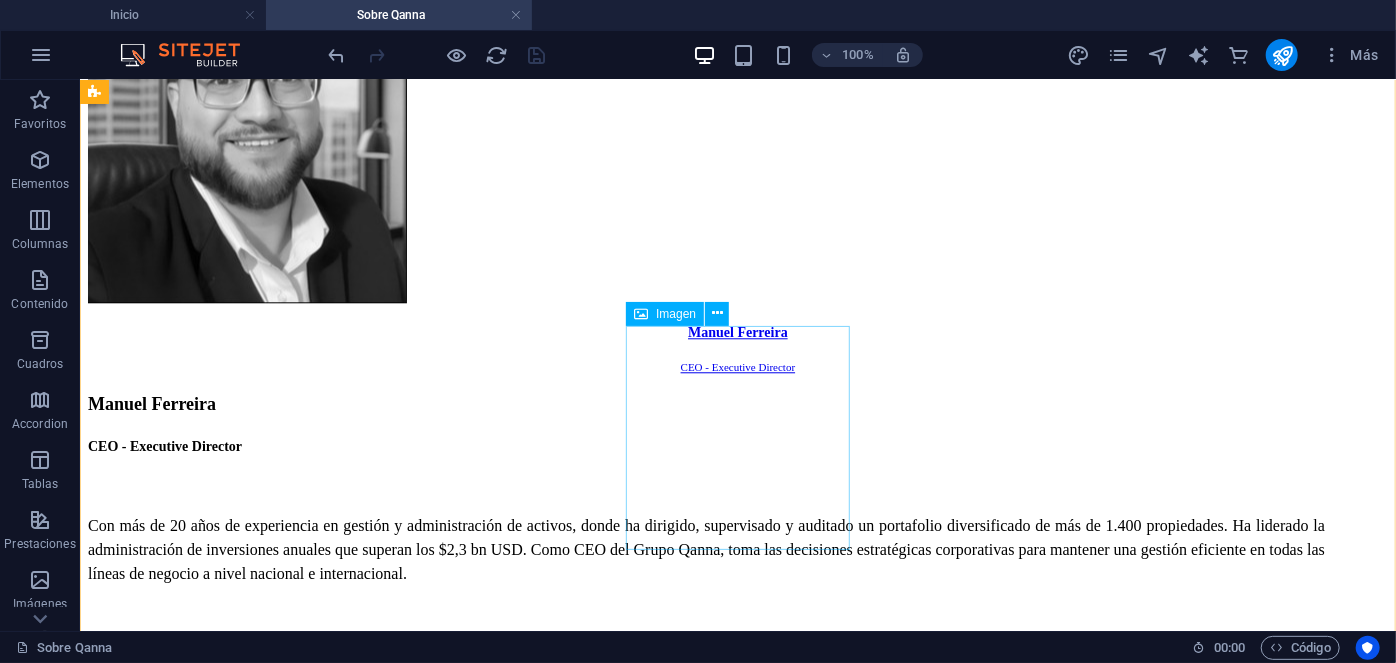 scroll, scrollTop: 2489, scrollLeft: 0, axis: vertical 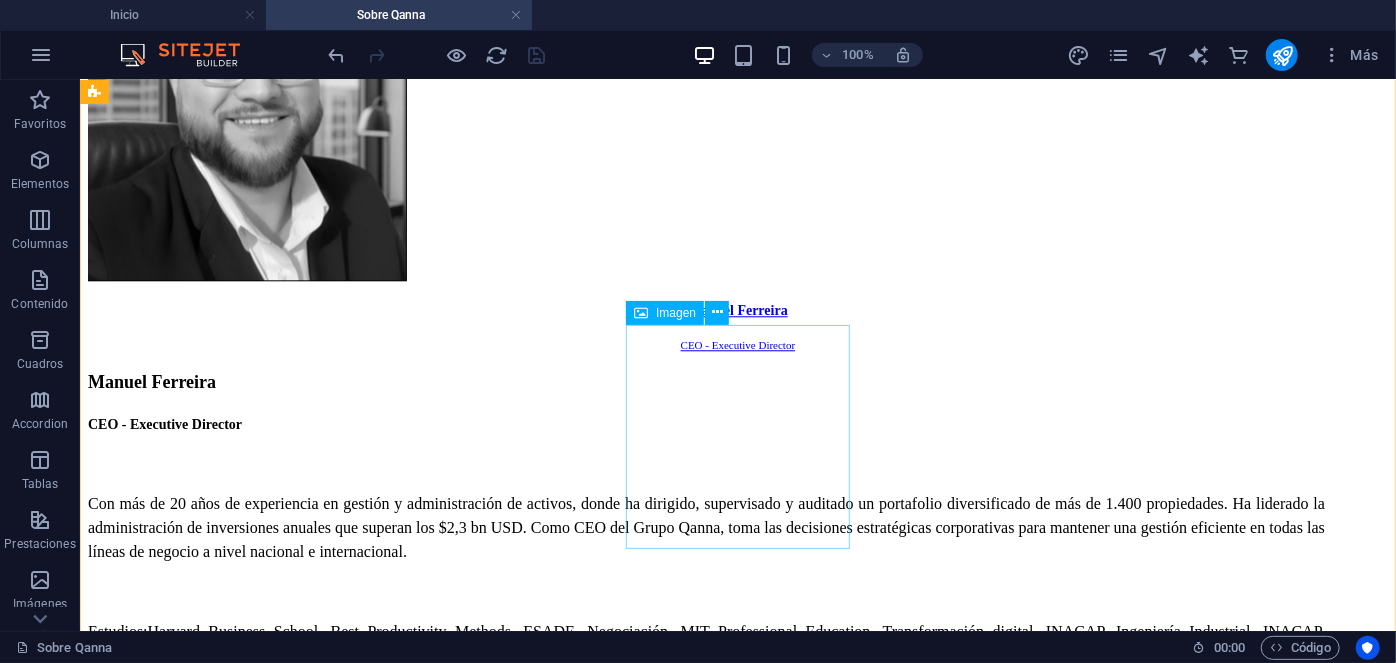 click on "Susana Martelli Property & Facility Management Director" at bounding box center [737, 4705] 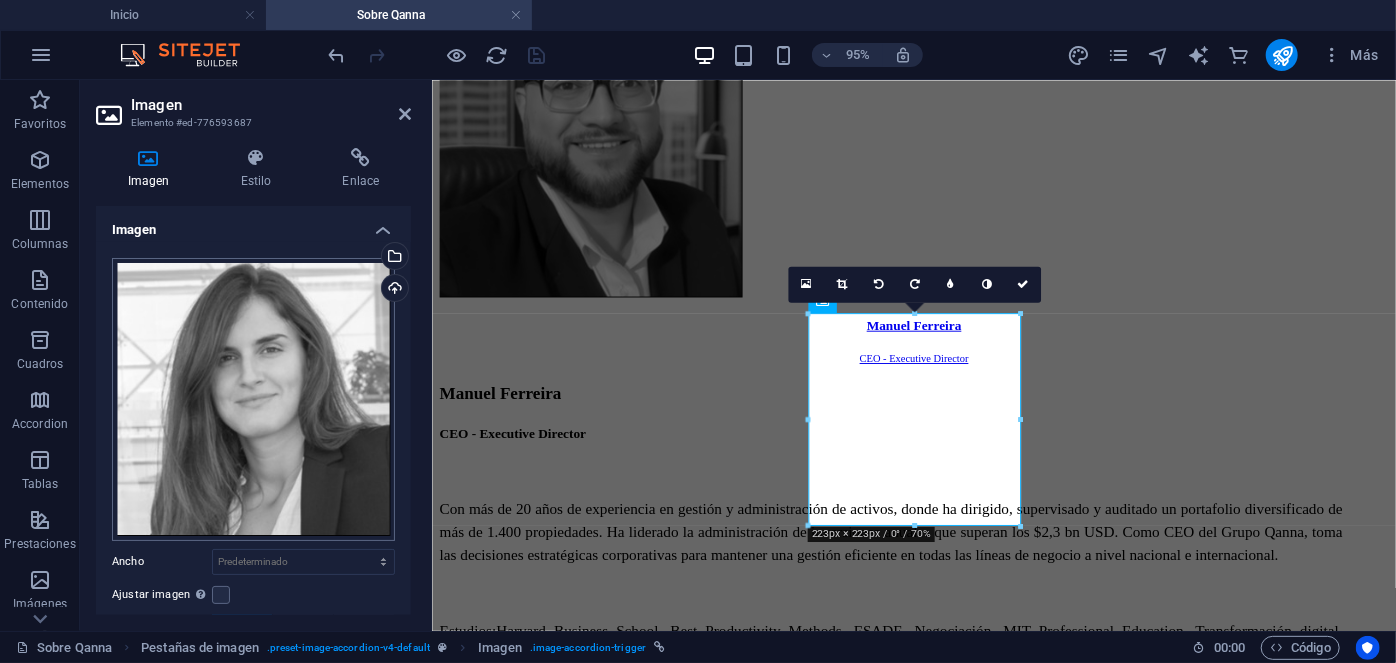 scroll, scrollTop: 400, scrollLeft: 0, axis: vertical 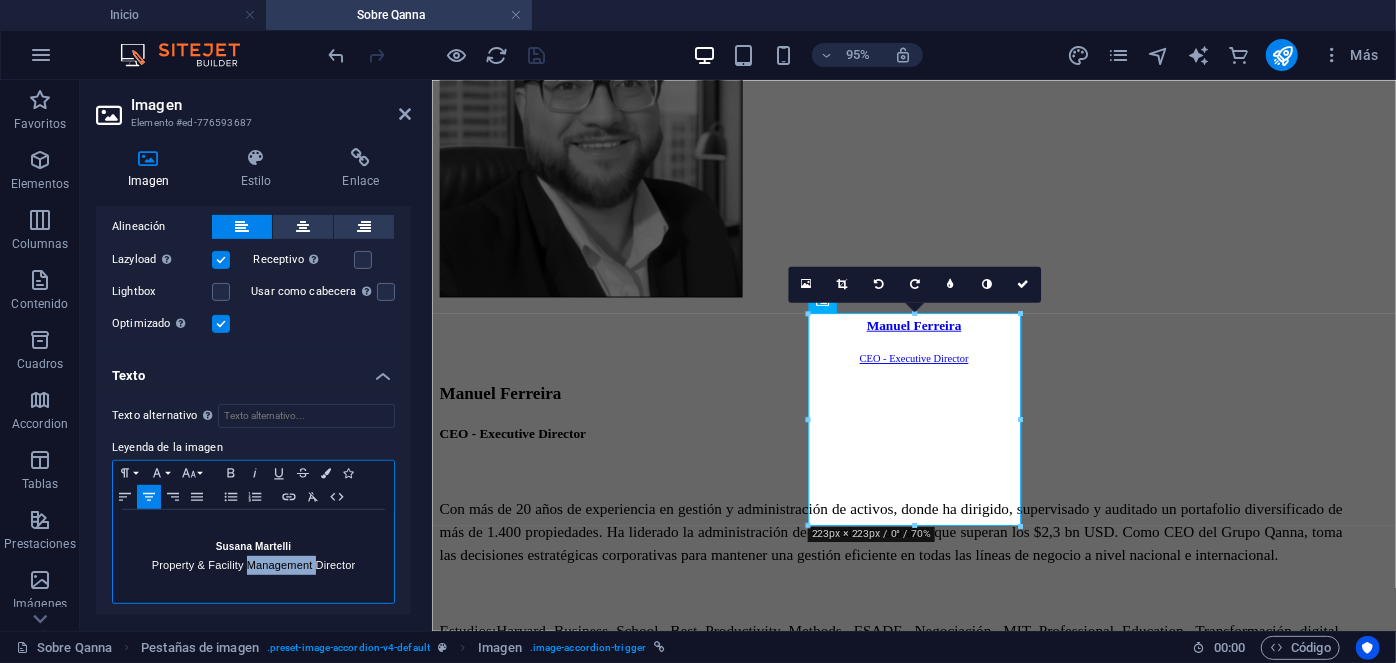 drag, startPoint x: 248, startPoint y: 556, endPoint x: 314, endPoint y: 557, distance: 66.007576 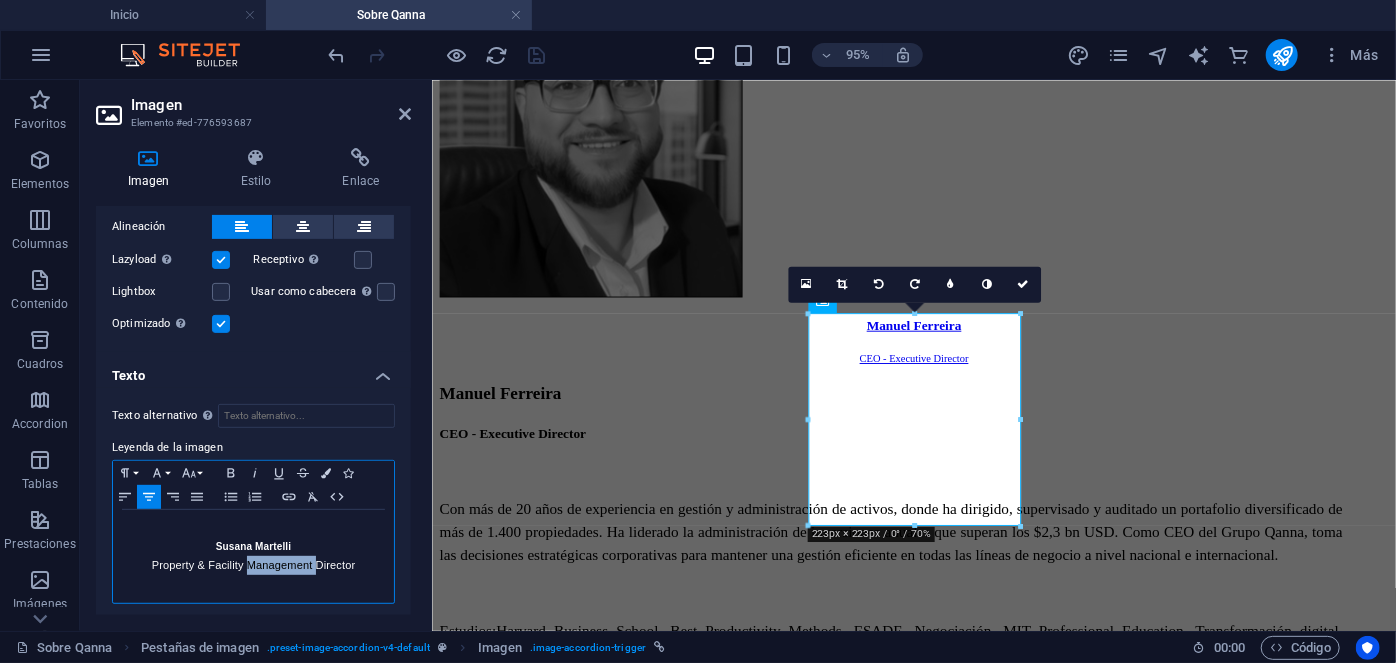 click on "Property & Facility Management Director" at bounding box center (254, 565) 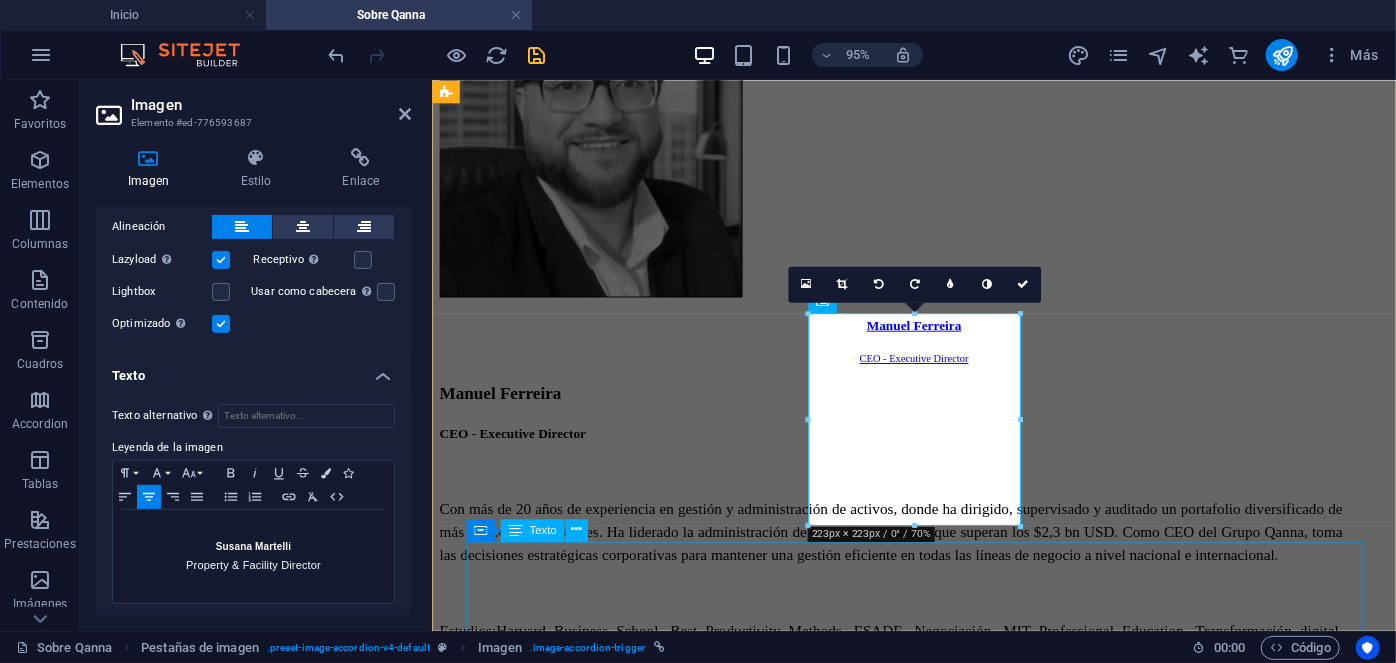 click on "Susana Martelli EHS & Facilities Manager Con más de 10 años de experiencia en administración de activos, donde ha dirigido un portafolio diversificado de edificios de oficinas, condominios, centros comerciales, arriendos y servicios generales en empresas nacionales. Es por lo anterior y su exitosa gestión en el área de administracion de edificios en Property, que a contar desde fines del 2020 comienza un nuevo desafío a cargo de la cartera de servicios de Facility Management en su rol como Gerente de Área. Estudios: U. Catolica. Periodismo. UAI. Política y Asuntos Públicos. Especialidades: Copropiedad Inmobiliaria Ley 21.442, Subcontratación Ley 20.123, Arriendo y Rentas Ley 18.101 y 21.451, Servicios Generales, Mercado de Seguros, Sustentabilidad y Eficiencia Energética." at bounding box center [938, 4654] 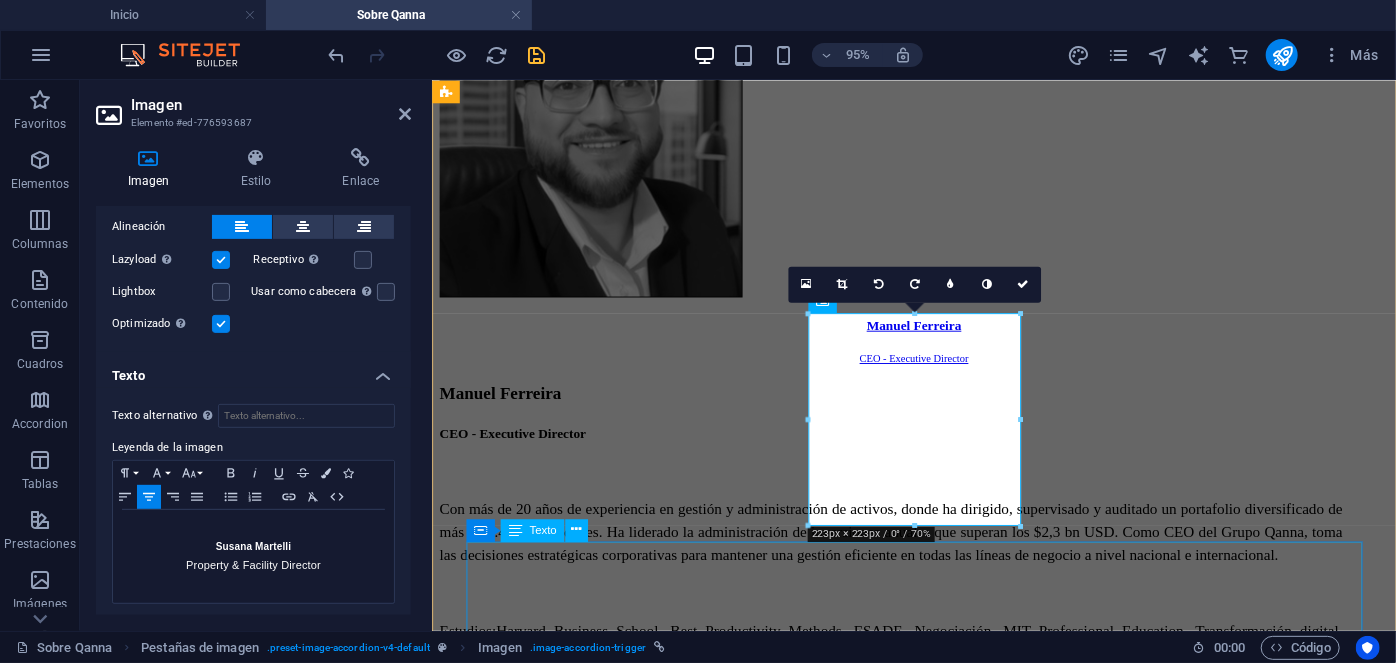 click on "Susana Martelli EHS & Facilities Manager Con más de 10 años de experiencia en administración de activos, donde ha dirigido un portafolio diversificado de edificios de oficinas, condominios, centros comerciales, arriendos y servicios generales en empresas nacionales. Es por lo anterior y su exitosa gestión en el área de administracion de edificios en Property, que a contar desde fines del 2020 comienza un nuevo desafío a cargo de la cartera de servicios de Facility Management en su rol como Gerente de Área. Estudios: U. Catolica. Periodismo. UAI. Política y Asuntos Públicos. Especialidades: Copropiedad Inmobiliaria Ley 21.442, Subcontratación Ley 20.123, Arriendo y Rentas Ley 18.101 y 21.451, Servicios Generales, Mercado de Seguros, Sustentabilidad y Eficiencia Energética." at bounding box center (938, 4654) 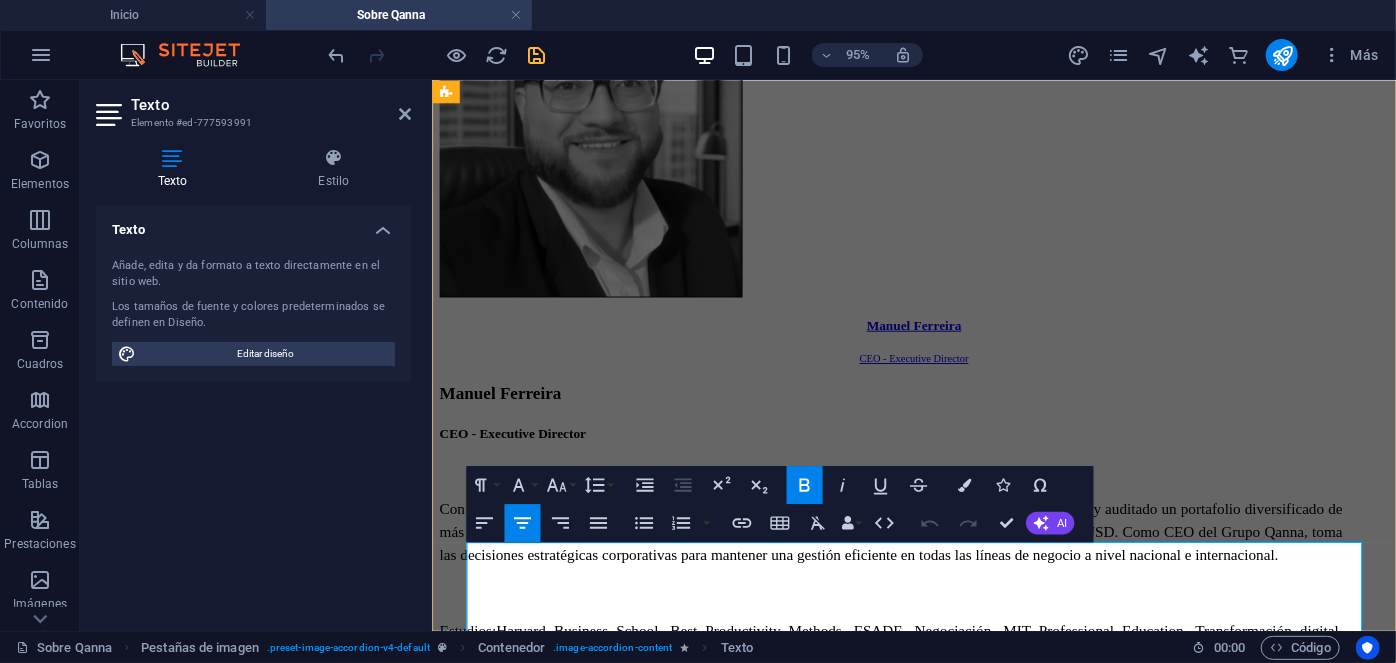 drag, startPoint x: 1157, startPoint y: 603, endPoint x: 1067, endPoint y: 609, distance: 90.199776 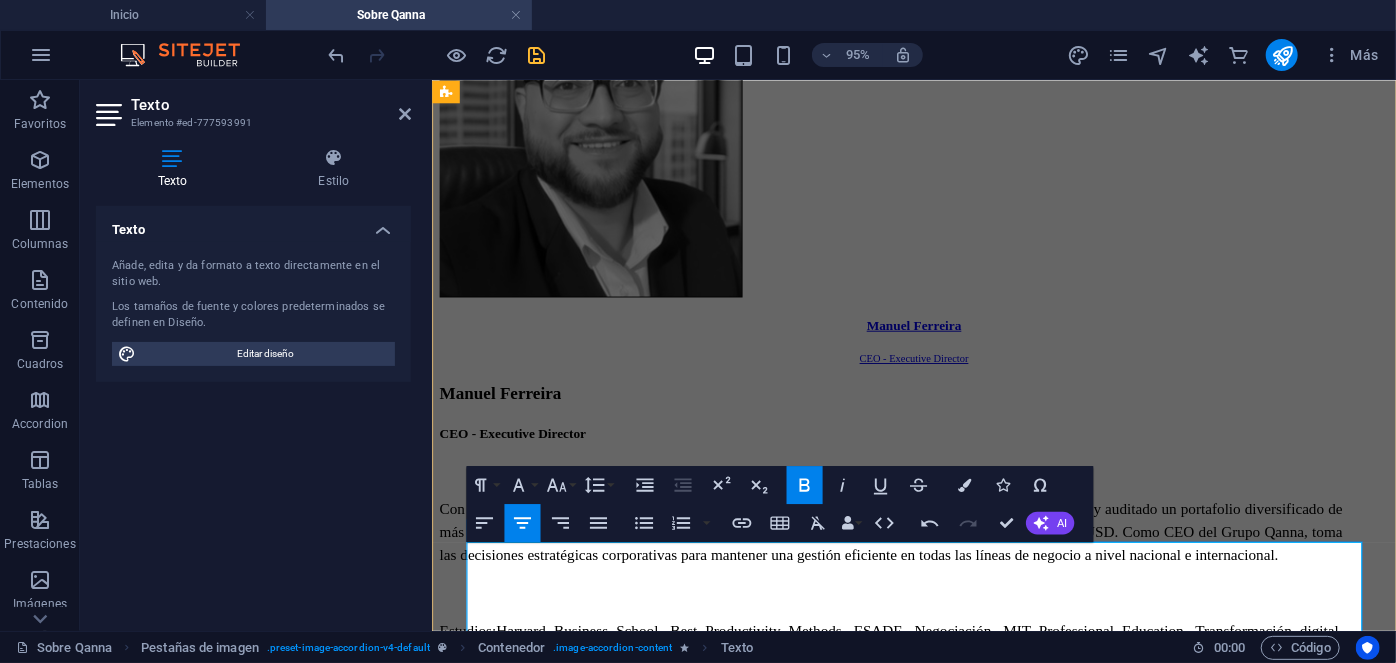 type 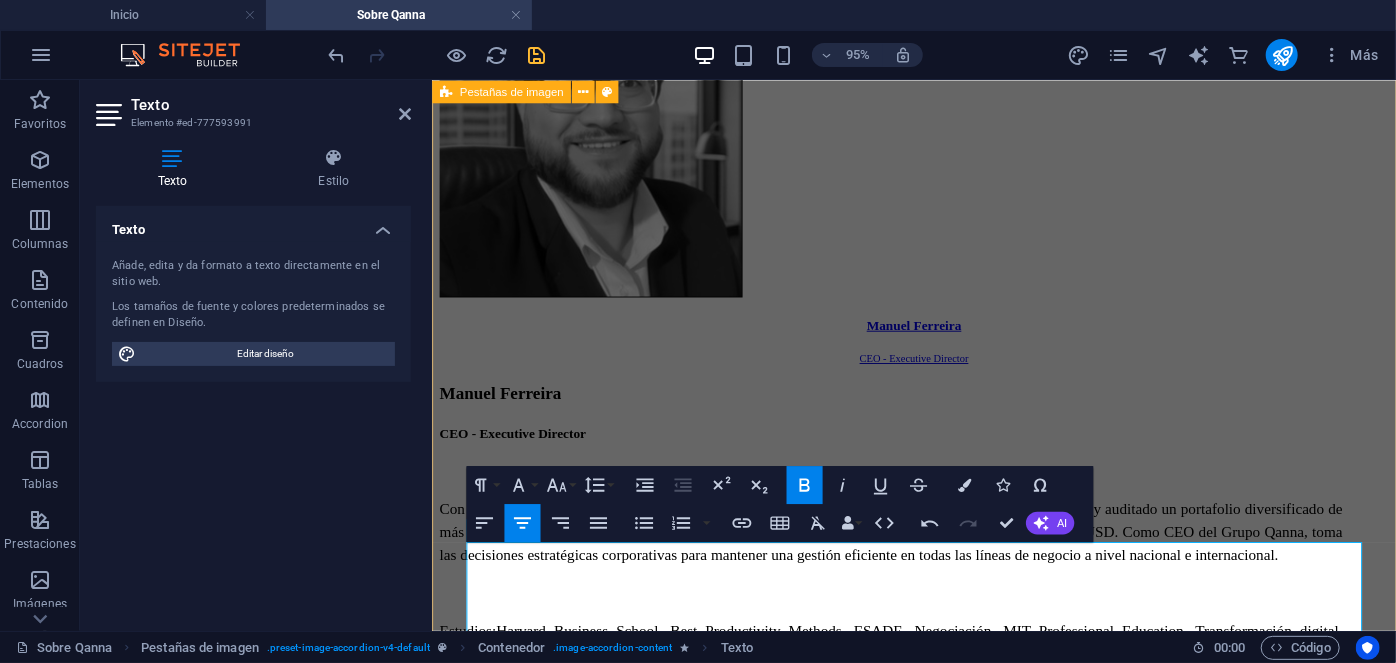 click on "Manuel Ferreira CEO - Executive Director Manuel Ferreira CEO - Executive Director Con más de 20 años de experiencia en gestión y administración de activos, donde ha dirigido, supervisado y auditado un portafolio diversificado de más de 1.400 propiedades. Ha liderado la administración de inversiones anuales que superan los $2,3 bn USD. Como CEO del Grupo Qanna, toma las decisiones estratégicas corporativas para mantener una gestión eficiente en todas las líneas de negocio a nivel nacional e internacional. Estudios: Harvard Business School. Best Productivity Methods. ESADE. Negociación. MIT Professional Education. Transformación digital. INACAP. Ingeniería Industrial. INACAP. Administración de edificios y condominios. UAI. Evaluación y gestión del negocio inmobiliario. Especialidades: Contacto manuel@[EMAIL] Denisse Palomera Business Development Director Denisse Palomera Business Development Director" at bounding box center (938, 3971) 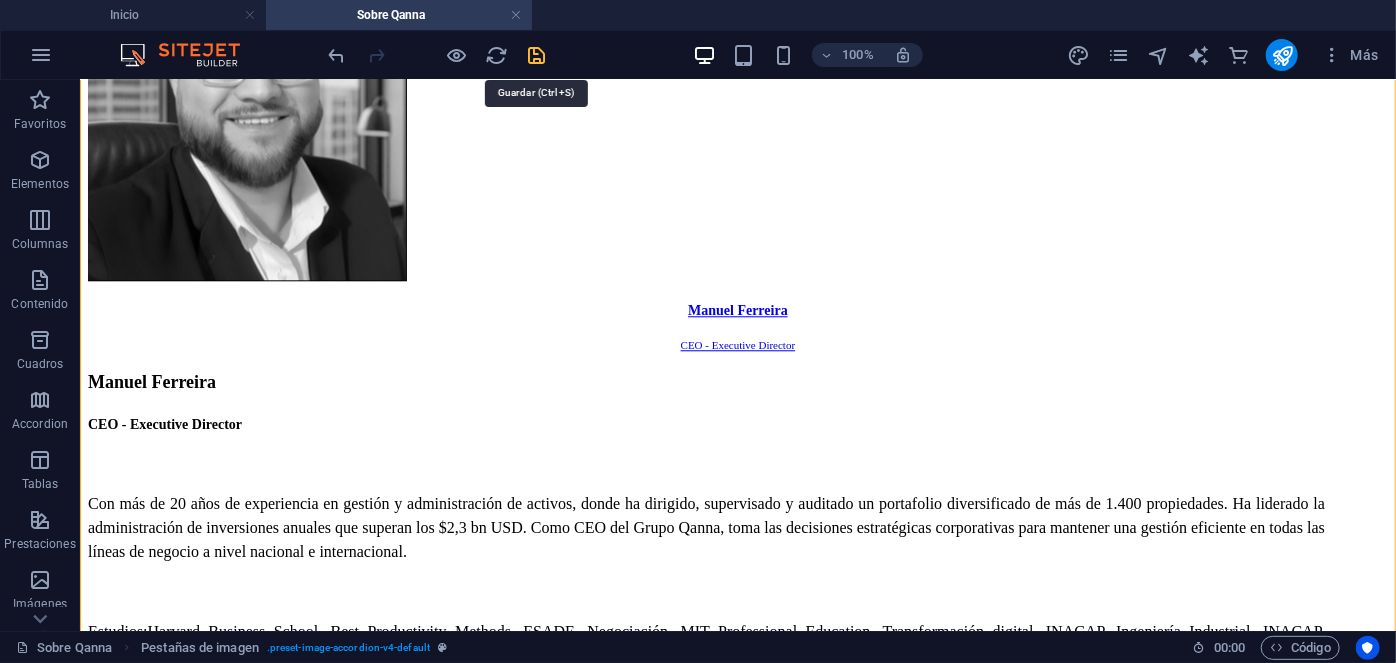 click at bounding box center (537, 55) 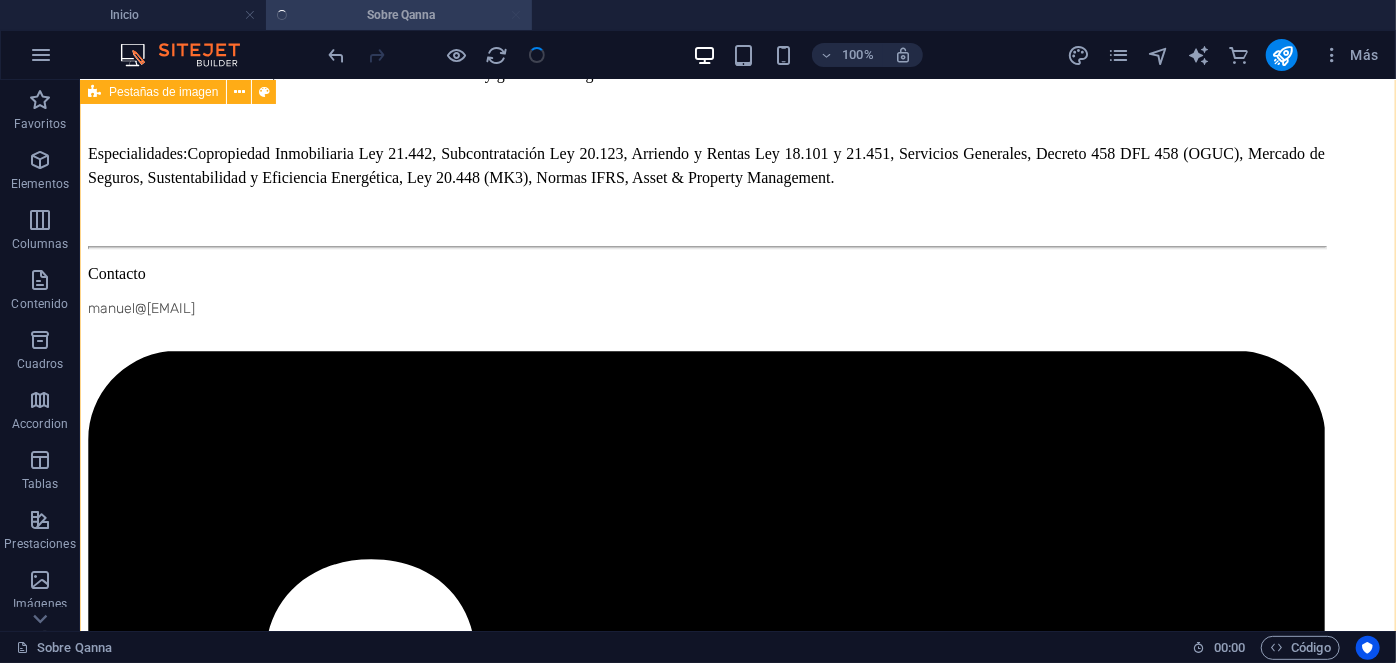 scroll, scrollTop: 3097, scrollLeft: 0, axis: vertical 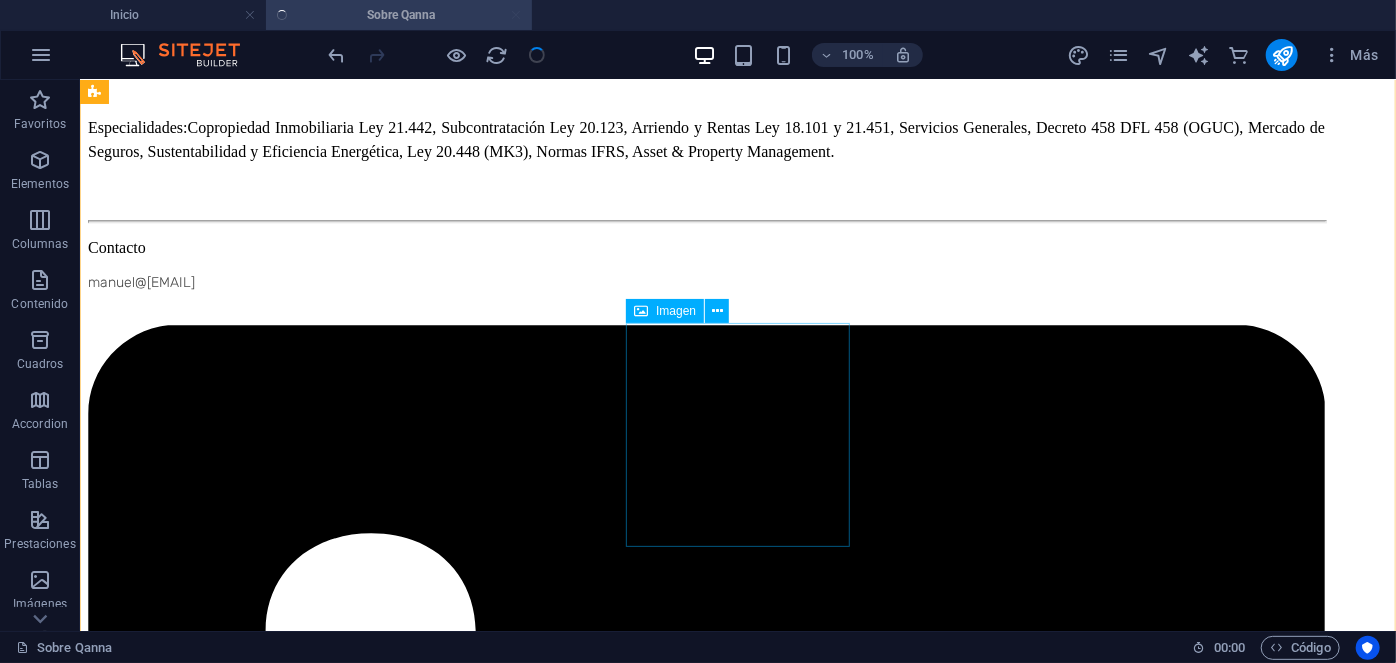 click on "Daniel Larraín Asset & Multifamily Management Director" at bounding box center [737, 6385] 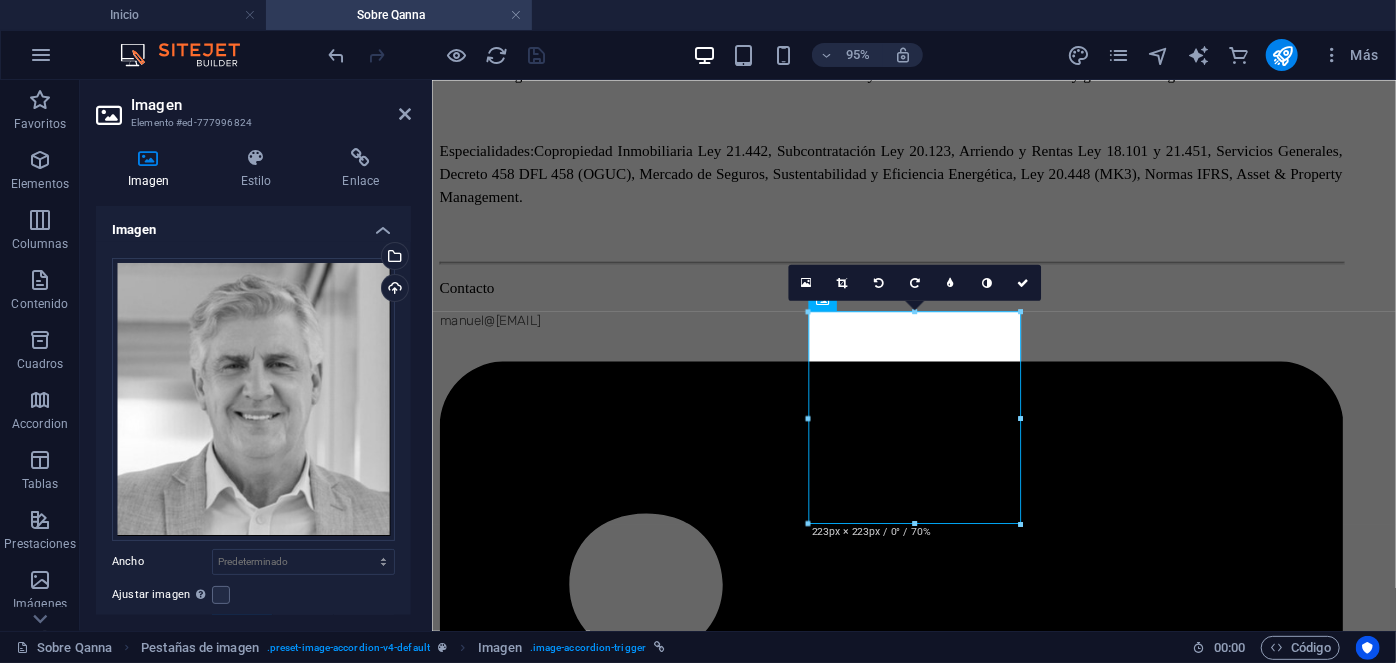 scroll, scrollTop: 368, scrollLeft: 0, axis: vertical 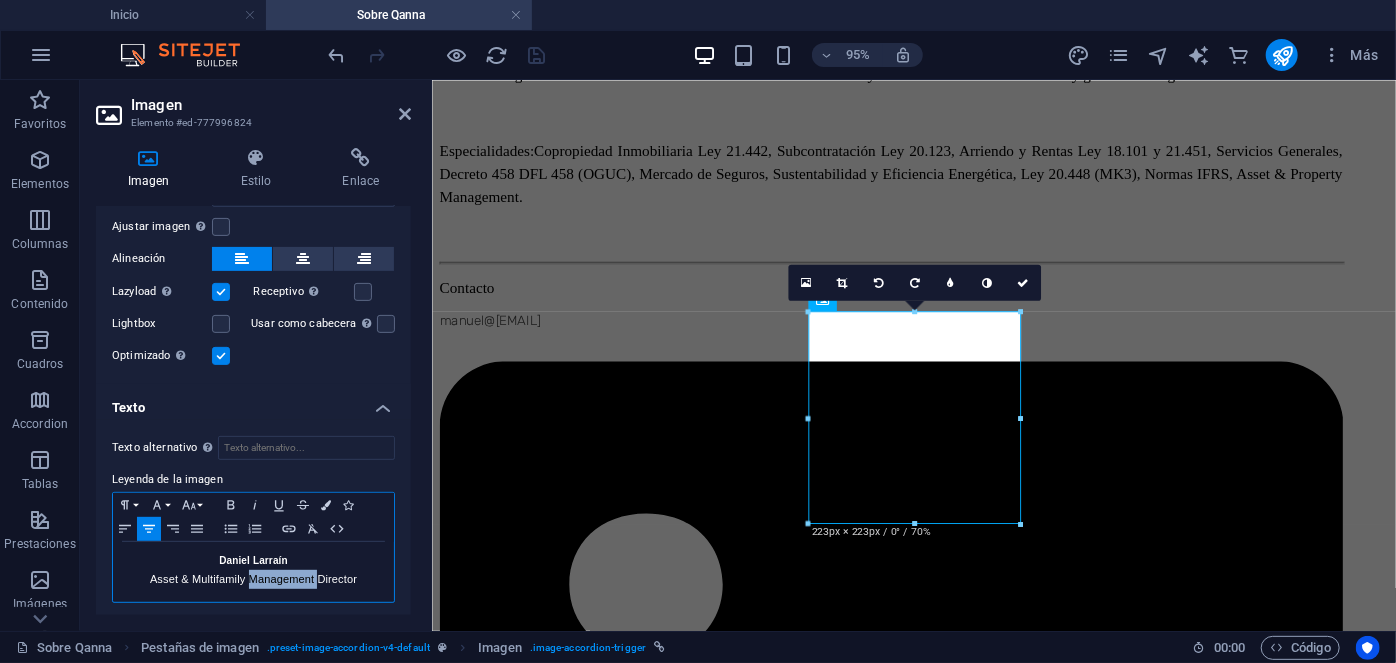 drag, startPoint x: 314, startPoint y: 572, endPoint x: 250, endPoint y: 598, distance: 69.079666 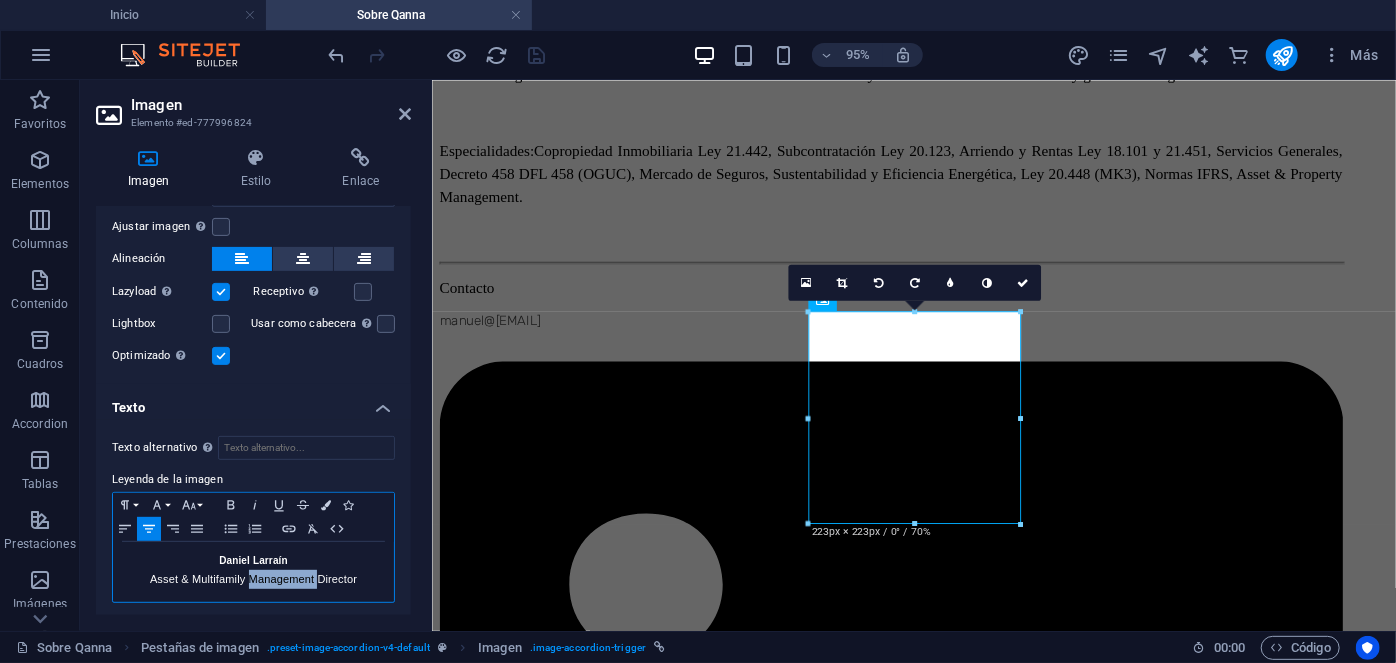 click on "Leyenda de la imagen Paragraph Format Normal Heading 1 Heading 2 Heading 3 Heading 4 Heading 5 Heading 6 Code Font Family Arial Georgia Impact Tahoma Times New Roman Verdana Assistant CreatoDisplay Thin FPRuUUymsaYpRh73MTQJug DM Sans EB Garamond Garet Book numuI lgTlmbc5VsCiPh3g Gontserrat Regular RxjA1Ongr9Z oR6INu8 rw Gravity Regular aS Re 62QfQ6r2VGIfgaGg Inter Kanit LouisGeorgeCafe EkC5agAsfJR_Ctz1D_Grzw LouisGeorgeCafe mn2iFrutkmPOfIKArSY0dA LouisGeorgeCafeBold uaI nC Jp0nvqZvnYkIuCw LouisGeorgeCafeLight yBlNji3iIDccfOUTH6 BPA M PLUS Rounded 1c Merriweather Montserrat Noto Sans Georgian Nunito Sans Panton Trial Regular I jRY9UITxSqC34ZB4LZ6A Panton Trial RegularItalic p_a84udvc6JvlE eRIbxJw Poppins Raleway Roboto Rubik TTChocolatesTrialMedium 2xXoil6X2L93Dz35cyWTrw TTChocolatesTrialMedium KHEuf 0pREzj0iP1vIsNDA TTChocolatesTrialMedium pBMk2ZKzwvwkIK0SLbN3tQ TTChocolatesTrialRegular gkS2aQrF0GLmx6ppkSs7iw TTChocolatesTrialRegular1 AxyLzWhFyfRQ_ApjO9doaQ TTChocolatesTrialRegular1 MaZSN18_k6Y0XIX3YHZ9GA 8 9" at bounding box center [253, 536] 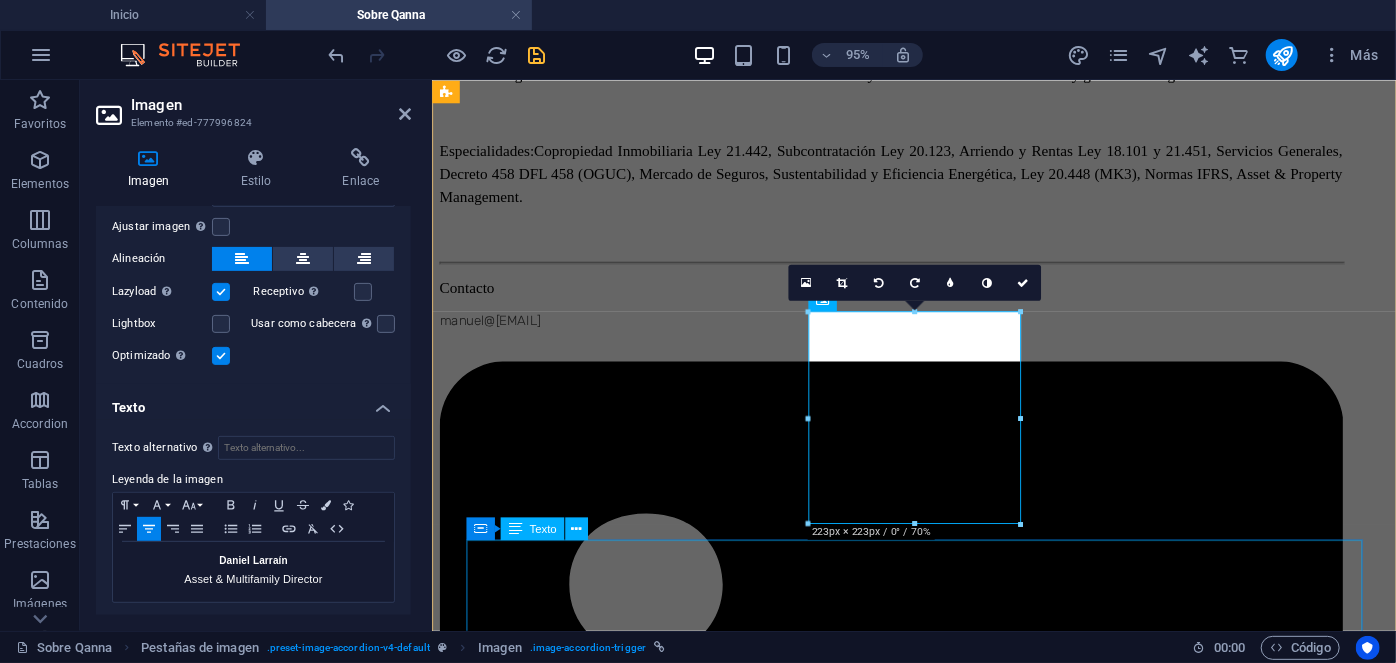 click on "[NAME] [LAST] Asset & Property Manager Con más de 20 años de experiencia en administración de infraestructura y servicios de mantenimiento industrial. Lidera la administracion y de activos para el mercado de edificios multifamily y oficinas, al tiempo de gestionar de manera diligente y eficiente el área técnica siendo responsable del mantenimiento general de todas las propiedades del grupo en LATAM. Estudios: Universidad de Navarra. Arquitectura. U. Politécnica de Madrid y Global Lean. Lean Six sigma. INACAP. Gestión Inmobiliaria Ley 21.442. Especialidades: Copropiedad Inmobiliaria Ley 21.442, Arriendo y Rentas Ley 18.101 y 21.451, Servicios Generales, Mercado de Seguros, Sustentabilidad, Clima HVAC & VRV, Mantenimiento Industrial." at bounding box center (938, 6008) 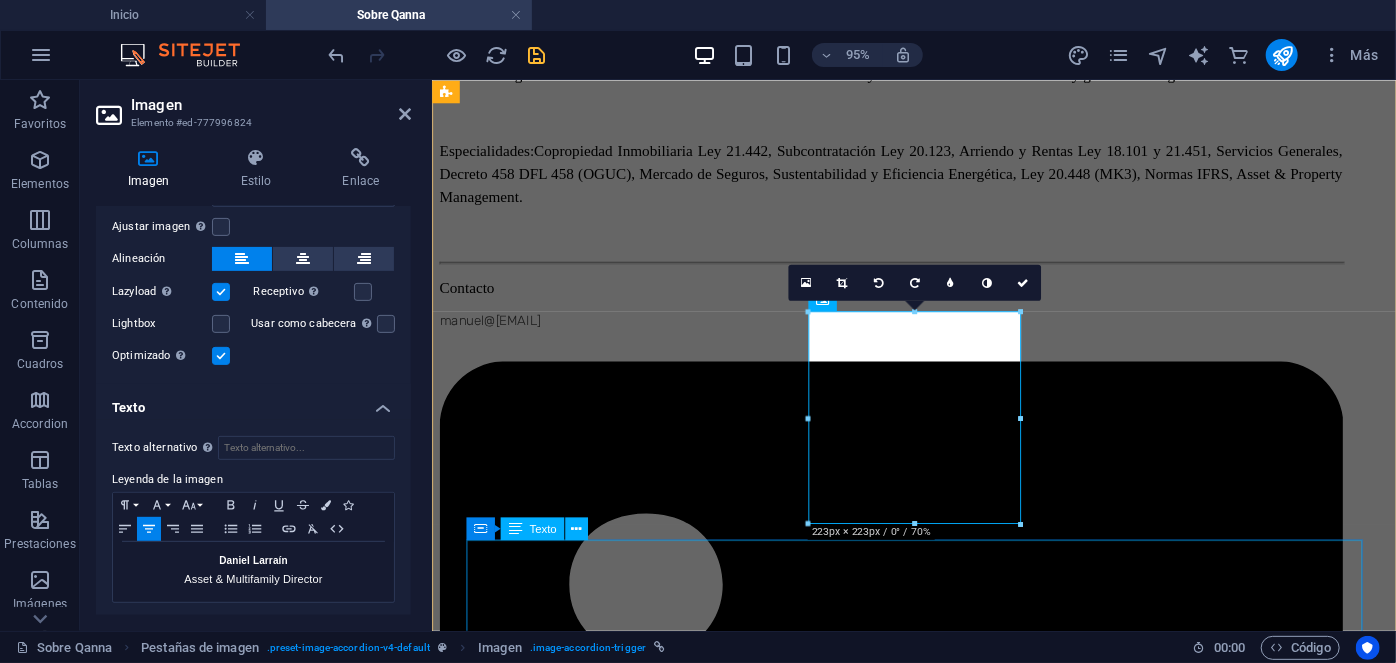 click on "[NAME] [LAST] Asset & Property Manager Con más de 20 años de experiencia en administración de infraestructura y servicios de mantenimiento industrial. Lidera la administracion y de activos para el mercado de edificios multifamily y oficinas, al tiempo de gestionar de manera diligente y eficiente el área técnica siendo responsable del mantenimiento general de todas las propiedades del grupo en LATAM. Estudios: Universidad de Navarra. Arquitectura. U. Politécnica de Madrid y Global Lean. Lean Six sigma. INACAP. Gestión Inmobiliaria Ley 21.442. Especialidades: Copropiedad Inmobiliaria Ley 21.442, Arriendo y Rentas Ley 18.101 y 21.451, Servicios Generales, Mercado de Seguros, Sustentabilidad, Clima HVAC & VRV, Mantenimiento Industrial." at bounding box center (938, 6008) 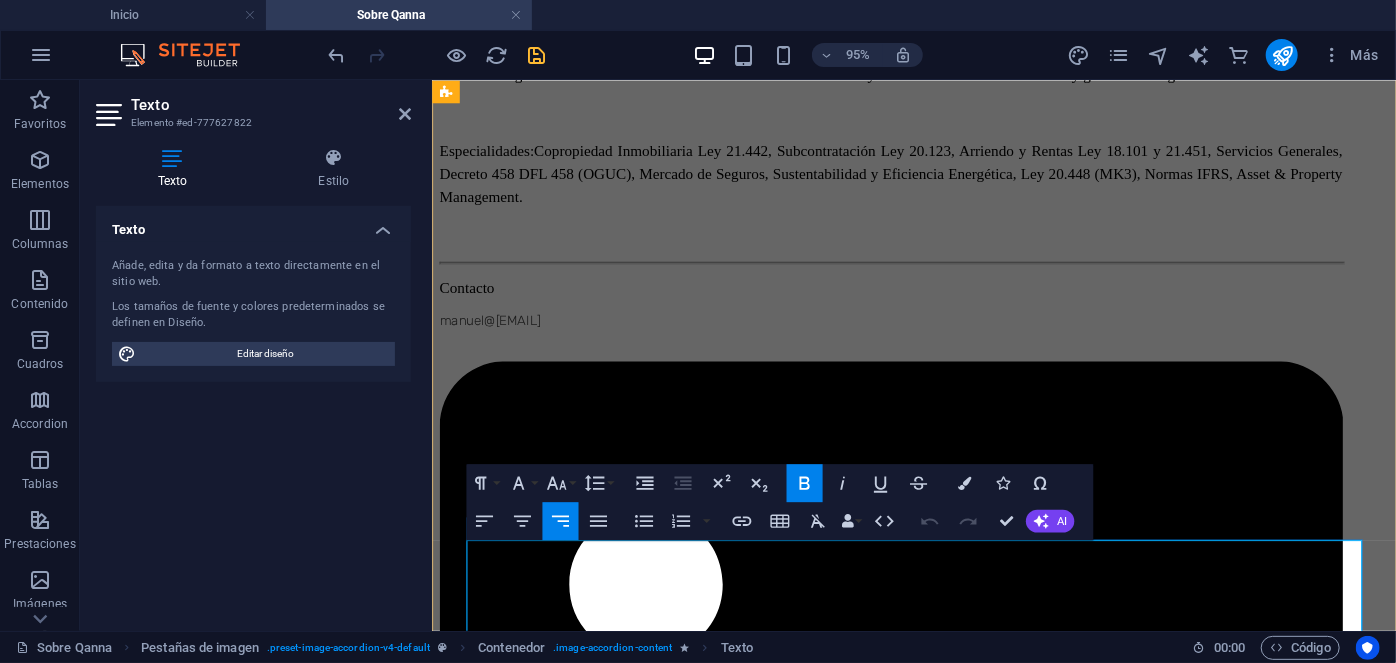click on "Asset & Property Manager" at bounding box center (938, 5857) 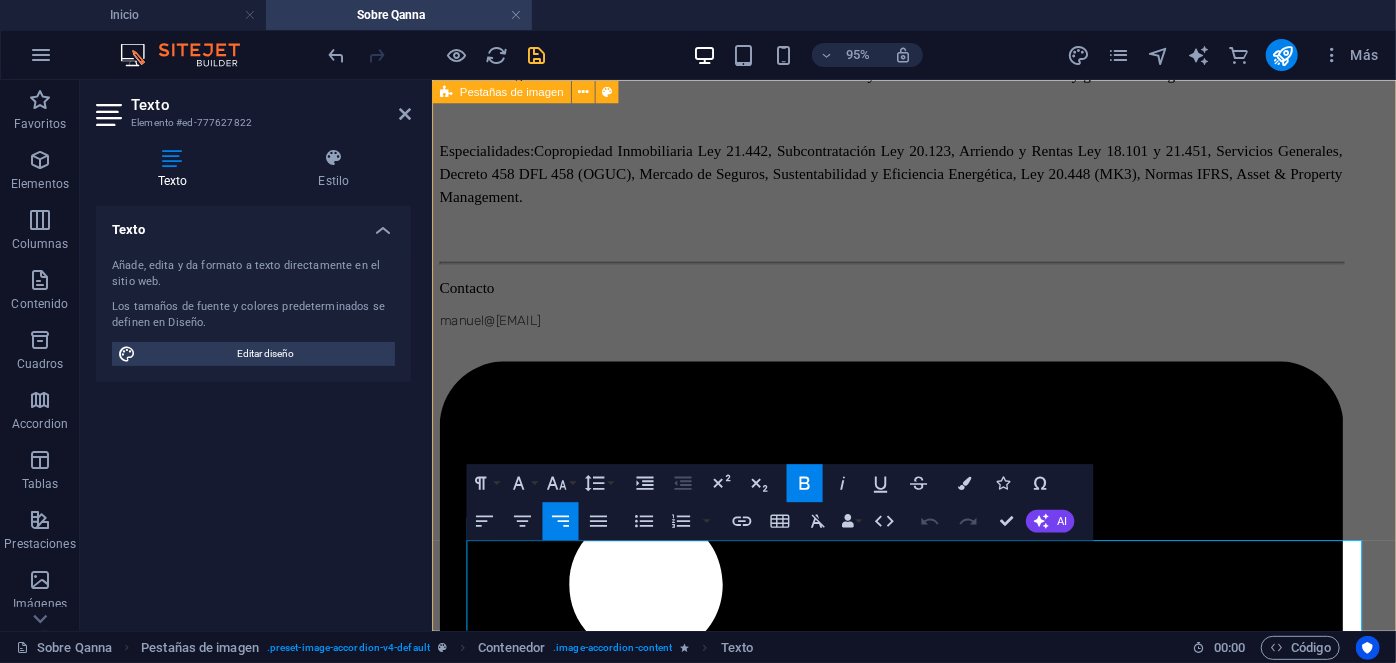 drag, startPoint x: 1290, startPoint y: 600, endPoint x: 1414, endPoint y: 593, distance: 124.197426 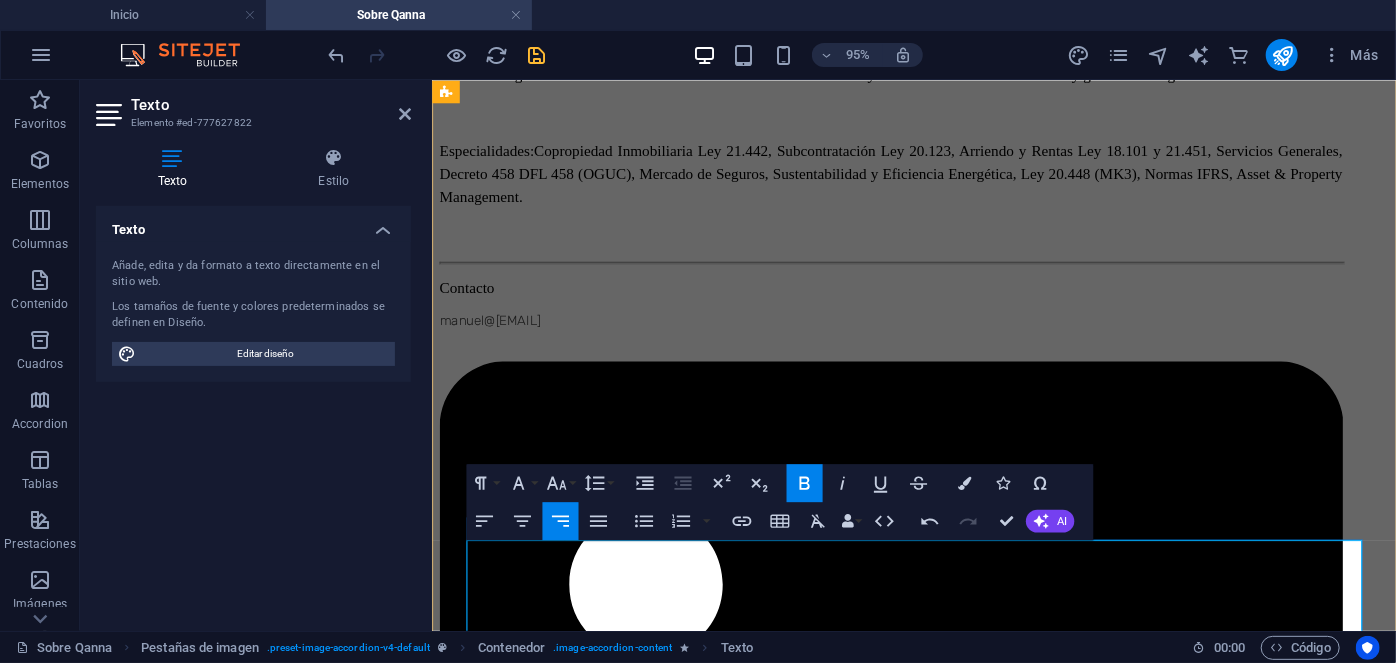 click on "Asset &Multifamily Difector" at bounding box center (1341, 5856) 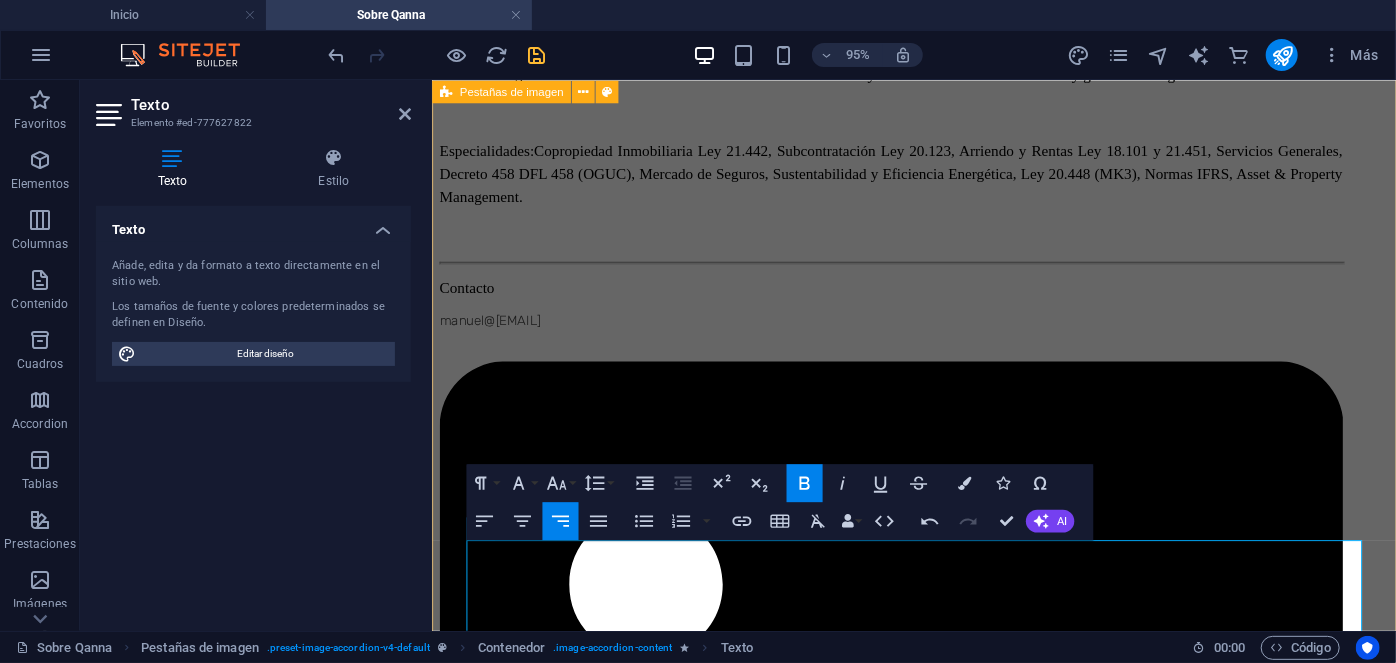 click on "Manuel Ferreira CEO - Executive Director Manuel Ferreira CEO - Executive Director Con más de 20 años de experiencia en gestión y administración de activos, donde ha dirigido, supervisado y auditado un portafolio diversificado de más de 1.400 propiedades. Ha liderado la administración de inversiones anuales que superan los $2,3 bn USD. Como CEO del Grupo Qanna, toma las decisiones estratégicas corporativas para mantener una gestión eficiente en todas las líneas de negocio a nivel nacional e internacional. Estudios: Harvard Business School. Best Productivity Methods. ESADE. Negociación. MIT Professional Education. Transformación digital. INACAP. Ingeniería Industrial. INACAP. Administración de edificios y condominios. UAI. Evaluación y gestión del negocio inmobiliario. Especialidades: Contacto manuel@[EMAIL] Denisse Palomera Business Development Director Denisse Palomera Business Development Director" at bounding box center [938, 3363] 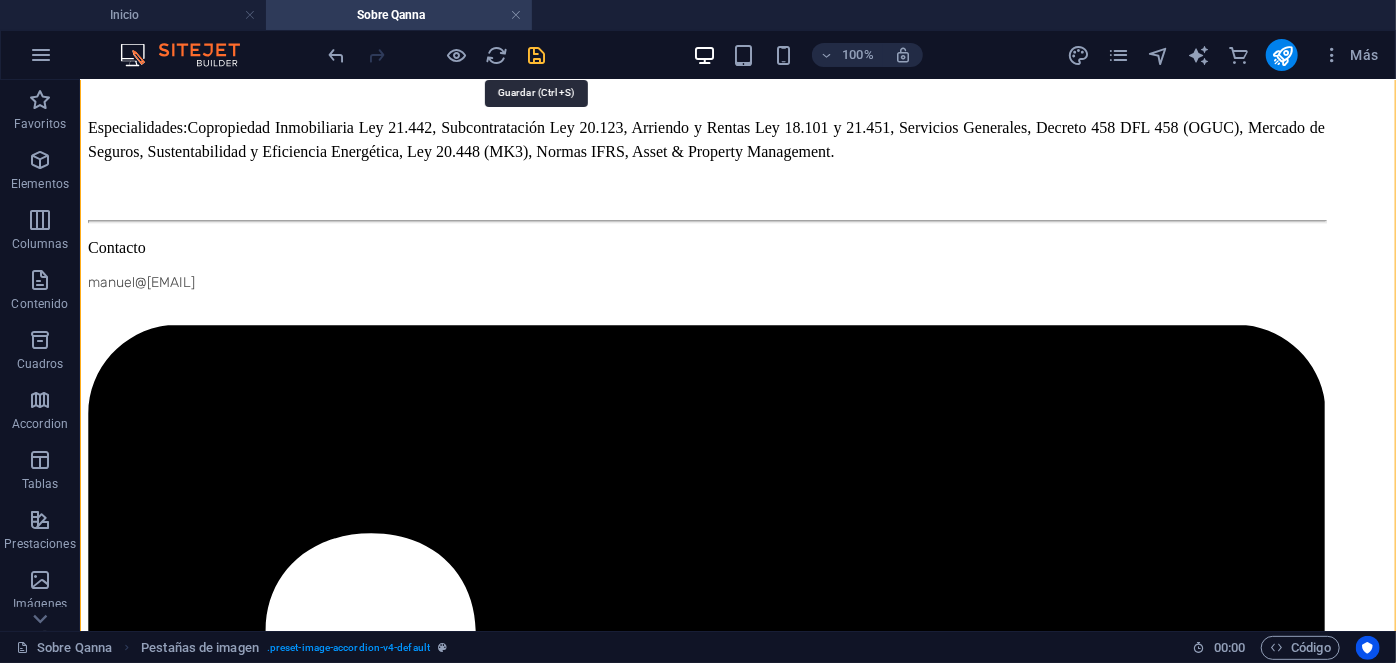 click at bounding box center (537, 55) 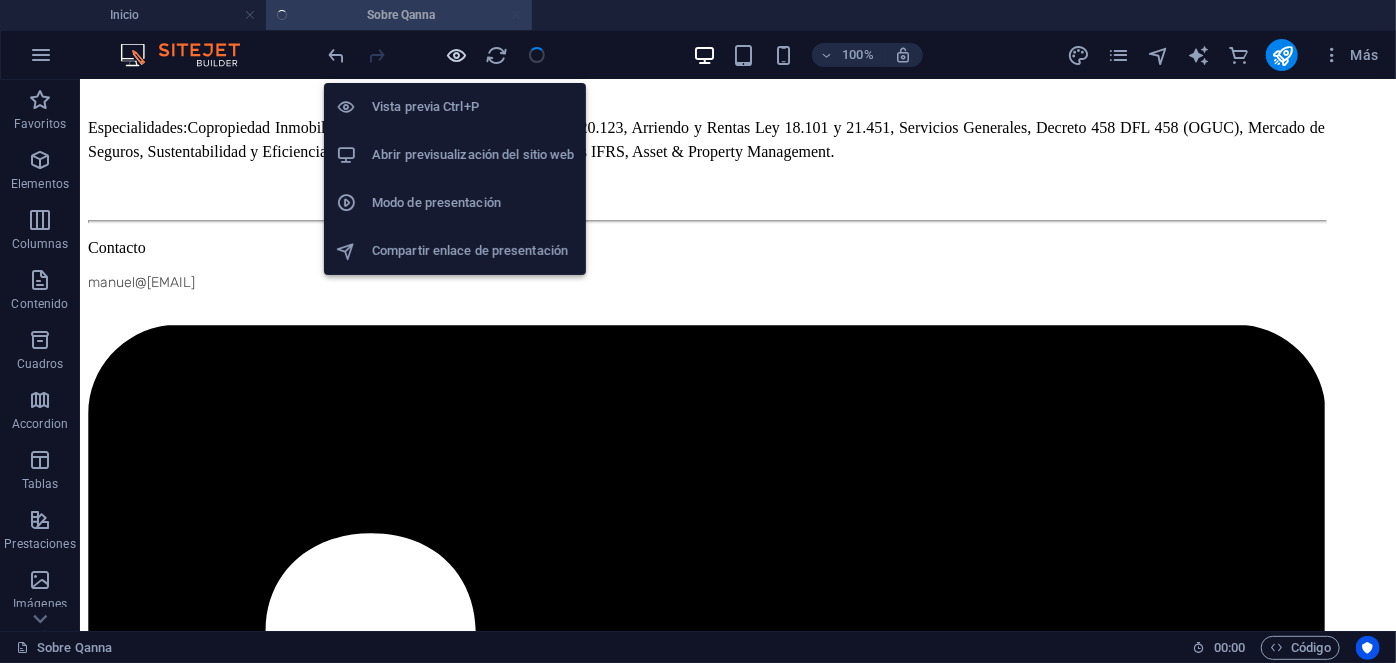 click at bounding box center [457, 55] 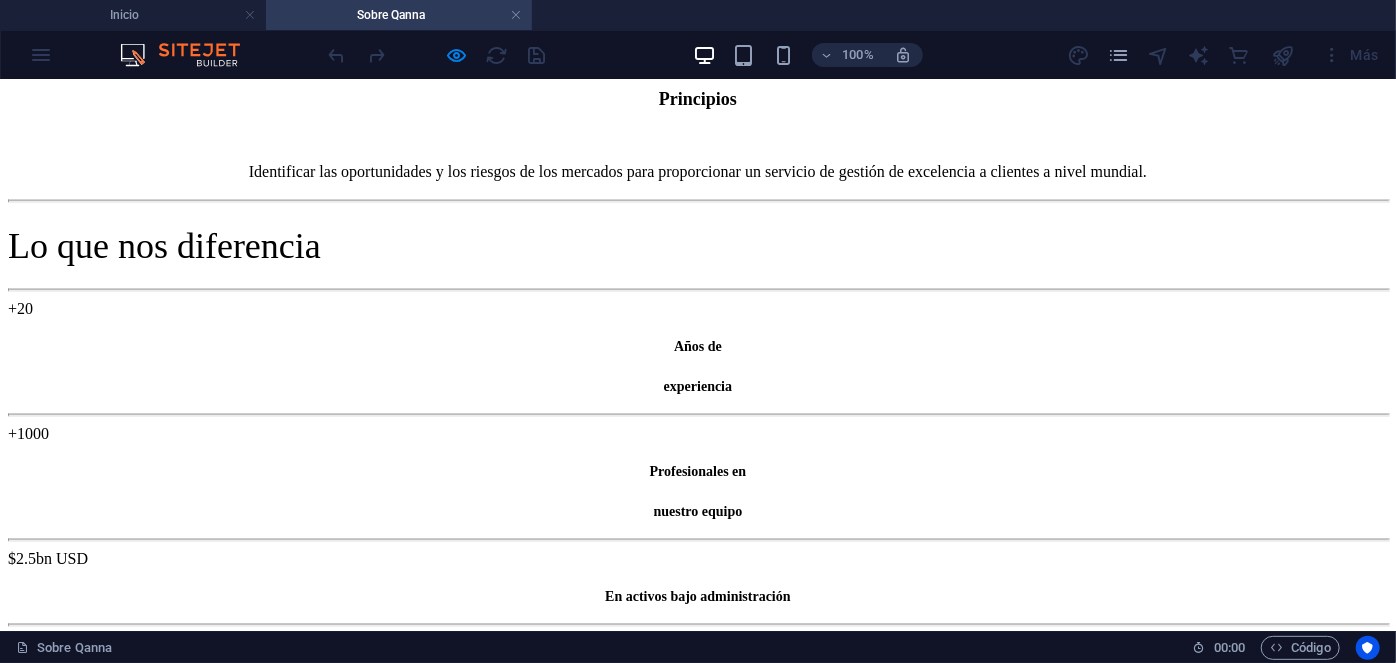 scroll, scrollTop: 1364, scrollLeft: 0, axis: vertical 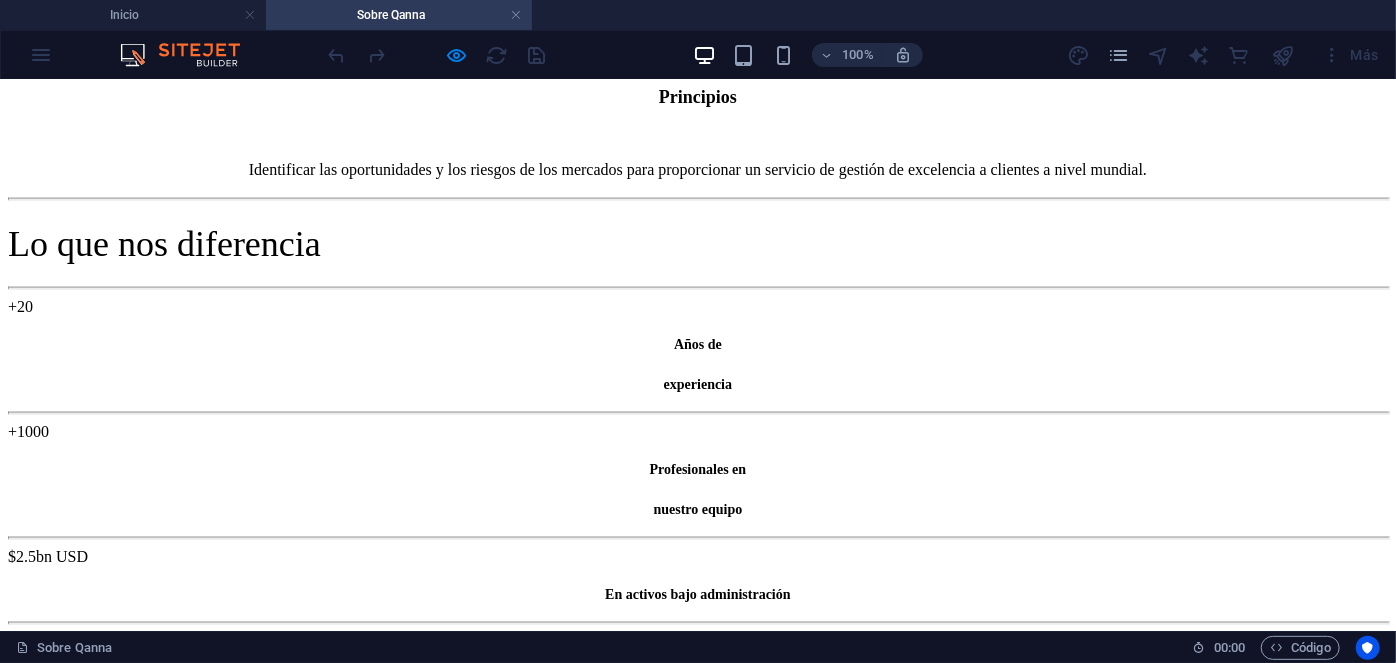 click on "Daniel Larraín Asset & Multifamily Director" at bounding box center (698, 2713) 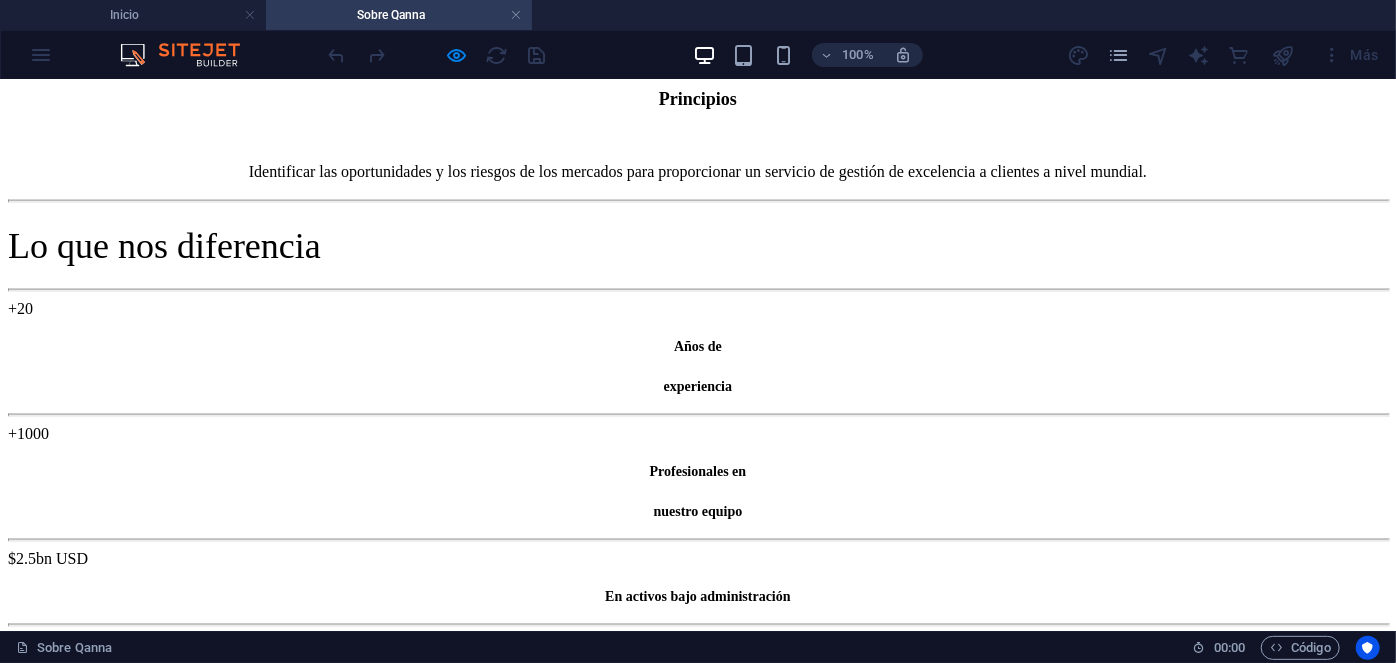 scroll, scrollTop: 1361, scrollLeft: 0, axis: vertical 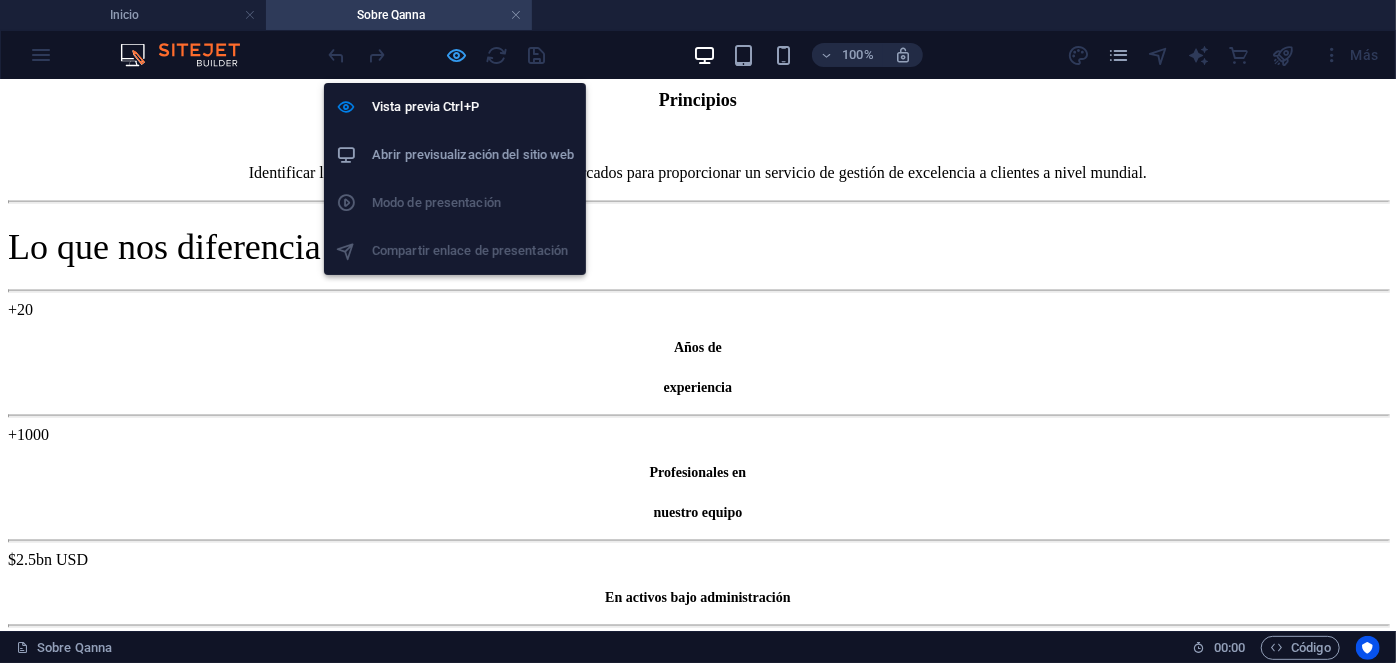 click at bounding box center (457, 55) 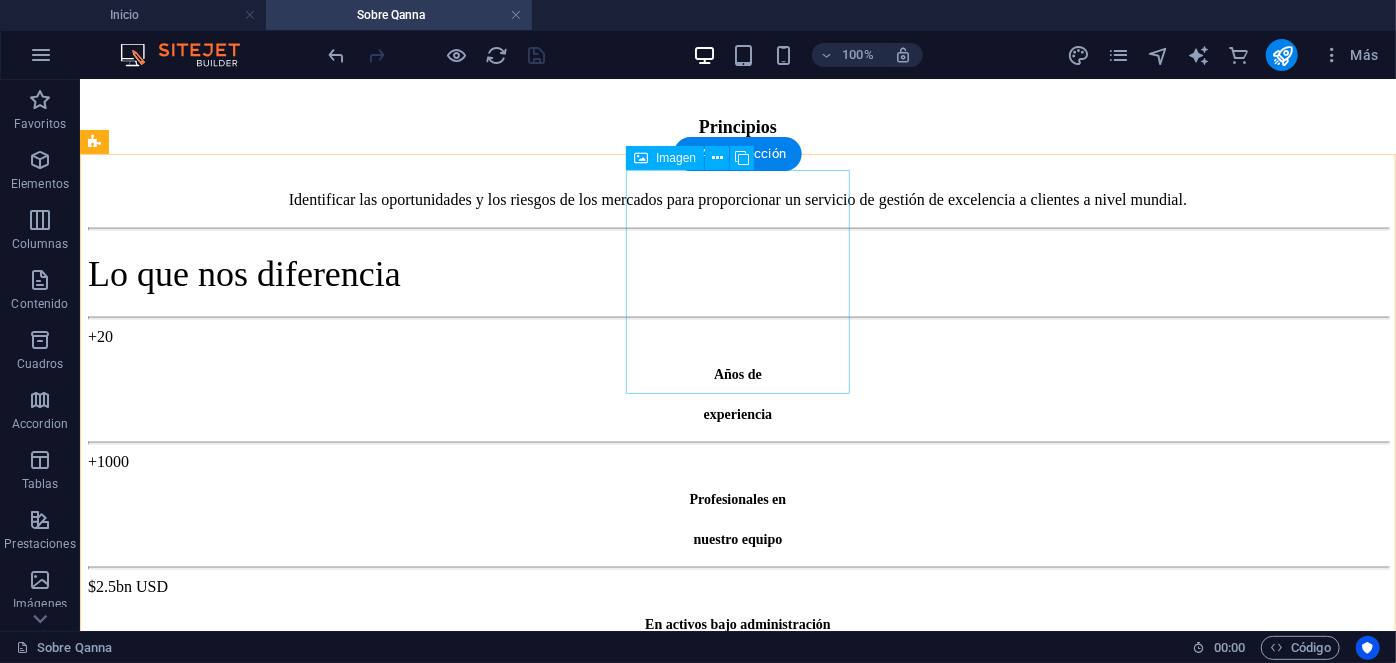 click on "Manuel Ferreira CEO - Executive Director" at bounding box center (737, 1284) 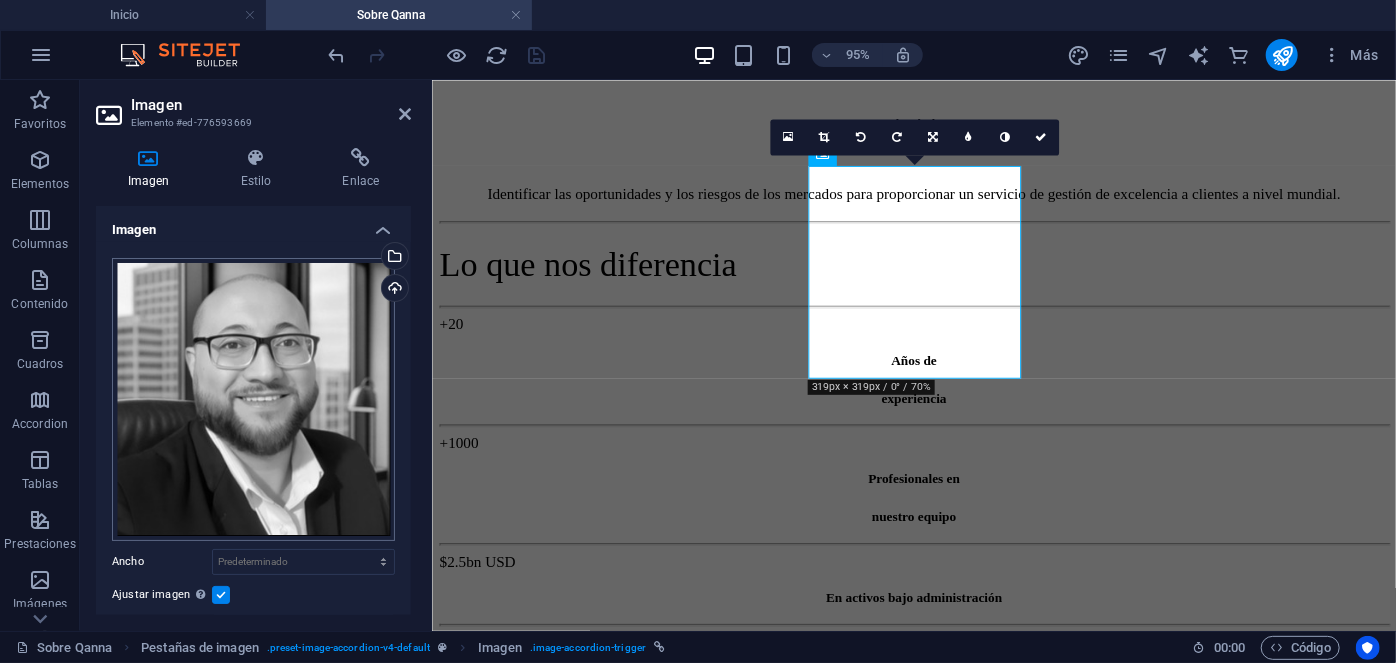 scroll, scrollTop: 502, scrollLeft: 0, axis: vertical 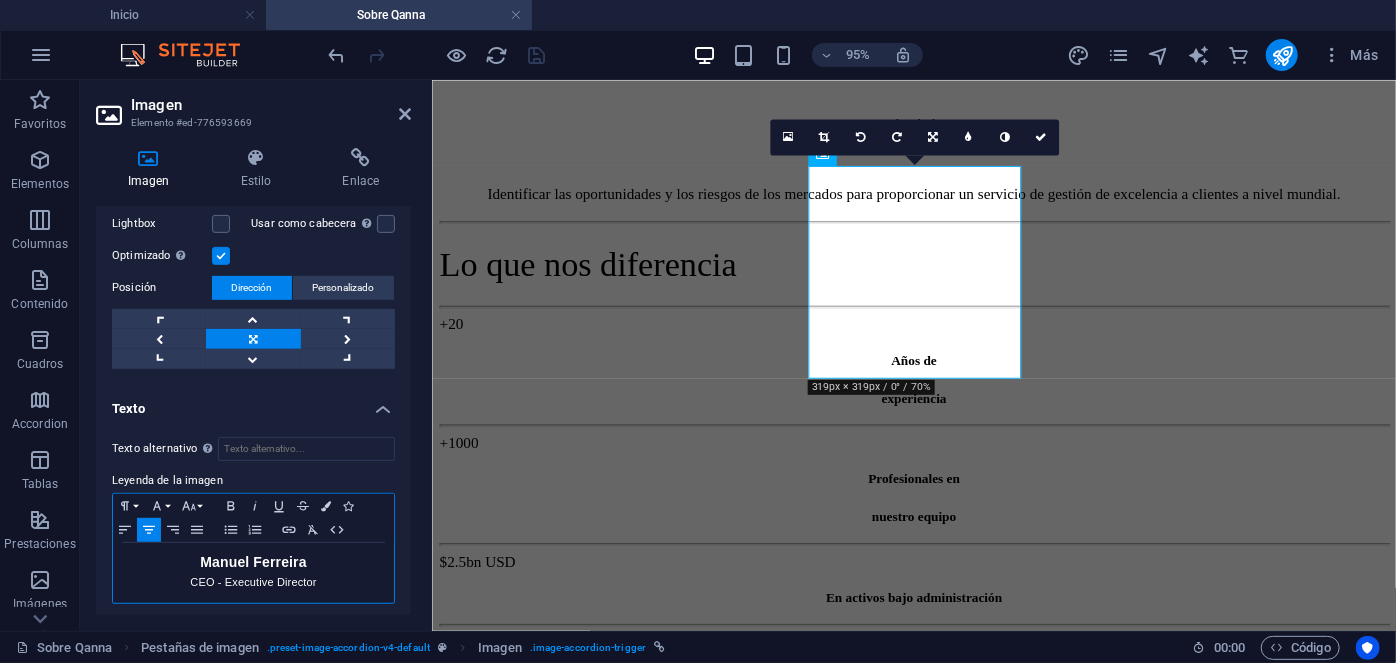 click on "CEO - Executive Director" at bounding box center [253, 582] 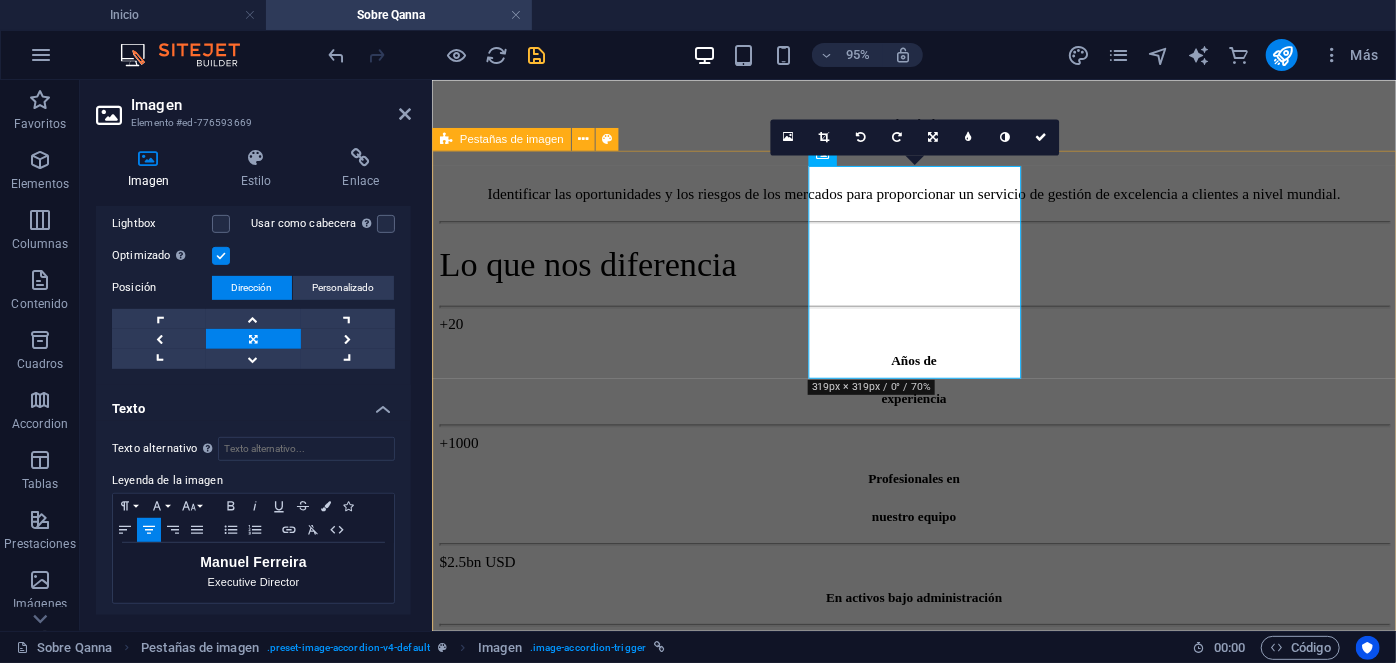 click on "Manuel Ferreira Executive Director Manuel Ferreira CEO - Executive Director Con más de 20 años de experiencia en gestión y administración de activos, donde ha dirigido, supervisado y auditado un portafolio diversificado de más de 1.400 propiedades. Ha liderado la administración de inversiones anuales que superan los $2,3 bn USD. Como CEO del Grupo Qanna, toma las decisiones estratégicas corporativas para mantener una gestión eficiente en todas las líneas de negocio a nivel nacional e internacional. Estudios: Harvard Business School. Best Productivity Methods. ESADE. Negociación. MIT Professional Education. Transformación digital. INACAP. Ingeniería Industrial. INACAP. Administración de edificios y condominios. UAI. Evaluación y gestión del negocio inmobiliario. Especialidades: Contacto manuel@[EMAIL] Denisse Palomera Business Development Director Denisse Palomera Business Development Director" at bounding box center [938, 5099] 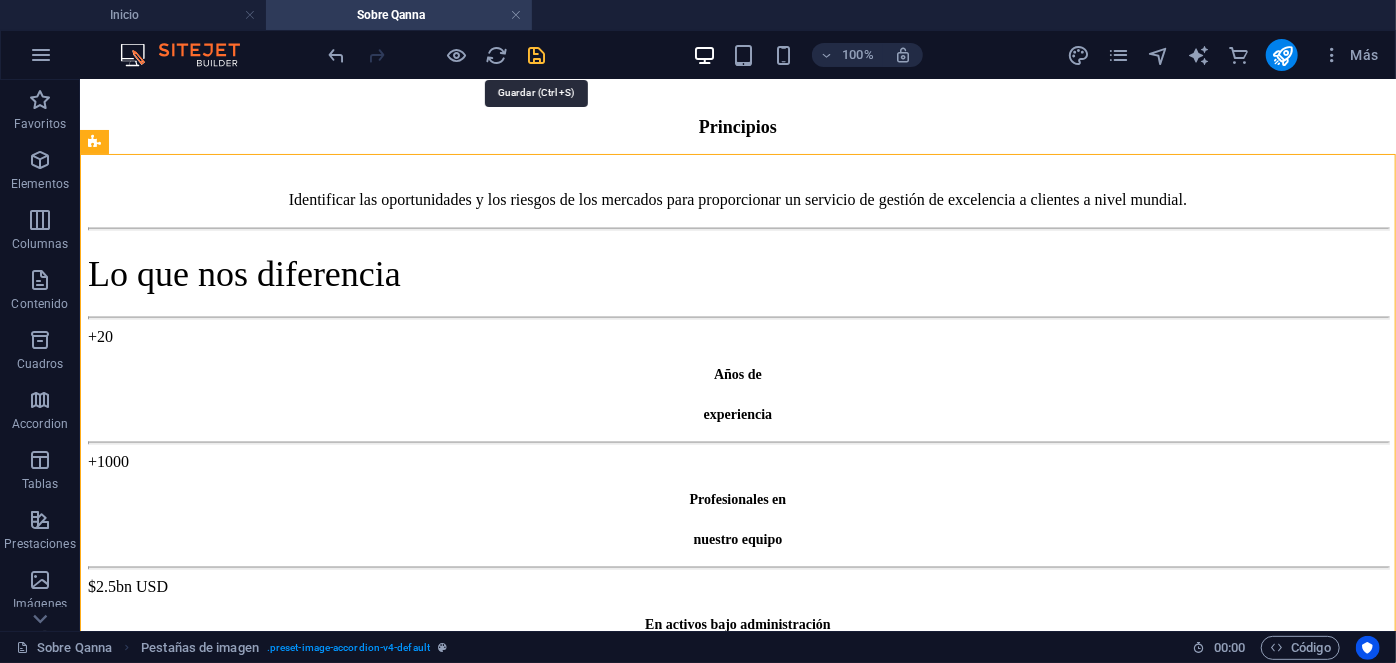click at bounding box center [537, 55] 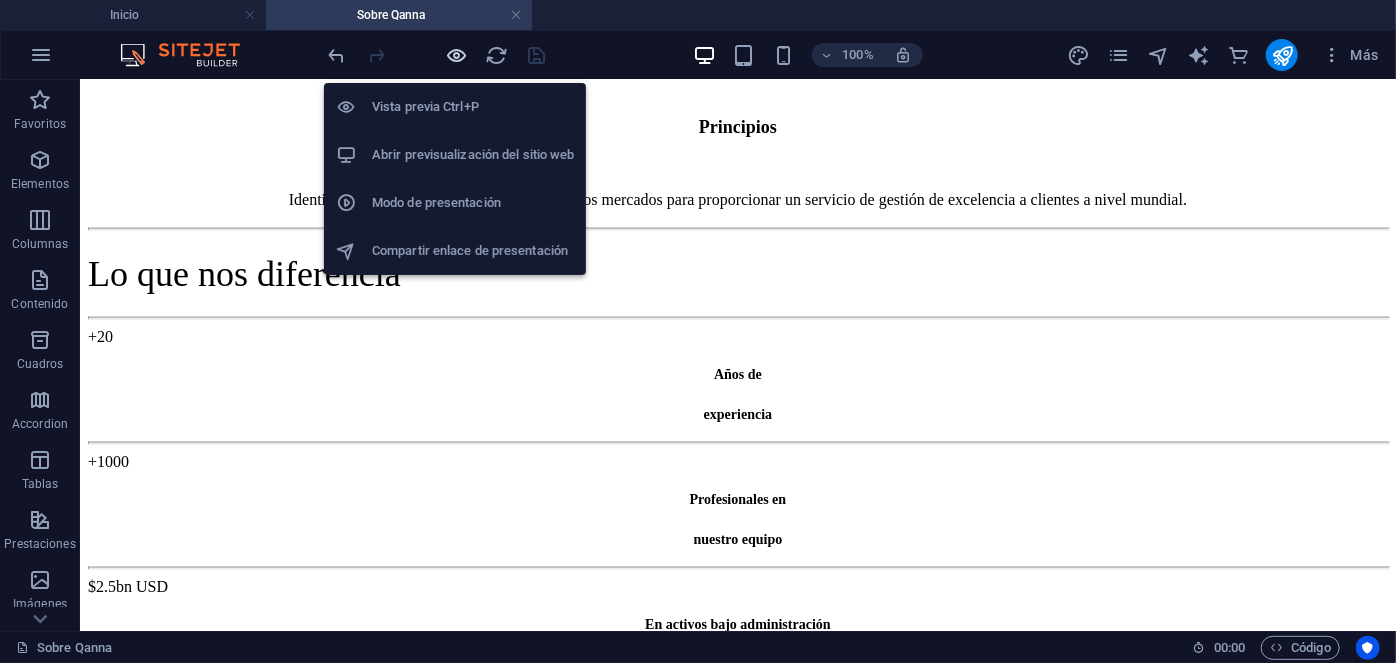 click at bounding box center (457, 55) 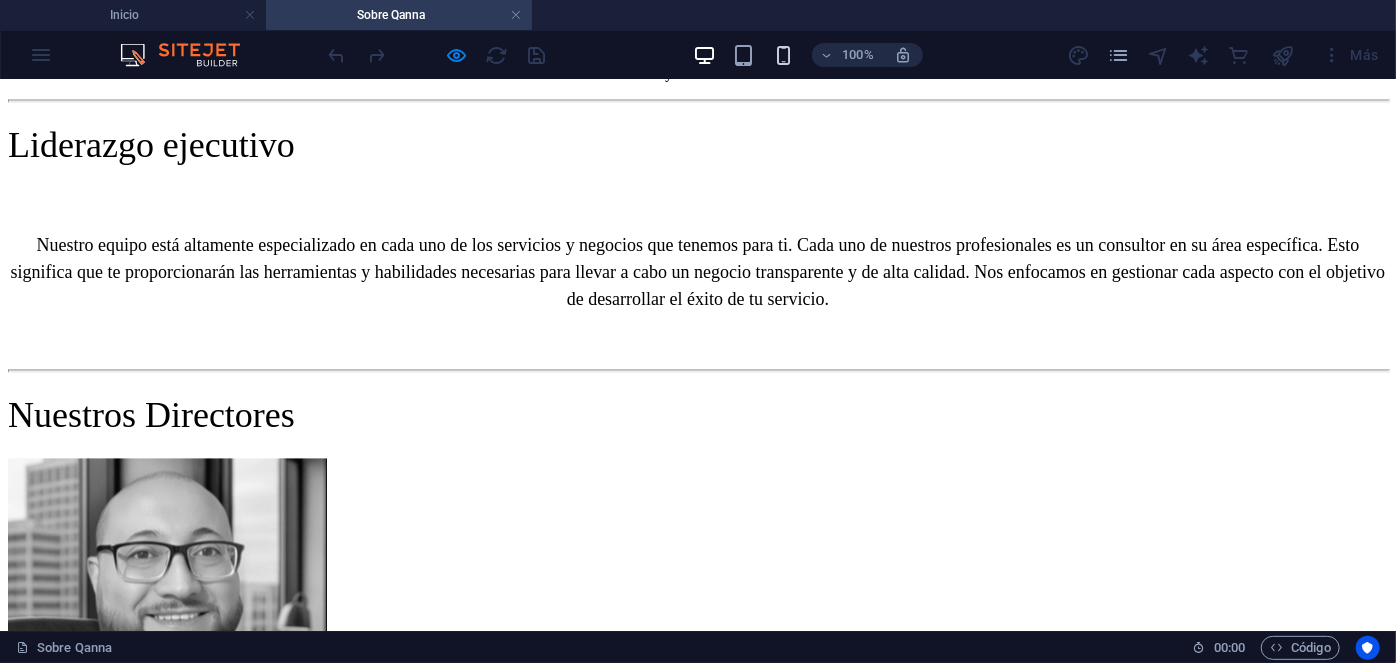 scroll, scrollTop: 1966, scrollLeft: 0, axis: vertical 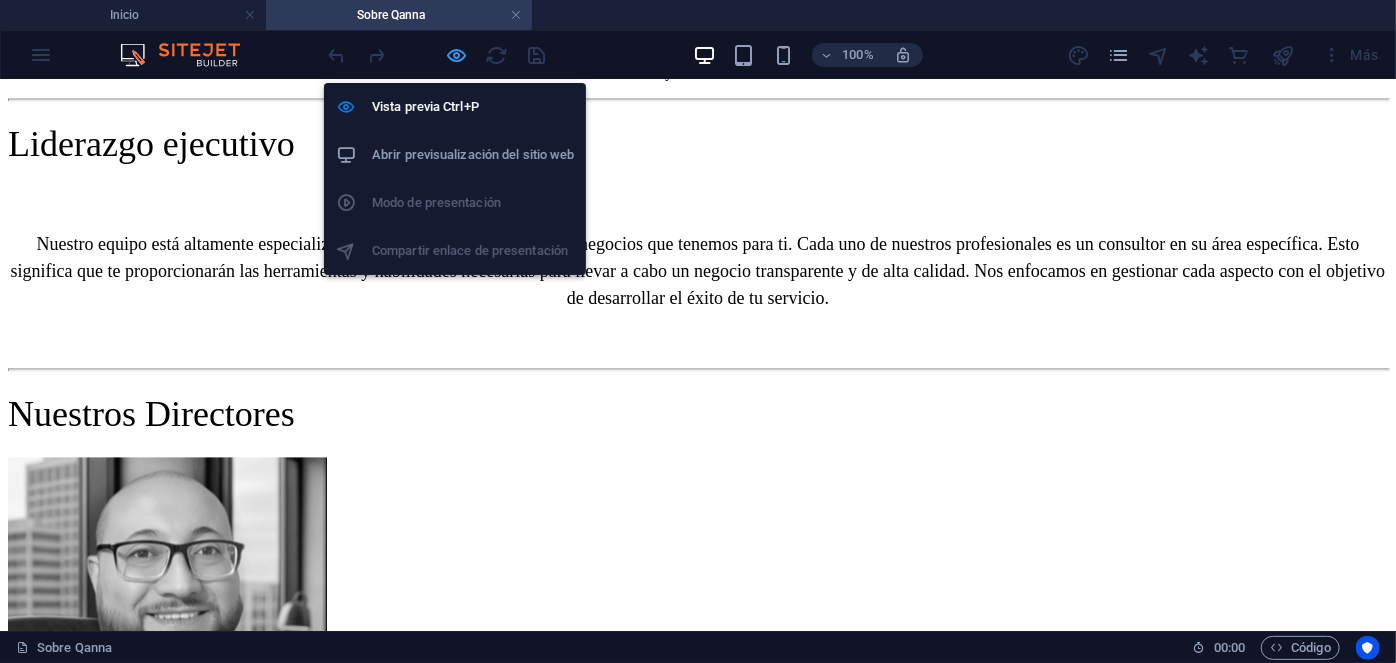 click at bounding box center [457, 55] 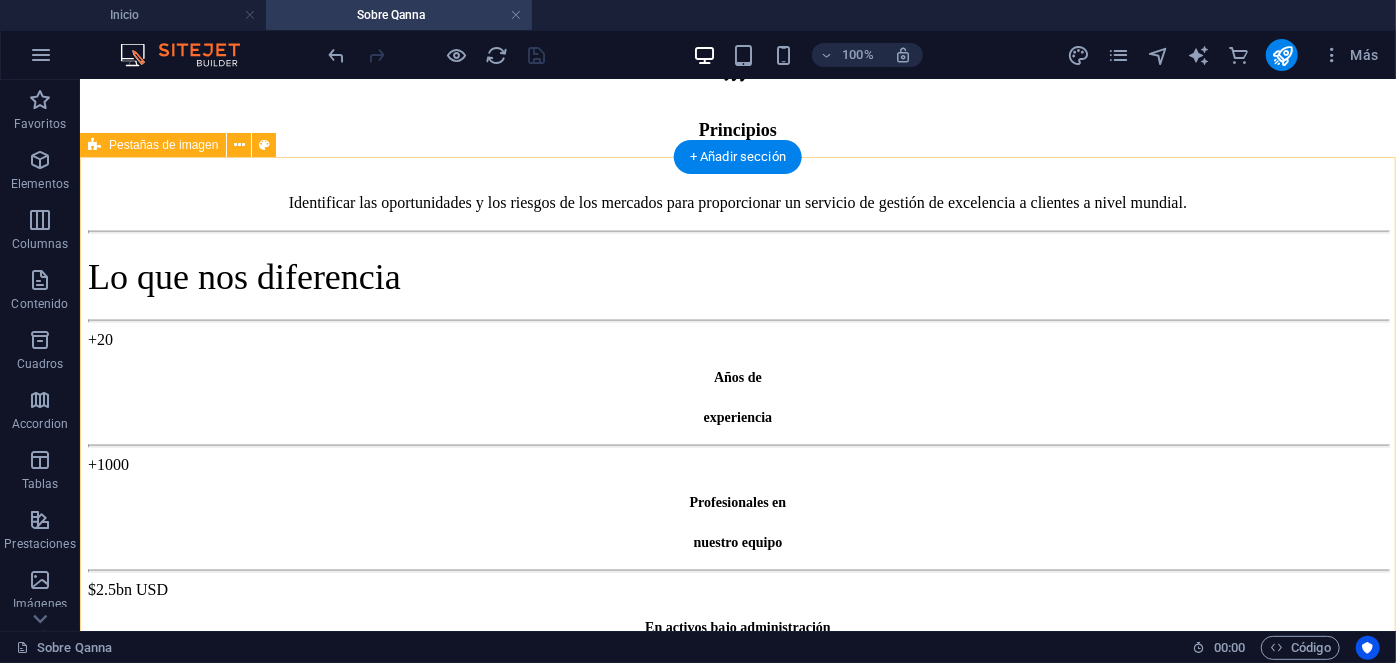 scroll, scrollTop: 1151, scrollLeft: 0, axis: vertical 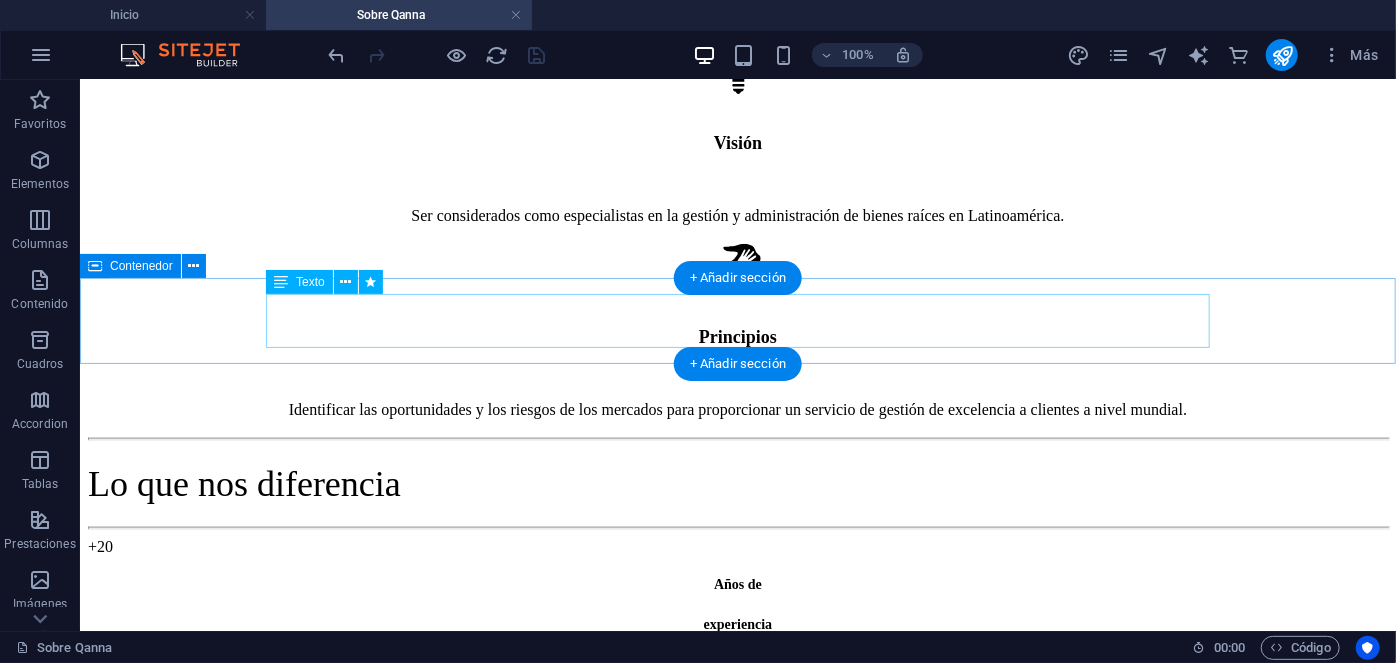 click on "Nuestros Directores" at bounding box center [737, 1256] 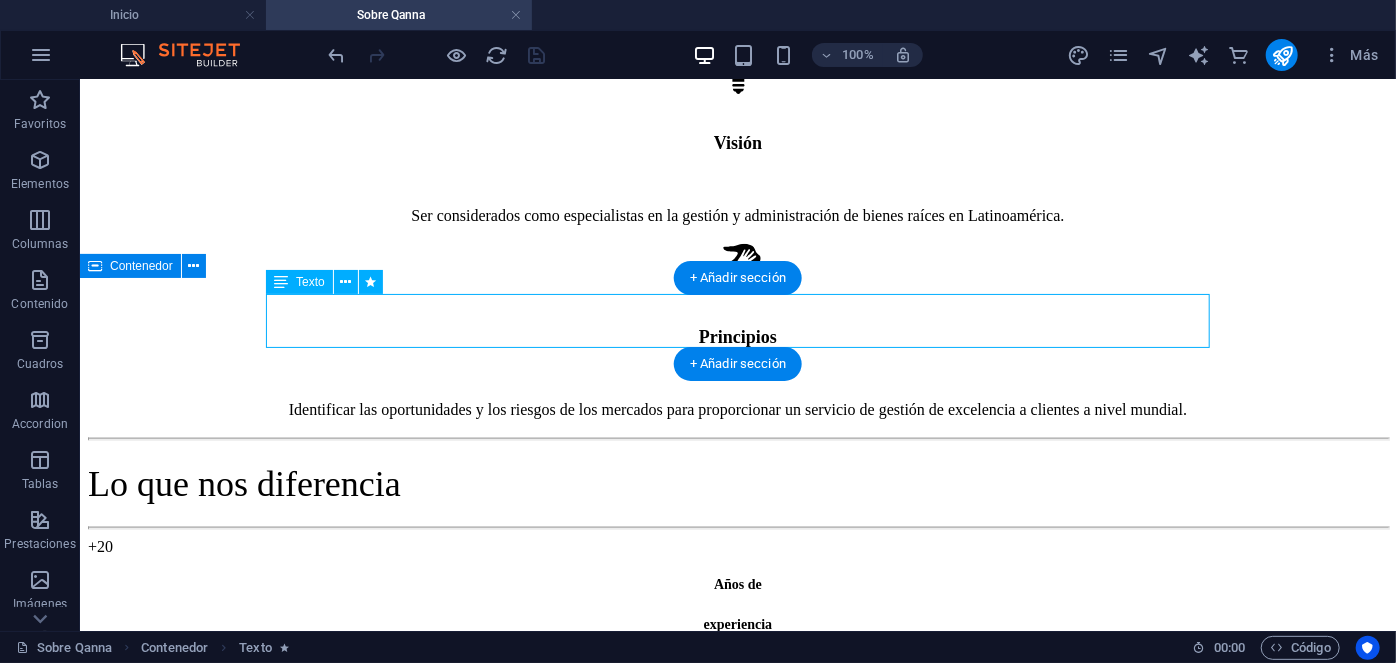 click on "Nuestros Directores" at bounding box center [737, 1256] 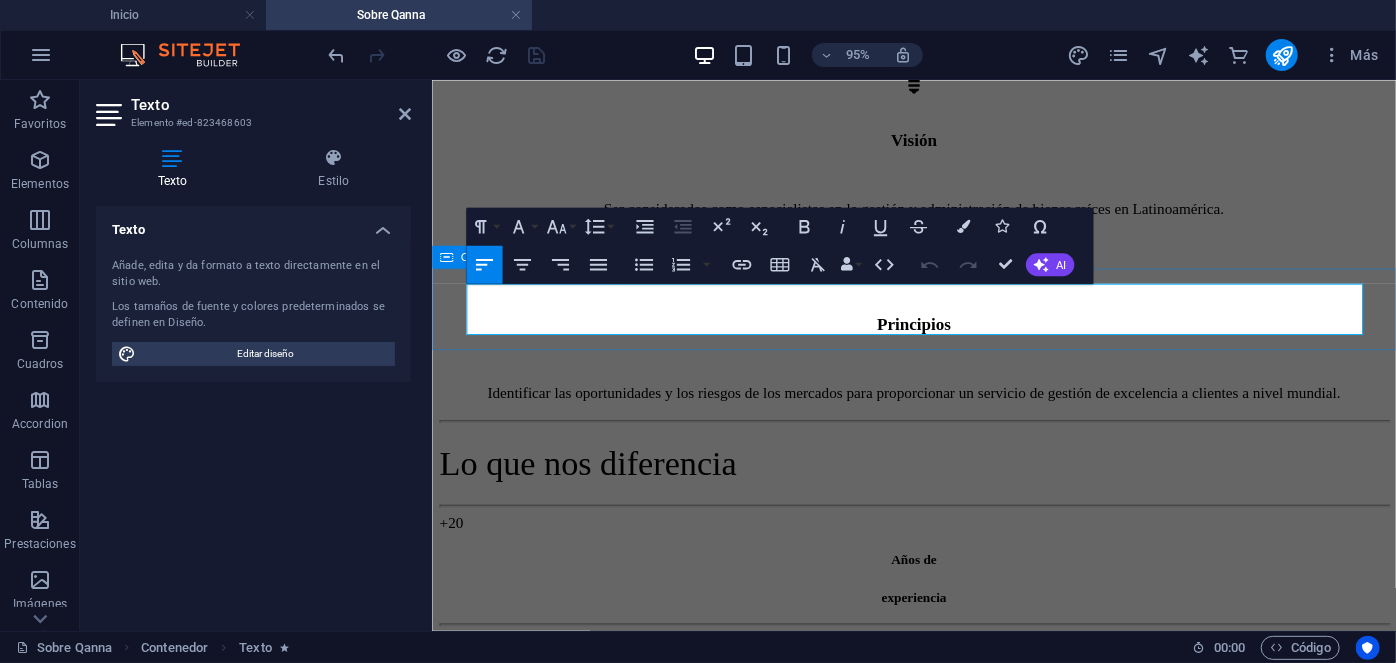 click on "Nuestros Directores" at bounding box center [582, 1284] 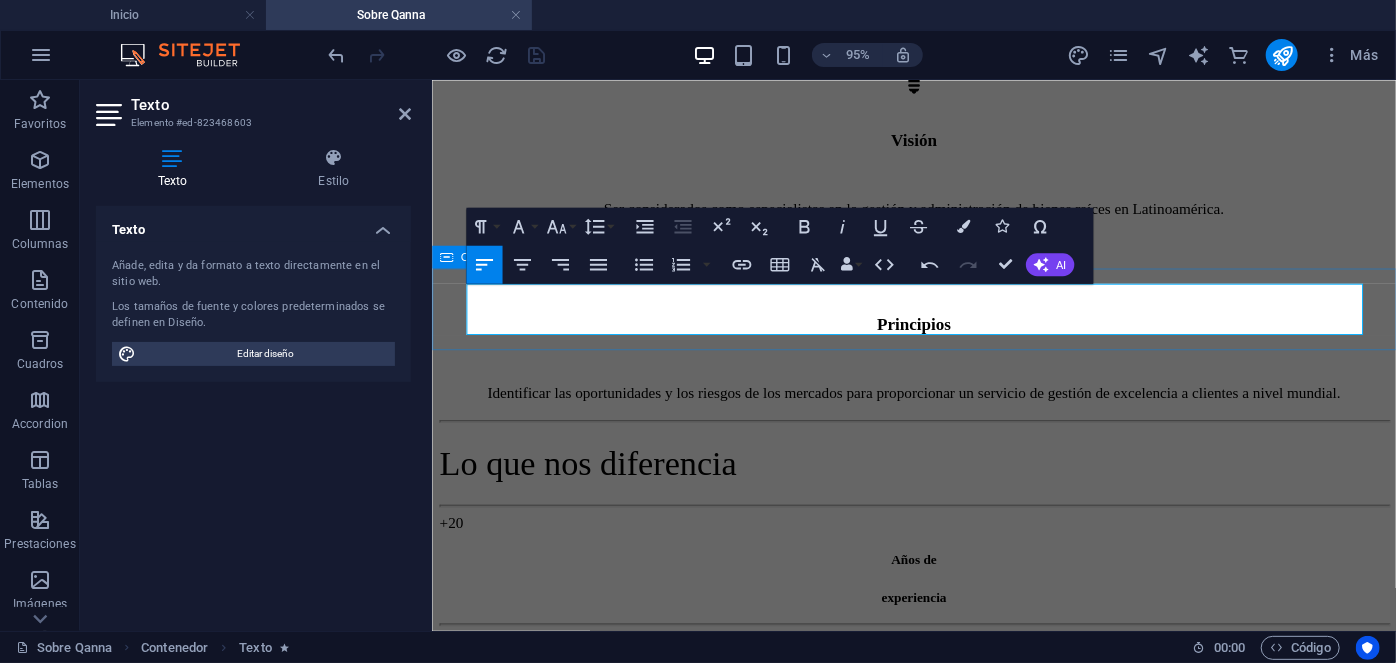 type 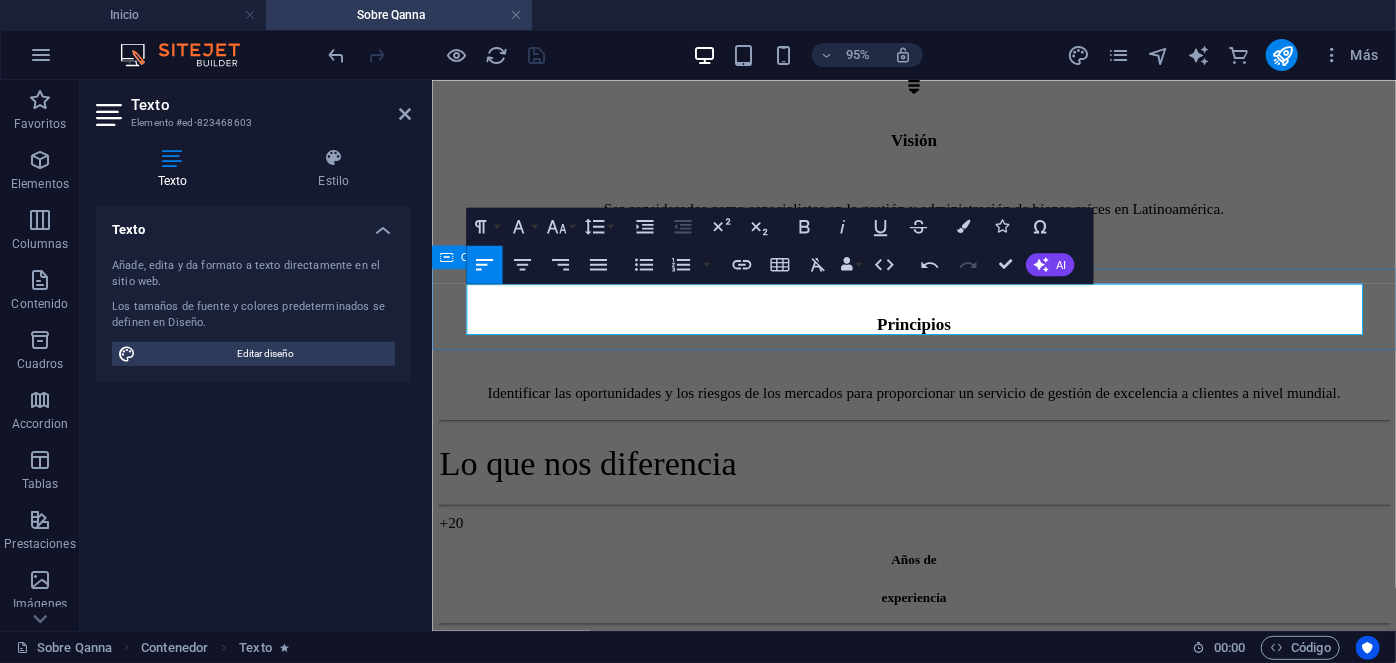 click on "Nuestros Directorio" at bounding box center [938, 1284] 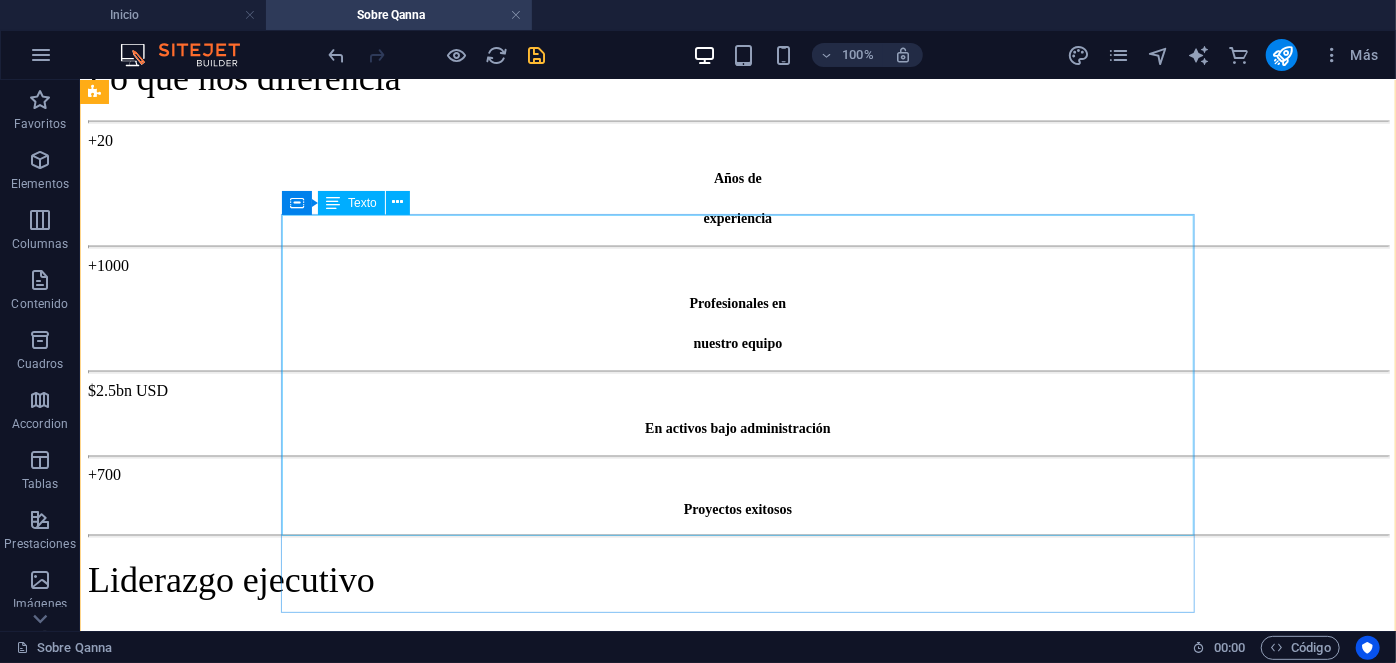 scroll, scrollTop: 1556, scrollLeft: 0, axis: vertical 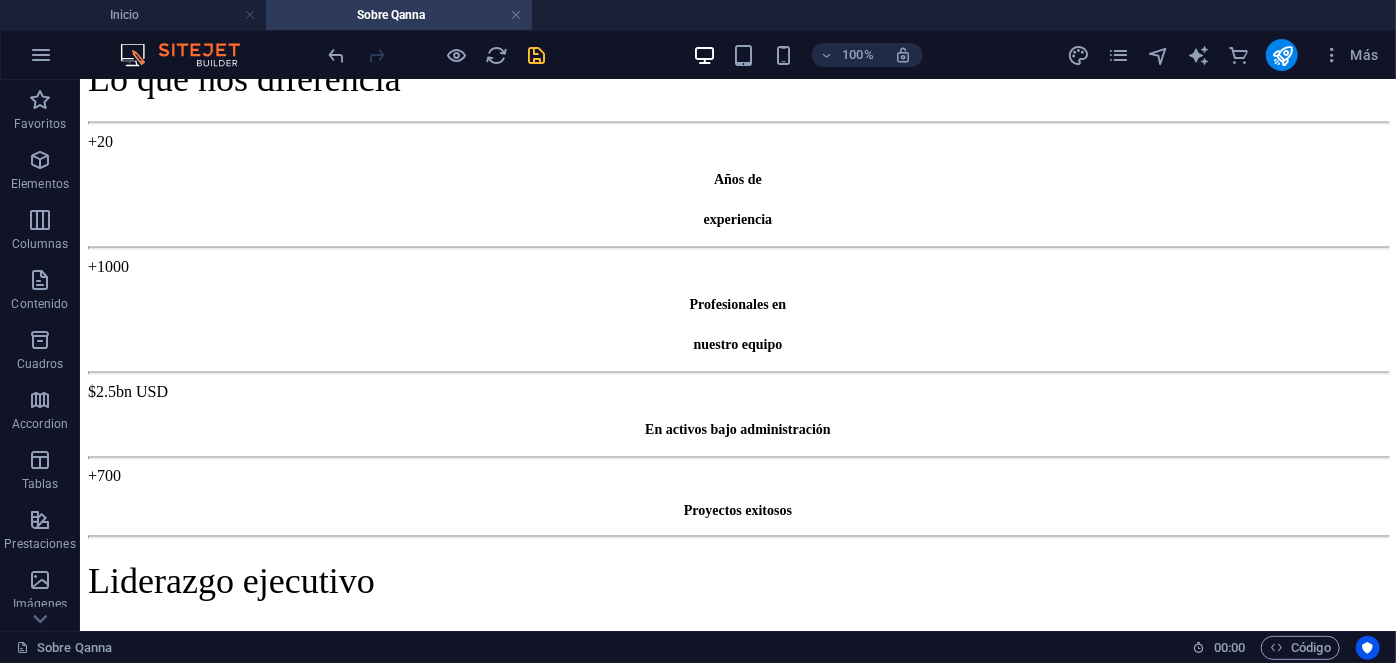 click at bounding box center [437, 55] 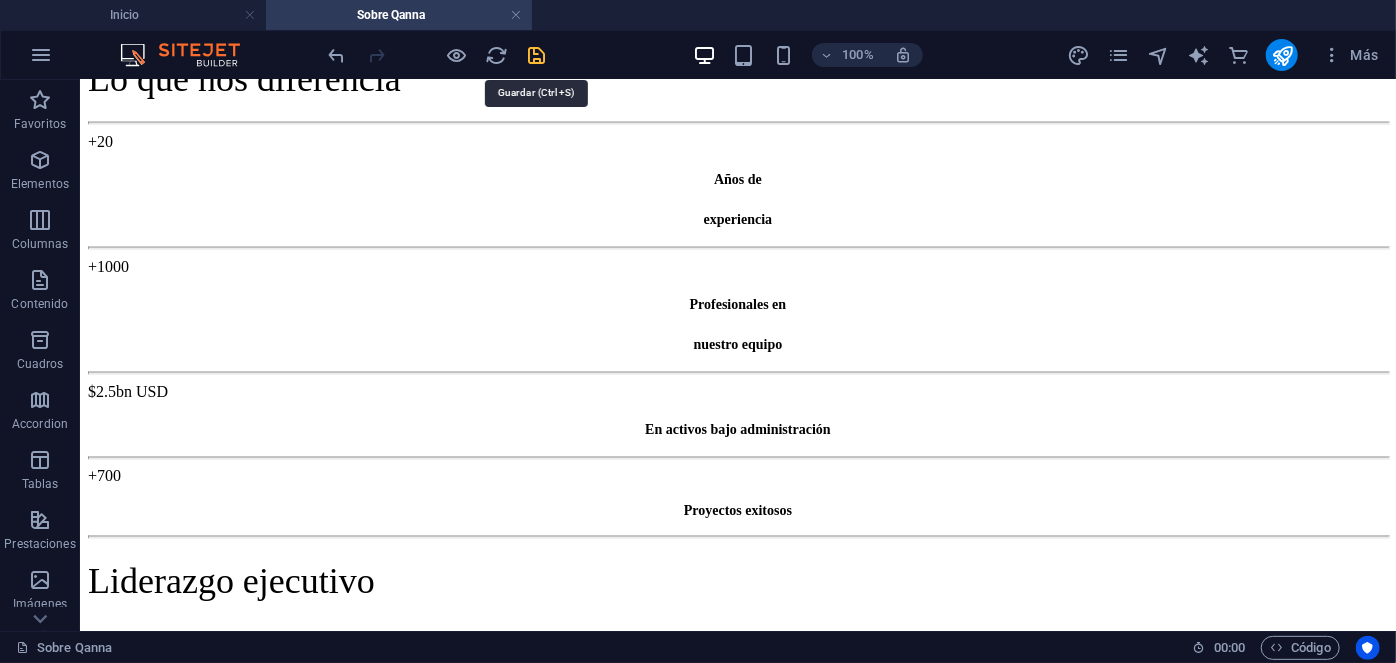 click at bounding box center [537, 55] 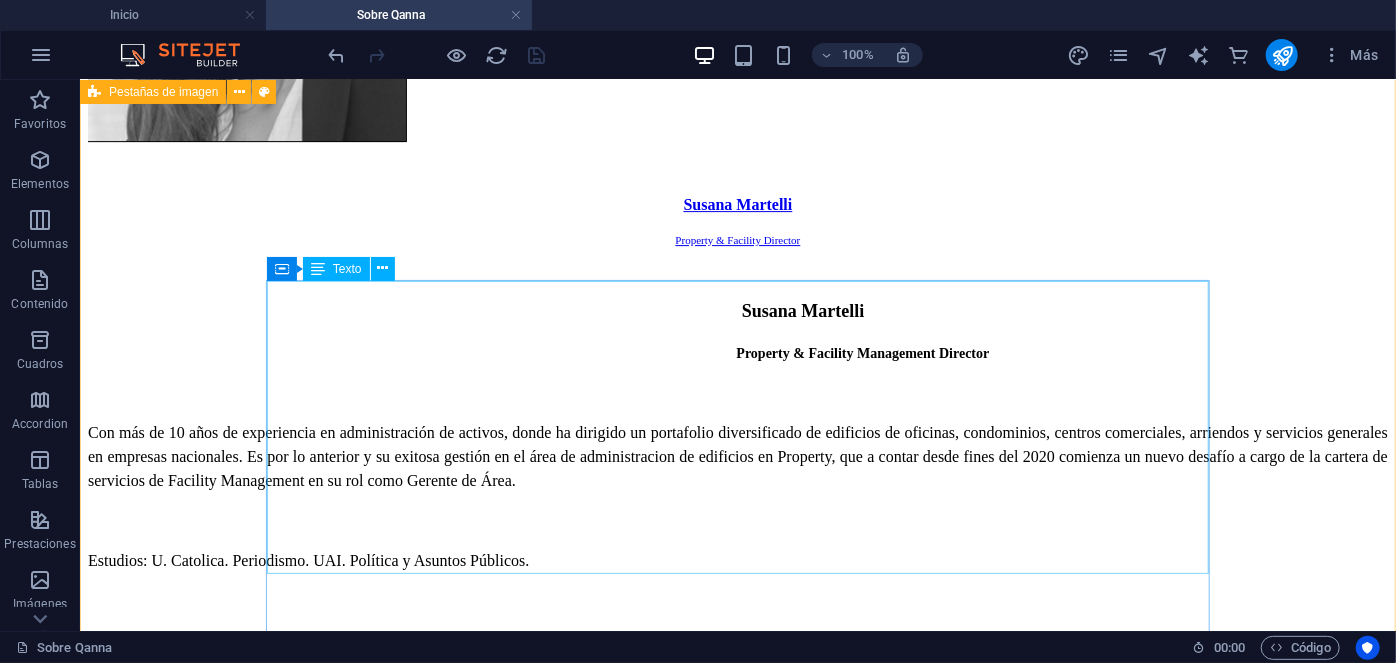 scroll, scrollTop: 7176, scrollLeft: 0, axis: vertical 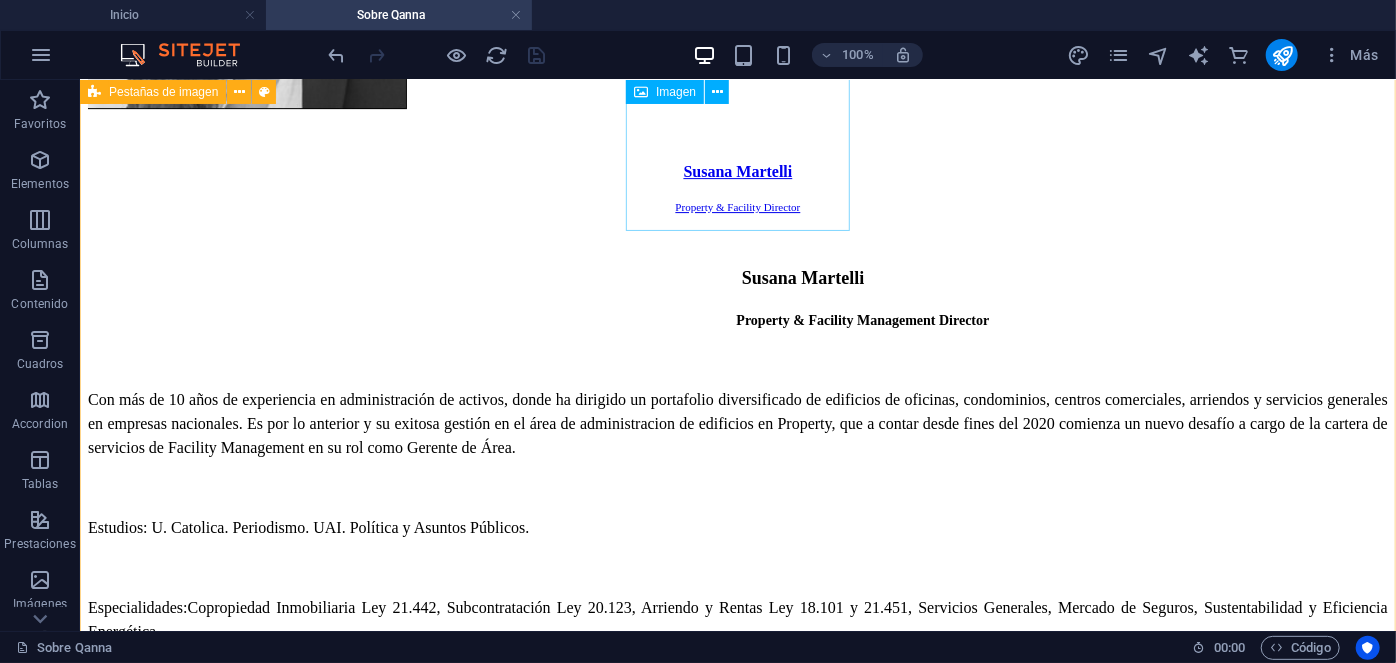 click on "Denisse Palomera Business Development Director" at bounding box center [737, 18001] 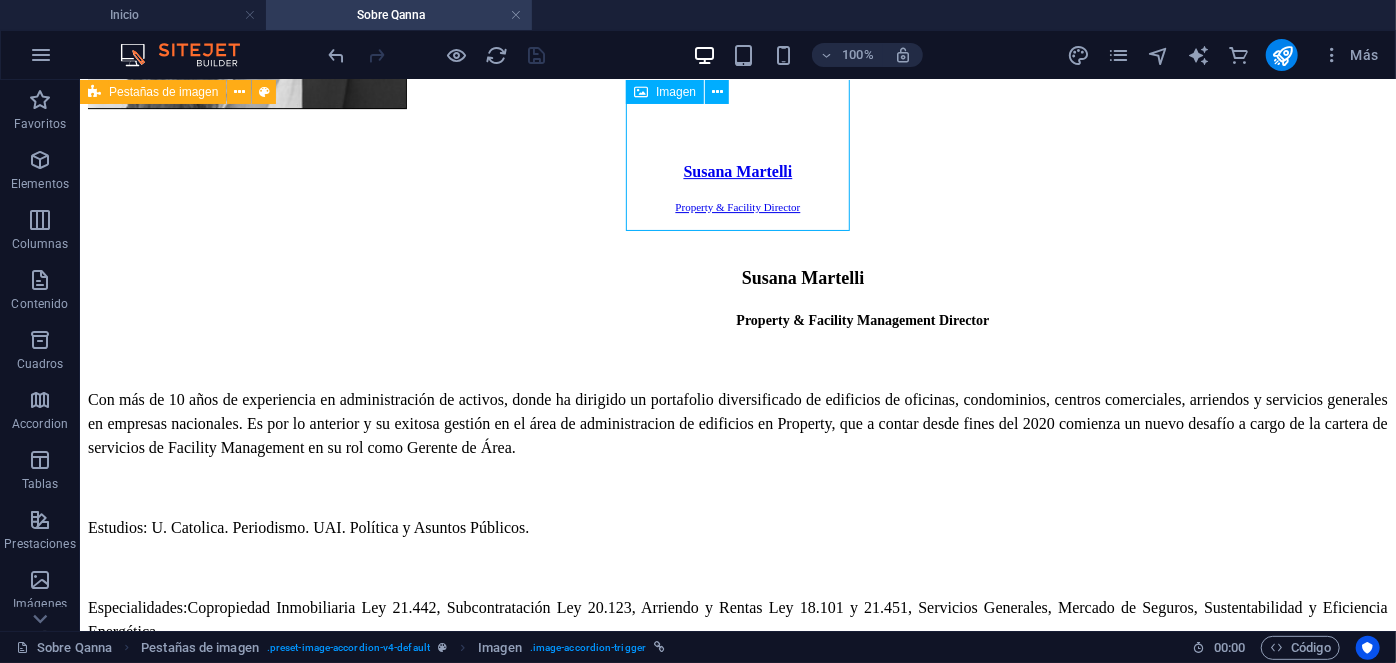 click on "Denisse Palomera Business Development Director" at bounding box center (737, 18001) 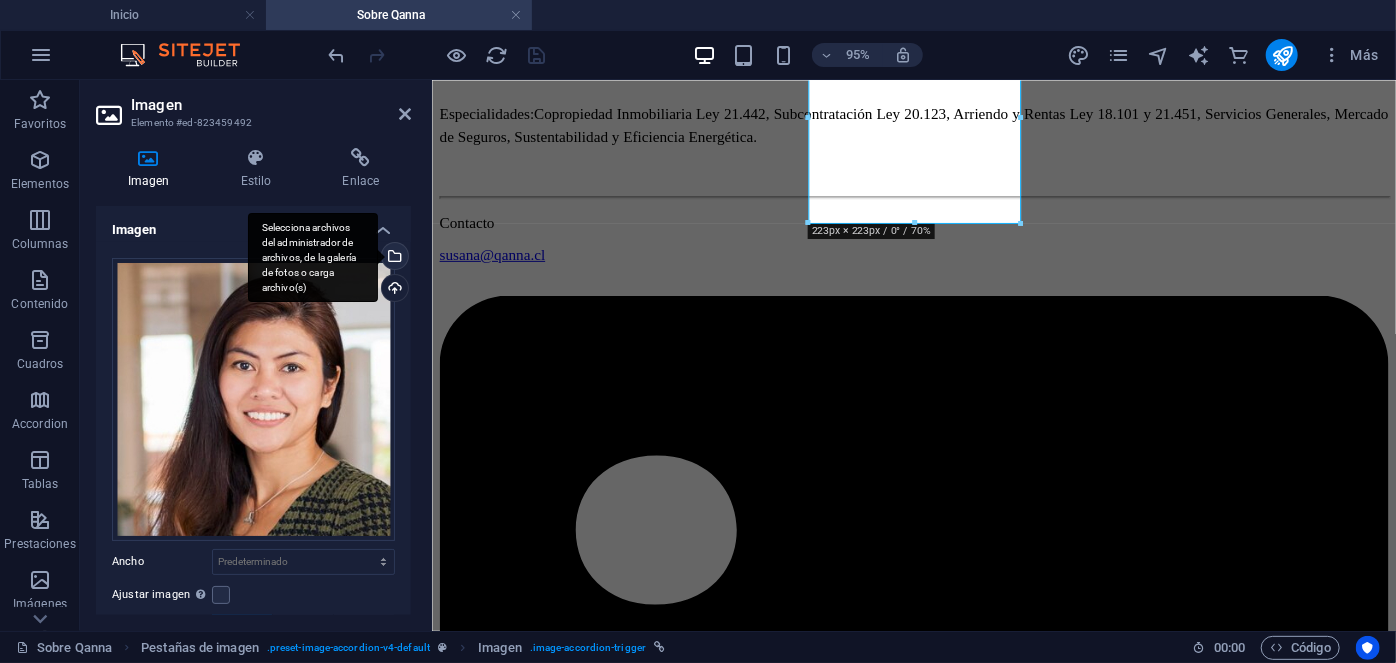 click on "Selecciona archivos del administrador de archivos, de la galería de fotos o carga archivo(s)" at bounding box center (393, 258) 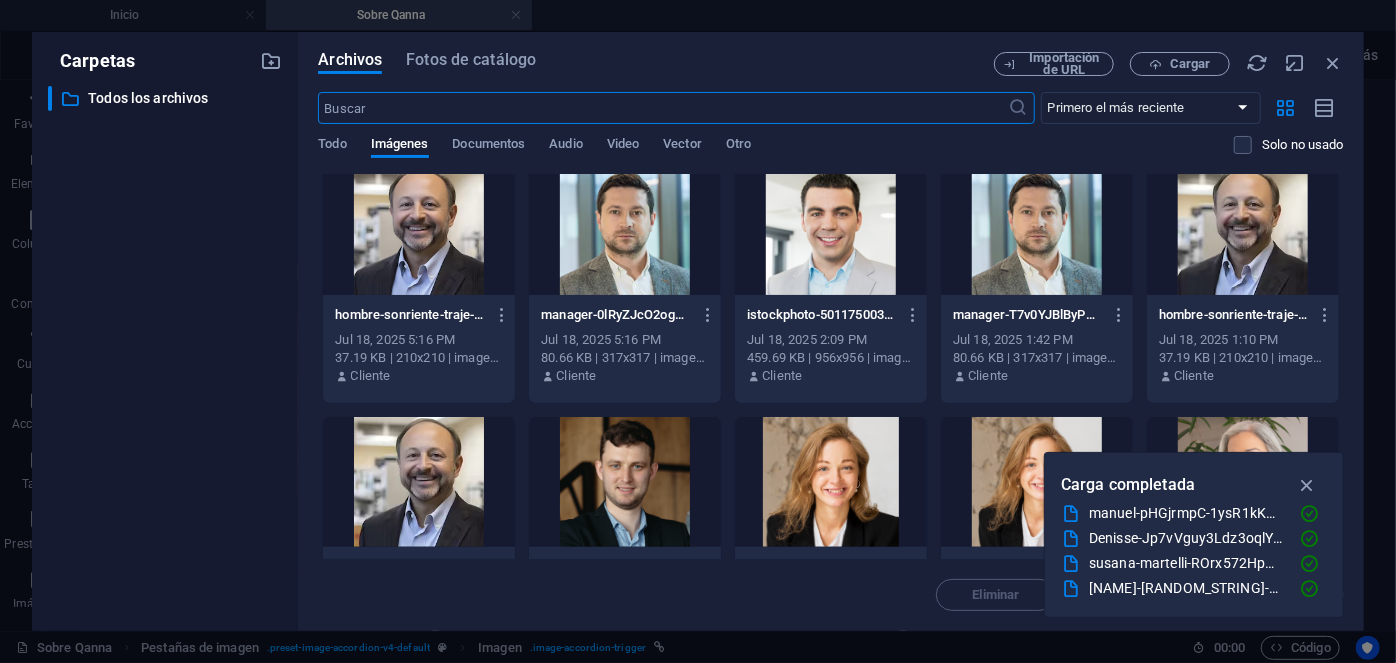 scroll, scrollTop: 4547, scrollLeft: 0, axis: vertical 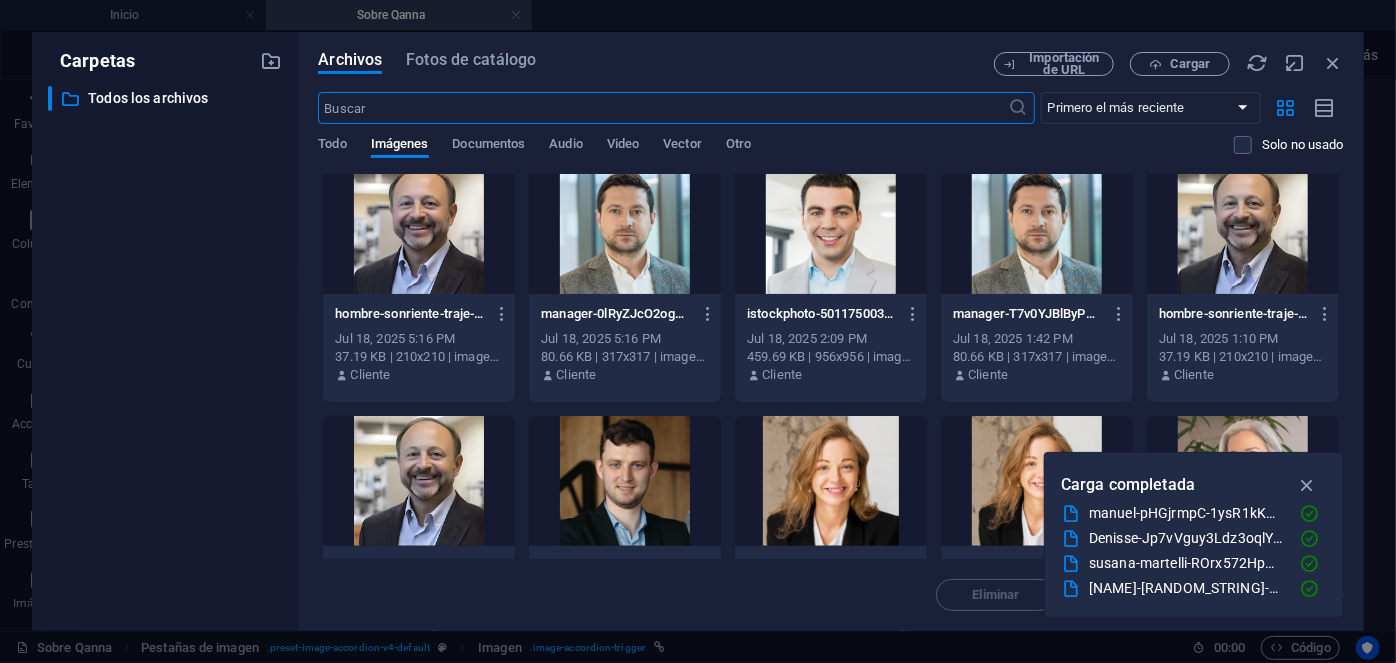click at bounding box center [1243, 229] 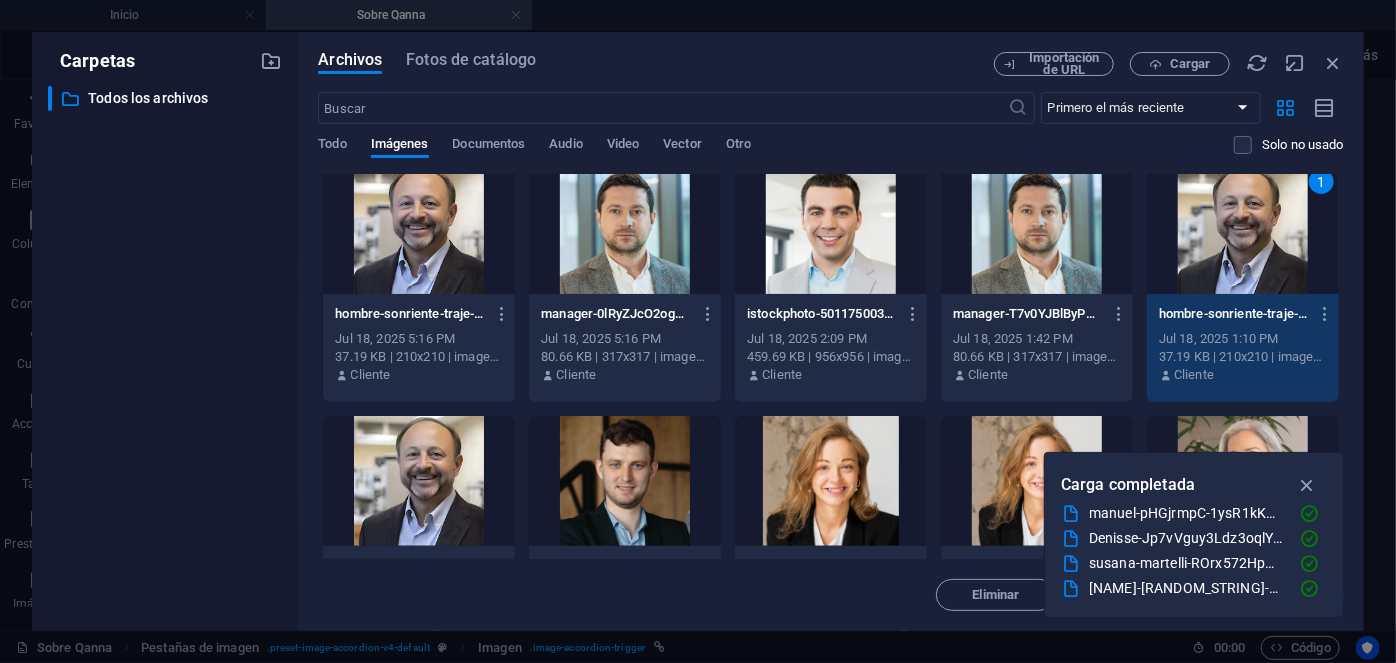click on "1" at bounding box center [1243, 229] 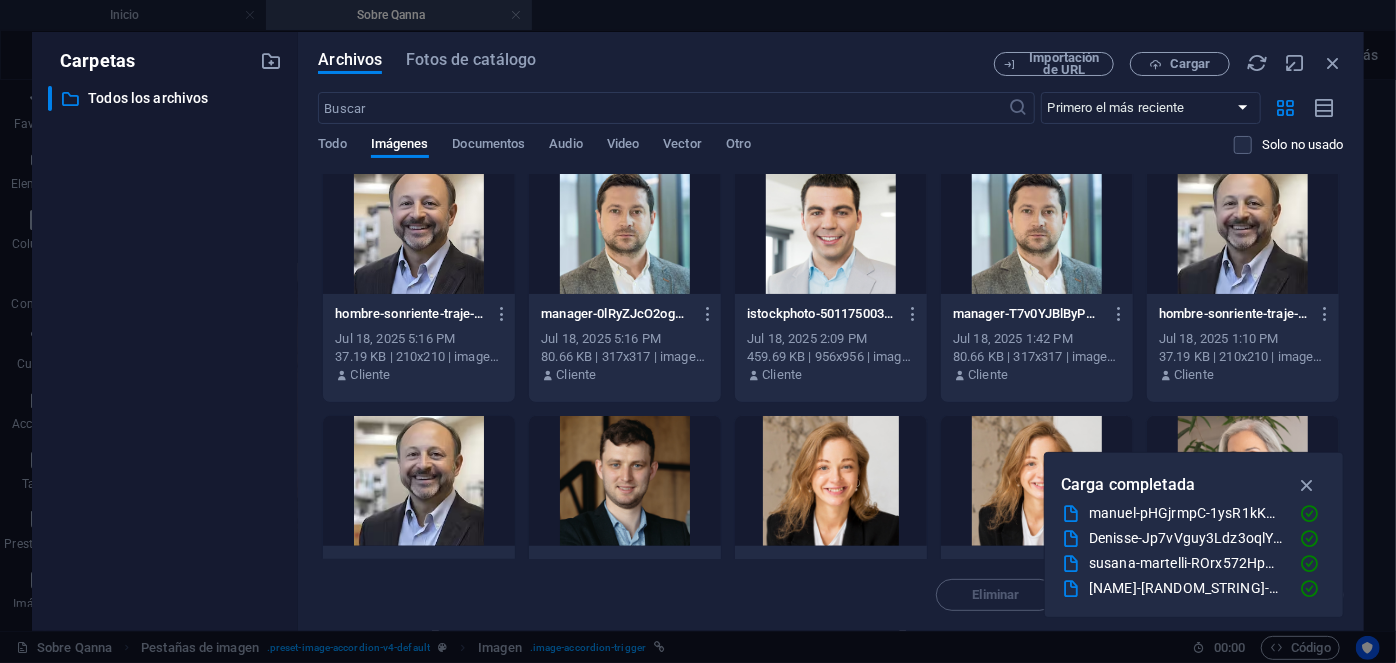 click at bounding box center [1243, 229] 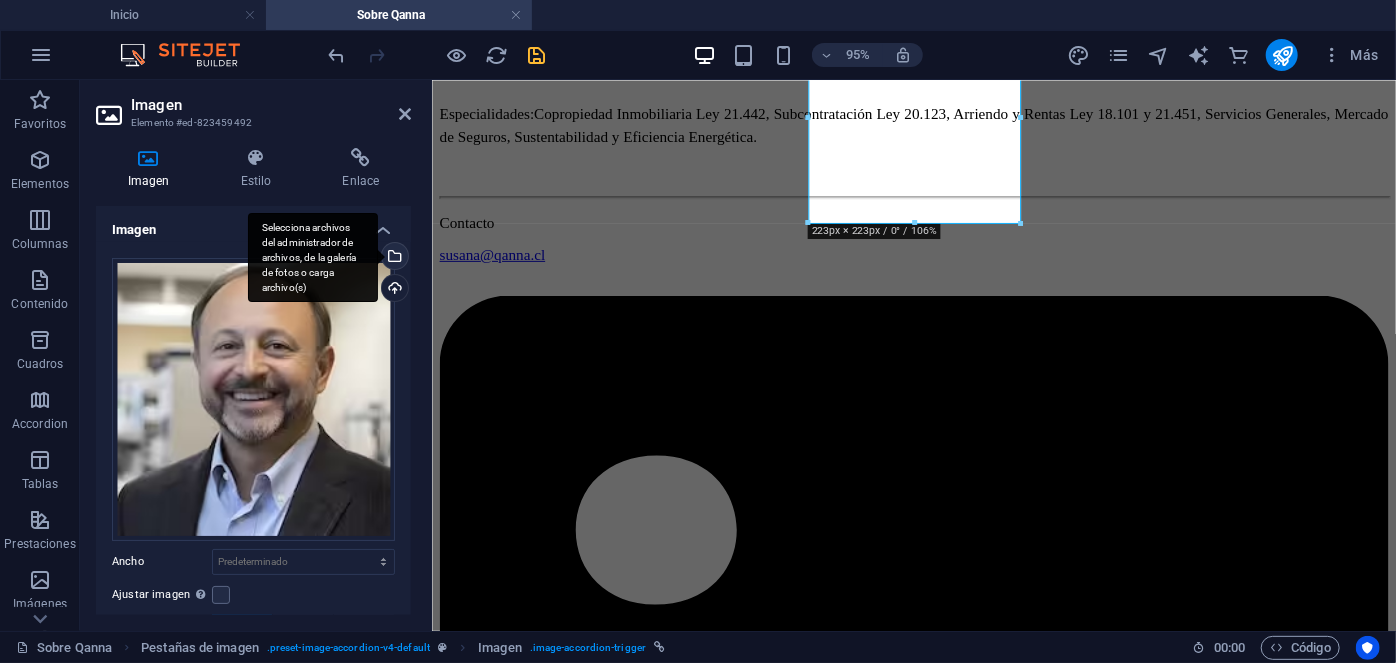 click on "Selecciona archivos del administrador de archivos, de la galería de fotos o carga archivo(s)" at bounding box center (393, 258) 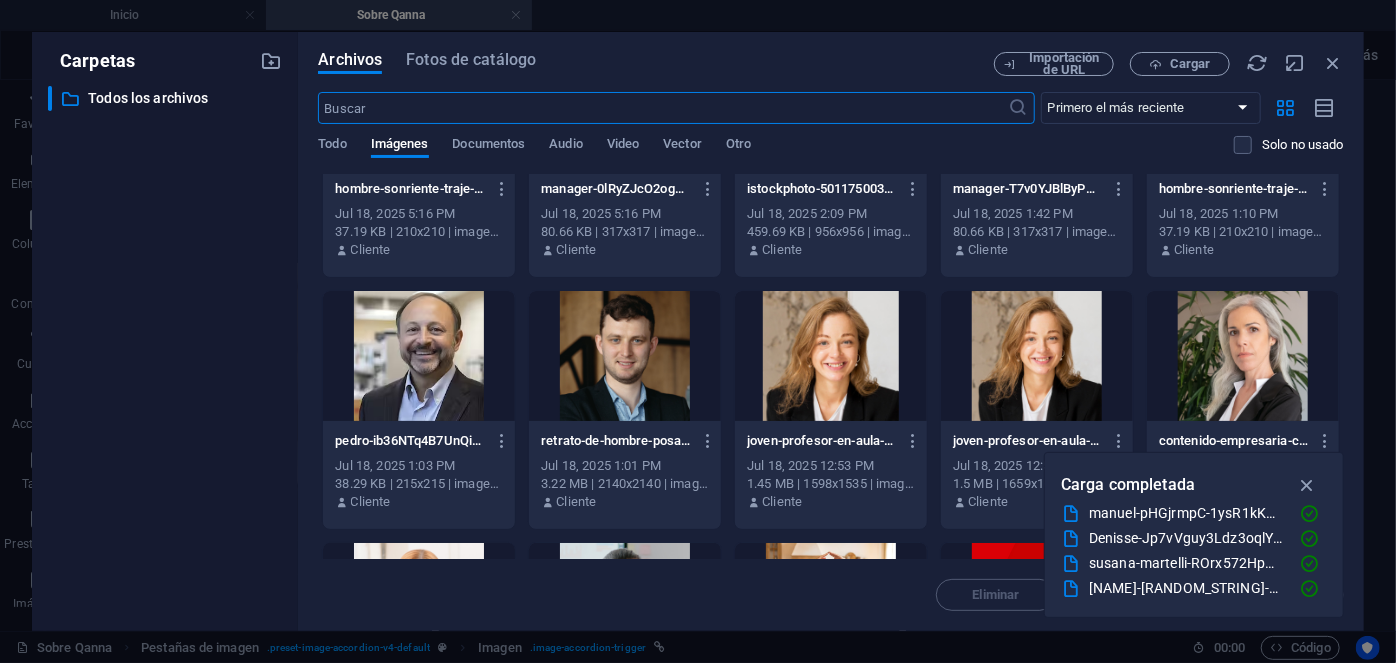 scroll, scrollTop: 4674, scrollLeft: 0, axis: vertical 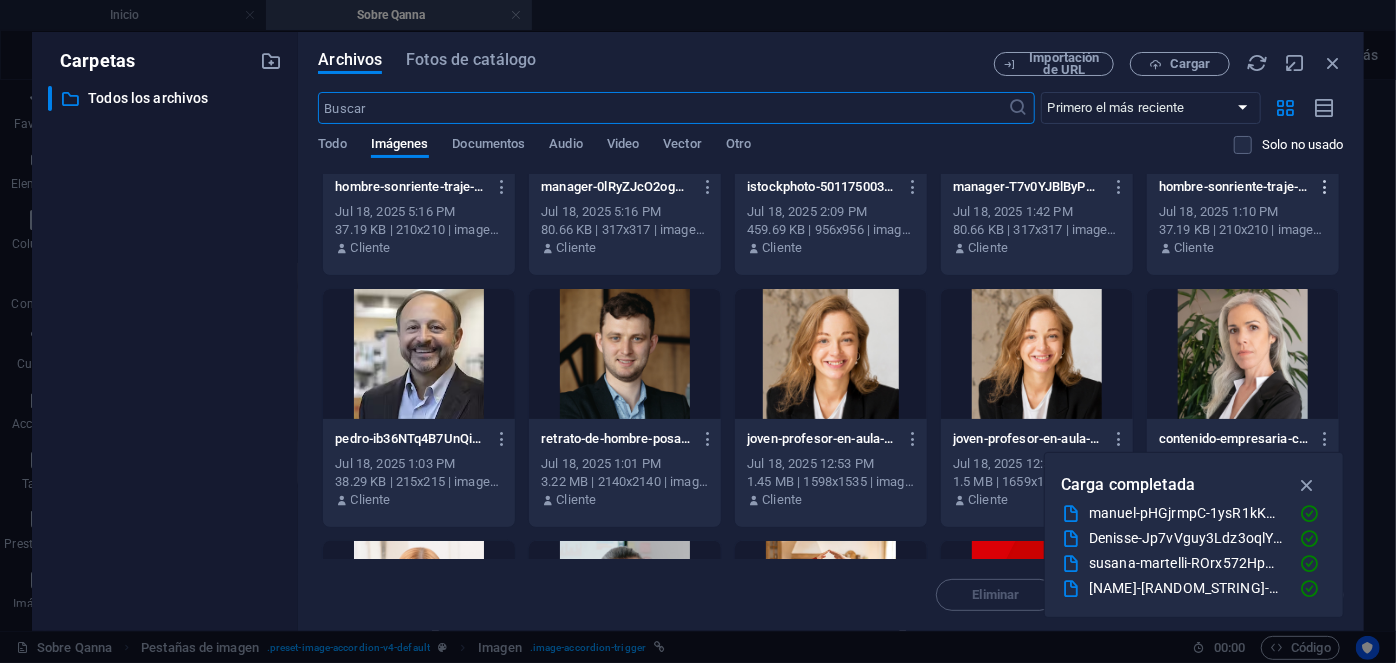 click at bounding box center [1325, 187] 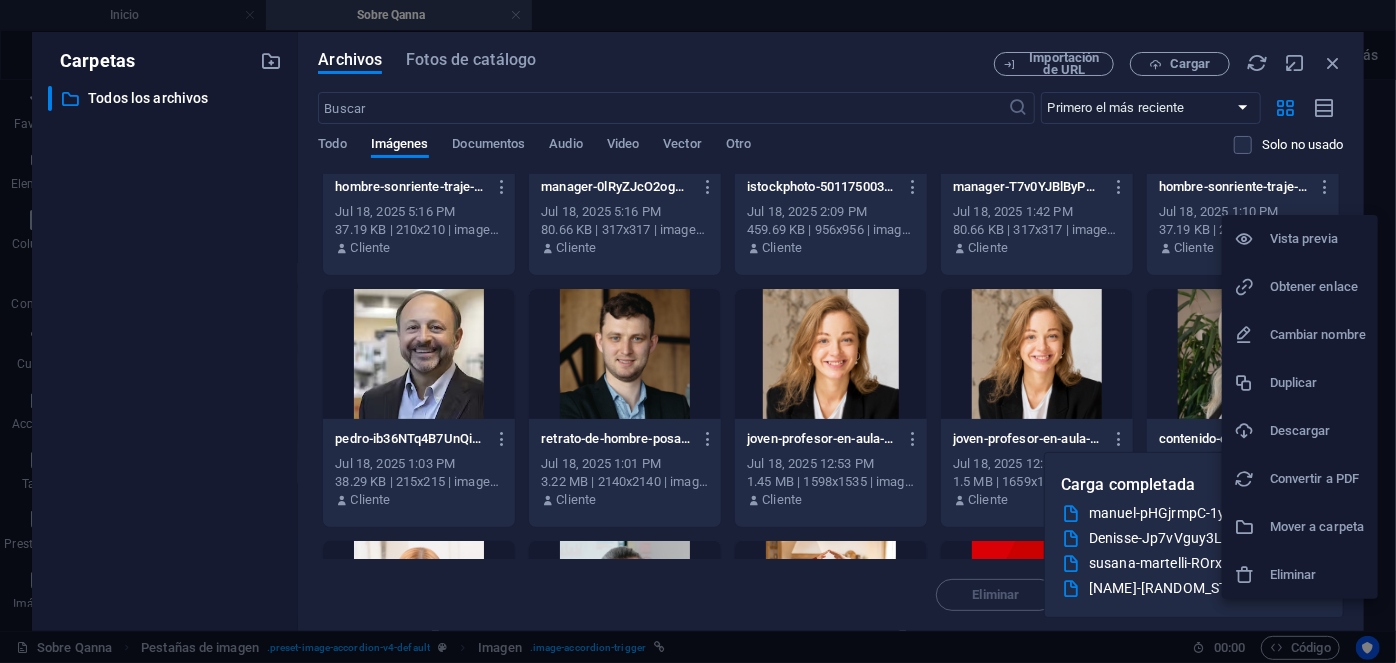 click on "Descargar" at bounding box center (1318, 431) 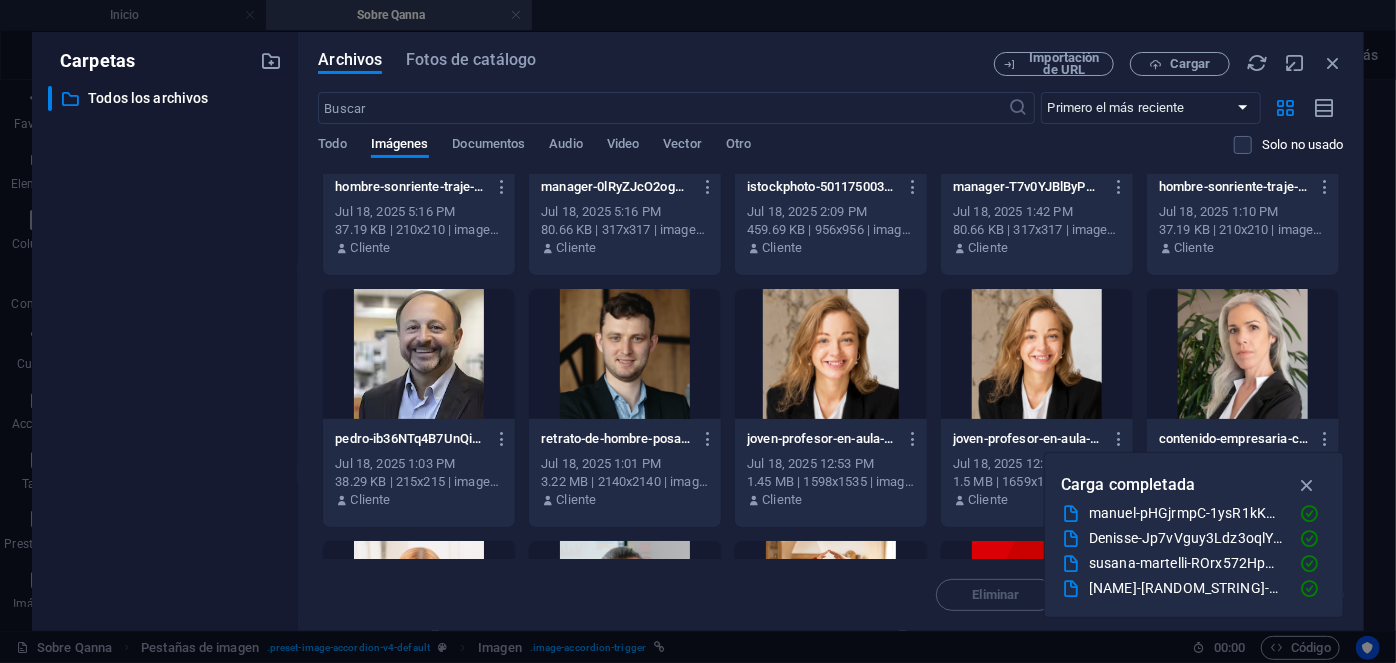 scroll, scrollTop: 4670, scrollLeft: 0, axis: vertical 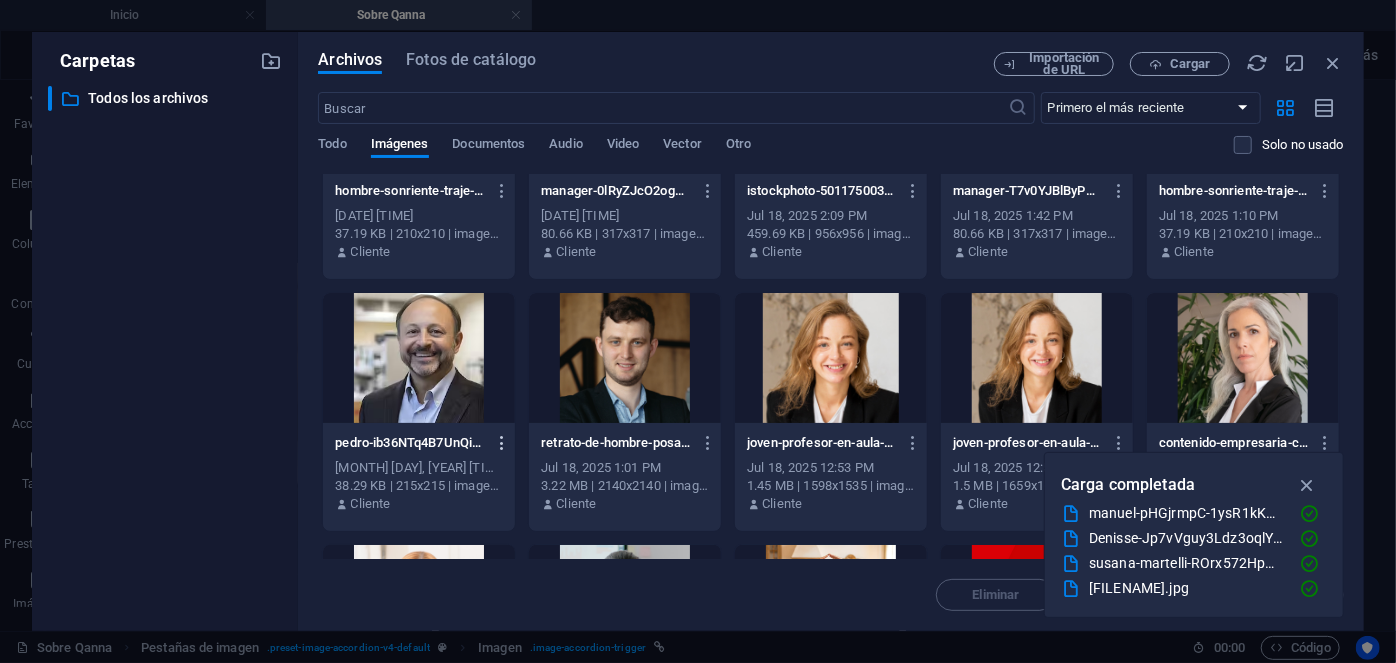 click at bounding box center (502, 443) 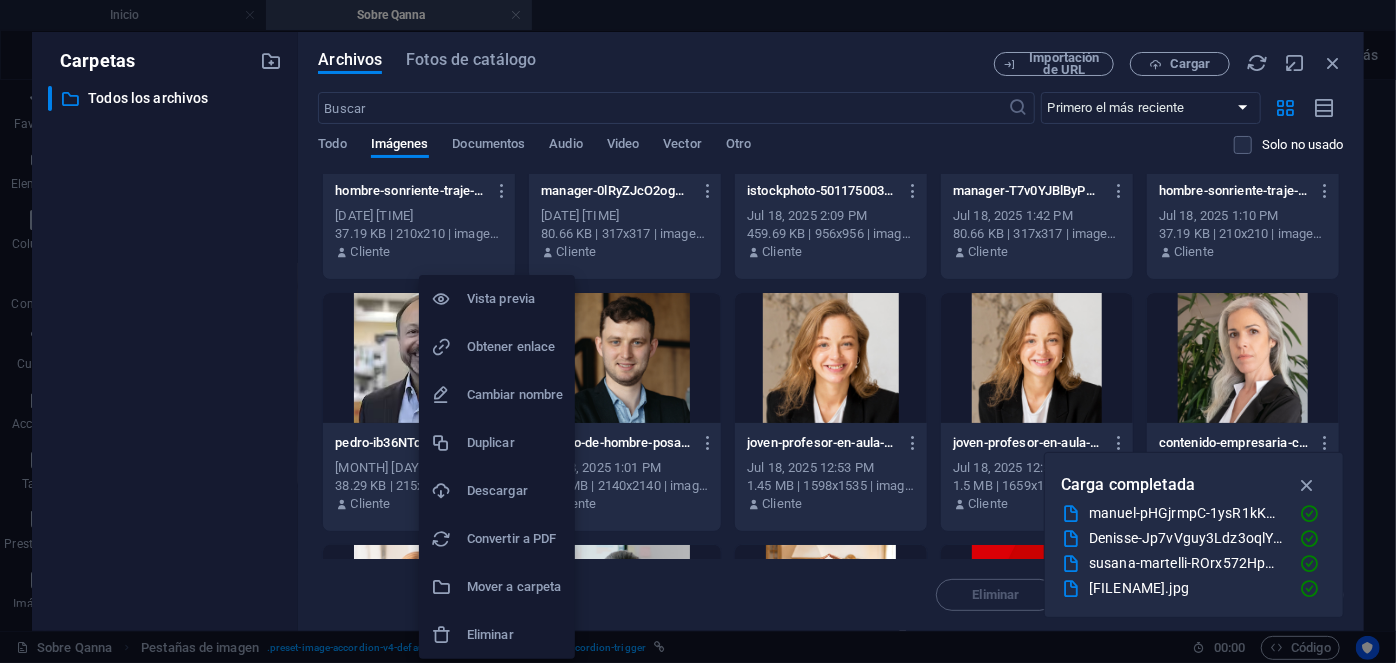 click on "Descargar" at bounding box center [515, 491] 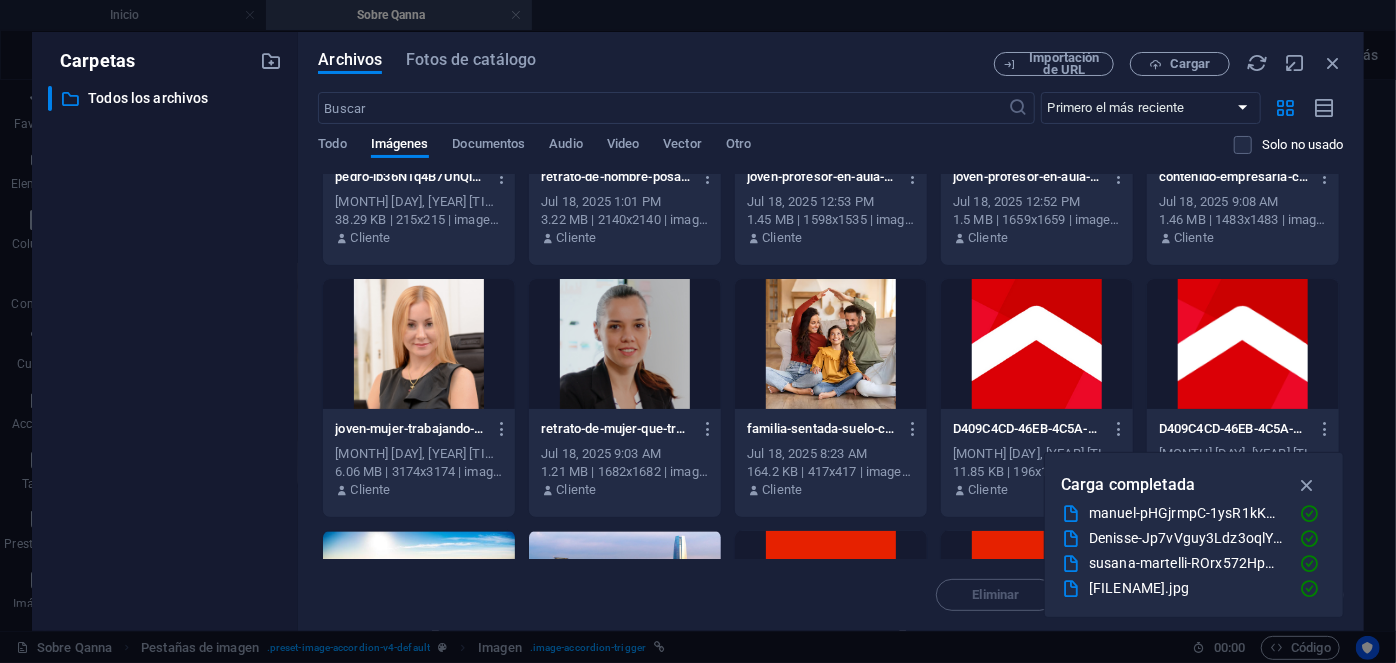scroll, scrollTop: 4936, scrollLeft: 0, axis: vertical 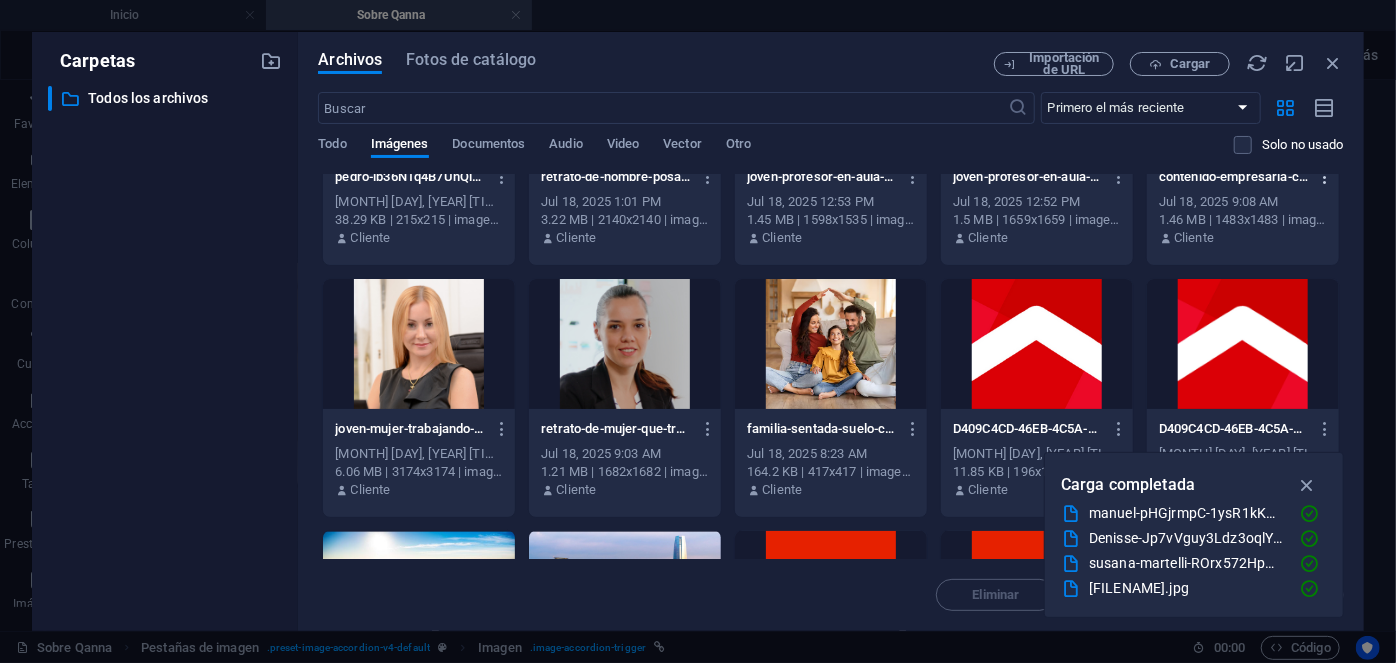 click at bounding box center (1325, 177) 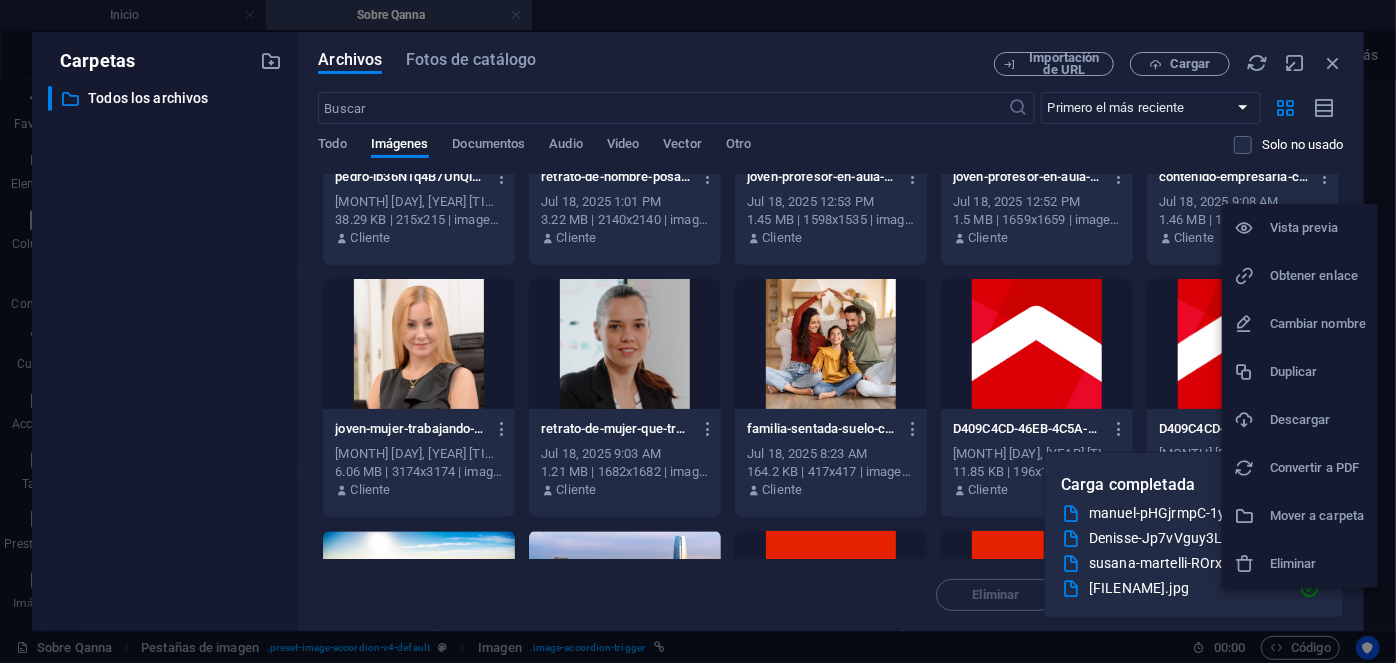 click at bounding box center (698, 331) 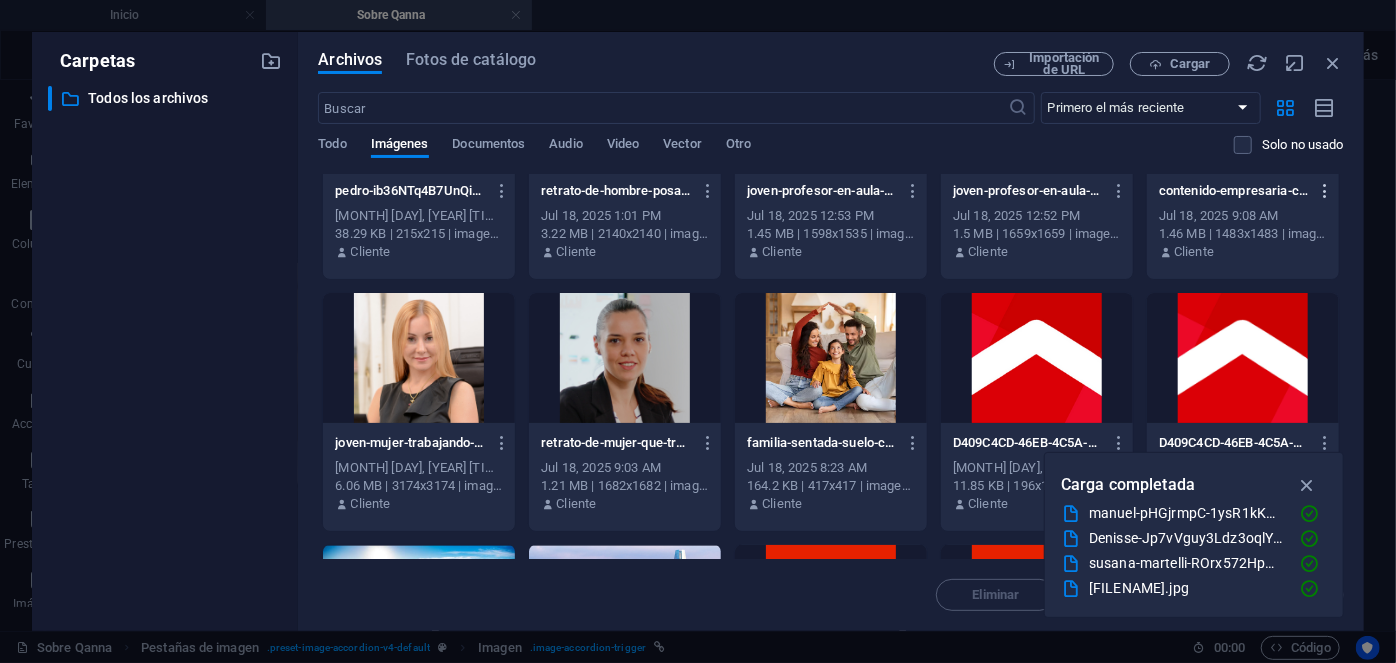 click at bounding box center [1325, 191] 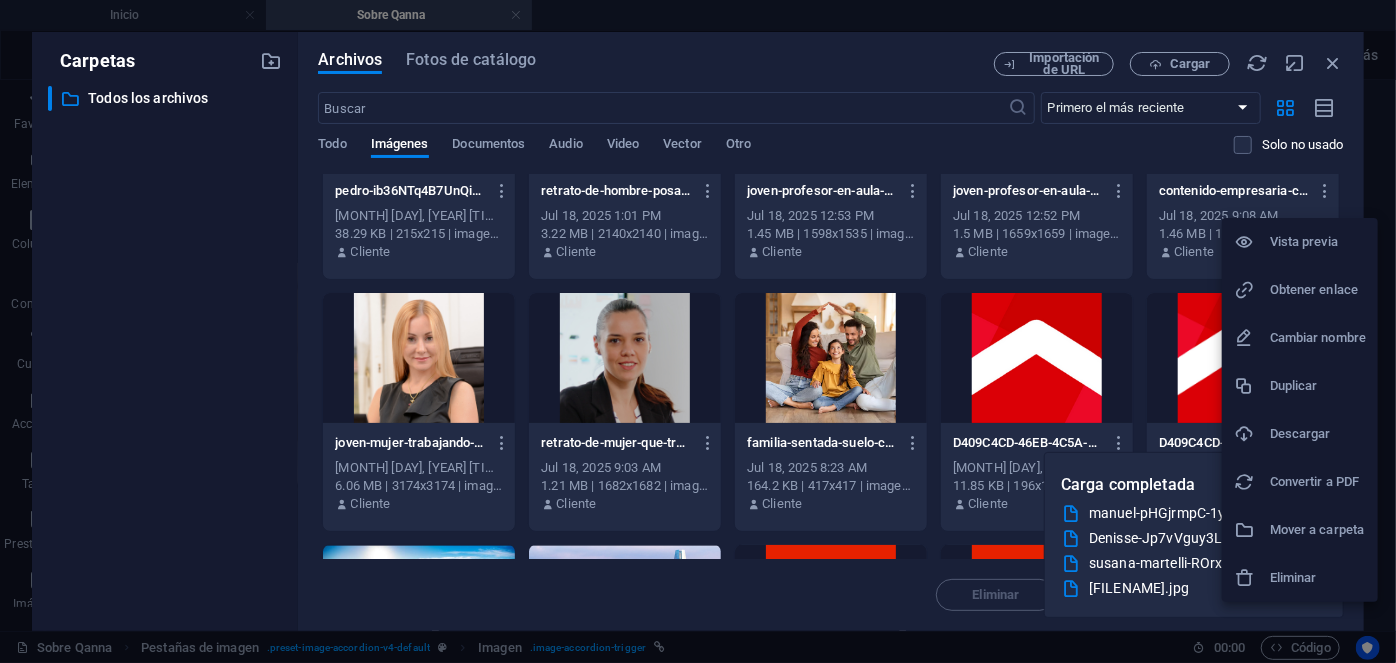 click on "Descargar" at bounding box center (1318, 434) 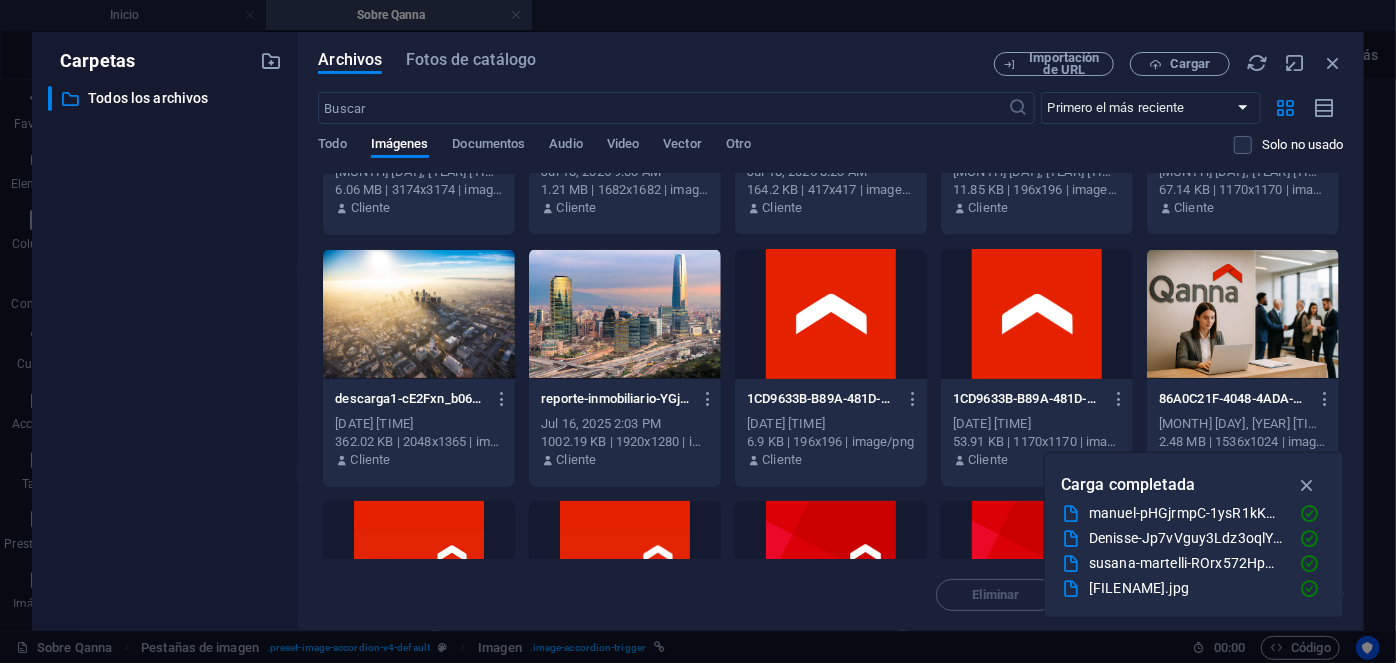 scroll, scrollTop: 5244, scrollLeft: 0, axis: vertical 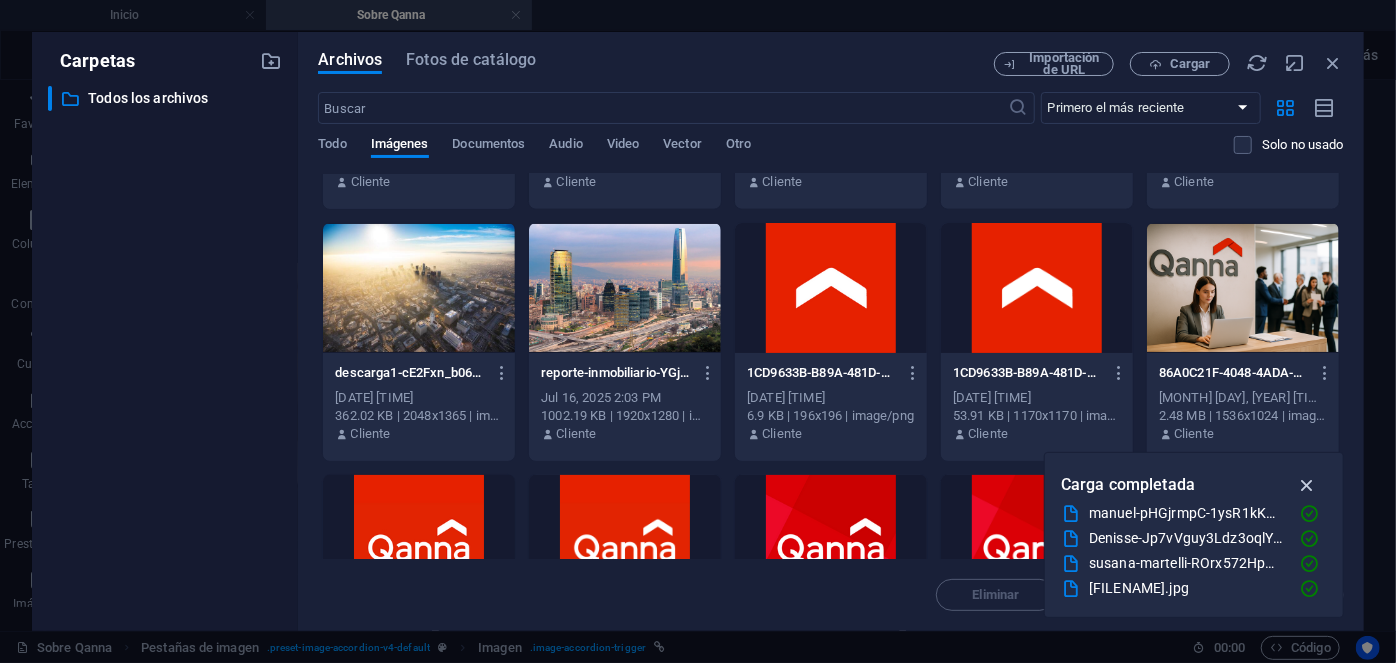 click at bounding box center (1307, 485) 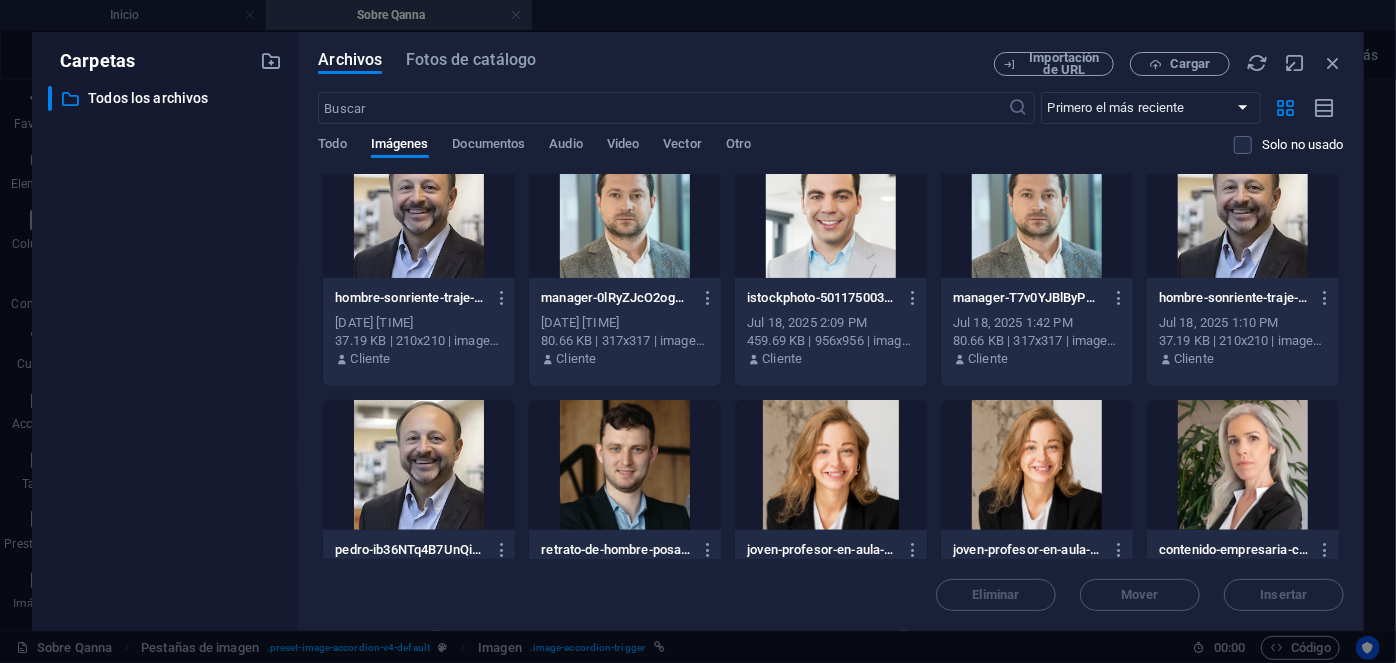 scroll, scrollTop: 4556, scrollLeft: 0, axis: vertical 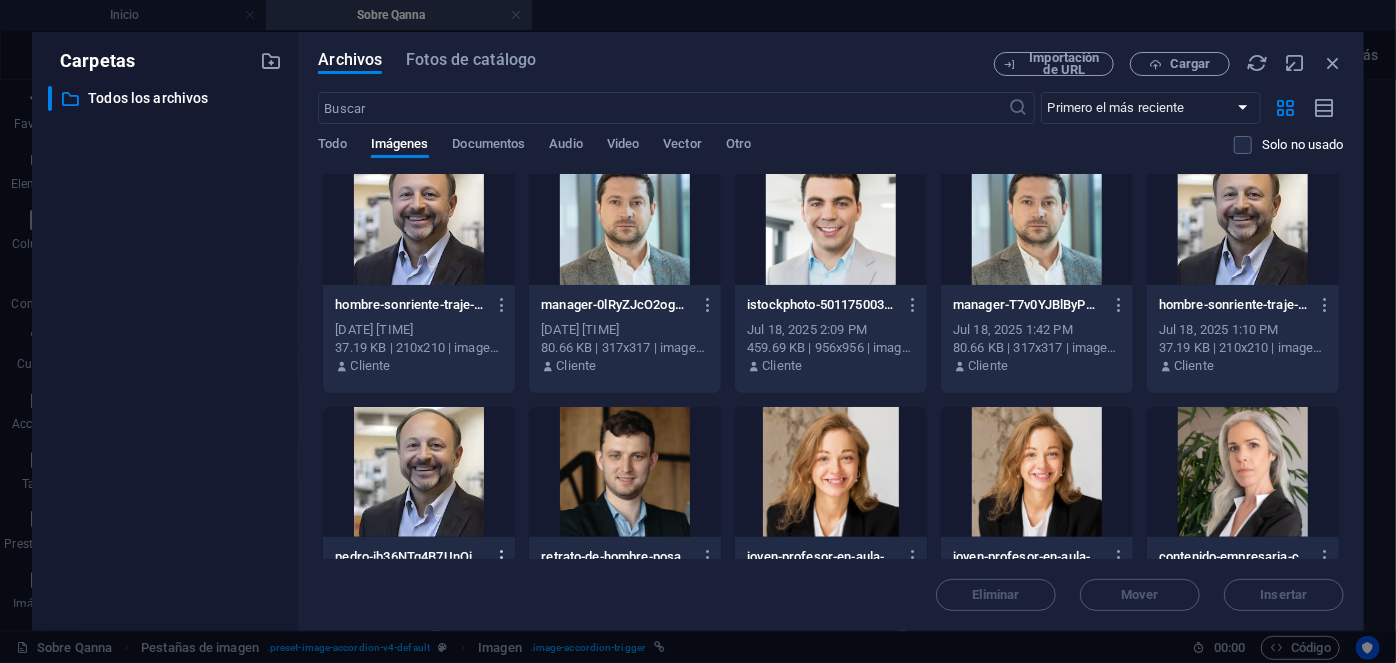 click at bounding box center [502, 557] 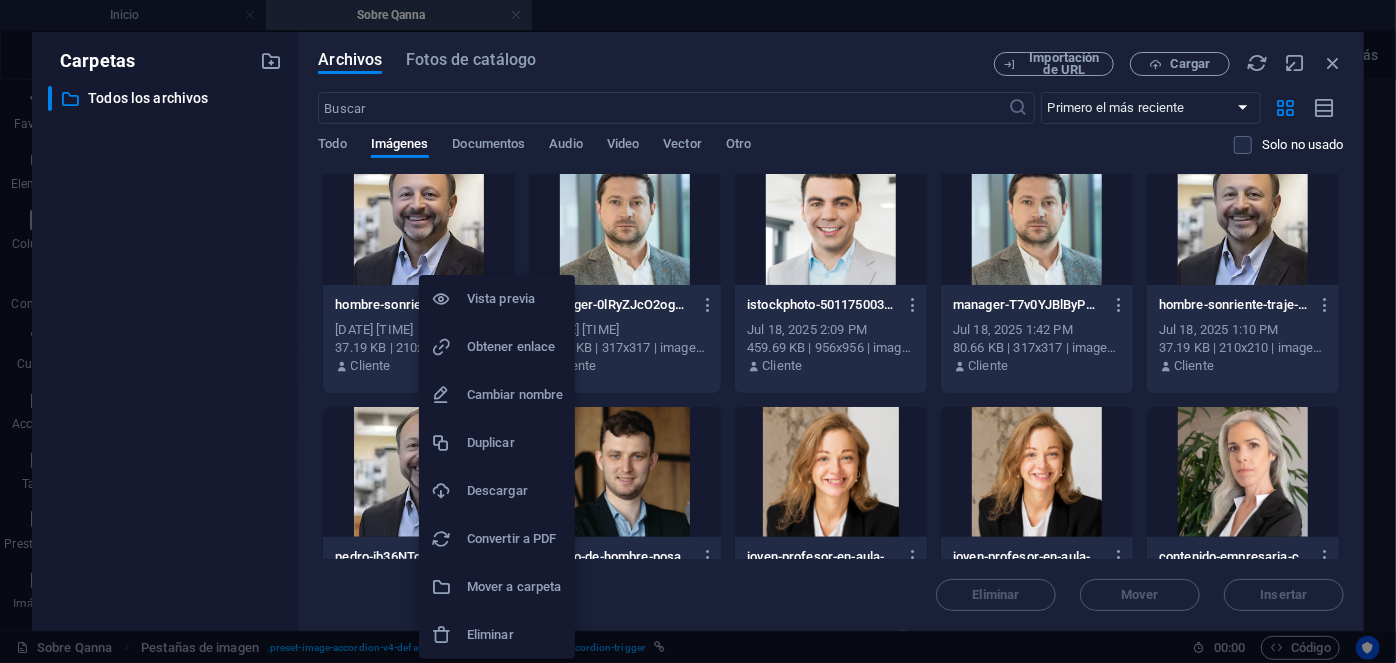 click on "Descargar" at bounding box center (497, 491) 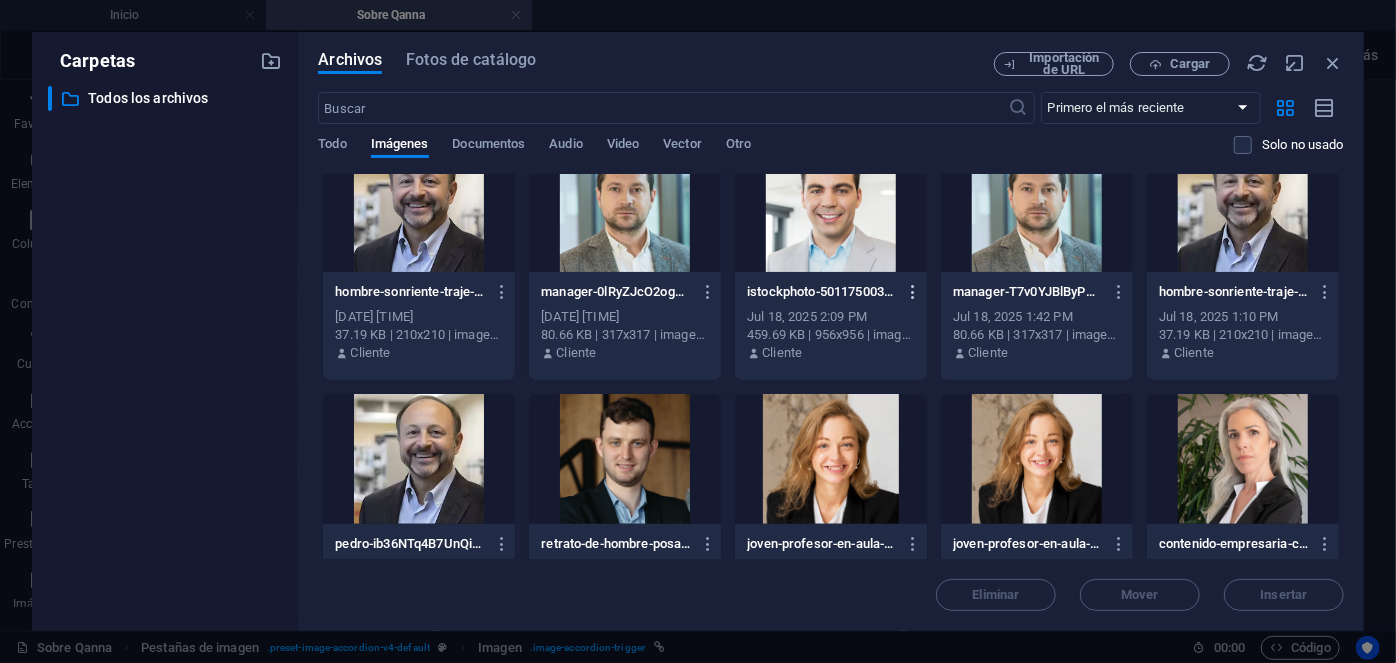 click at bounding box center (914, 292) 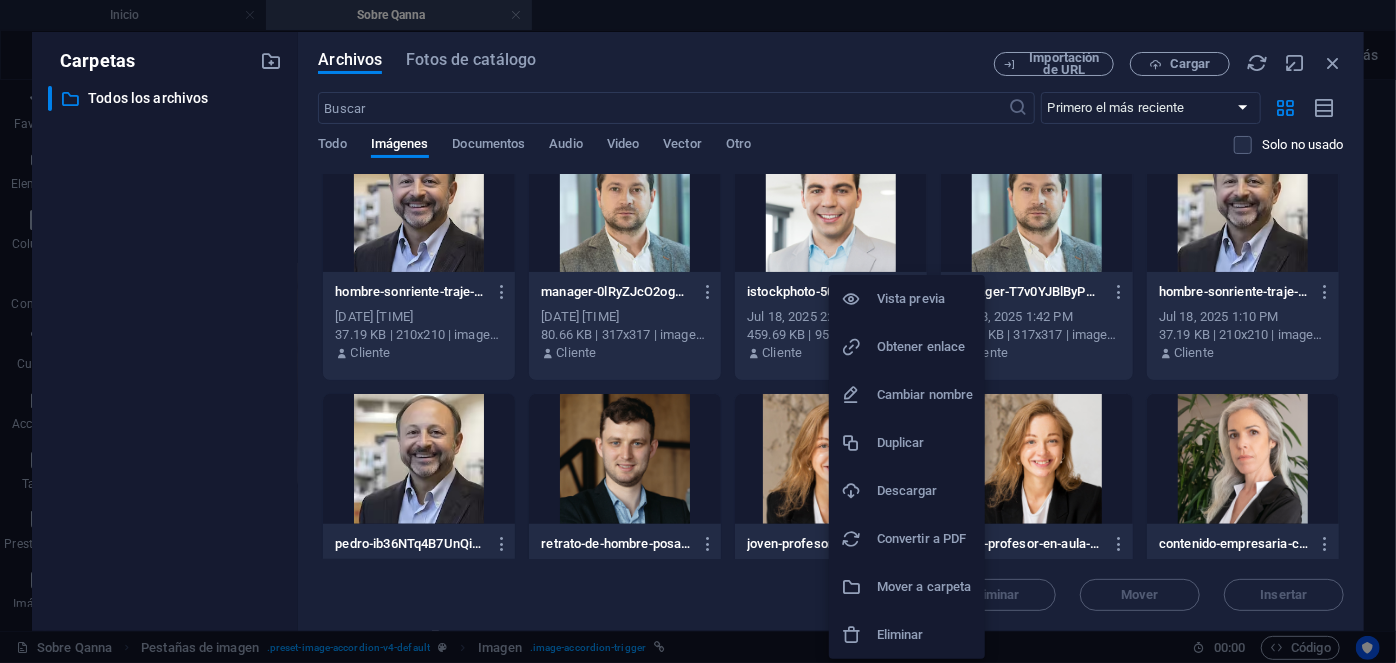click on "Descargar" at bounding box center (925, 491) 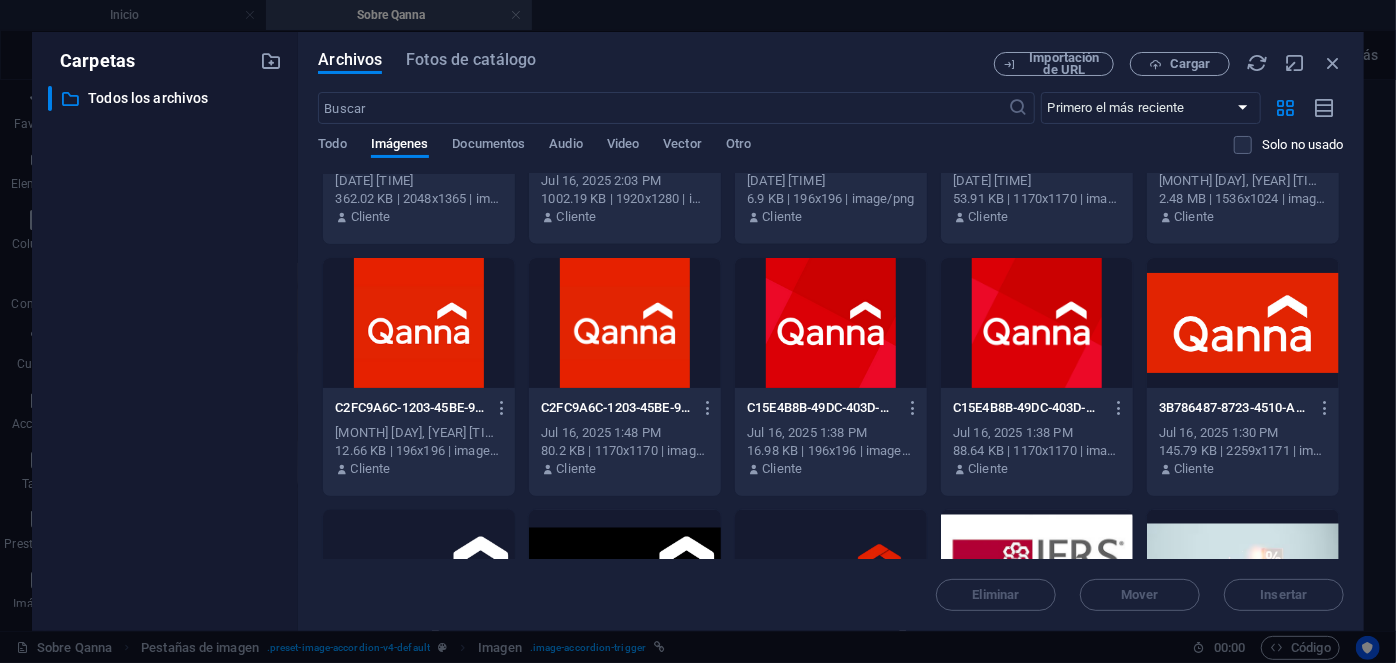 scroll, scrollTop: 5475, scrollLeft: 0, axis: vertical 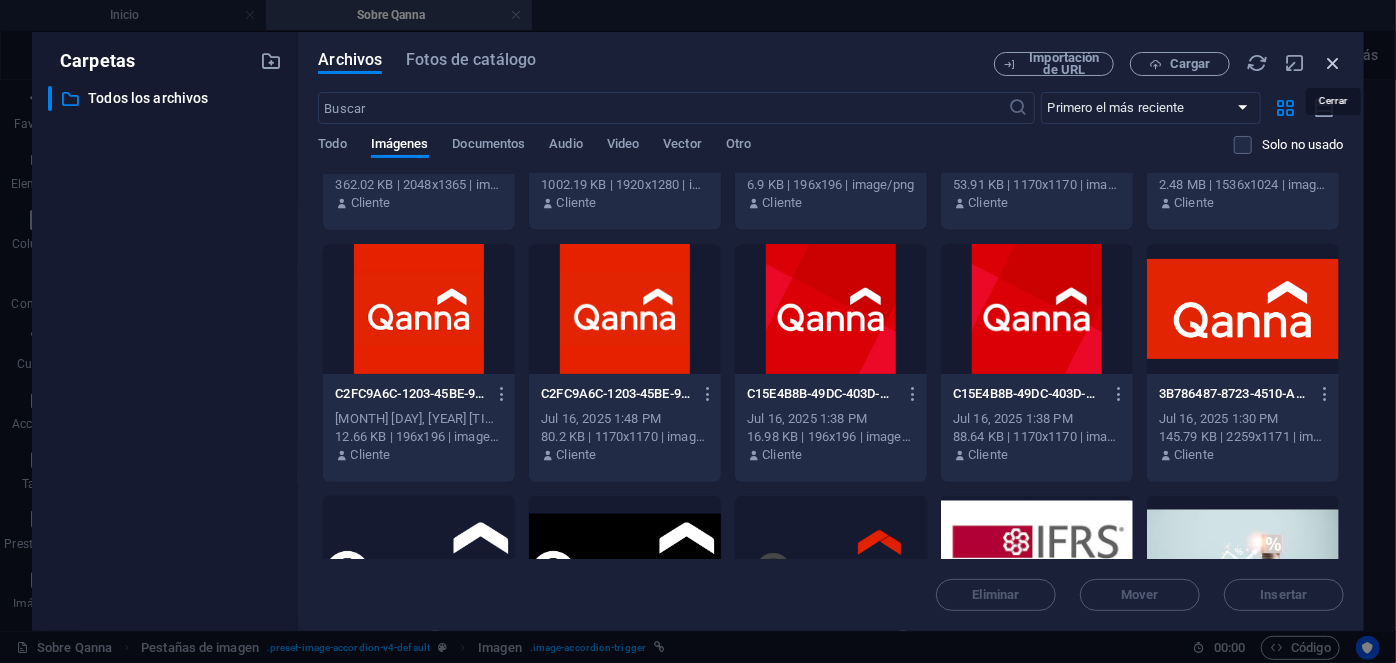 click at bounding box center [1333, 63] 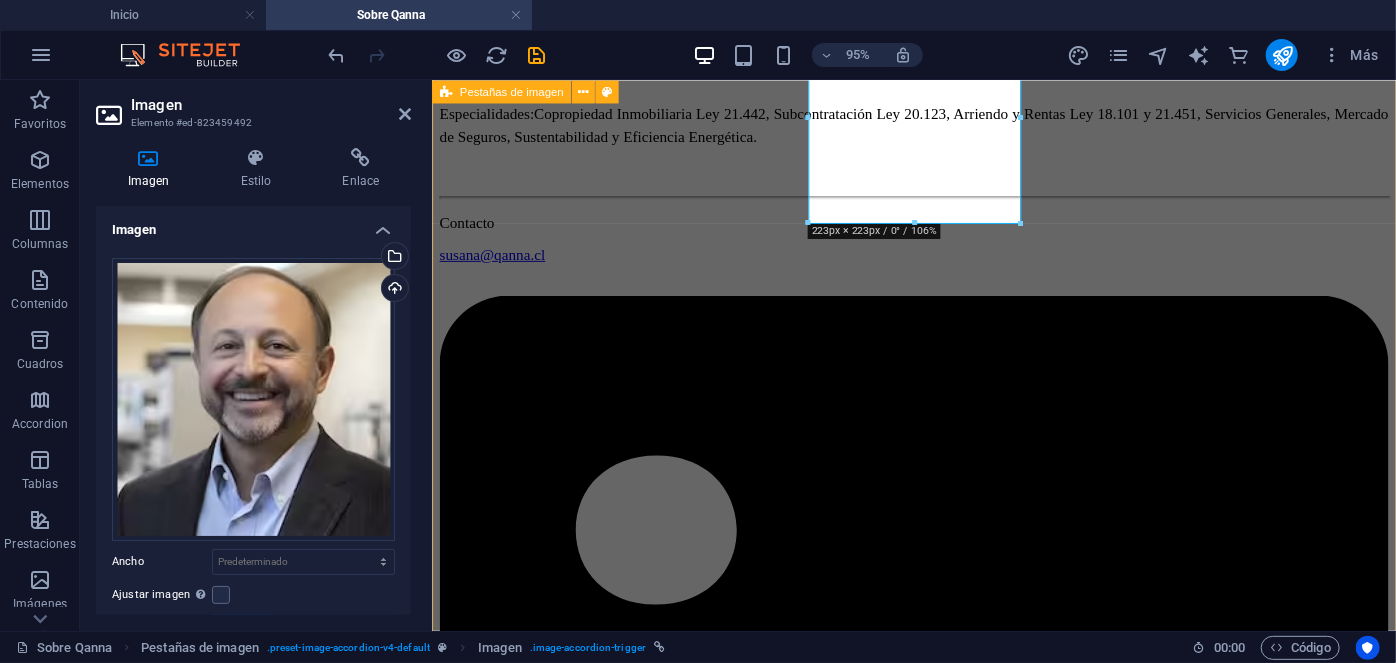 click on "Roxana Diez People & Culture Manager Roxana Diez People & Culture Manager Con más de 20 años de experiencia en Psicología clínica, donde ha dirigido de manera exitosa cientos de procesos de recruitment para mandos medios y alta gerencia empresarial, al tiempo de liderar procesos outsourcing en grandes empresas internacionales. Estudios: UNAM. Psicología. IRG, Master en psicología clínica. ESADE, Mindfulness. Especialidades: Psicología clínica y salud mental. Outsourcing de grandes industrias. Recruitment de mandos medios y alta gerencia. Contacto roxana.diez@[EMAIL] Denisse Palomera Business Development Director Denisse Palomera Business Development Director Estudios: Especialidades: DFL N° 3 - 1997, Ley 18.046, Ley 18.045, La Ley 20.715 Contacto denisse @[EMAIL] Susana Martelli EHS & Facilities Manager Contacto" at bounding box center [938, 16963] 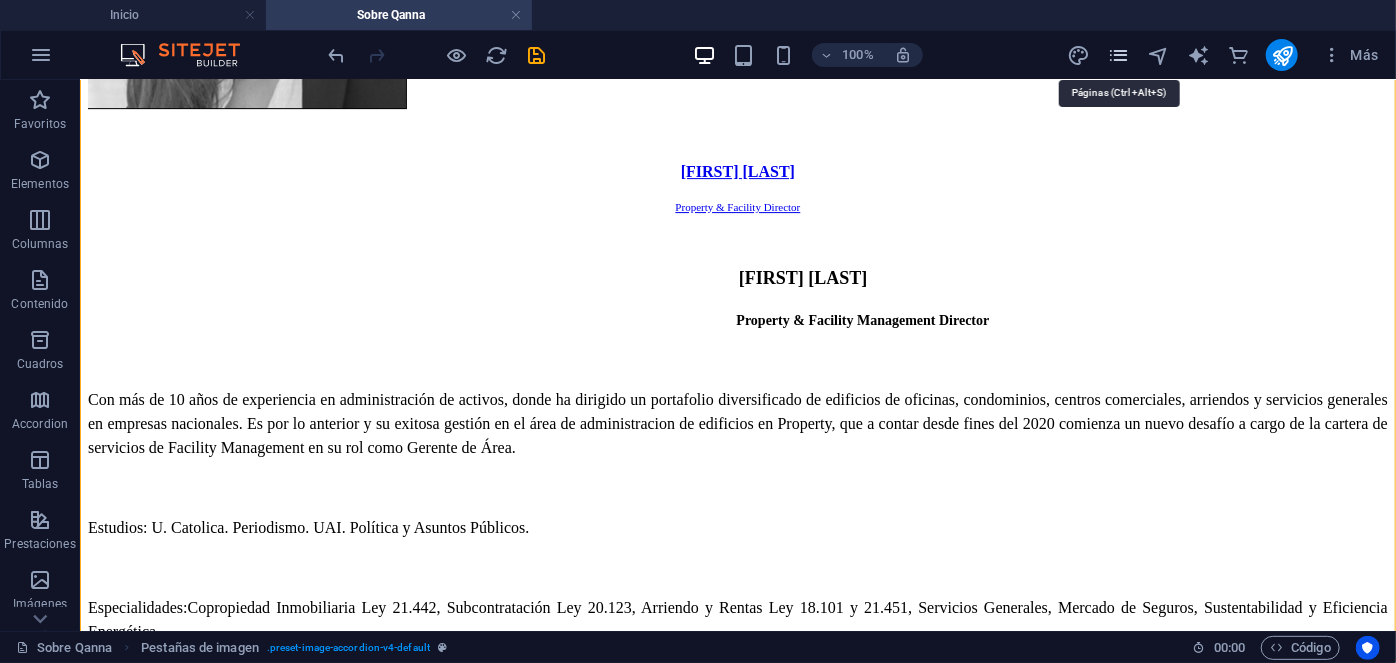 click at bounding box center [1118, 55] 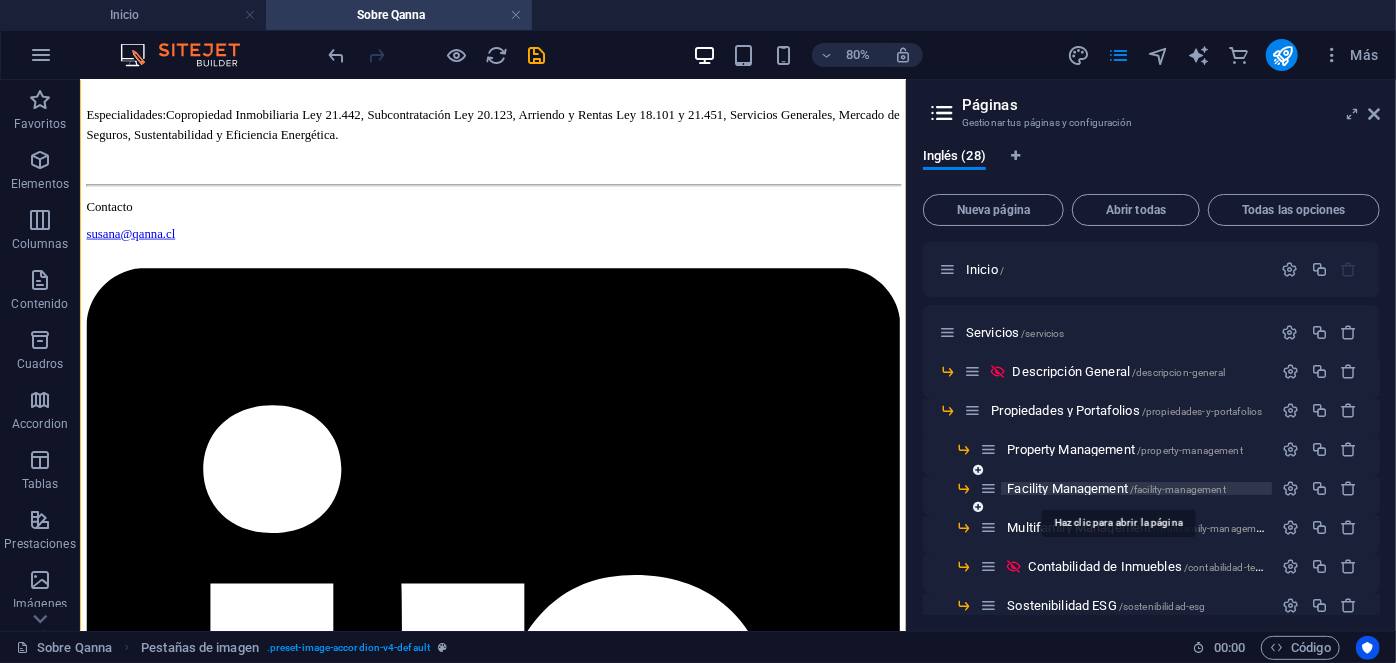 click on "Facility Management /facility-management" at bounding box center (1116, 488) 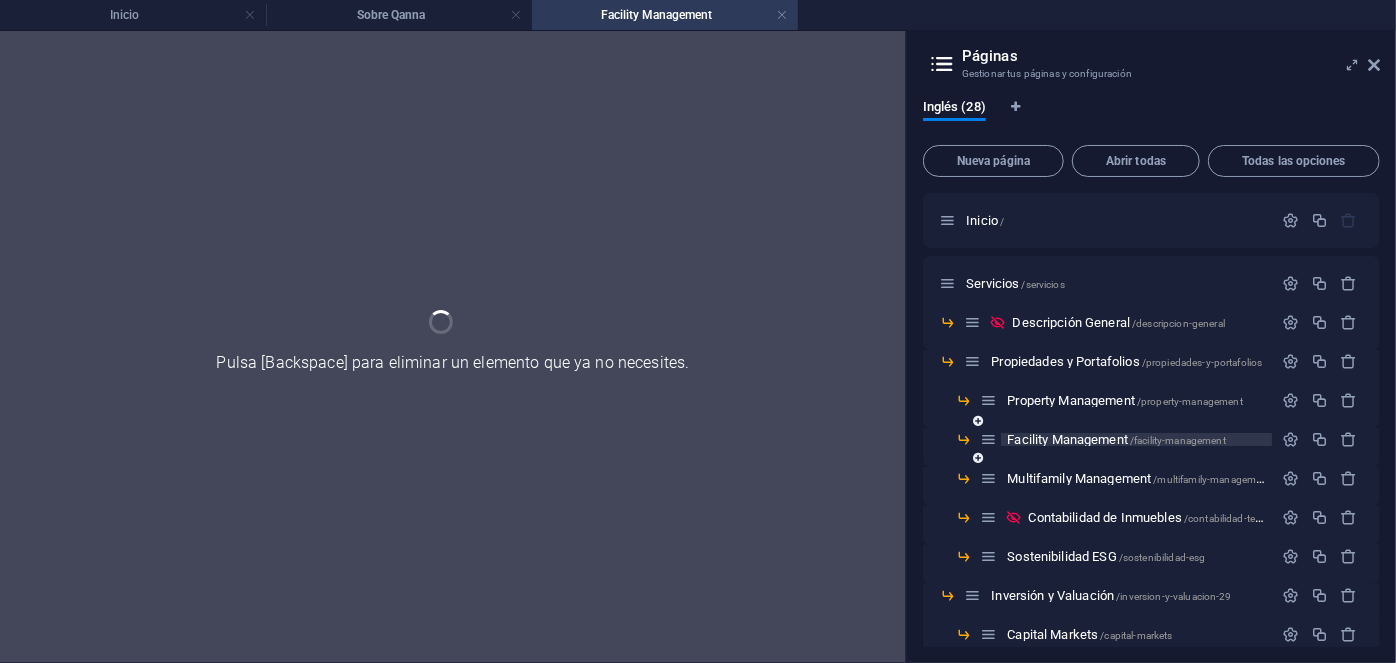 scroll, scrollTop: 0, scrollLeft: 0, axis: both 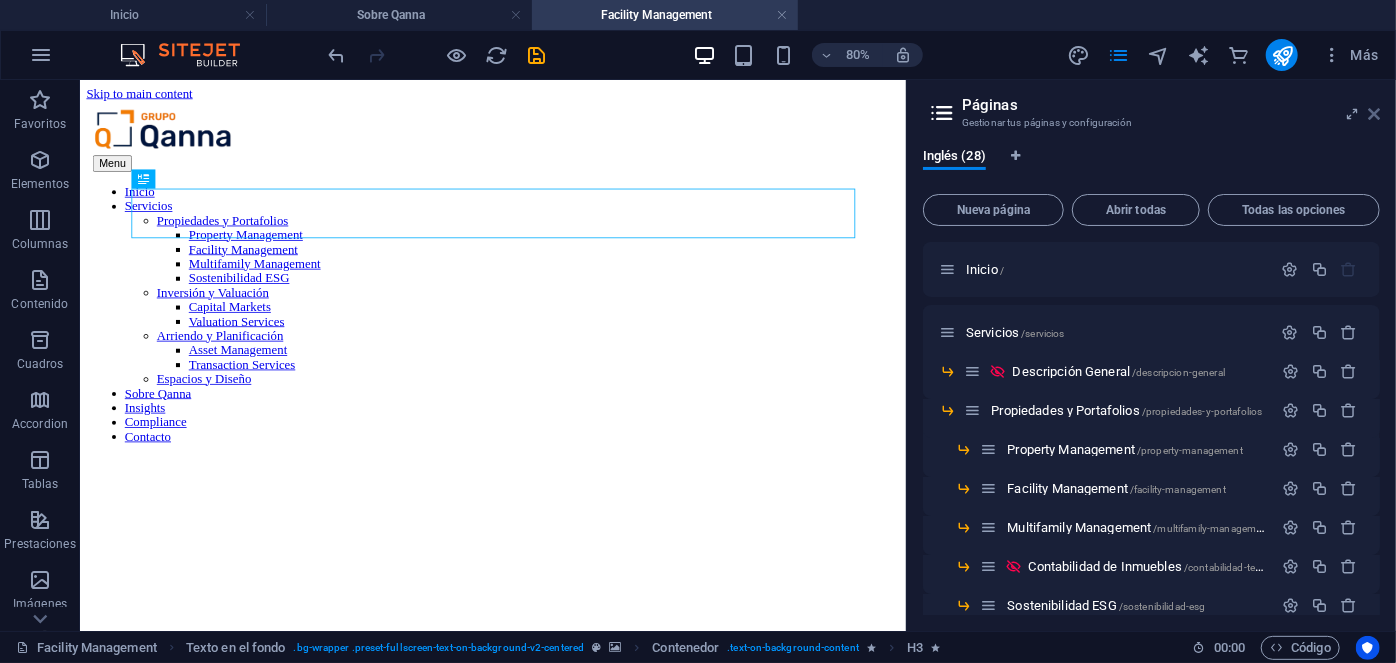click at bounding box center [1374, 114] 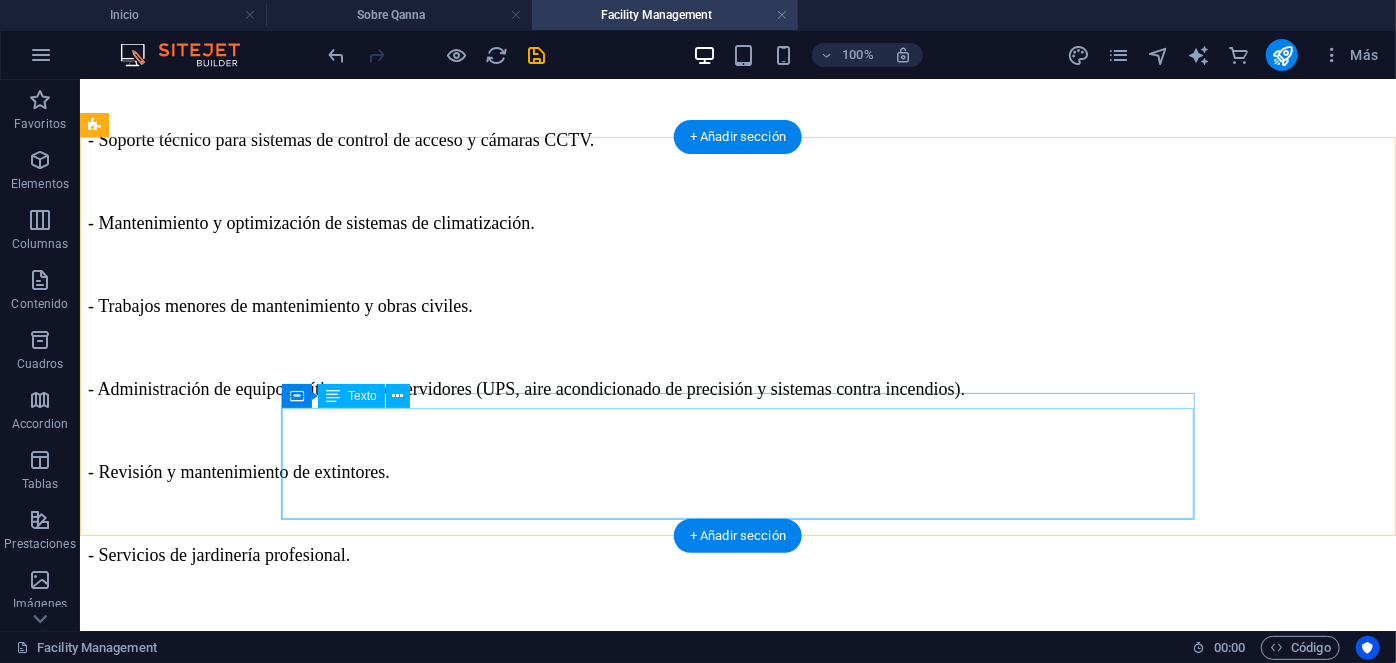 scroll, scrollTop: 5145, scrollLeft: 0, axis: vertical 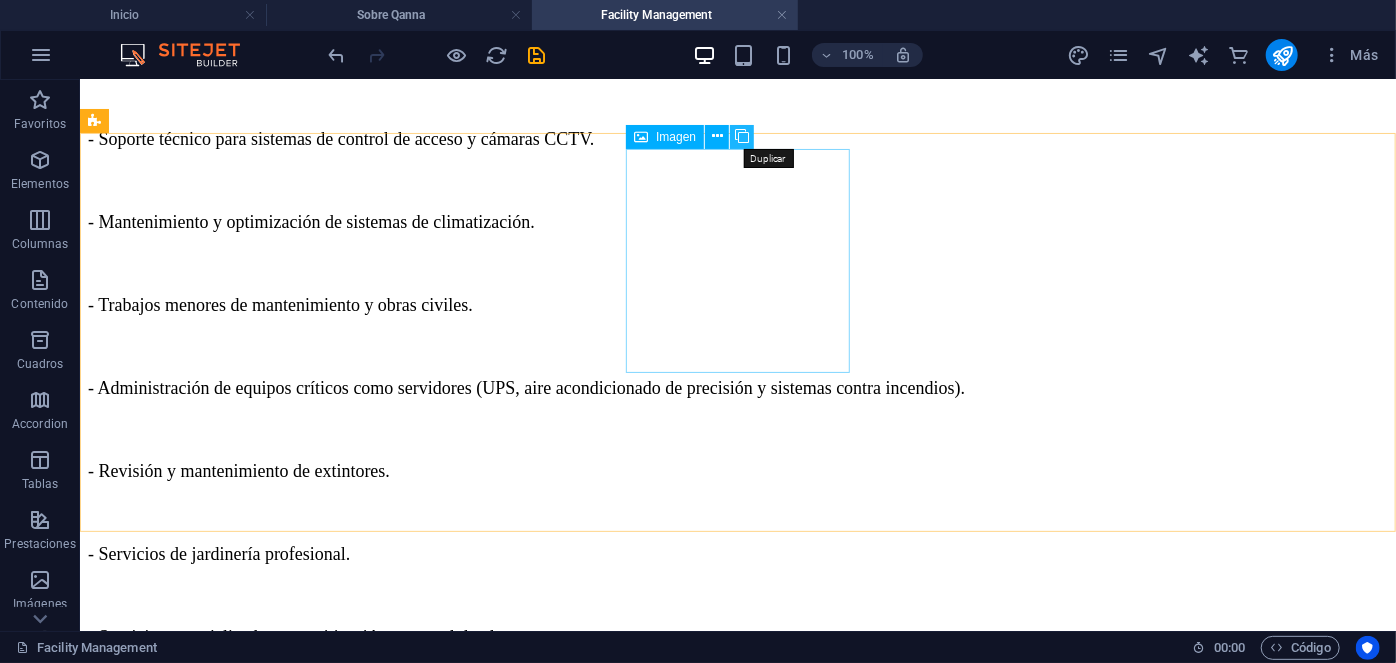 click at bounding box center (742, 136) 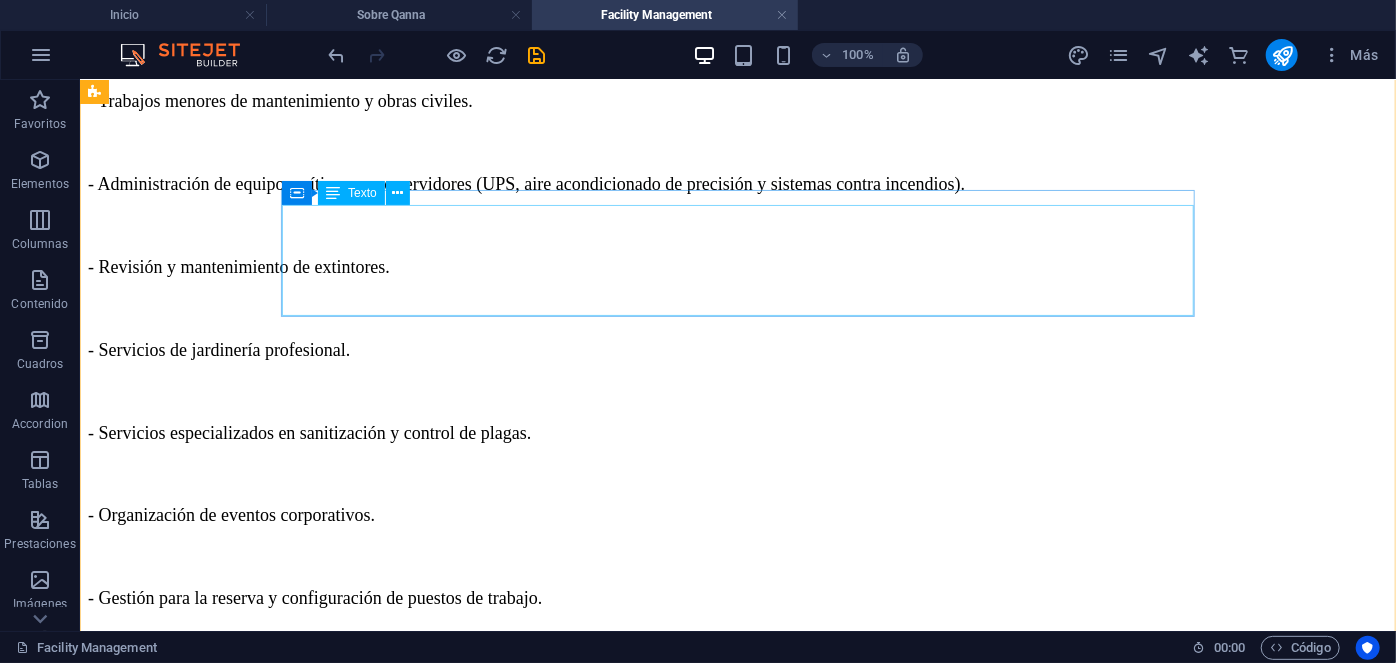 scroll, scrollTop: 5357, scrollLeft: 0, axis: vertical 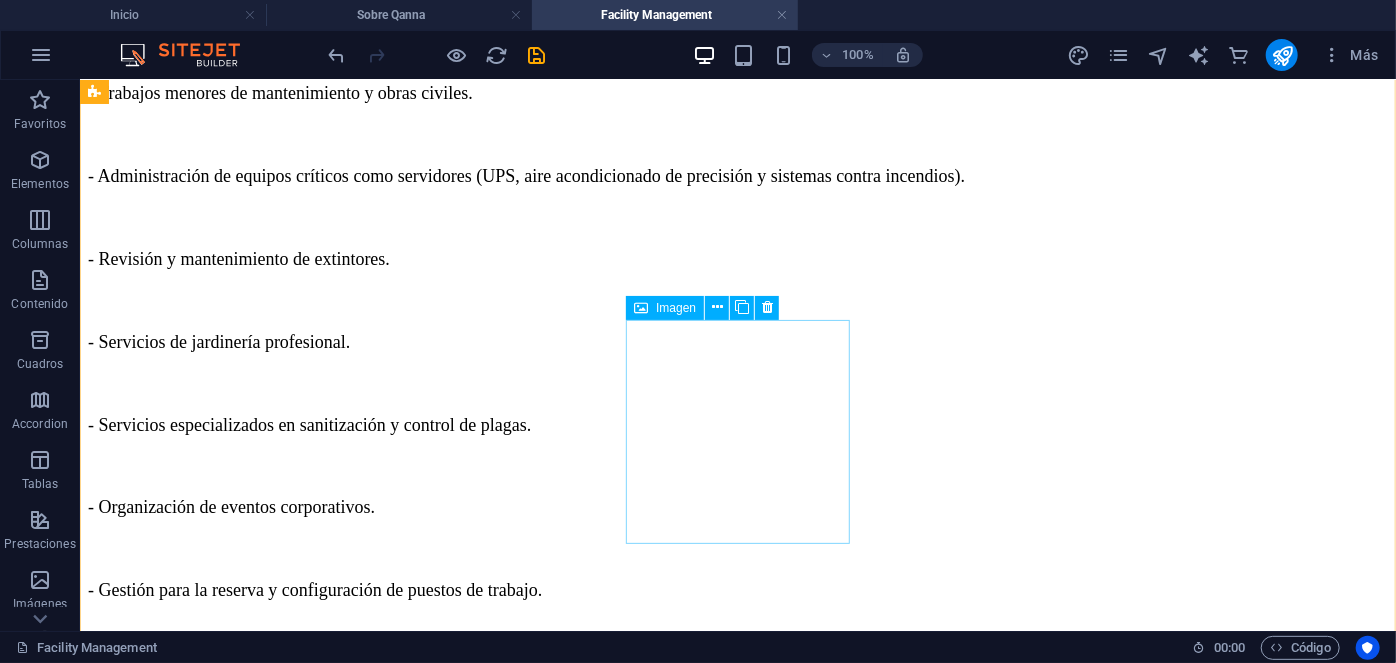 click on "Susana Martelli HSE & Facilities Manager" at bounding box center [737, 3609] 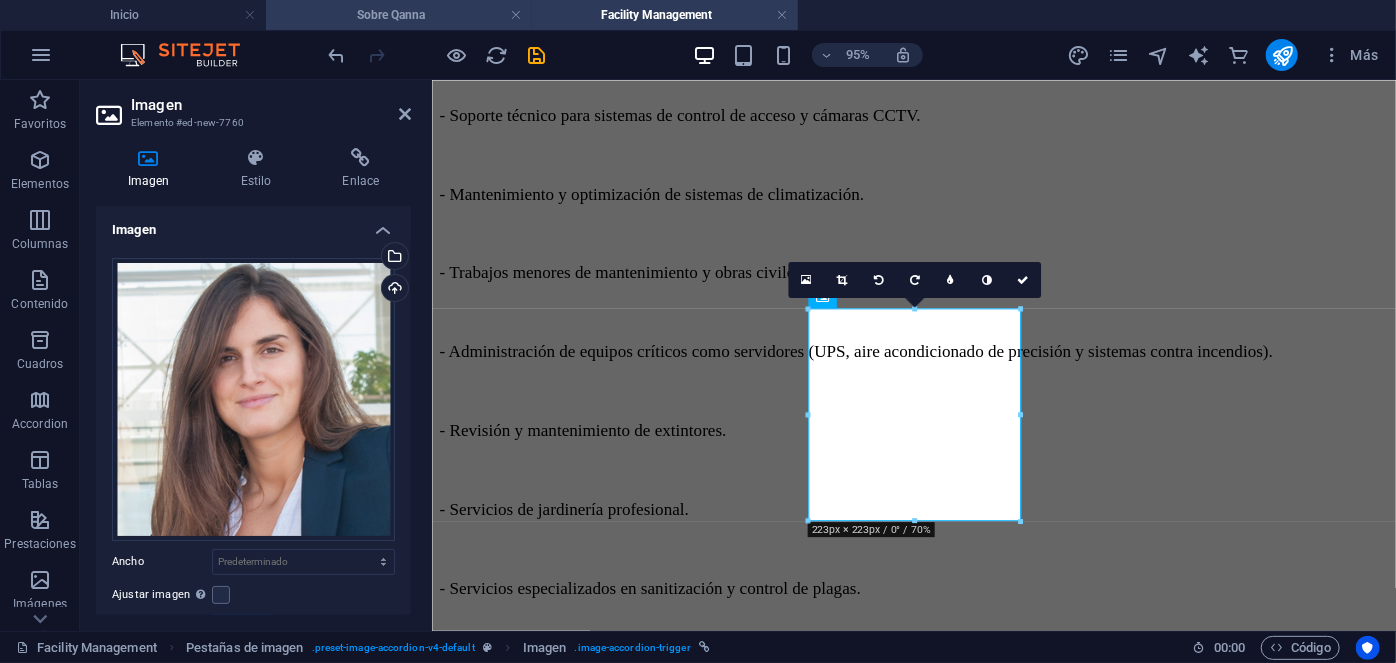 click on "Sobre Qanna" at bounding box center [399, 15] 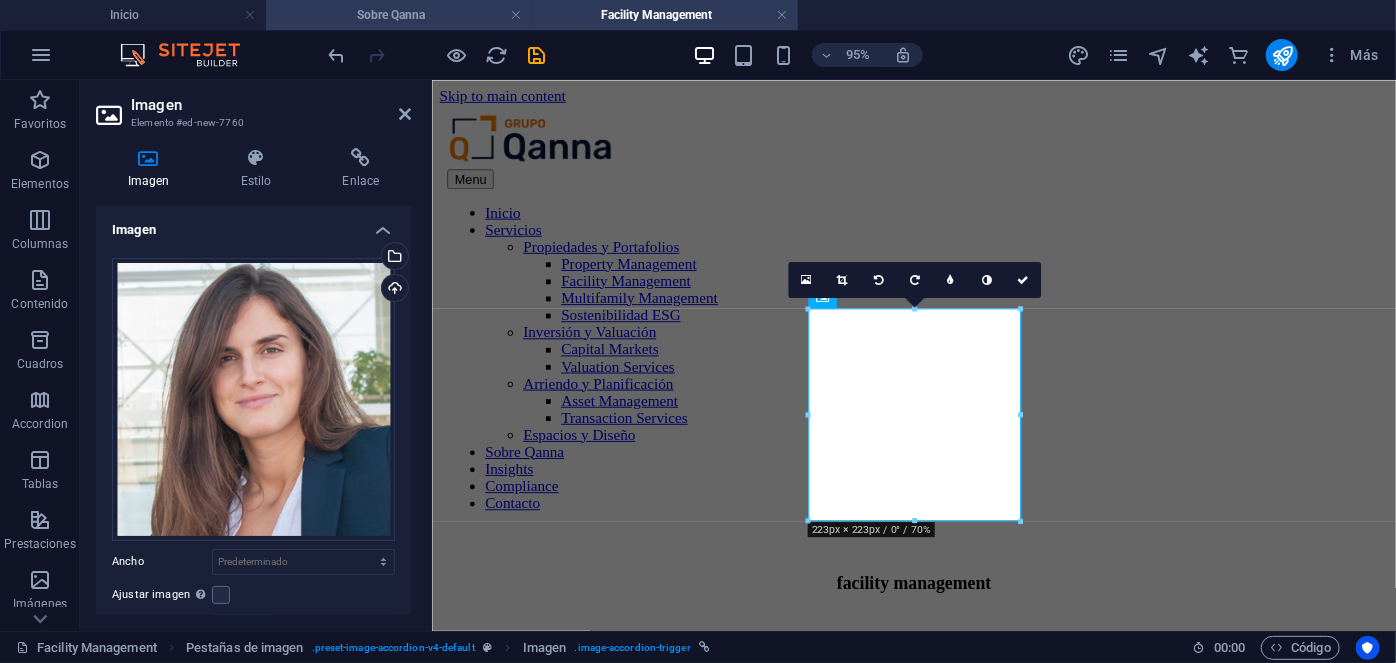 scroll, scrollTop: 7176, scrollLeft: 0, axis: vertical 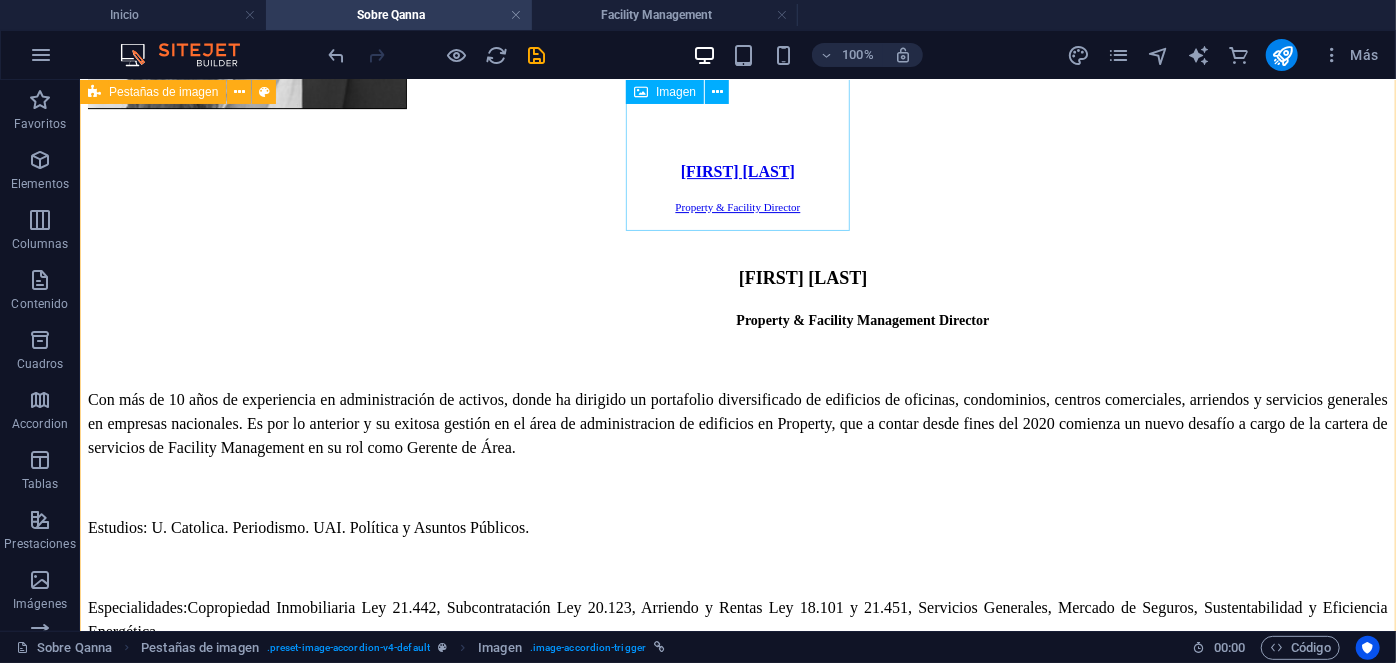 click on "Denisse Palomera Business Development Director" at bounding box center [737, 17947] 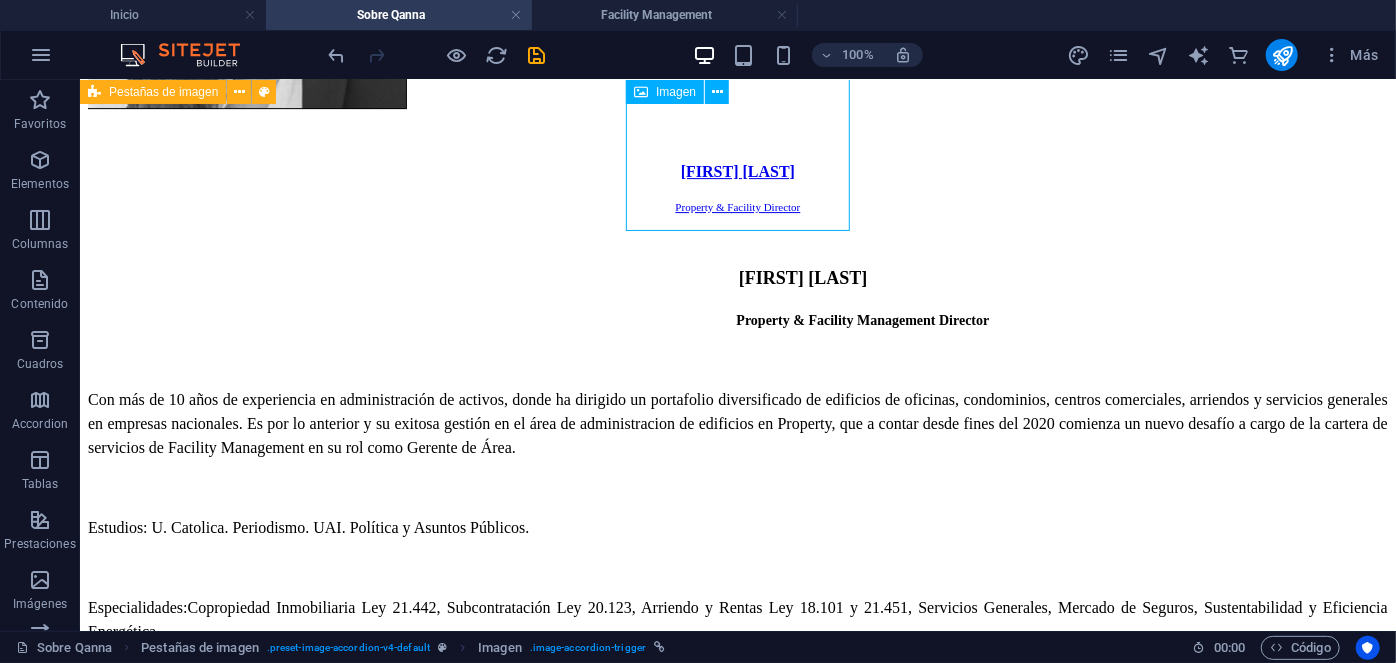 click on "Denisse Palomera Business Development Director" at bounding box center (737, 17947) 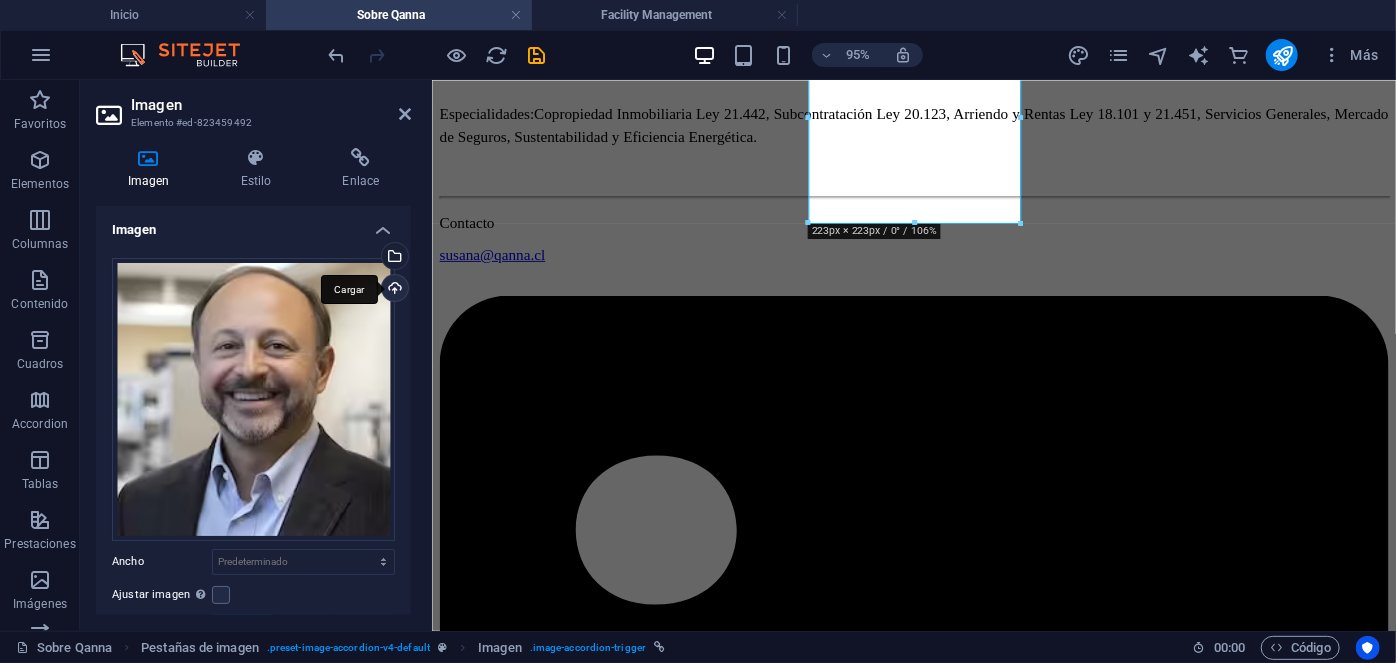 click on "Cargar" at bounding box center (393, 290) 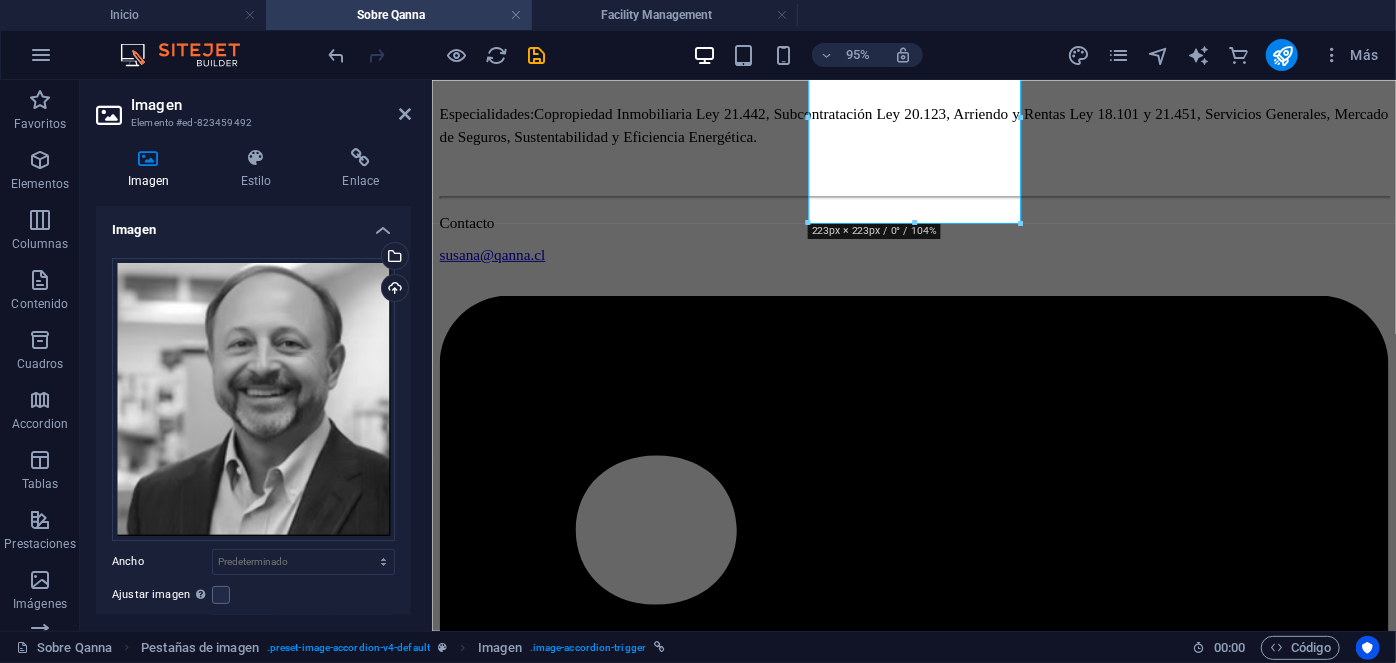 scroll, scrollTop: 180, scrollLeft: 0, axis: vertical 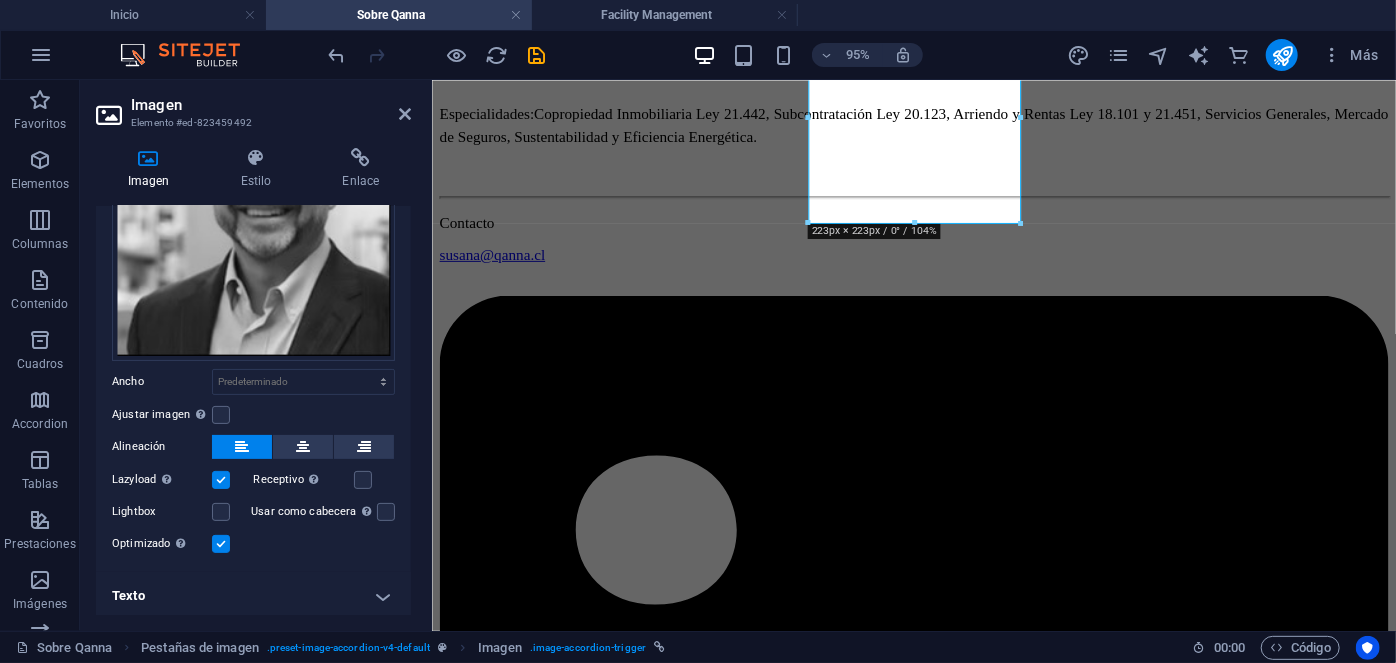 click on "Texto" at bounding box center [253, 596] 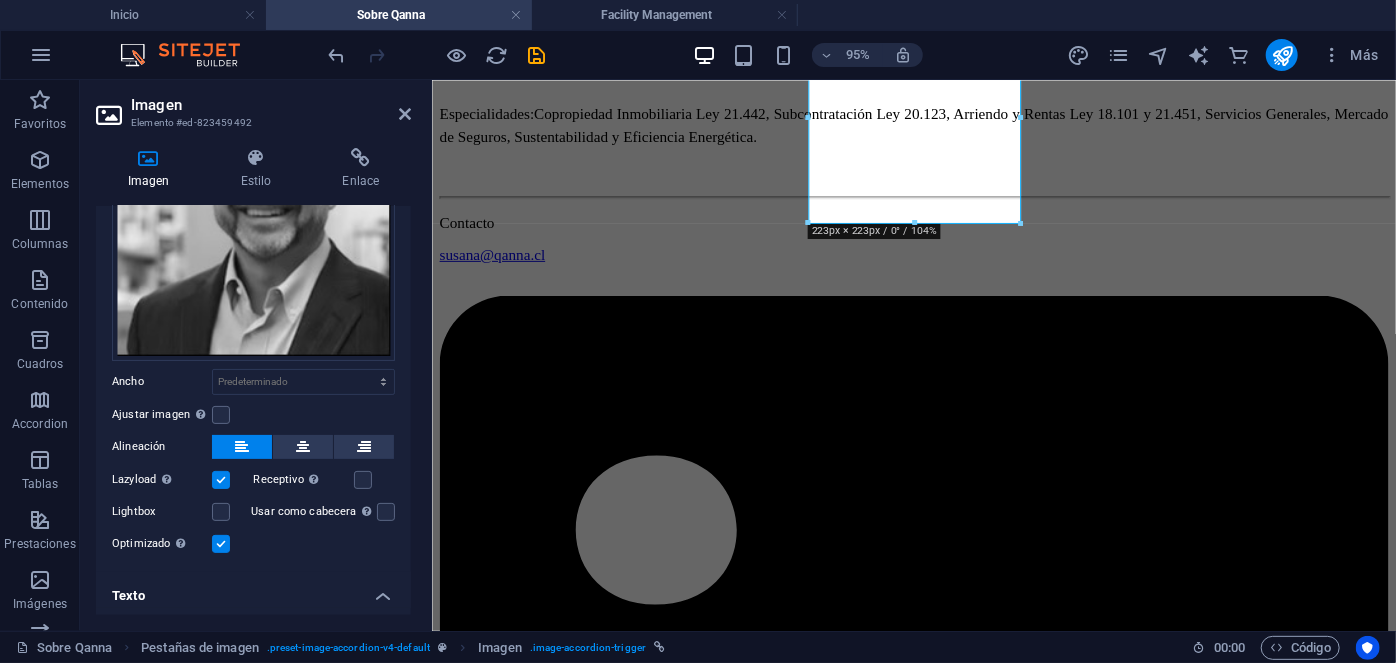 scroll, scrollTop: 368, scrollLeft: 0, axis: vertical 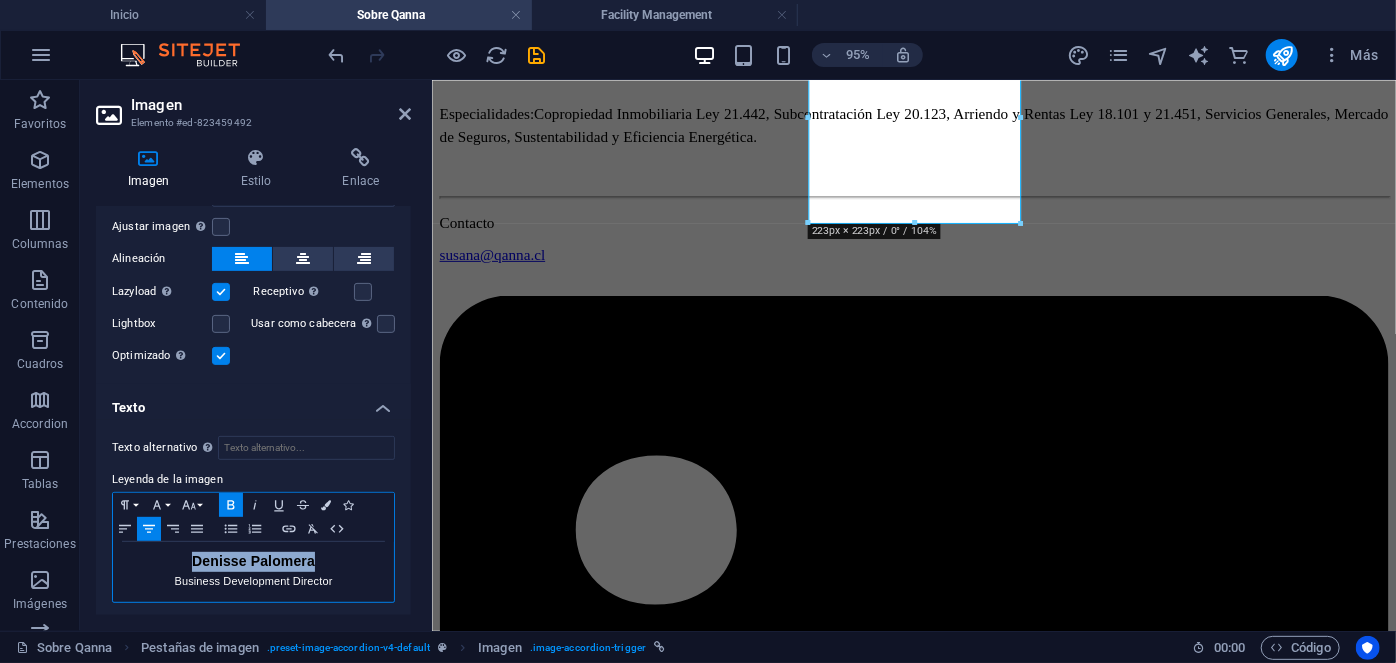 drag, startPoint x: 315, startPoint y: 550, endPoint x: 190, endPoint y: 553, distance: 125.035995 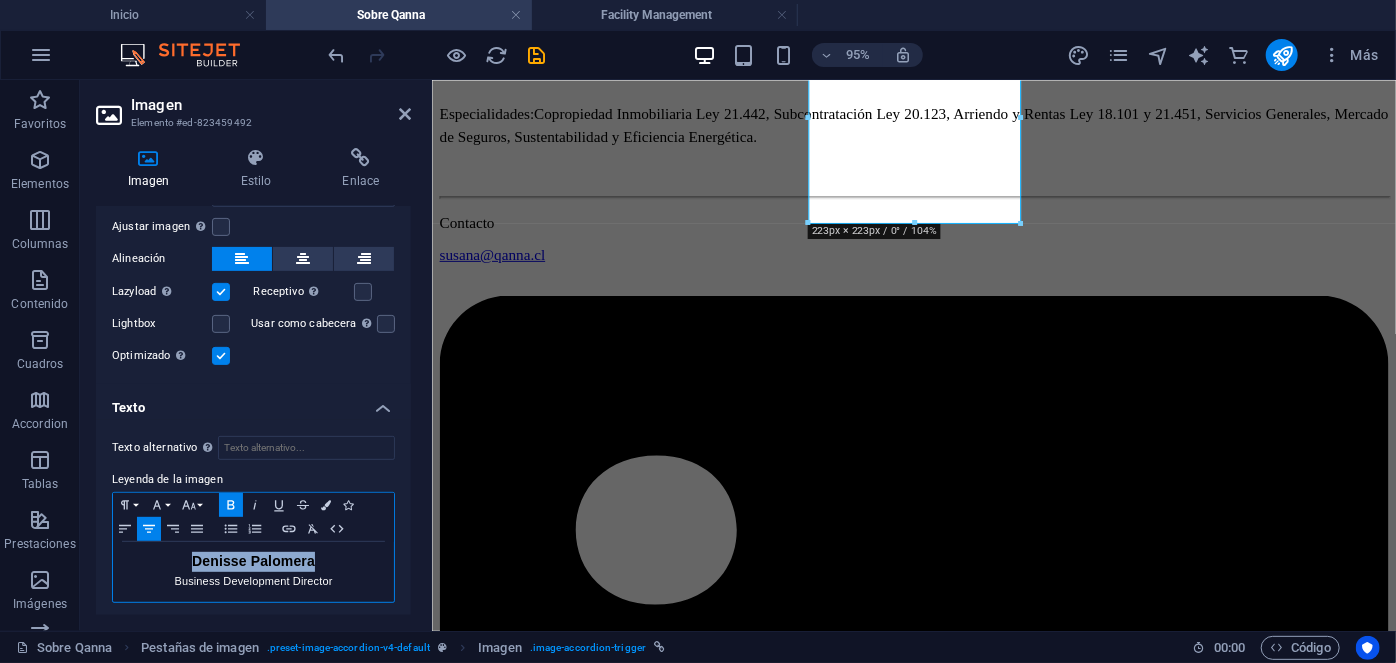 click on "Denisse Palomera" at bounding box center [253, 562] 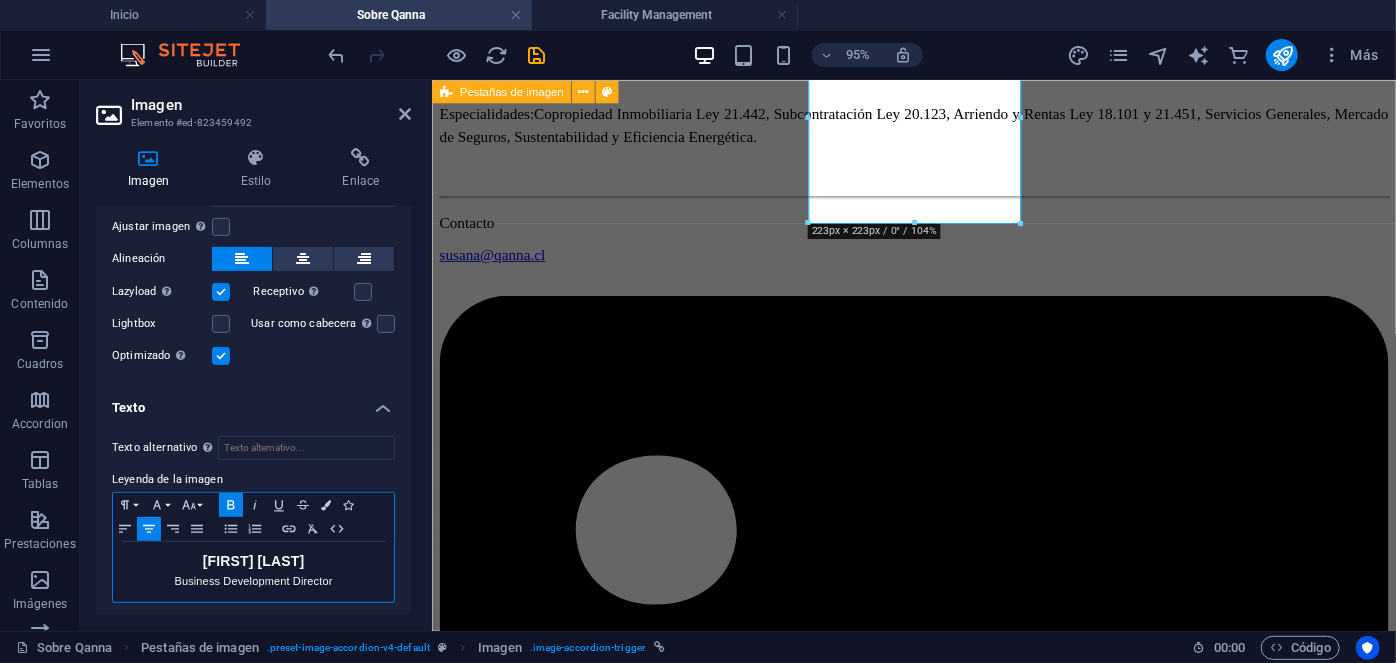 drag, startPoint x: 314, startPoint y: 557, endPoint x: 262, endPoint y: 563, distance: 52.34501 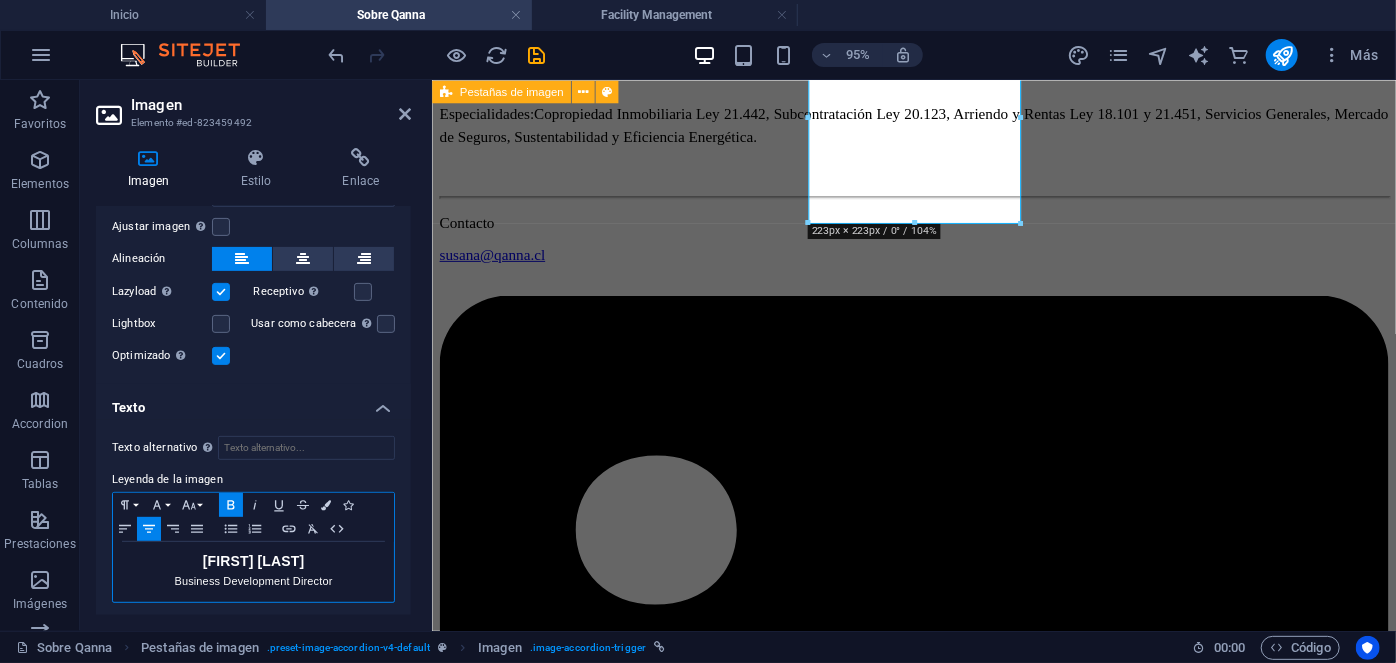 click on "Pedro Gutierrez" at bounding box center [253, 562] 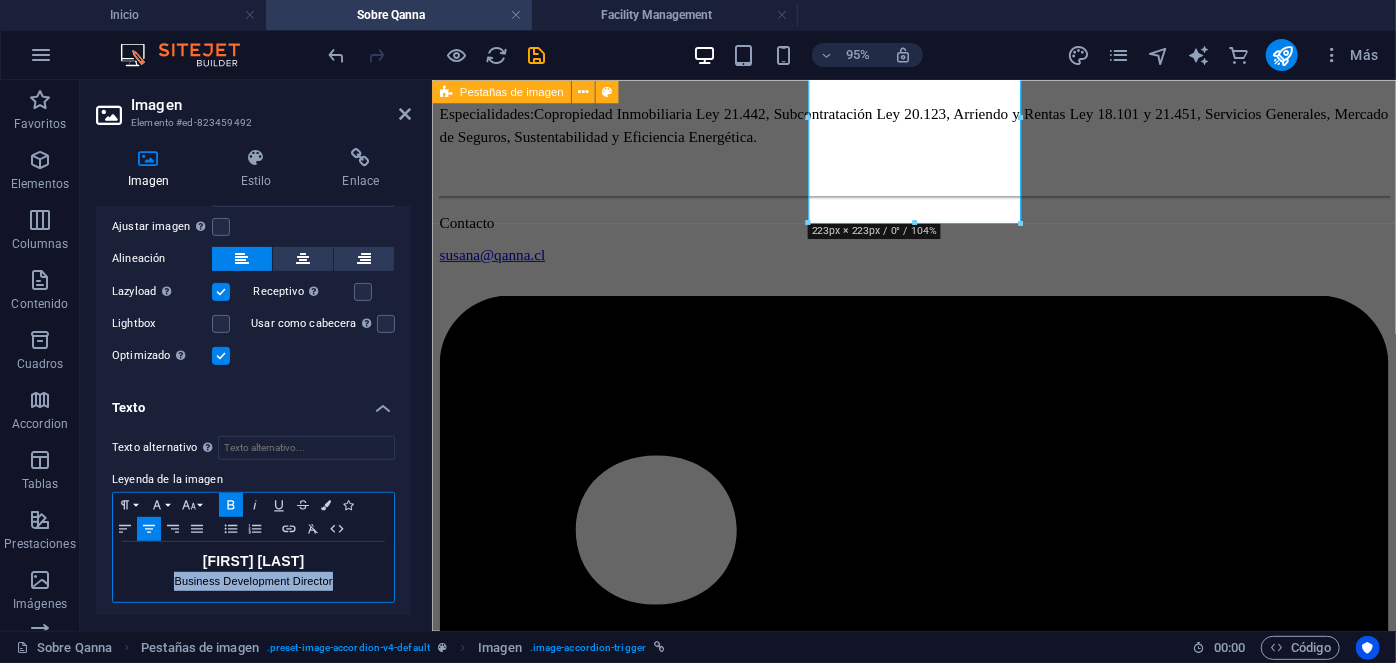 drag, startPoint x: 339, startPoint y: 579, endPoint x: 174, endPoint y: 584, distance: 165.07574 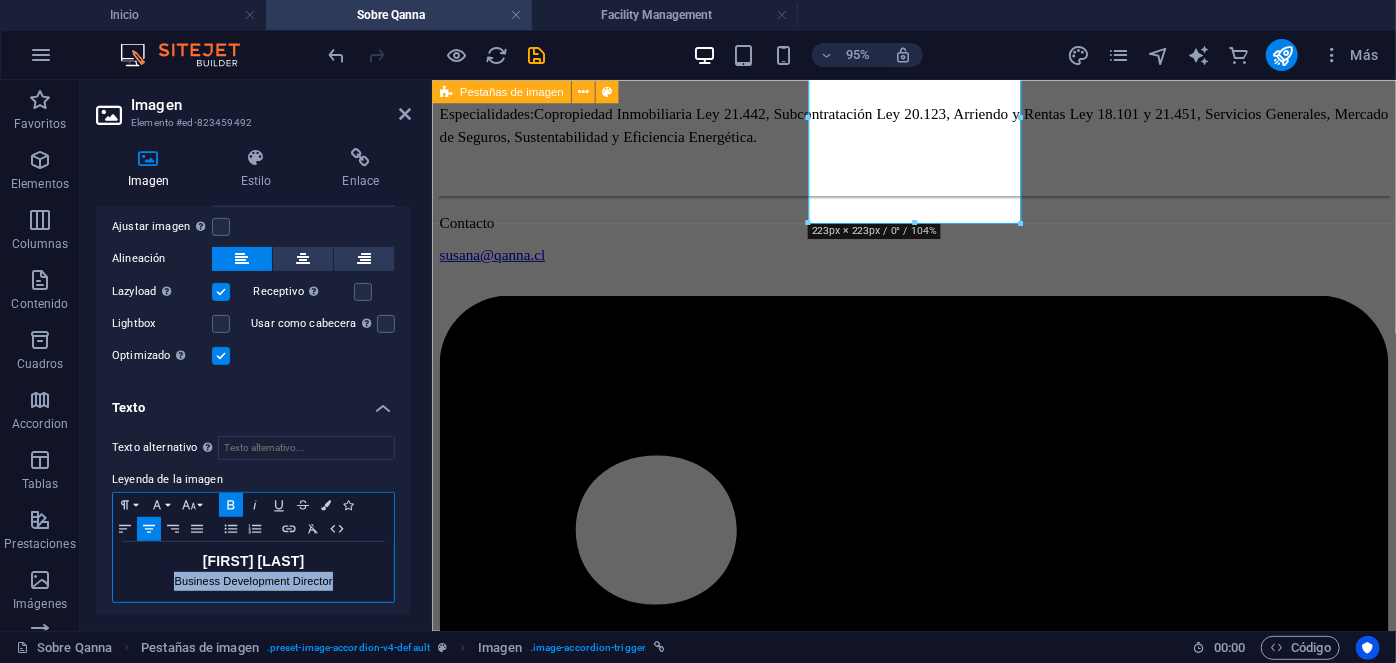 click on "Pedro Guerrero Business Development Director" at bounding box center [253, 572] 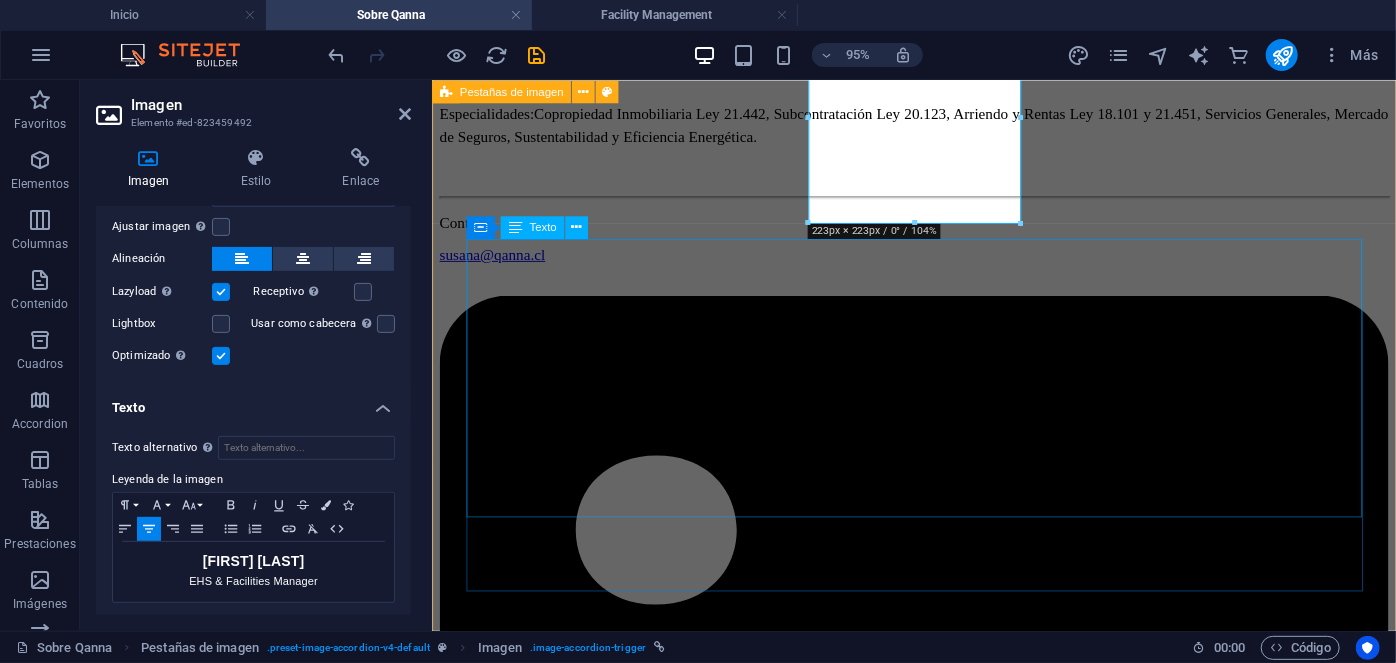 click on "Denisse Palomera                                                                Business Development Director Con más de 15 años de experiencia en gestión de activos inmobiliarios, principalmente en operaciones comerciales, así como en la administración de rentas y la gestión patrimonial, abarcando activos en el sector multifamily y en el ámbito de la banca e inversiones. Desde sus inicios a ocupado diferentes cargos como Gerente Comercial, Gerente de Property y en 2025 asume nuevos desafíos para la apertura de nuevas operaciones estratégicas en Europa y en el Norte de América. Estudios:  Harvard Business School. Specialization In Finance And Accounting. Harvard Business School. Reform of the international investment regime. U. de Chile. Ingeniería Comercial. University of Cambridge. Master in Mathematics and Advanced Metrics. Especialidades:" at bounding box center [938, 15851] 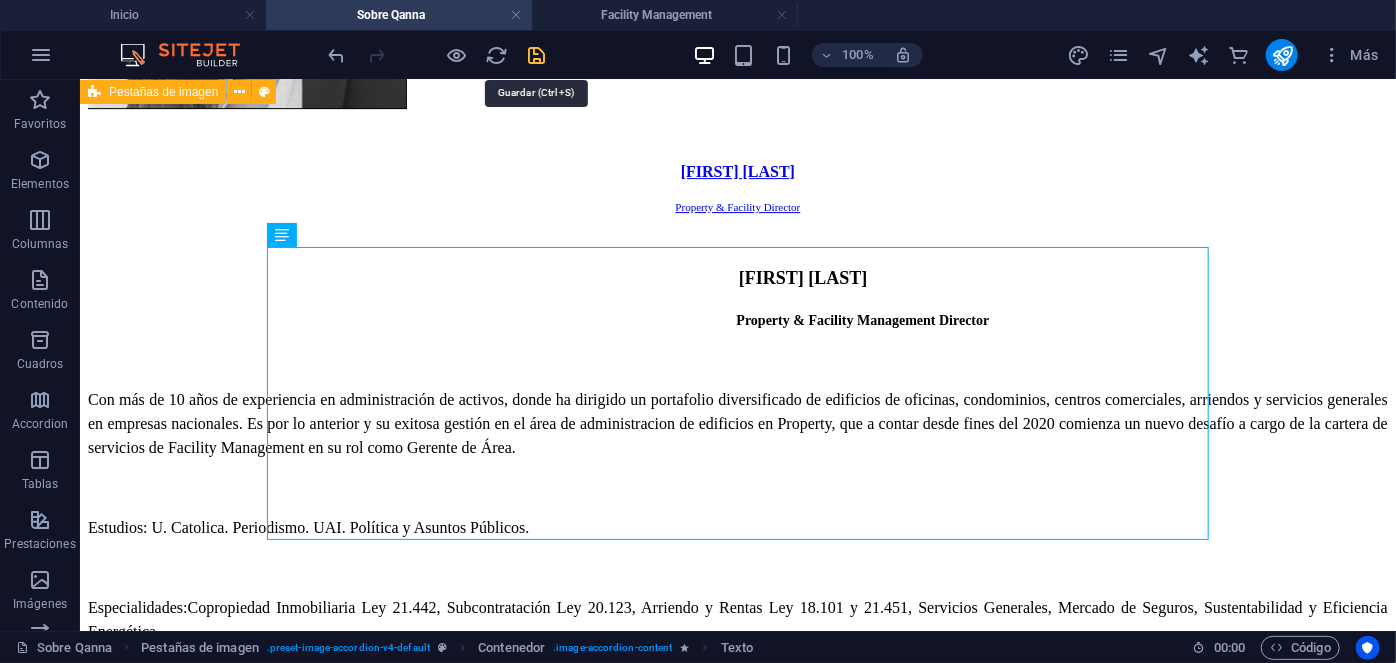 click at bounding box center (537, 55) 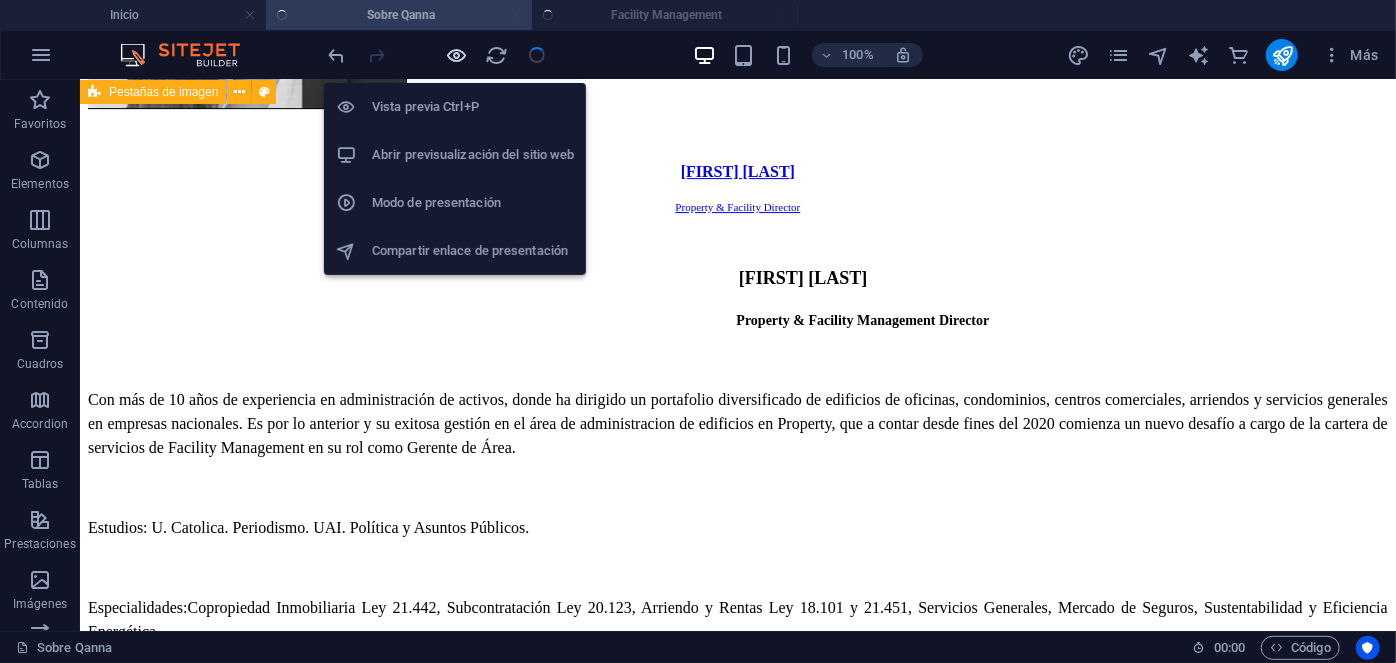 click at bounding box center [457, 55] 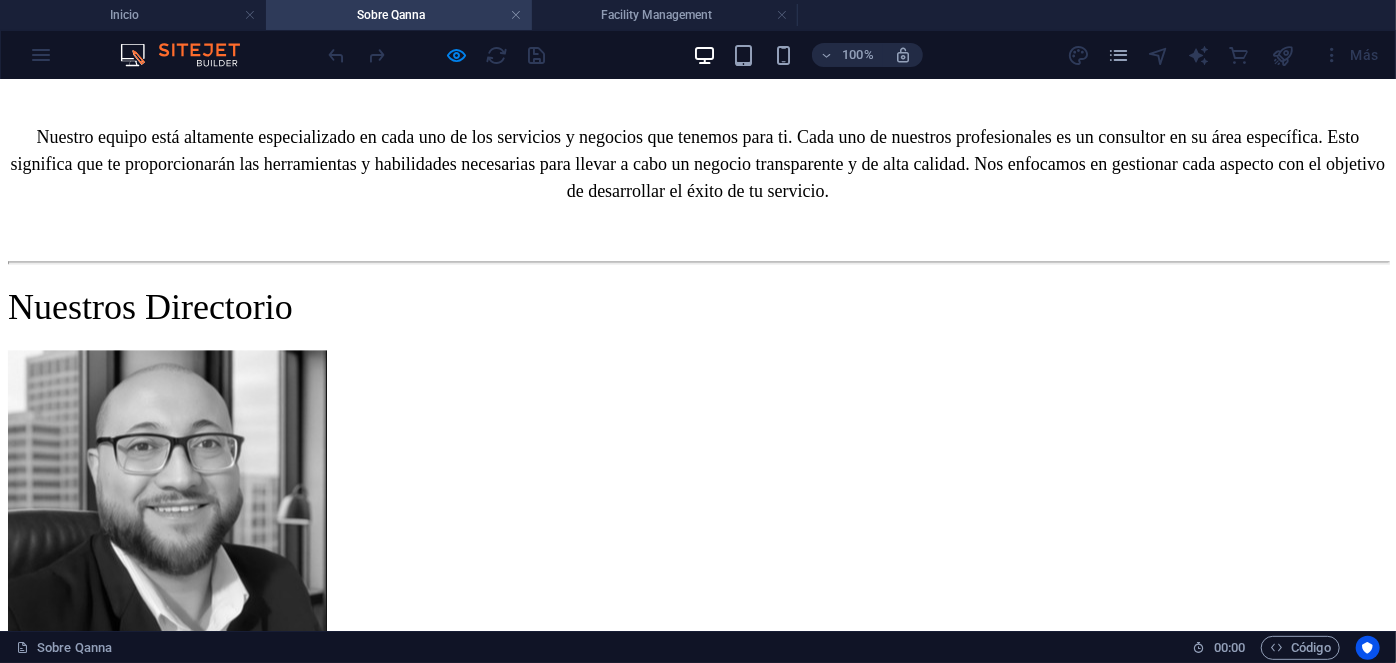 scroll, scrollTop: 2072, scrollLeft: 0, axis: vertical 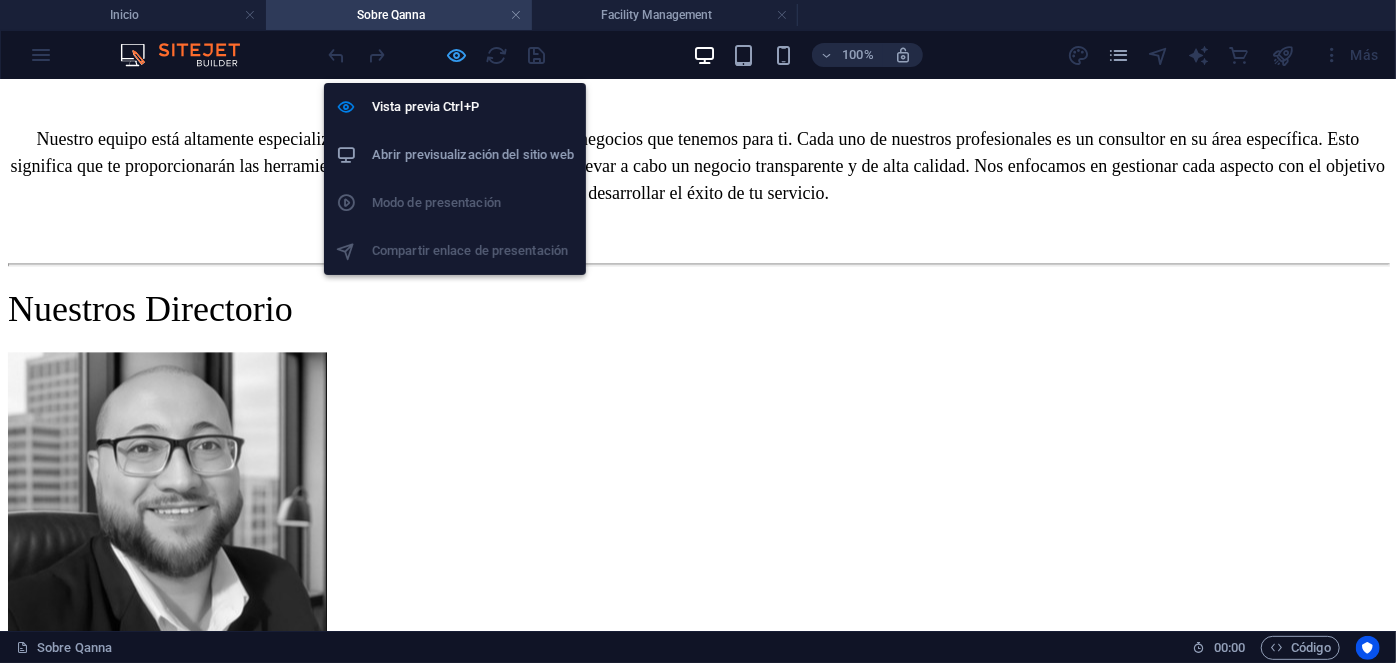 click at bounding box center (457, 55) 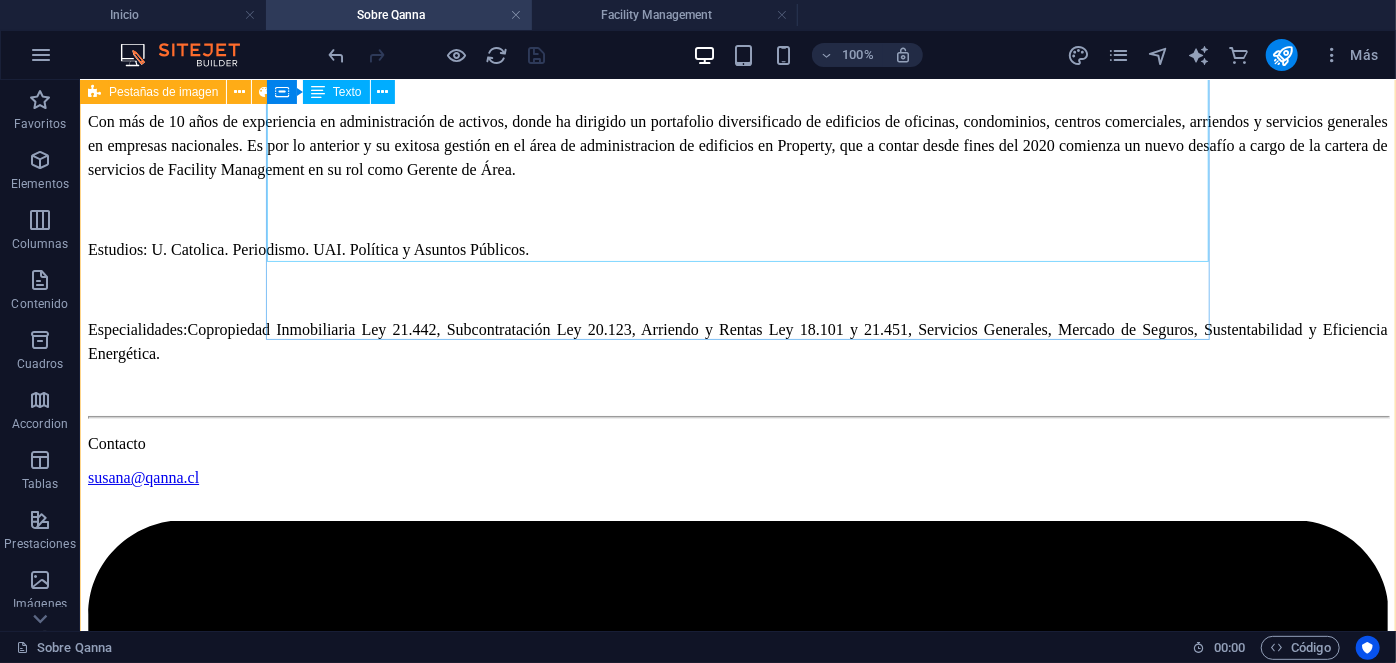 scroll, scrollTop: 7464, scrollLeft: 0, axis: vertical 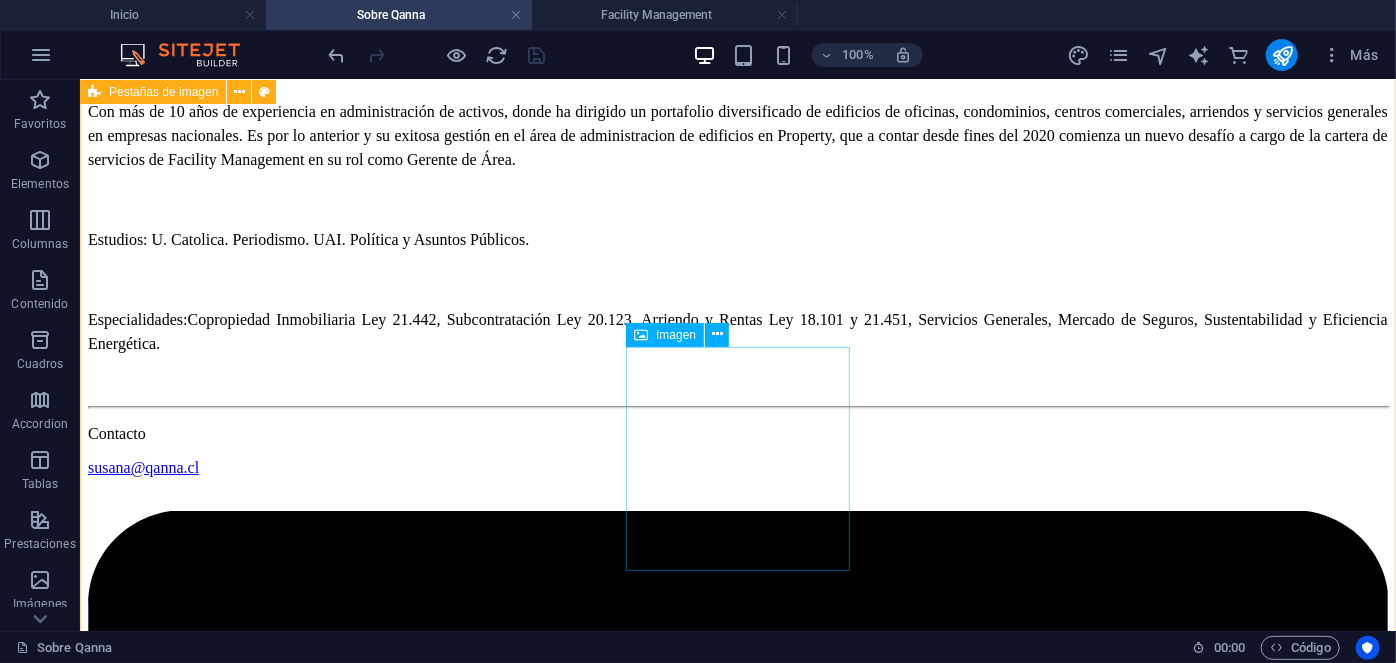 click on "Susana Martelli EHS & Facilities Manager" at bounding box center (737, 19929) 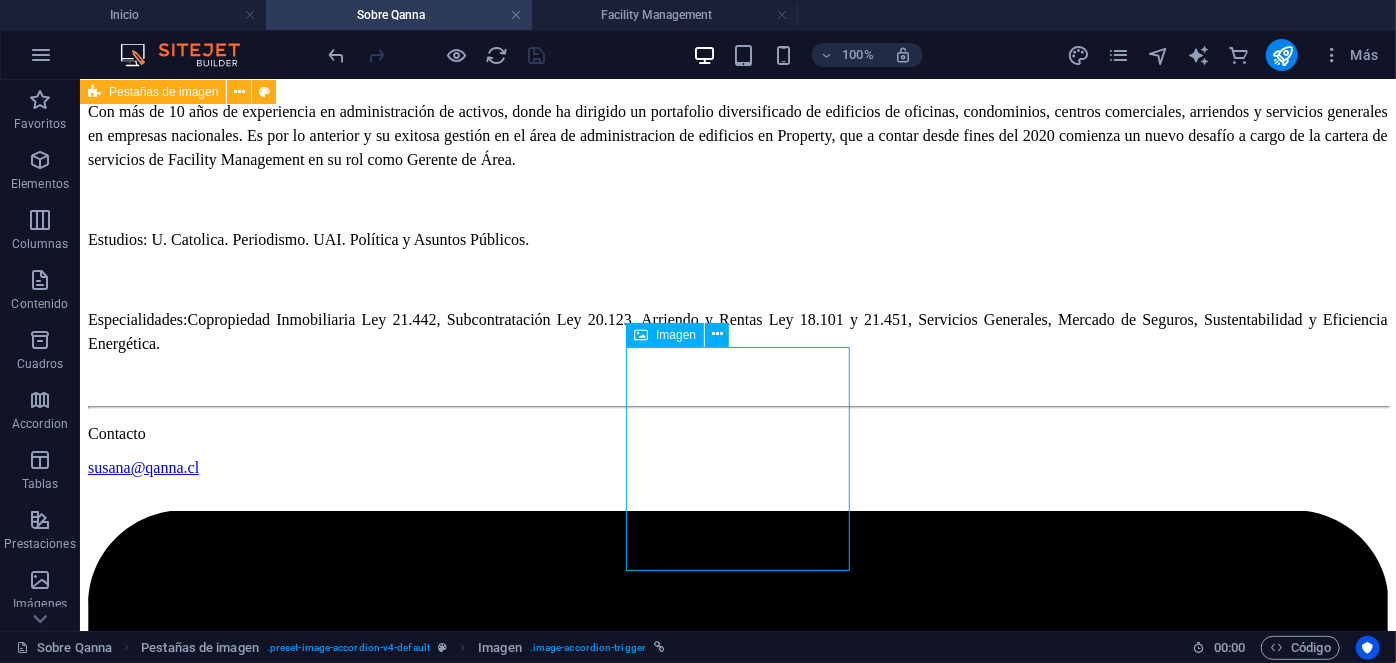 click on "Susana Martelli EHS & Facilities Manager" at bounding box center (737, 19929) 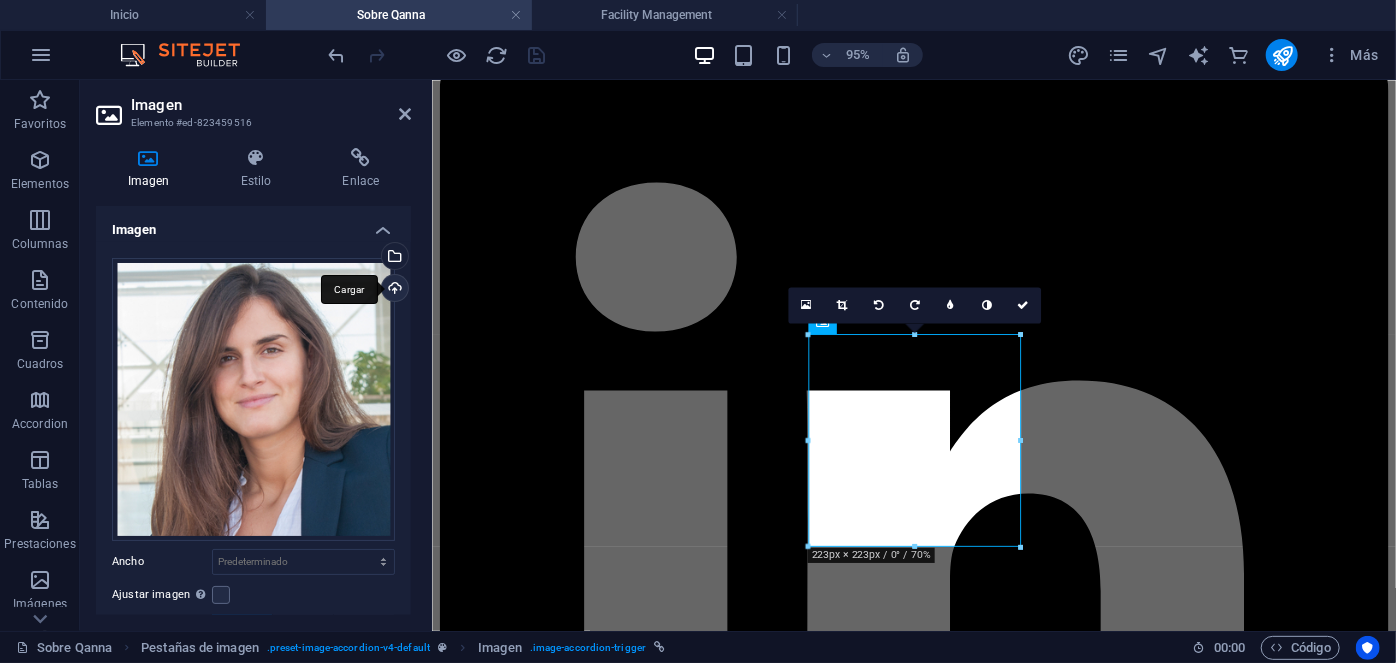 click on "Cargar" at bounding box center [393, 290] 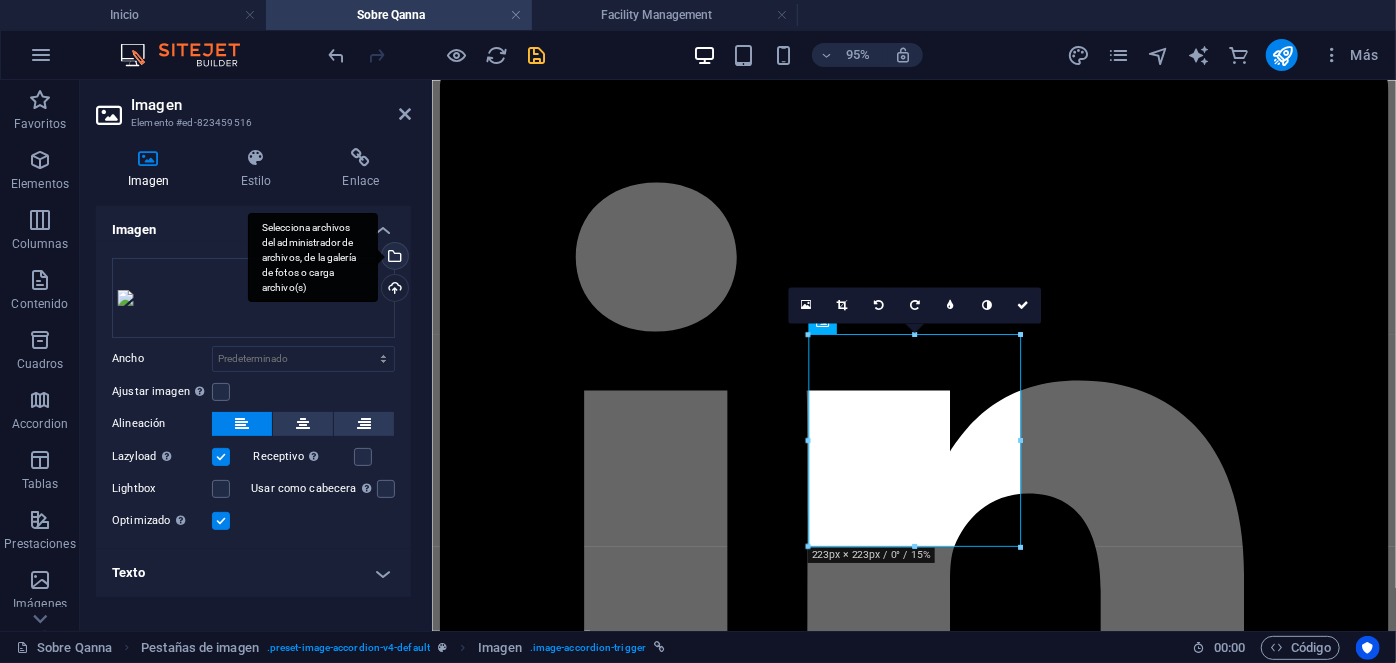 click on "Selecciona archivos del administrador de archivos, de la galería de fotos o carga archivo(s)" at bounding box center (393, 258) 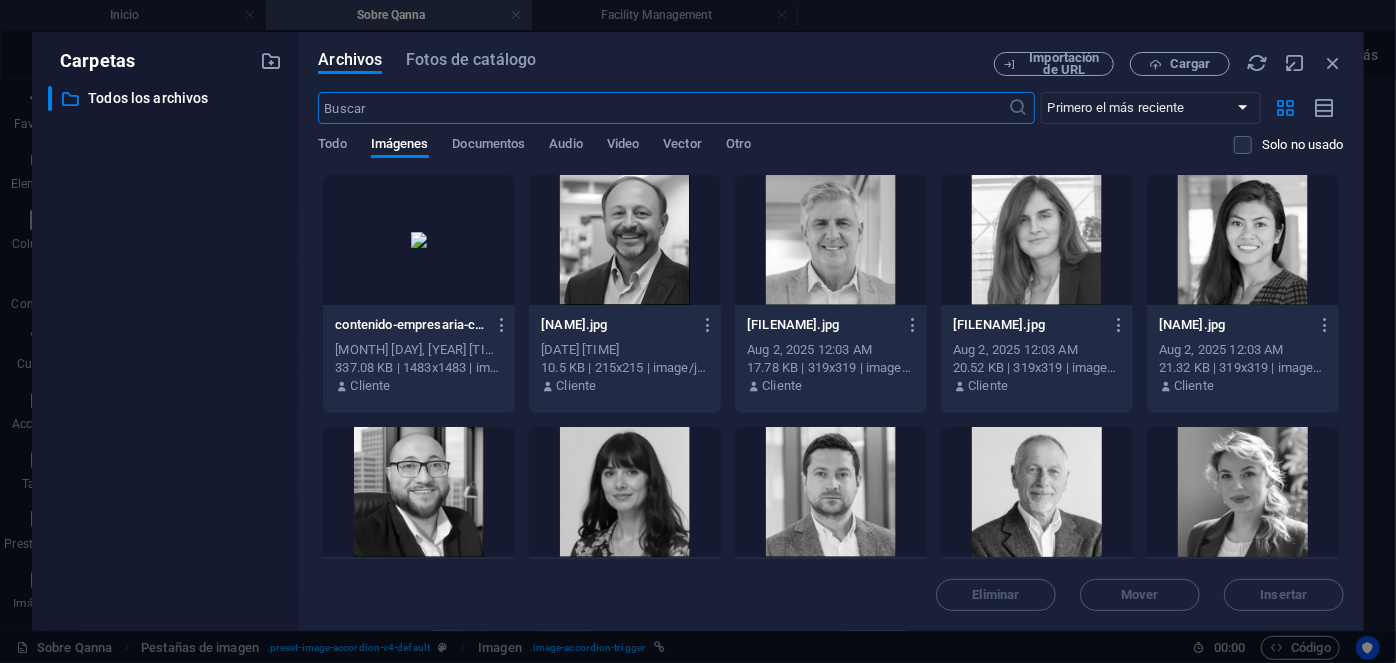 click at bounding box center (419, 240) 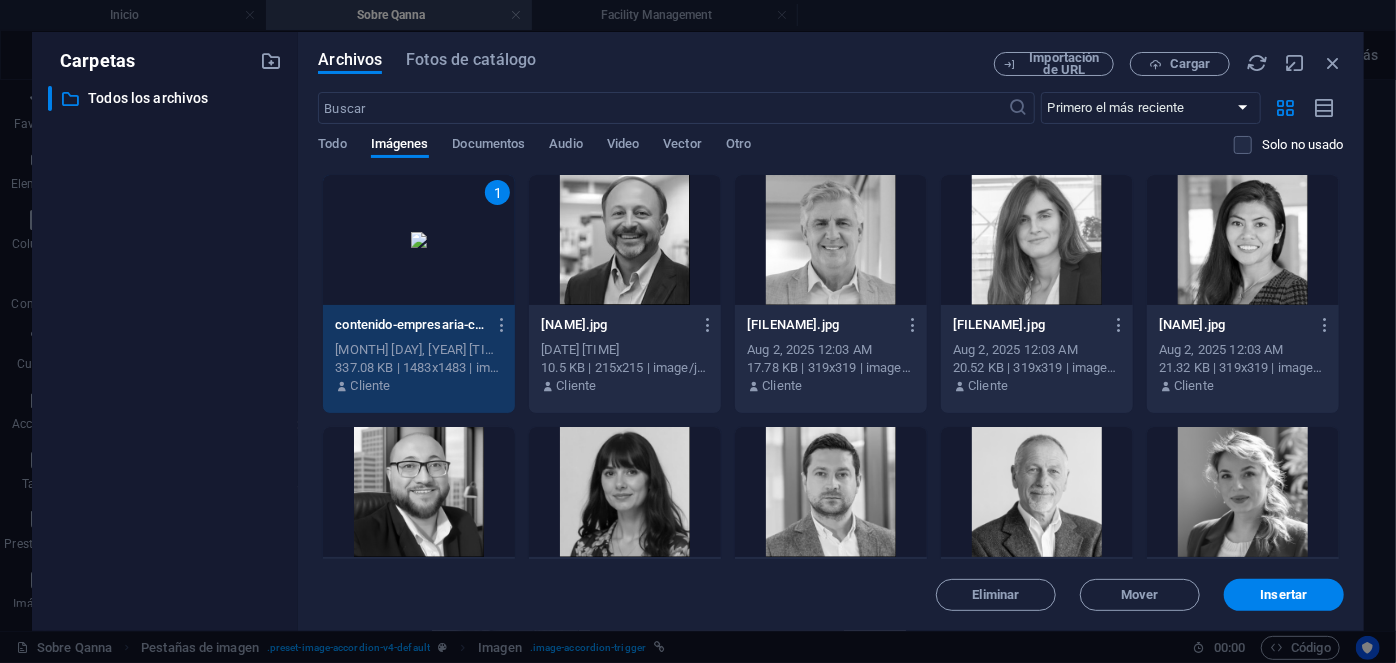 click on "1" at bounding box center [419, 240] 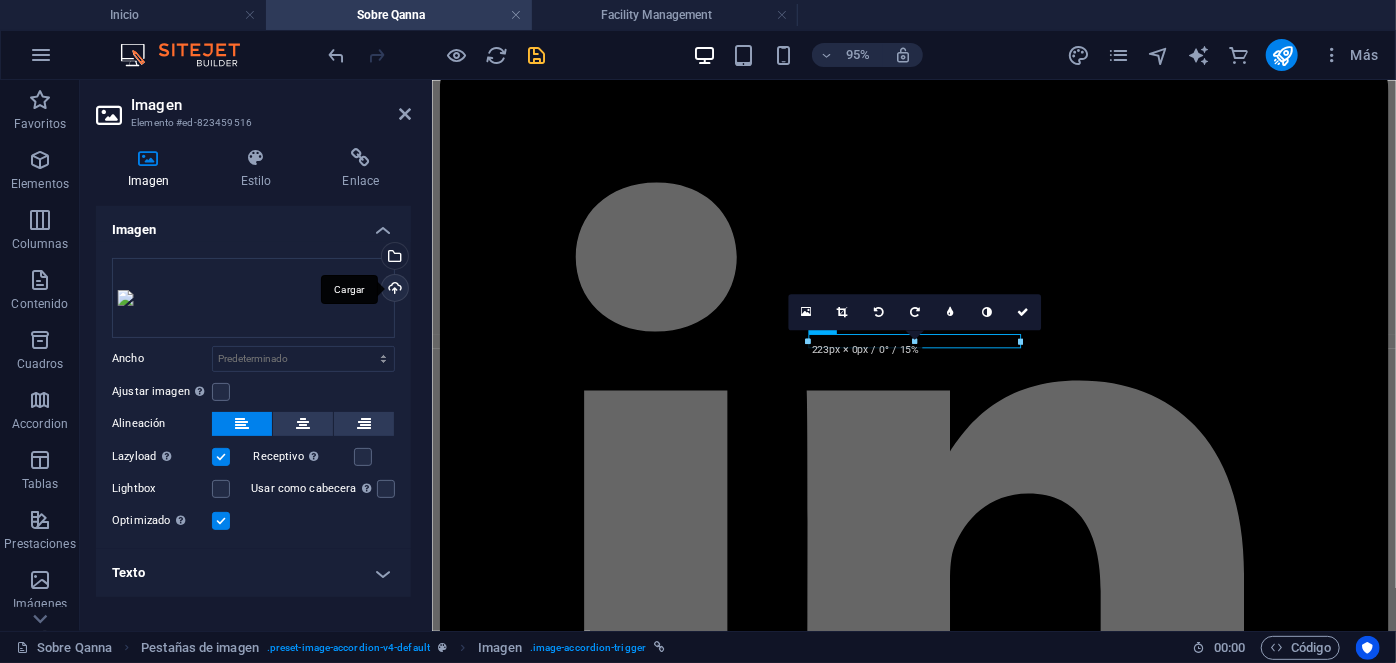 click on "Cargar" at bounding box center (393, 290) 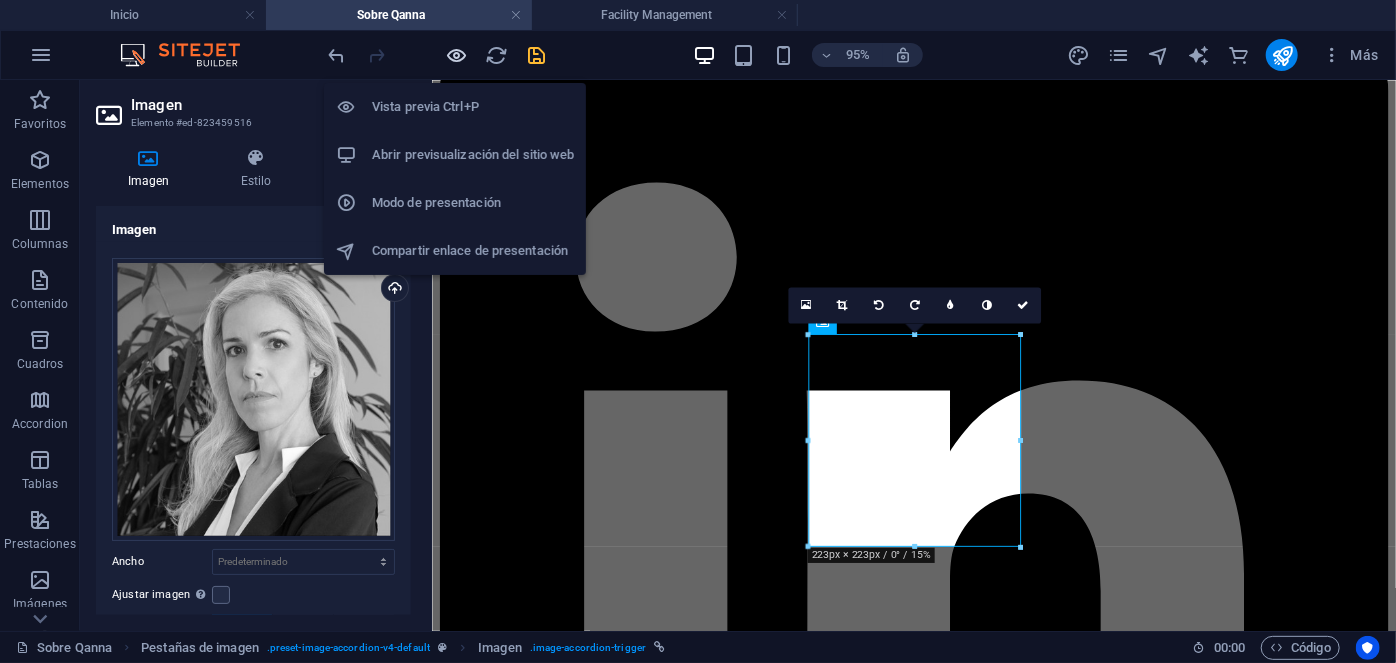 click at bounding box center [457, 55] 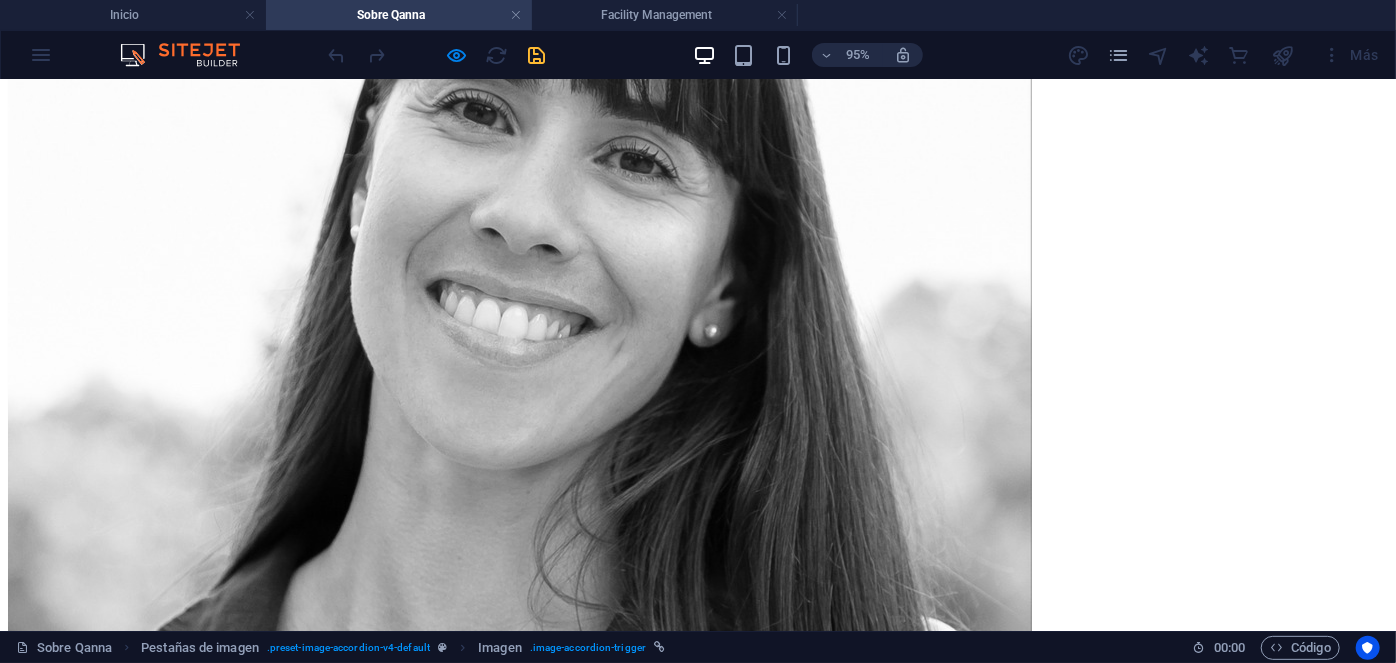 scroll, scrollTop: 1880, scrollLeft: 0, axis: vertical 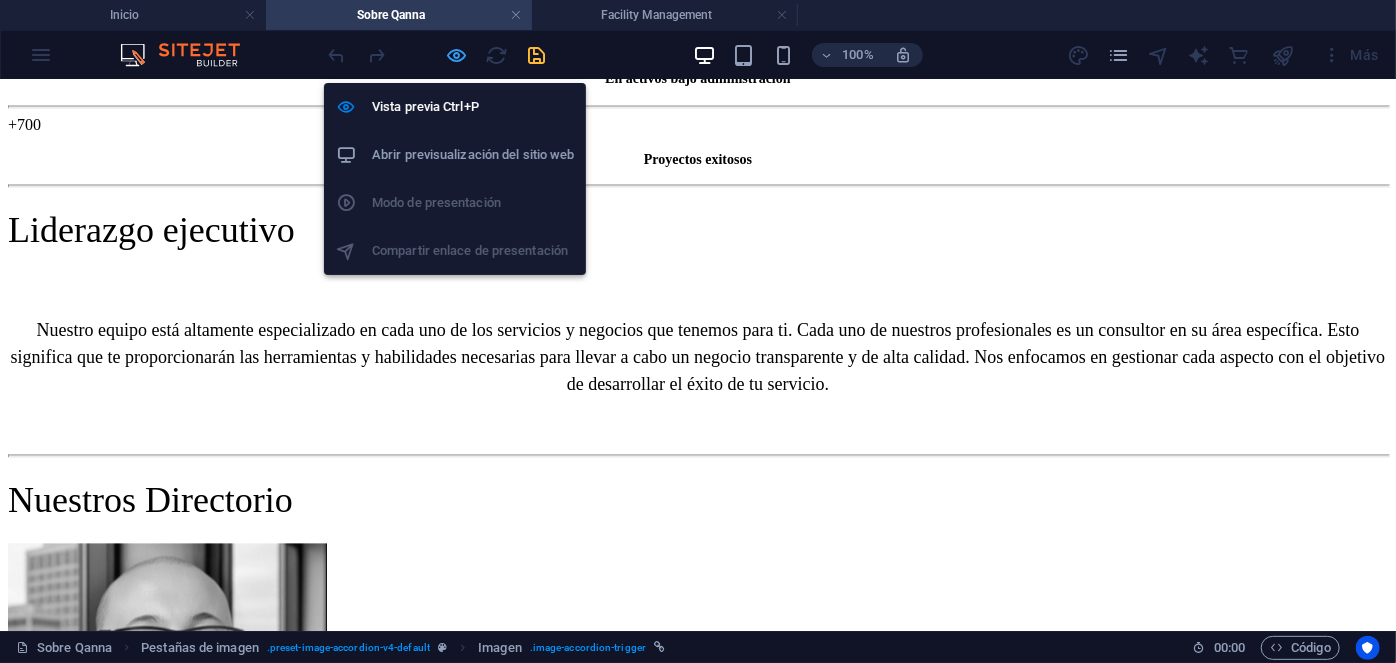 click at bounding box center (457, 55) 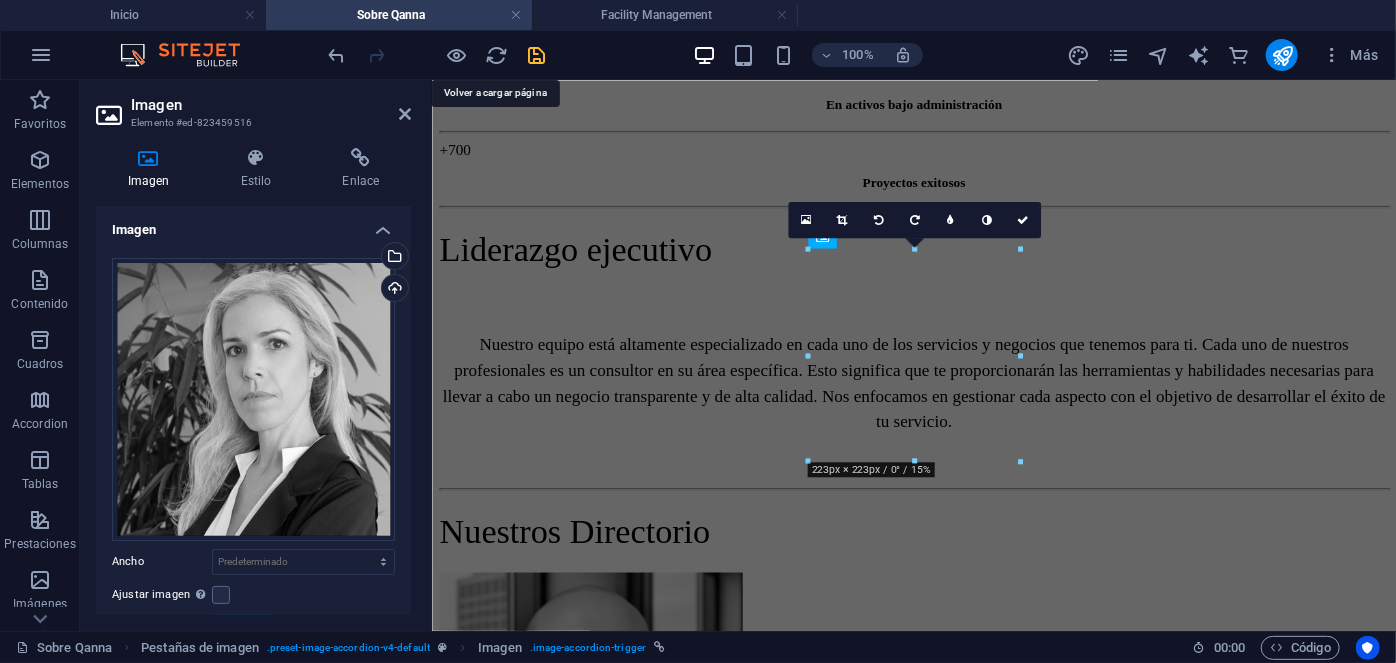 scroll, scrollTop: 7553, scrollLeft: 0, axis: vertical 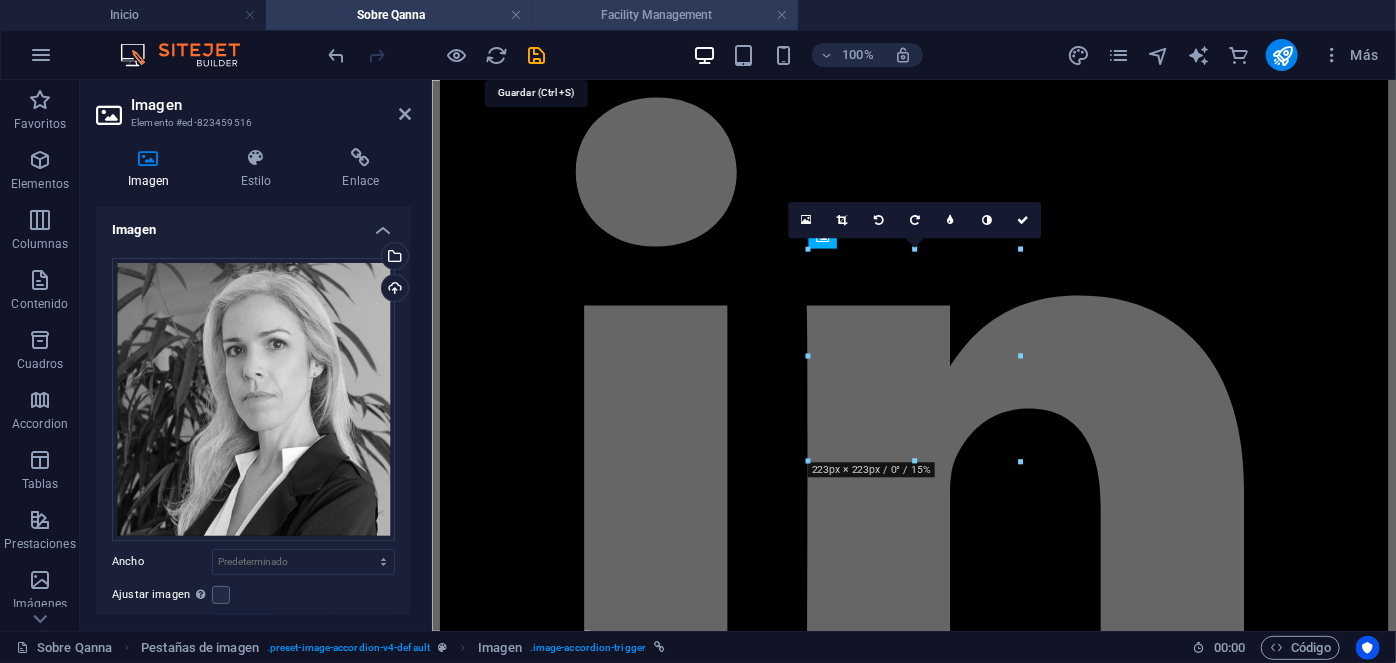 click at bounding box center (537, 55) 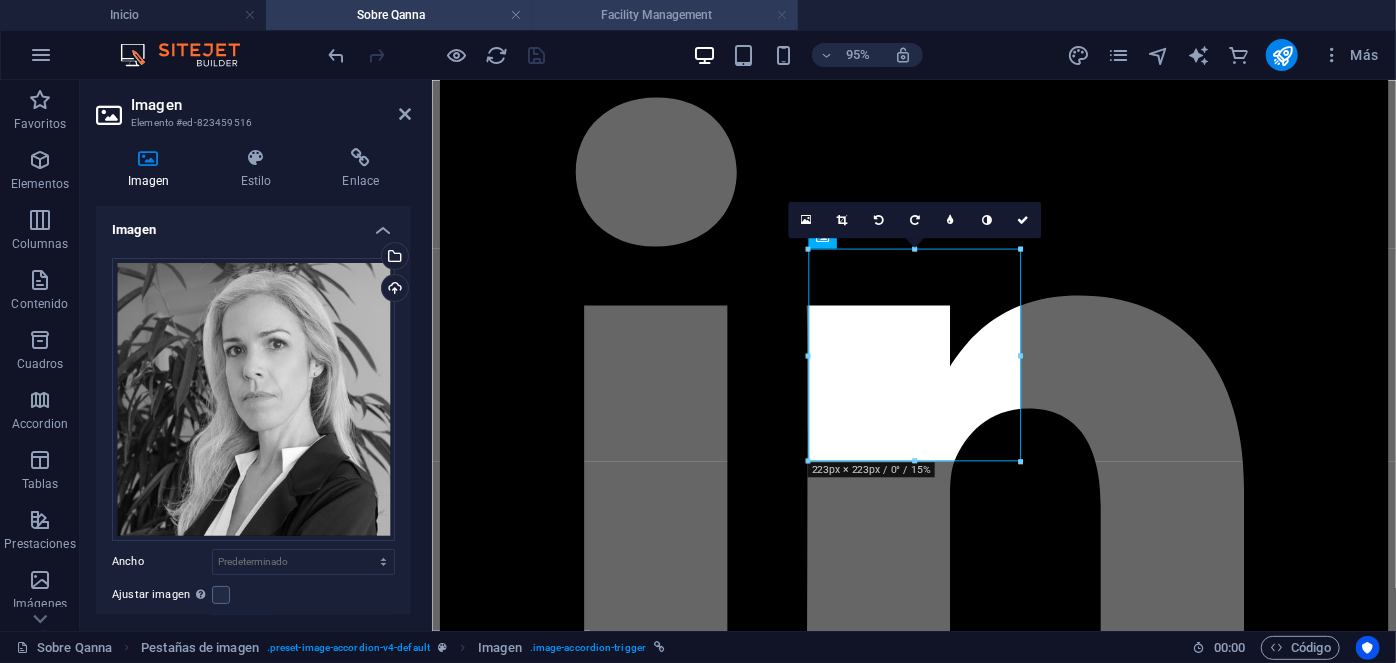 click at bounding box center (782, 15) 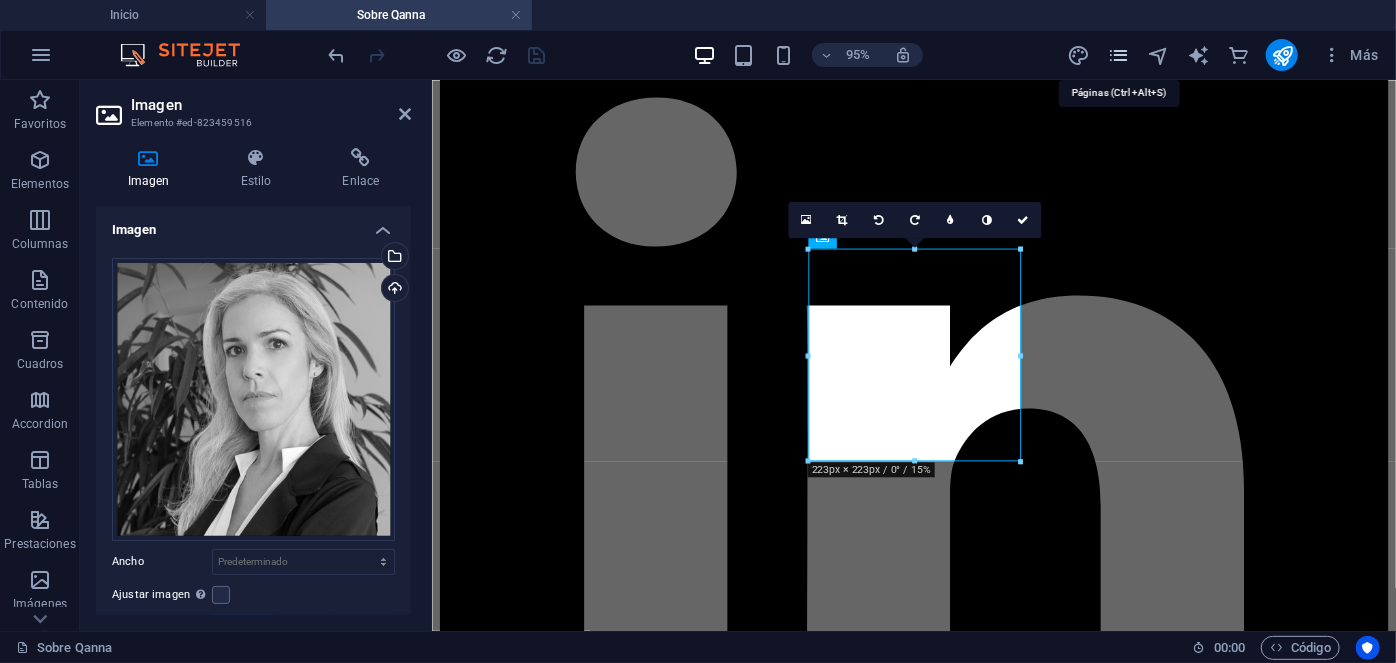 click at bounding box center (1118, 55) 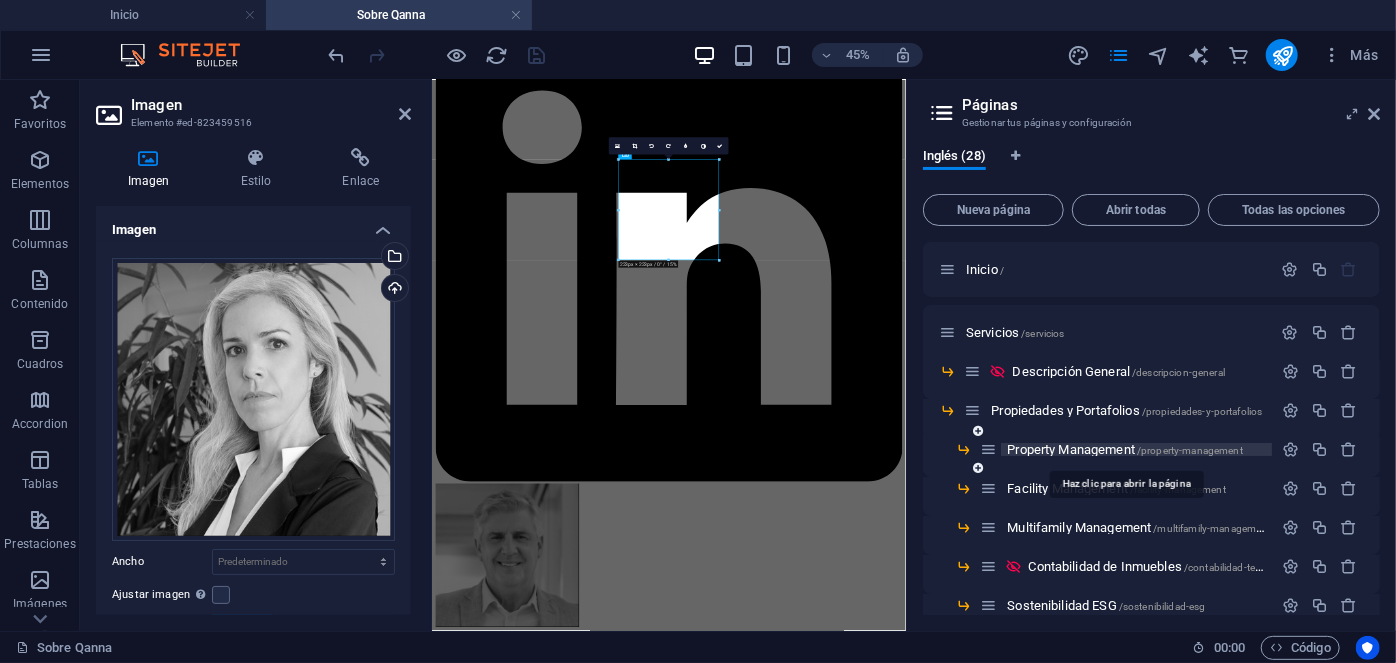 click on "Property Management /property-management" at bounding box center [1124, 449] 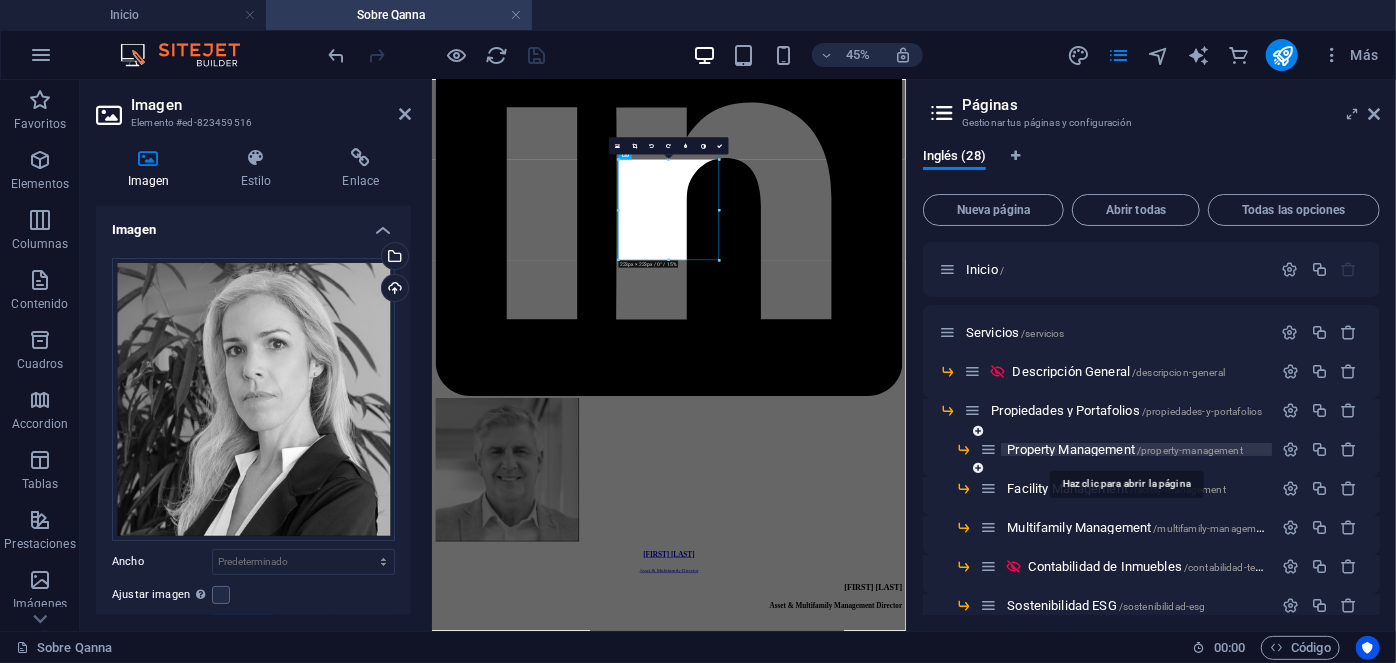 scroll, scrollTop: 0, scrollLeft: 0, axis: both 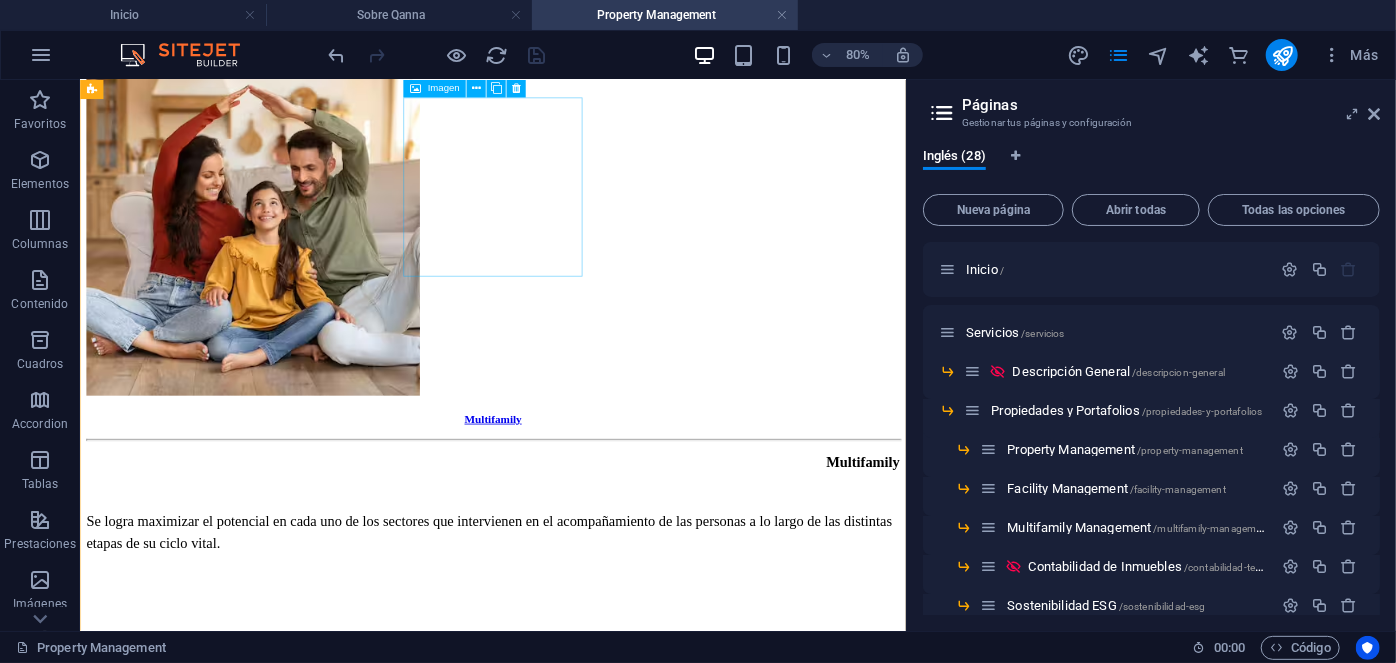 click on "María Carolina López Head of Asset Management" at bounding box center (595, 4052) 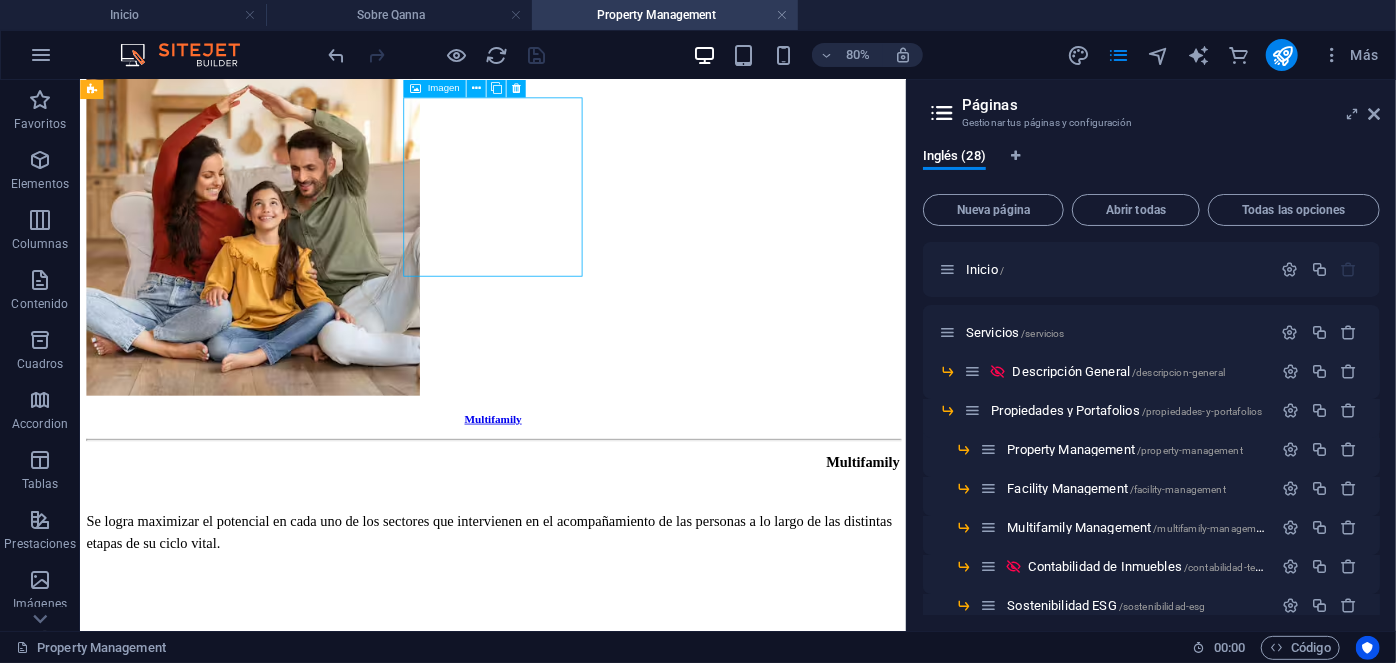 click on "María Carolina López Head of Asset Management" at bounding box center (595, 4052) 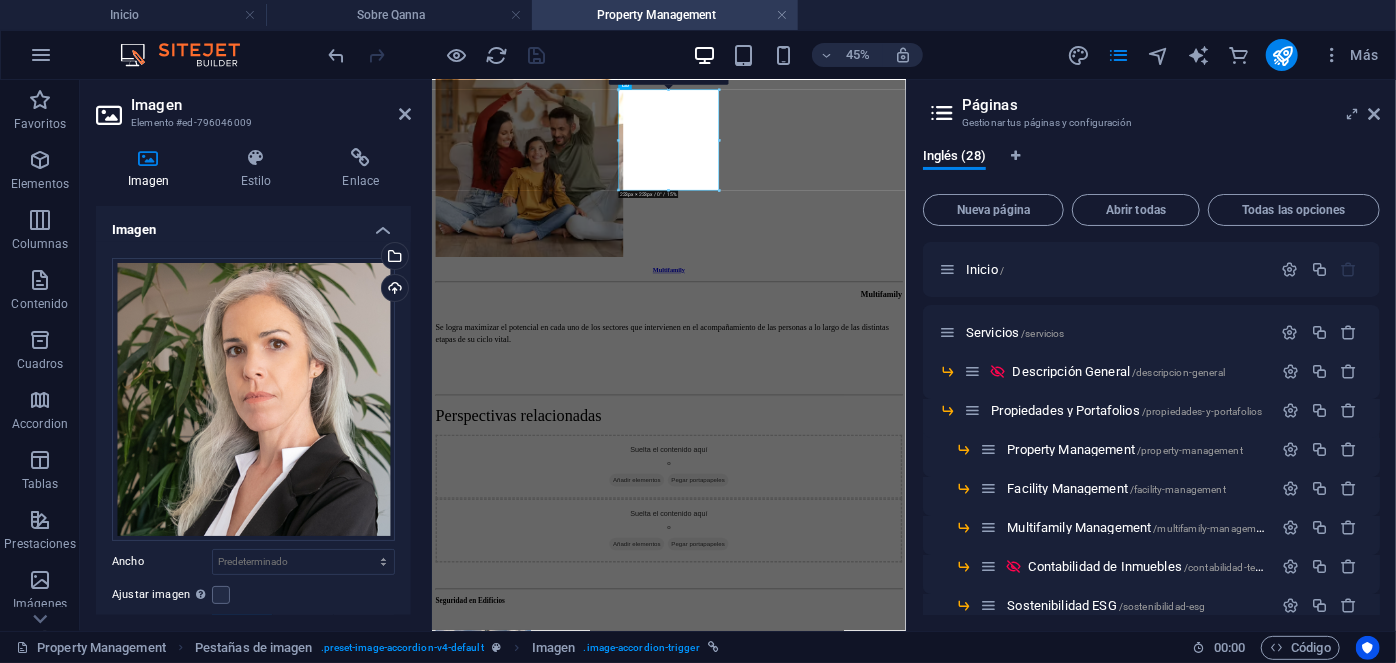 scroll, scrollTop: 180, scrollLeft: 0, axis: vertical 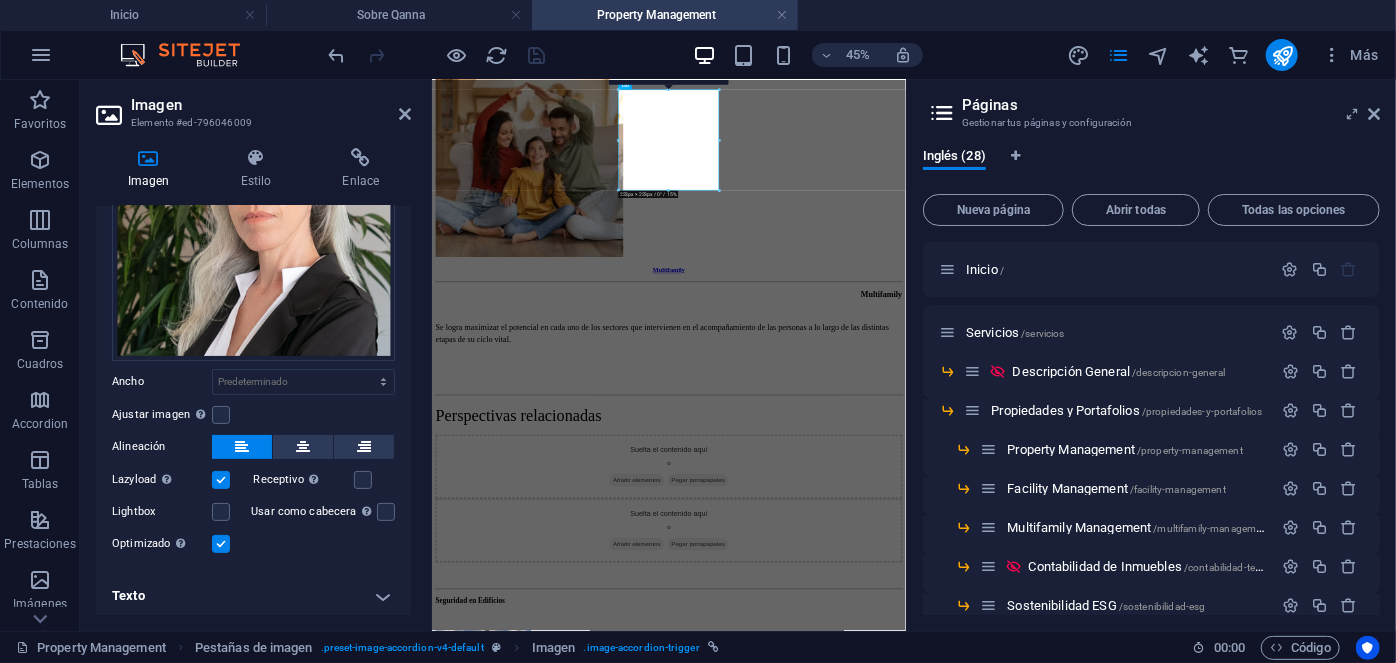 click on "Texto" at bounding box center [253, 596] 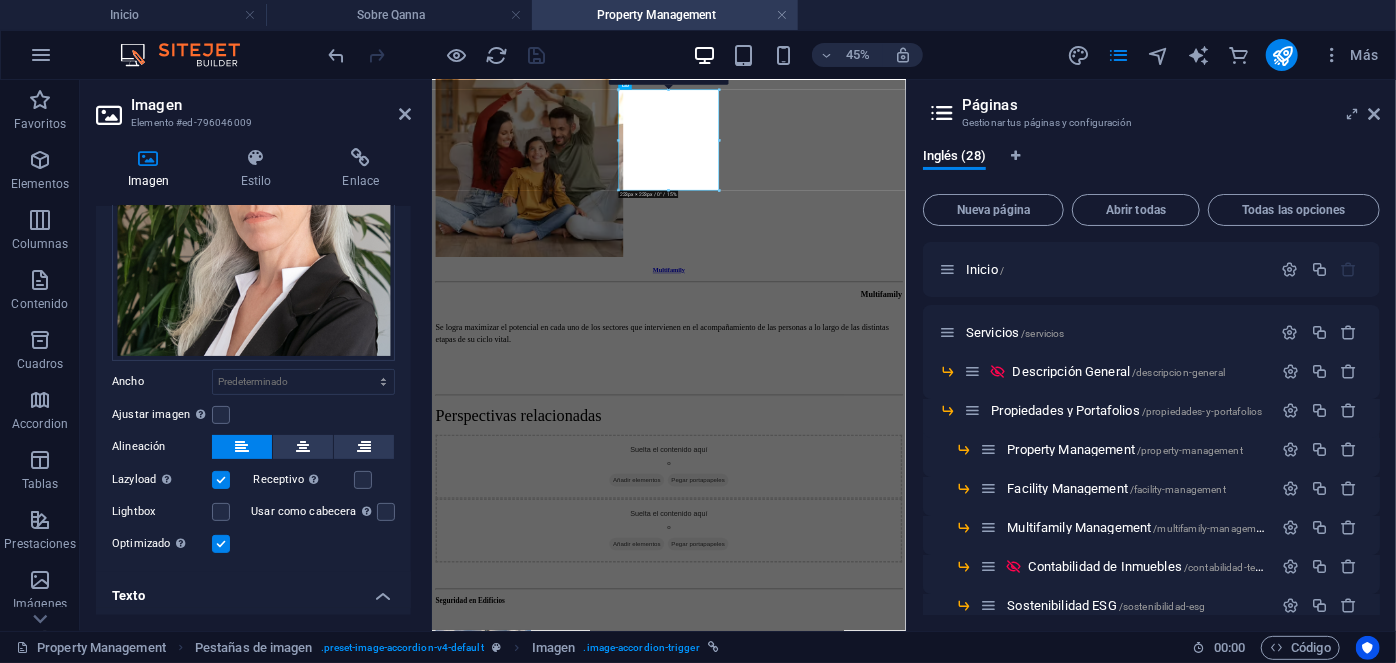 scroll, scrollTop: 368, scrollLeft: 0, axis: vertical 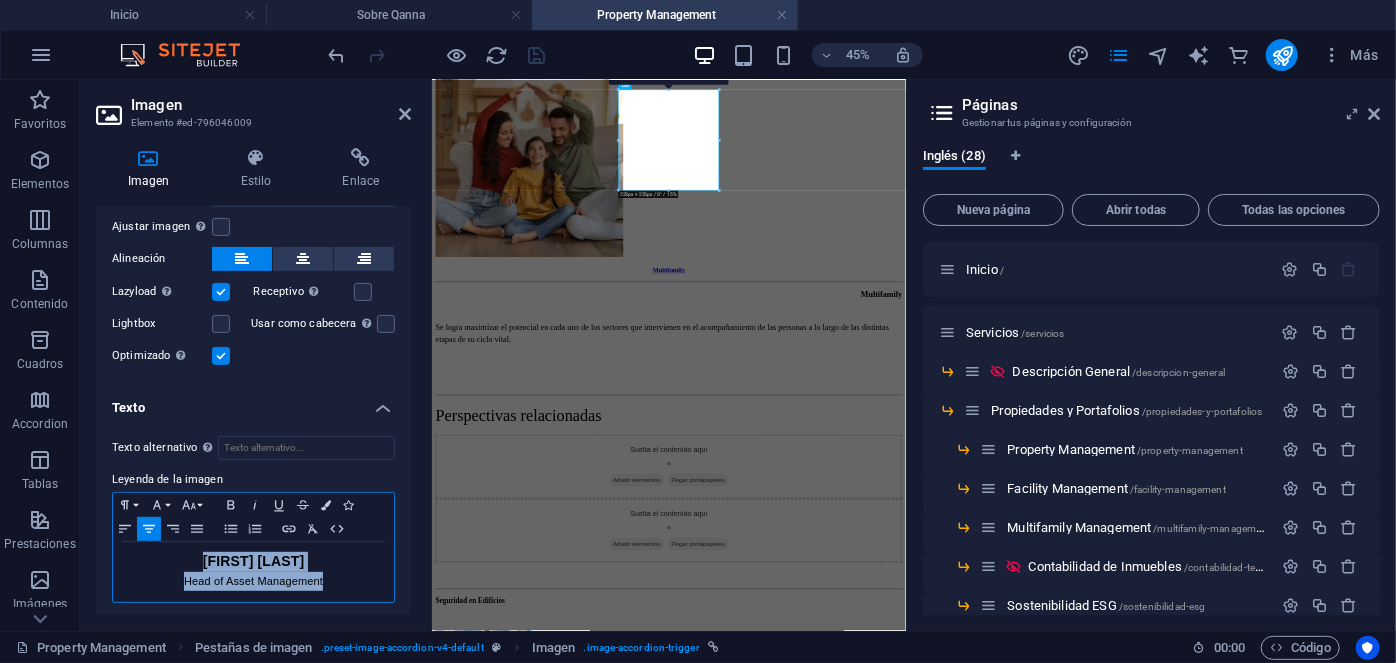 drag, startPoint x: 333, startPoint y: 576, endPoint x: 182, endPoint y: 555, distance: 152.45328 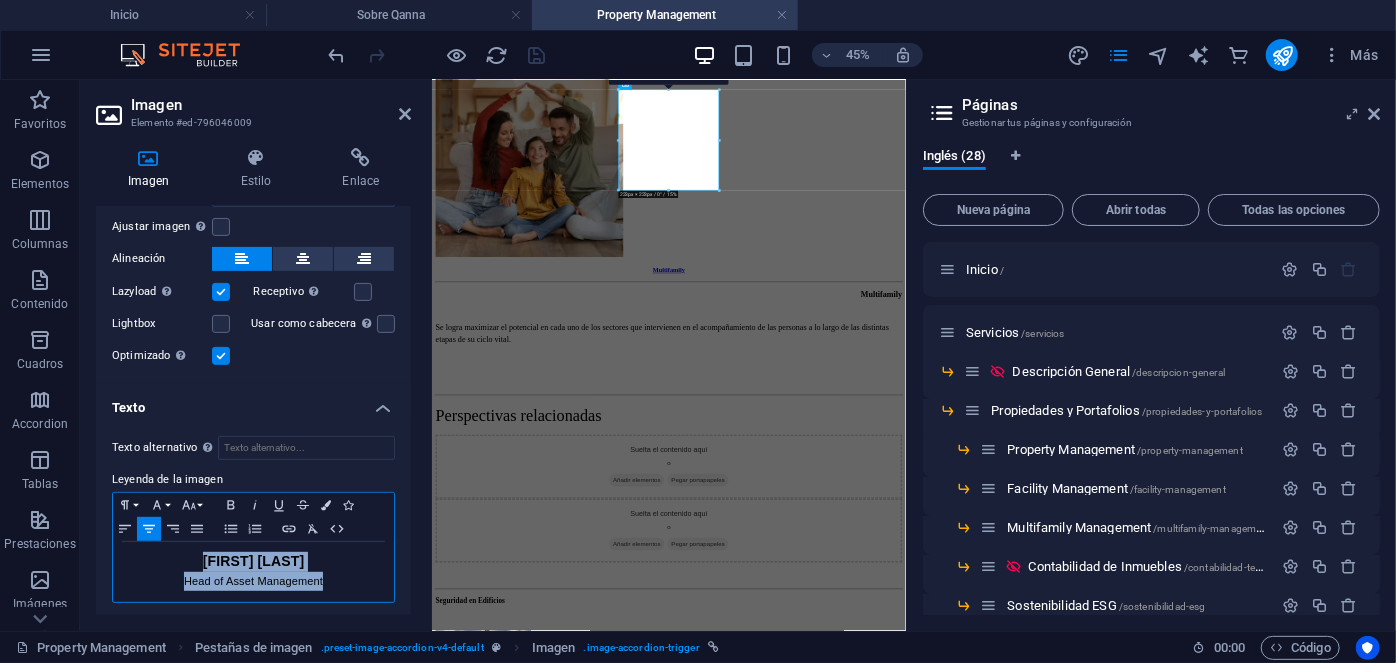 click on "María Carolina López Head of Asset Management" at bounding box center (253, 572) 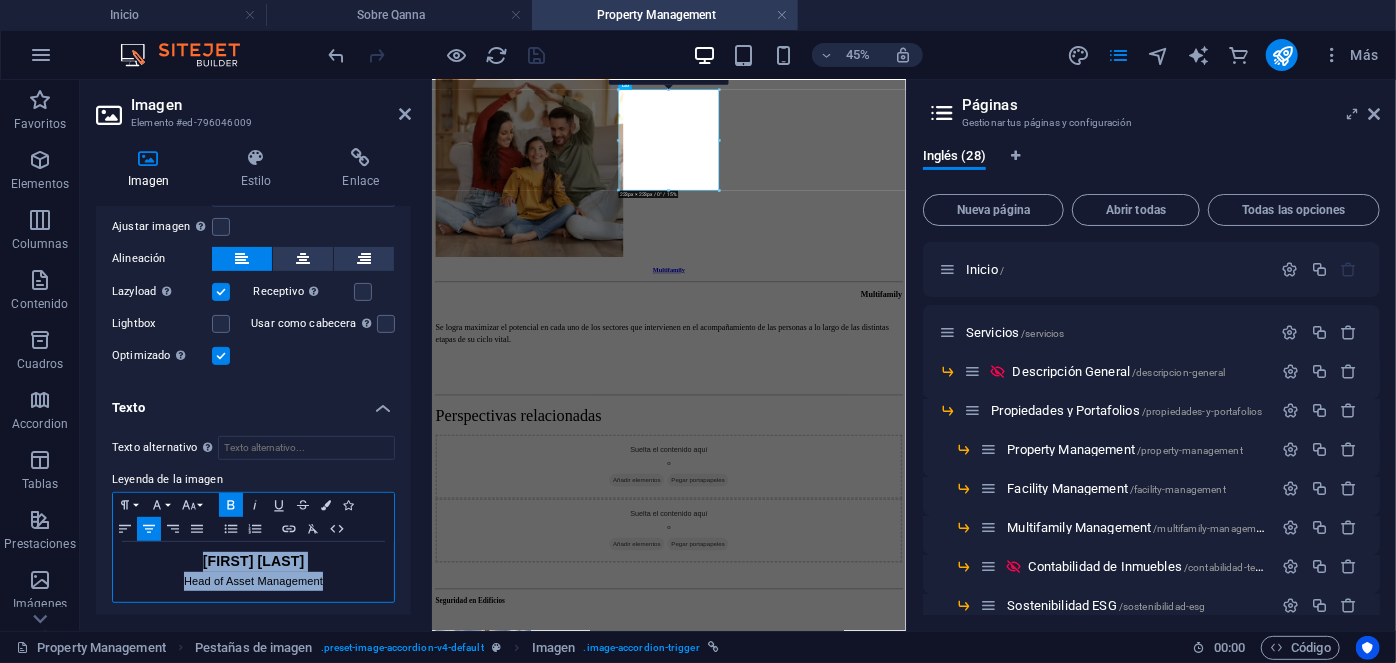 copy on "María Carolina López Head of Asset Management" 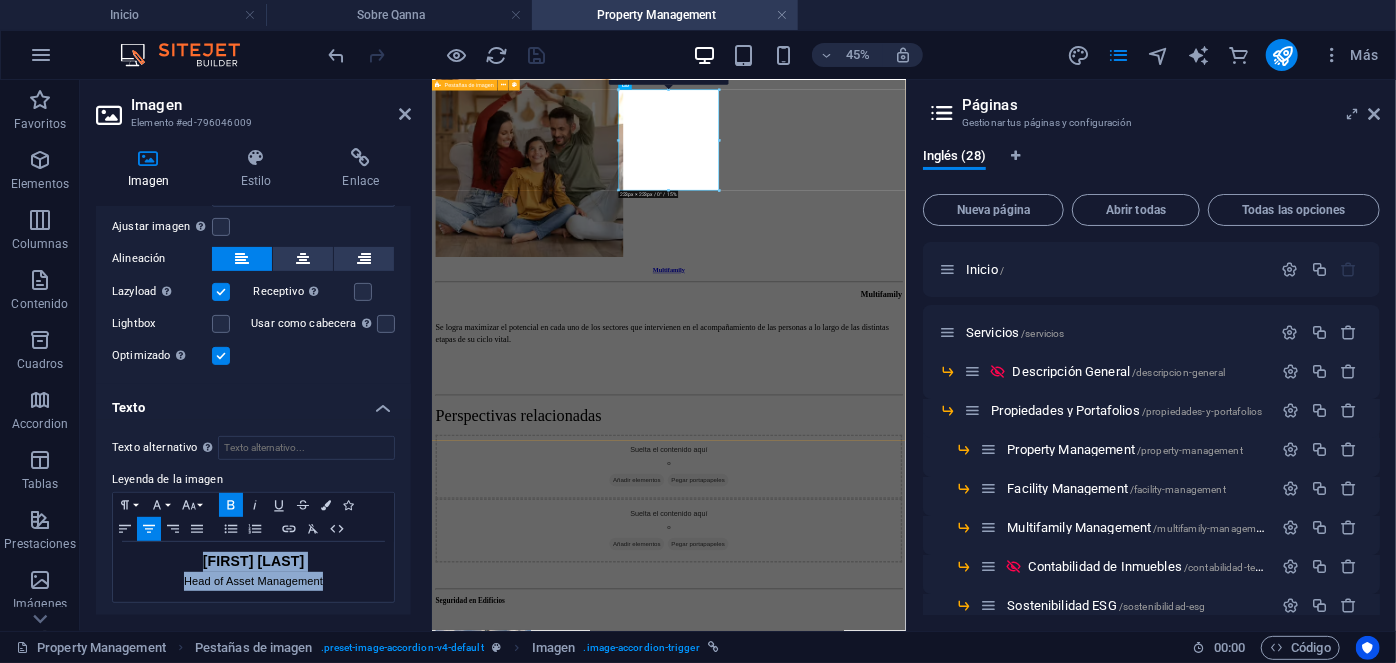 click on "Manuel Ferreira Executive Director                               Manuel Ferreira                                           Executive Director                                                Contacto                                         manuel@qanna.cl María Carolina López Head of Asset Management                                                                          María Carolina López                                                                                               Head of Asset Management                                                                                                              Contacto                                                                                                       mclopez@qanna.cl" at bounding box center [957, 4180] 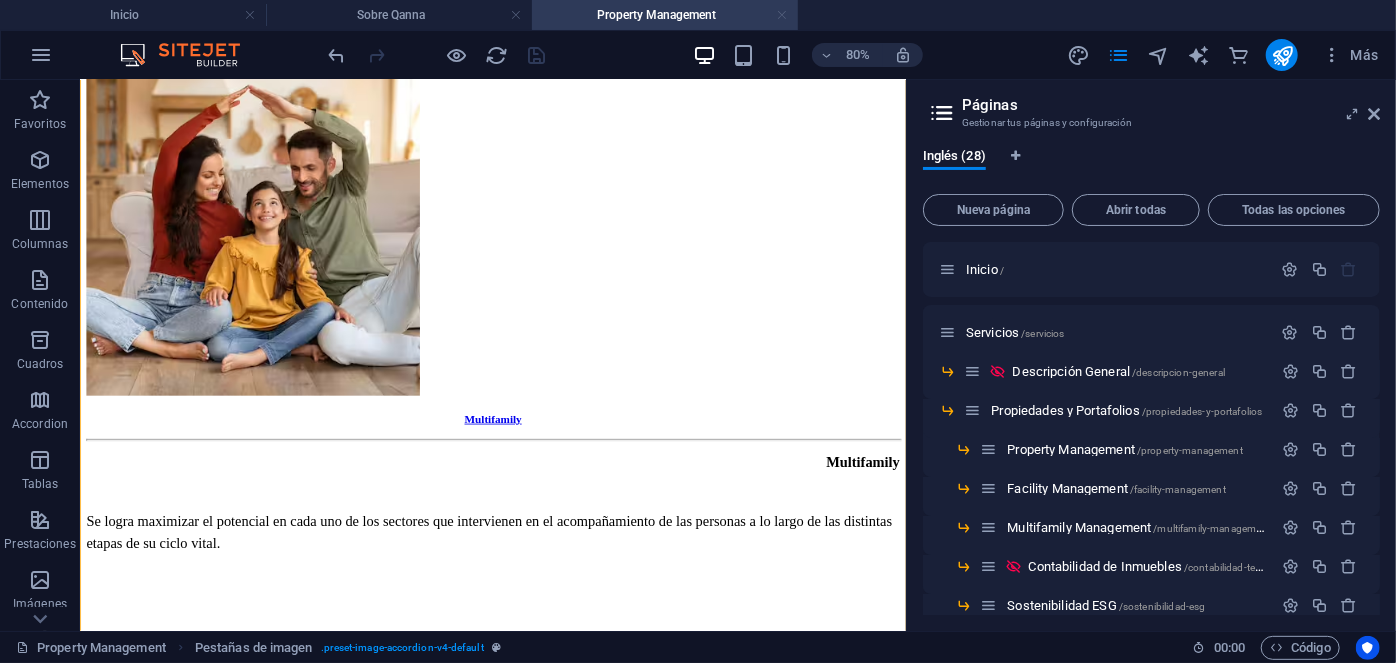click at bounding box center (782, 15) 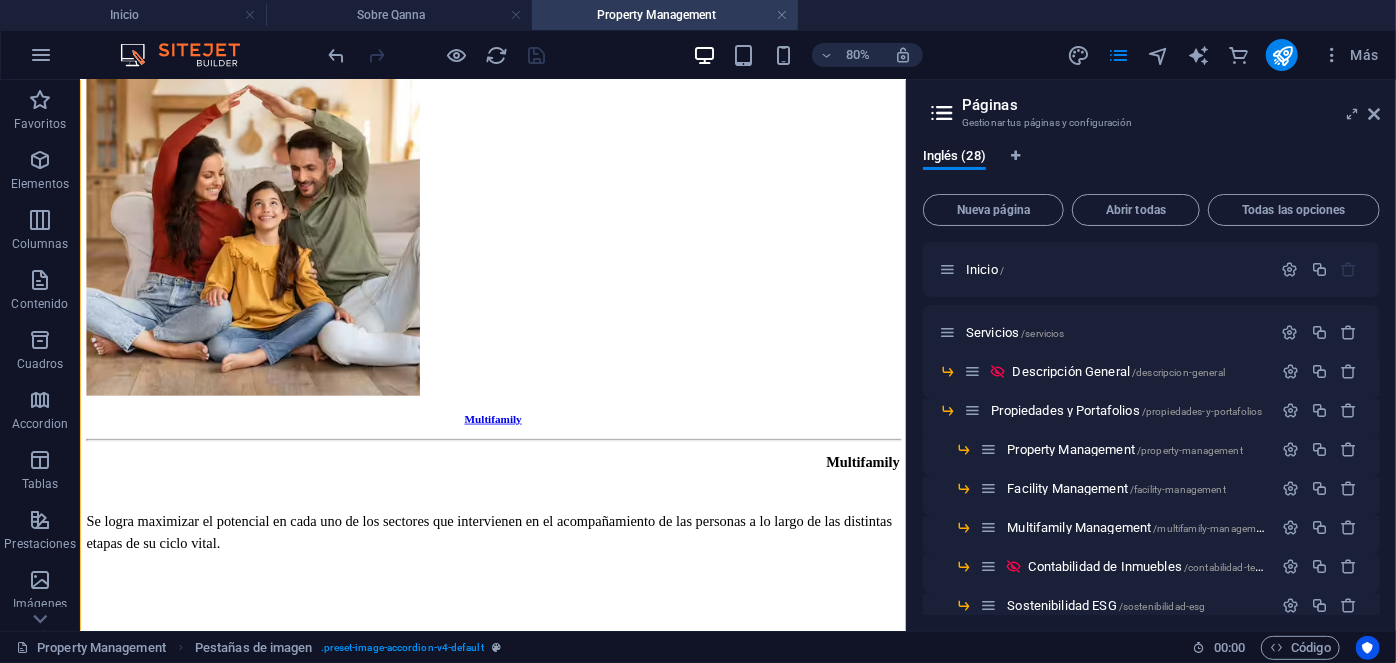 click at bounding box center [1374, 114] 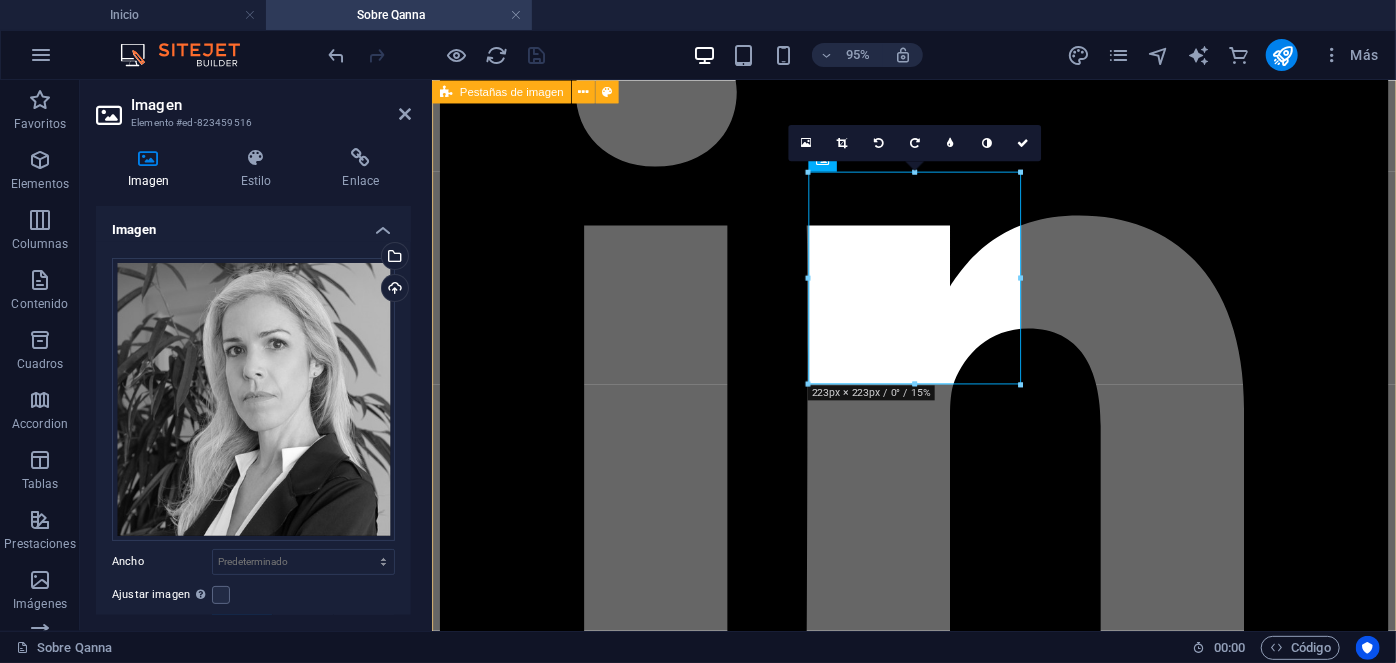 scroll, scrollTop: 7639, scrollLeft: 0, axis: vertical 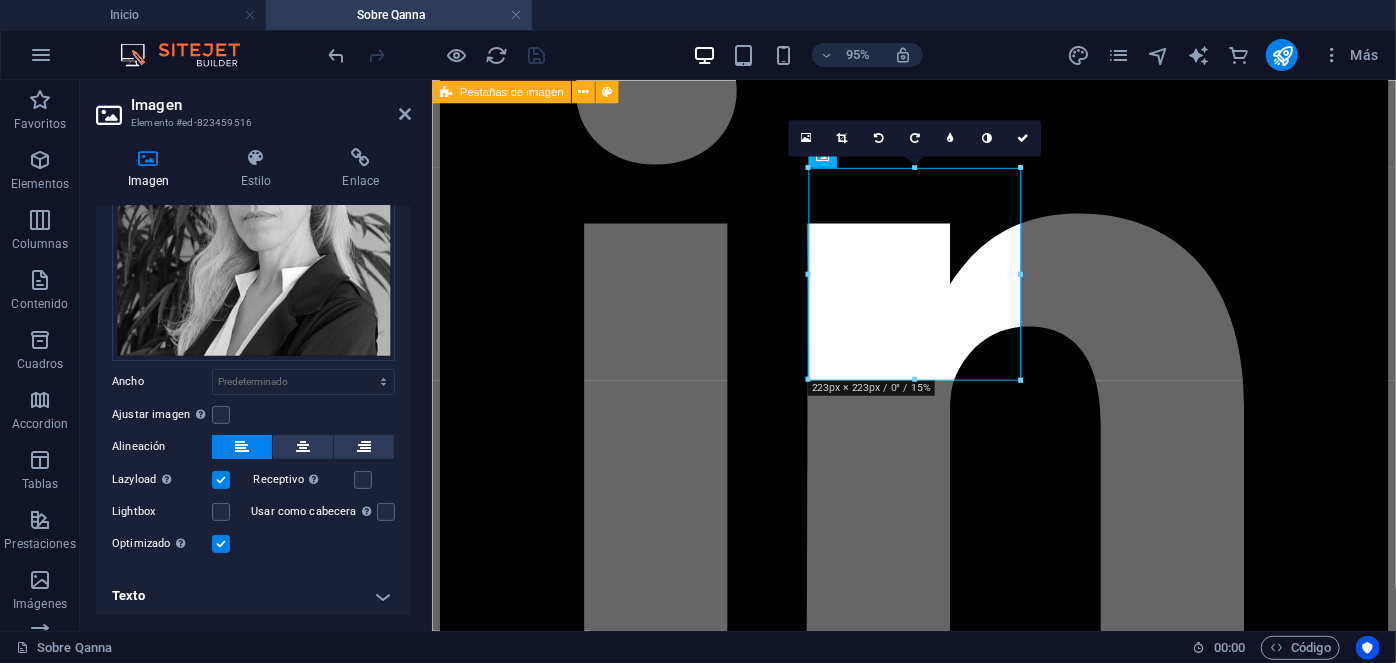 click on "Texto" at bounding box center [253, 596] 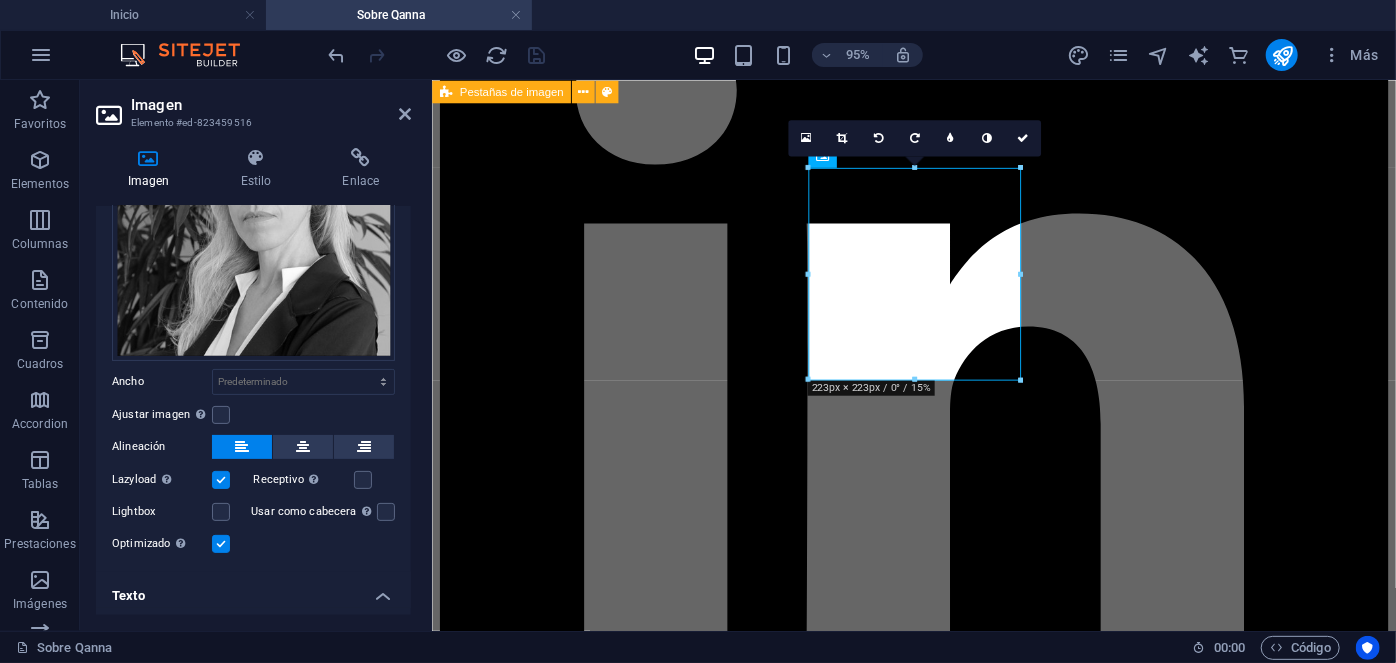 scroll, scrollTop: 400, scrollLeft: 0, axis: vertical 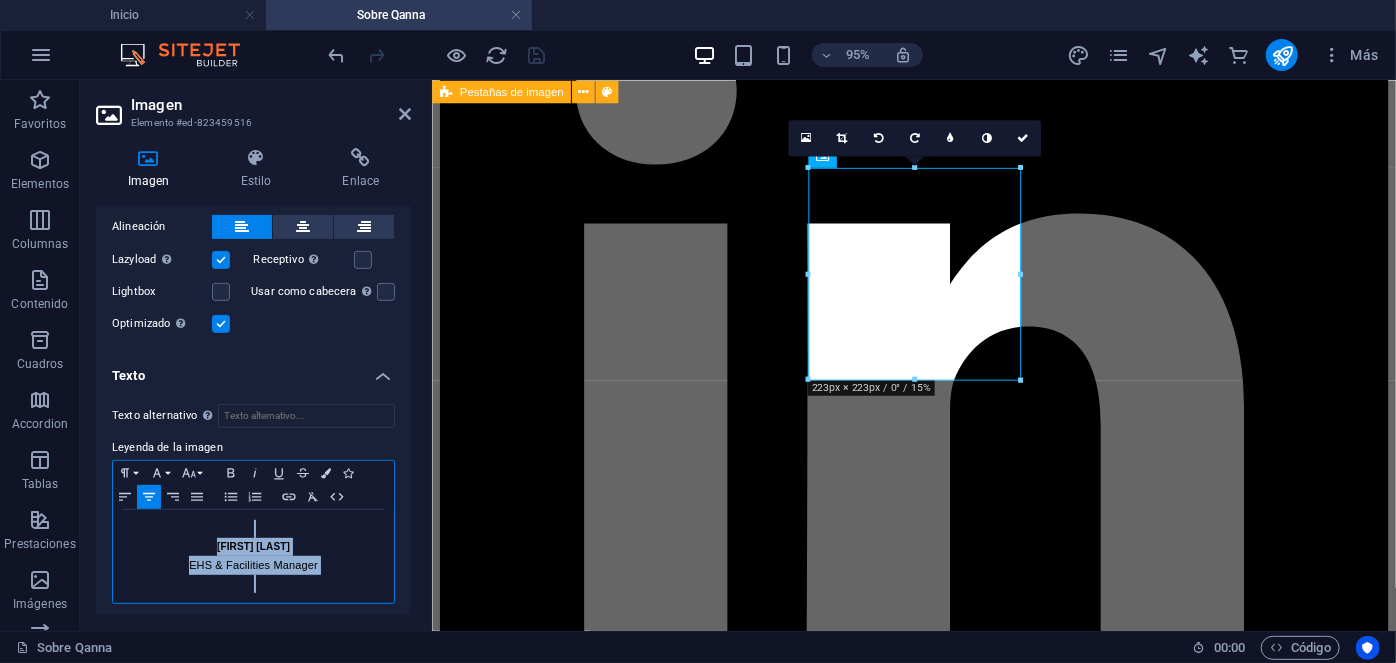 drag, startPoint x: 337, startPoint y: 575, endPoint x: 187, endPoint y: 532, distance: 156.04166 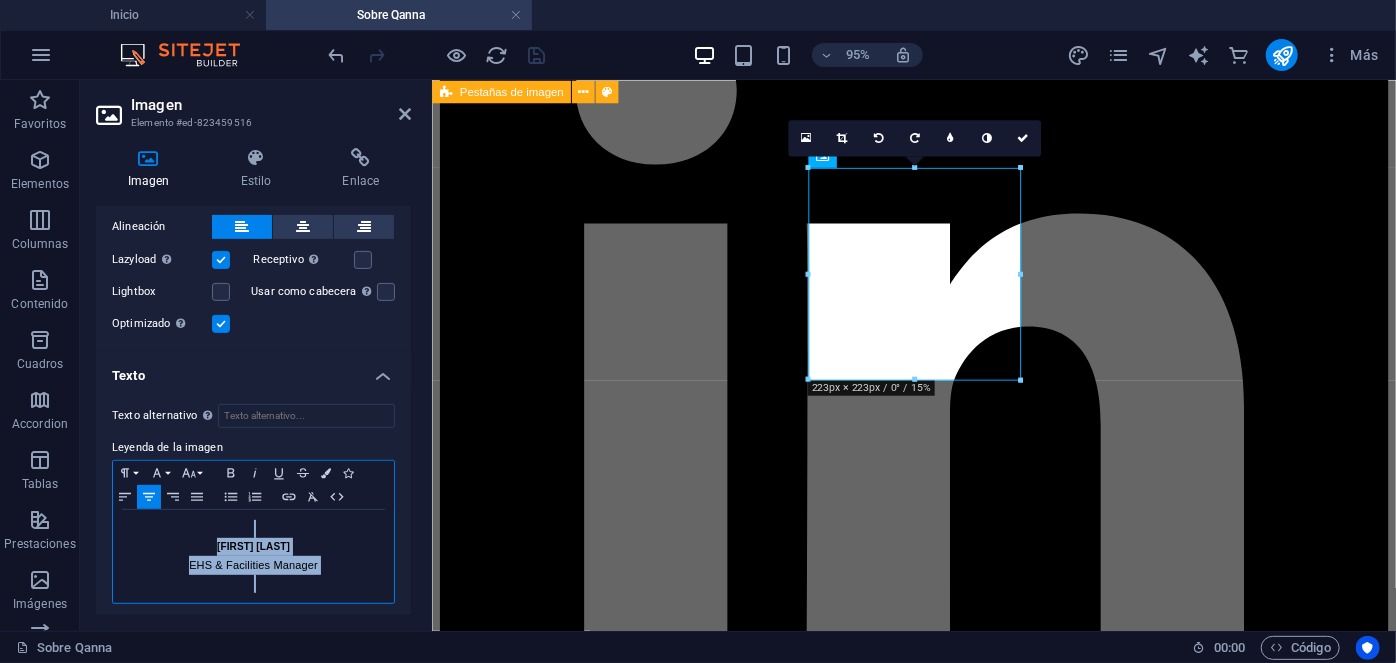 click on "Susana Martelli EHS & Facilities Manager" at bounding box center (253, 556) 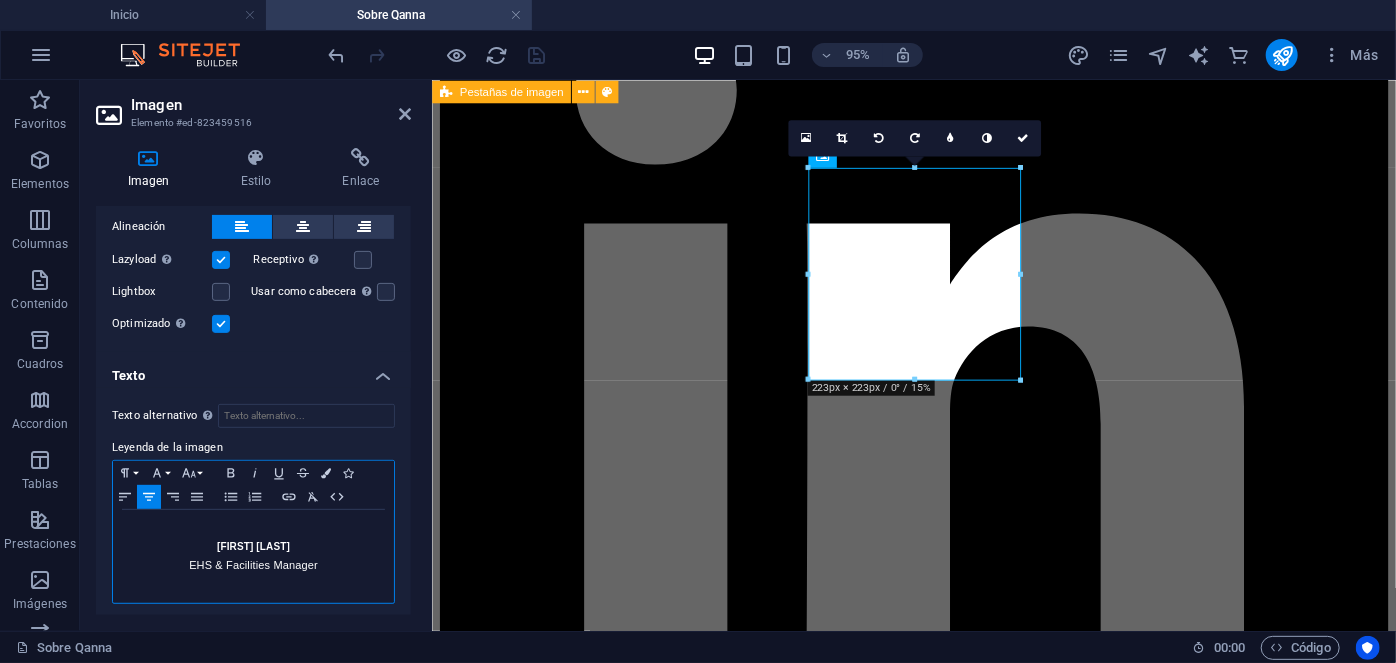 scroll, scrollTop: 382, scrollLeft: 0, axis: vertical 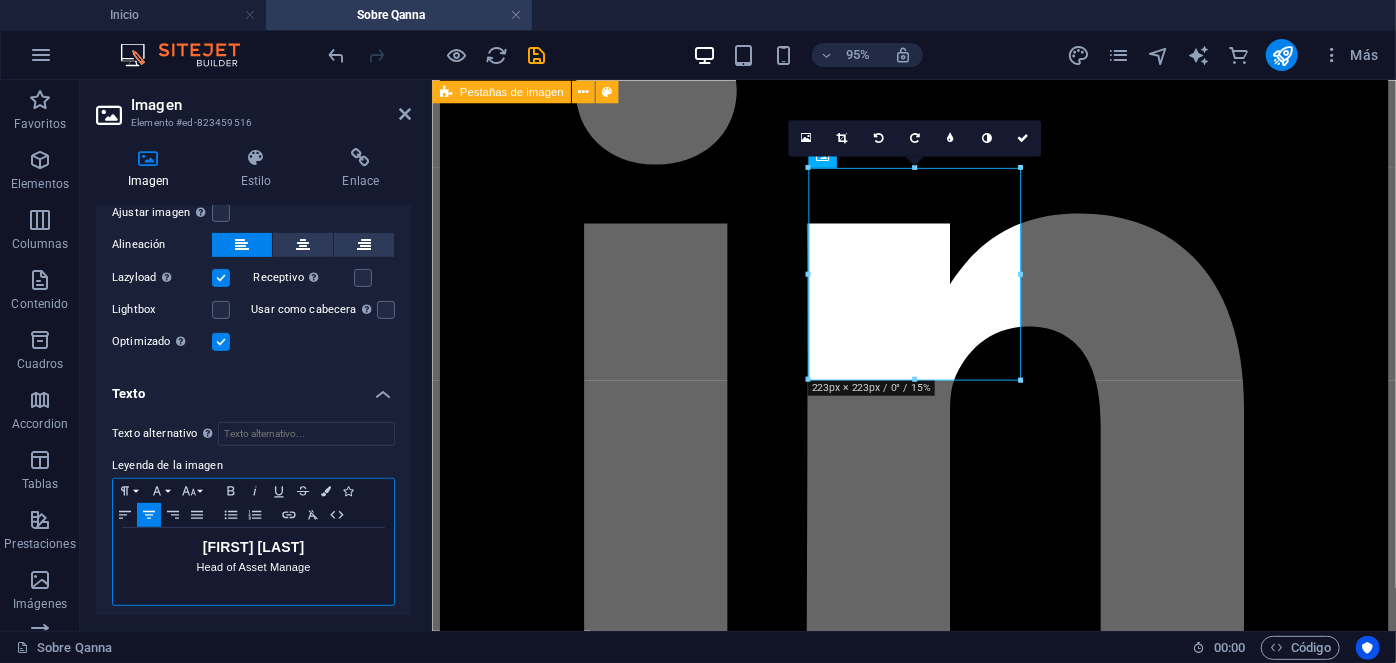 type 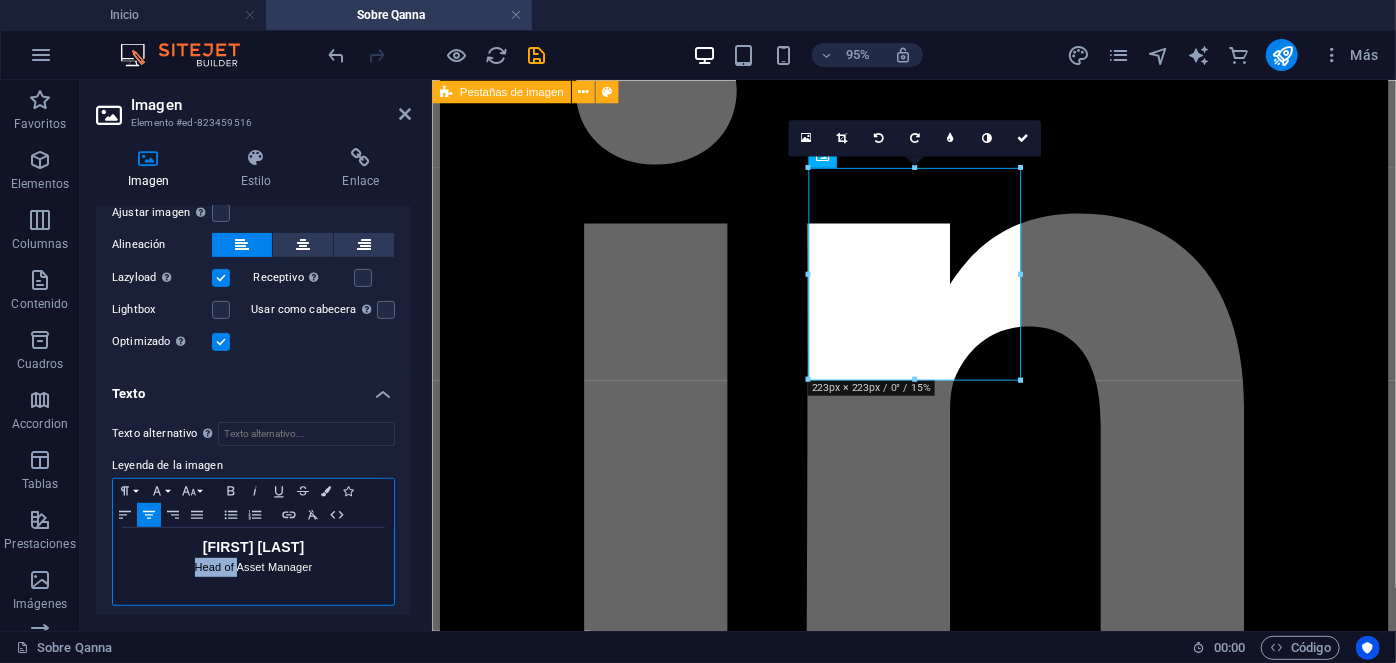drag, startPoint x: 238, startPoint y: 561, endPoint x: 195, endPoint y: 566, distance: 43.289722 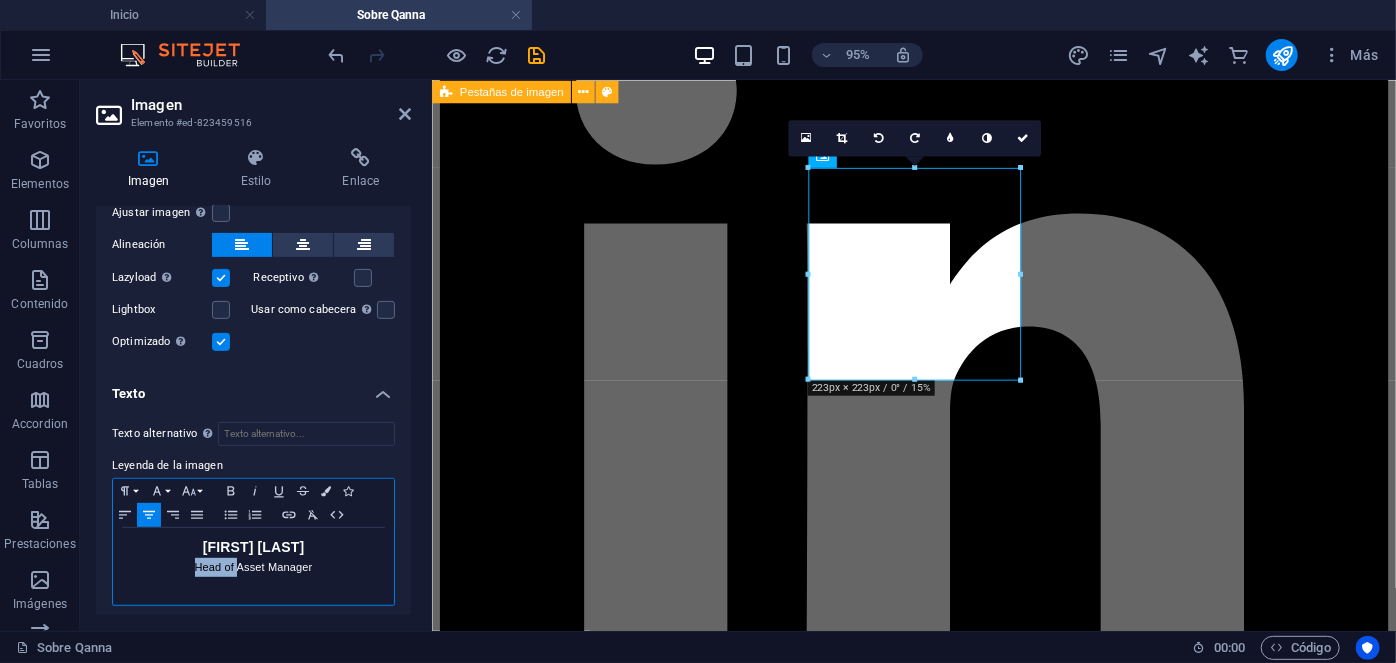 click on "Head of Asset Manager" at bounding box center (253, 567) 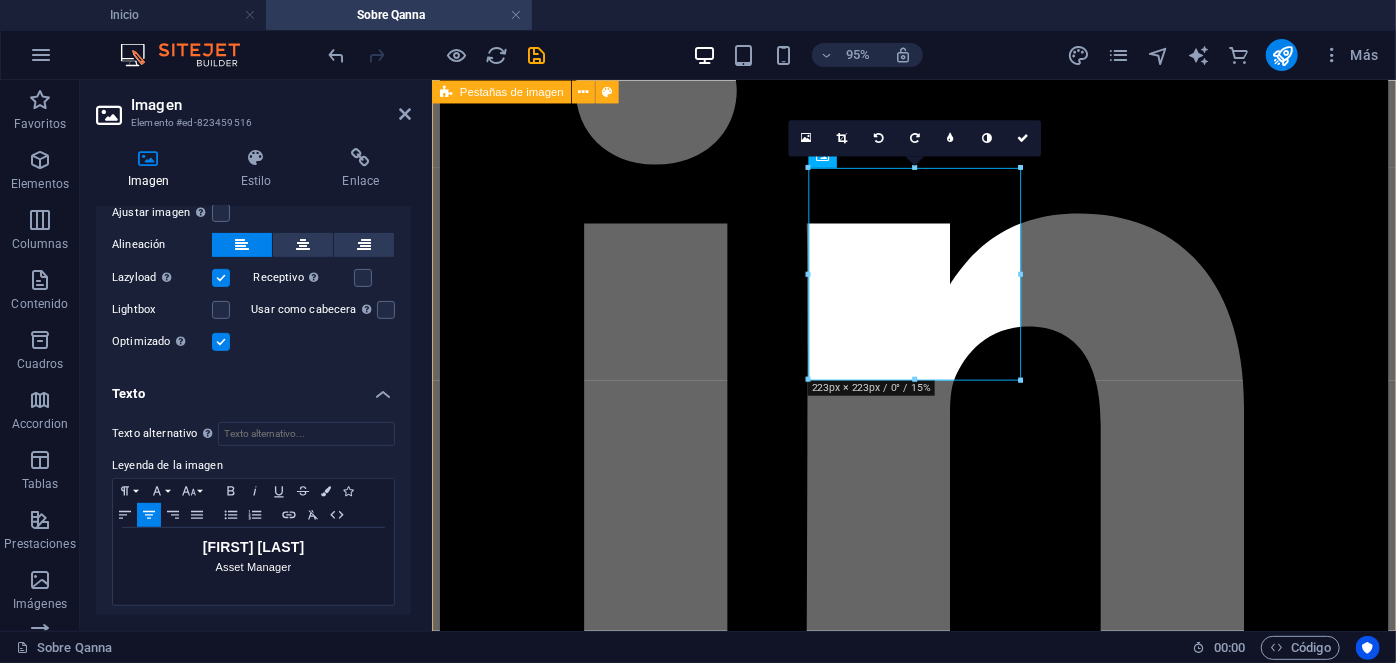 click on "Roxana Diez People & Culture Manager Roxana Diez People & Culture Manager Con más de 20 años de experiencia en Psicología clínica, donde ha dirigido de manera exitosa cientos de procesos de recruitment para mandos medios y alta gerencia empresarial, al tiempo de liderar procesos outsourcing en grandes empresas internacionales. Estudios: UNAM. Psicología. IRG, Master en psicología clínica. ESADE, Mindfulness. Especialidades: Psicología clínica y salud mental. Outsourcing de grandes industrias. Recruitment de mandos medios y alta gerencia. Contacto roxana.diez@qanna.cl Pedro Guerrero EHS & Facilities Manager                                                        Denisse Palomera                                                                Business Development Director Estudios:  Especialidades:  DFL N° 3 - 1997, Ley 18.046, Ley 18.045, La Ley 20.715 Contacto denisse @qanna.cl María Carolina López Asset Manager            Contacto" at bounding box center (938, 16838) 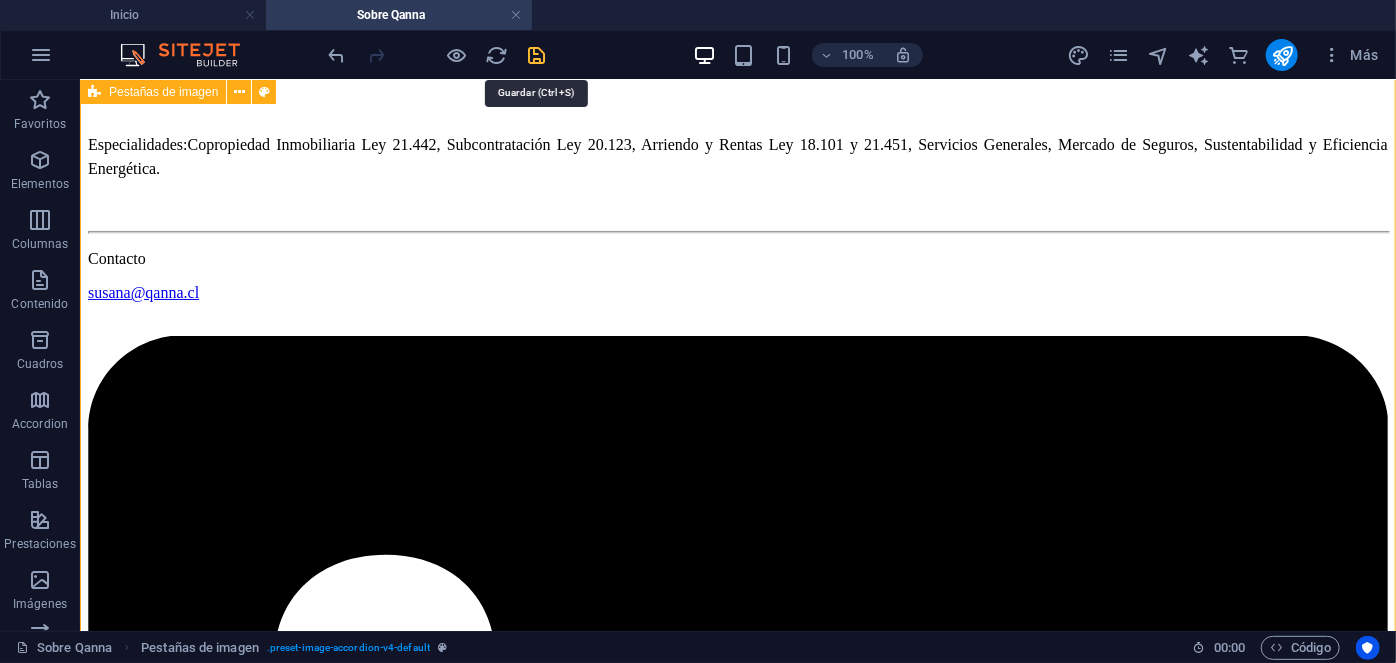 click at bounding box center (537, 55) 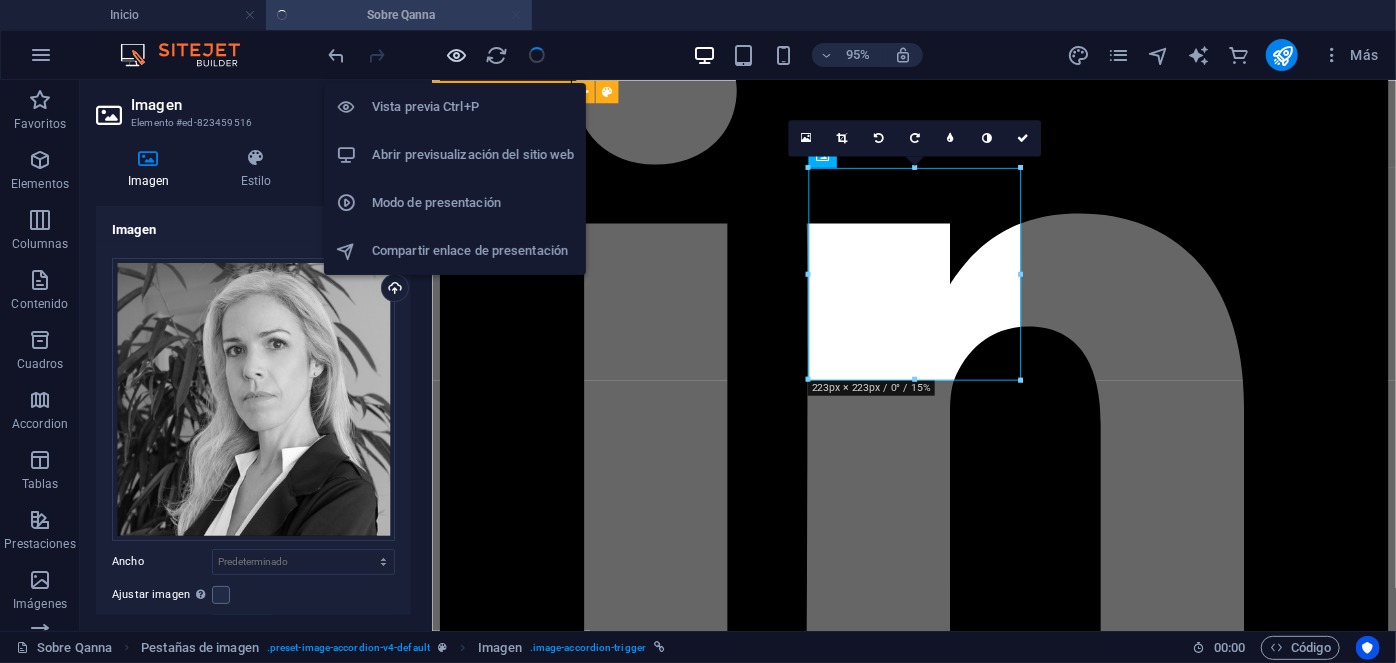 click at bounding box center [457, 55] 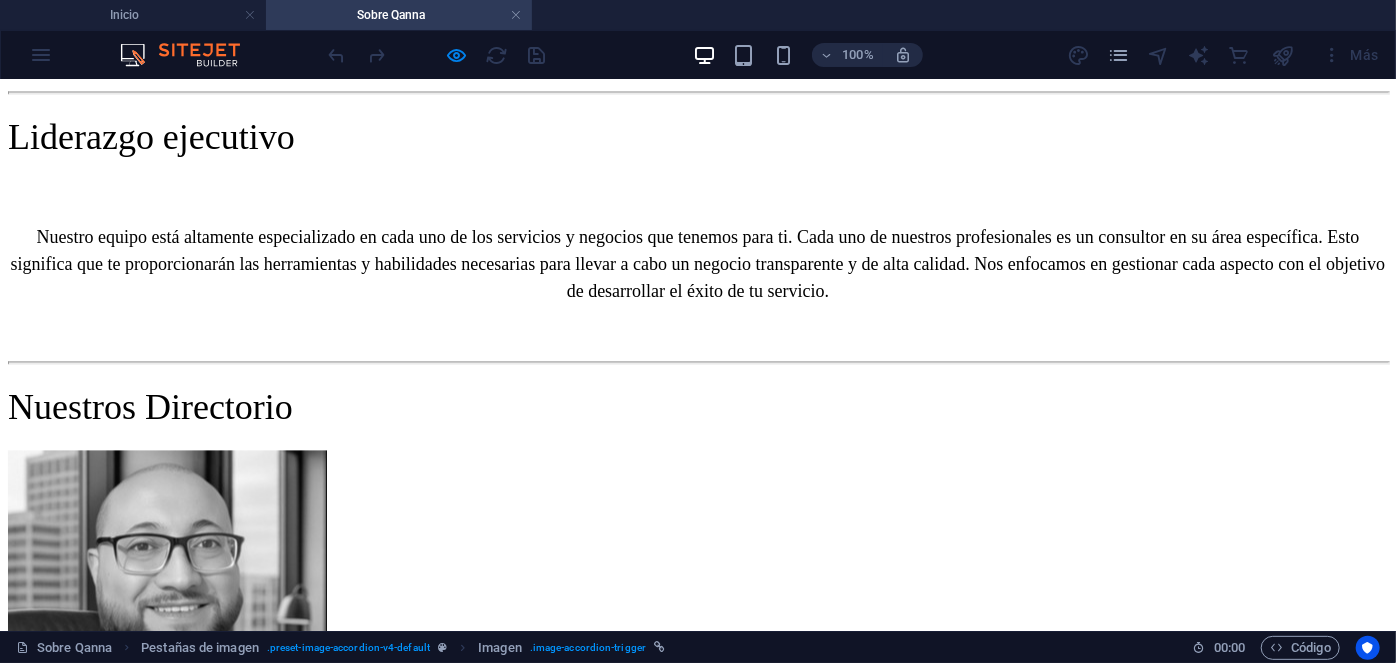 scroll, scrollTop: 1971, scrollLeft: 0, axis: vertical 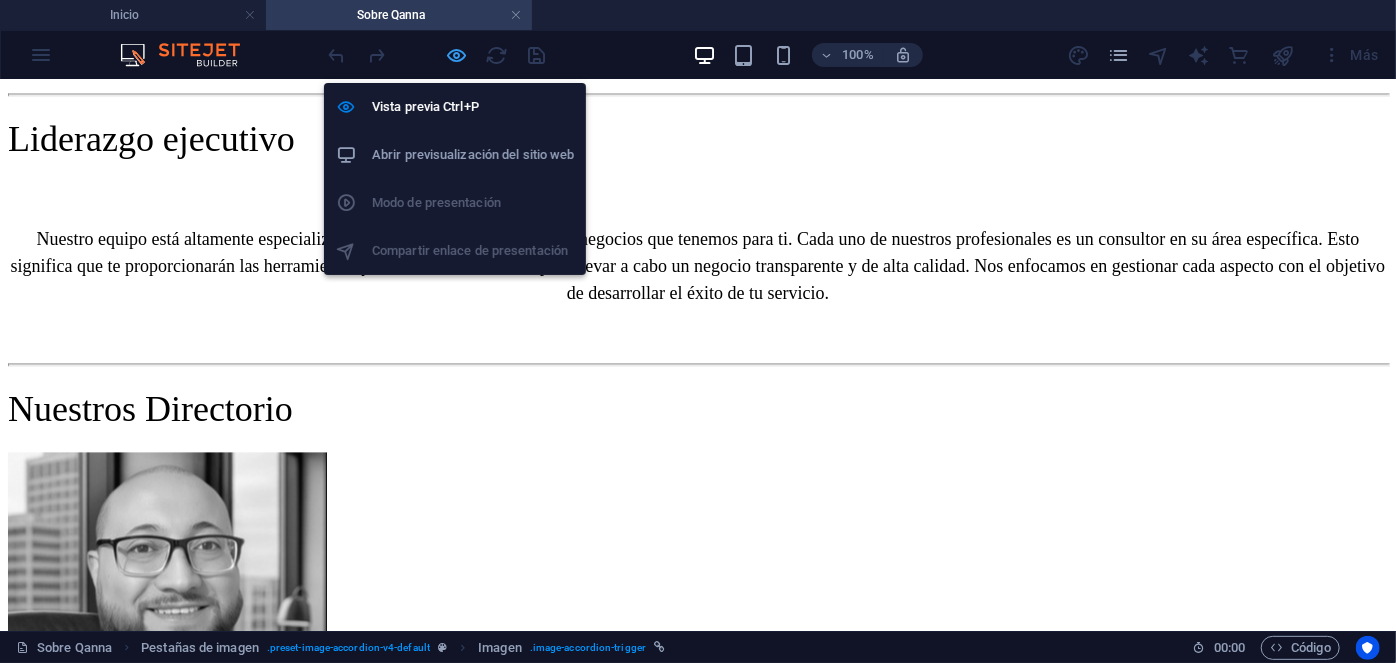 click at bounding box center (457, 55) 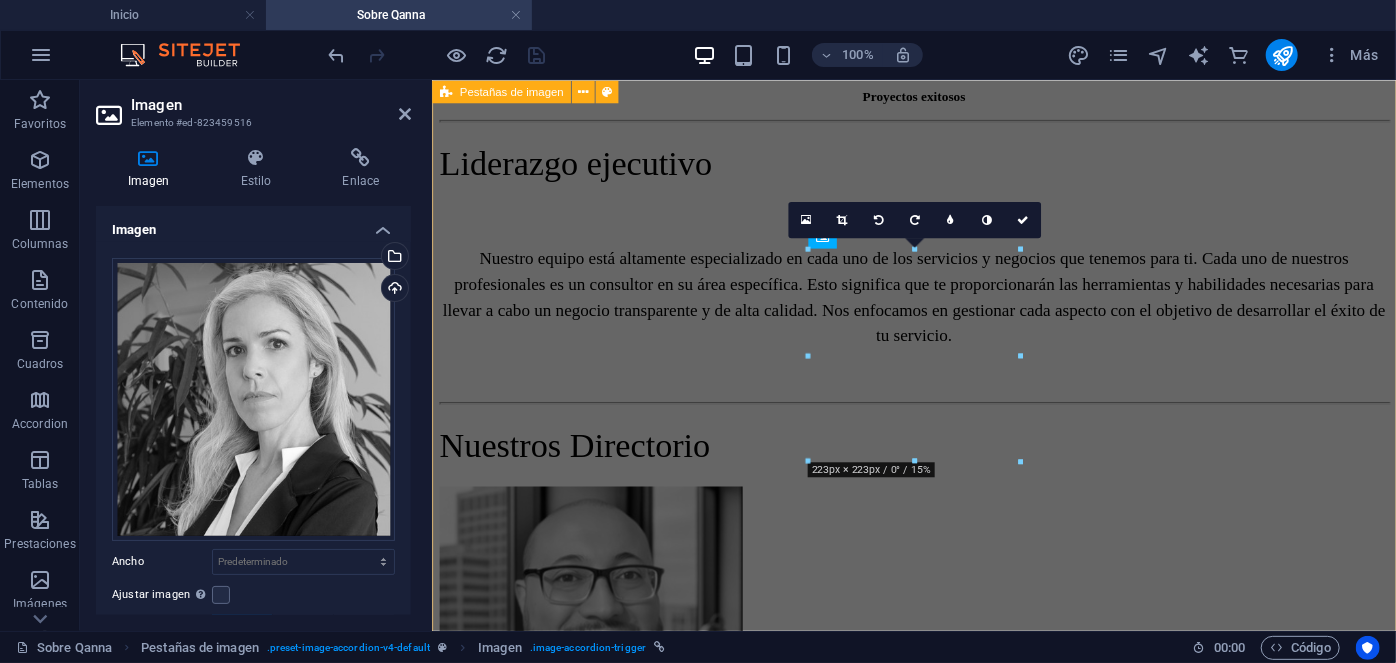 scroll, scrollTop: 7553, scrollLeft: 0, axis: vertical 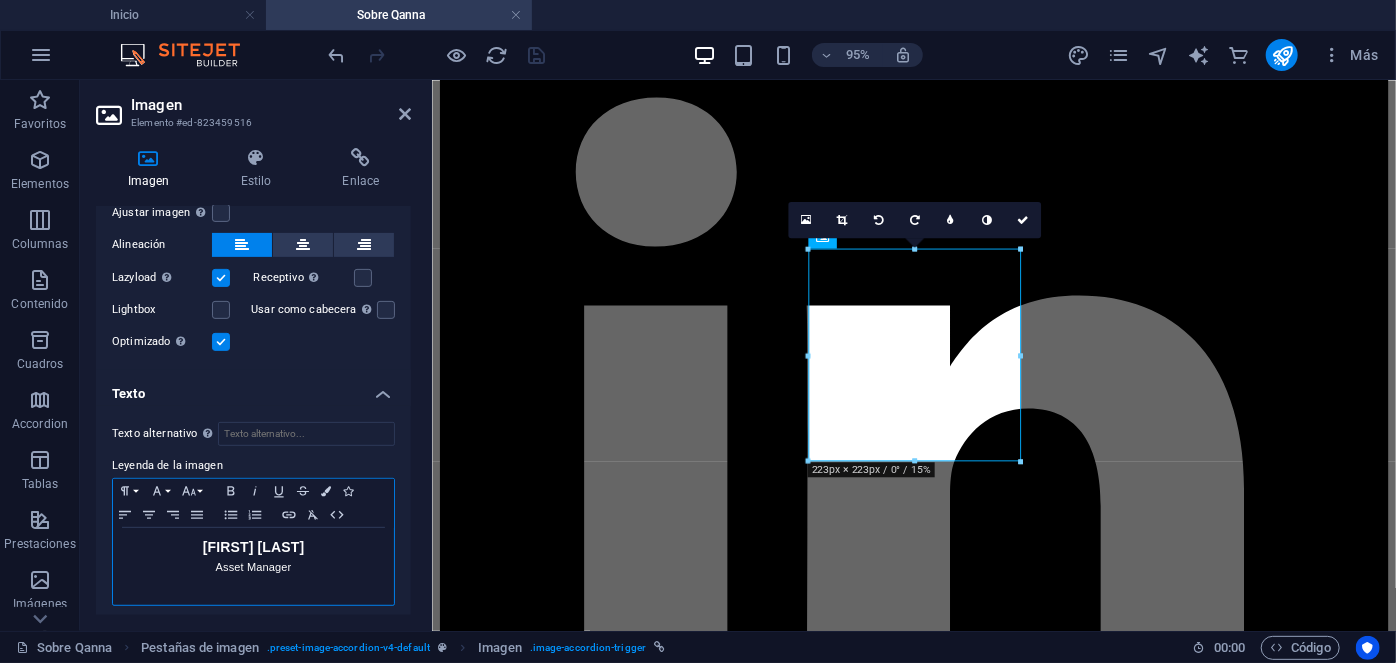 click on "María Carolina López" at bounding box center (253, 548) 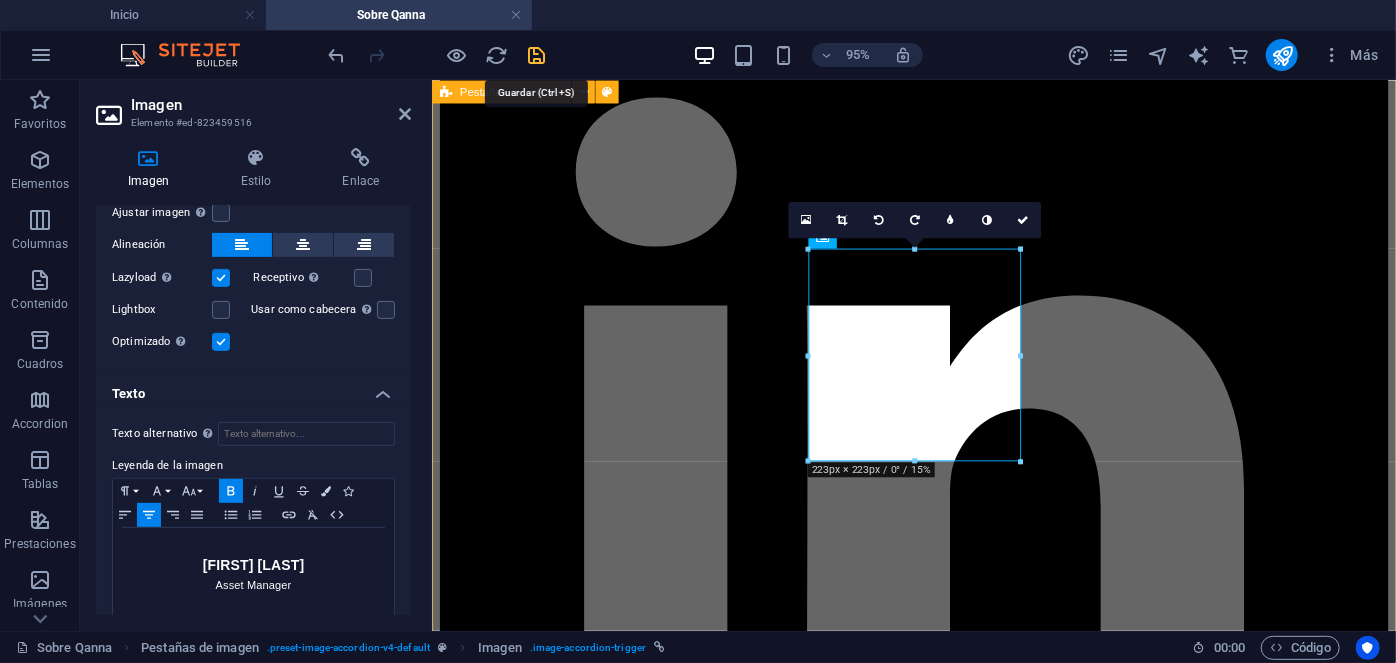 click at bounding box center (537, 55) 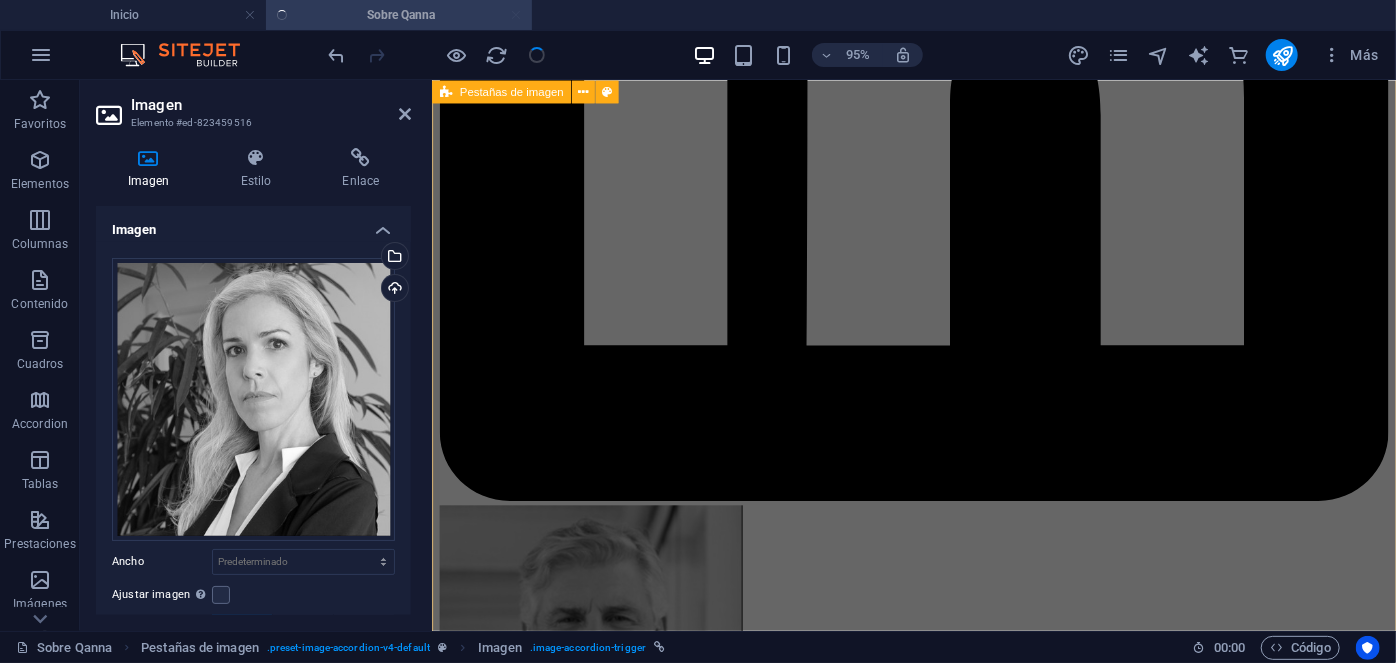 scroll, scrollTop: 8124, scrollLeft: 0, axis: vertical 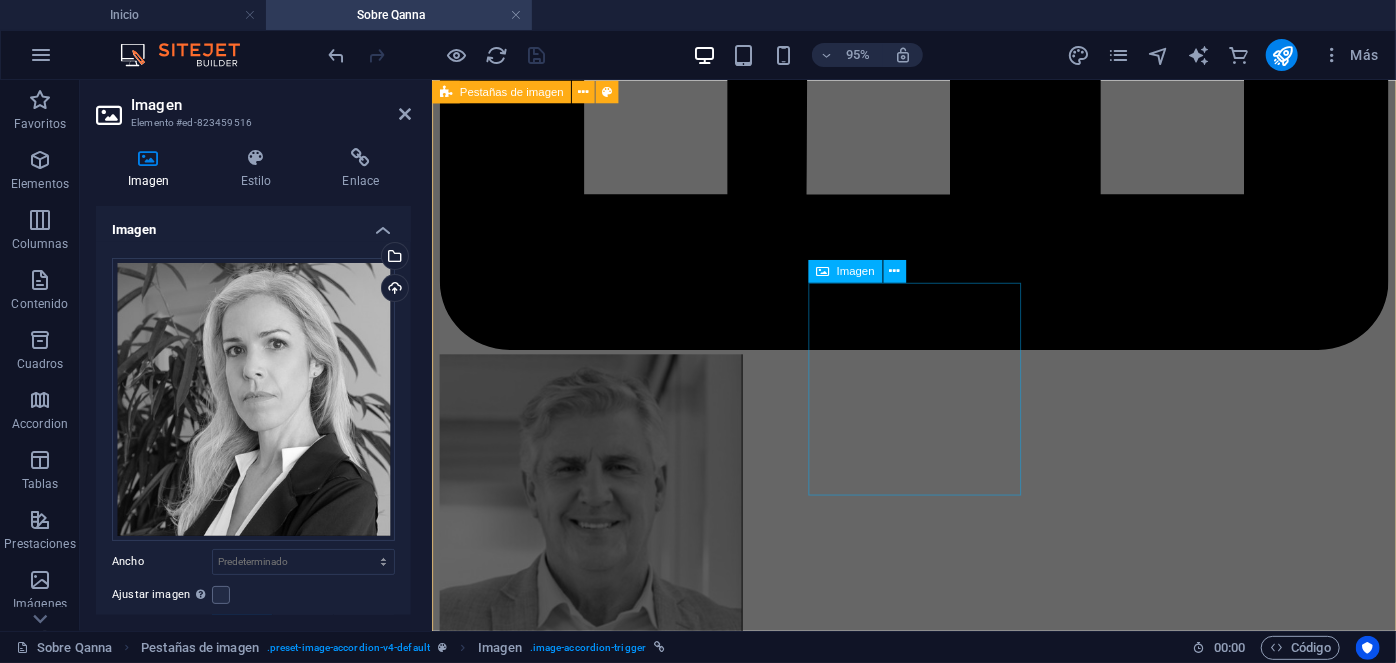 click on "Daniel Larraín Asset & Property Manager" at bounding box center (938, 19216) 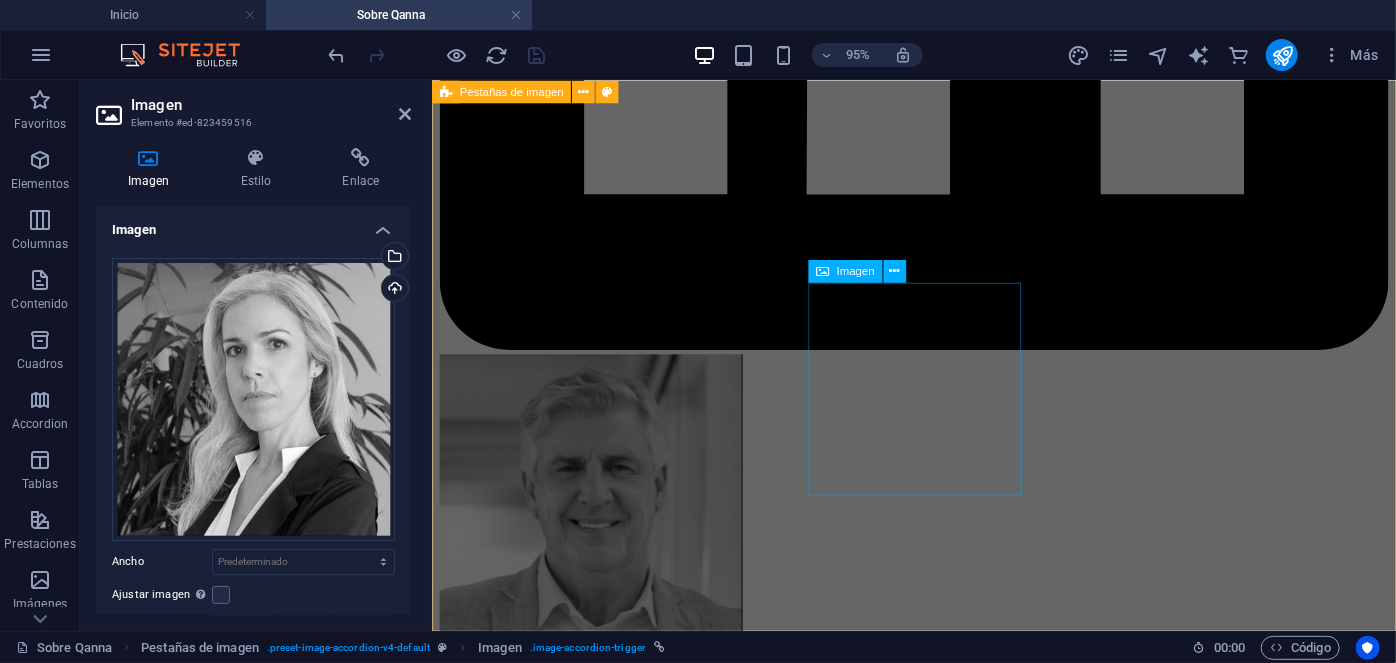 click on "Daniel Larraín Asset & Property Manager" at bounding box center [938, 19216] 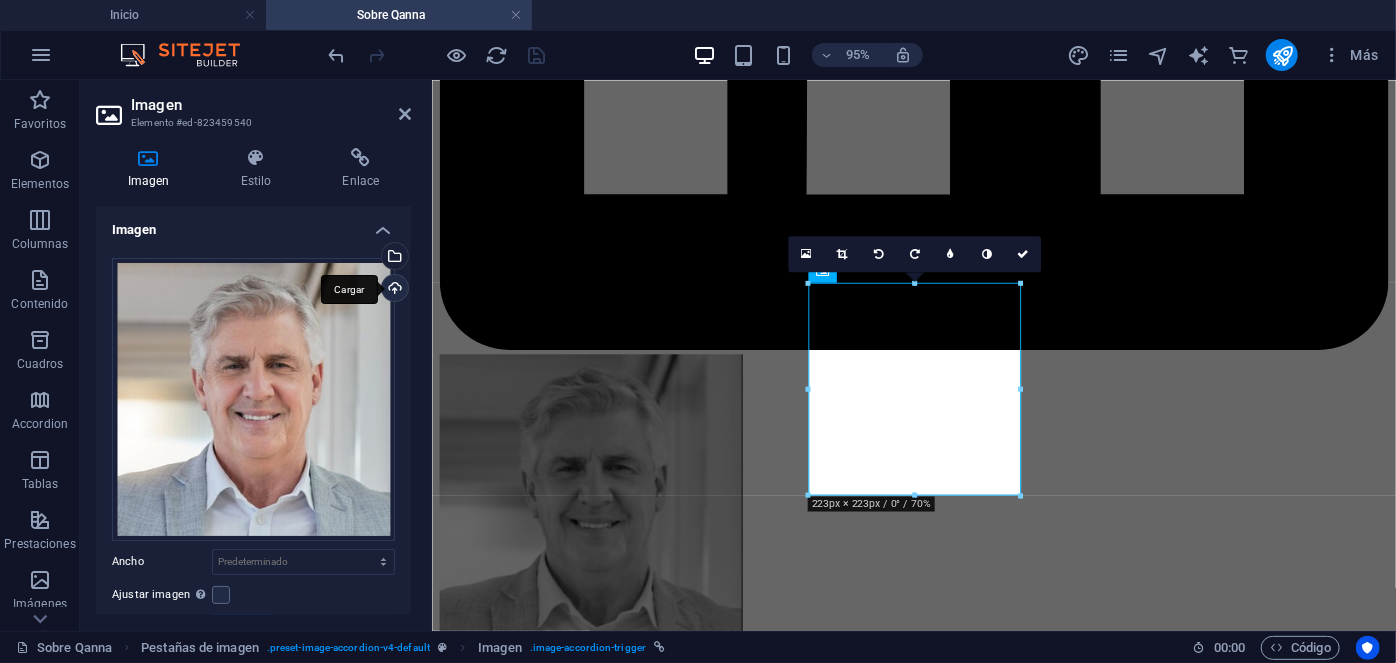 click on "Cargar" at bounding box center (393, 290) 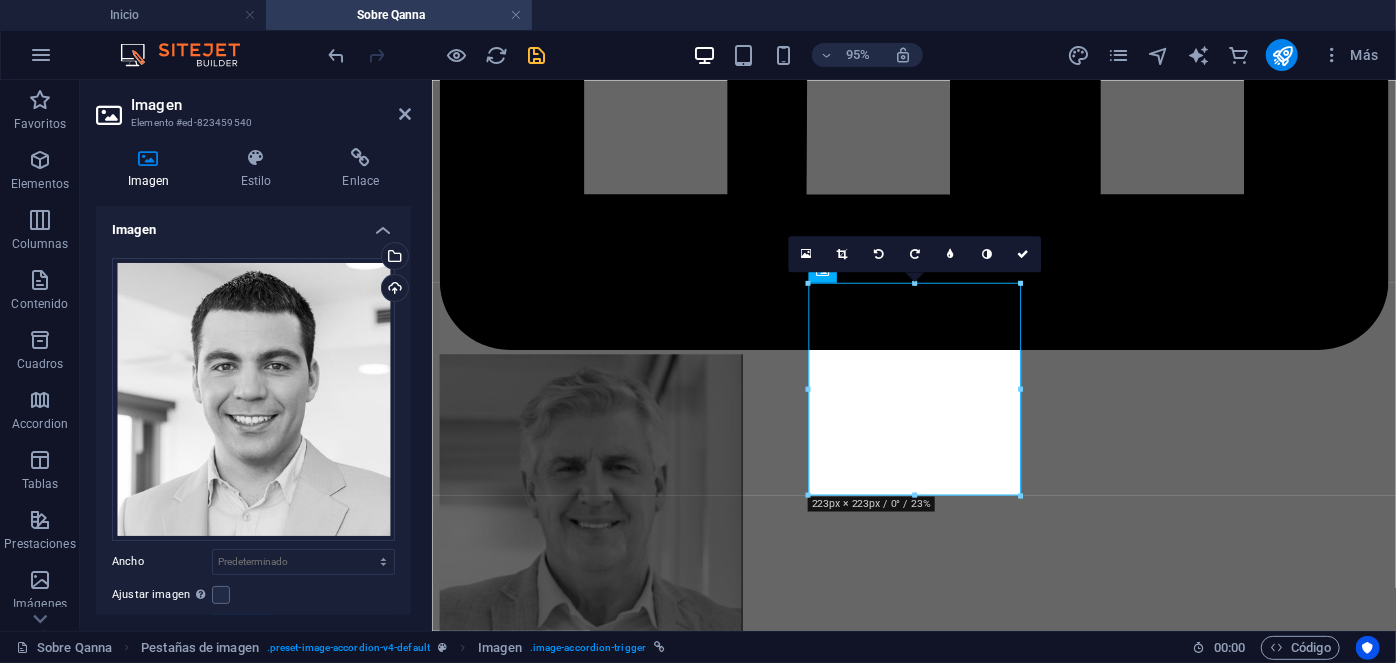 scroll, scrollTop: 180, scrollLeft: 0, axis: vertical 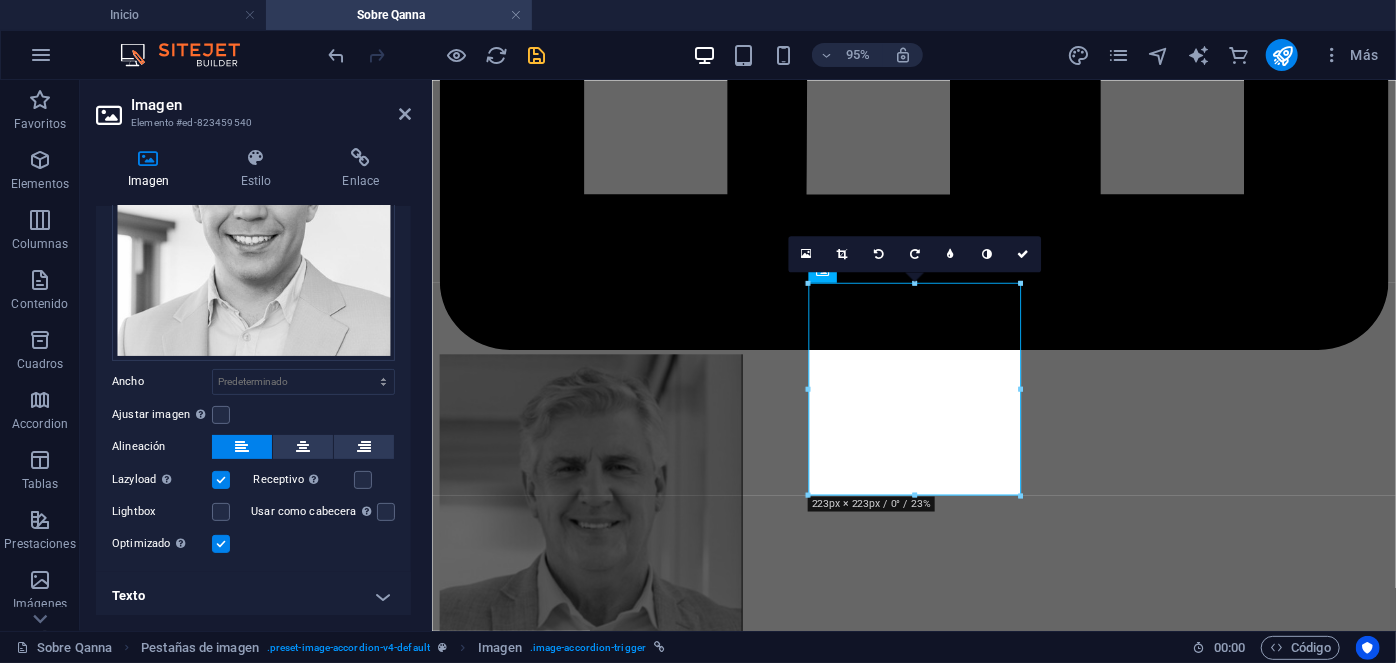 click on "Texto" at bounding box center (253, 596) 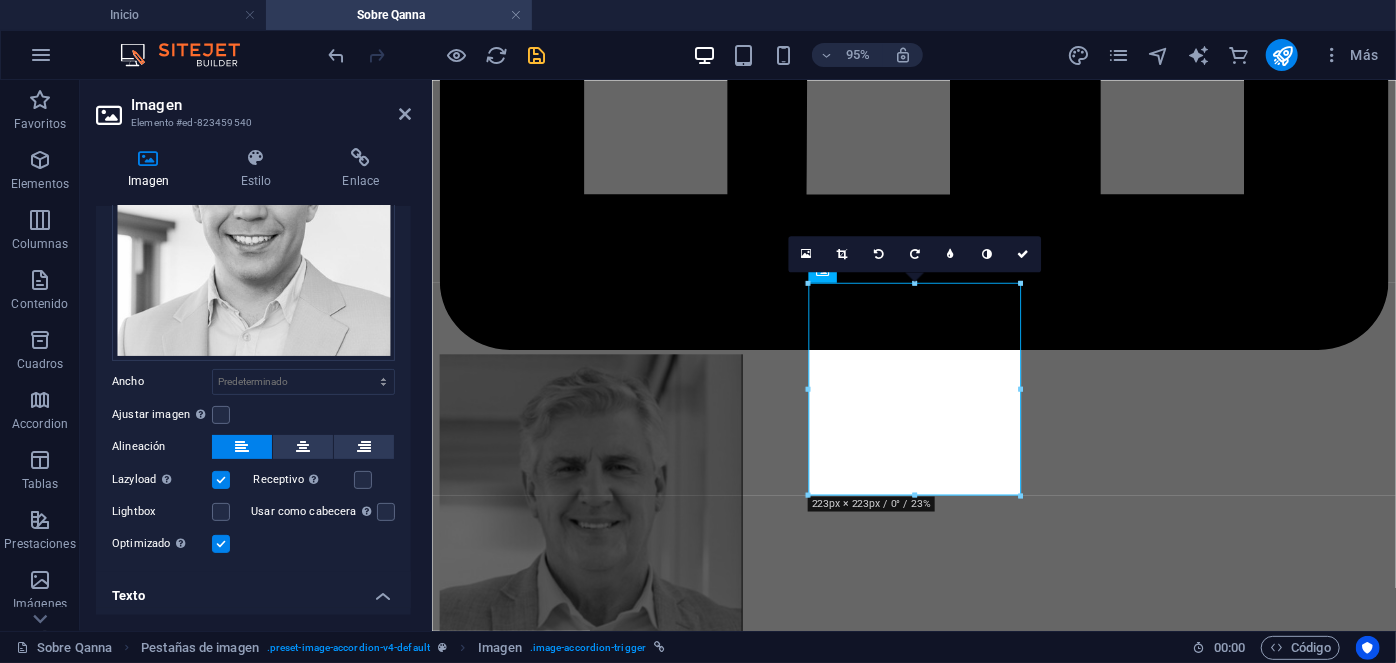 scroll, scrollTop: 368, scrollLeft: 0, axis: vertical 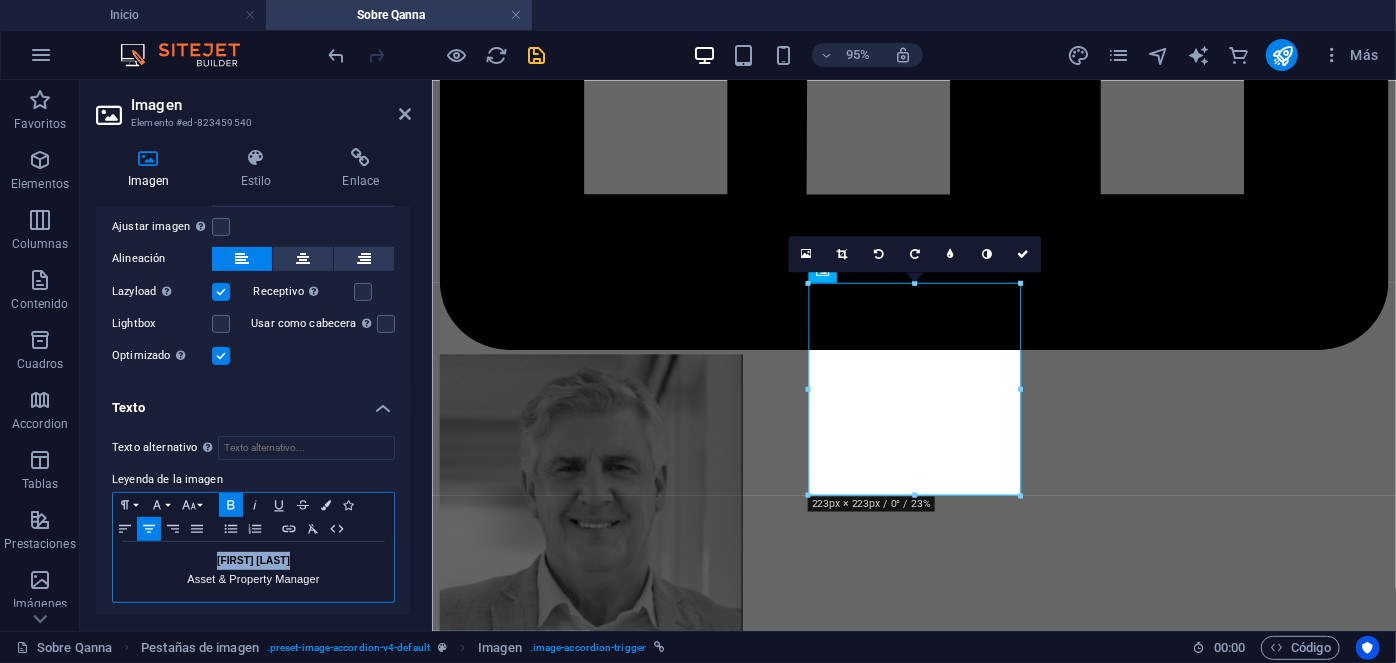 drag, startPoint x: 305, startPoint y: 558, endPoint x: 218, endPoint y: 558, distance: 87 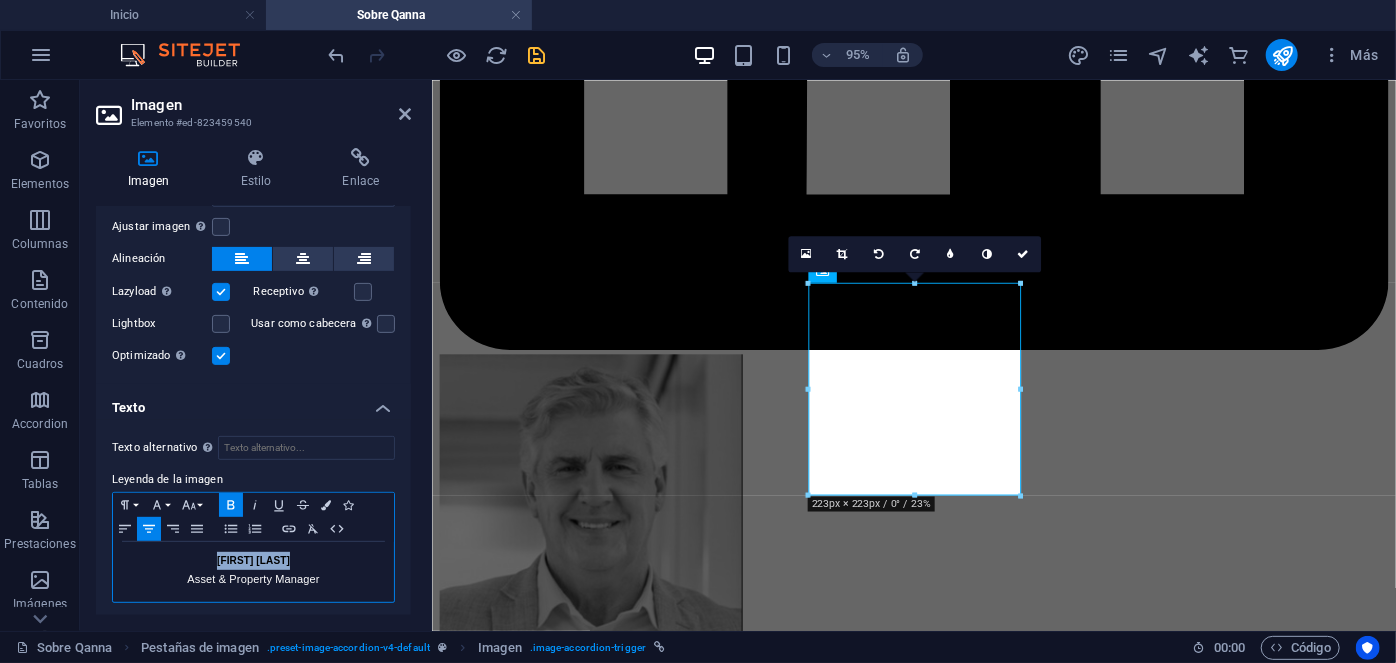 click on "Daniel Larraín" at bounding box center (253, 561) 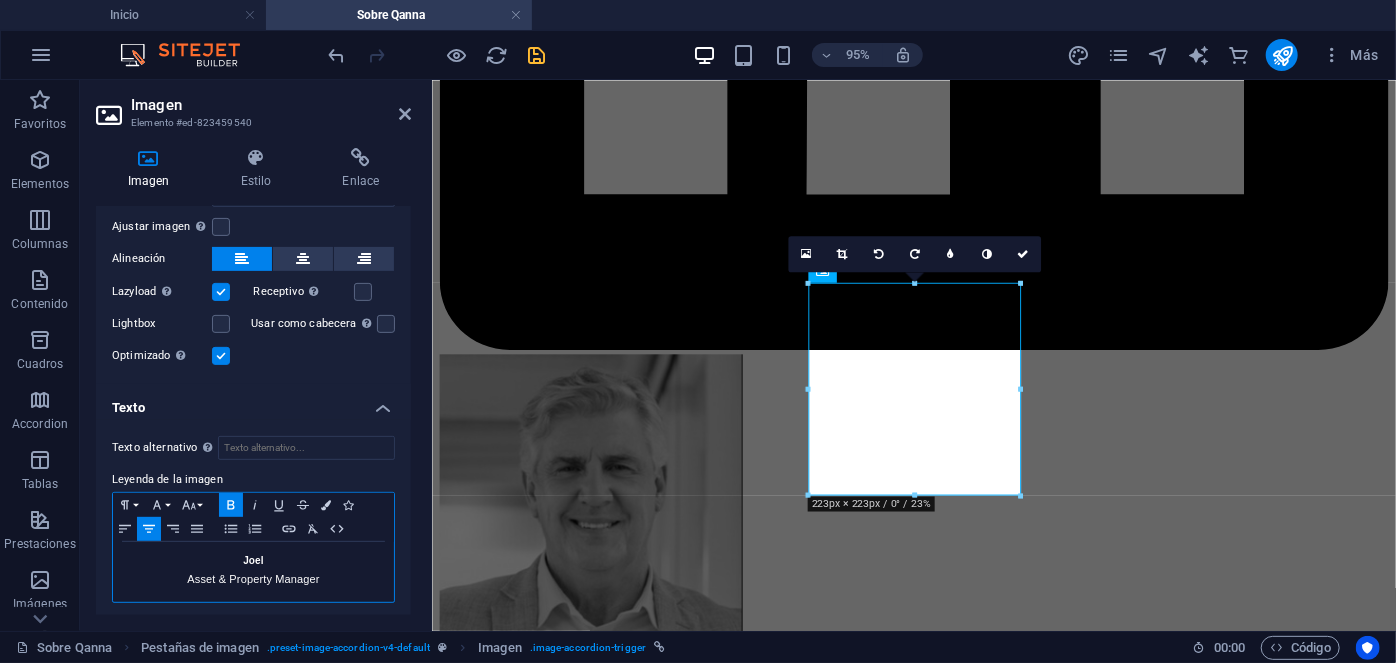 click on "Joel  Asset & Property Manager" at bounding box center (253, 572) 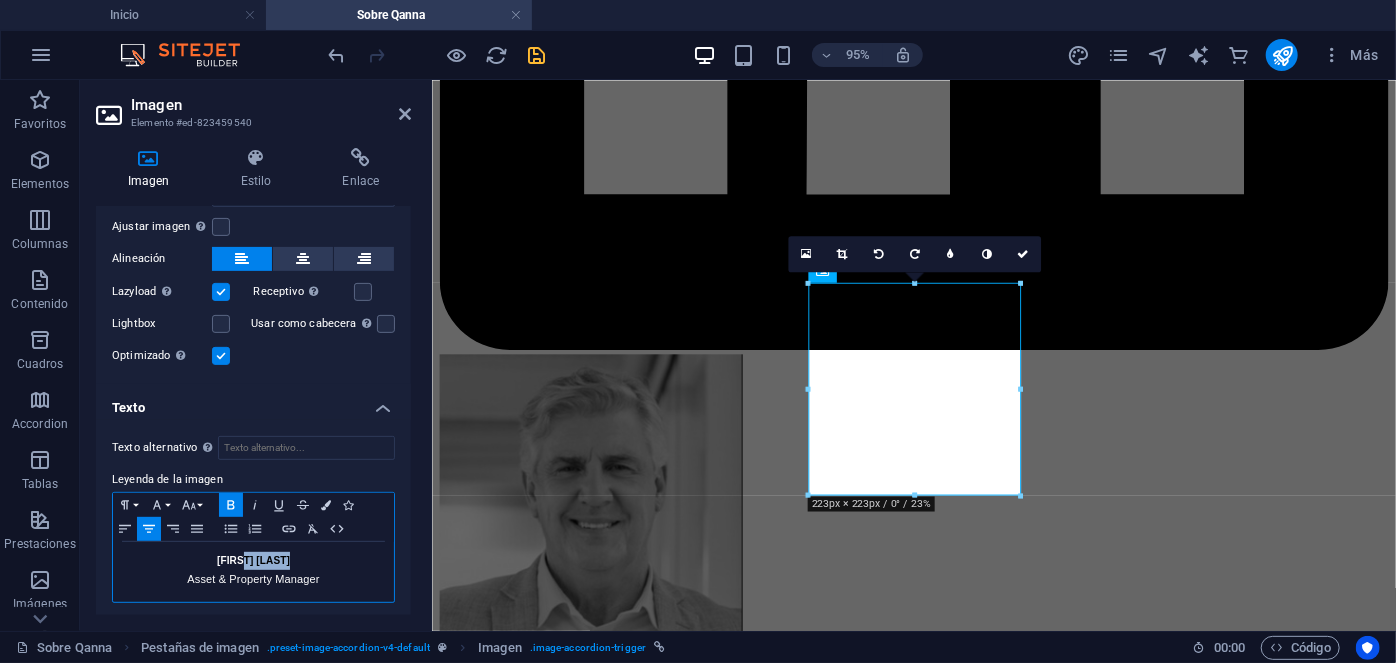 drag, startPoint x: 303, startPoint y: 555, endPoint x: 239, endPoint y: 548, distance: 64.381676 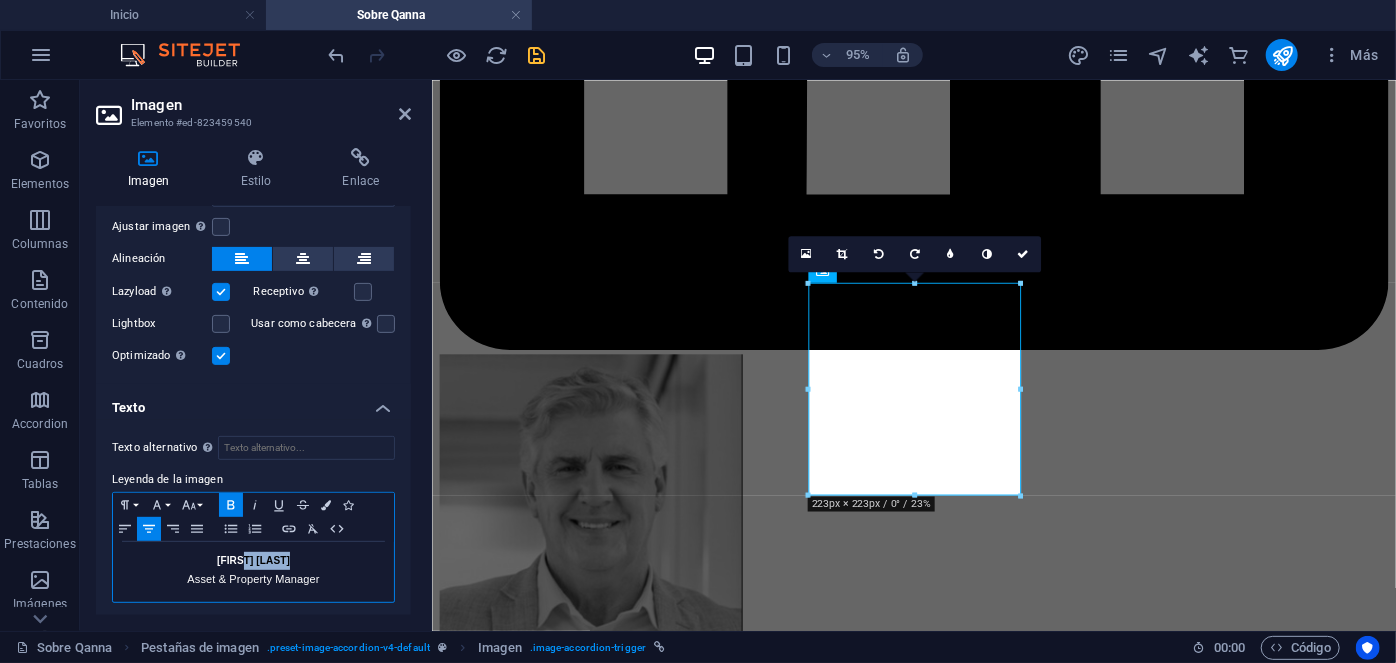 click on "Joel Rodriguez" at bounding box center [253, 561] 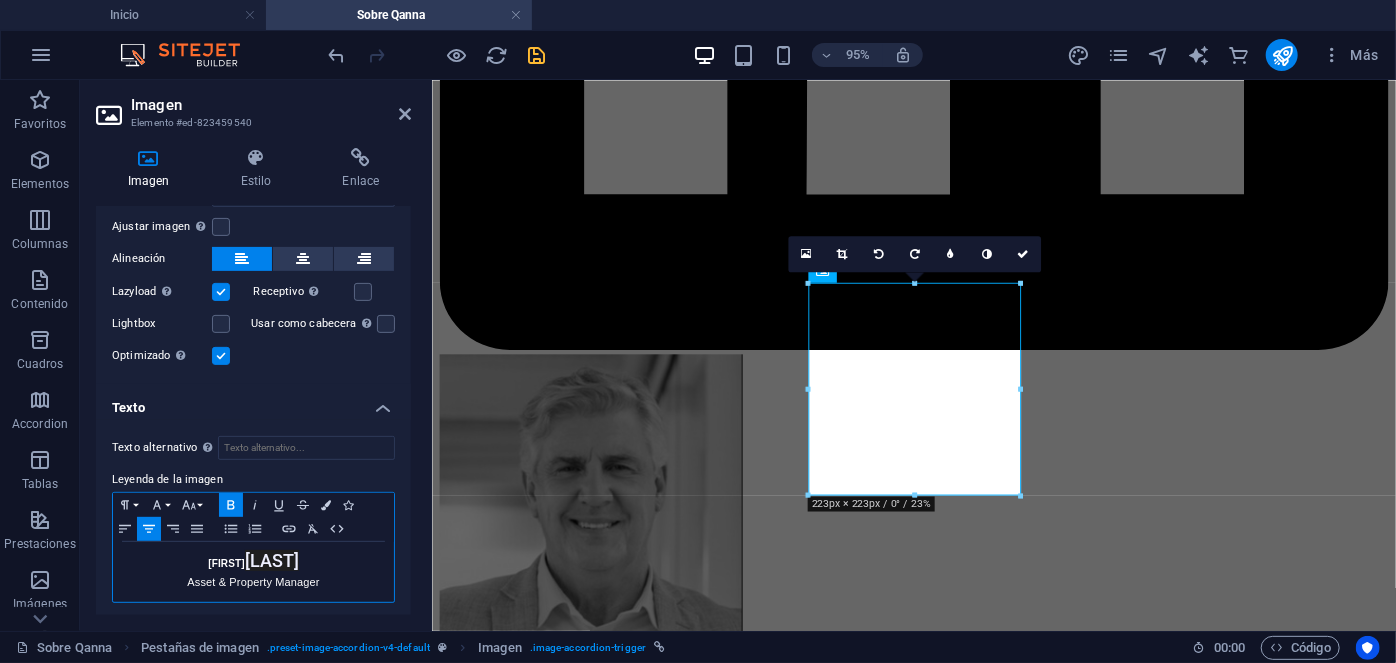 drag, startPoint x: 319, startPoint y: 548, endPoint x: 222, endPoint y: 552, distance: 97.082436 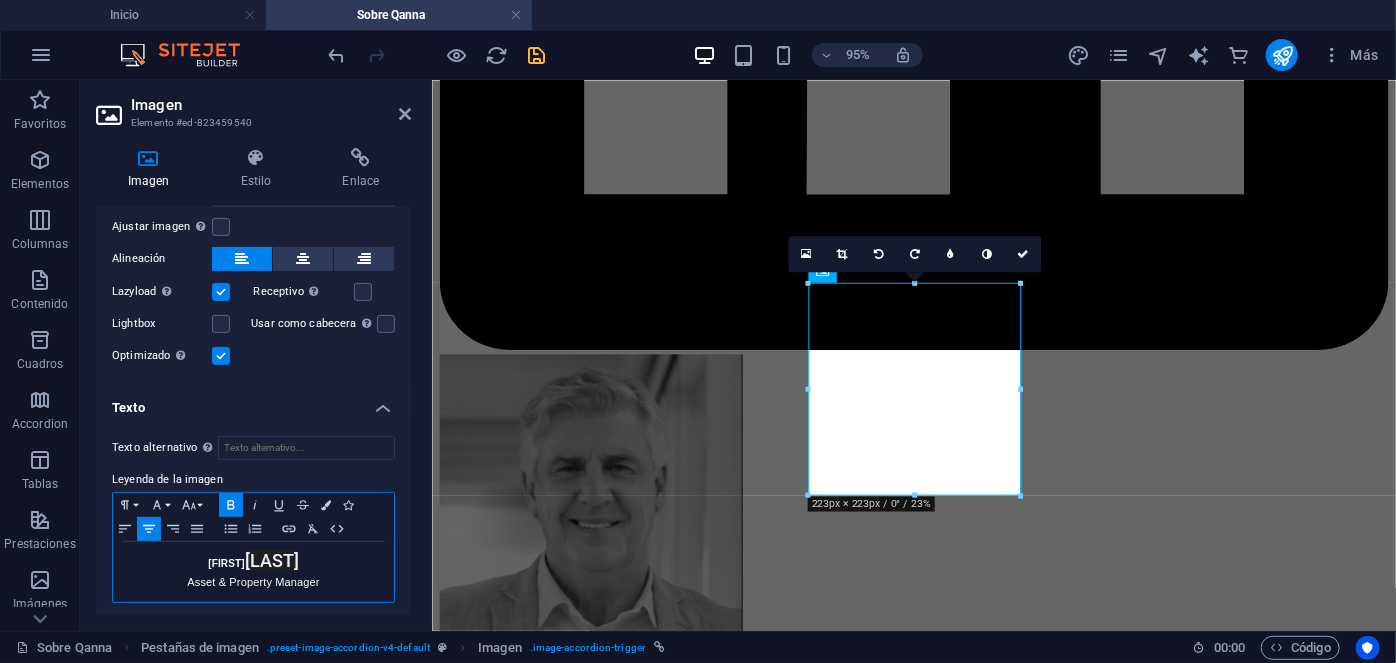 click on "Joel ​ Rodríguez" at bounding box center [253, 562] 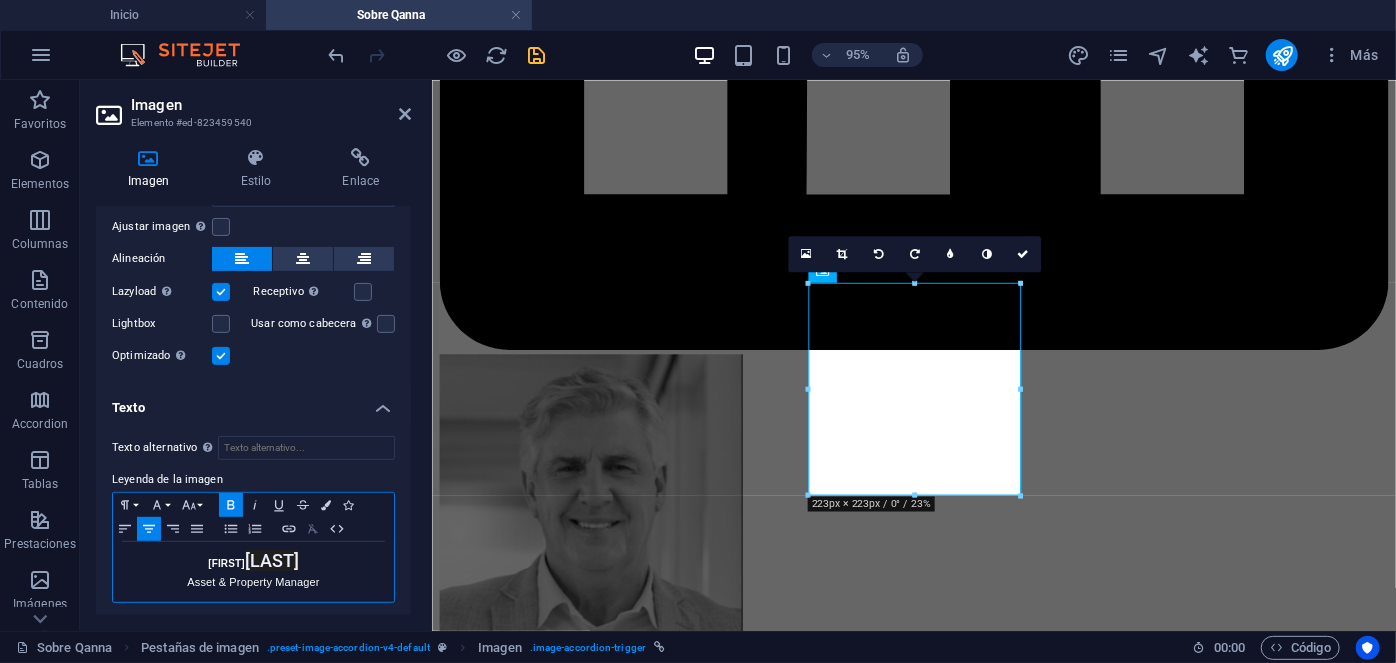 click 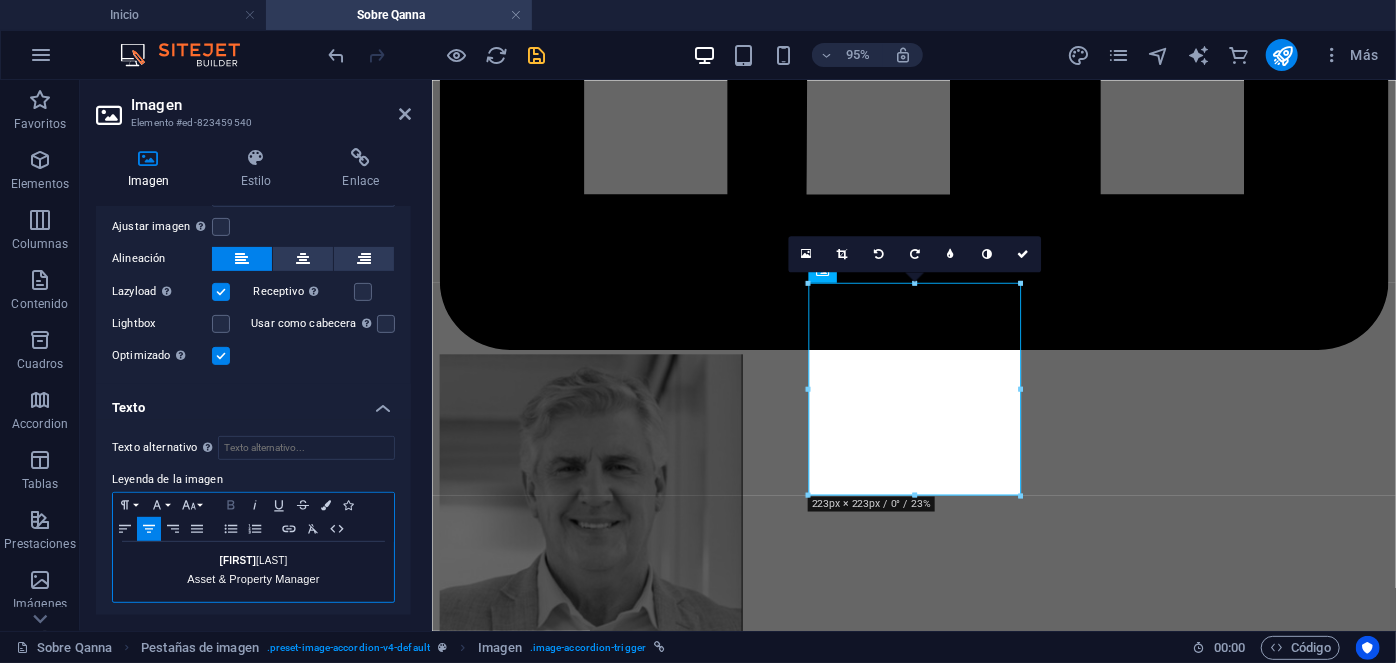 click 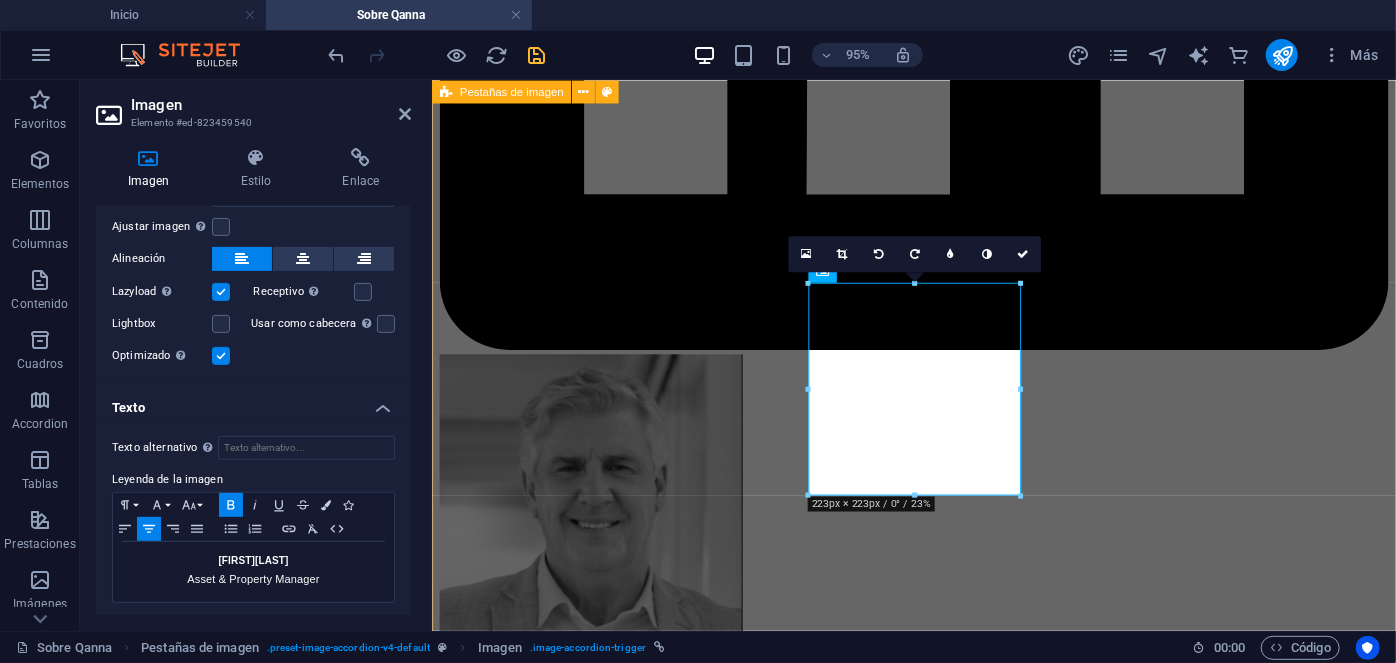 click on "Roxana Diez People & Culture Manager Roxana Diez People & Culture Manager Con más de 20 años de experiencia en Psicología clínica, donde ha dirigido de manera exitosa cientos de procesos de recruitment para mandos medios y alta gerencia empresarial, al tiempo de liderar procesos outsourcing en grandes empresas internacionales. Estudios: UNAM. Psicología. IRG, Master en psicología clínica. ESADE, Mindfulness. Especialidades: Psicología clínica y salud mental. Outsourcing de grandes industrias. Recruitment de mandos medios y alta gerencia. Contacto roxana.diez@qanna.cl Pedro Guerrero EHS & Facilities Manager                                                        Denisse Palomera                                                                Business Development Director Estudios:  Especialidades:  DFL N° 3 - 1997, Ley 18.046, Ley 18.045, La Ley 20.715 Contacto denisse @qanna.cl María Carolina López Asset Manager            Contacto" at bounding box center (938, 16689) 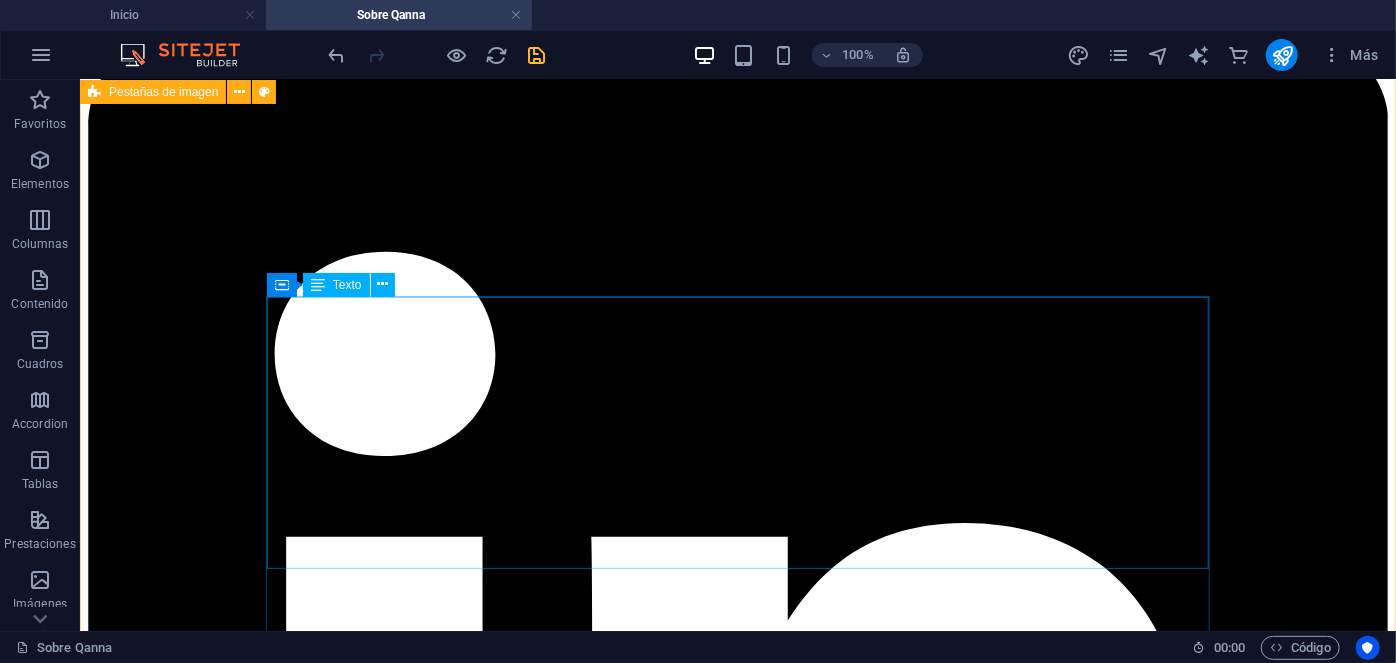 scroll, scrollTop: 8362, scrollLeft: 0, axis: vertical 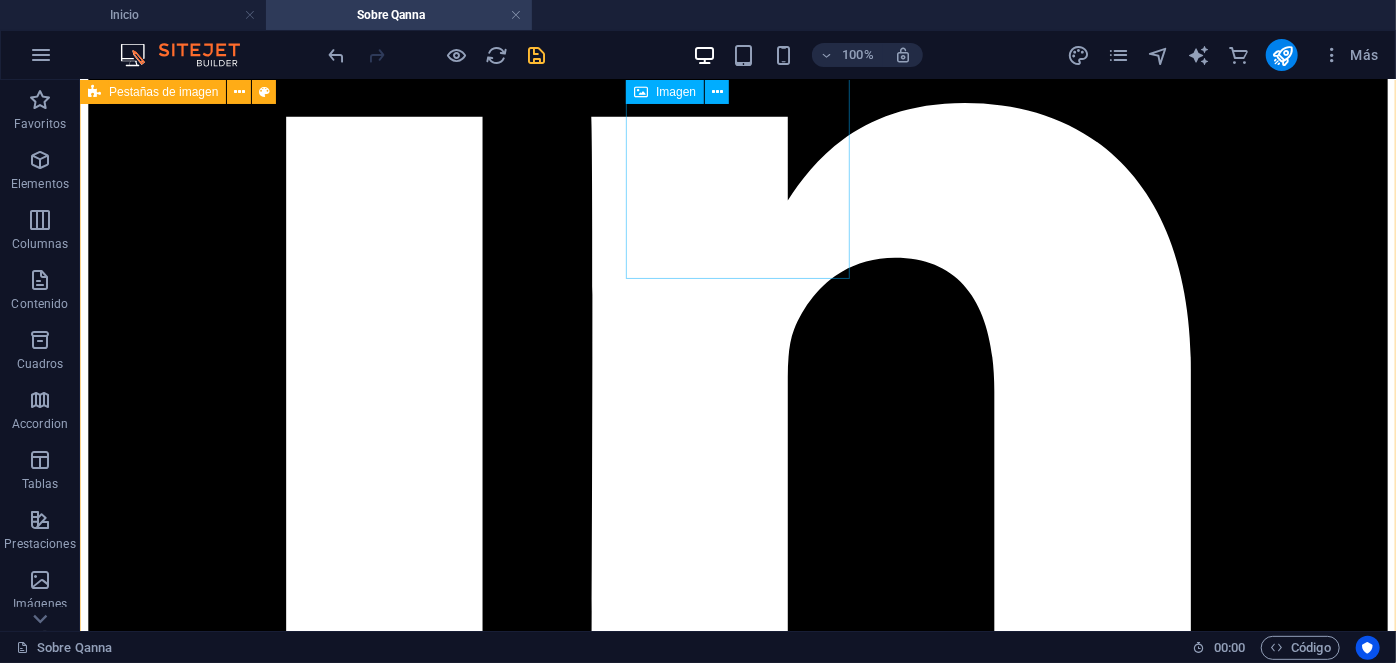 click on "Joel  Rodríguez Asset & Property Manager" at bounding box center [737, 22343] 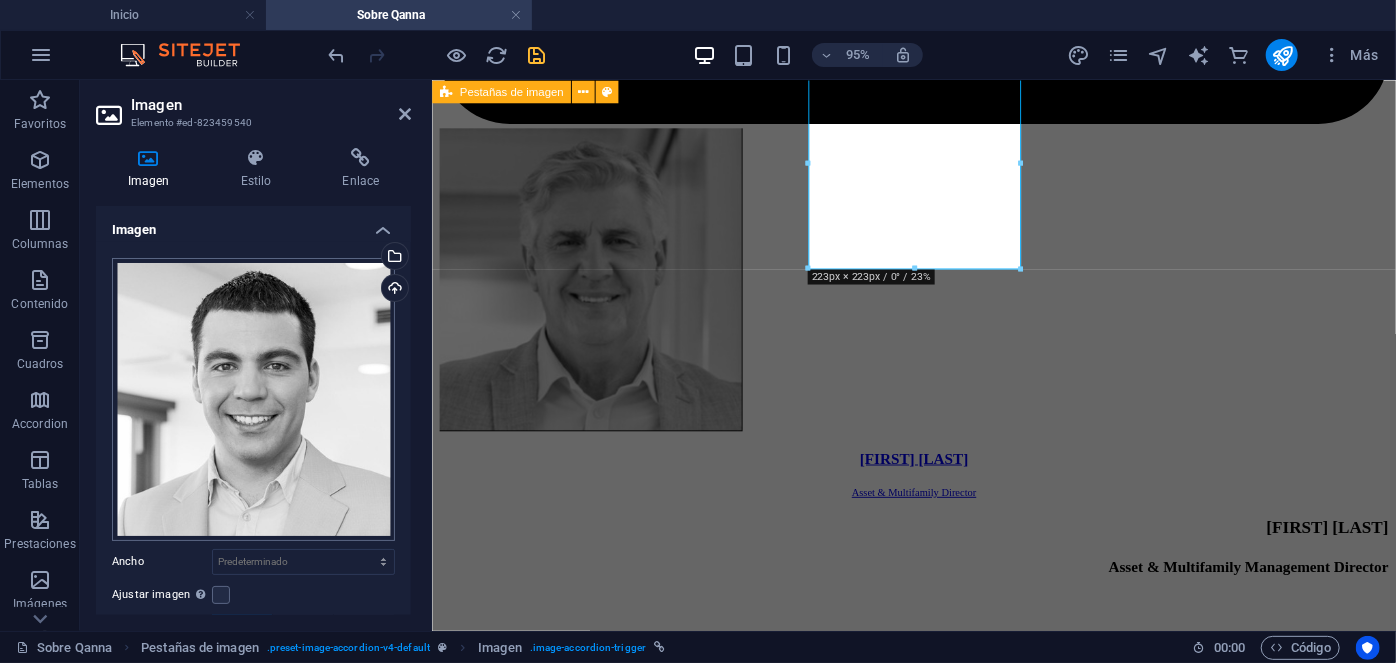 scroll, scrollTop: 368, scrollLeft: 0, axis: vertical 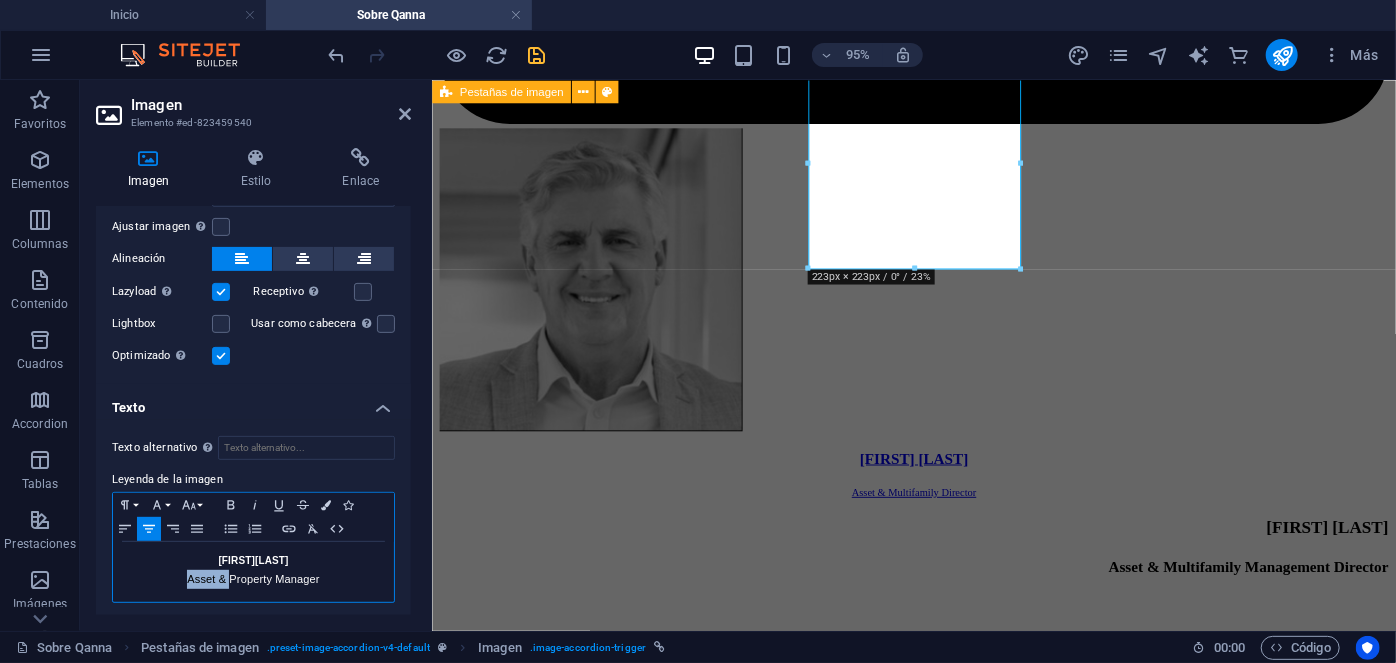 drag, startPoint x: 230, startPoint y: 573, endPoint x: 189, endPoint y: 573, distance: 41 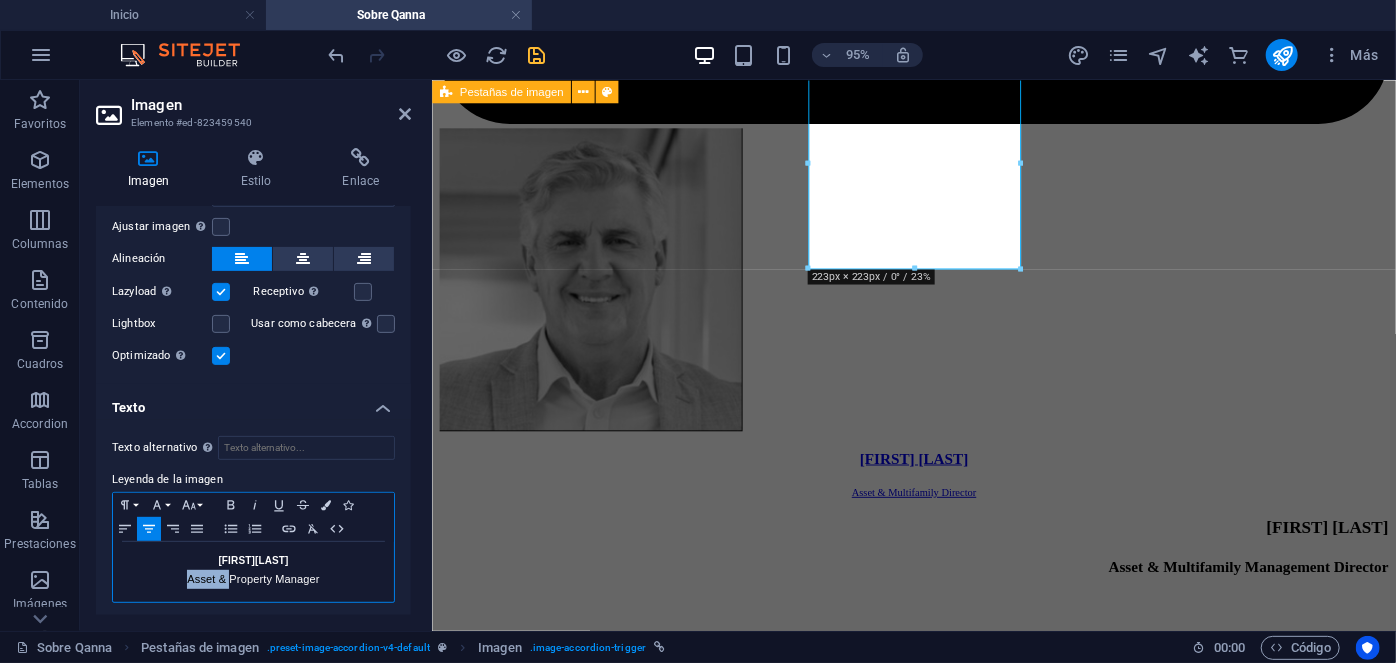 click on "Asset & Property Manager" at bounding box center [253, 579] 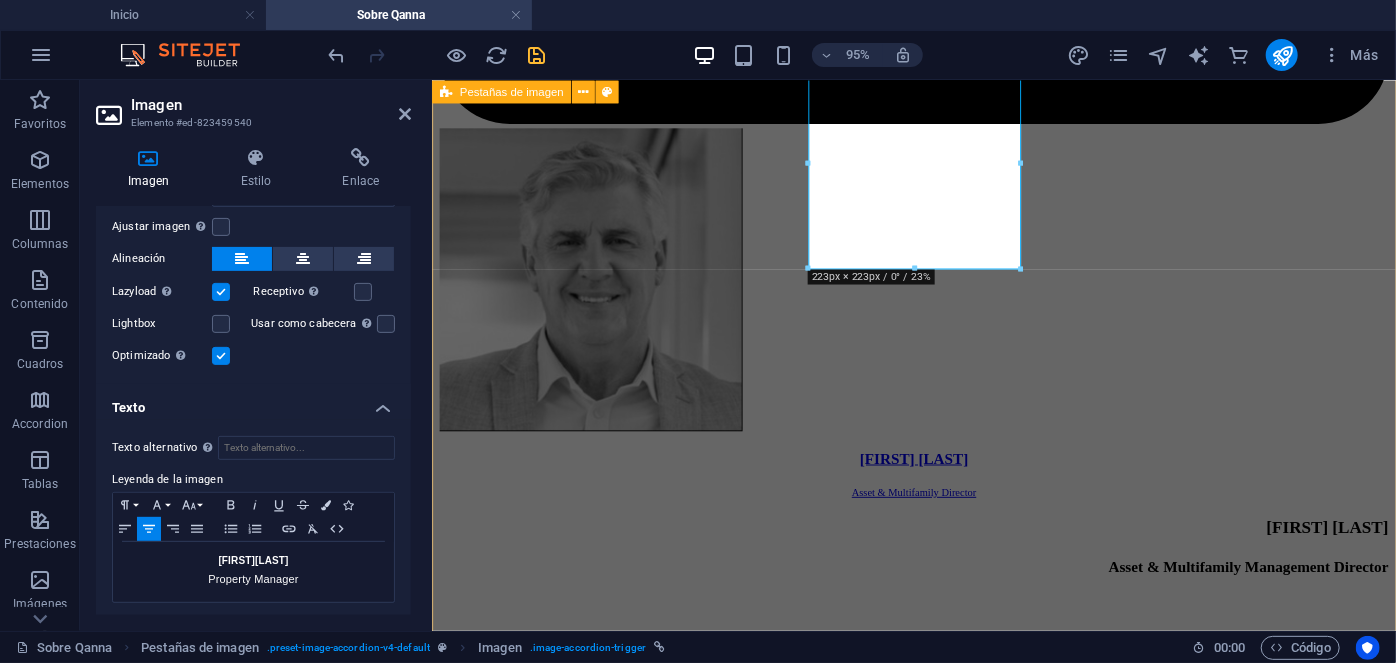 click on "Roxana Diez People & Culture Manager Roxana Diez People & Culture Manager Con más de 20 años de experiencia en Psicología clínica, donde ha dirigido de manera exitosa cientos de procesos de recruitment para mandos medios y alta gerencia empresarial, al tiempo de liderar procesos outsourcing en grandes empresas internacionales. Estudios: UNAM. Psicología. IRG, Master en psicología clínica. ESADE, Mindfulness. Especialidades: Psicología clínica y salud mental. Outsourcing de grandes industrias. Recruitment de mandos medios y alta gerencia. Contacto roxana.diez@qanna.cl Pedro Guerrero EHS & Facilities Manager                                                        Denisse Palomera                                                                Business Development Director Estudios:  Especialidades:  DFL N° 3 - 1997, Ley 18.046, Ley 18.045, La Ley 20.715 Contacto denisse @qanna.cl María Carolina López Asset Manager            Contacto" at bounding box center [938, 16451] 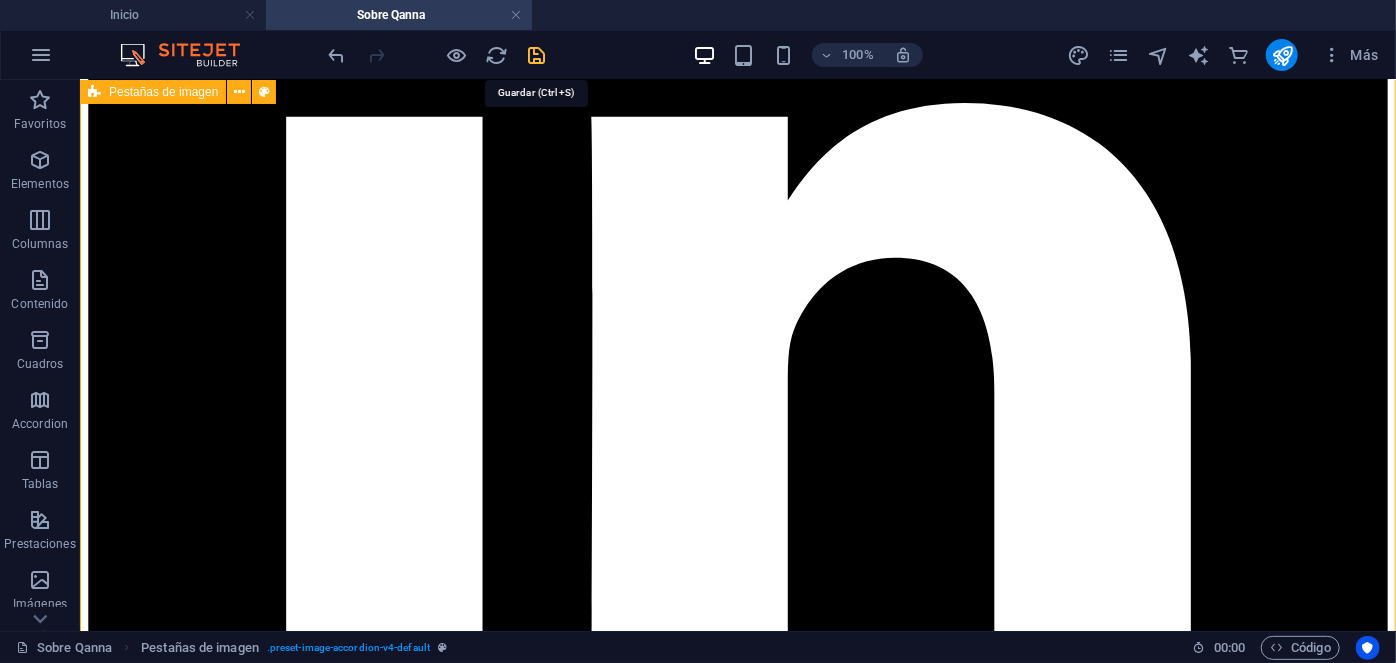 click at bounding box center (537, 55) 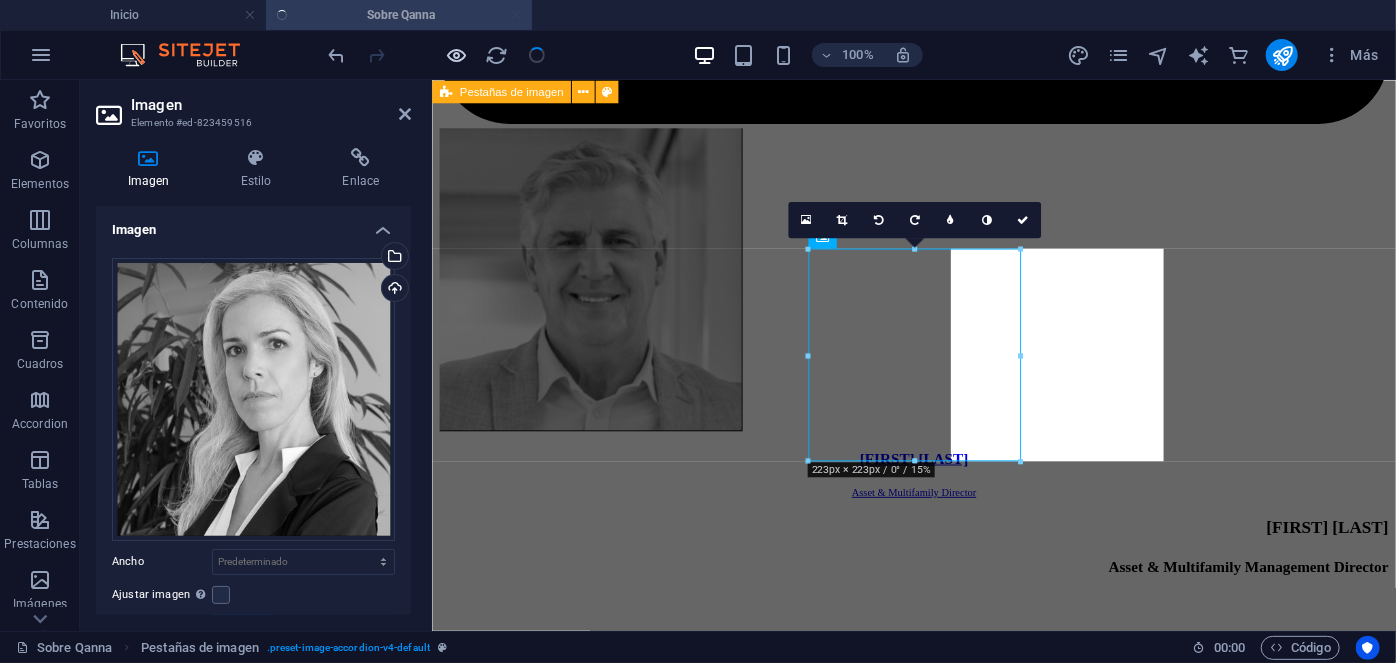 scroll, scrollTop: 7553, scrollLeft: 0, axis: vertical 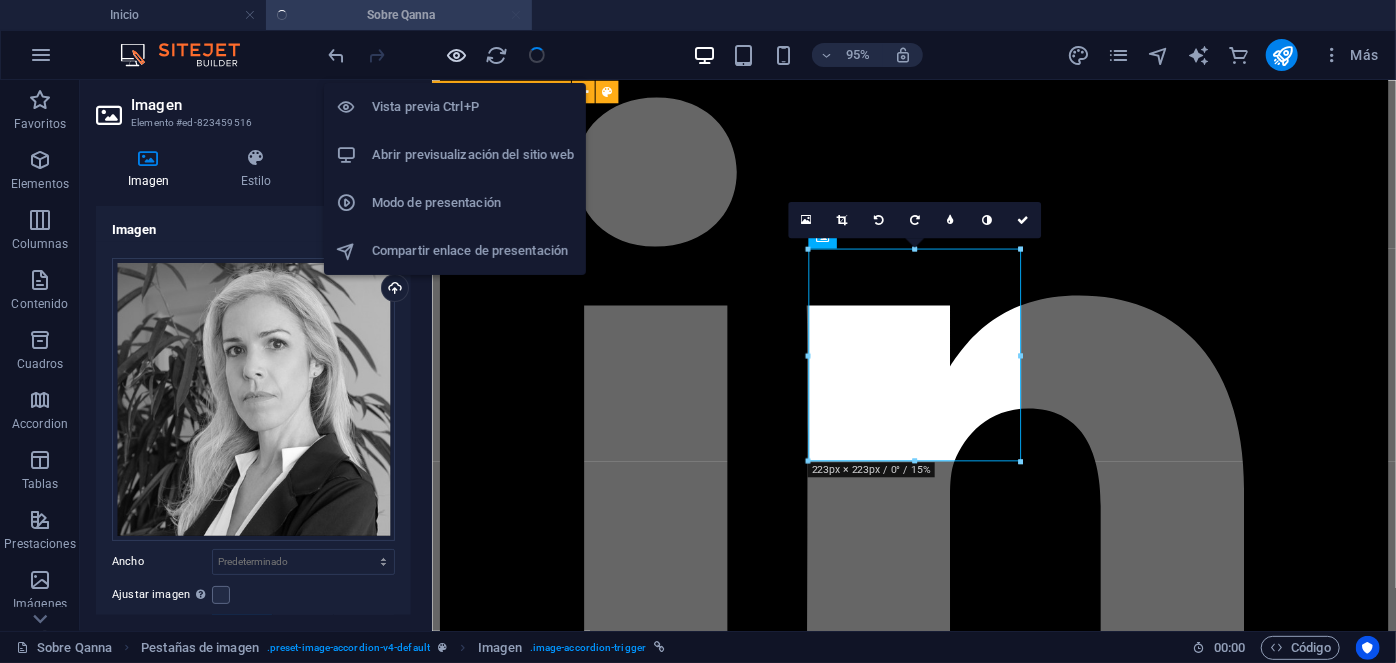 click at bounding box center (457, 55) 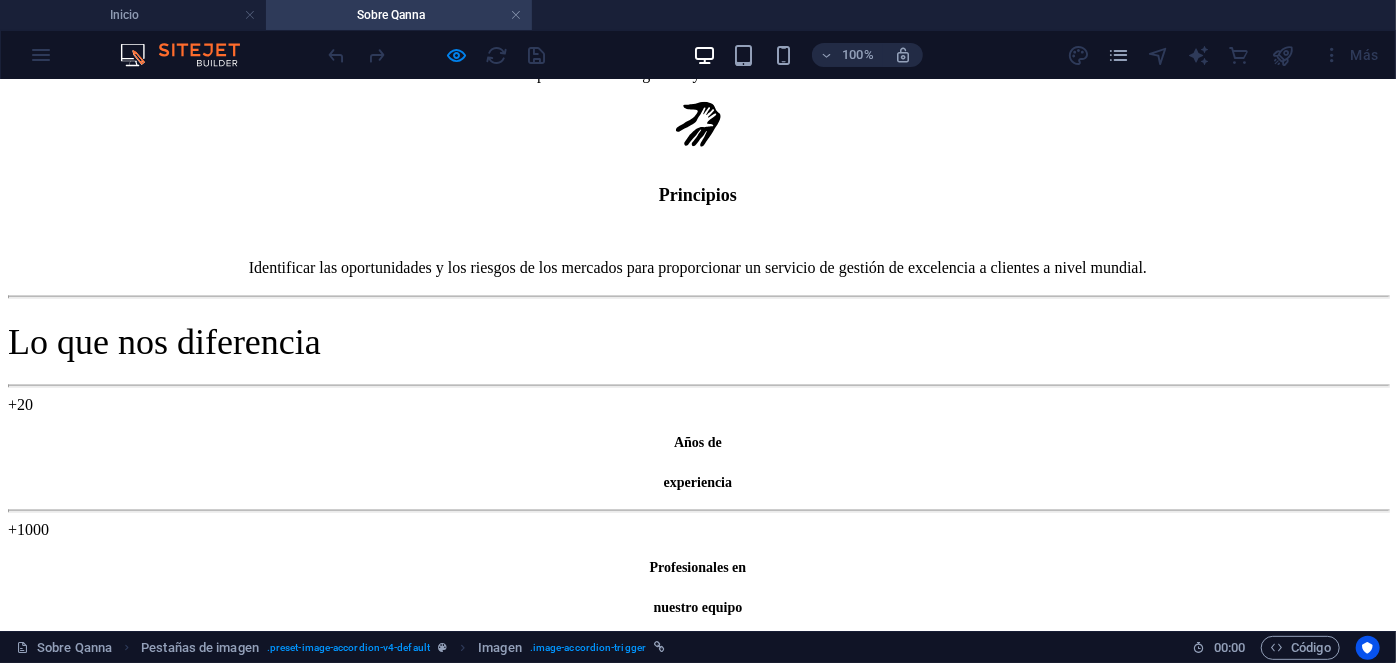 scroll, scrollTop: 1263, scrollLeft: 0, axis: vertical 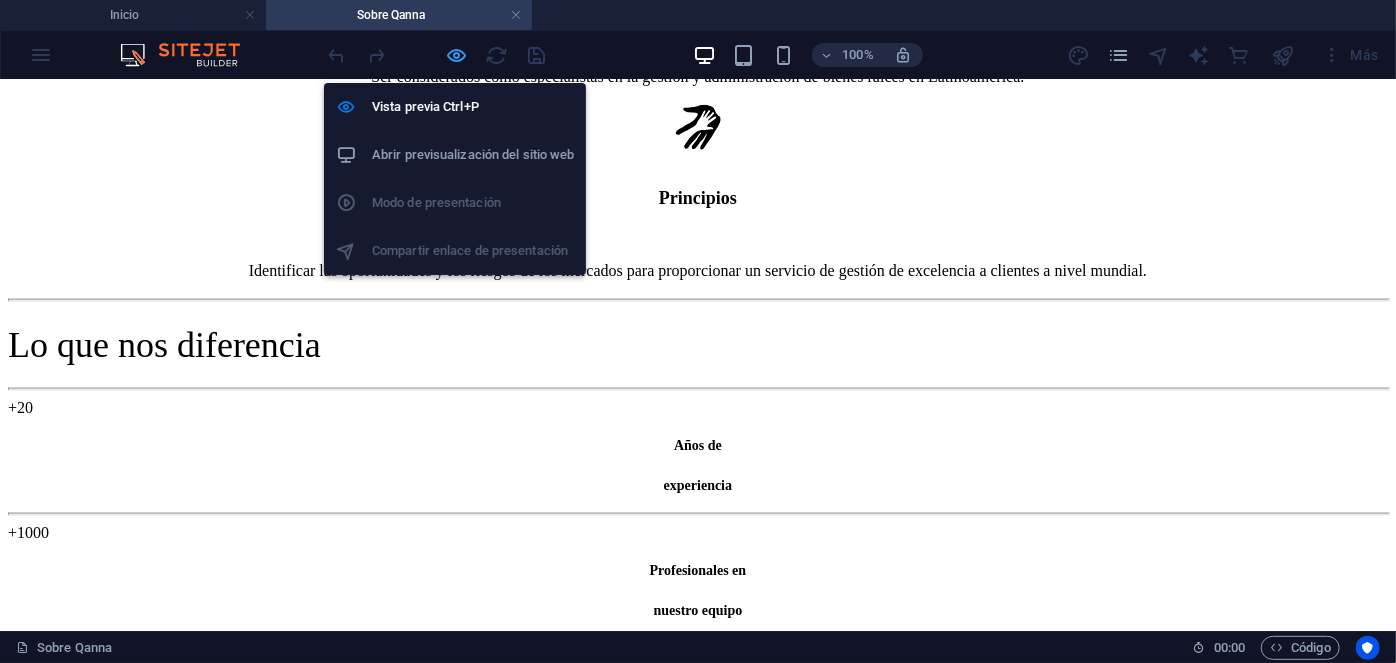 click on "Vista previa Ctrl+P Abrir previsualización del sitio web Modo de presentación Compartir enlace de presentación" at bounding box center [455, 171] 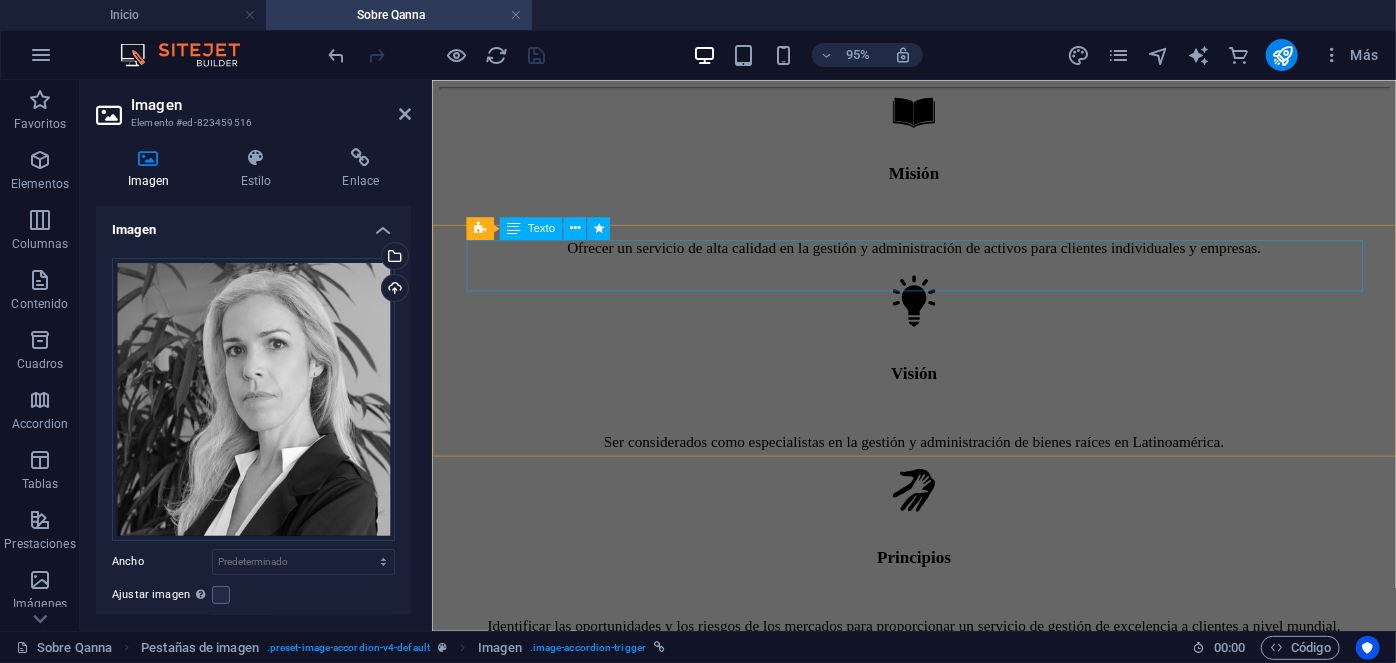 scroll, scrollTop: 893, scrollLeft: 0, axis: vertical 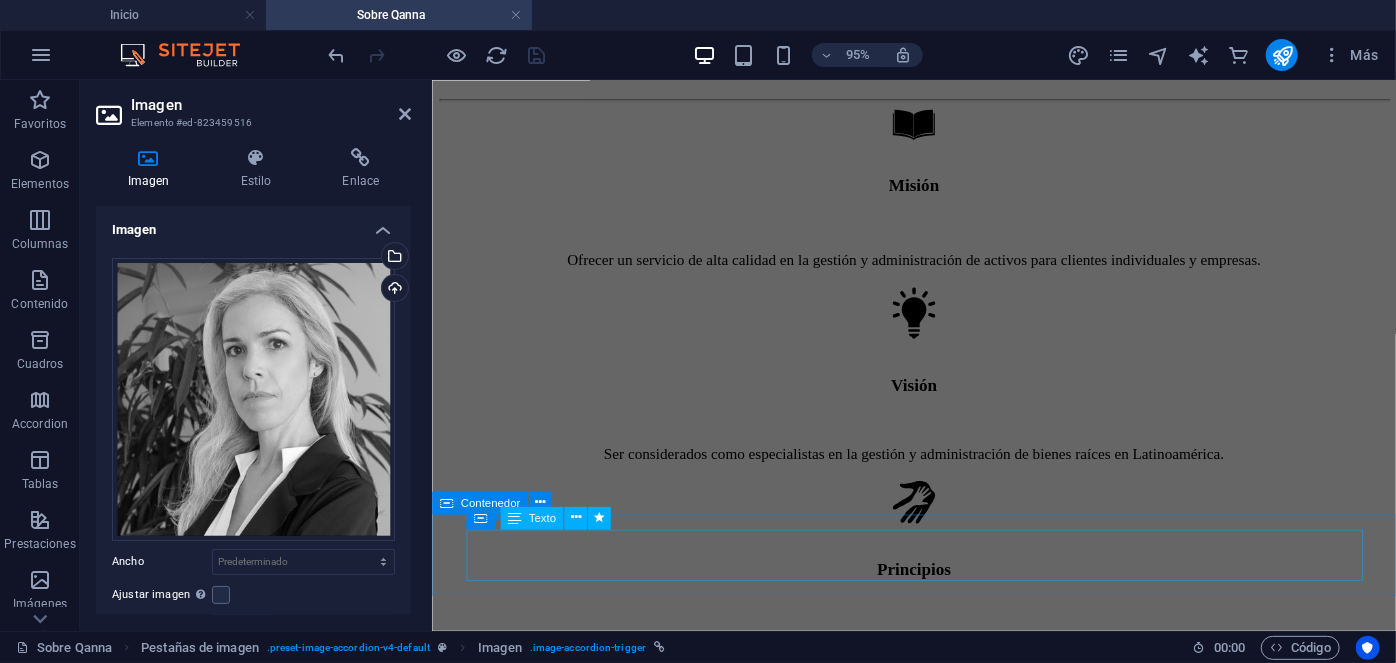 click on "Nuestros Directorio" at bounding box center (938, 1542) 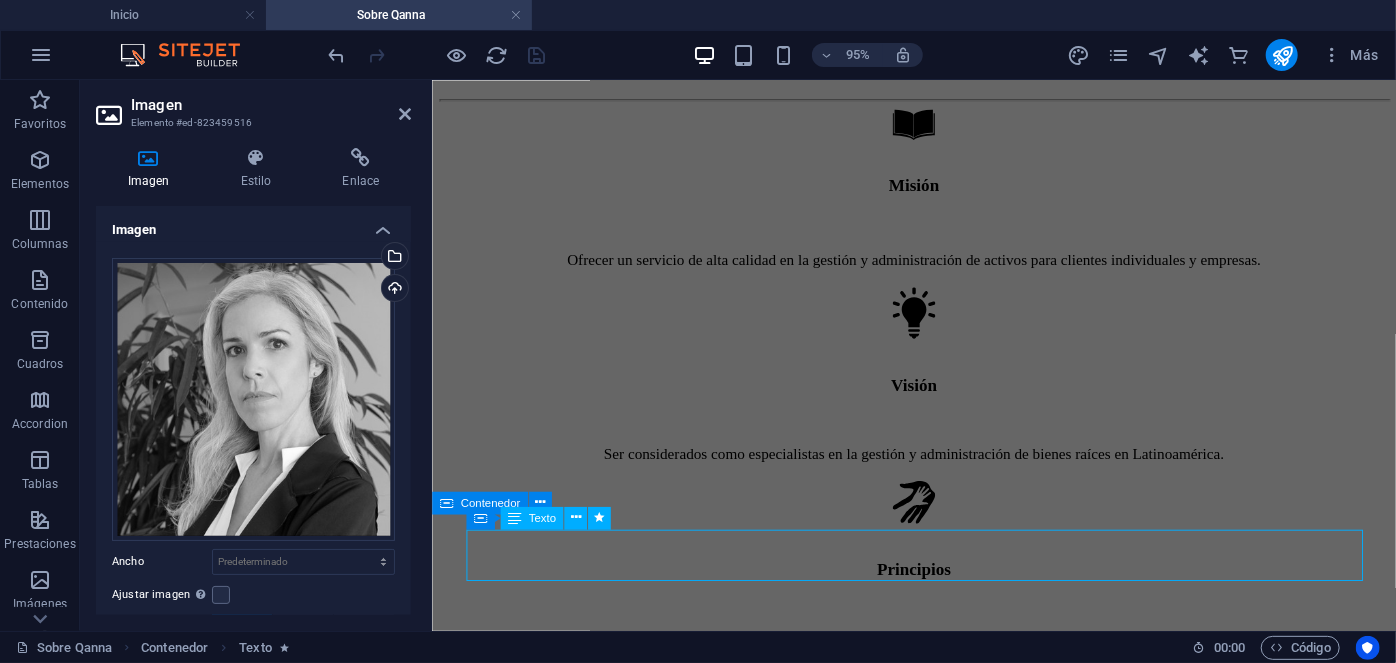 click on "Nuestros Directorio" at bounding box center [938, 1542] 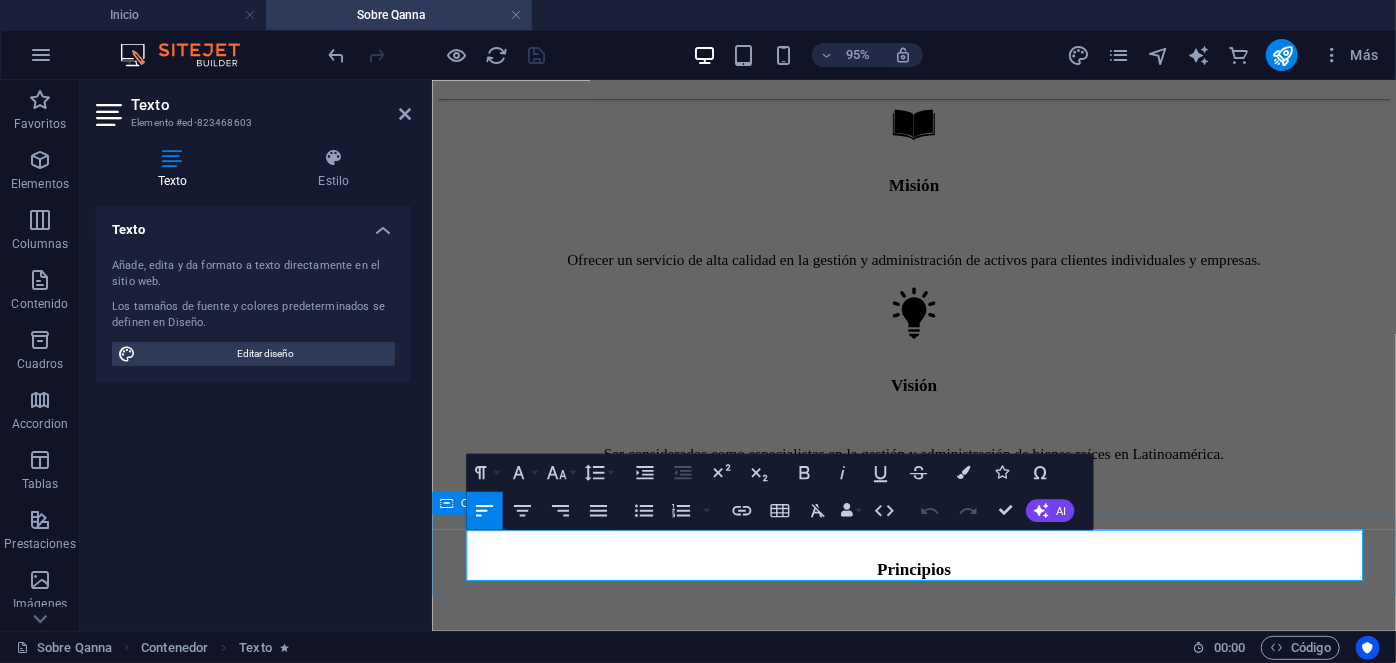 click on "Nuestros Directorio" at bounding box center (938, 1542) 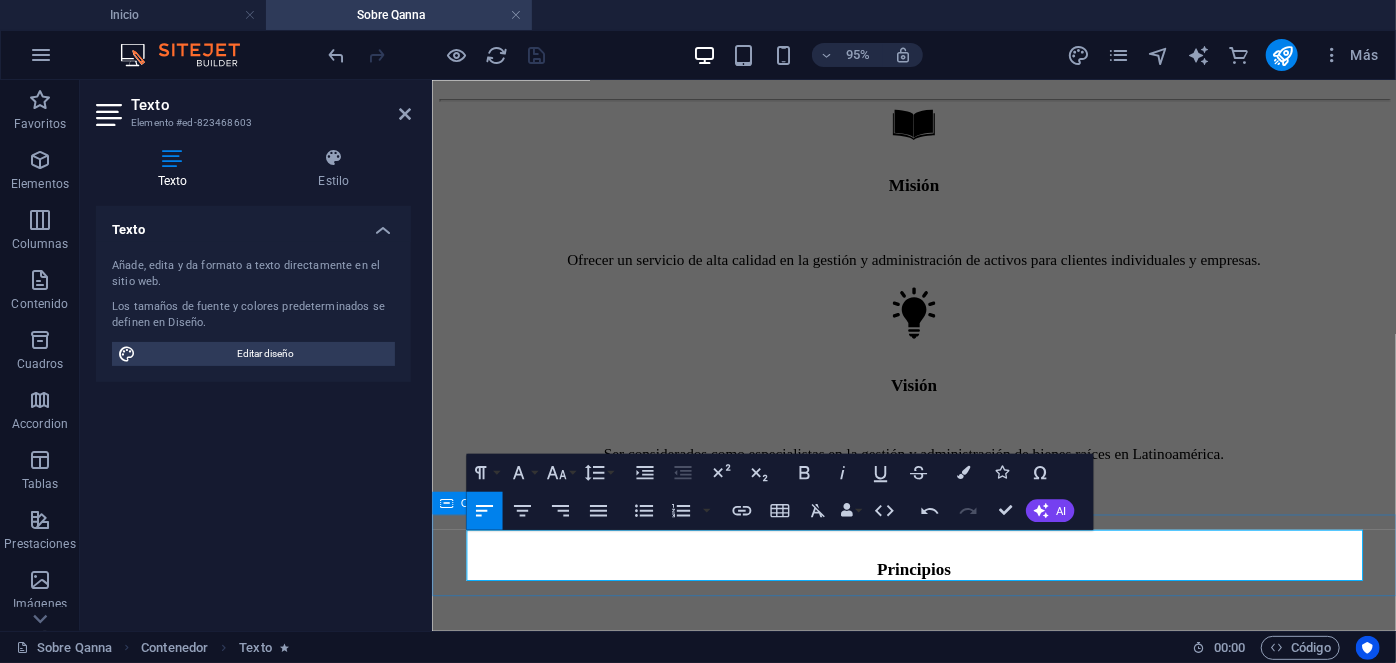 type 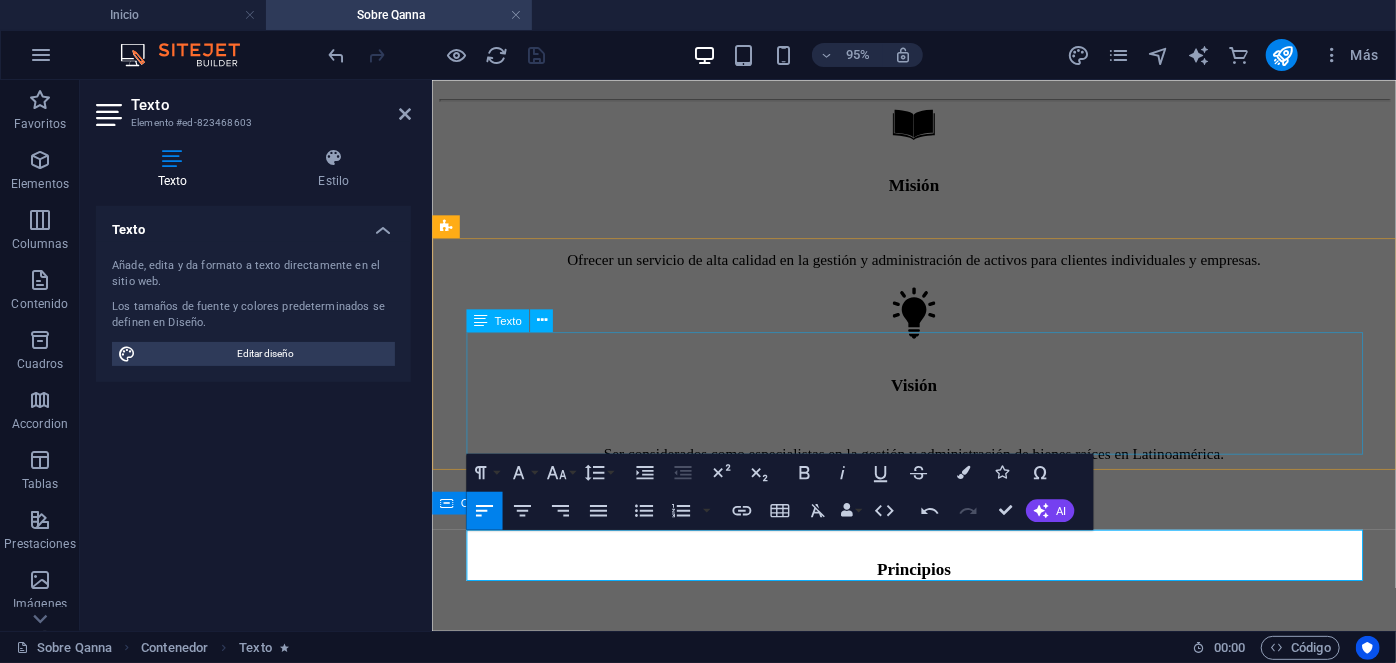 click on "Nuestro equipo está altamente especializado en cada uno de los servicios y negocios que tenemos para ti. Cada uno de nuestros profesionales es un consultor en su área específica. Esto significa que te proporcionarán las herramientas y habilidades necesarias para llevar a cabo un negocio transparente y de alta calidad. Nos enfocamos en gestionar cada aspecto con el objetivo de desarrollar el éxito de tu servicio." at bounding box center [938, 1406] 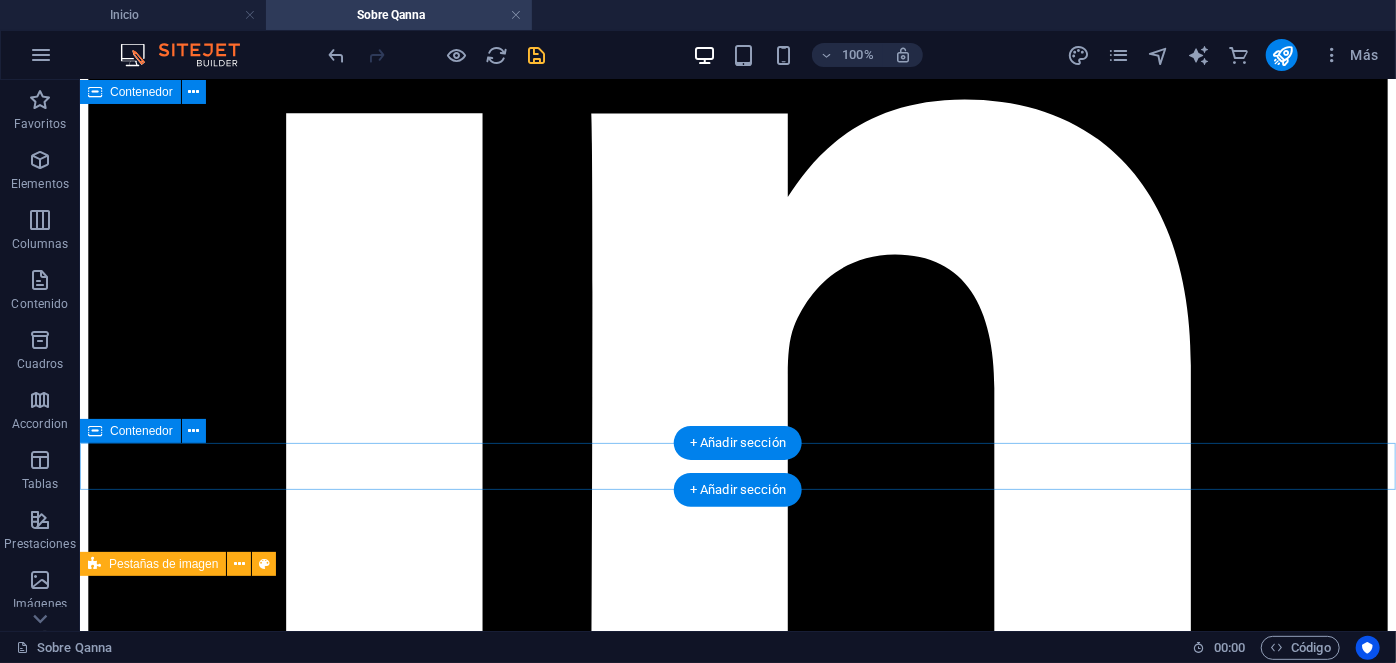 scroll, scrollTop: 6034, scrollLeft: 0, axis: vertical 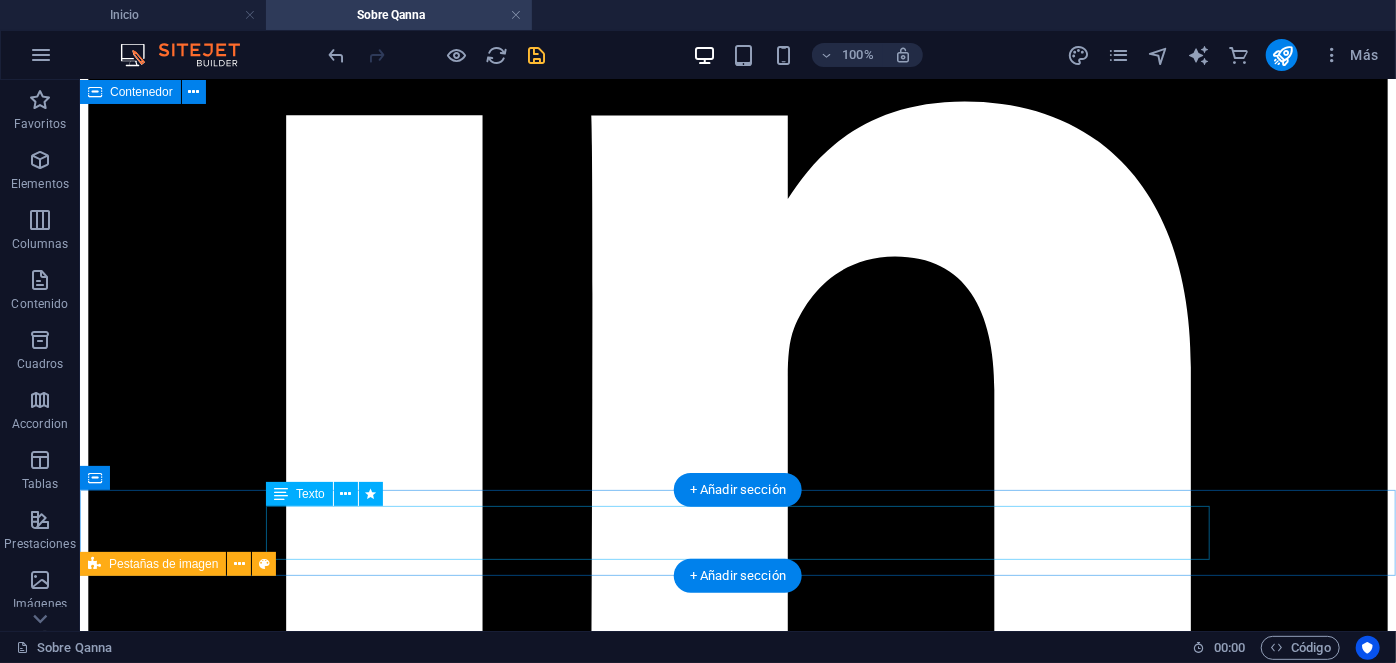 click on "Nuestros Gerentes de Área" at bounding box center (737, 16015) 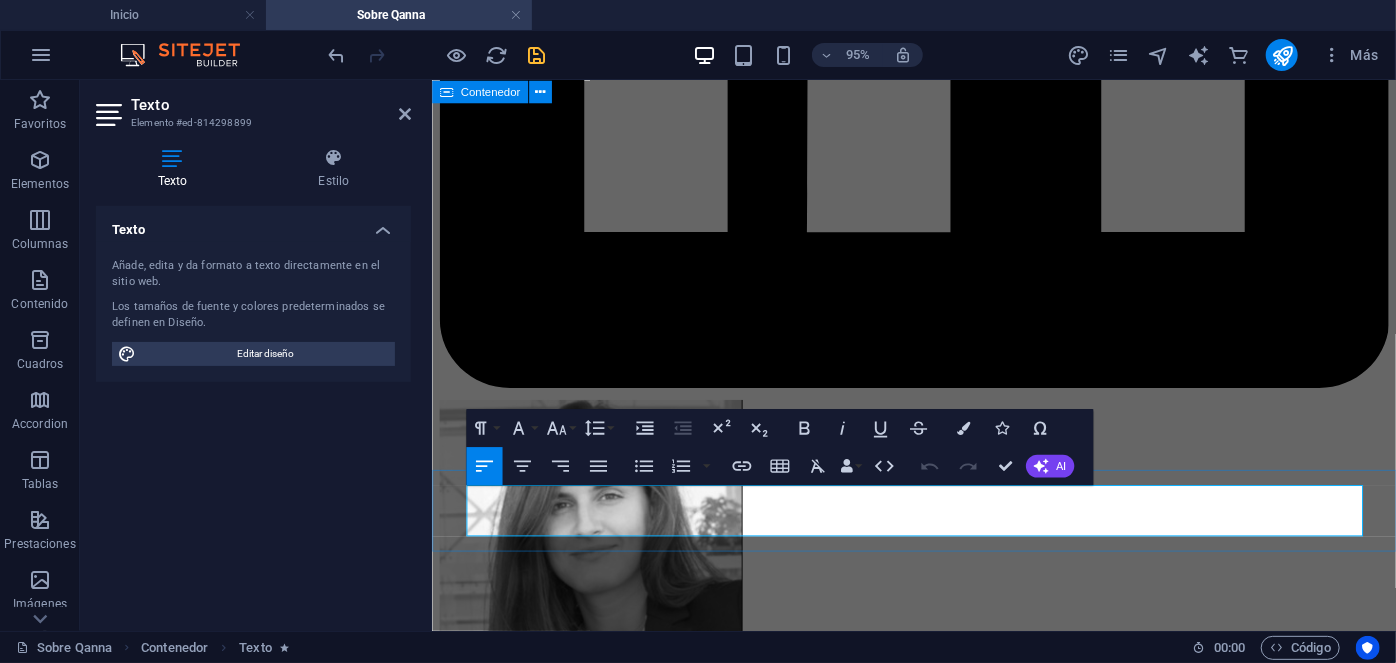click on "Nuestros Gerentes de Área" at bounding box center (938, 13816) 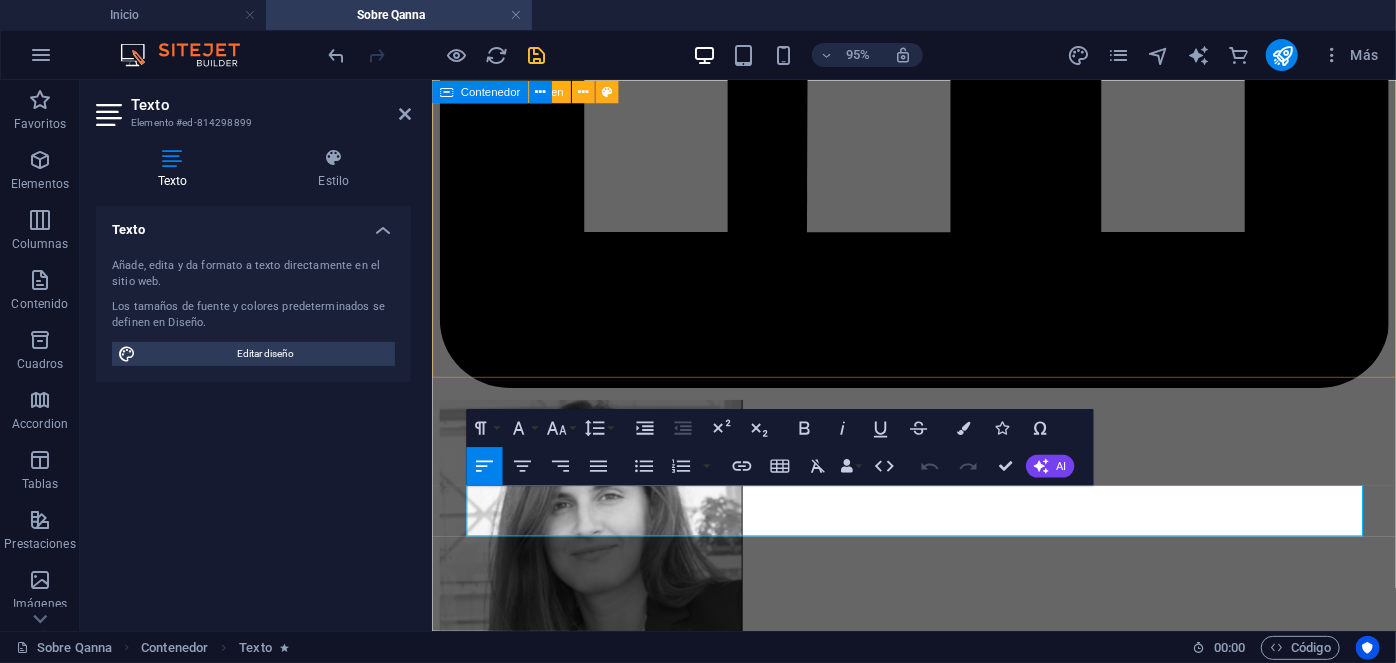 click on "Catalina Grünwald Transaction Director Roxana Diez People & Culture Manager Con más de 20 años de experiencia en Psicología clínica, donde ha dirigido de manera exitosa cientos de procesos de recruitment para mandos medios y alta gerencia empresarial, al tiempo de liderar procesos outsourcing en grandes empresas internacionales. Estudios: UNAM. Psicología. IRG, Master en psicología clínica. ESADE, Mindfulness. Especialidades: Psicología clínica y salud mental. Outsourcing de grandes industrias. Recruitment de mandos medios y alta gerencia. Contacto roxana.diez@[EMAIL] Juan Bachelet Project Management Director Juan Bachelet Project Management Director Estudios: UDM, Arquitectura. IEP, Six Sigma. Especialidades: Arquitectura, diseño y construcción. Contacto juan.bachelet@[EMAIL] Théo Lefèvre Théo Lefèvre" at bounding box center (938, 9056) 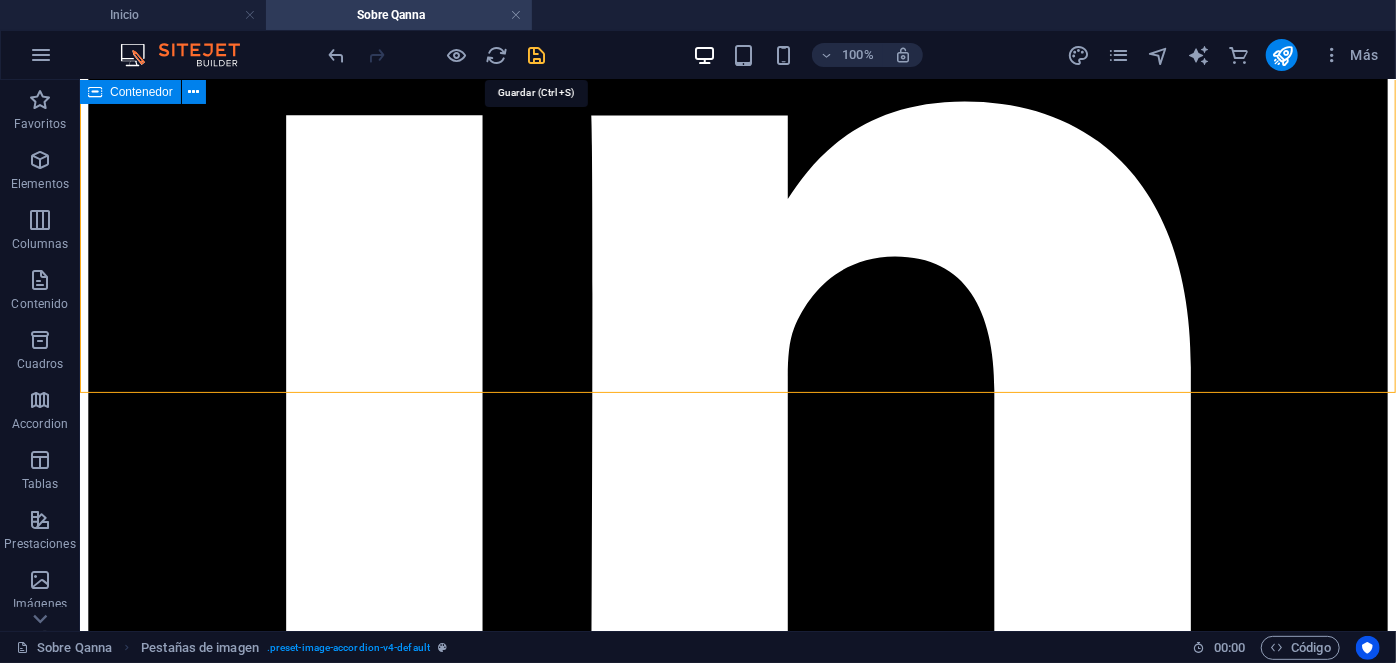 click at bounding box center (537, 55) 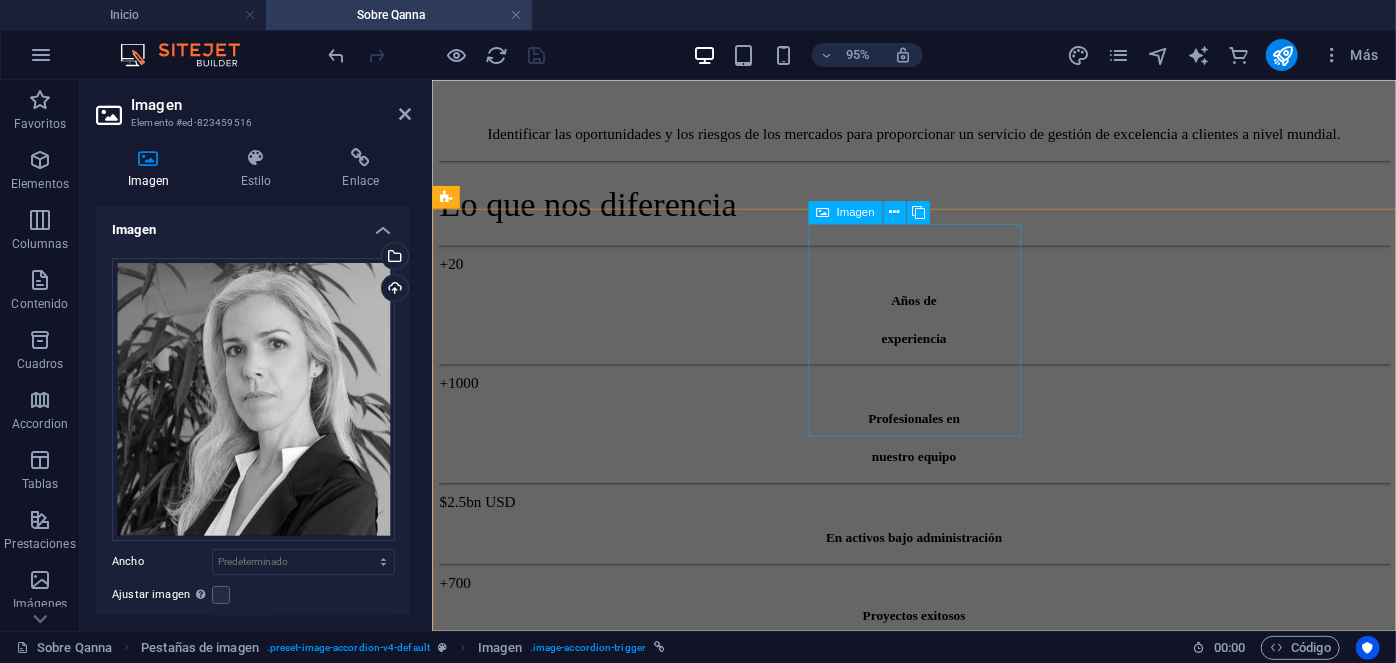 scroll, scrollTop: 1299, scrollLeft: 0, axis: vertical 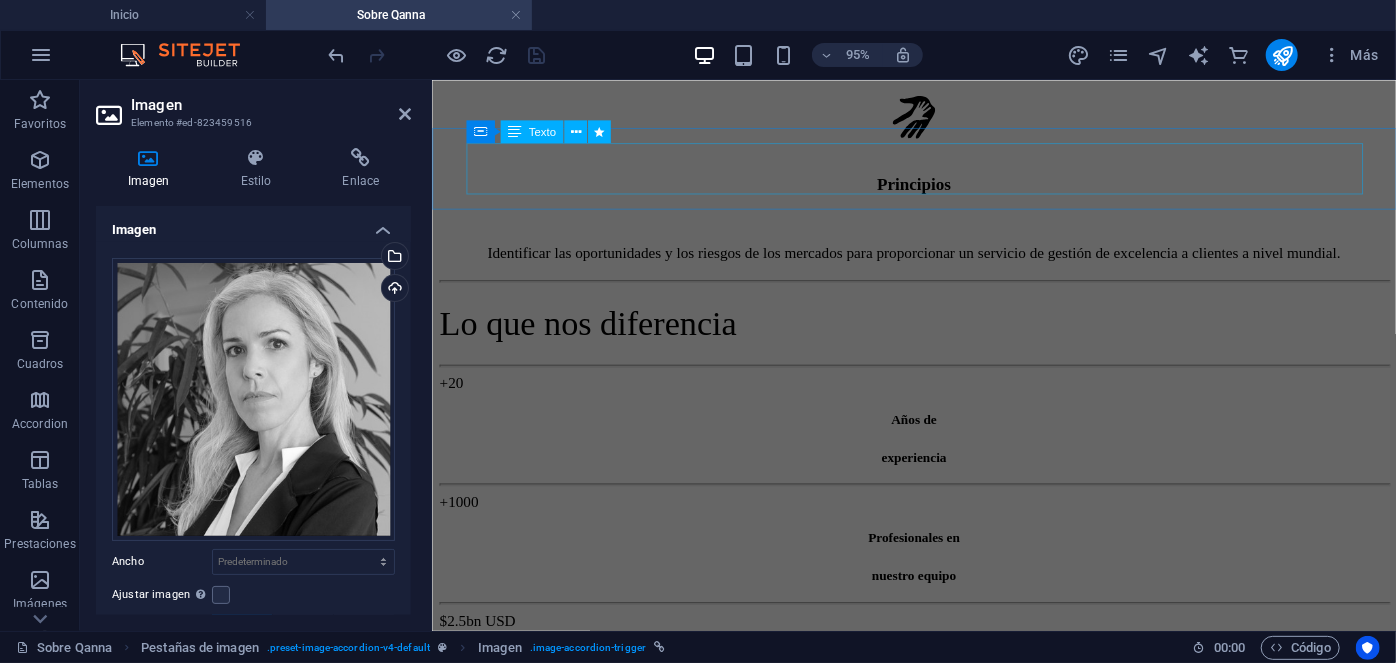 click on "Nuestros Directores" at bounding box center [938, 1136] 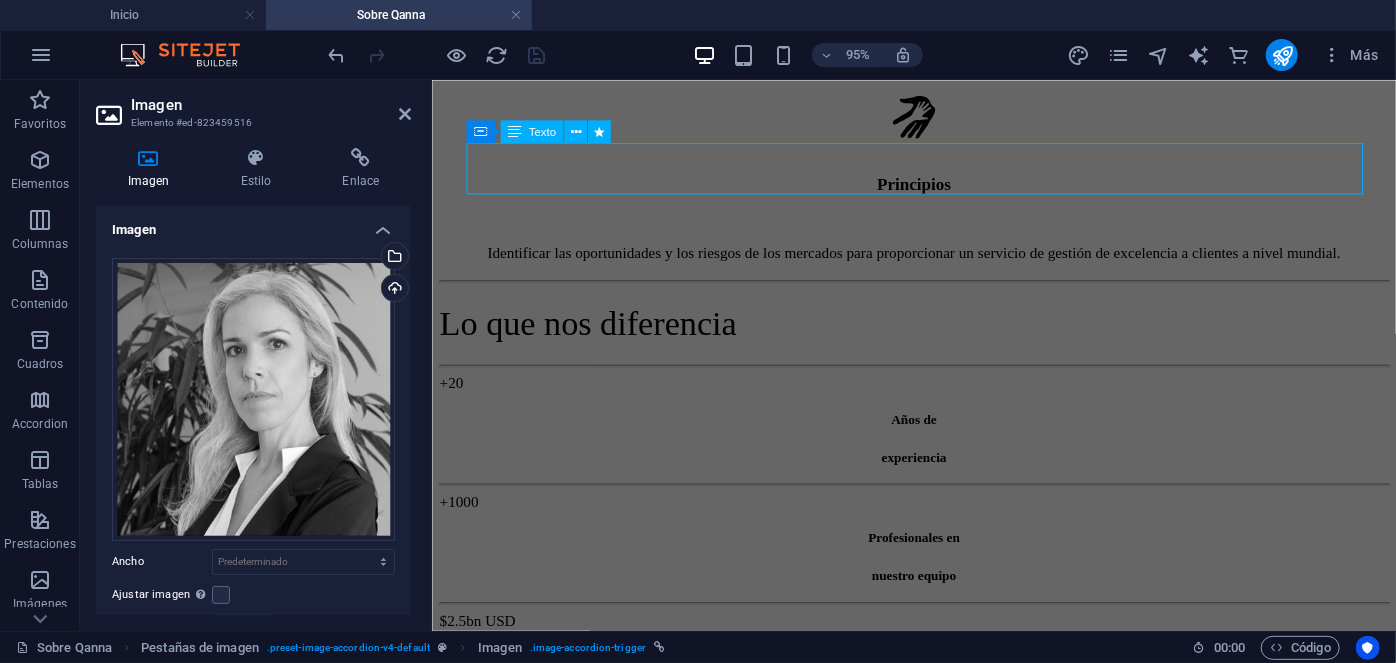 click on "Nuestros Directores" at bounding box center (938, 1136) 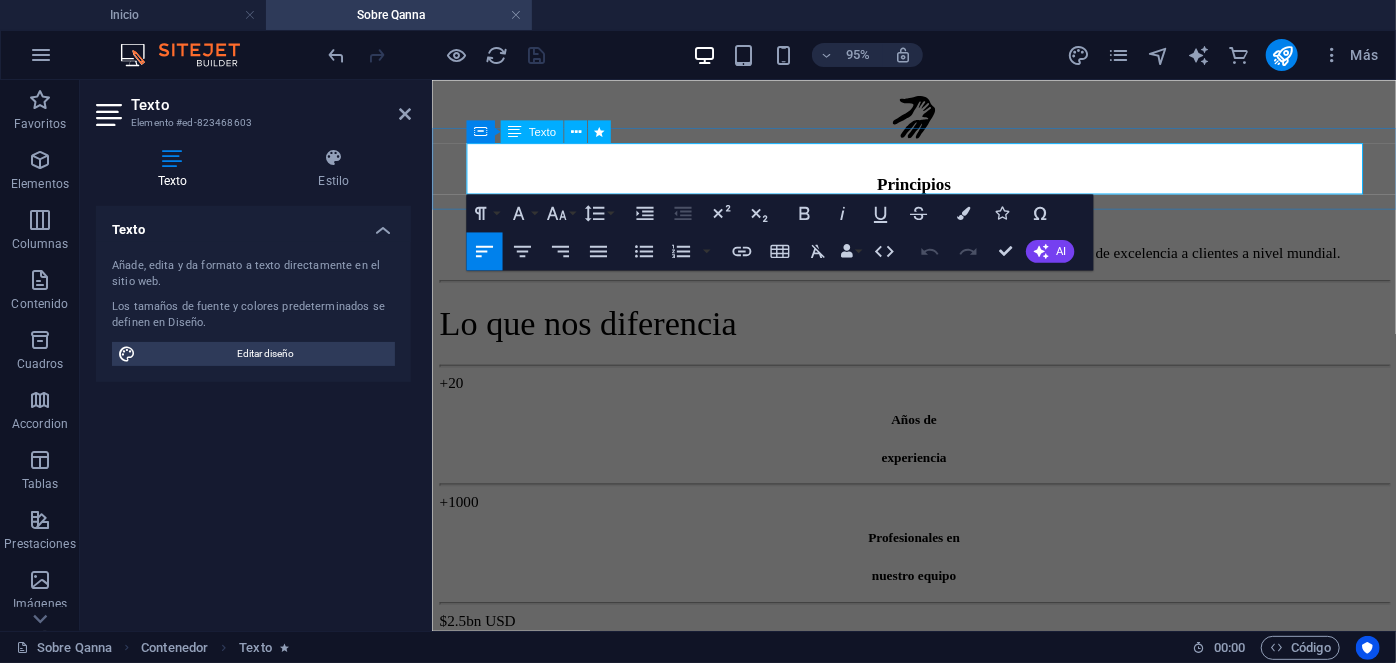 click on "Nuestros Directores" at bounding box center (938, 1136) 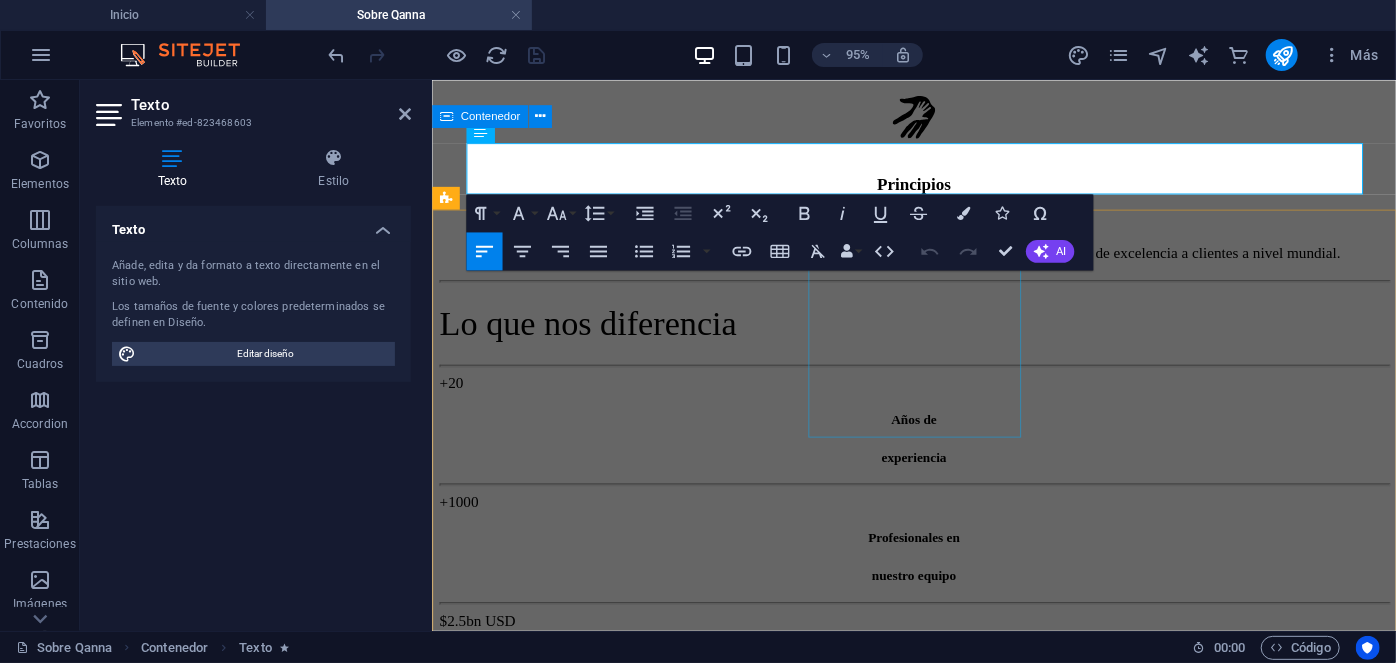 type 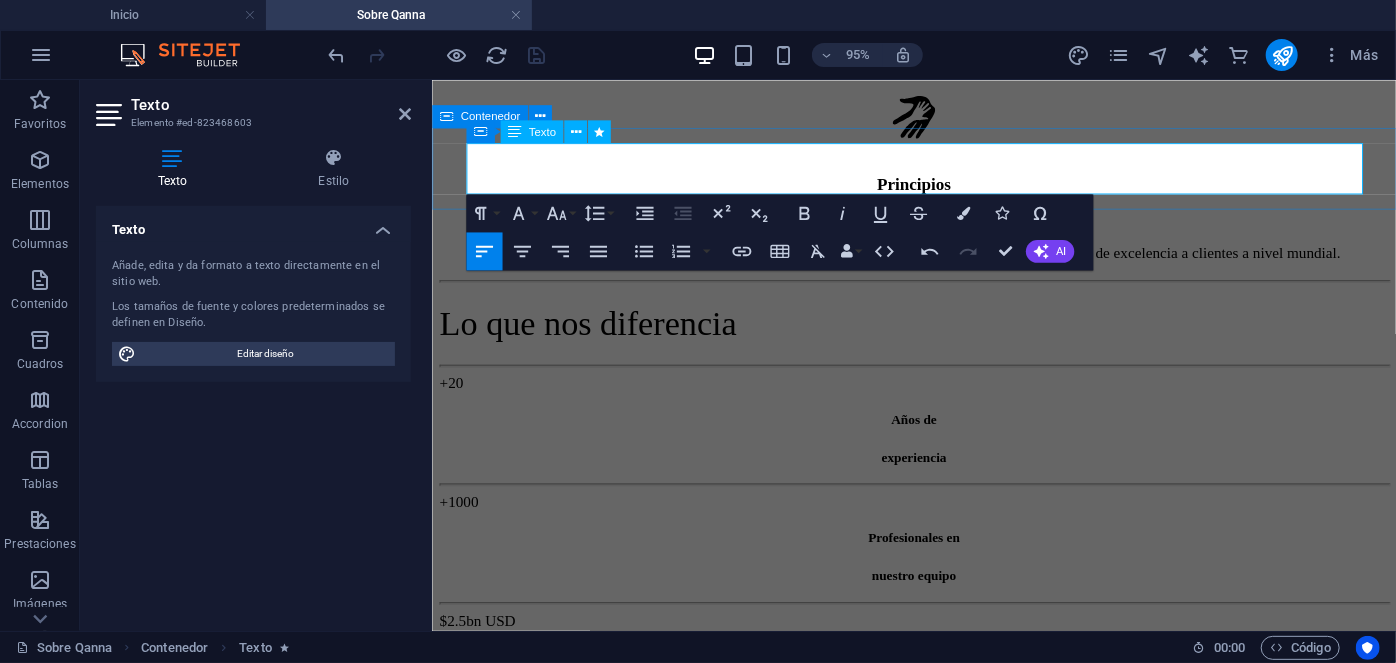 drag, startPoint x: 619, startPoint y: 180, endPoint x: 430, endPoint y: 162, distance: 189.85521 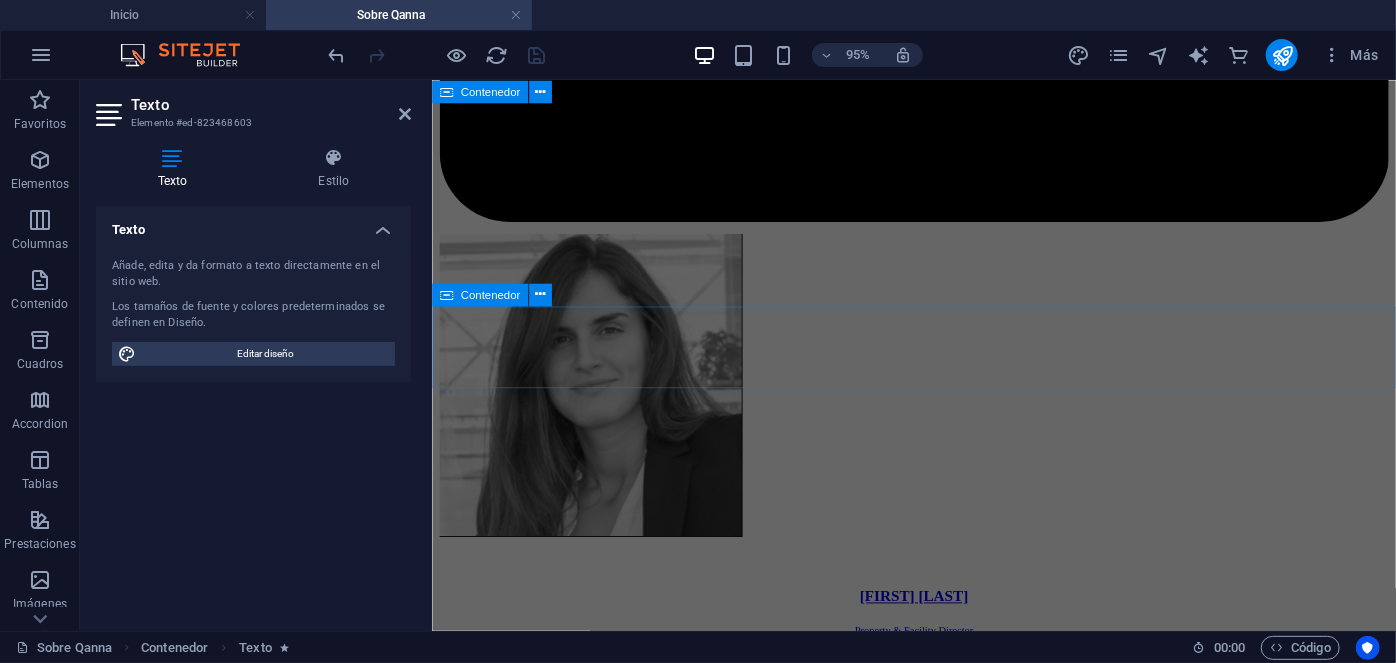 scroll, scrollTop: 6206, scrollLeft: 0, axis: vertical 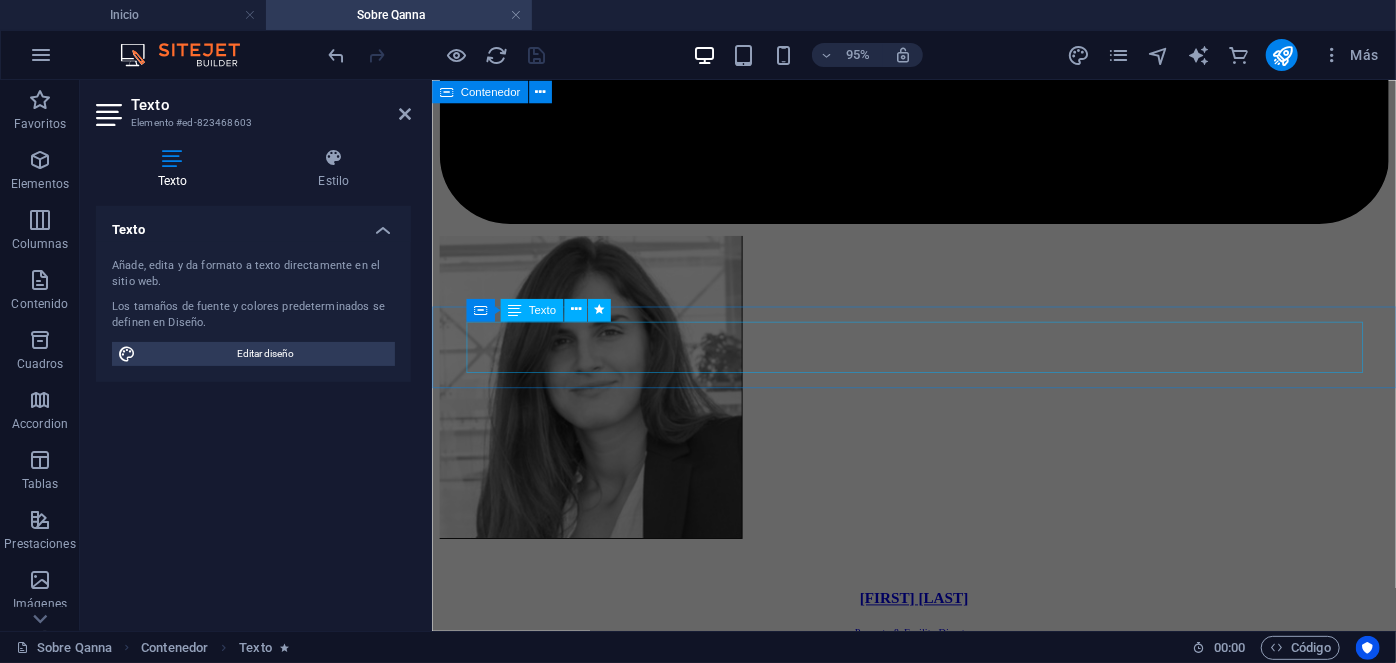 click on "Nuestros Gerentes de Área" at bounding box center (938, 13644) 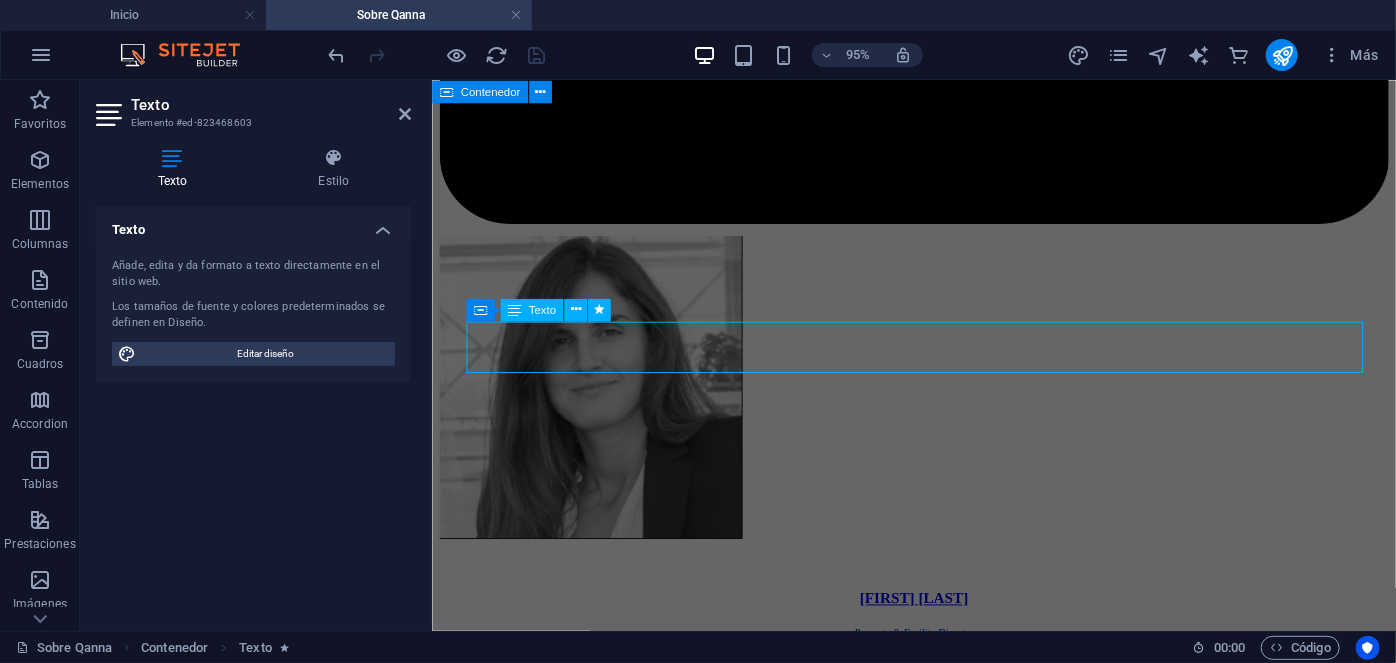 click on "Nuestros Gerentes de Área" at bounding box center (938, 13644) 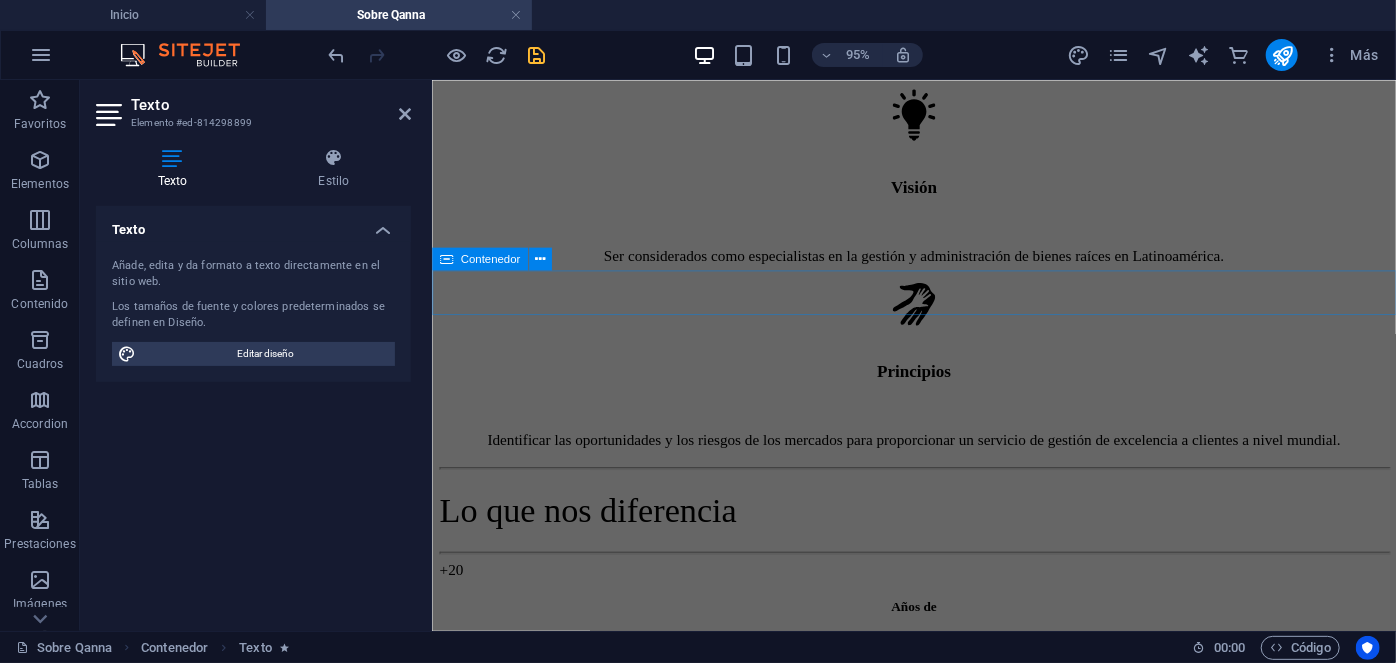 scroll, scrollTop: 6197, scrollLeft: 0, axis: vertical 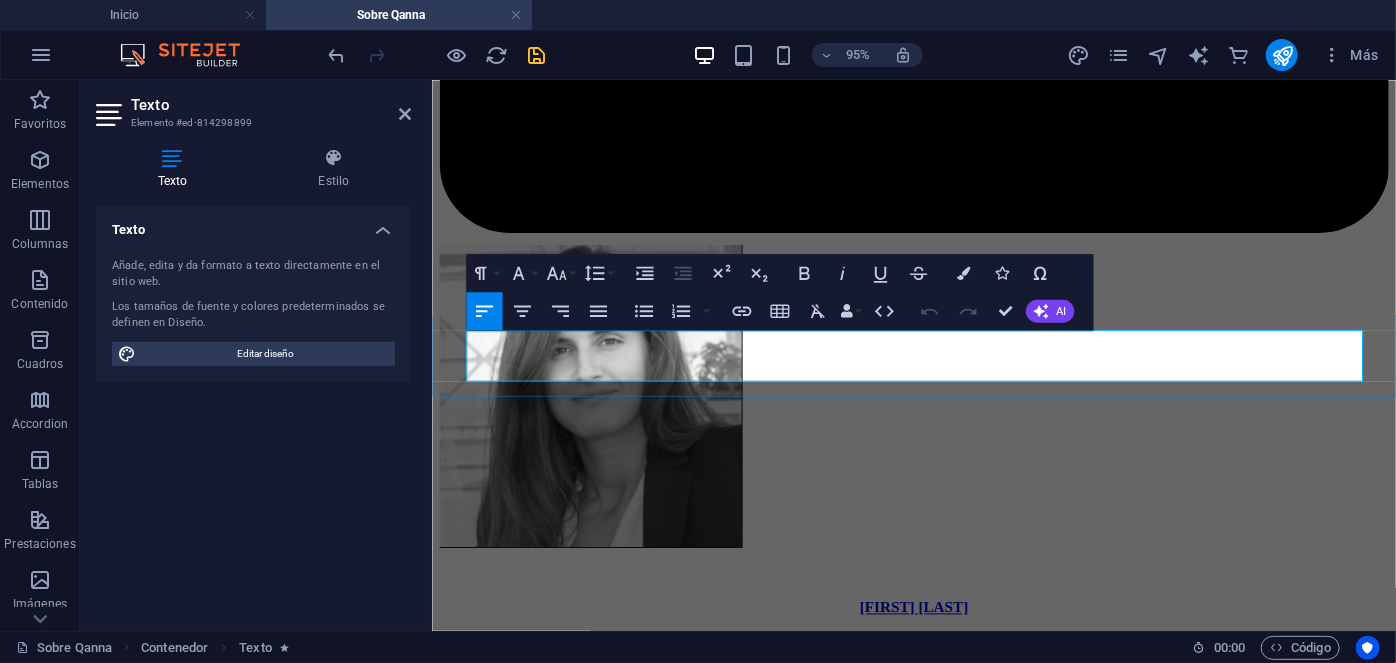 drag, startPoint x: 947, startPoint y: 372, endPoint x: 469, endPoint y: 384, distance: 478.1506 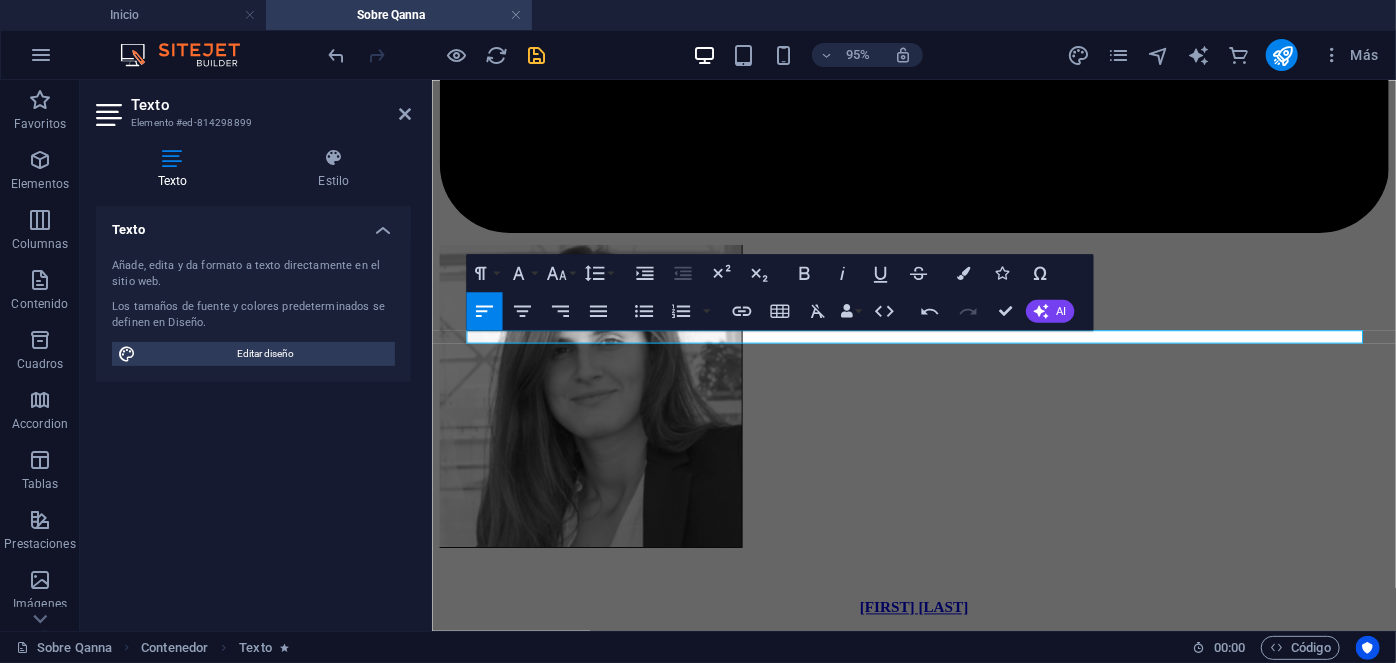 drag, startPoint x: 651, startPoint y: 355, endPoint x: 338, endPoint y: 322, distance: 314.7348 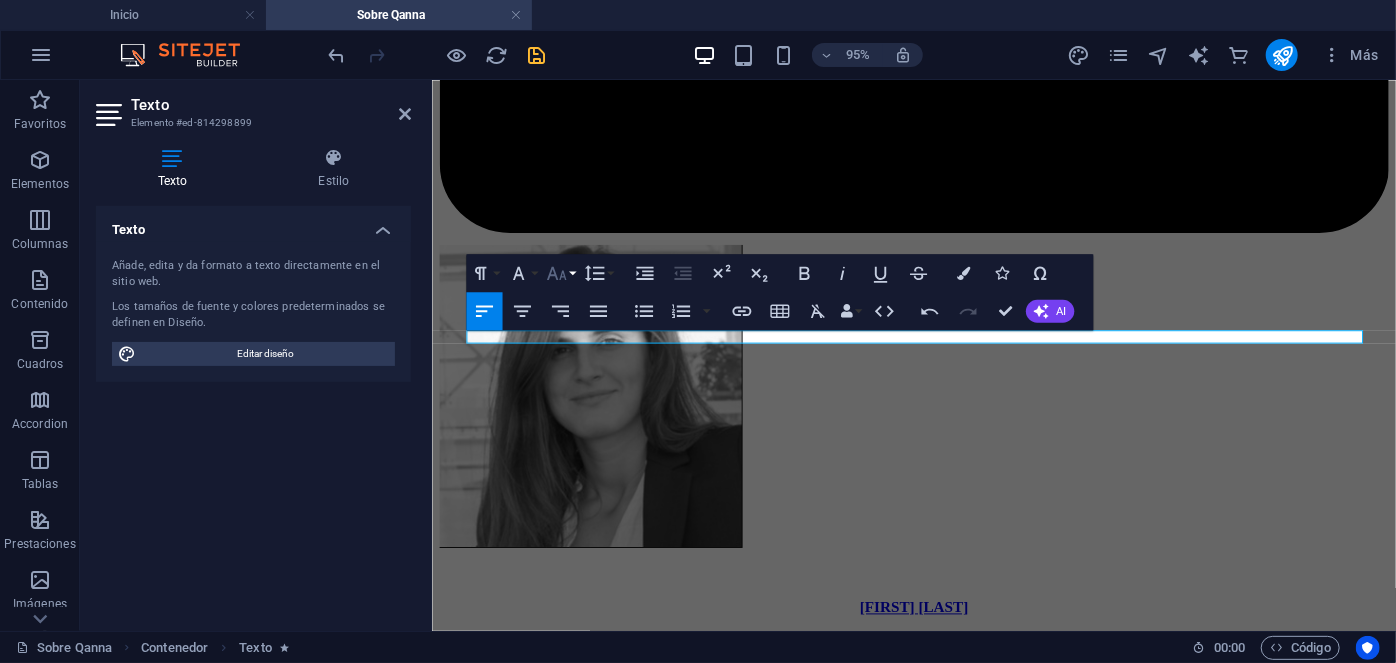 click 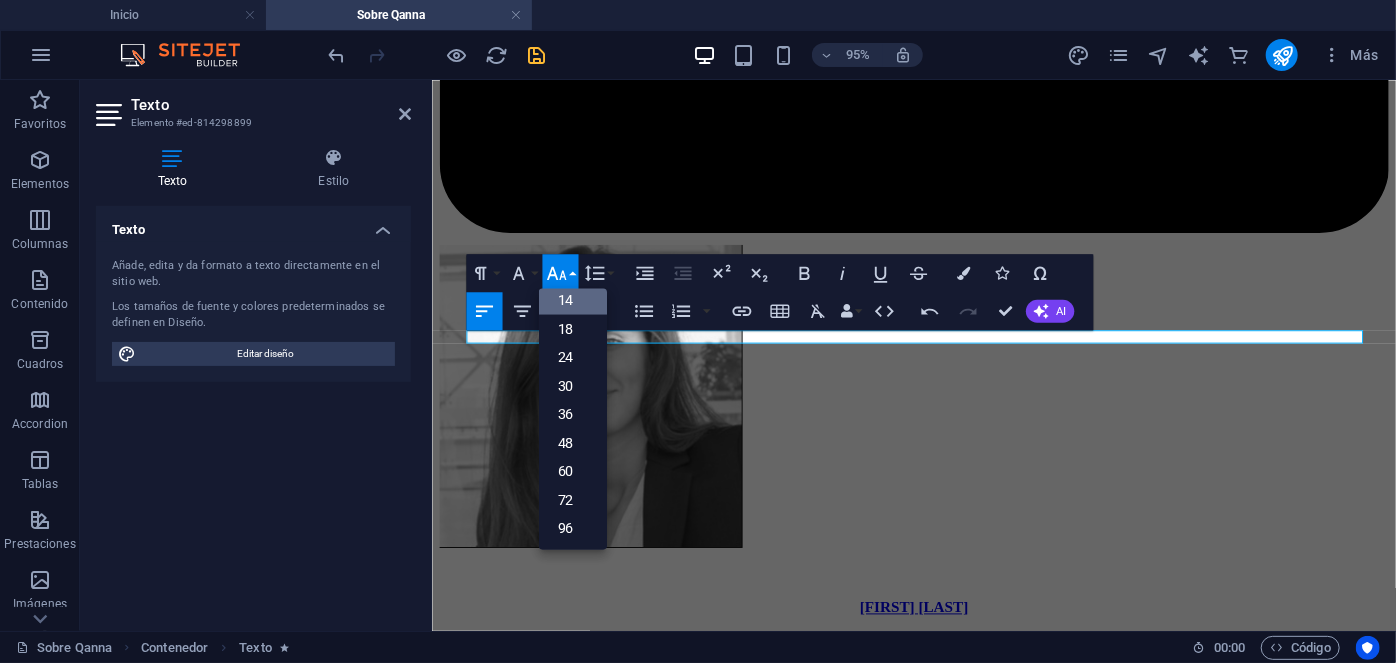 scroll, scrollTop: 161, scrollLeft: 0, axis: vertical 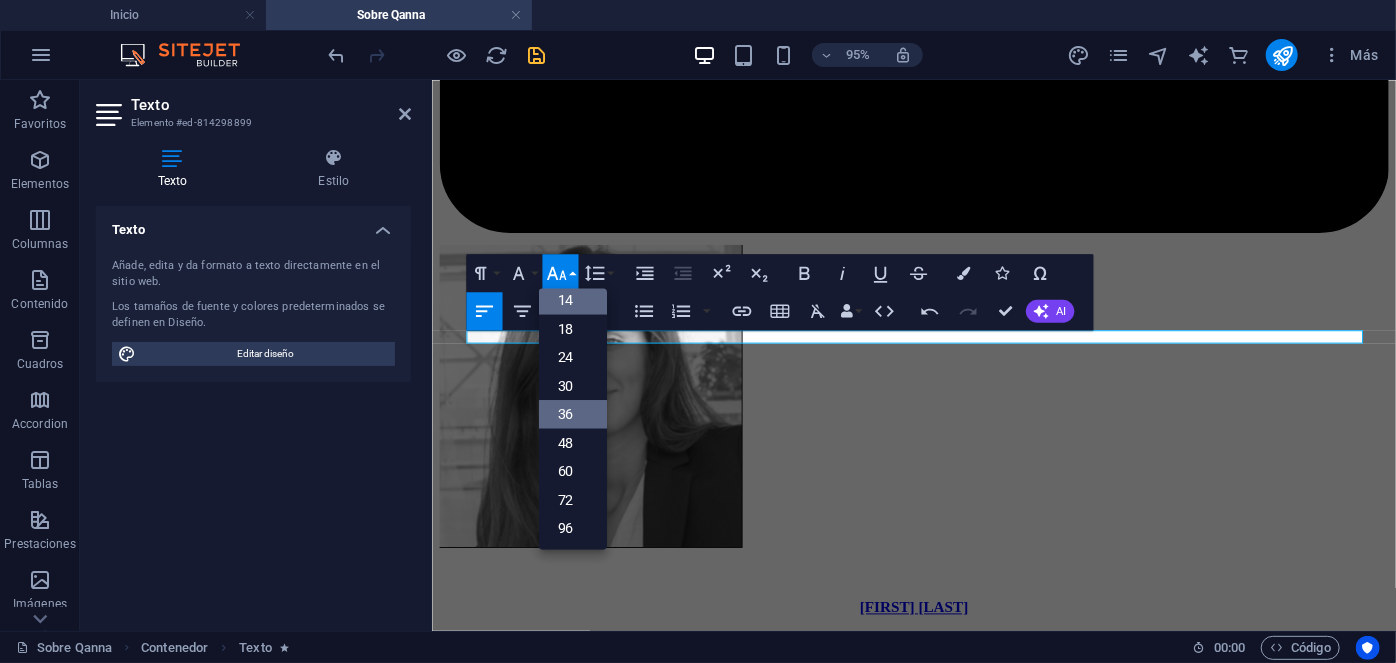 click on "36" at bounding box center [572, 413] 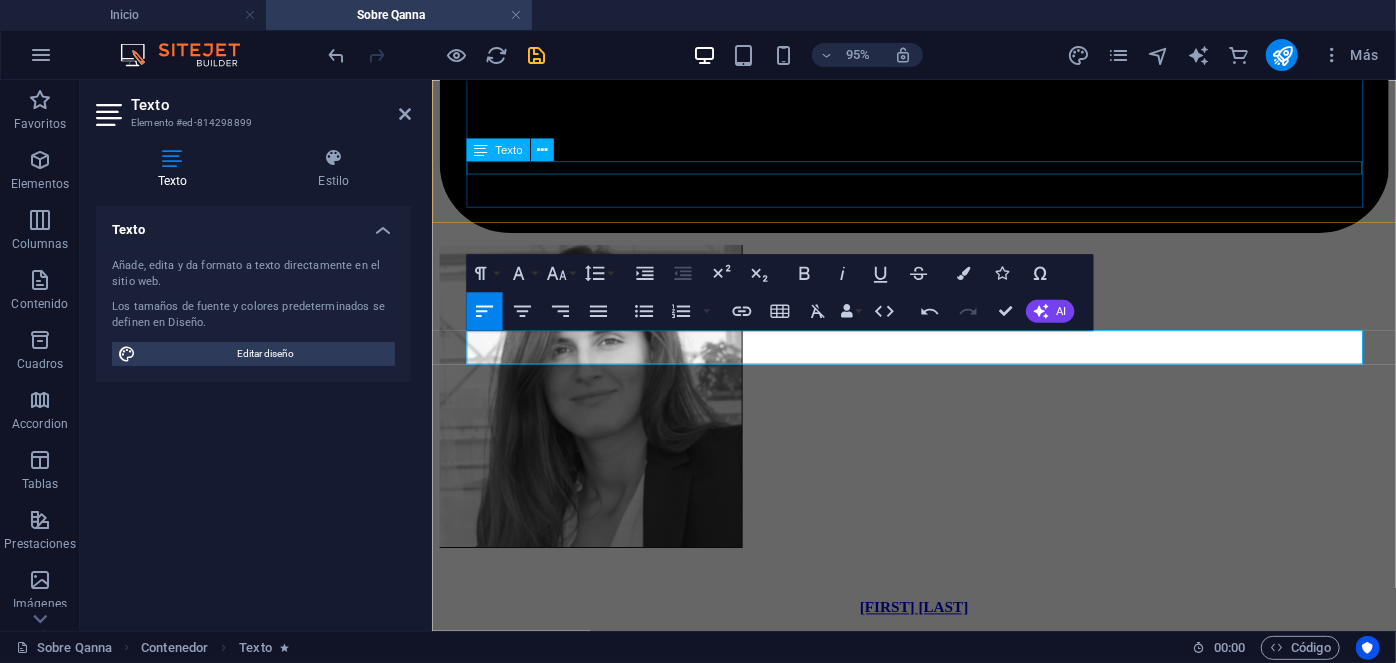 click on "ana.godoy@[EMAIL]" at bounding box center [938, 12488] 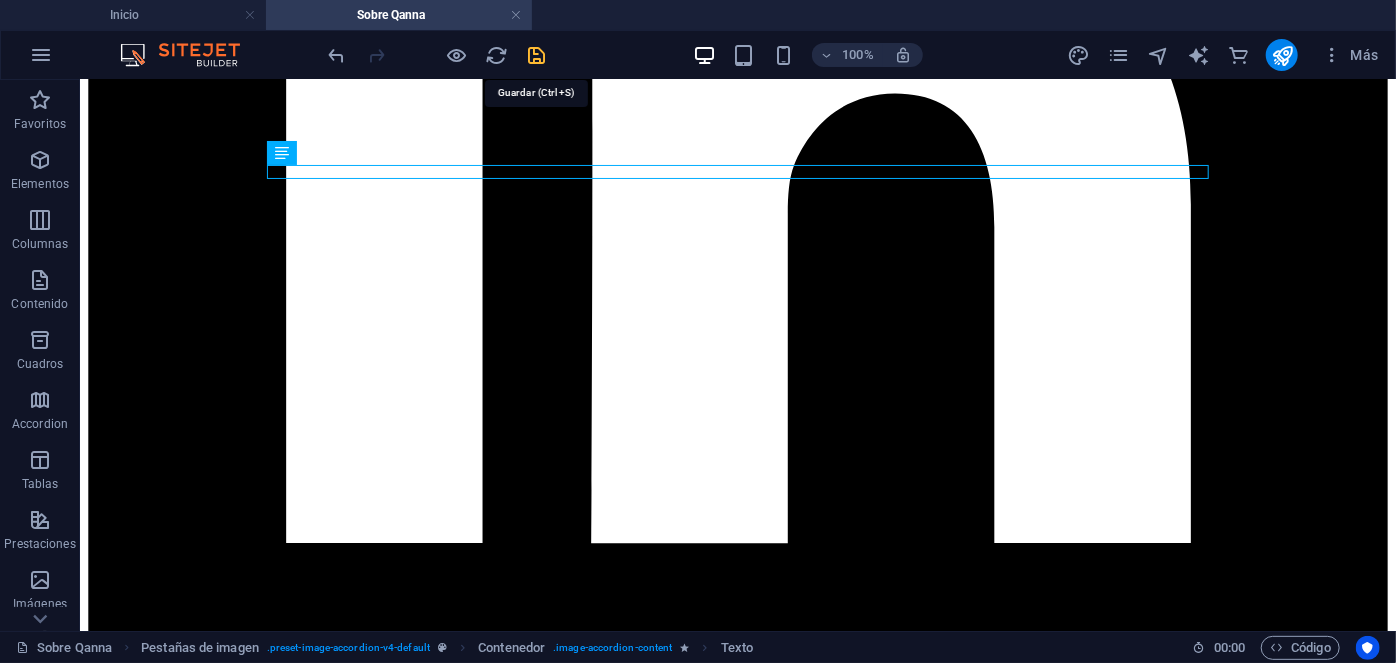 click at bounding box center (537, 55) 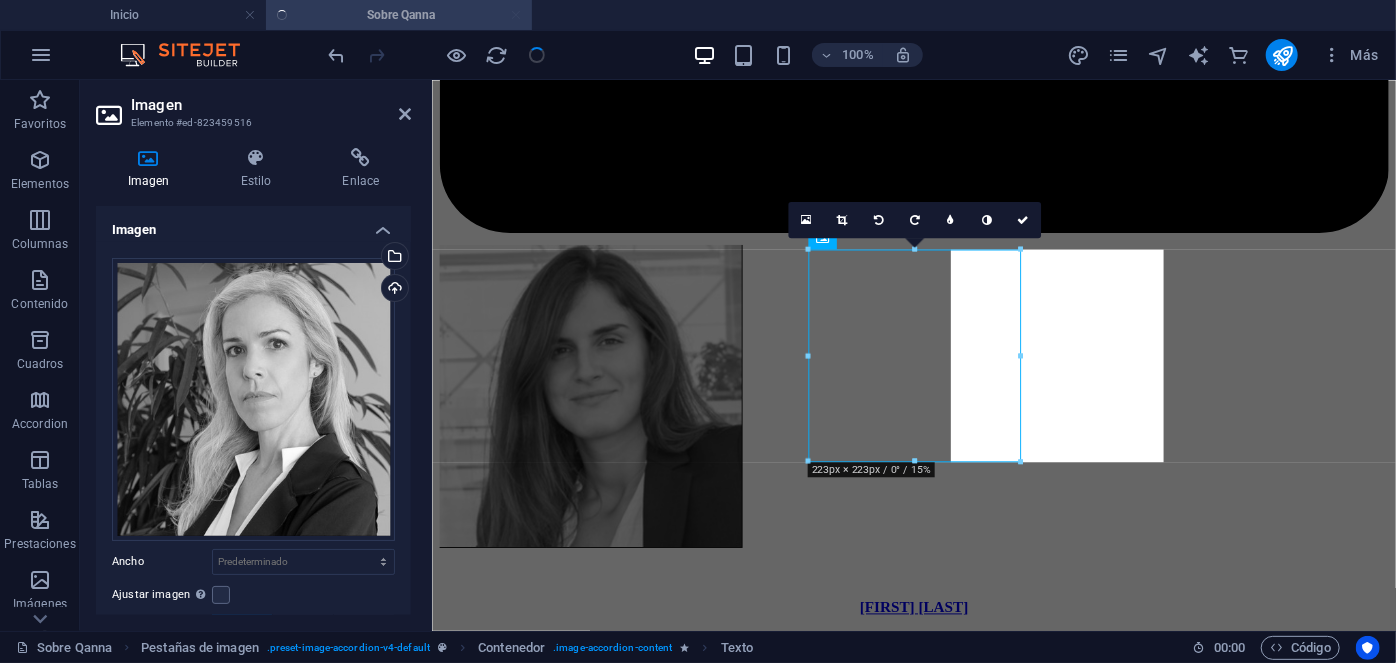 scroll, scrollTop: 7535, scrollLeft: 0, axis: vertical 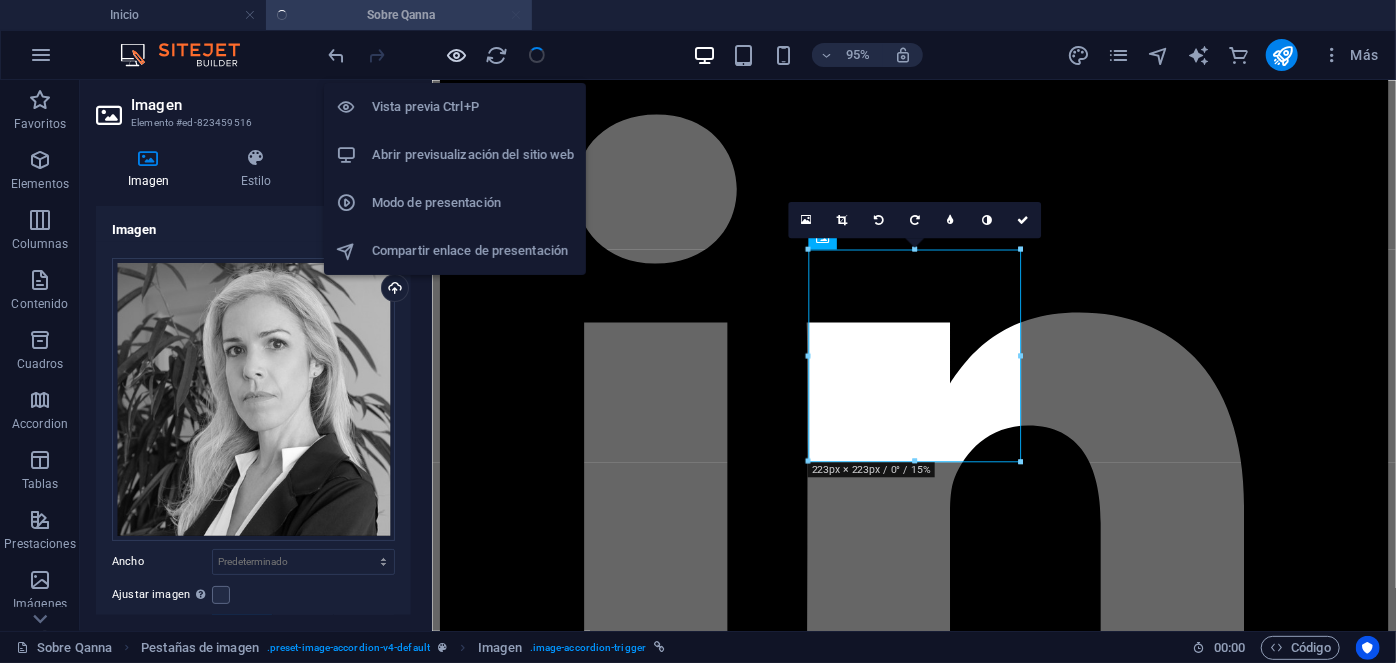 click at bounding box center [457, 55] 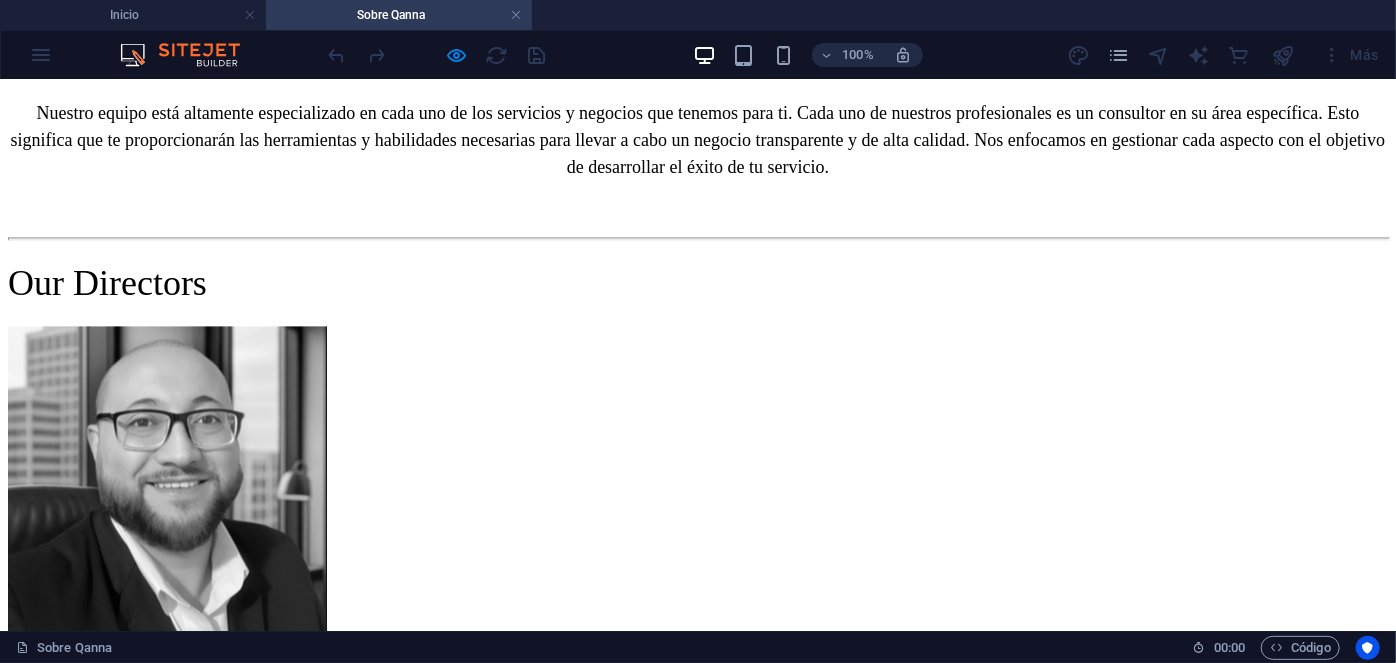 scroll, scrollTop: 2098, scrollLeft: 0, axis: vertical 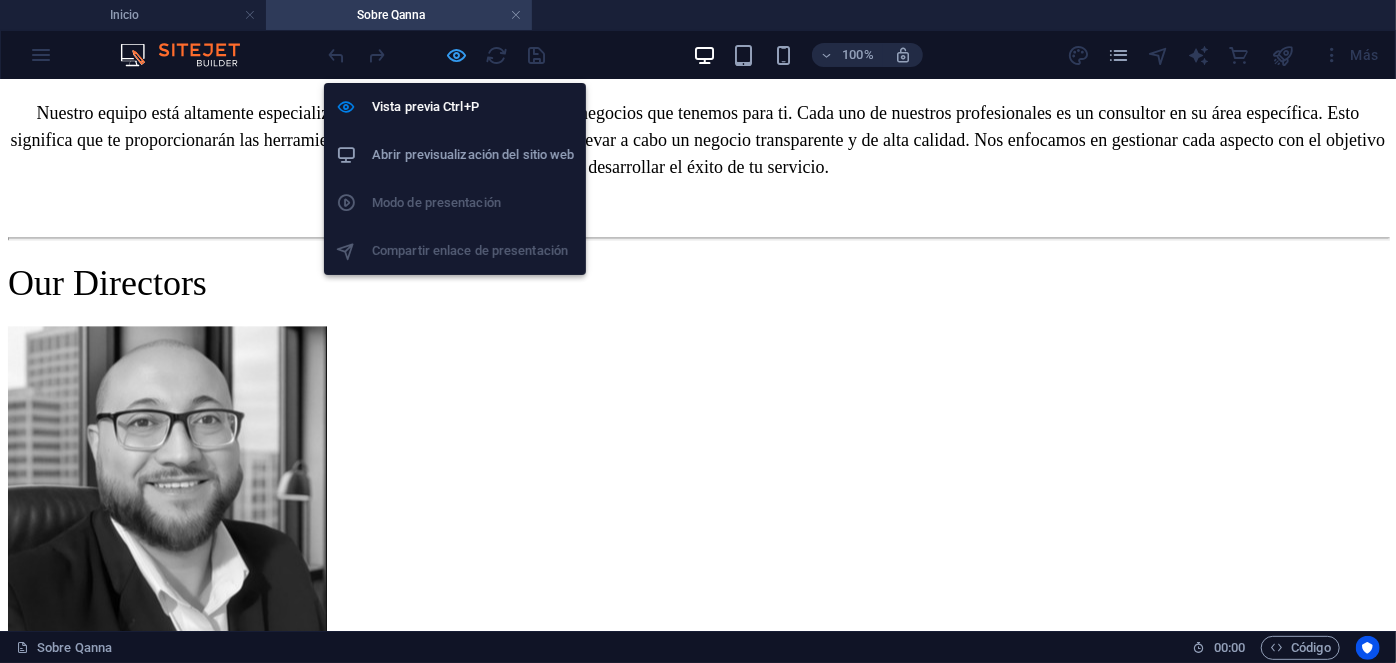 click at bounding box center (457, 55) 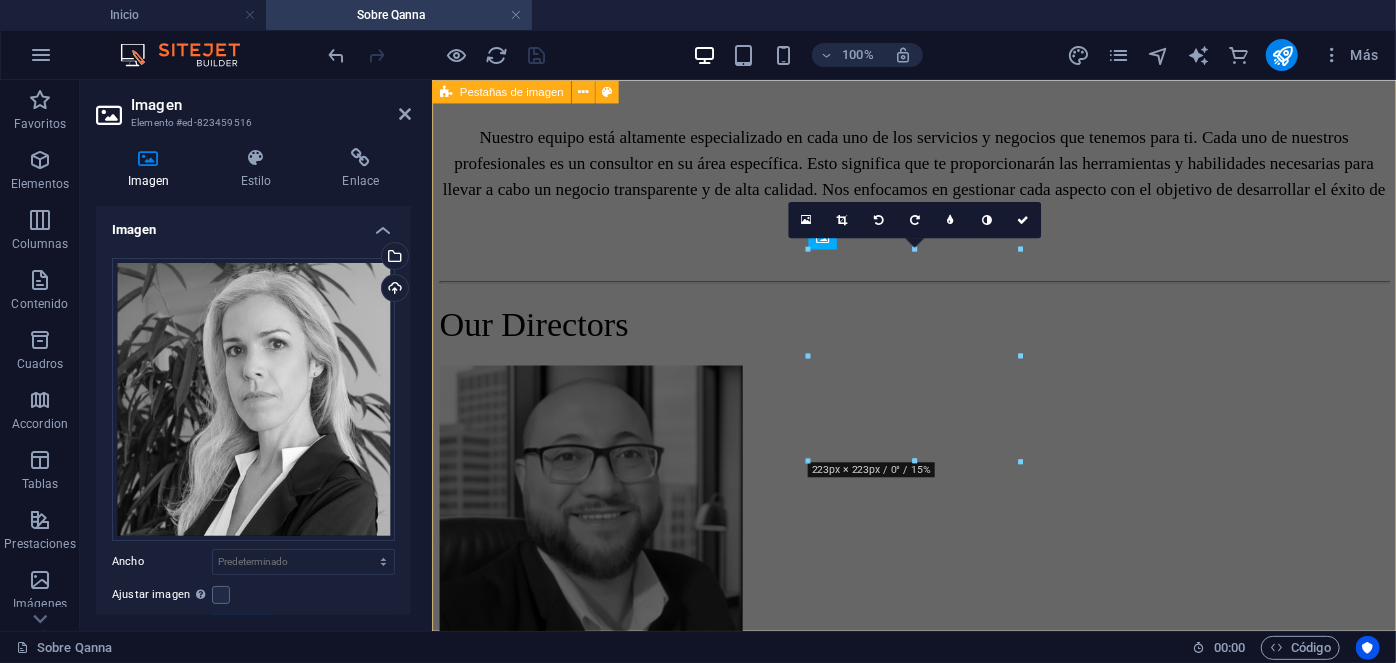 scroll, scrollTop: 7535, scrollLeft: 0, axis: vertical 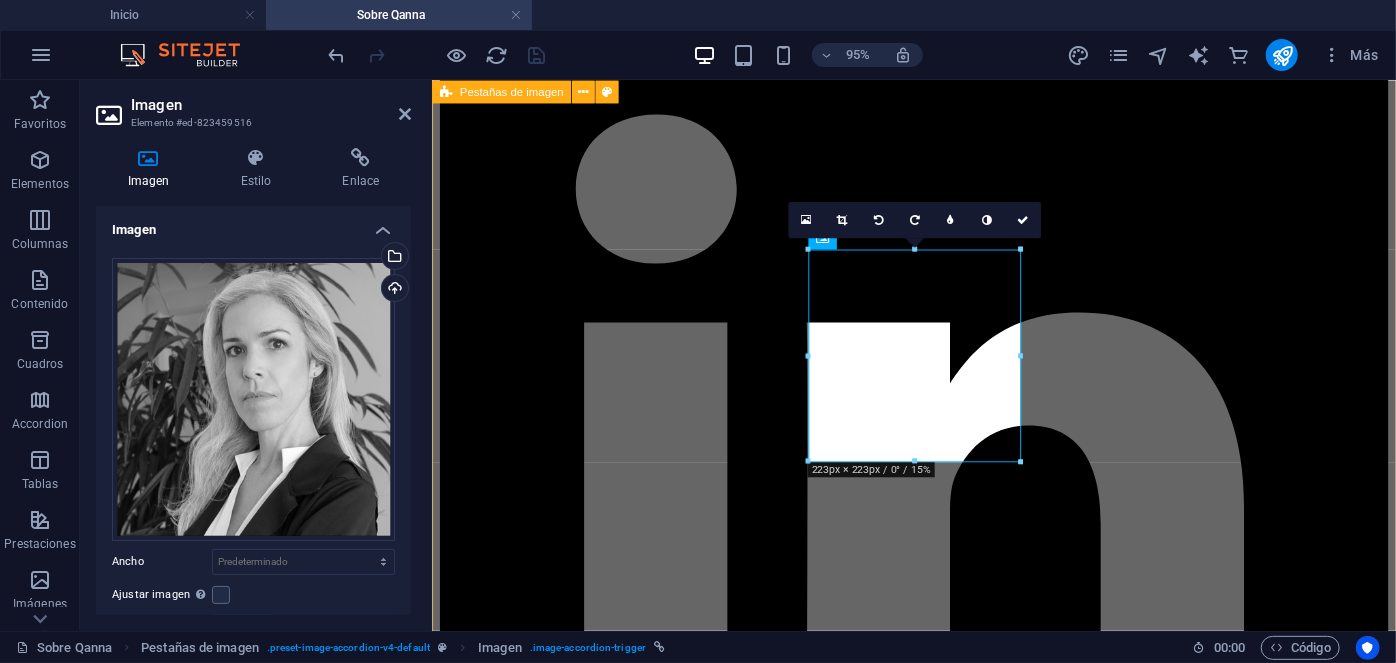 click on "Roxana Diez People & Culture Manager Roxana Diez People & Culture Manager Con más de 20 años de experiencia en Psicología clínica, donde ha dirigido de manera exitosa cientos de procesos de recruitment para mandos medios y alta gerencia empresarial, al tiempo de liderar procesos outsourcing en grandes empresas internacionales. Estudios: UNAM. Psicología. IRG, Master en psicología clínica. ESADE, Mindfulness. Especialidades: Psicología clínica y salud mental. Outsourcing de grandes industrias. Recruitment de mandos medios y alta gerencia. Contacto roxana.diez@qanna.cl Pedro Guerrero EHS & Facilities Manager                                                        Denisse Palomera                                                                Business Development Director Estudios:  Especialidades:  DFL N° 3 - 1997, Ley 18.046, Ley 18.045, La Ley 20.715 Contacto denisse @qanna.cl María Carolina López Asset Manager            Contacto" at bounding box center [938, 17266] 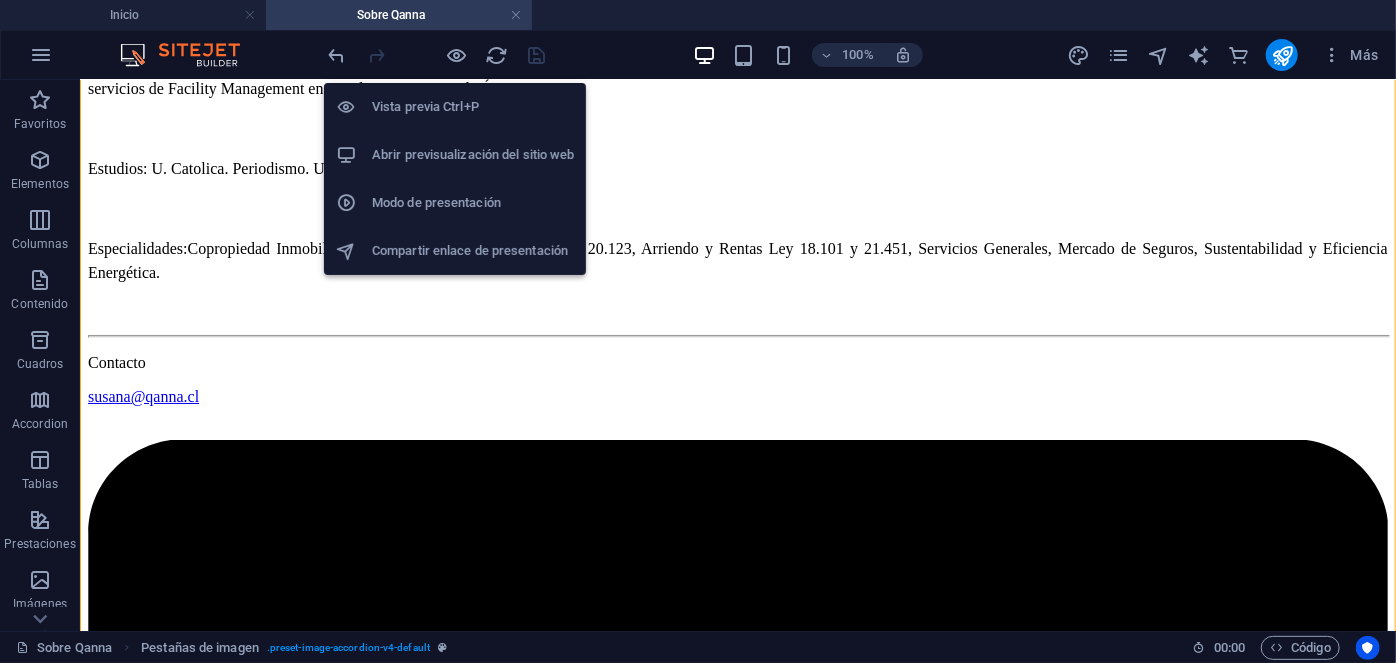 click on "Abrir previsualización del sitio web" at bounding box center [473, 155] 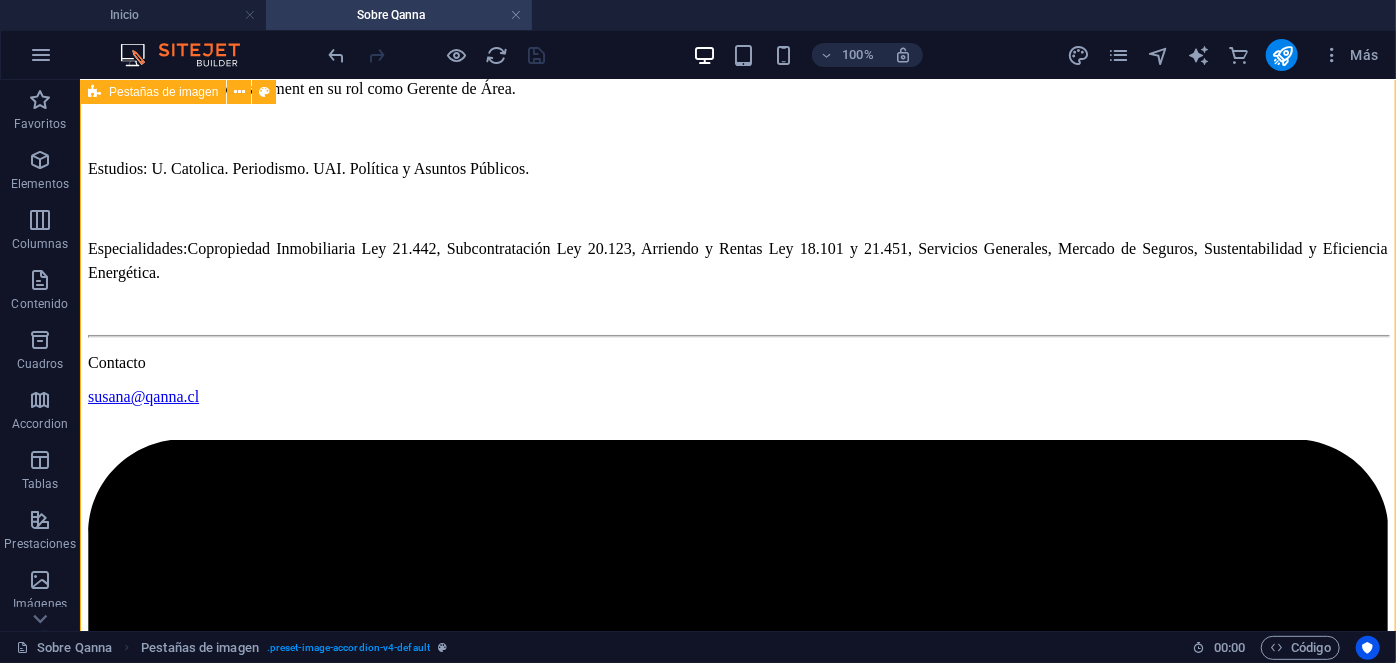 click on "Roxana Diez People & Culture Manager Roxana Diez People & Culture Manager Con más de 20 años de experiencia en Psicología clínica, donde ha dirigido de manera exitosa cientos de procesos de recruitment para mandos medios y alta gerencia empresarial, al tiempo de liderar procesos outsourcing en grandes empresas internacionales. Estudios: UNAM. Psicología. IRG, Master en psicología clínica. ESADE, Mindfulness. Especialidades: Psicología clínica y salud mental. Outsourcing de grandes industrias. Recruitment de mandos medios y alta gerencia. Contacto roxana.diez@qanna.cl Pedro Guerrero EHS & Facilities Manager                                                        Denisse Palomera                                                                Business Development Director Estudios:  Especialidades:  DFL N° 3 - 1997, Ley 18.046, Ley 18.045, La Ley 20.715 Contacto denisse @qanna.cl María Carolina López Asset Manager            Contacto" at bounding box center [737, 20016] 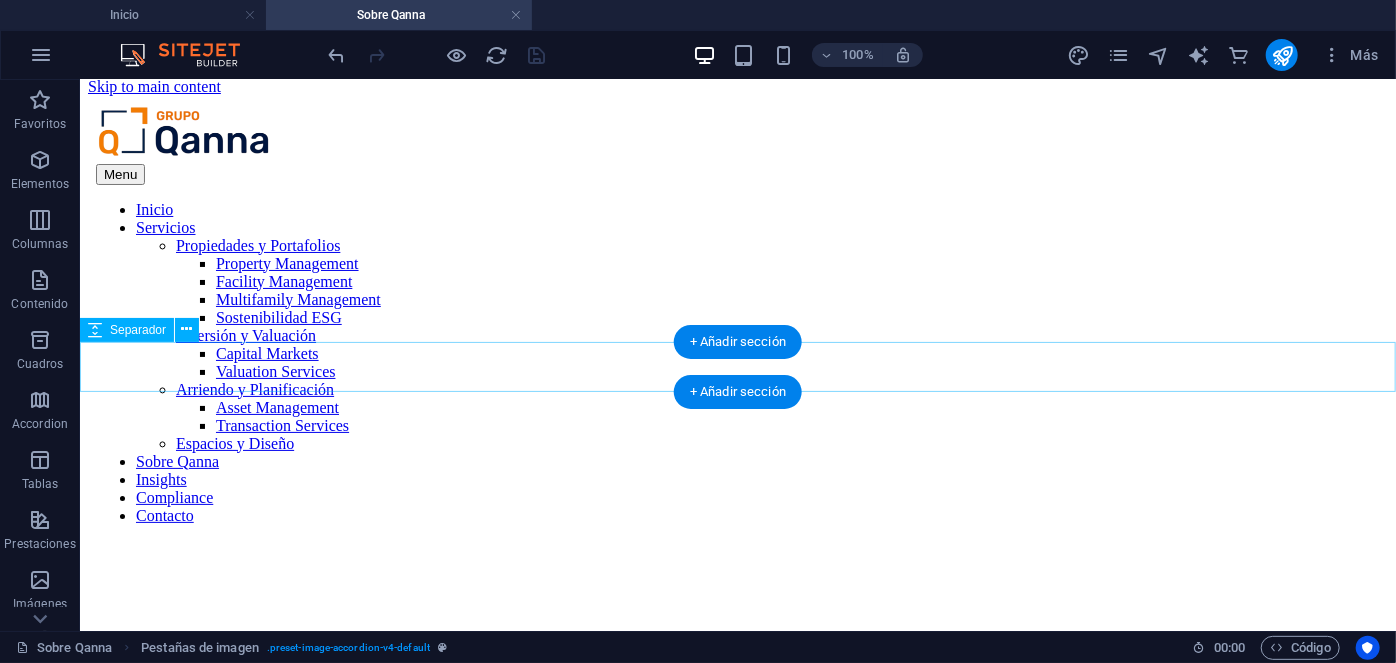 scroll, scrollTop: 0, scrollLeft: 0, axis: both 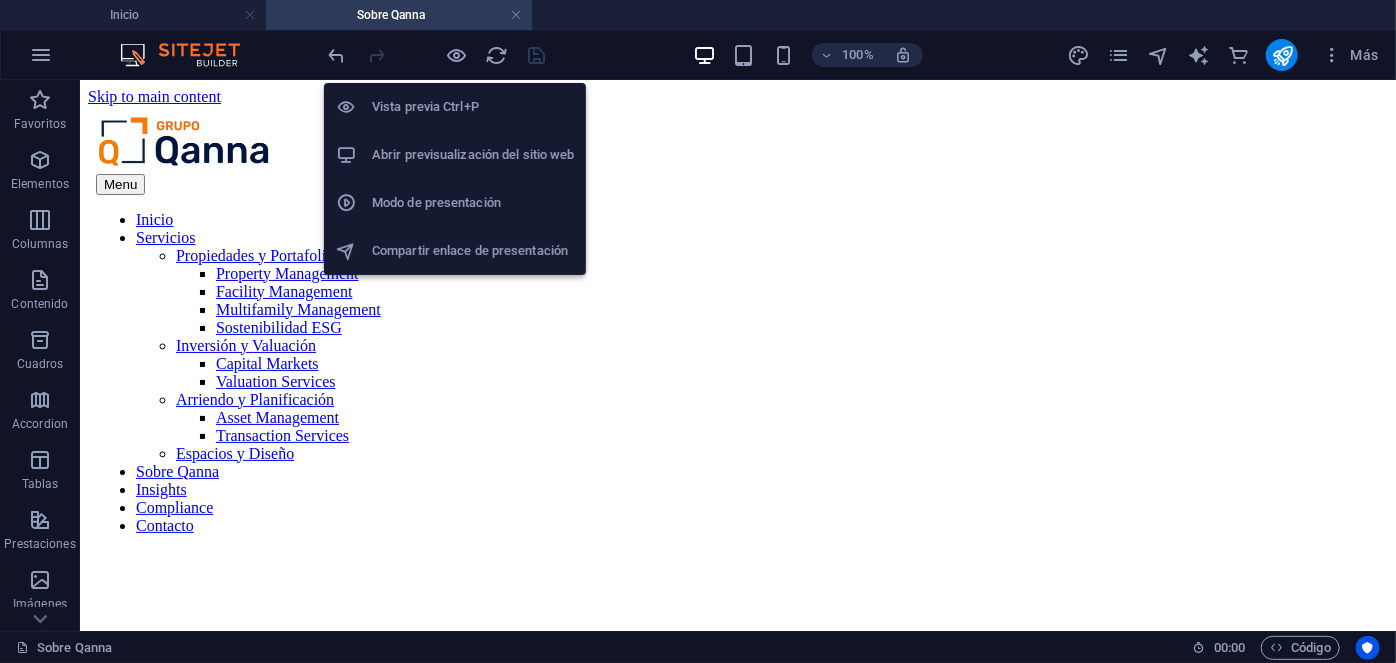 click on "Abrir previsualización del sitio web" at bounding box center [473, 155] 